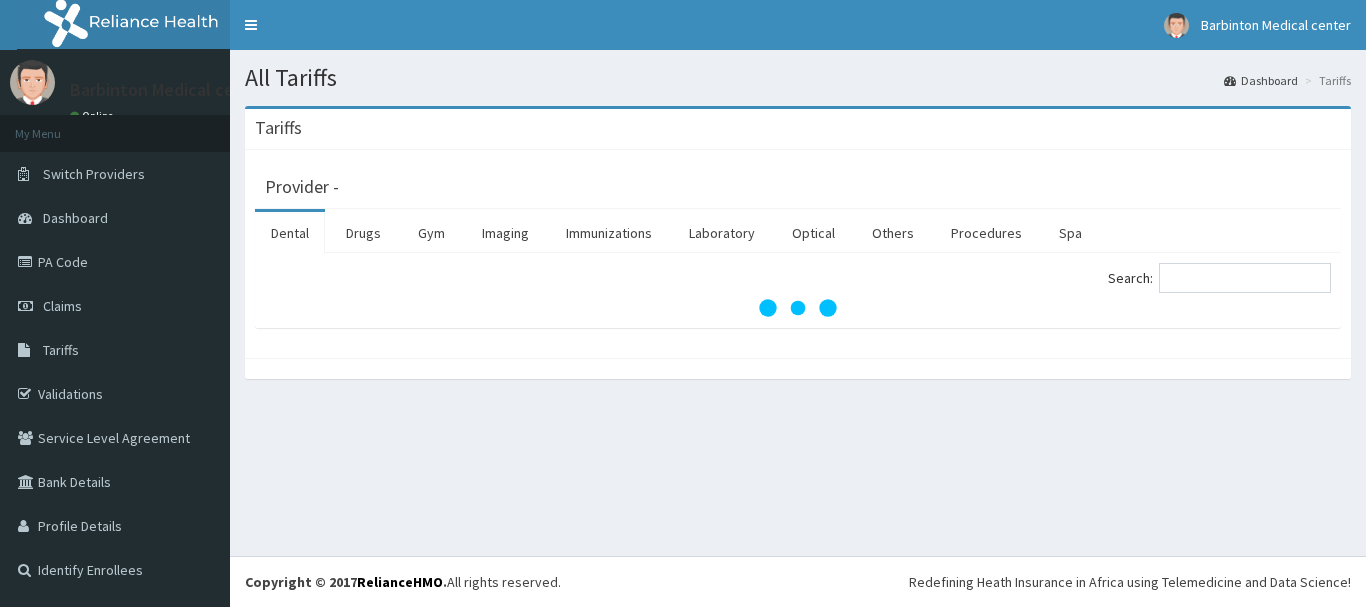 scroll, scrollTop: 0, scrollLeft: 0, axis: both 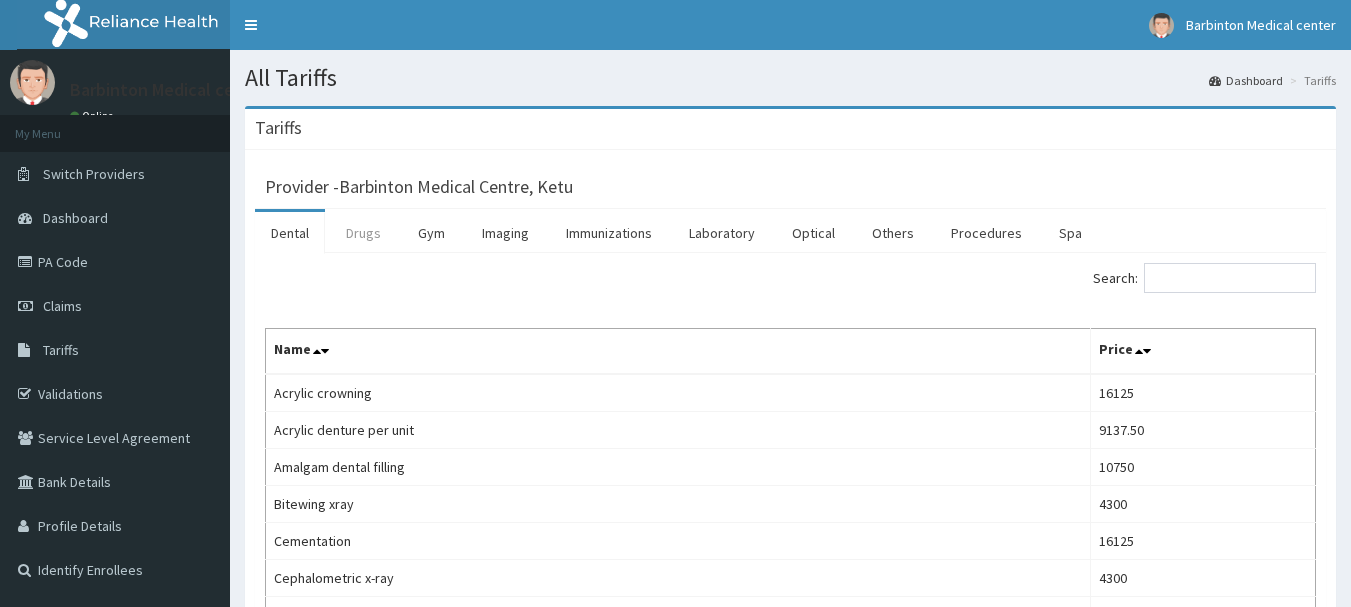 click on "Drugs" at bounding box center (363, 233) 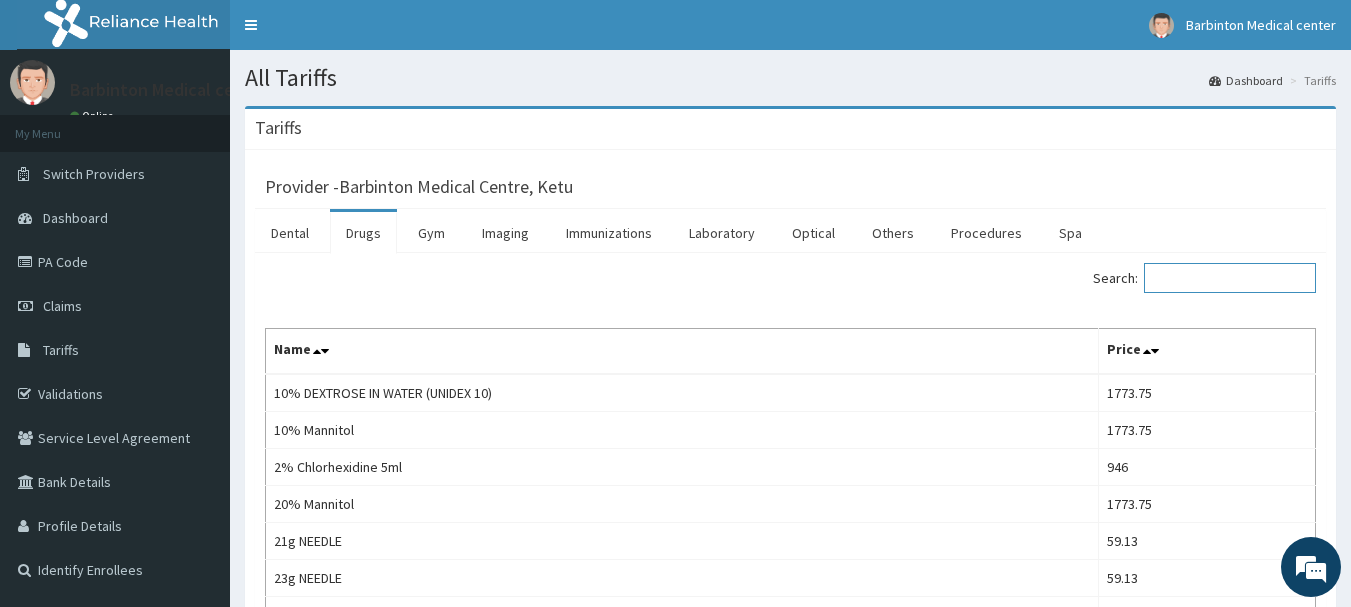 click on "Search:" at bounding box center (1230, 278) 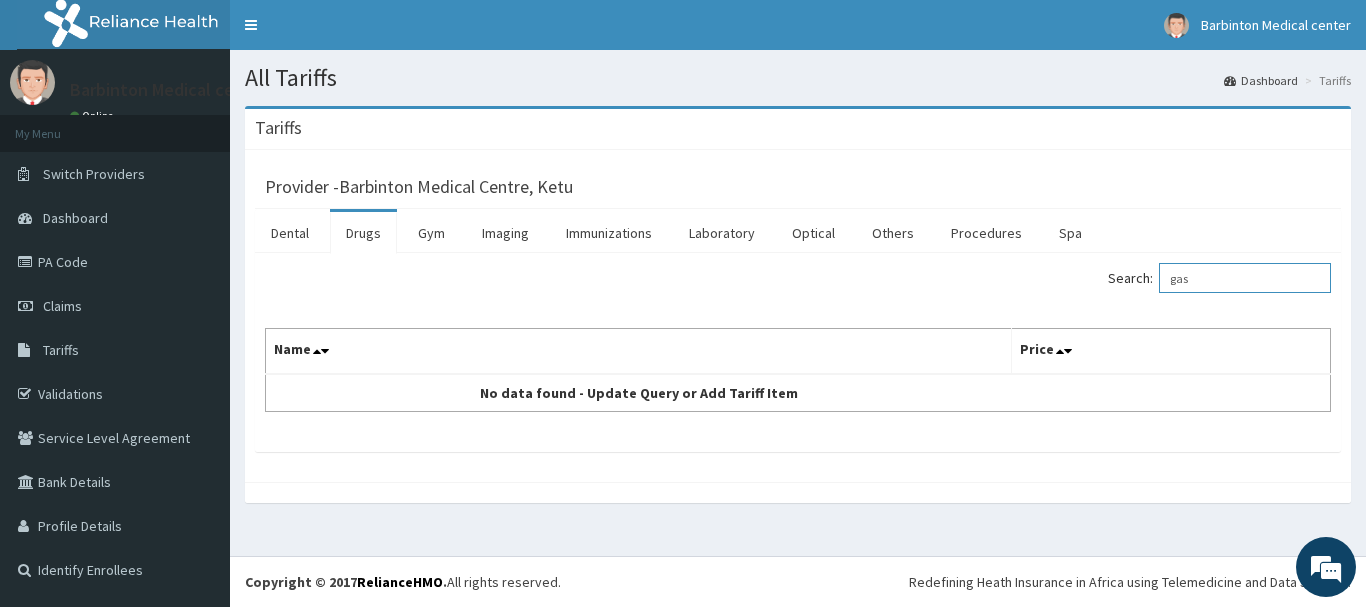 scroll, scrollTop: 0, scrollLeft: 0, axis: both 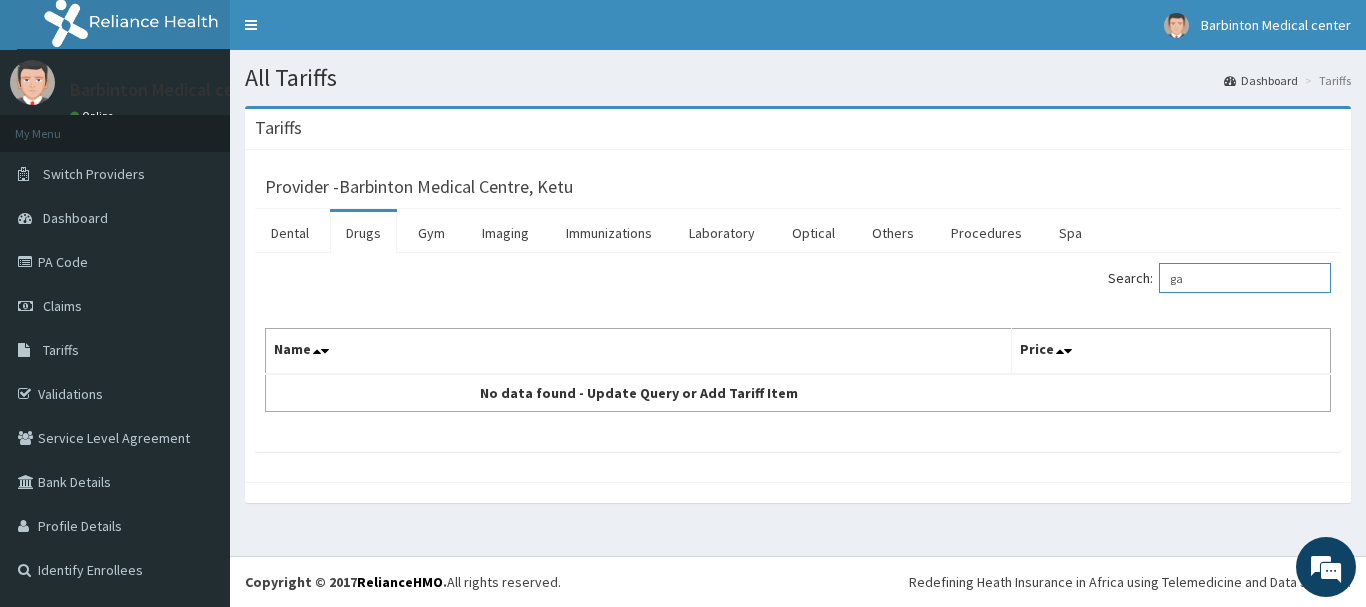 type on "g" 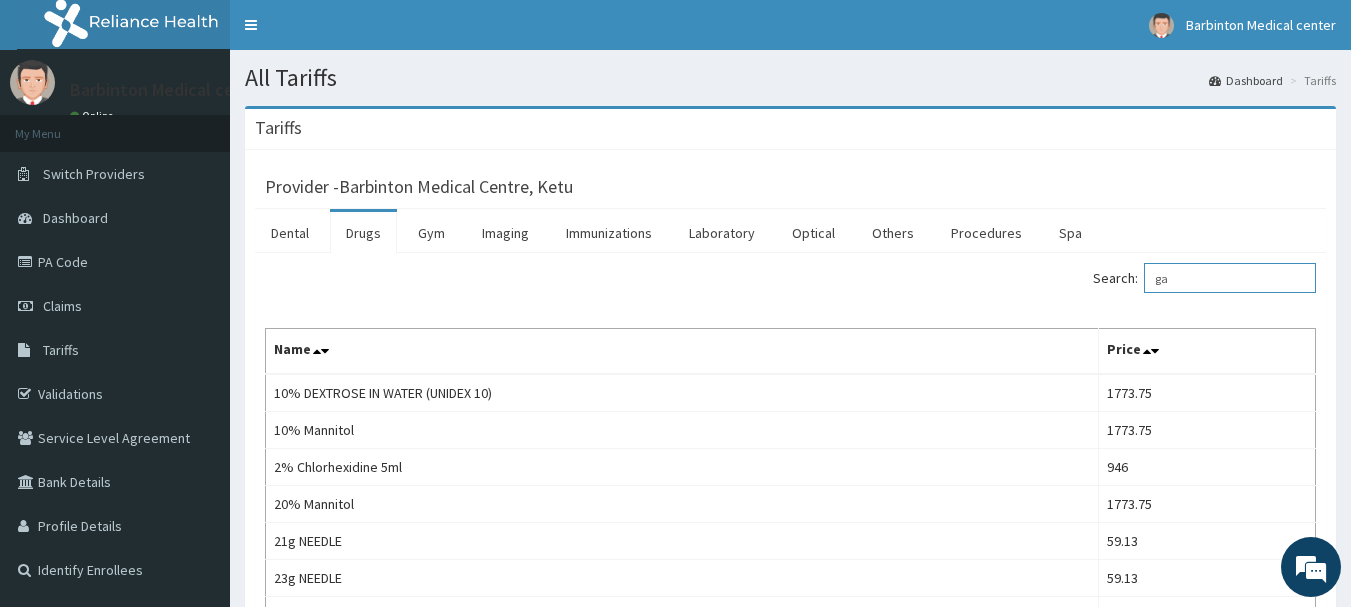 type on "gas" 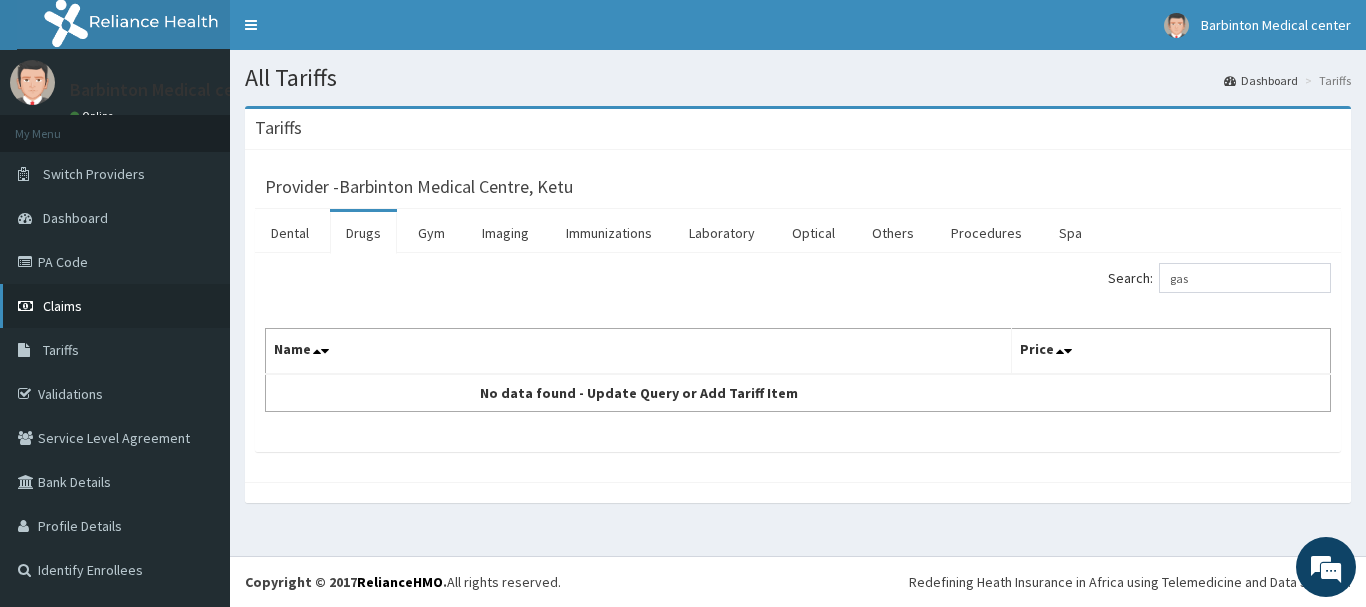 click on "Claims" at bounding box center (115, 306) 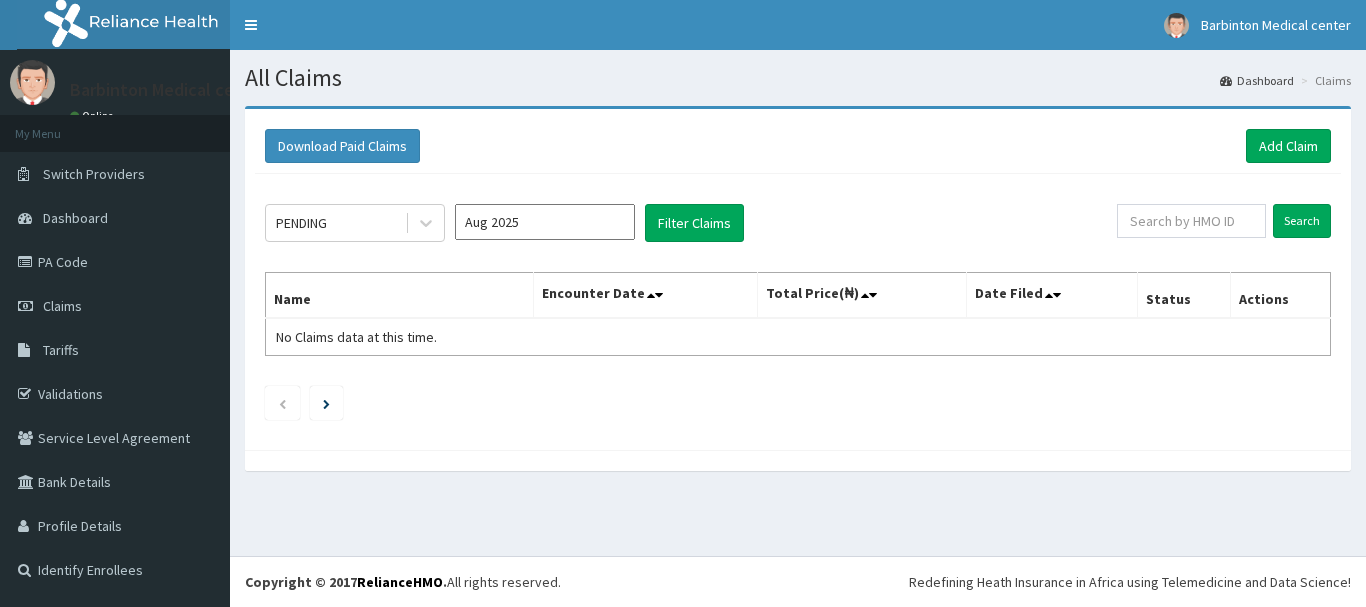 scroll, scrollTop: 0, scrollLeft: 0, axis: both 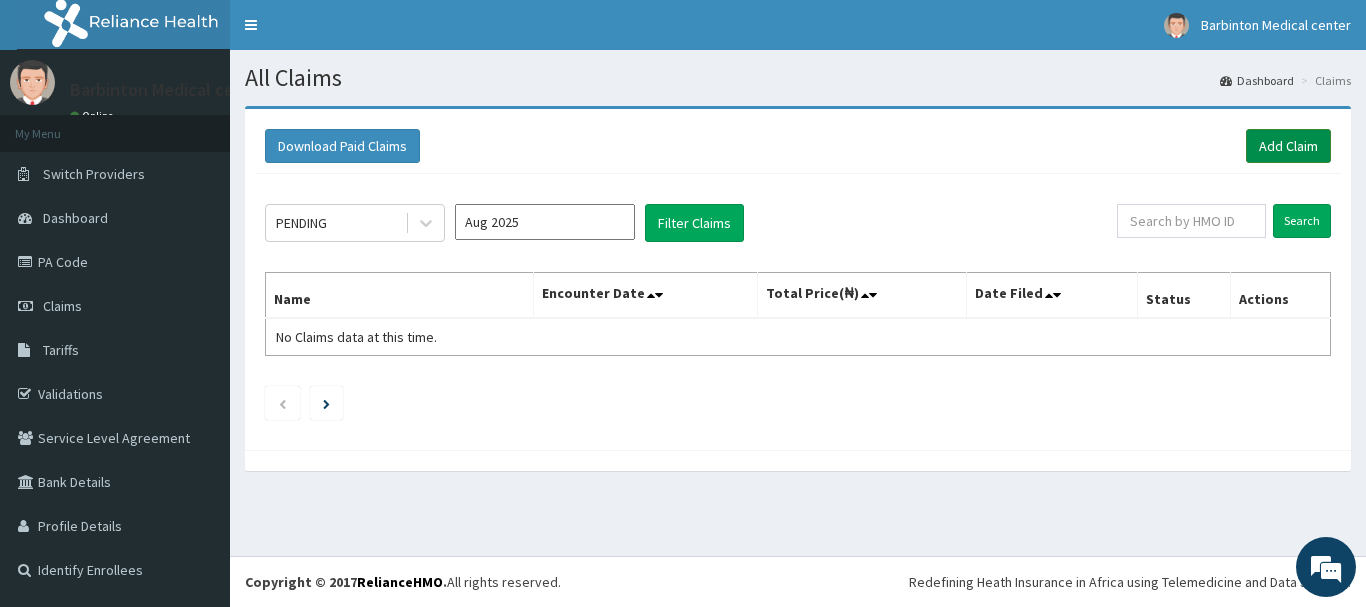 click on "Add Claim" at bounding box center [1288, 146] 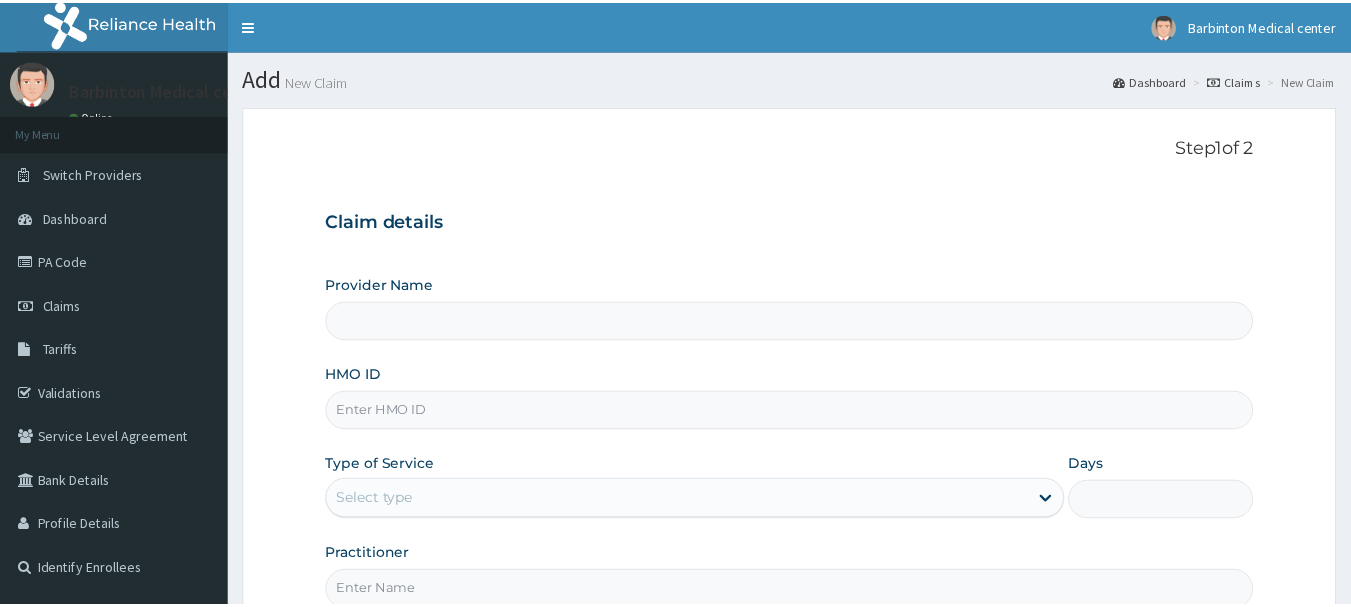 scroll, scrollTop: 0, scrollLeft: 0, axis: both 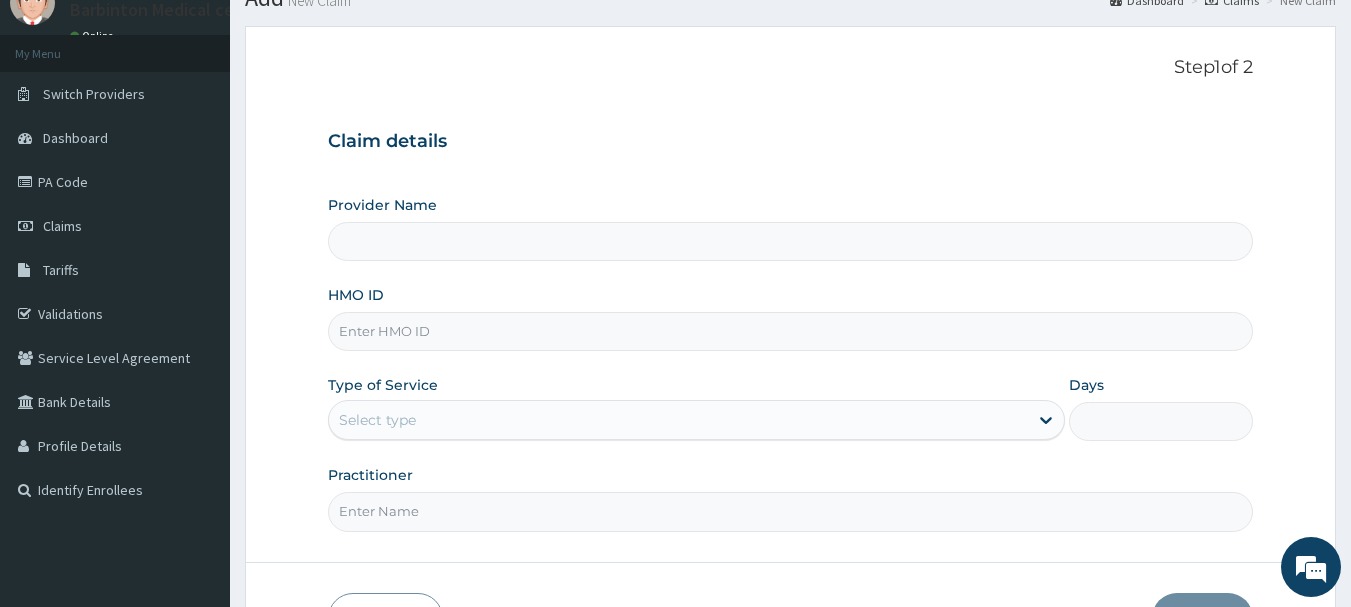 type on "Barbinton Medical Centre, Ketu" 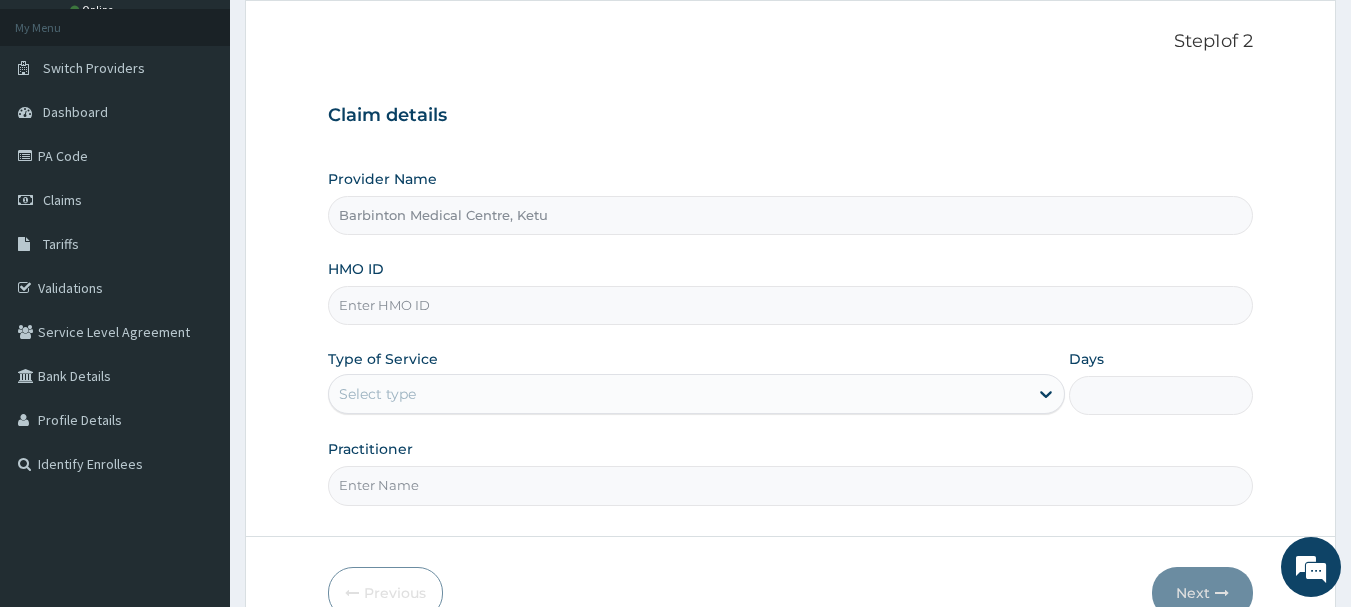 scroll, scrollTop: 120, scrollLeft: 0, axis: vertical 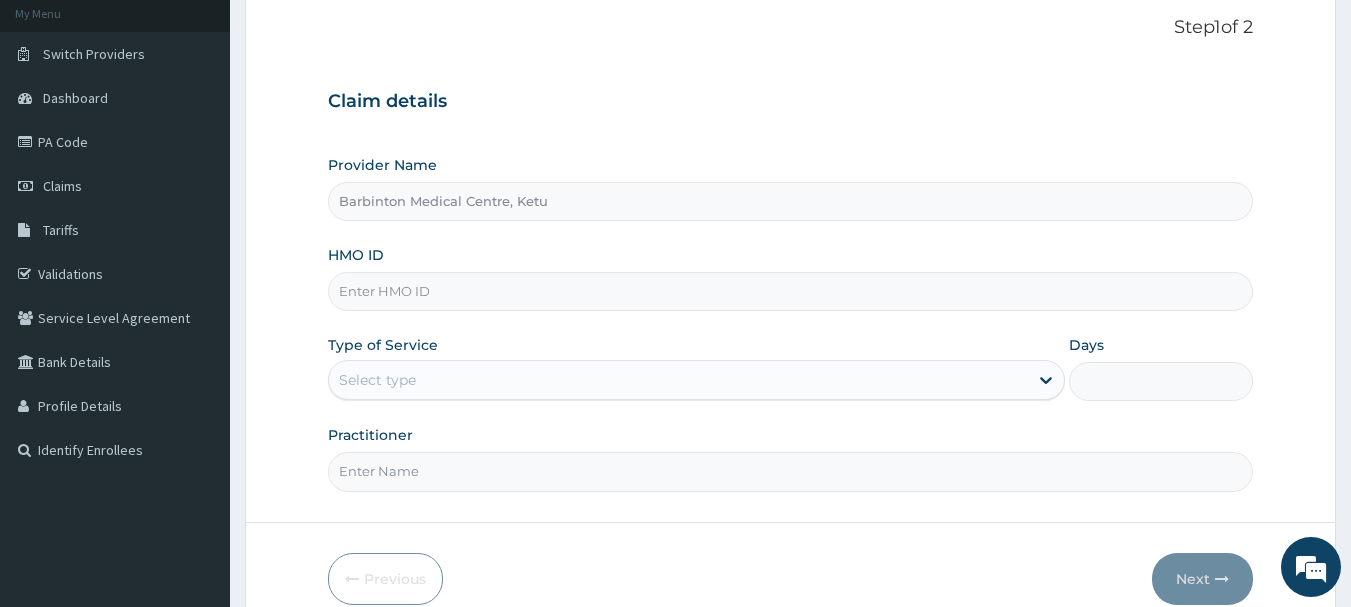 click on "HMO ID" at bounding box center [791, 291] 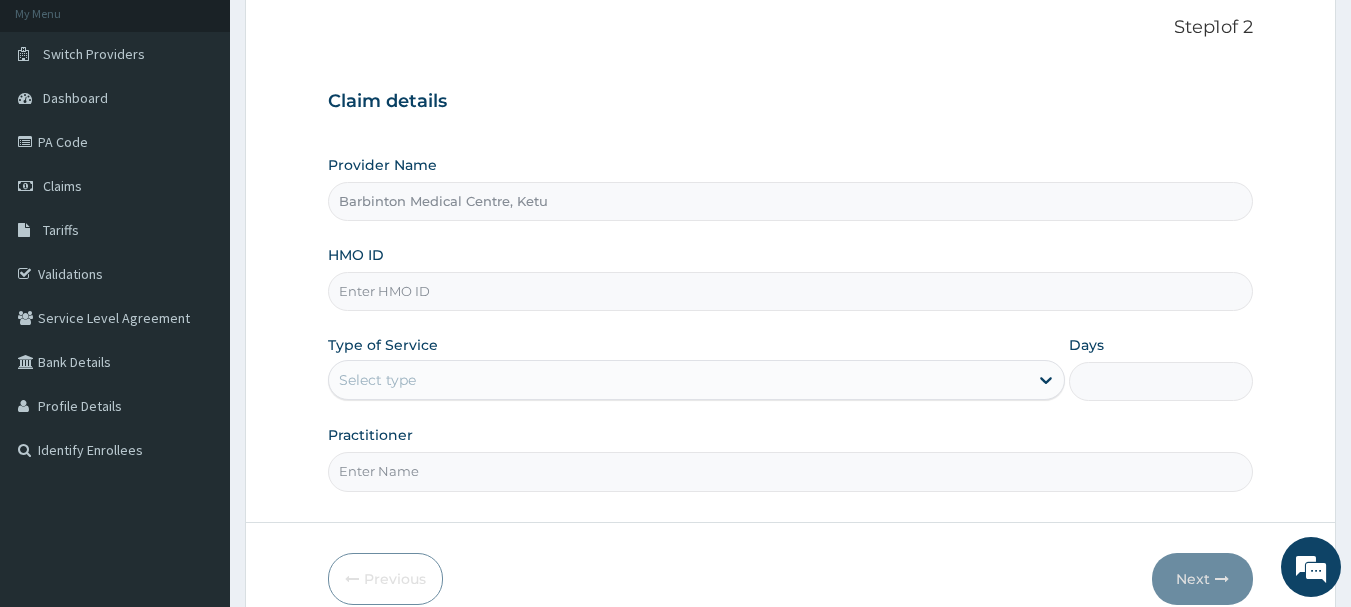 scroll, scrollTop: 0, scrollLeft: 0, axis: both 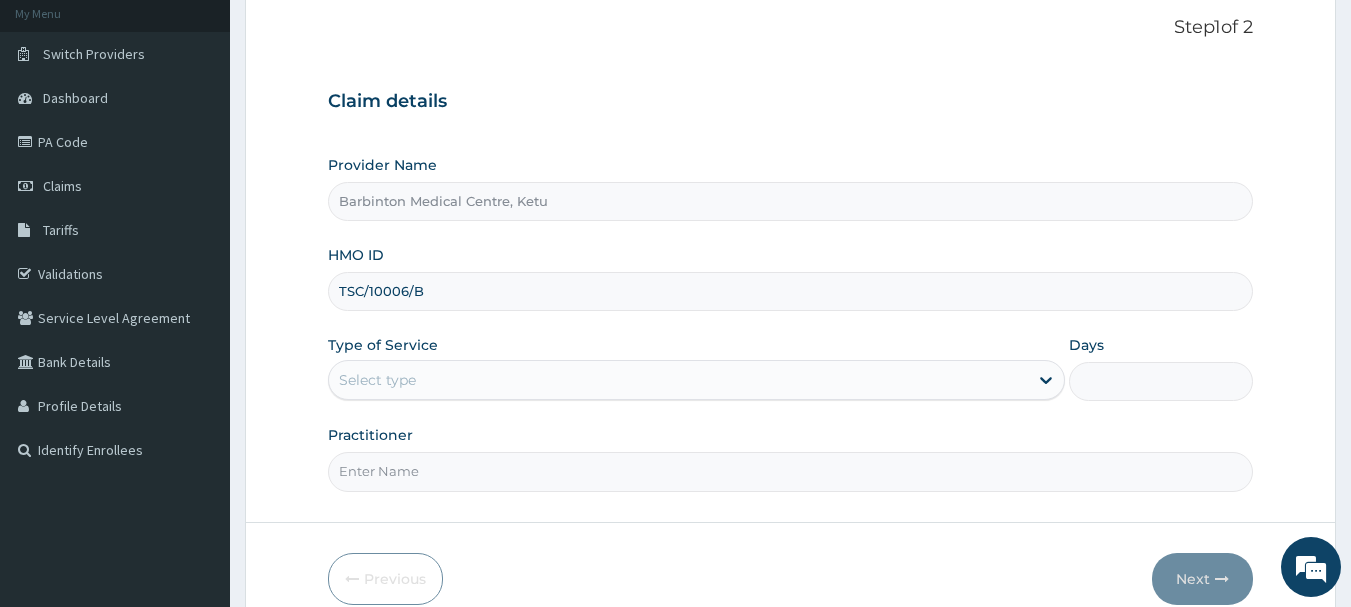 type on "TSC/10006/B" 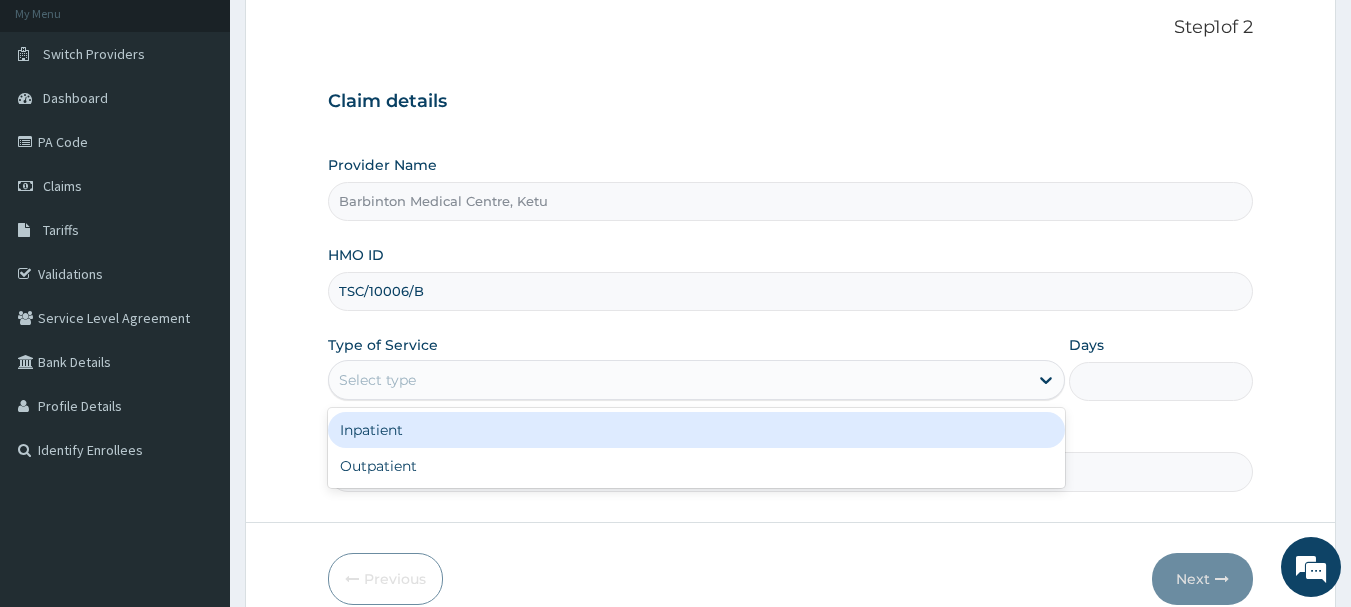 click on "Select type" at bounding box center [678, 380] 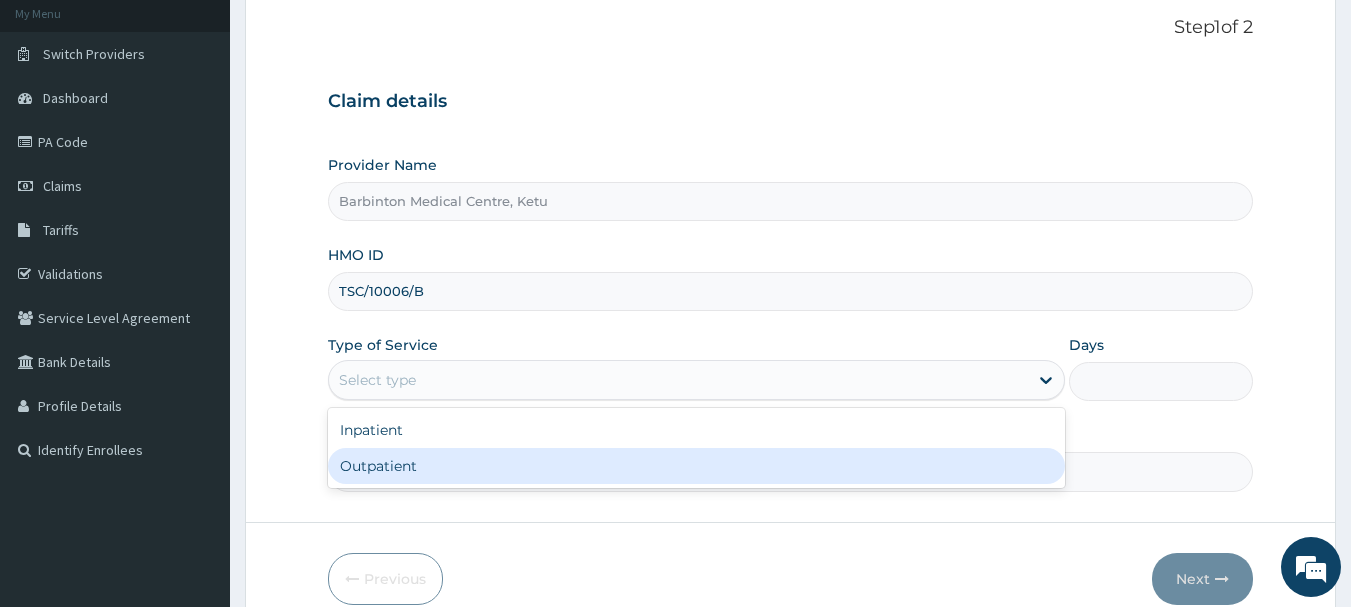 click on "Outpatient" at bounding box center [696, 466] 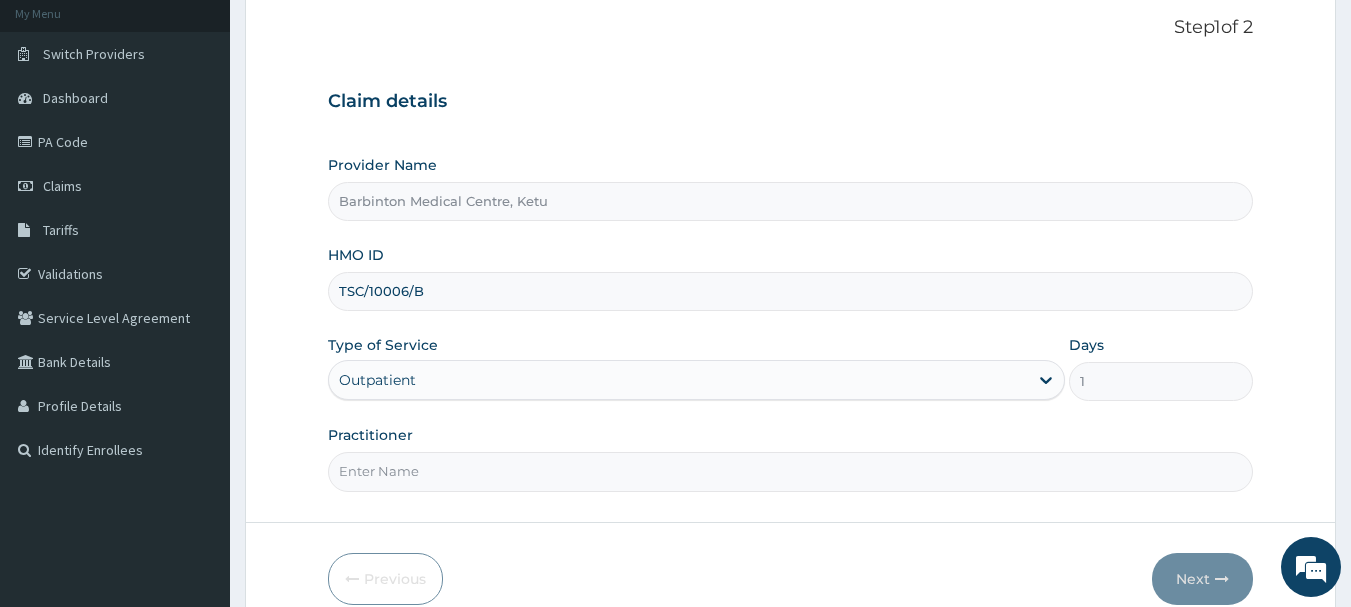 click on "Practitioner" at bounding box center (791, 471) 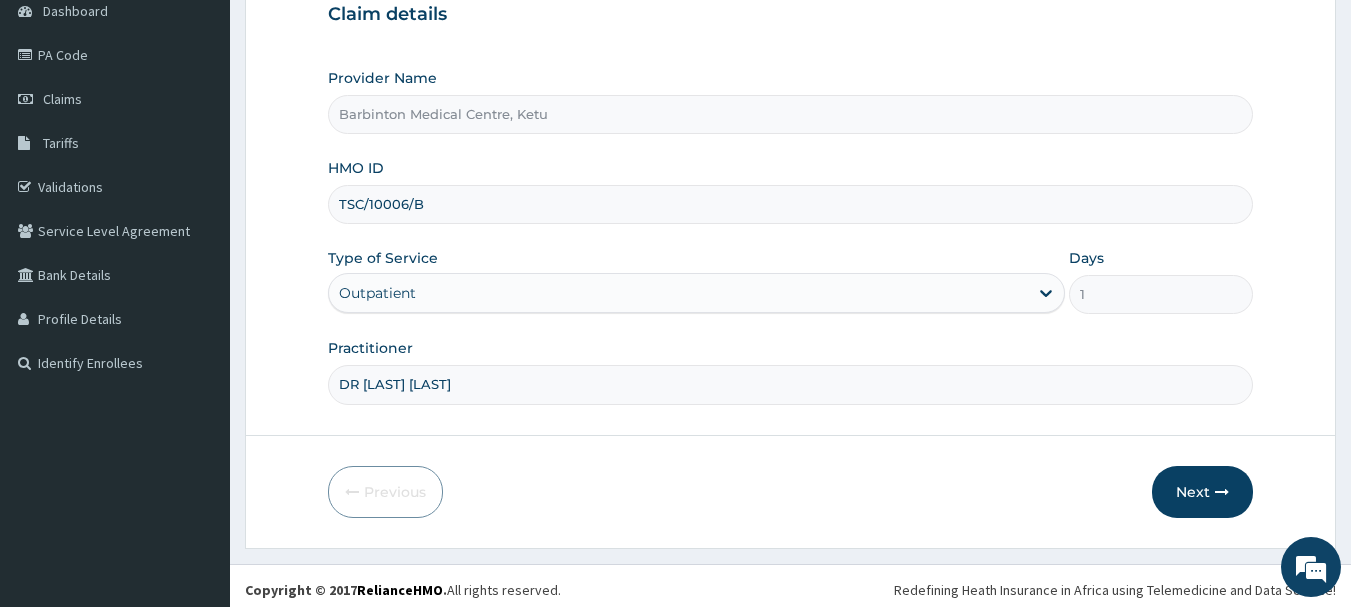 scroll, scrollTop: 215, scrollLeft: 0, axis: vertical 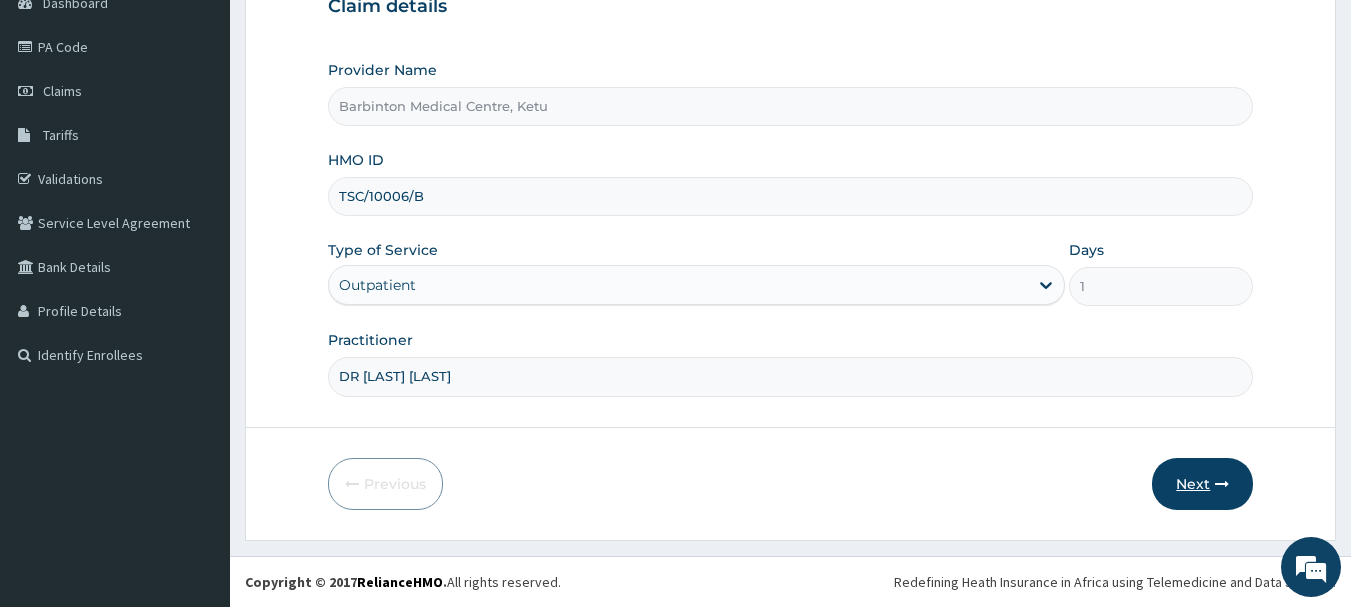 type on "DR ADEMOLA YUSUF" 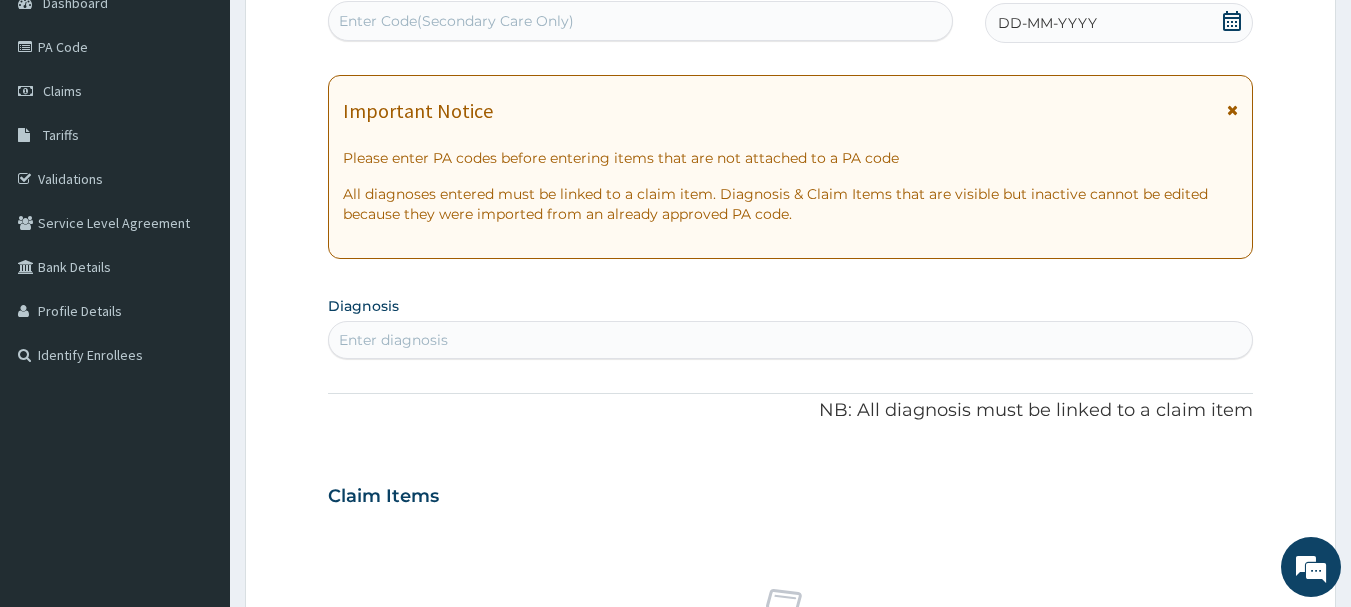 click 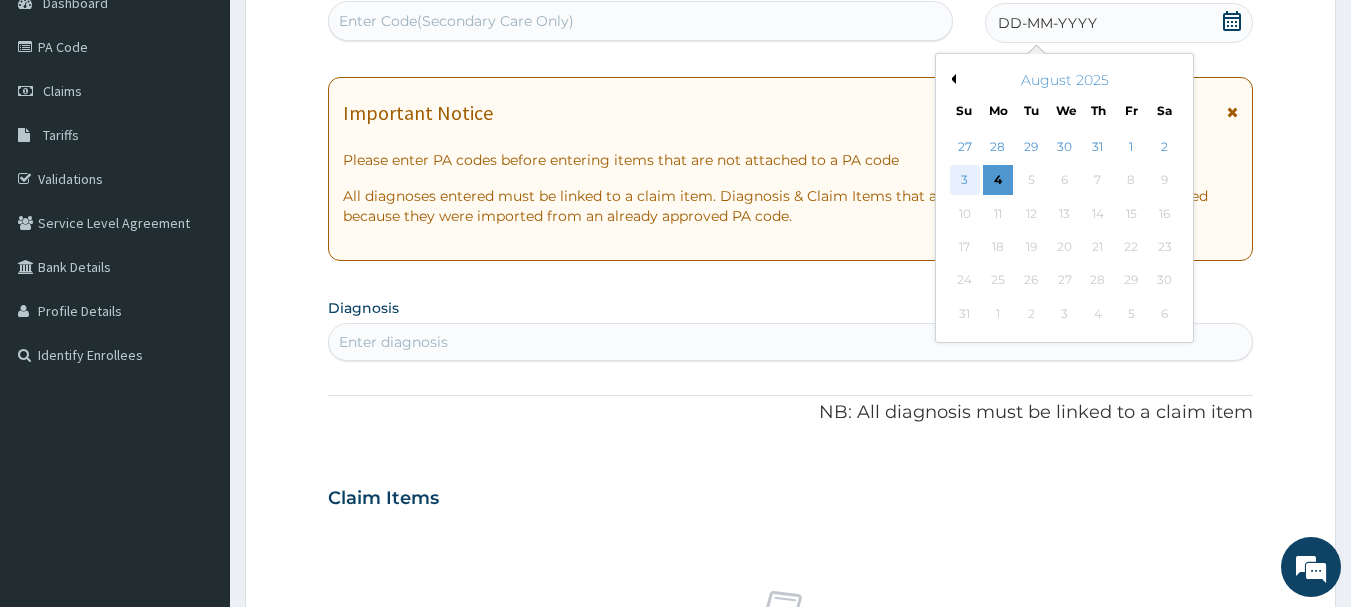 click on "3" at bounding box center (965, 181) 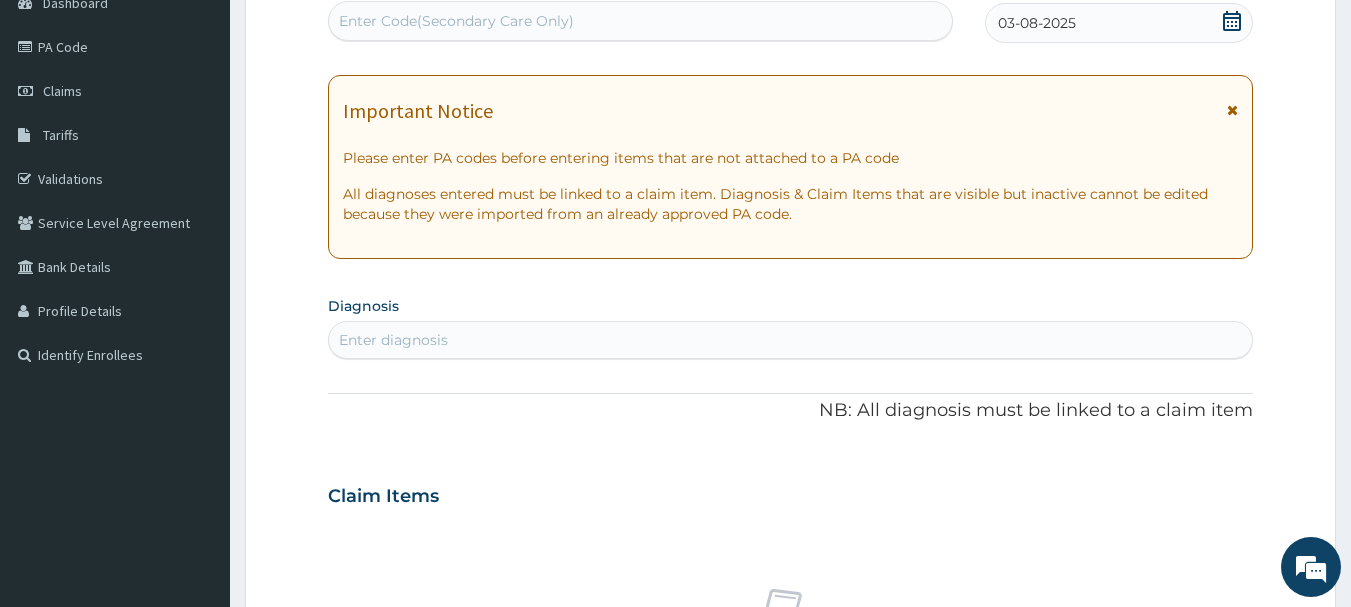 click on "Enter Code(Secondary Care Only)" at bounding box center [641, 21] 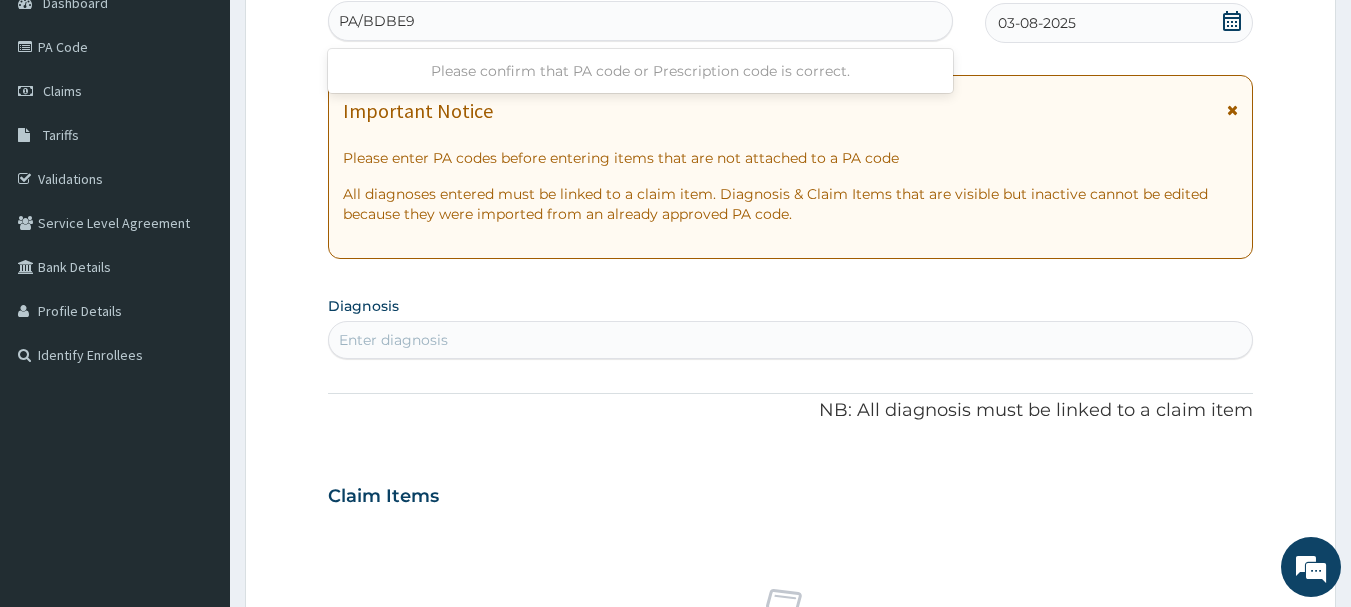 type on "PA/BDBE95" 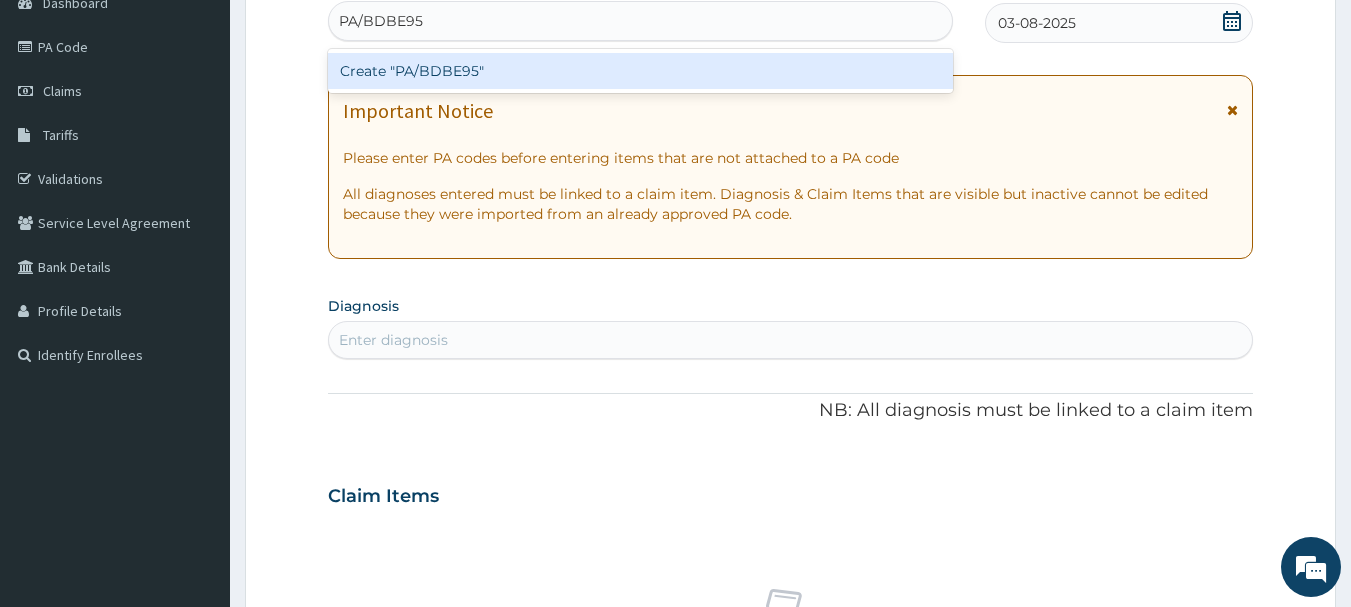 click on "Create "PA/BDBE95"" at bounding box center [641, 71] 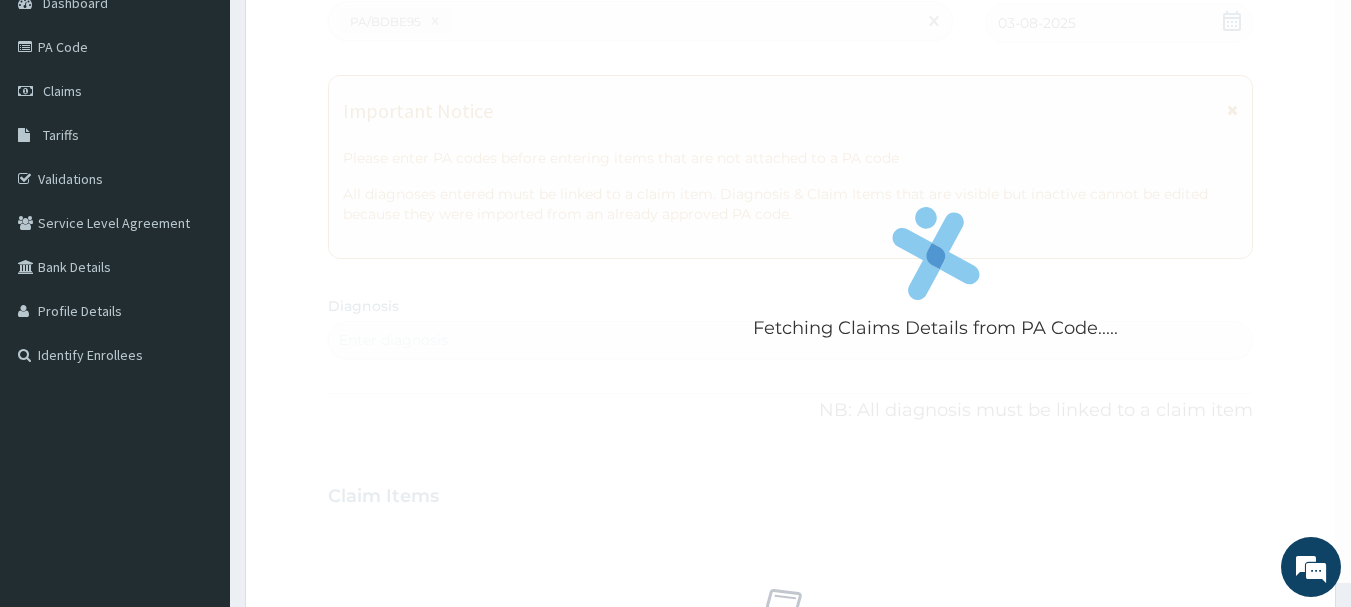 scroll, scrollTop: 0, scrollLeft: 0, axis: both 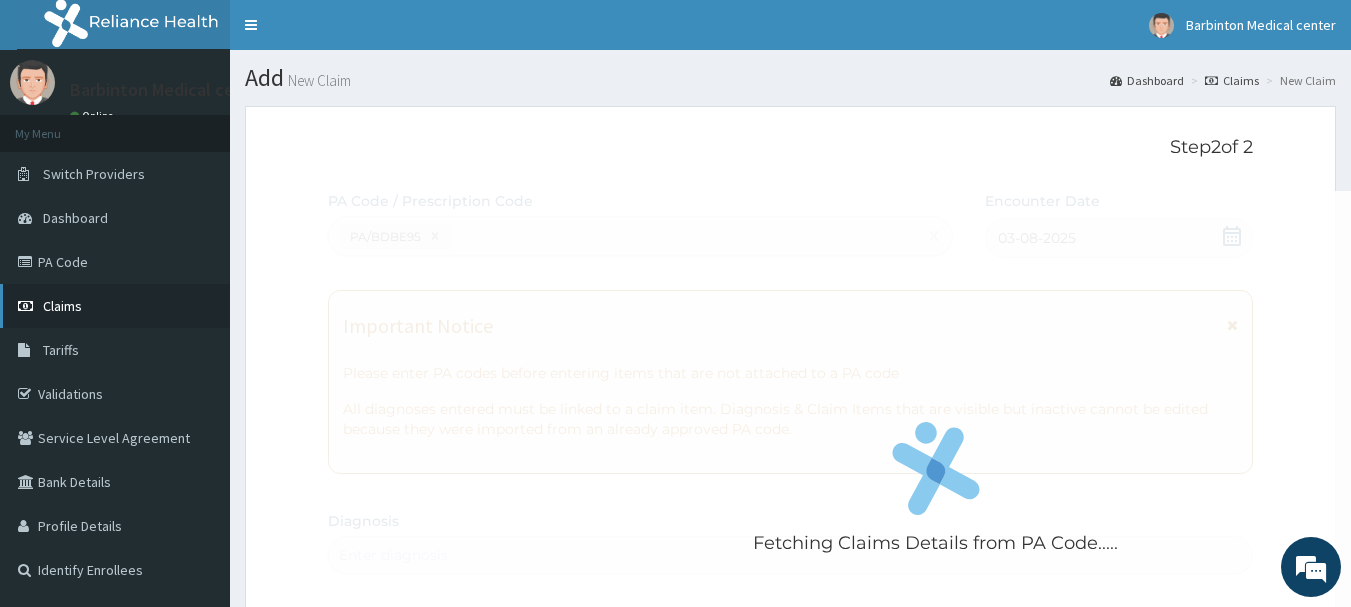 click on "Claims" at bounding box center (62, 306) 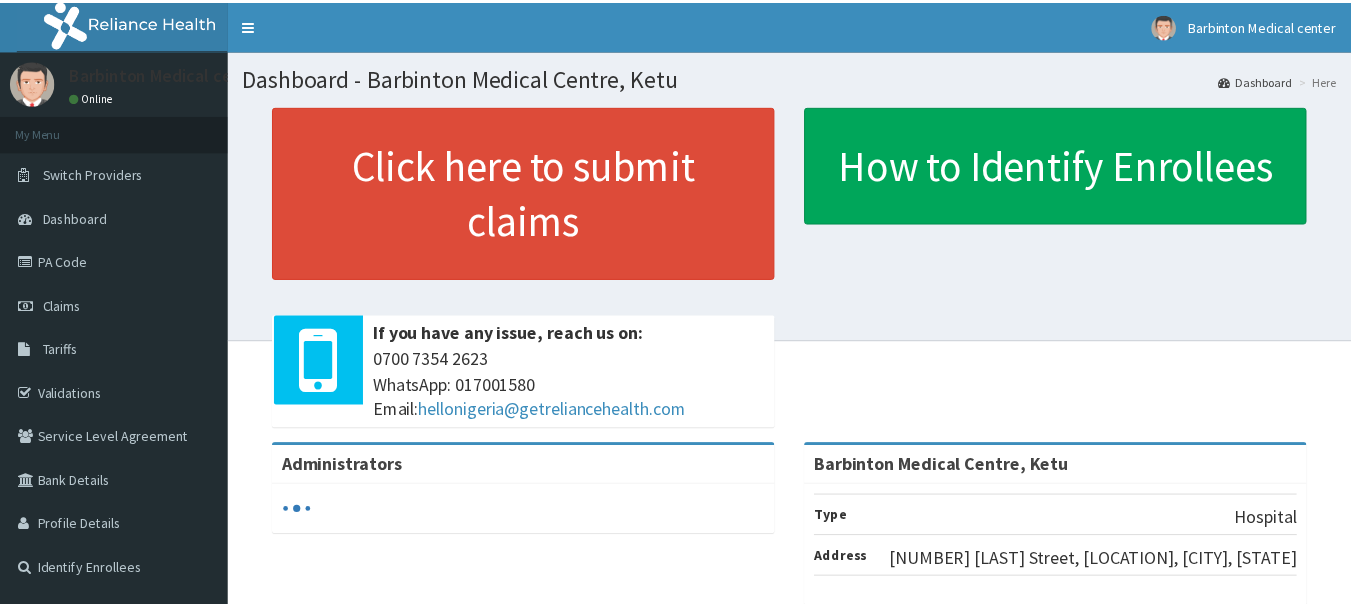 scroll, scrollTop: 0, scrollLeft: 0, axis: both 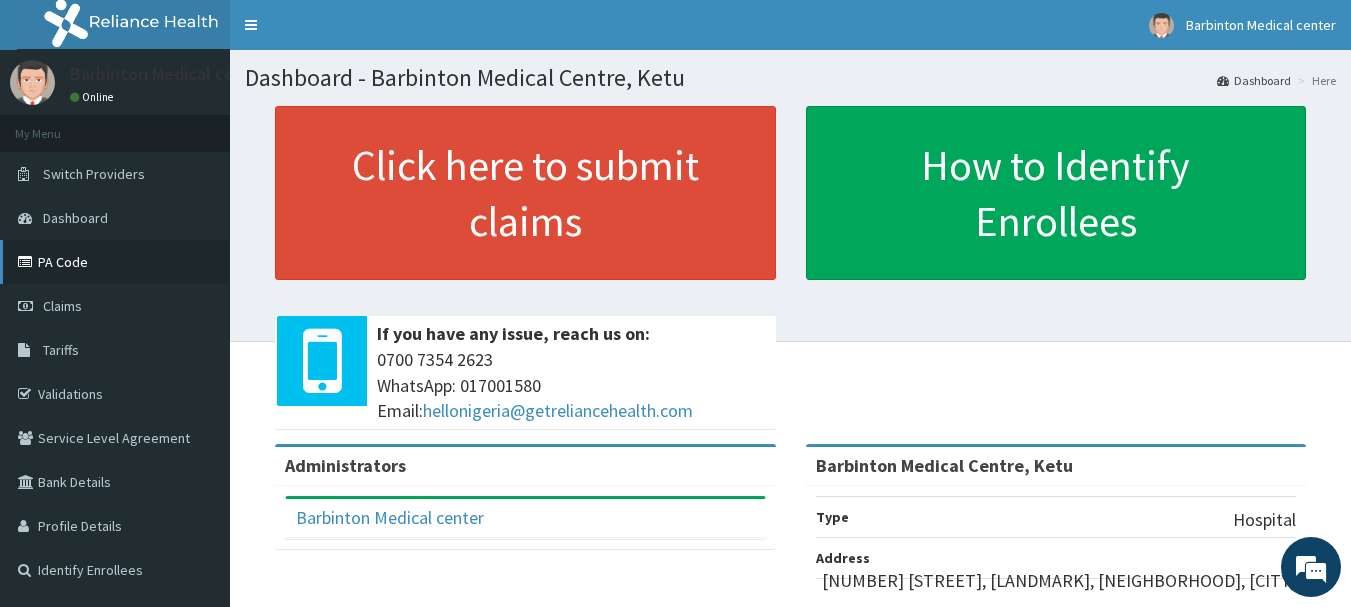 click on "PA Code" at bounding box center [115, 262] 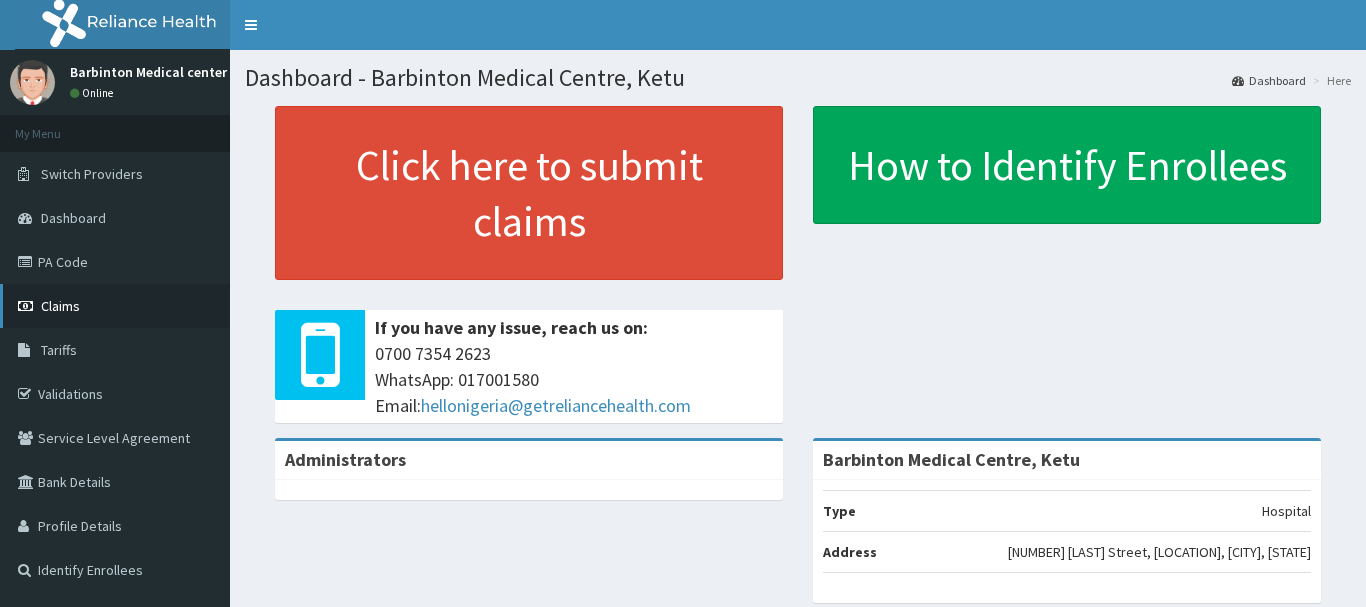 scroll, scrollTop: 0, scrollLeft: 0, axis: both 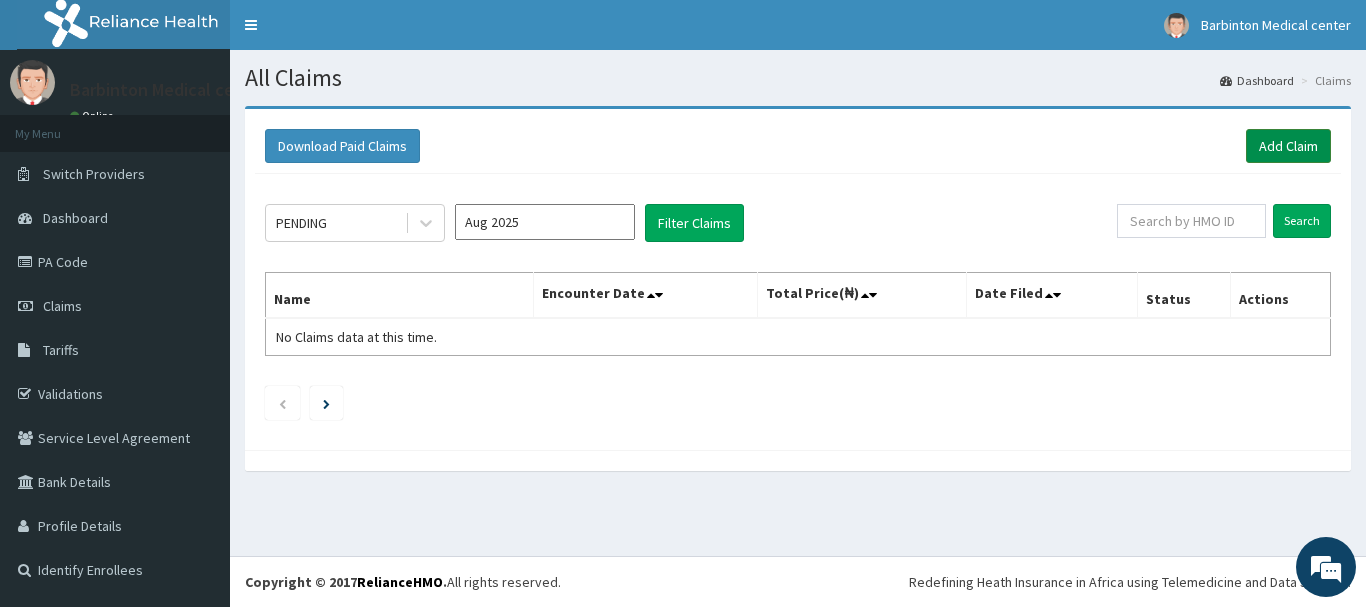 click on "Add Claim" at bounding box center (1288, 146) 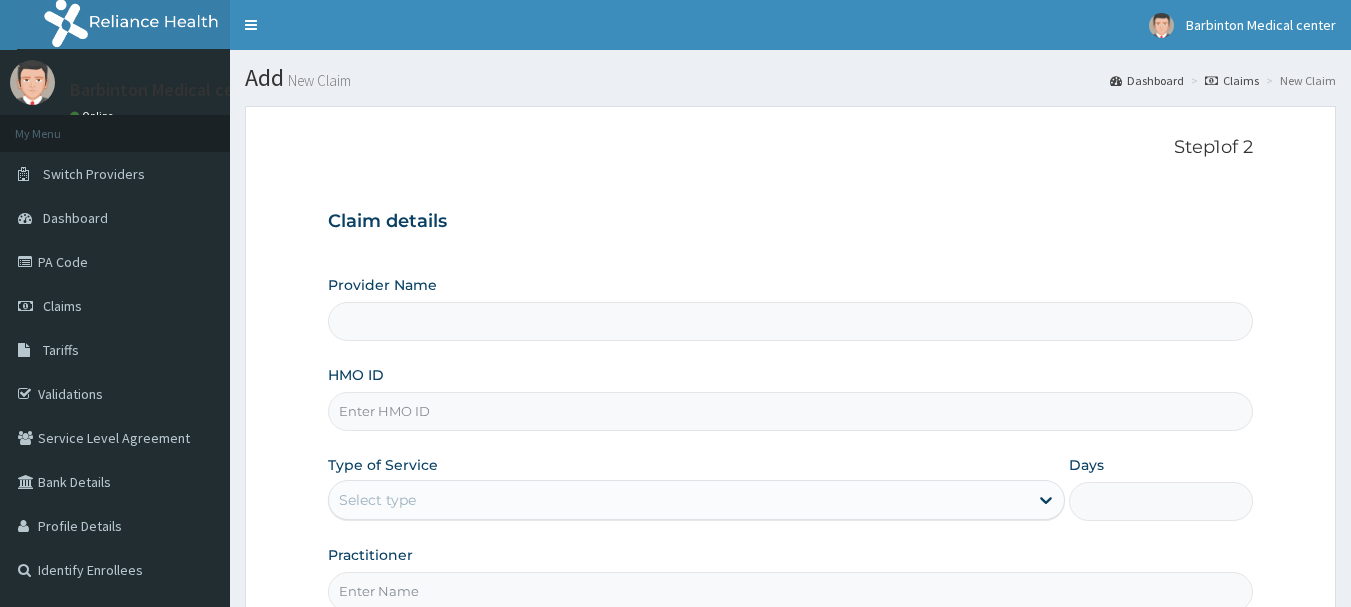 scroll, scrollTop: 0, scrollLeft: 0, axis: both 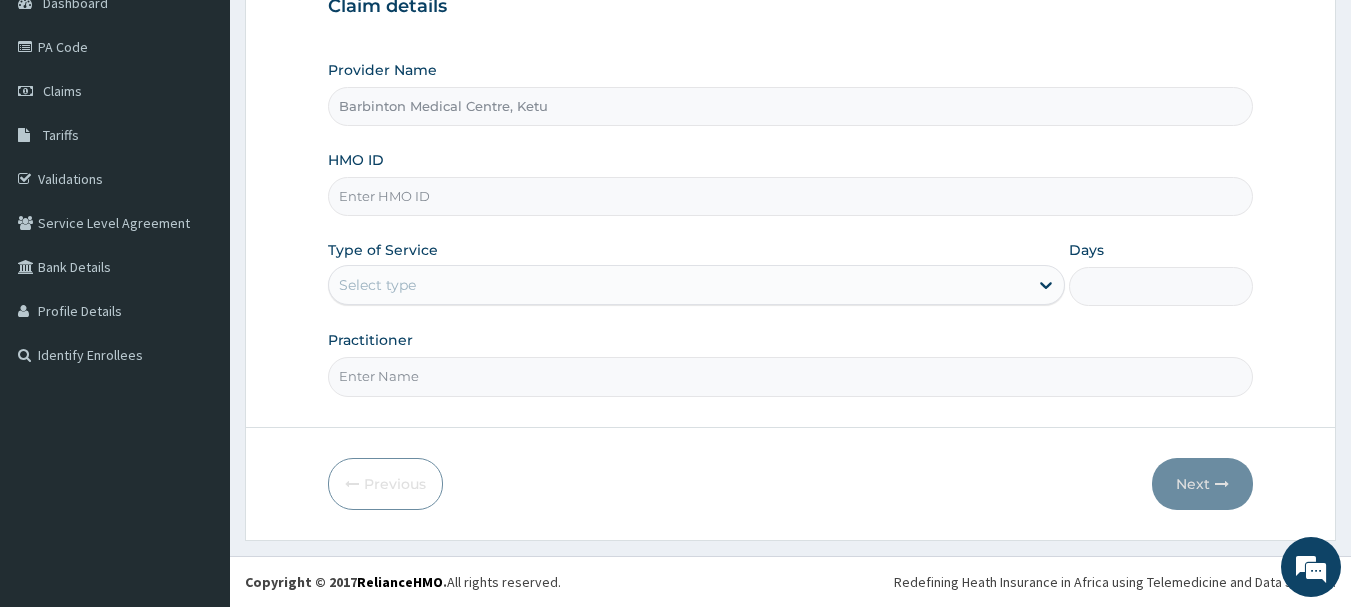 click on "HMO ID" at bounding box center [791, 196] 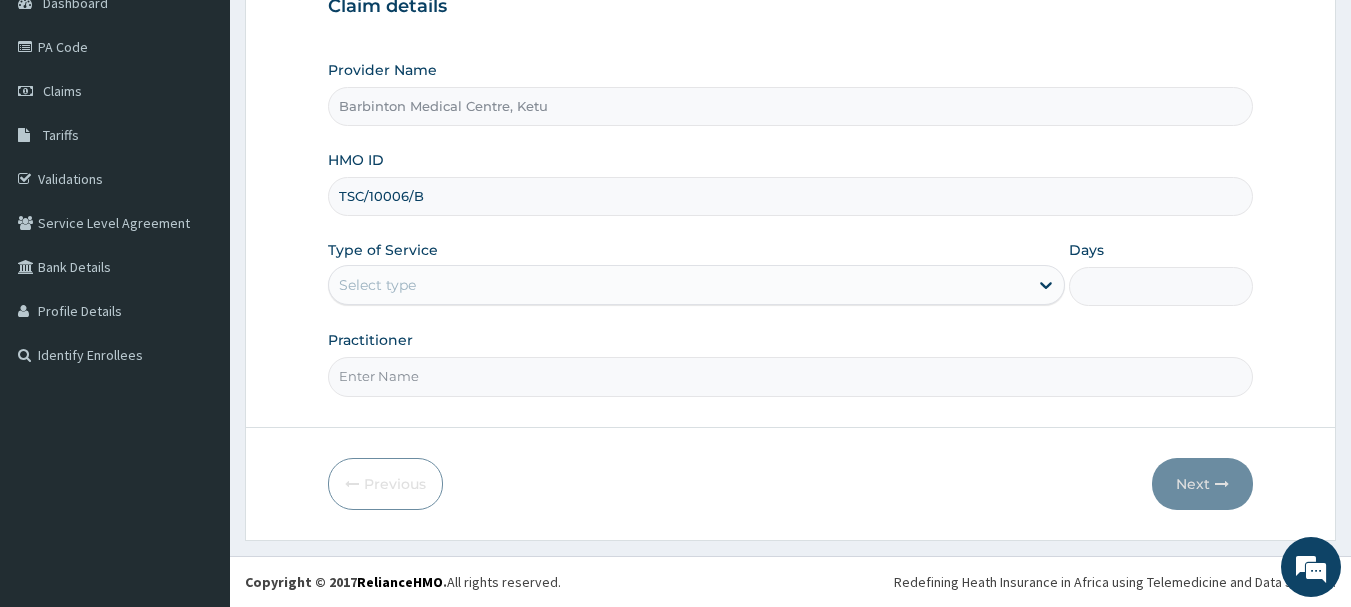 type on "TSC/10006/B" 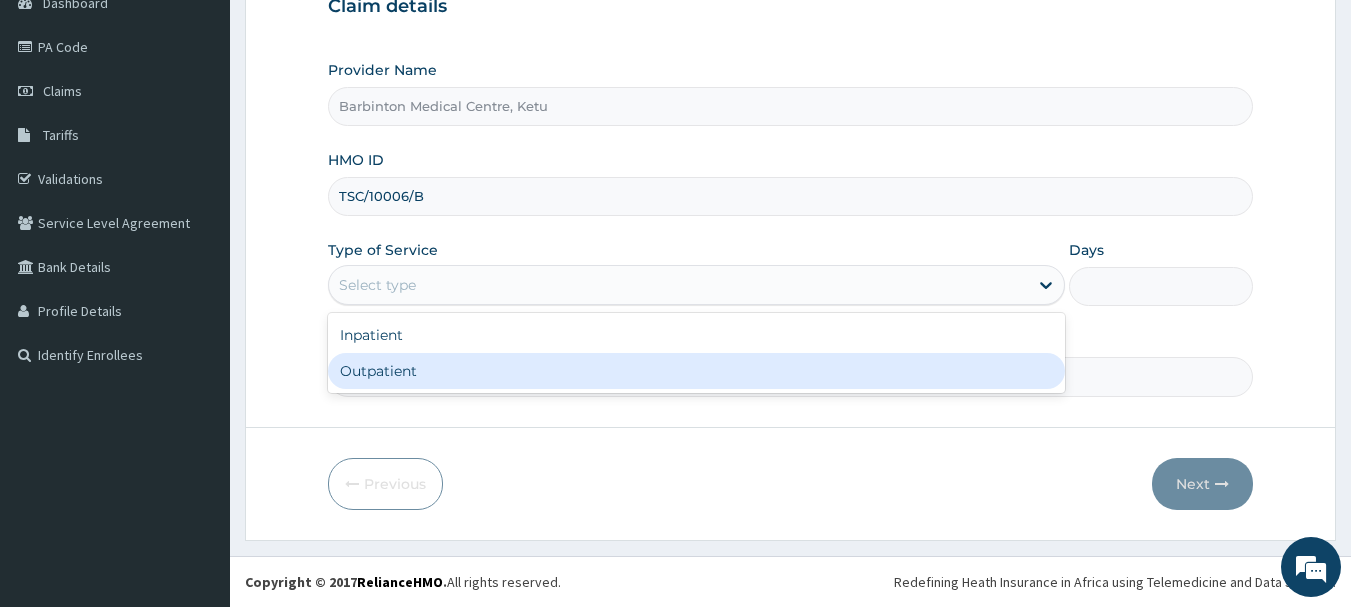 click on "Outpatient" at bounding box center (696, 371) 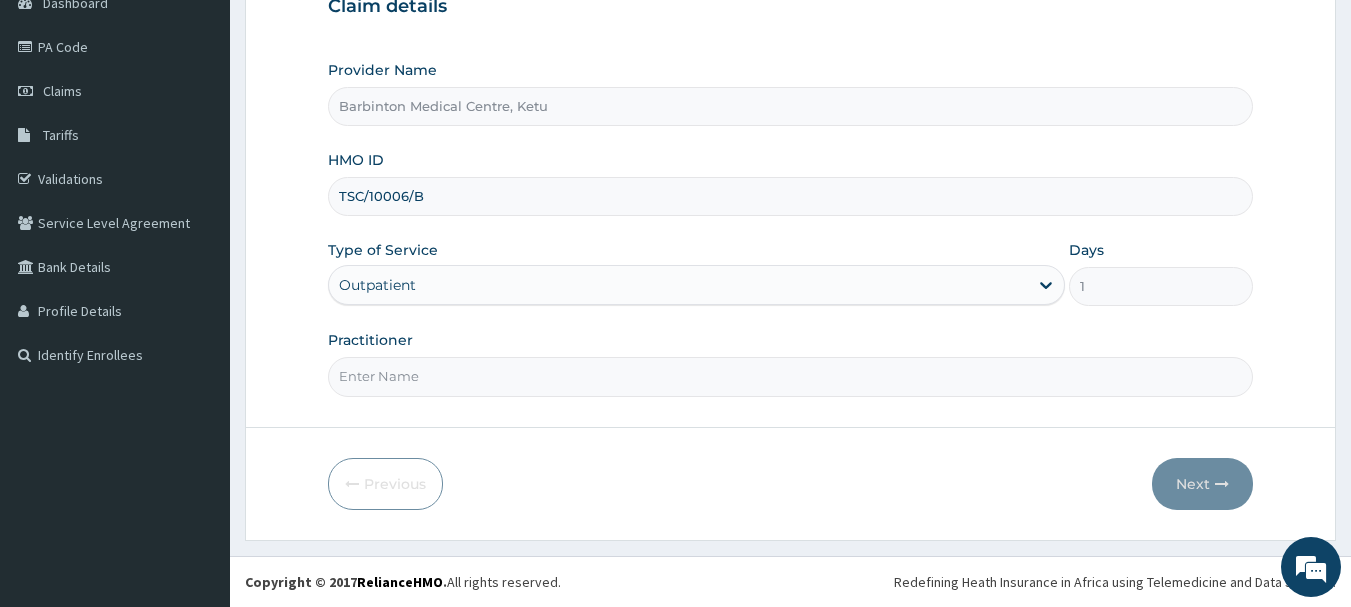 click on "Practitioner" at bounding box center (791, 376) 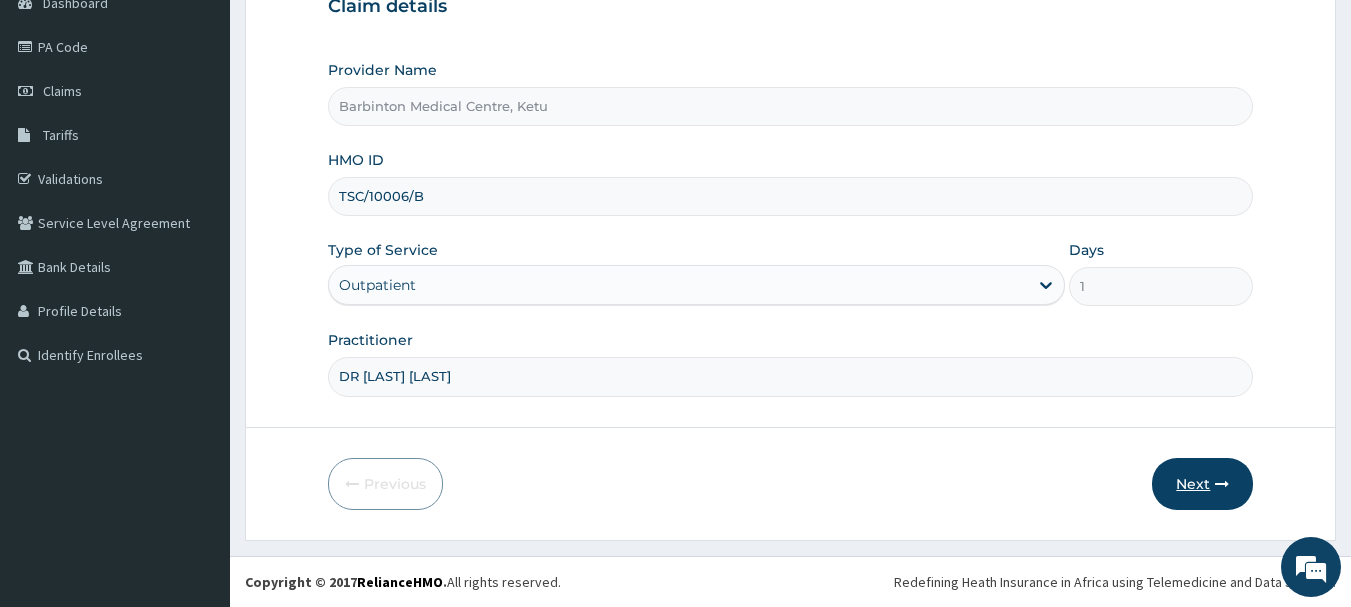 type on "DR ADEMOLA YUSF" 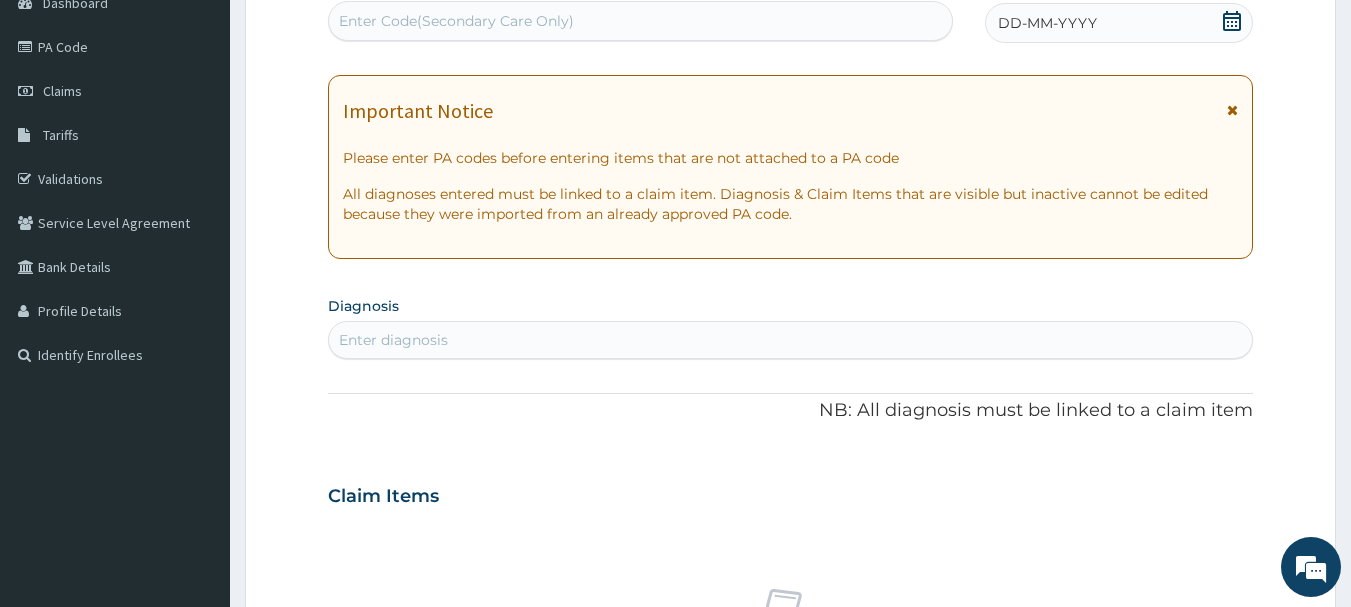 click 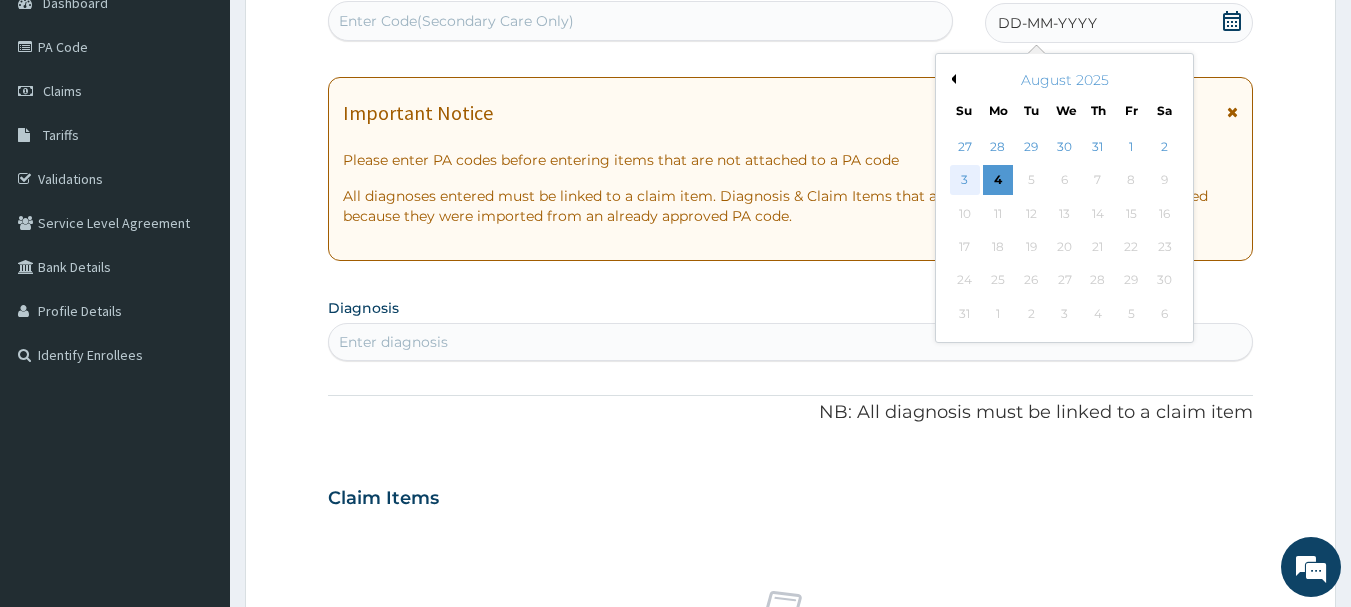 click on "3" at bounding box center [965, 181] 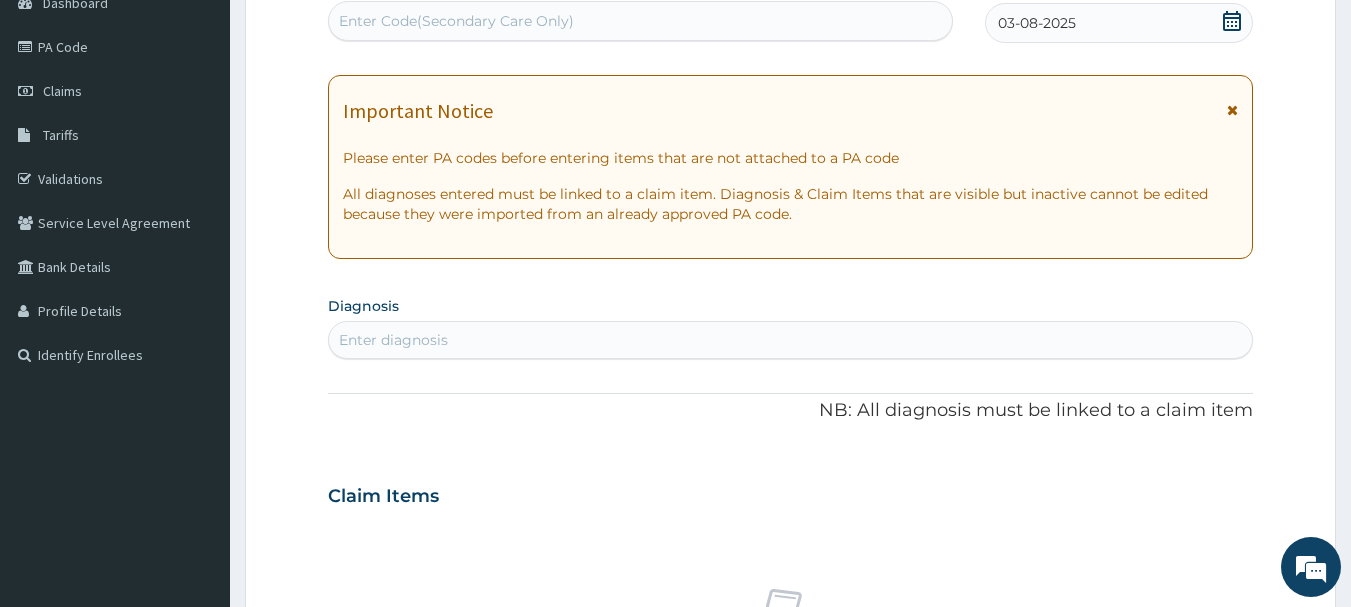 click on "Enter Code(Secondary Care Only)" at bounding box center (641, 21) 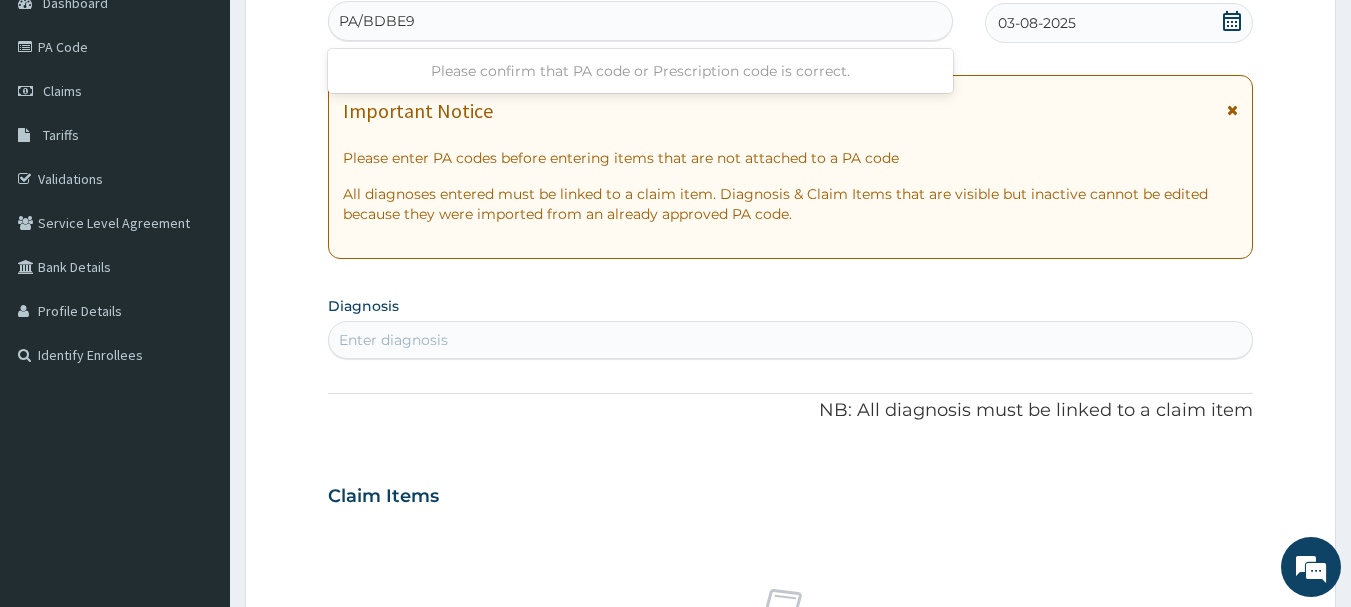 type on "PA/BDBE95" 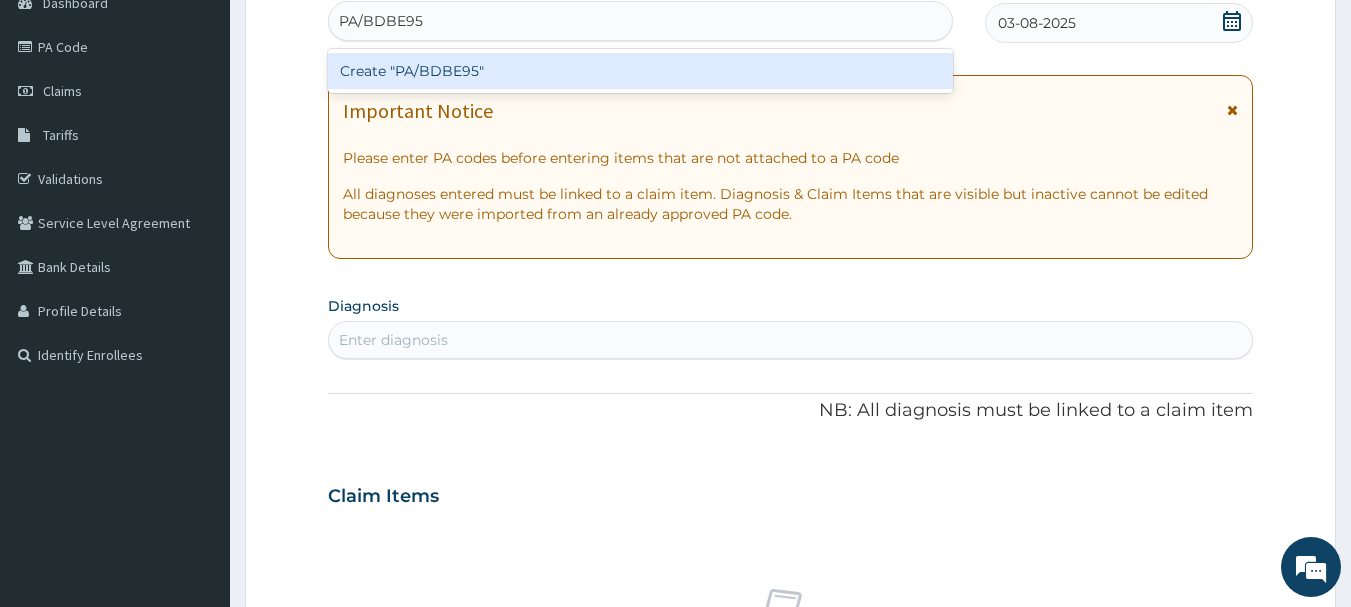 click on "Create "PA/BDBE95"" at bounding box center [641, 71] 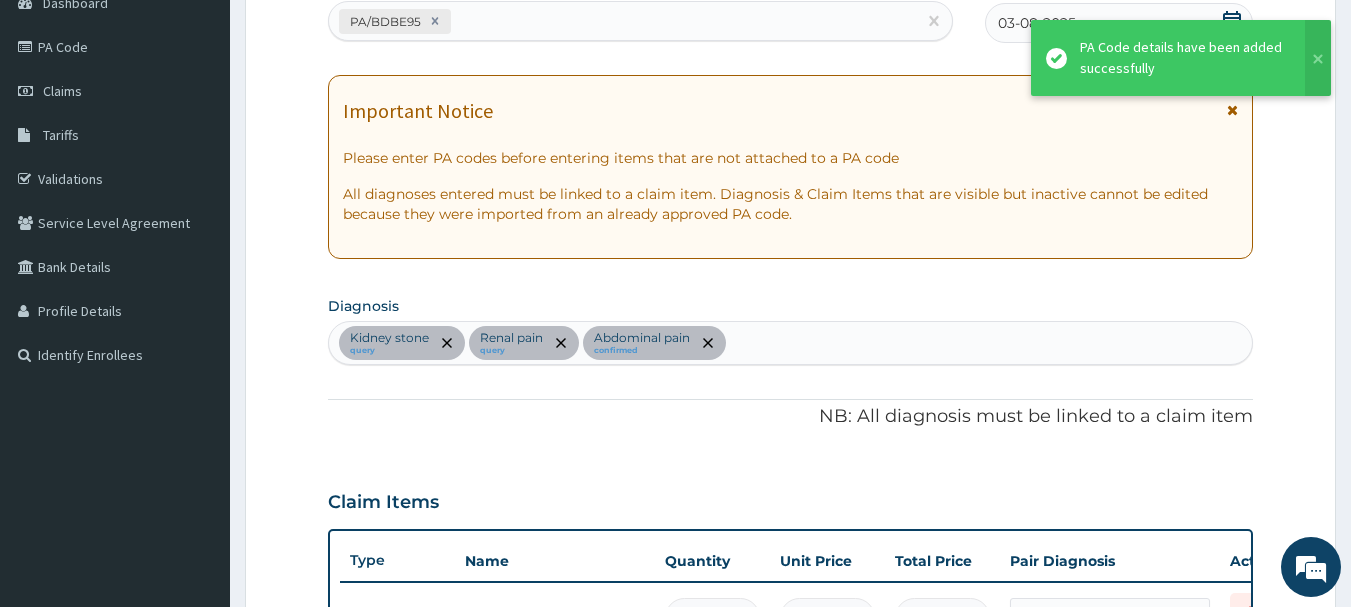 scroll, scrollTop: 667, scrollLeft: 0, axis: vertical 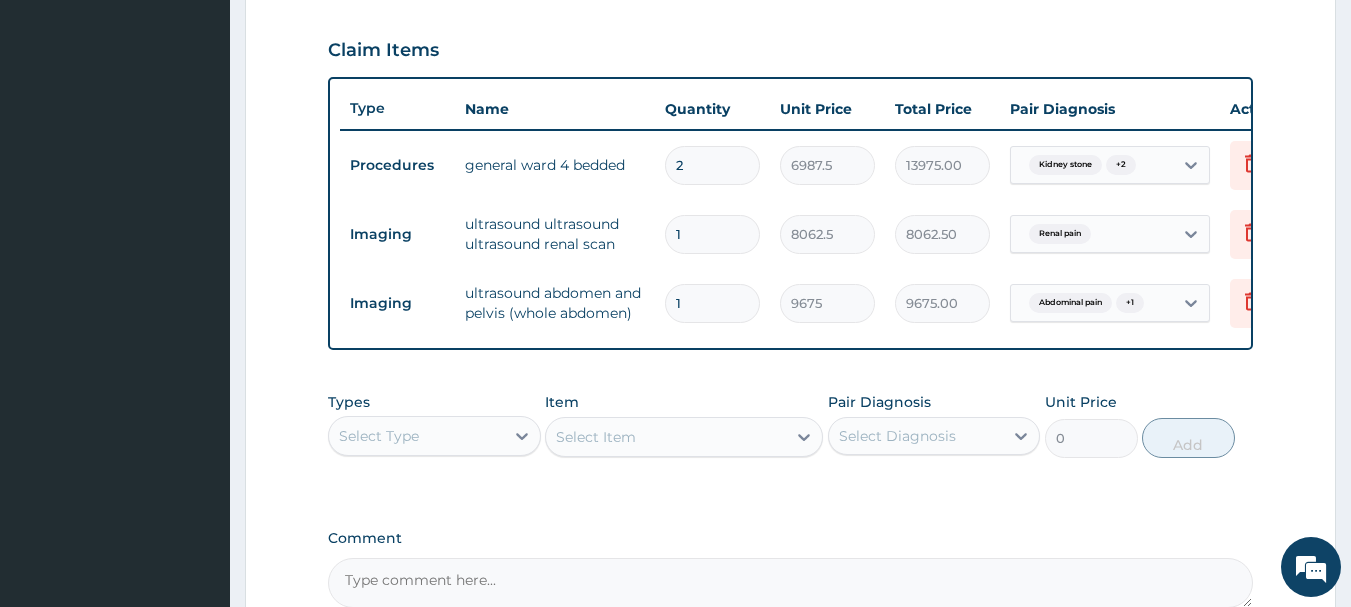 click on "2" at bounding box center [712, 165] 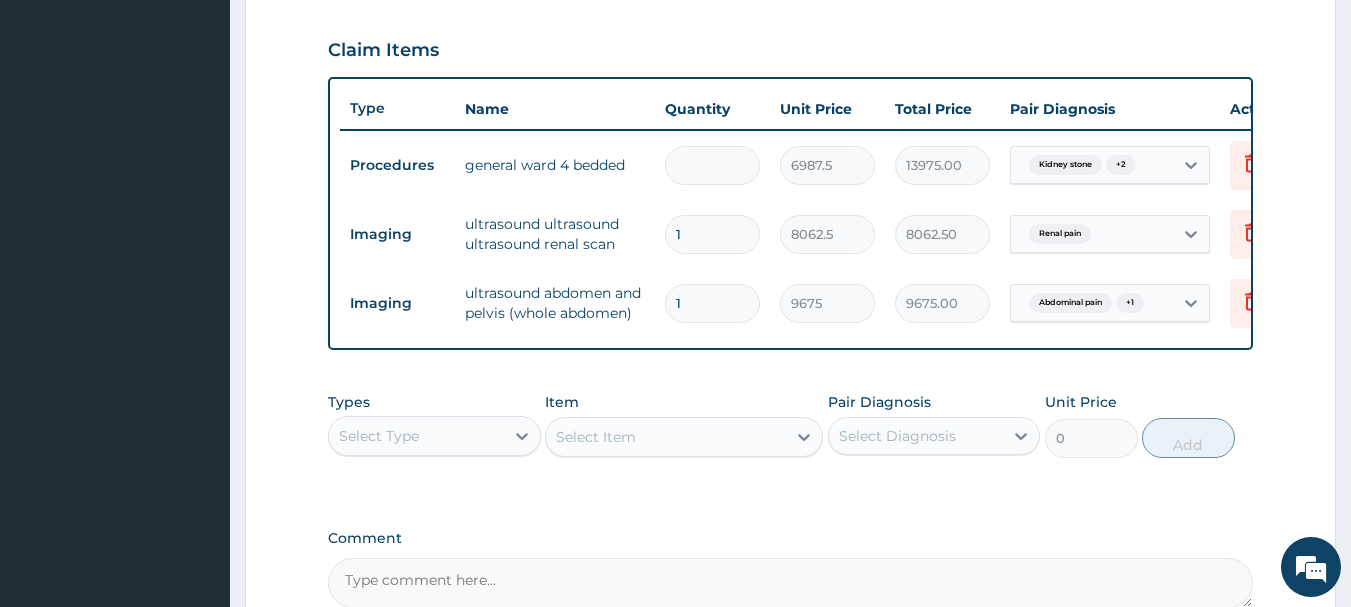 type on "0.00" 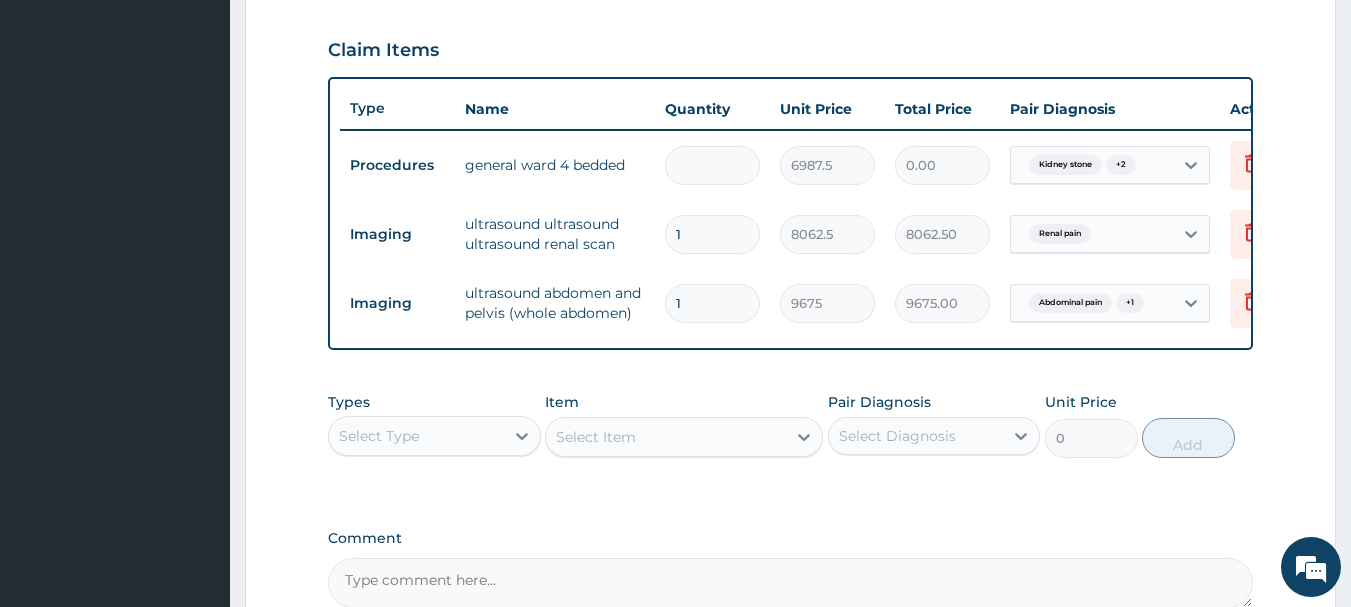 type on "1" 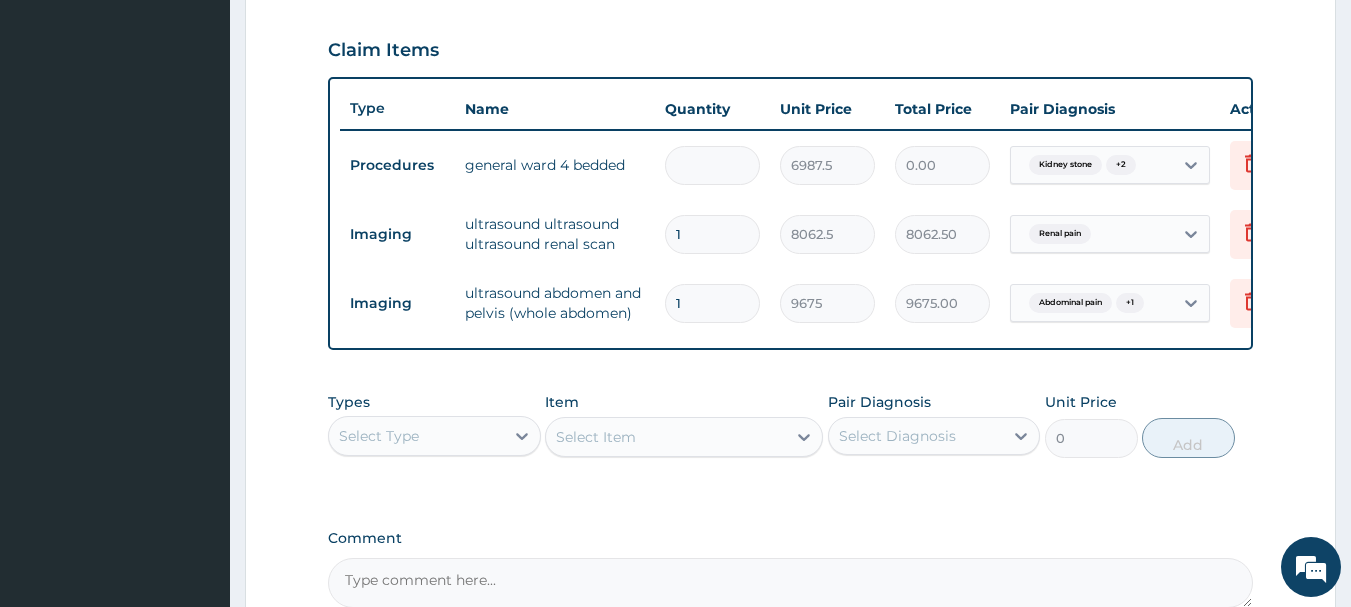 type on "6987.50" 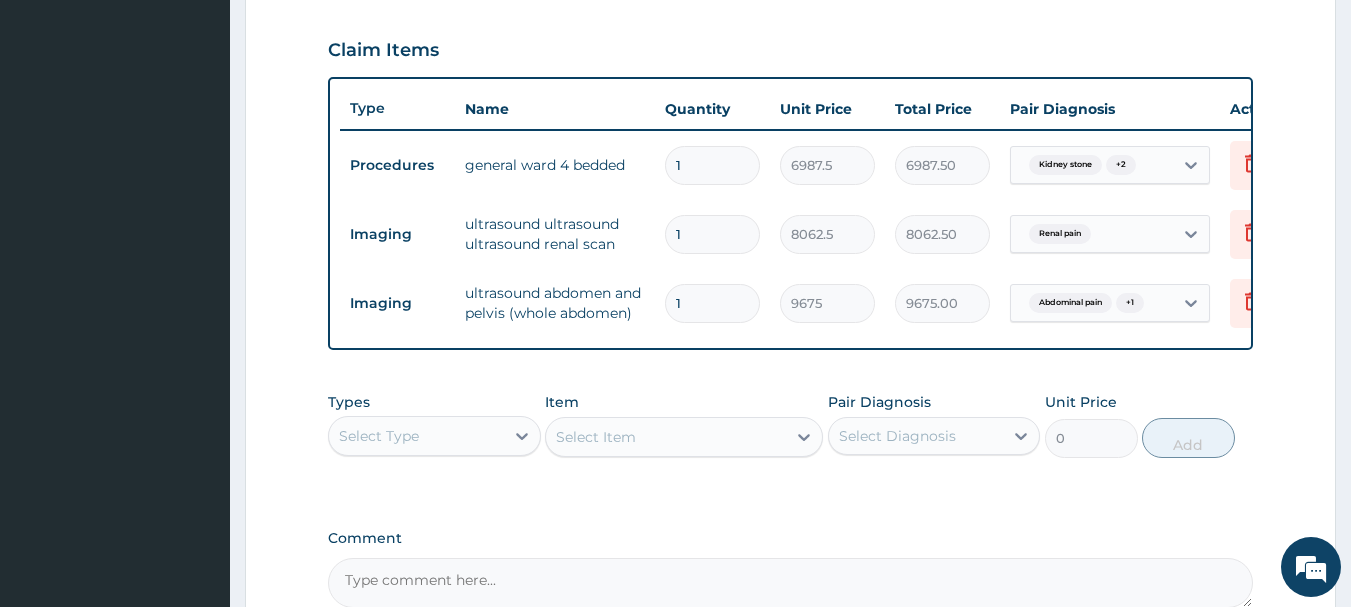 type on "1" 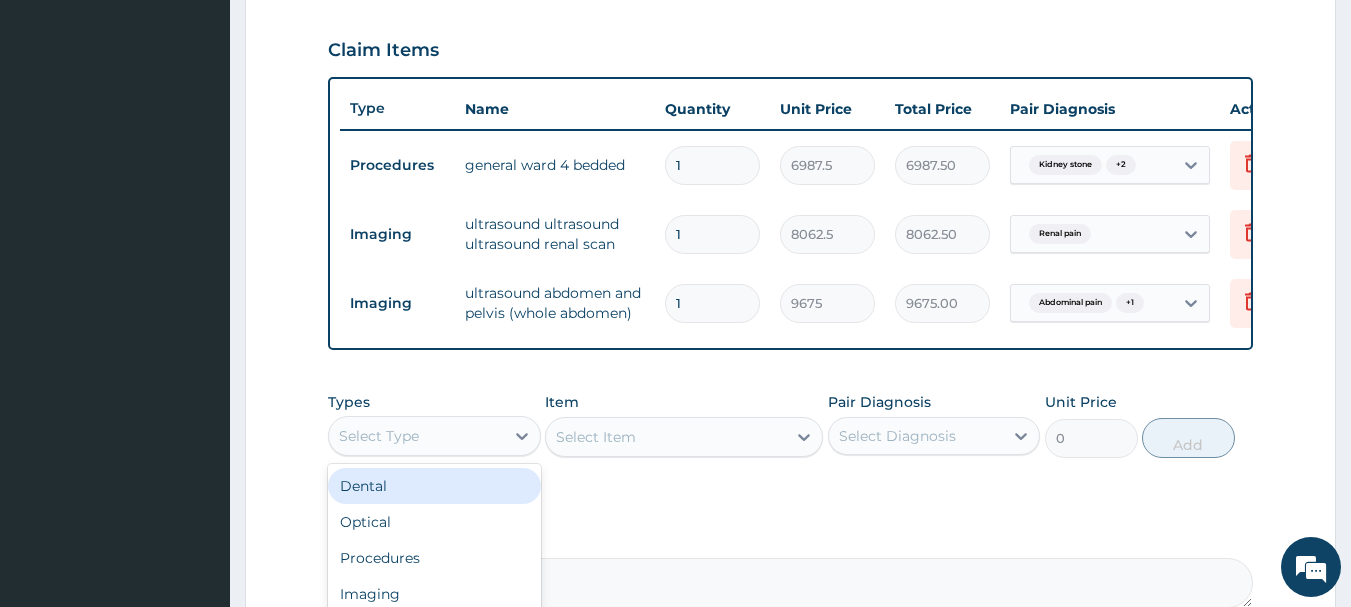 click on "Select Type" at bounding box center (416, 436) 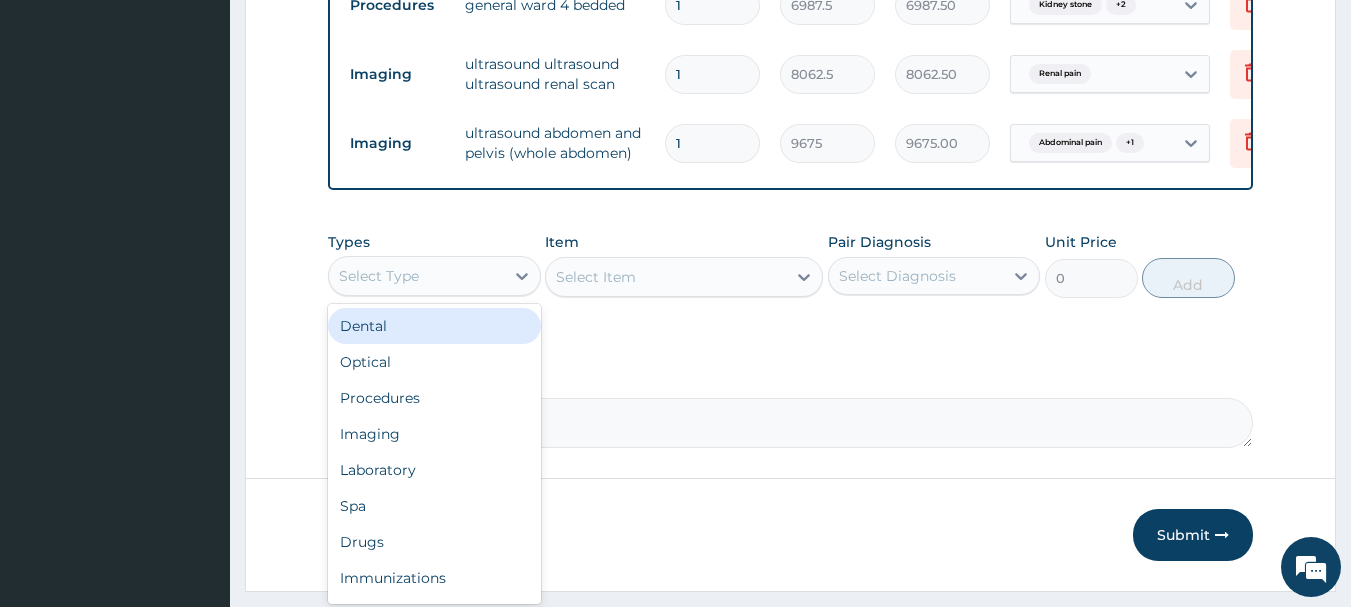 scroll, scrollTop: 867, scrollLeft: 0, axis: vertical 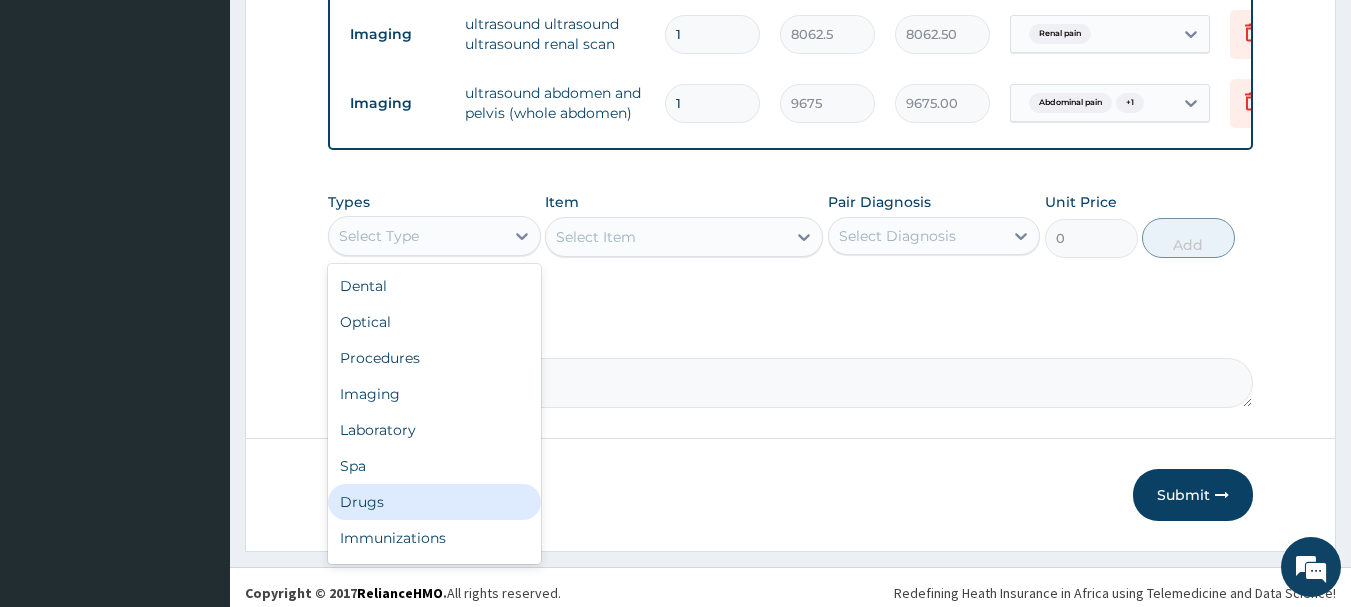 click on "Drugs" at bounding box center [434, 502] 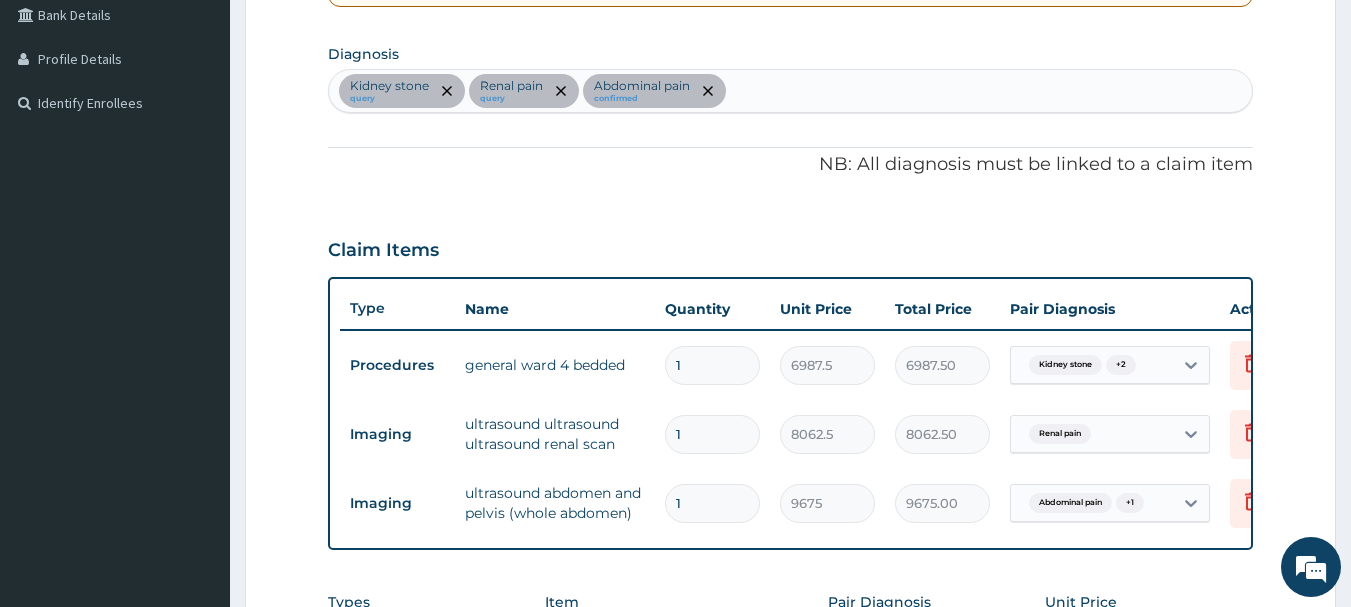 scroll, scrollTop: 893, scrollLeft: 0, axis: vertical 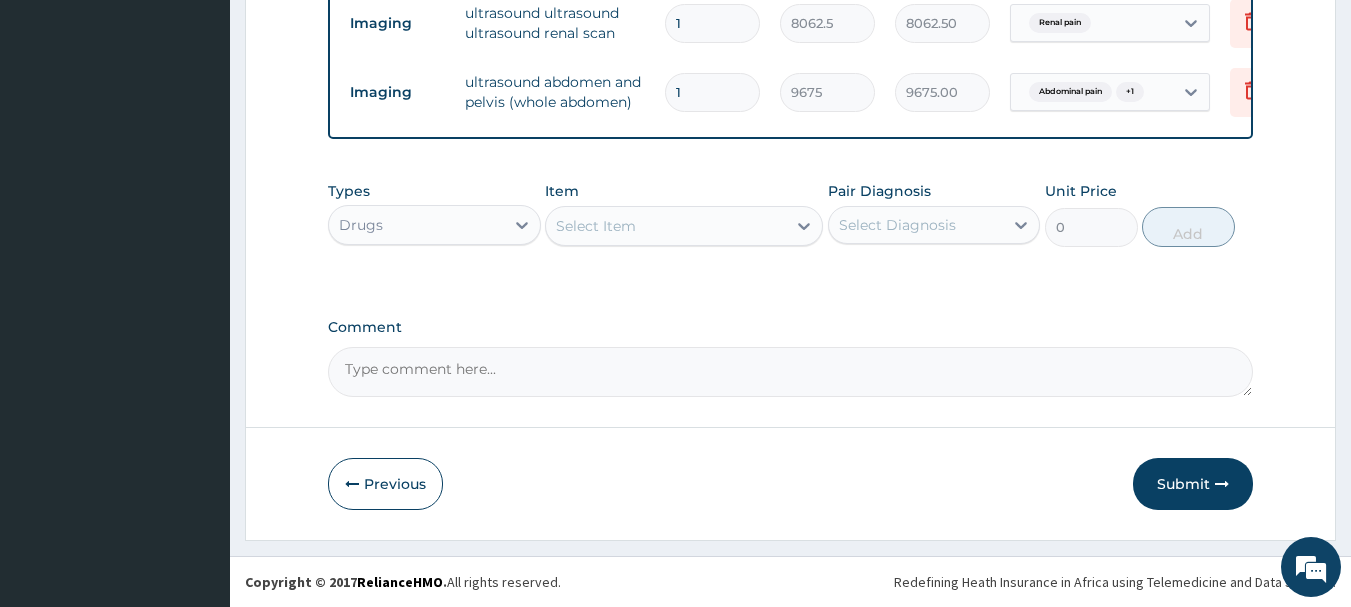 click on "Select Item" at bounding box center [666, 226] 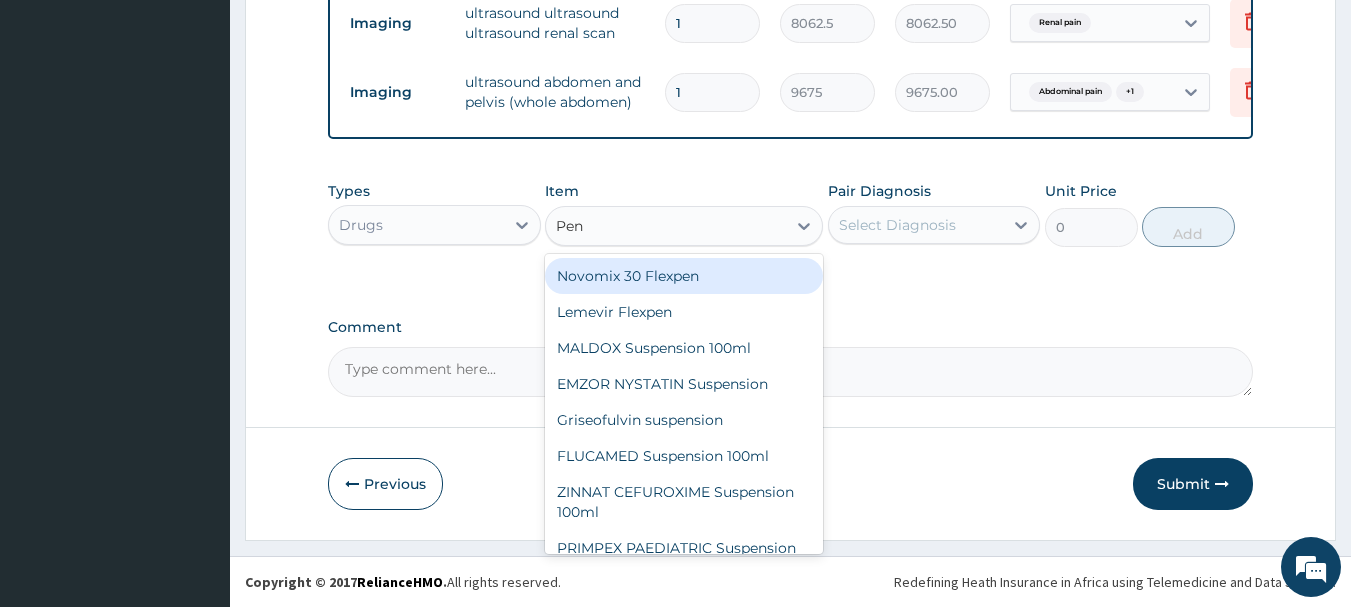 type on "Pent" 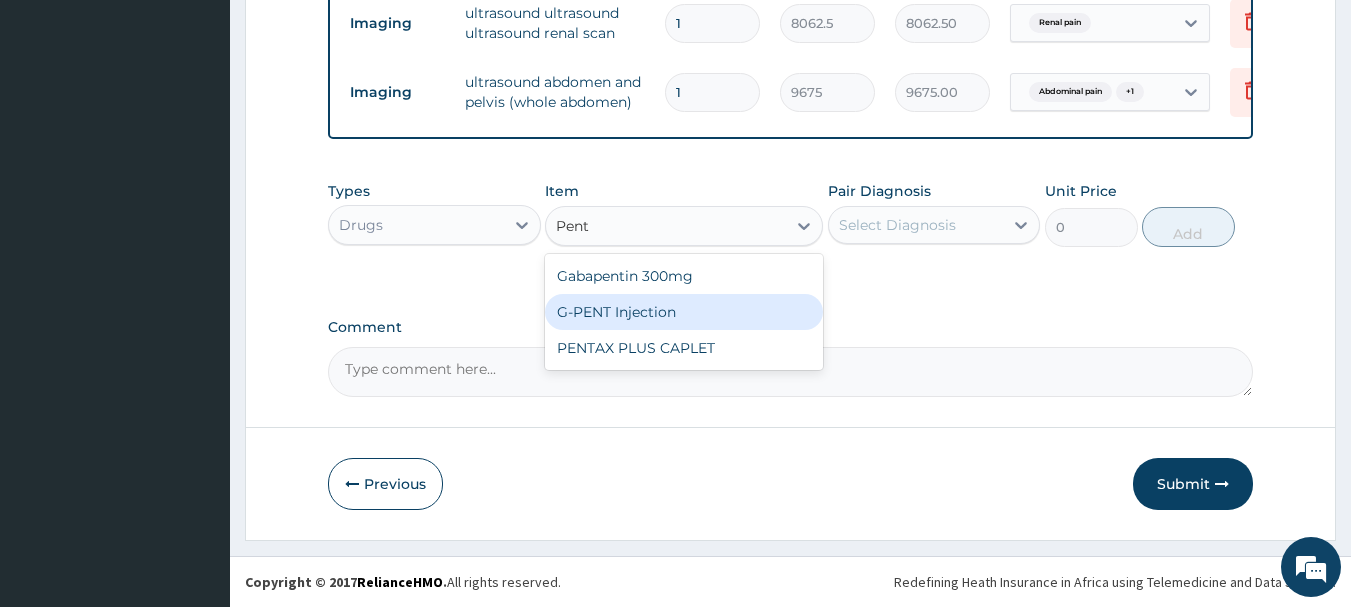 click on "G-PENT Injection" at bounding box center (684, 312) 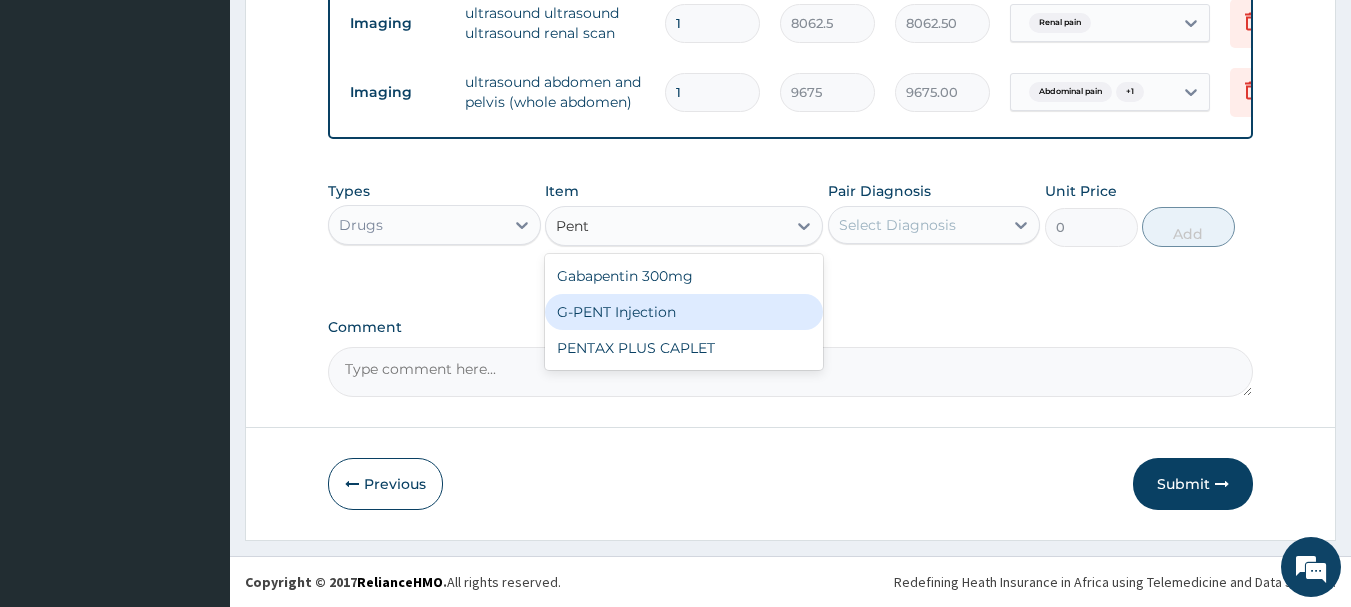 type 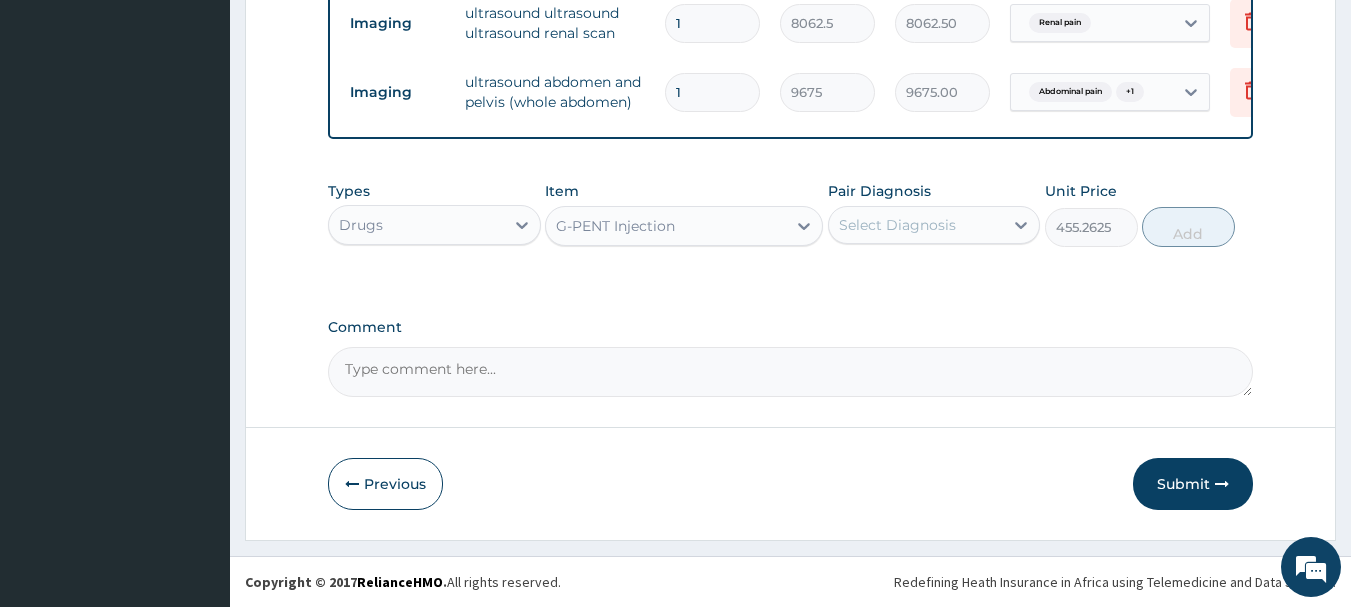 click on "G-PENT Injection" at bounding box center [615, 226] 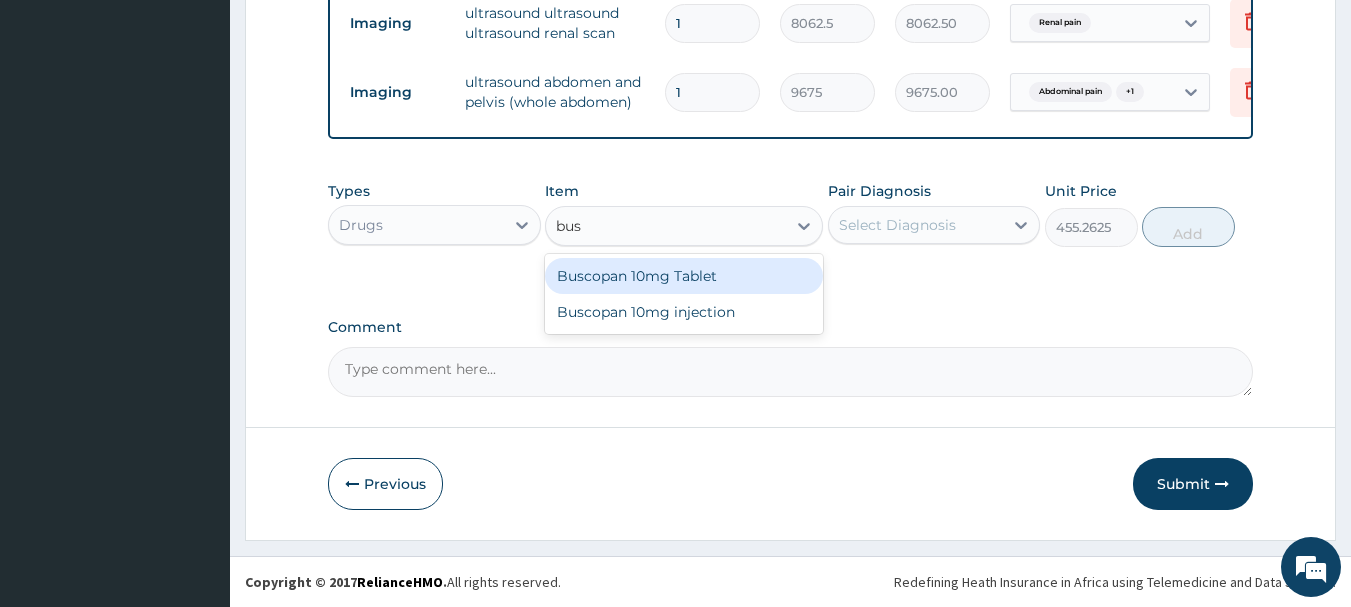scroll, scrollTop: 0, scrollLeft: 0, axis: both 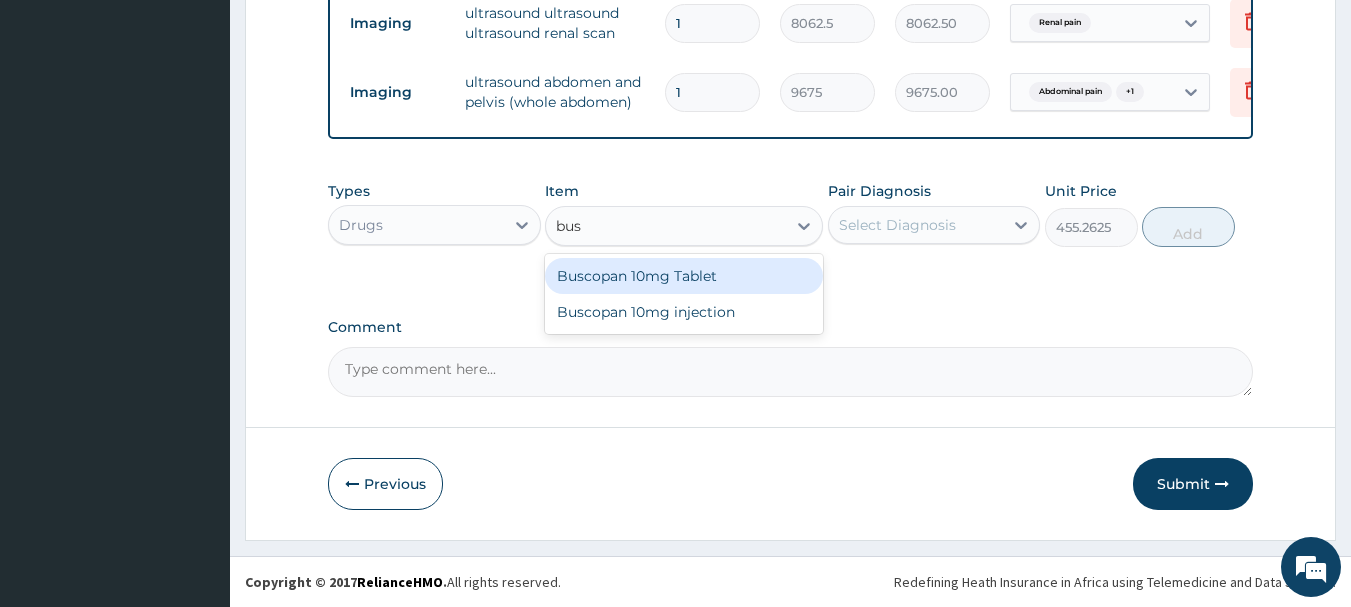 type on "busc" 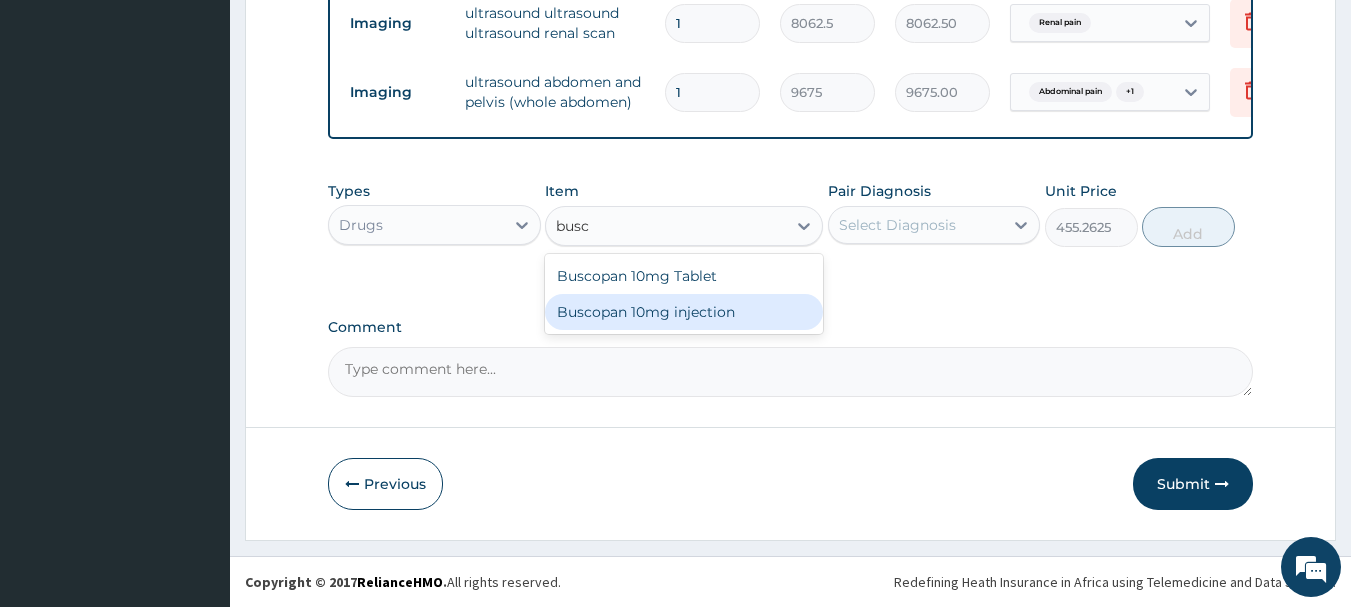click on "Buscopan 10mg injection" at bounding box center [684, 312] 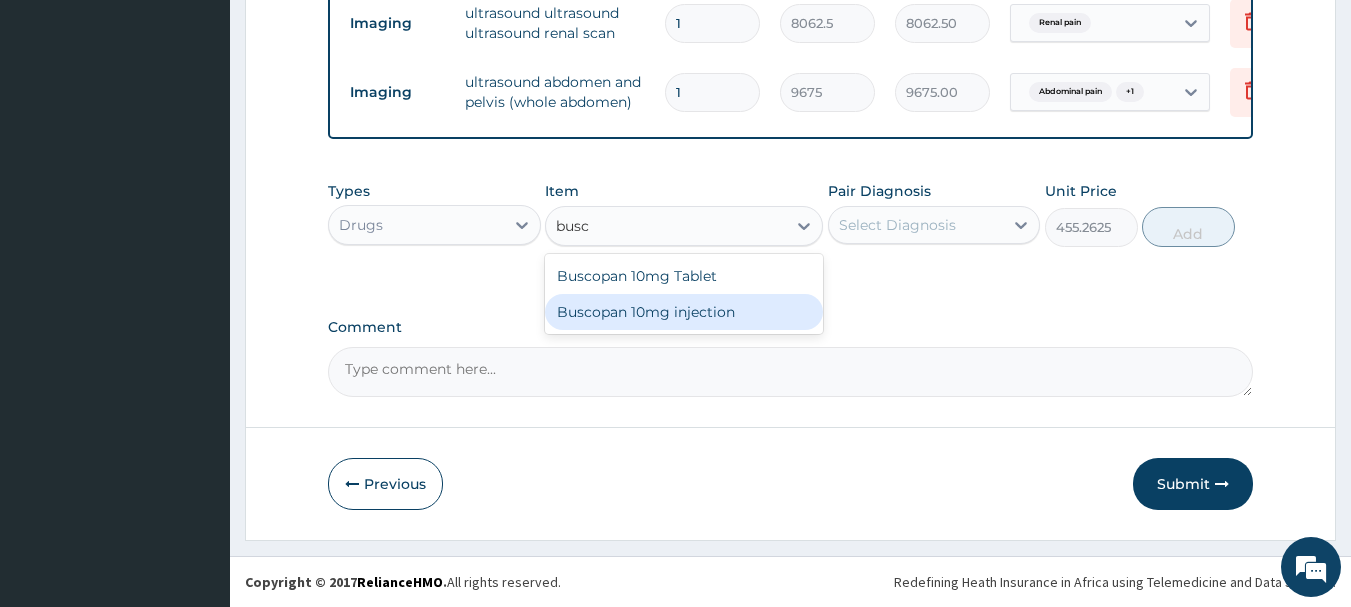 type 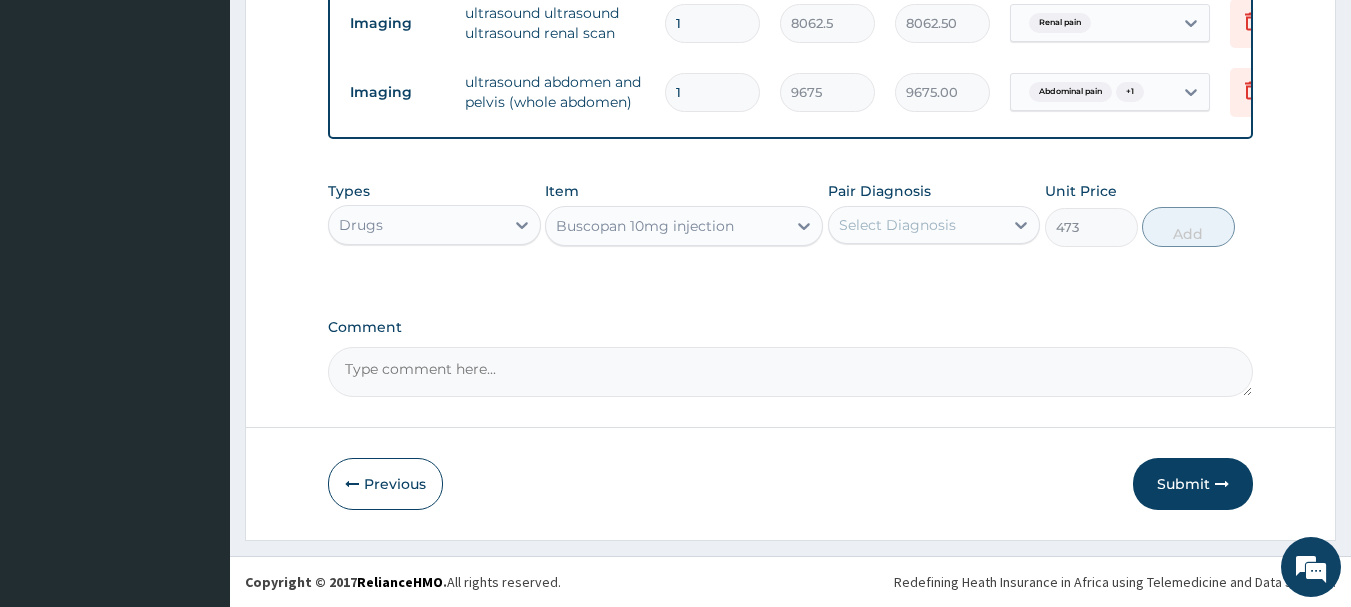click on "Select Diagnosis" at bounding box center (897, 225) 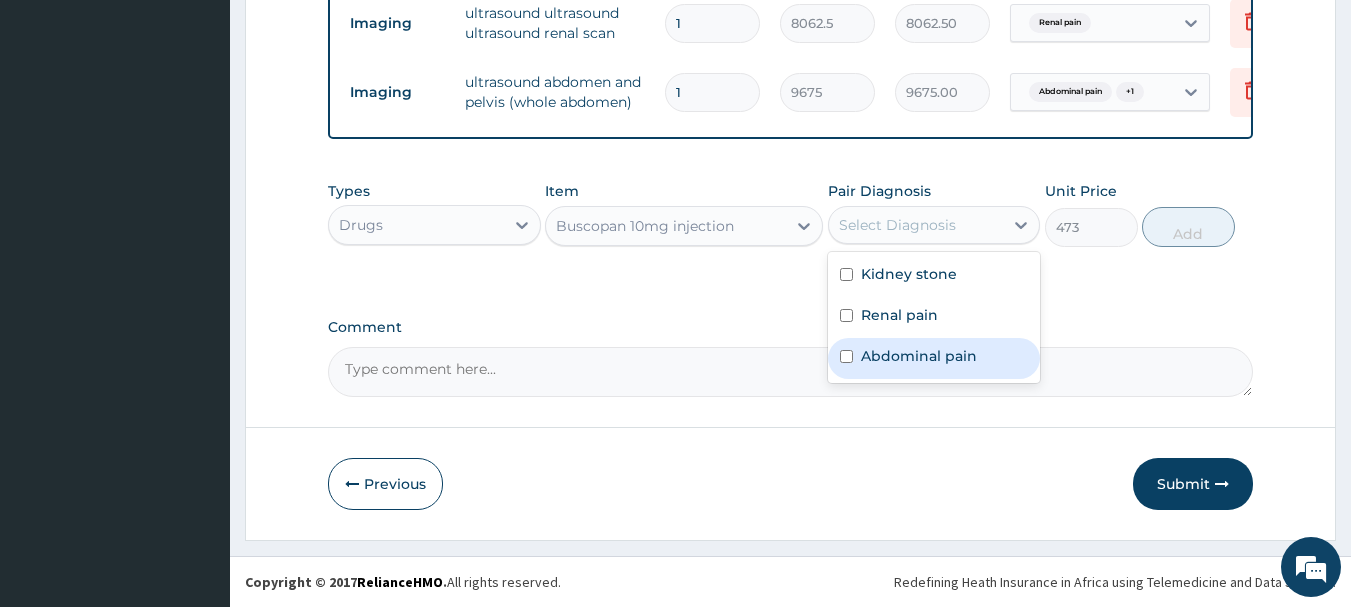 click at bounding box center (846, 356) 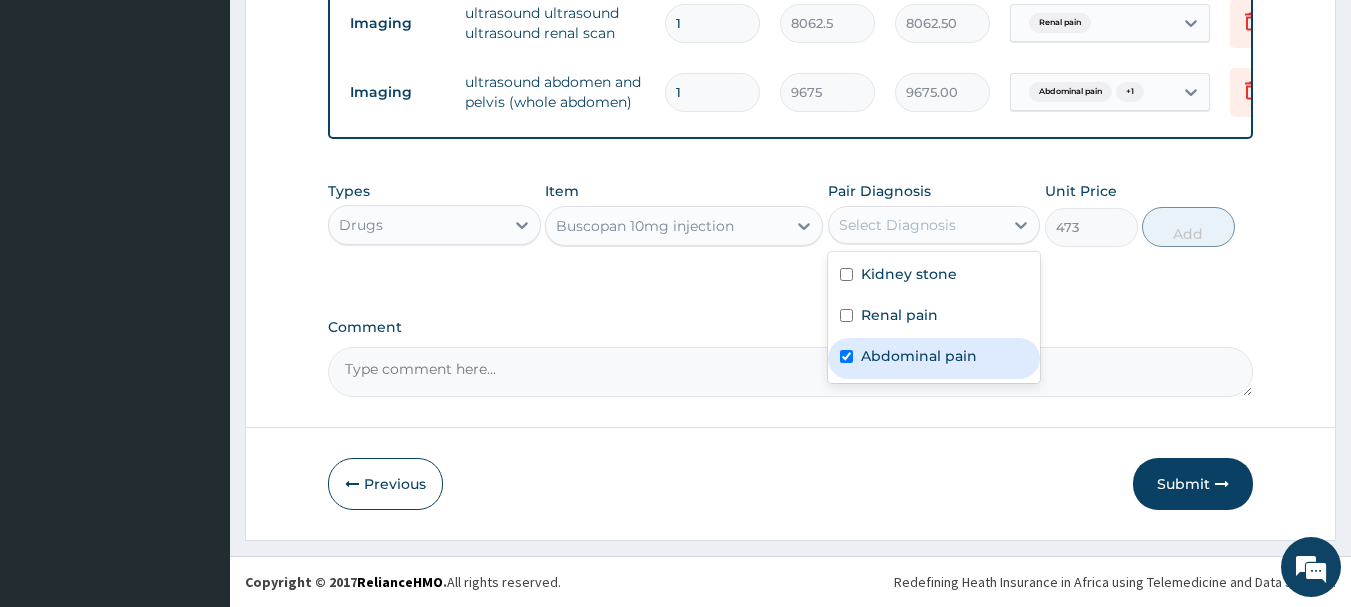 checkbox on "true" 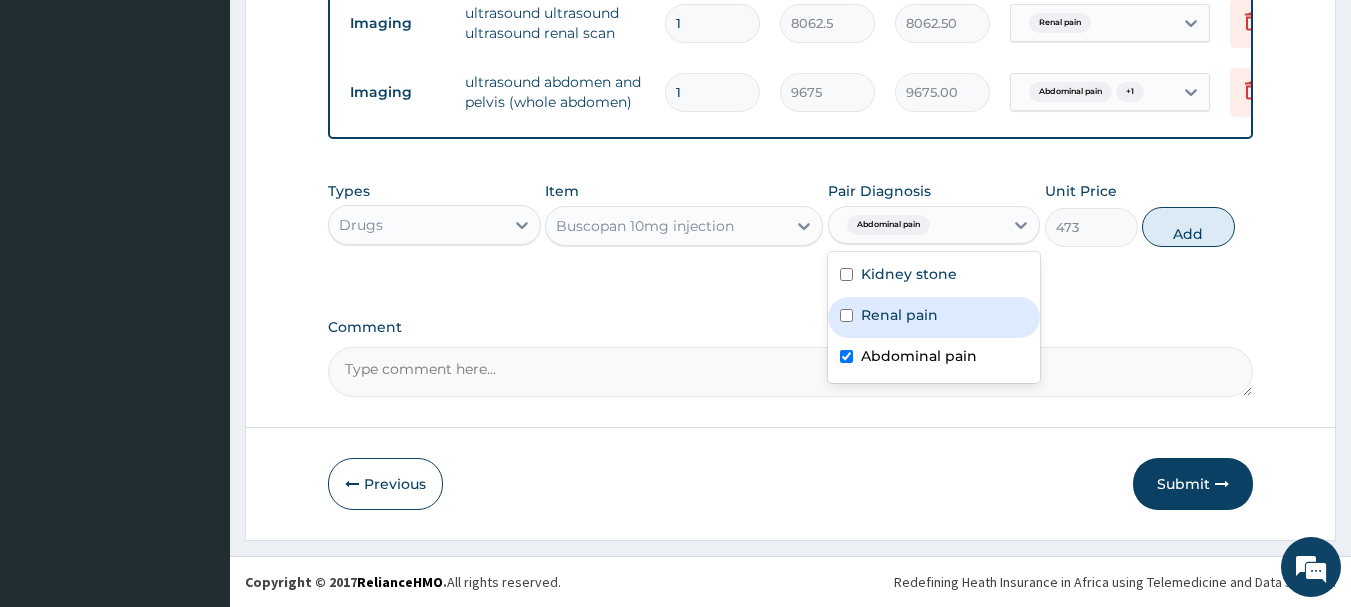 click on "Renal pain" at bounding box center (934, 317) 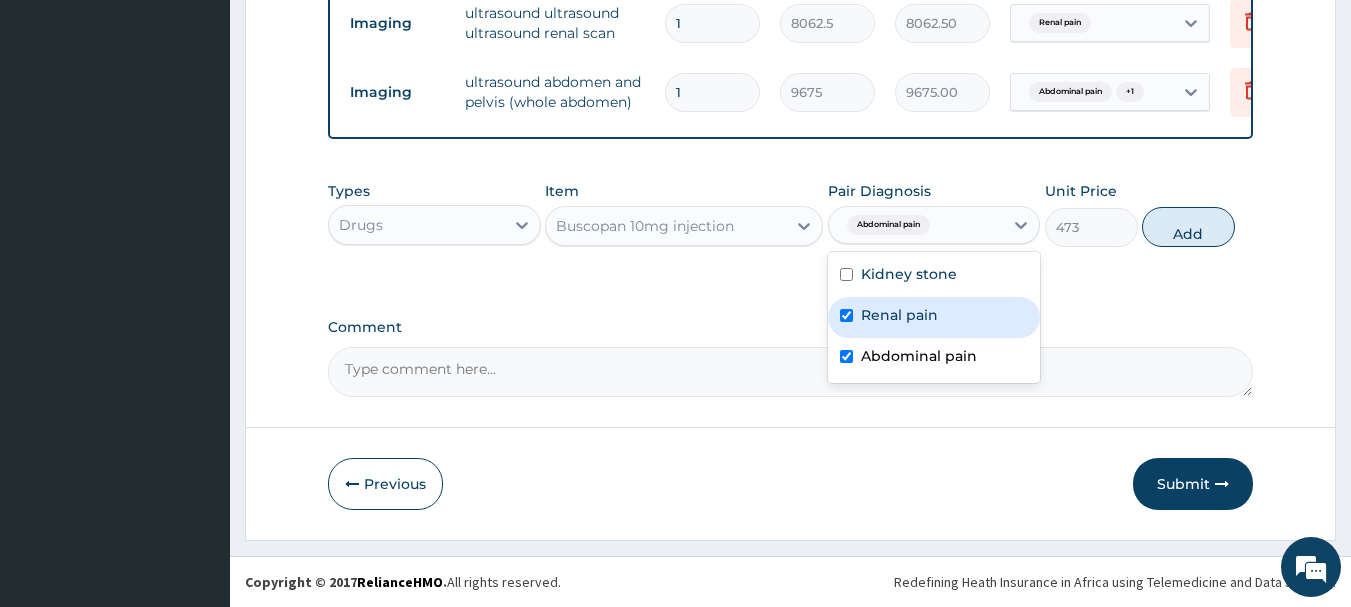 checkbox on "true" 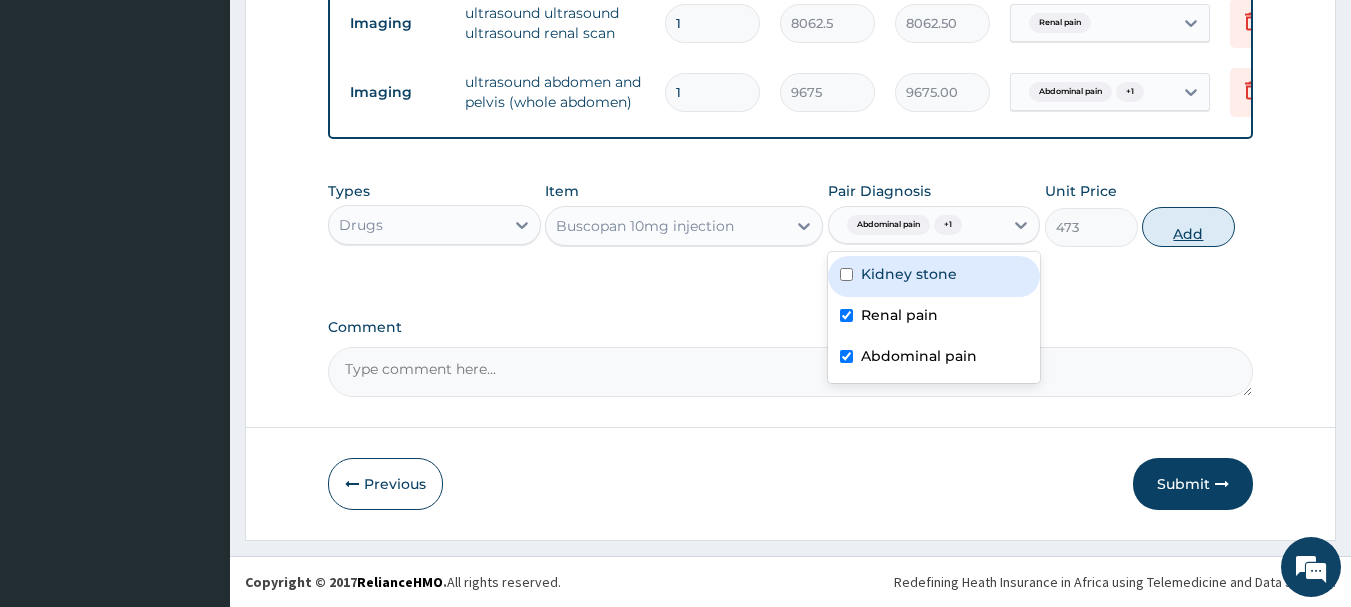 click on "Add" at bounding box center (1188, 227) 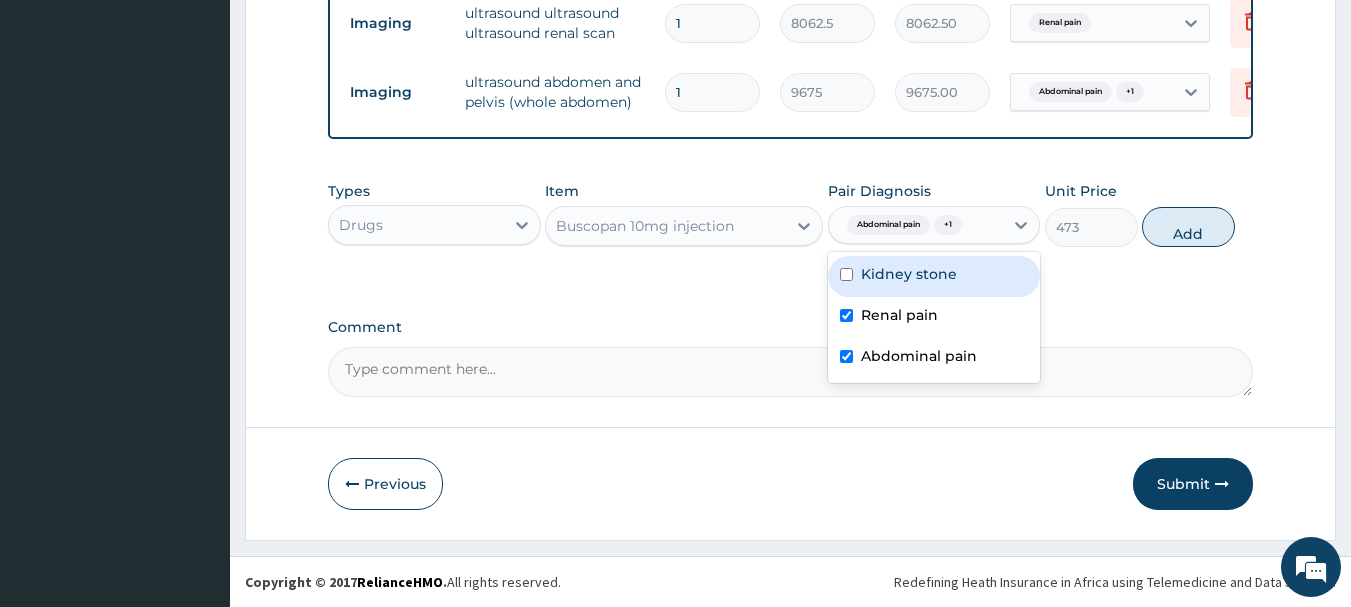 type on "0" 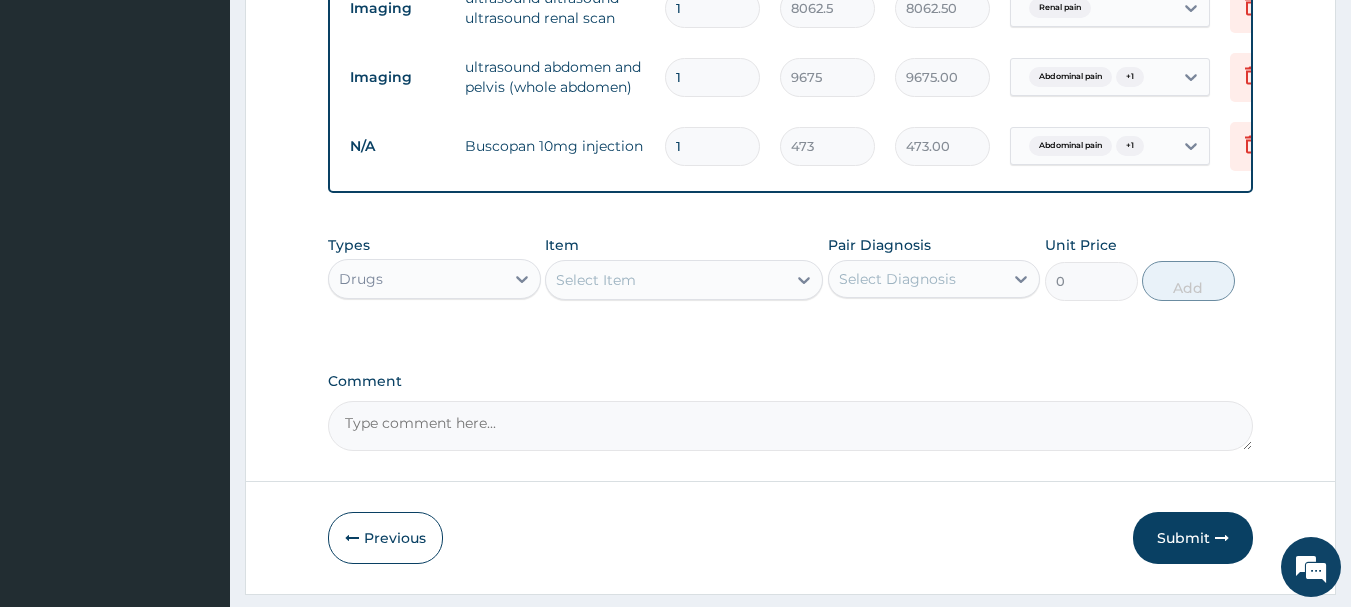 click on "Select Item" at bounding box center (666, 280) 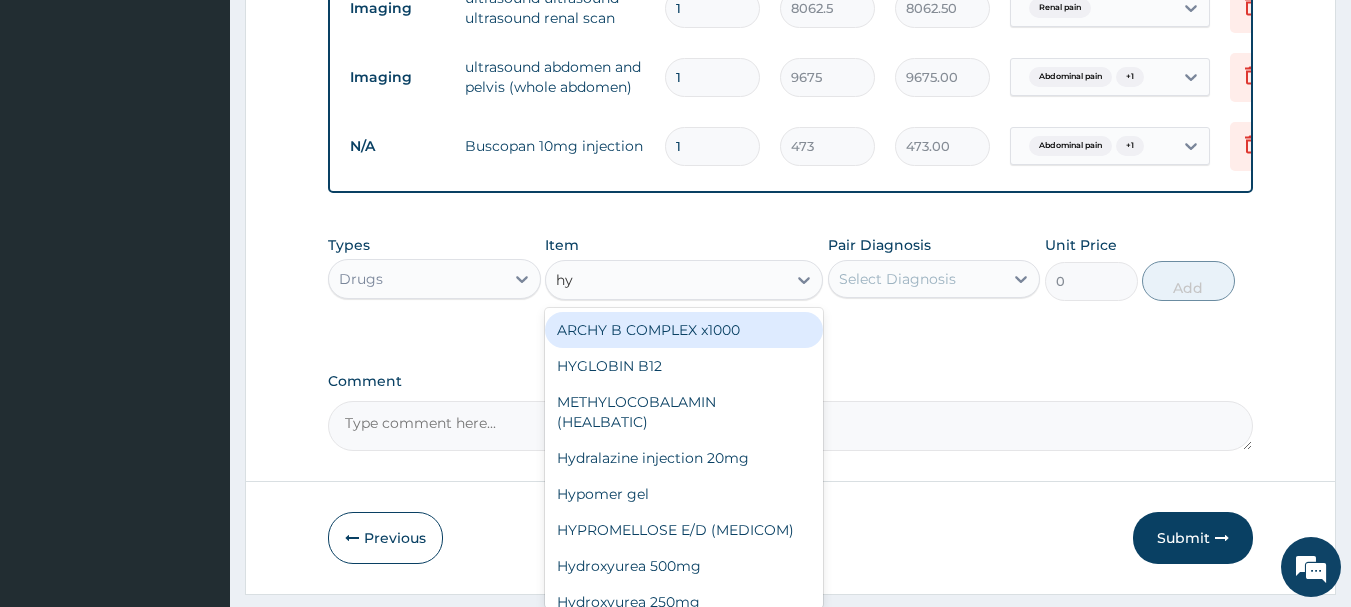 type on "h" 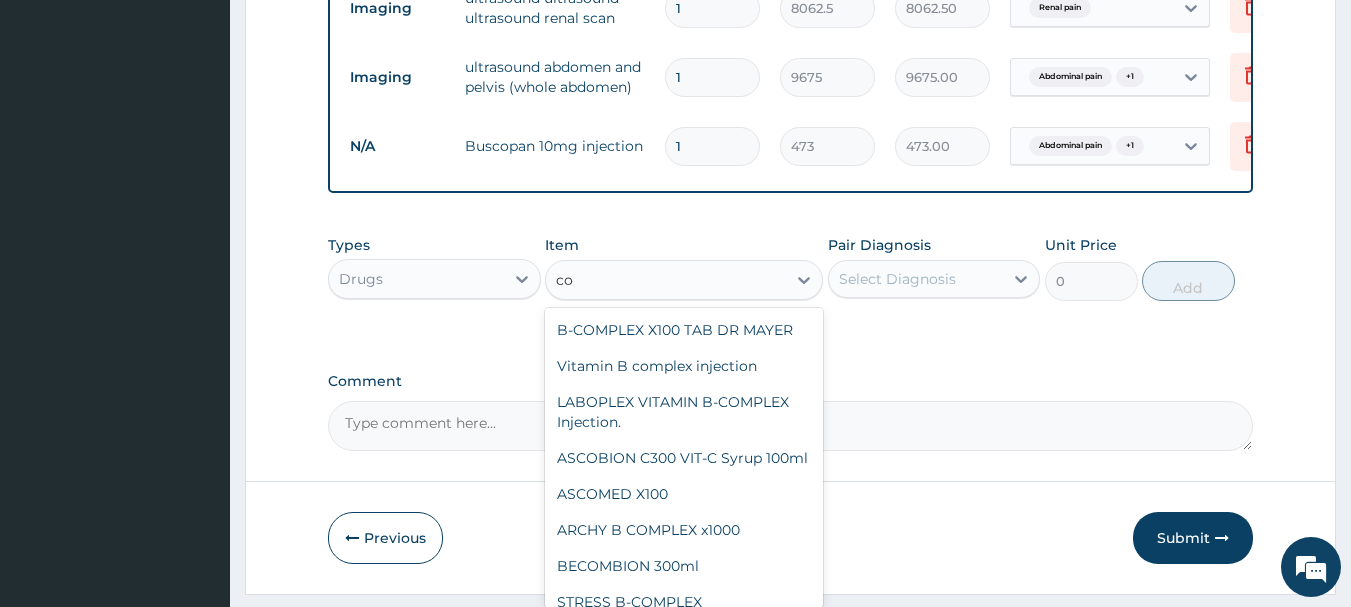 type on "c" 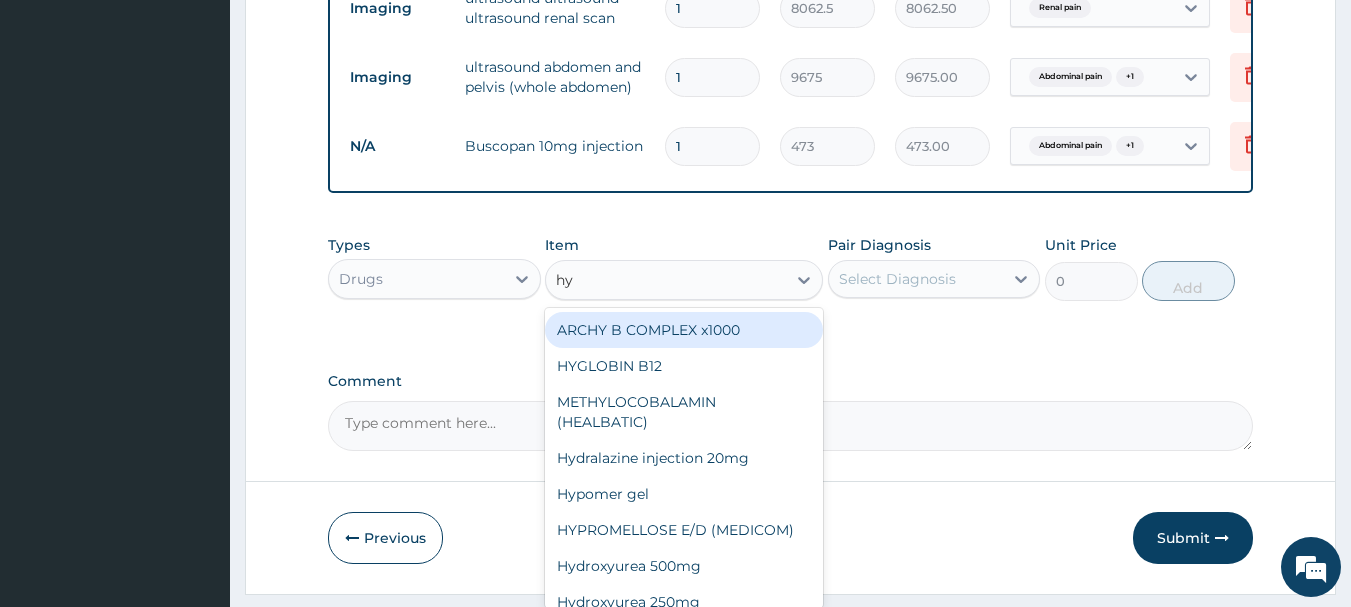 type on "h" 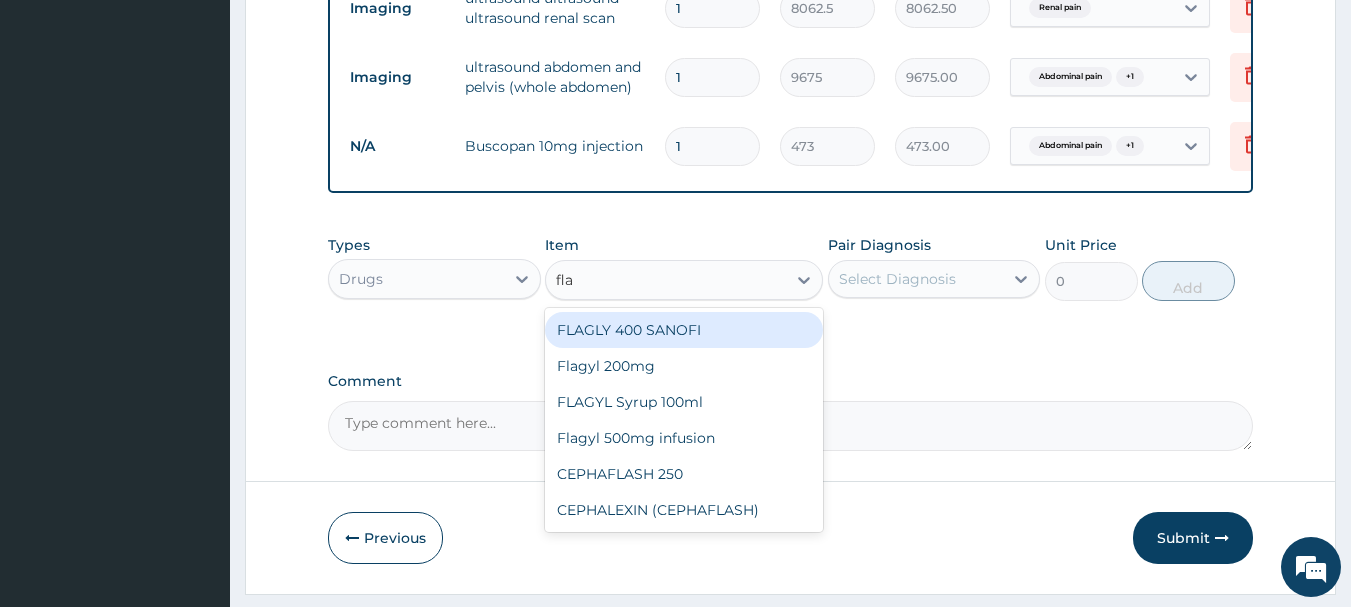 type on "flag" 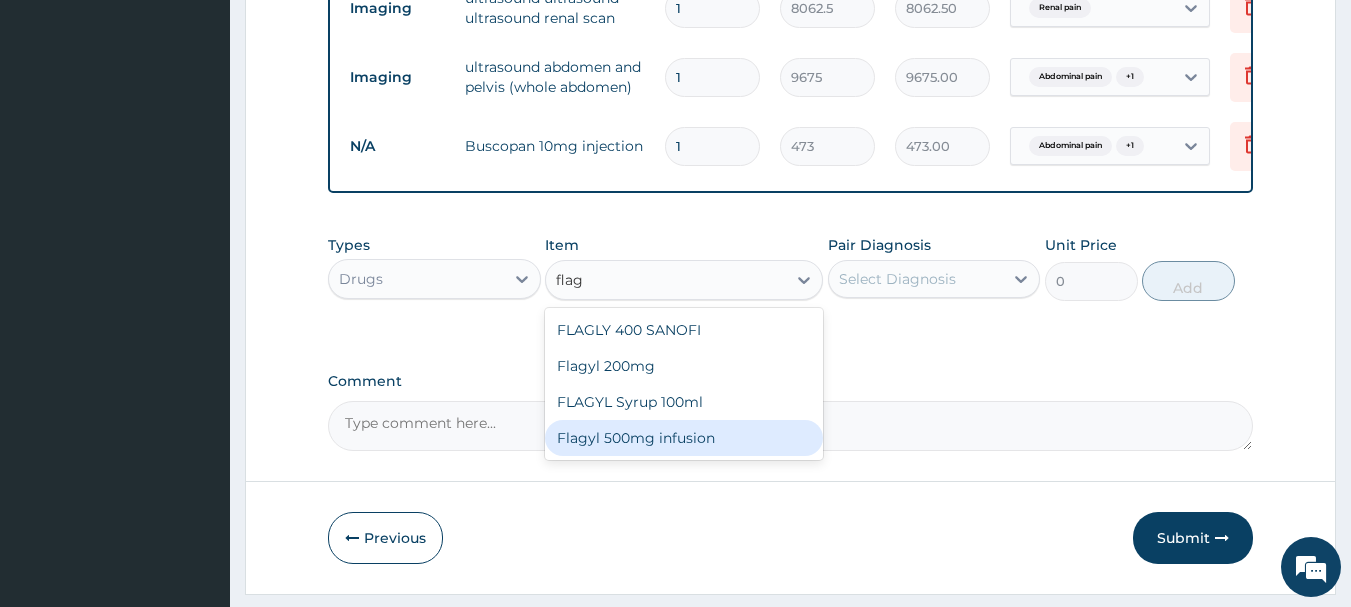 click on "Flagyl 500mg infusion" at bounding box center [684, 438] 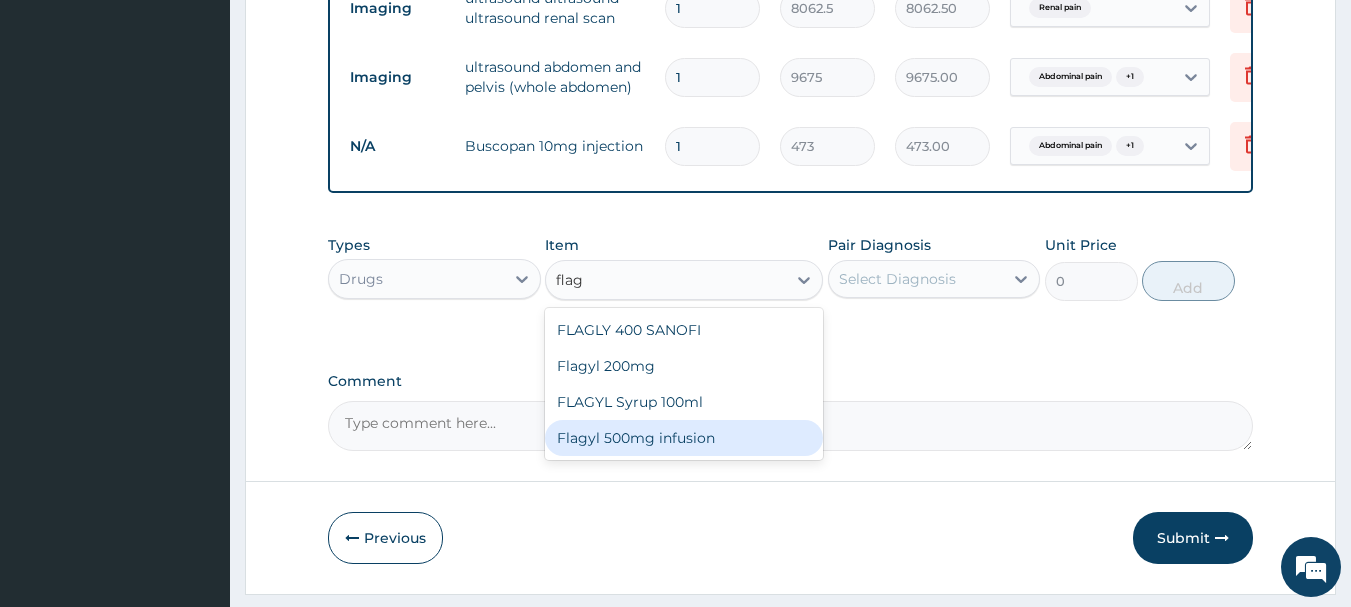 type 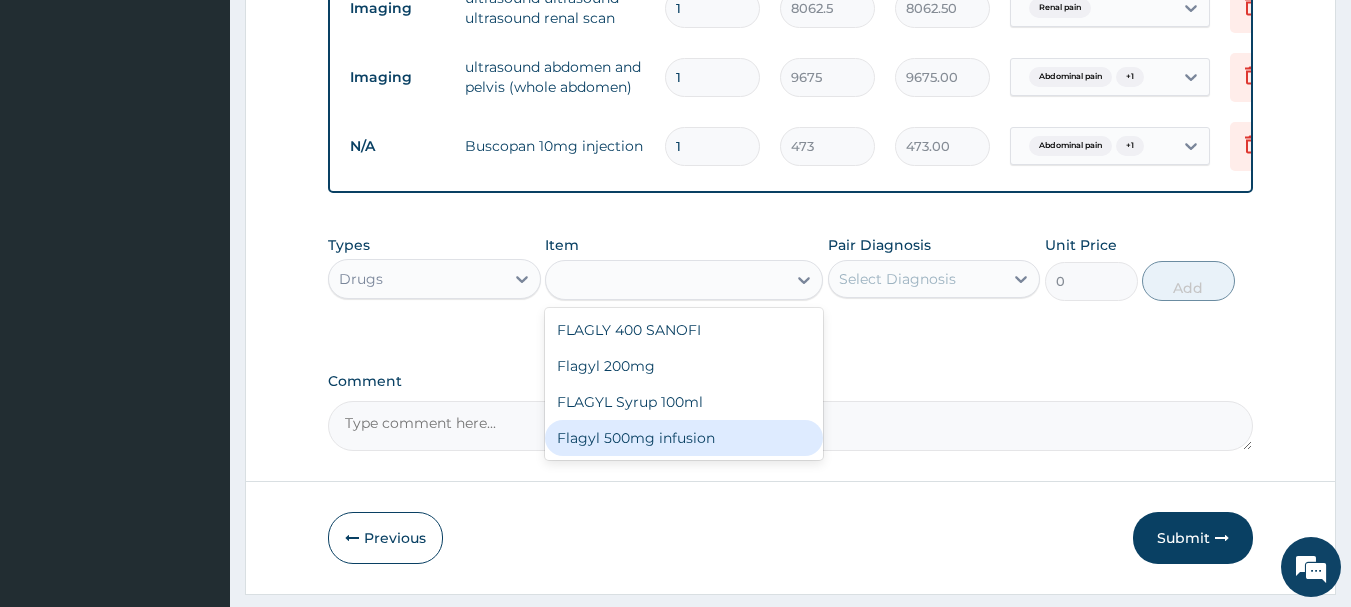 type on "591.25" 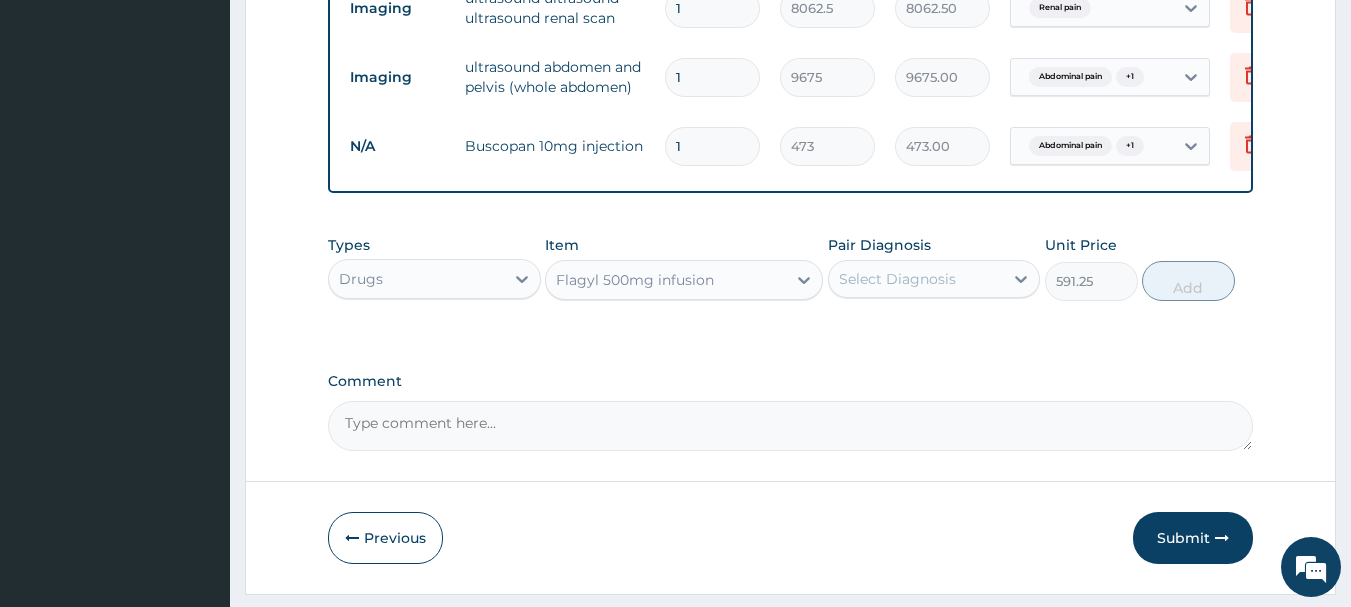 click on "Select Diagnosis" at bounding box center [897, 279] 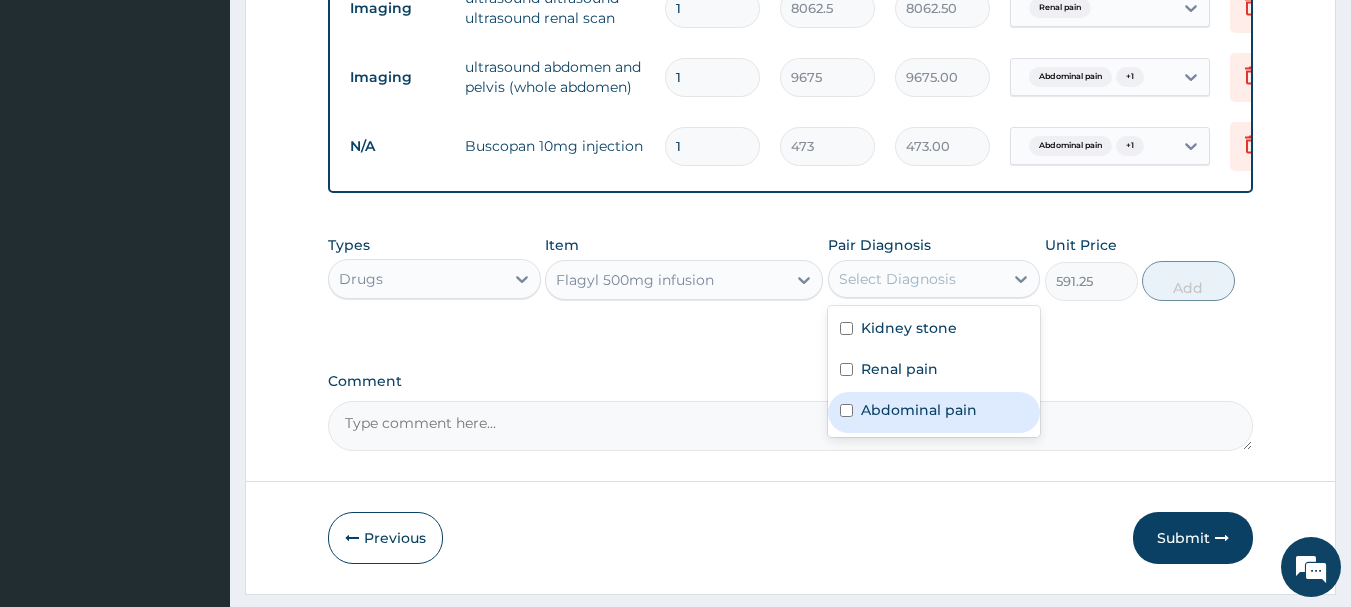 click on "Abdominal pain" at bounding box center (934, 412) 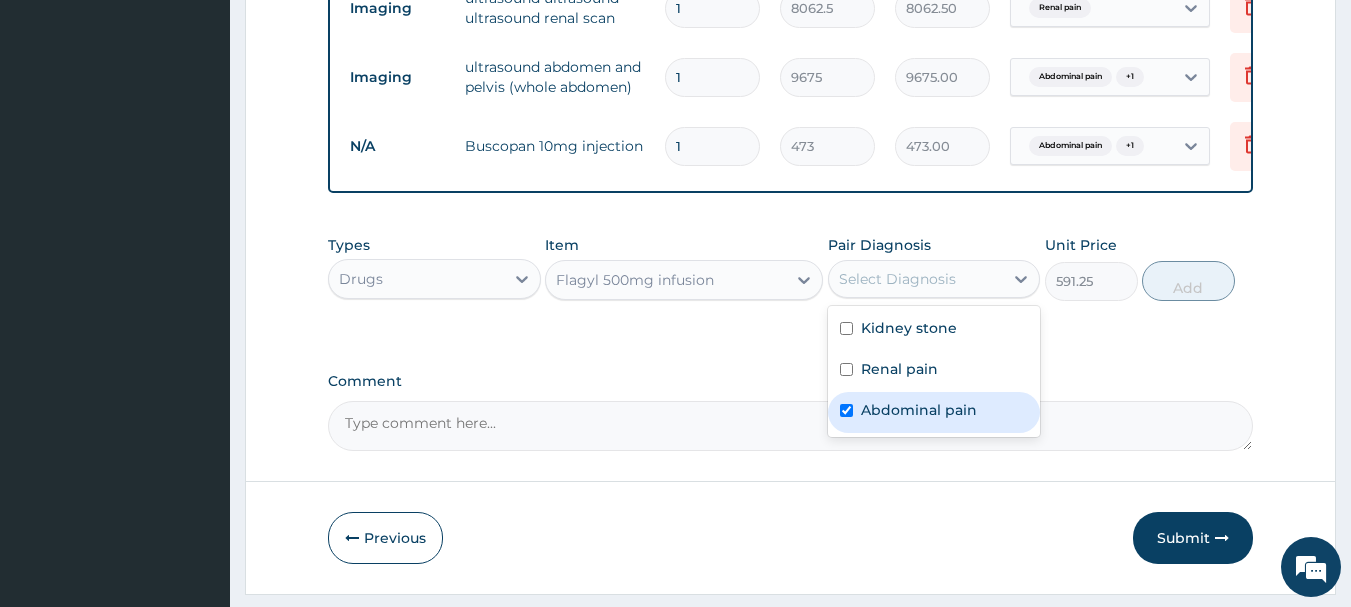 checkbox on "true" 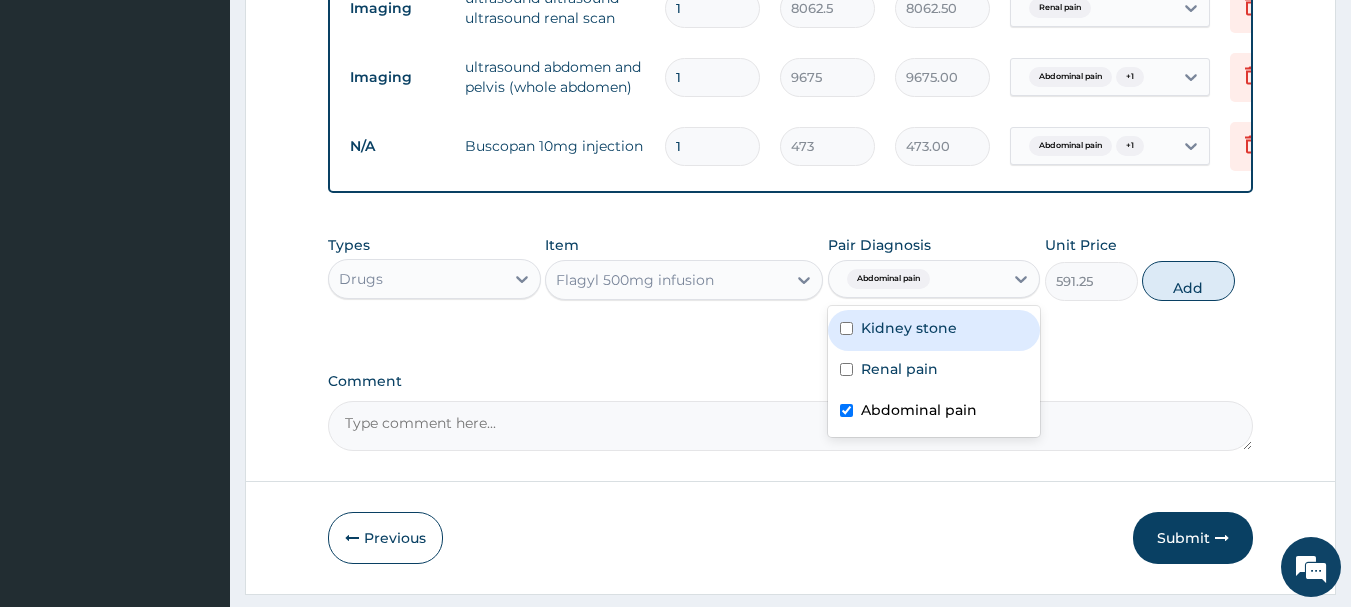 click at bounding box center (846, 328) 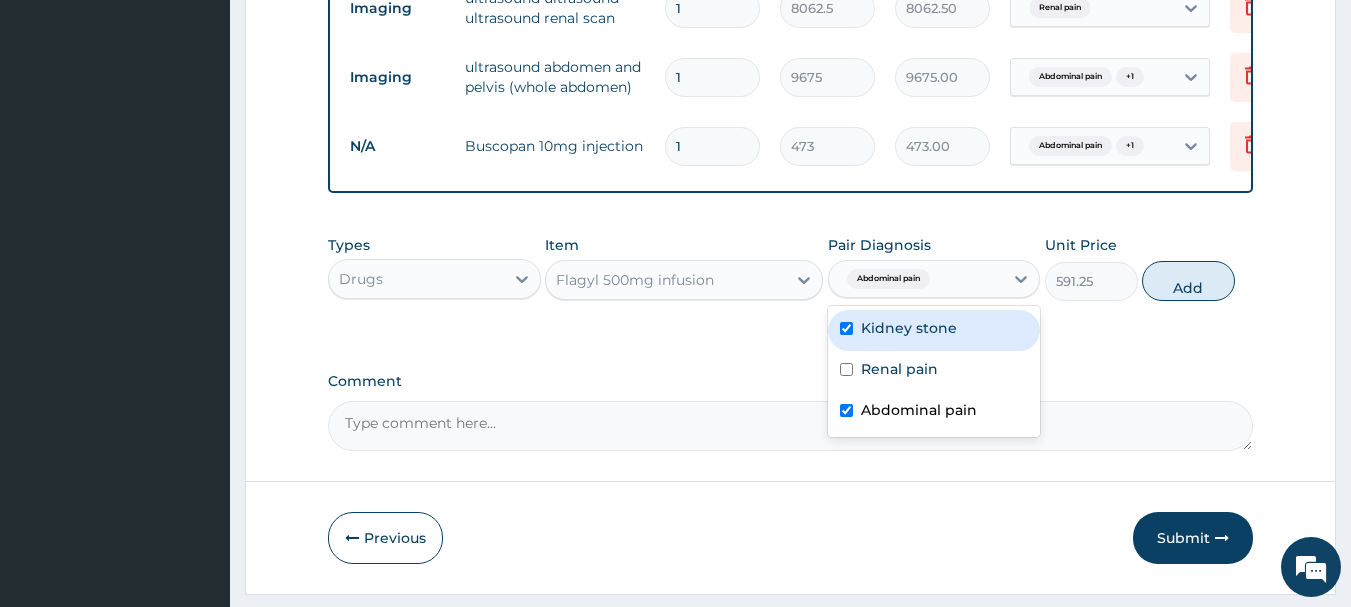 checkbox on "true" 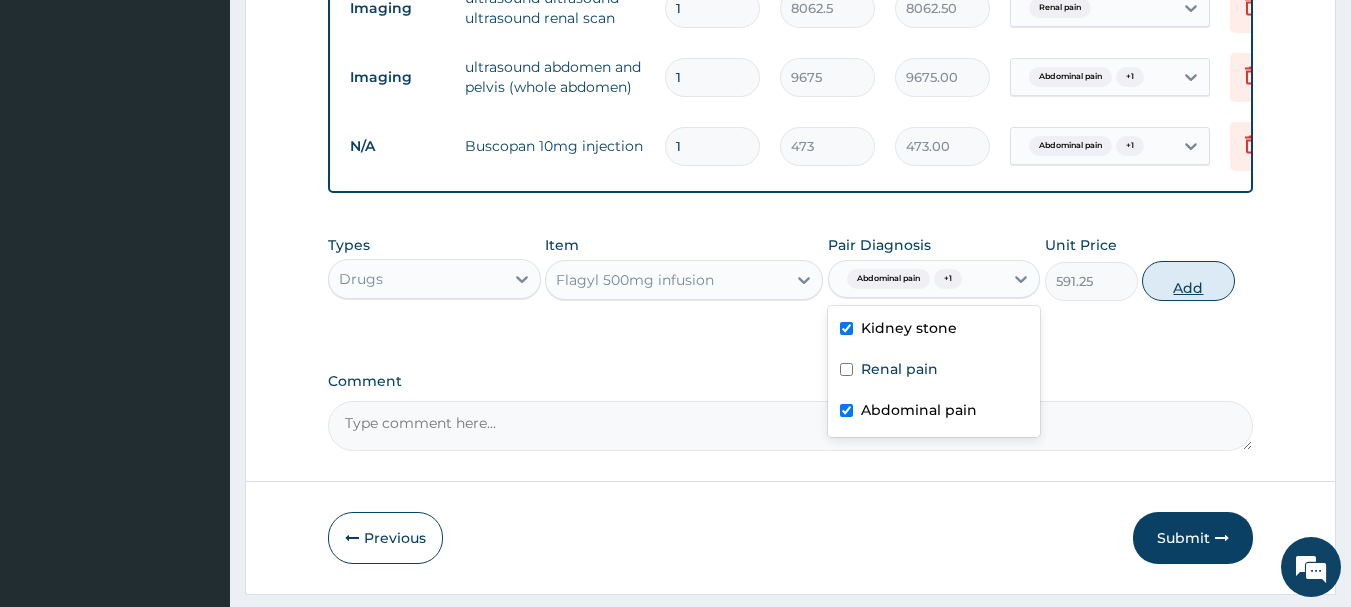 click on "Add" at bounding box center [1188, 281] 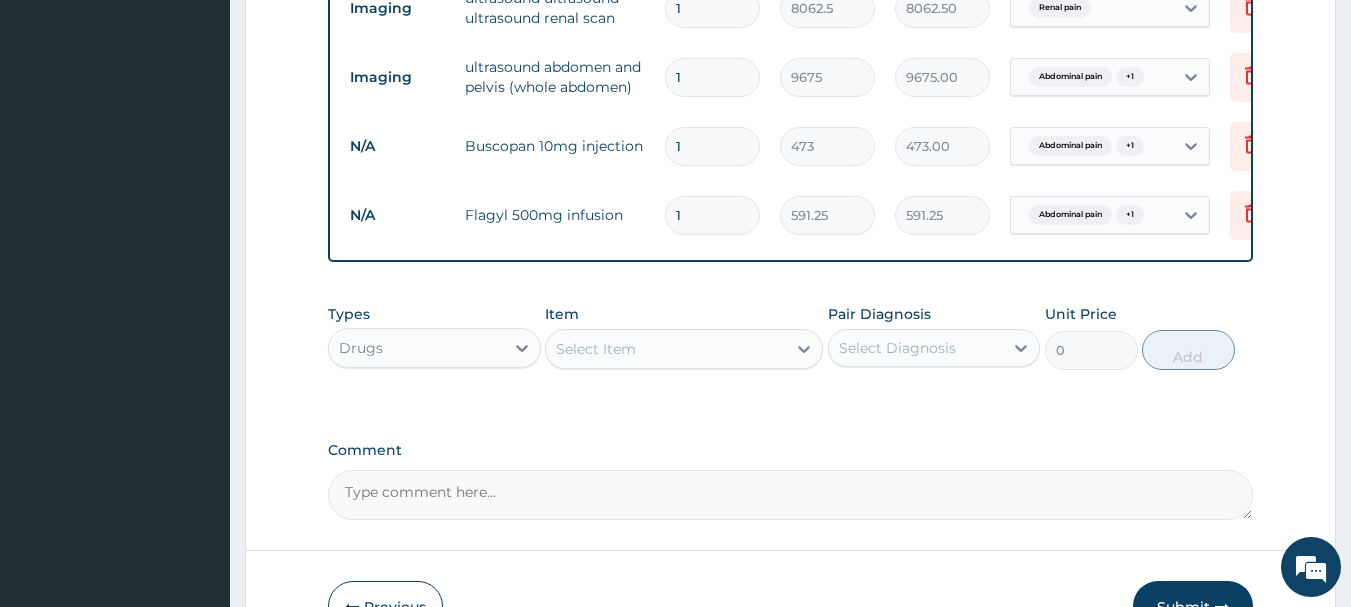 click on "Select Item" at bounding box center (666, 349) 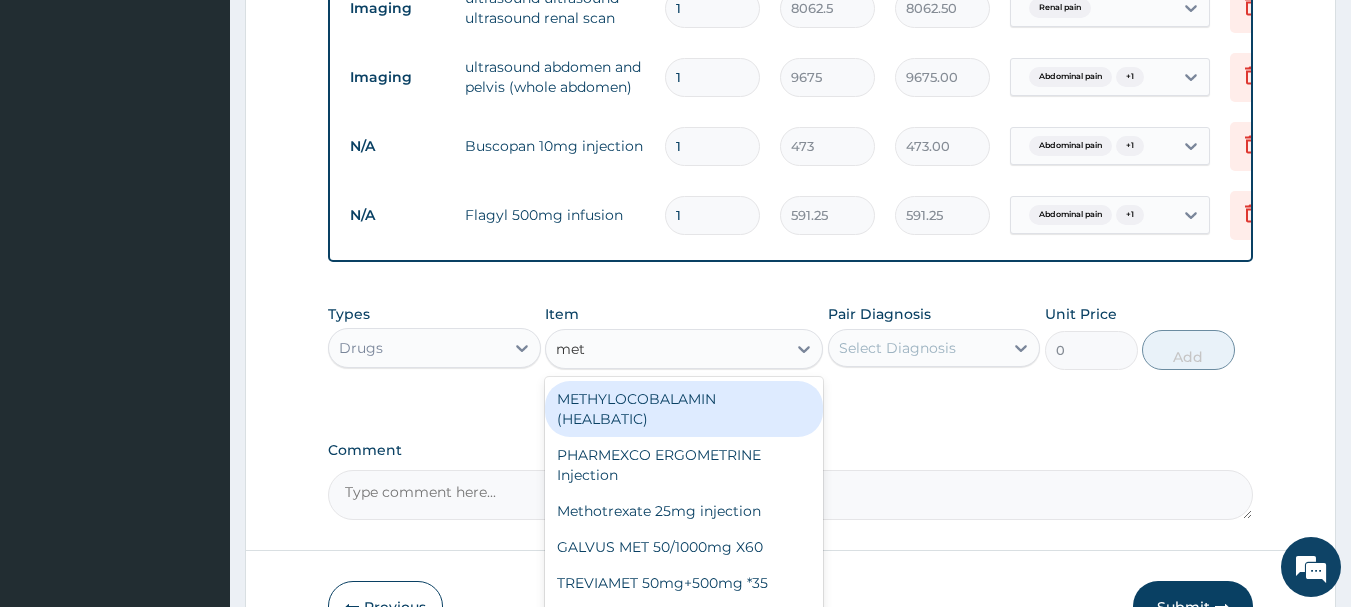 type on "metr" 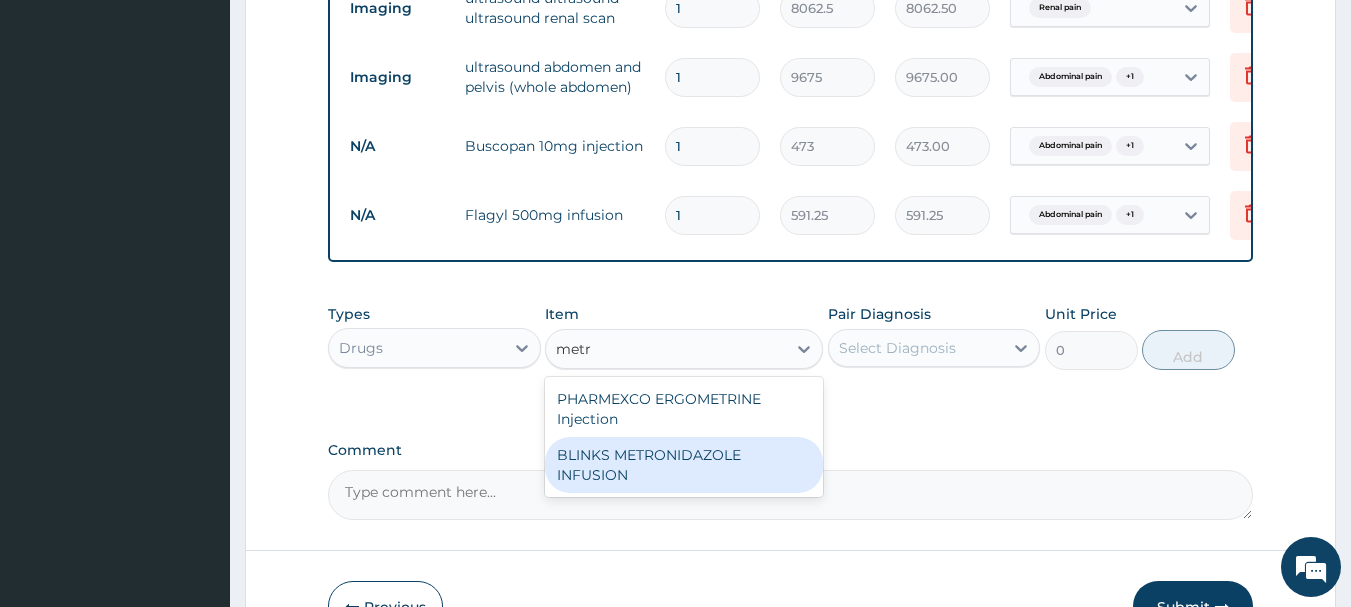 click on "BLINKS METRONIDAZOLE INFUSION" at bounding box center (684, 465) 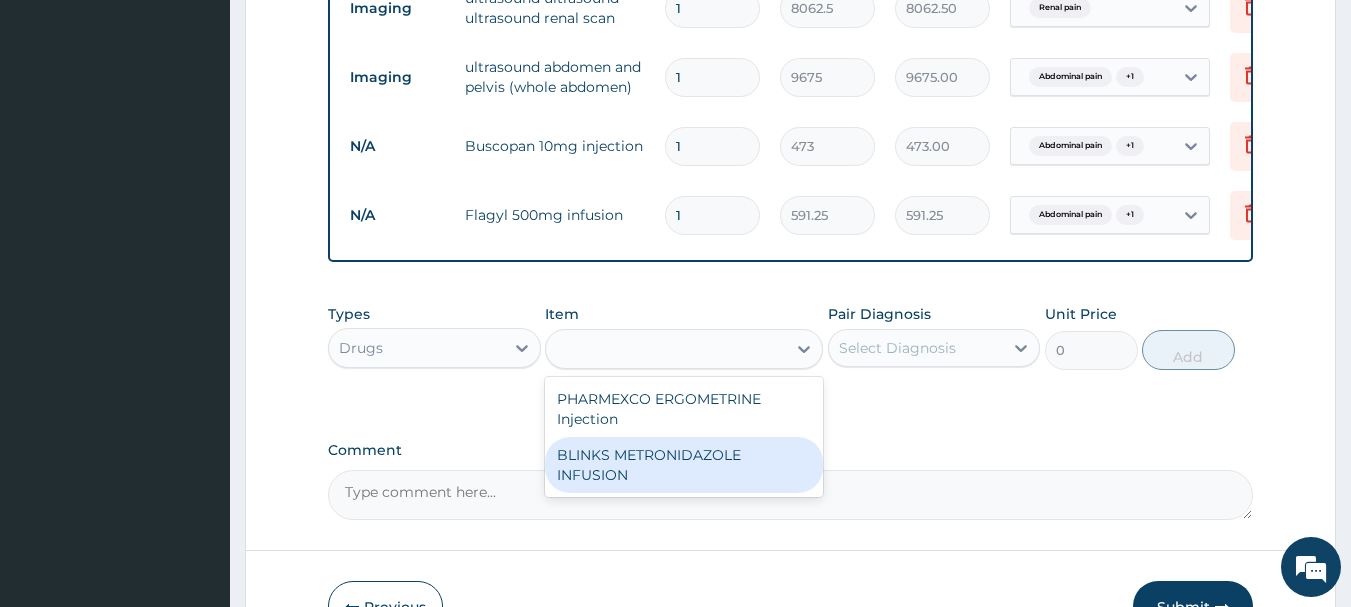 type on "709.5" 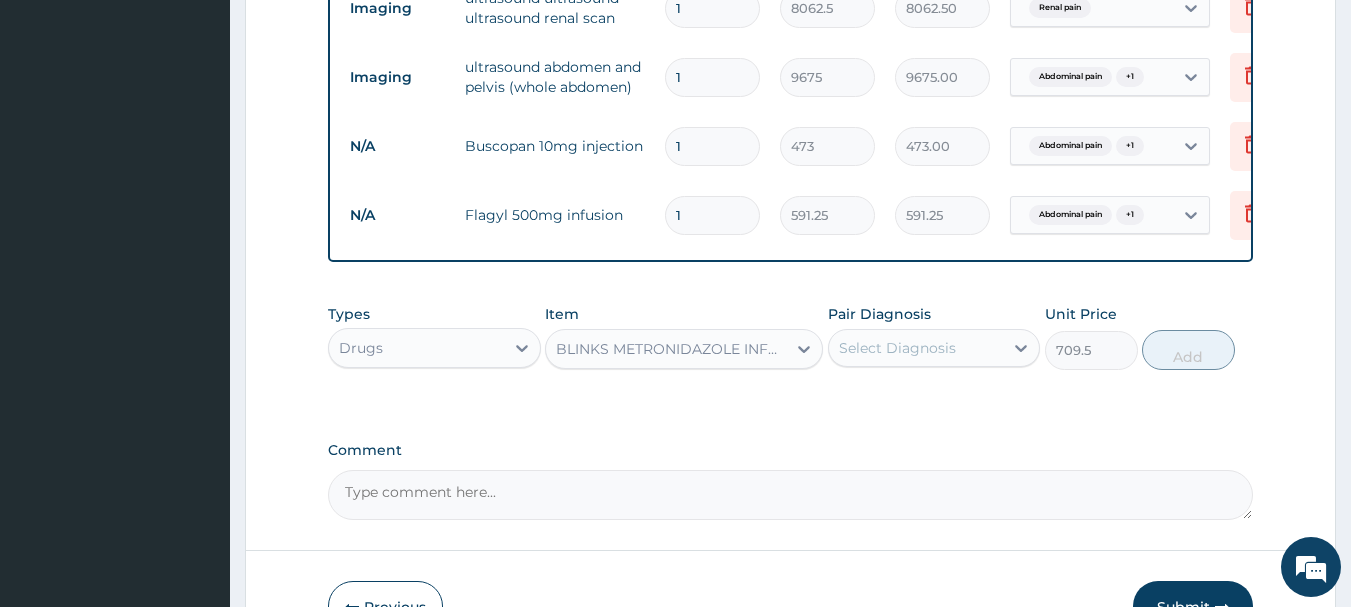 click on "BLINKS METRONIDAZOLE INFUSION" at bounding box center (672, 349) 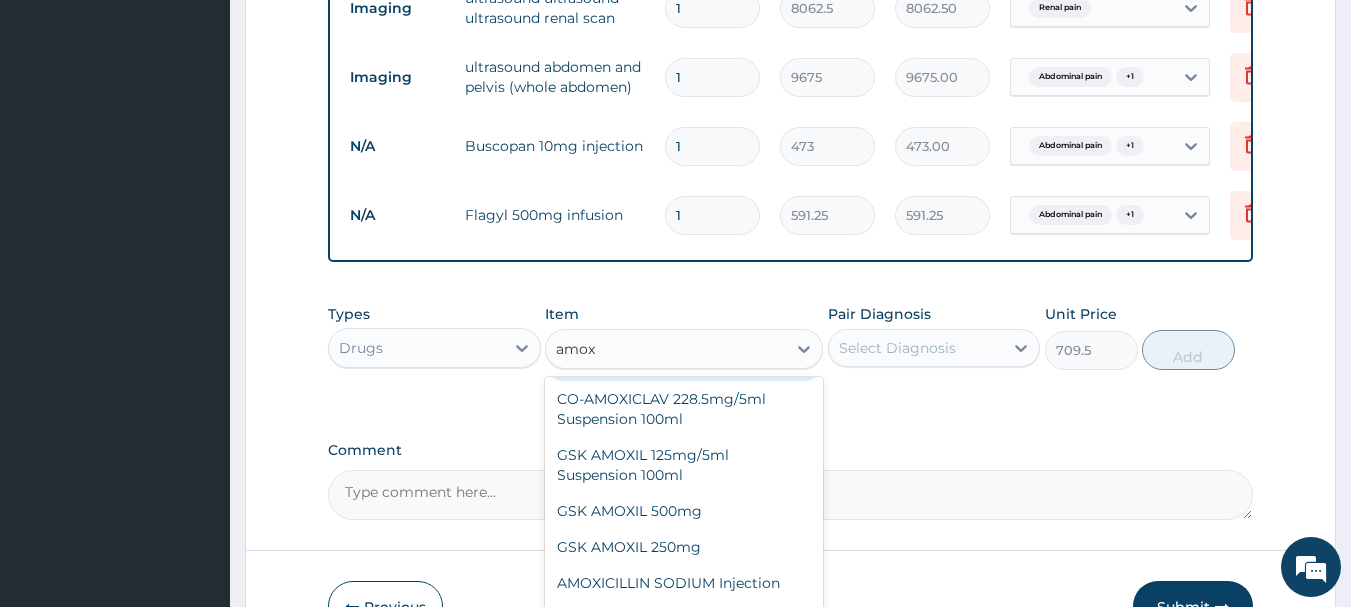 scroll, scrollTop: 0, scrollLeft: 0, axis: both 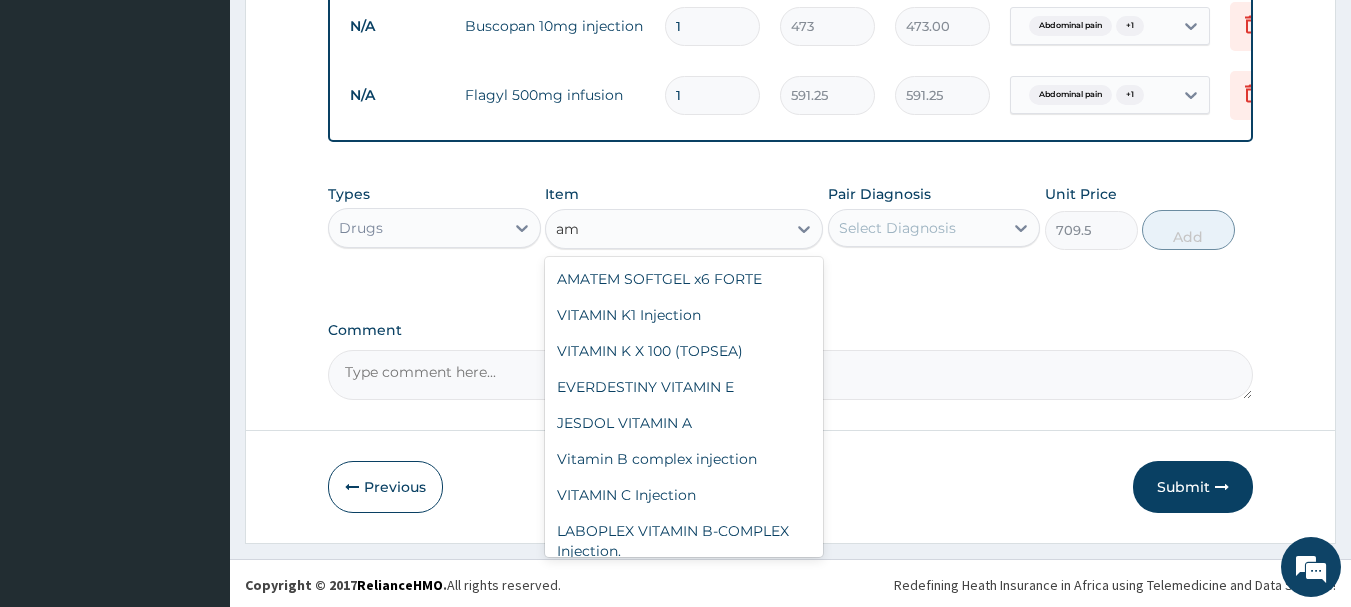 type on "a" 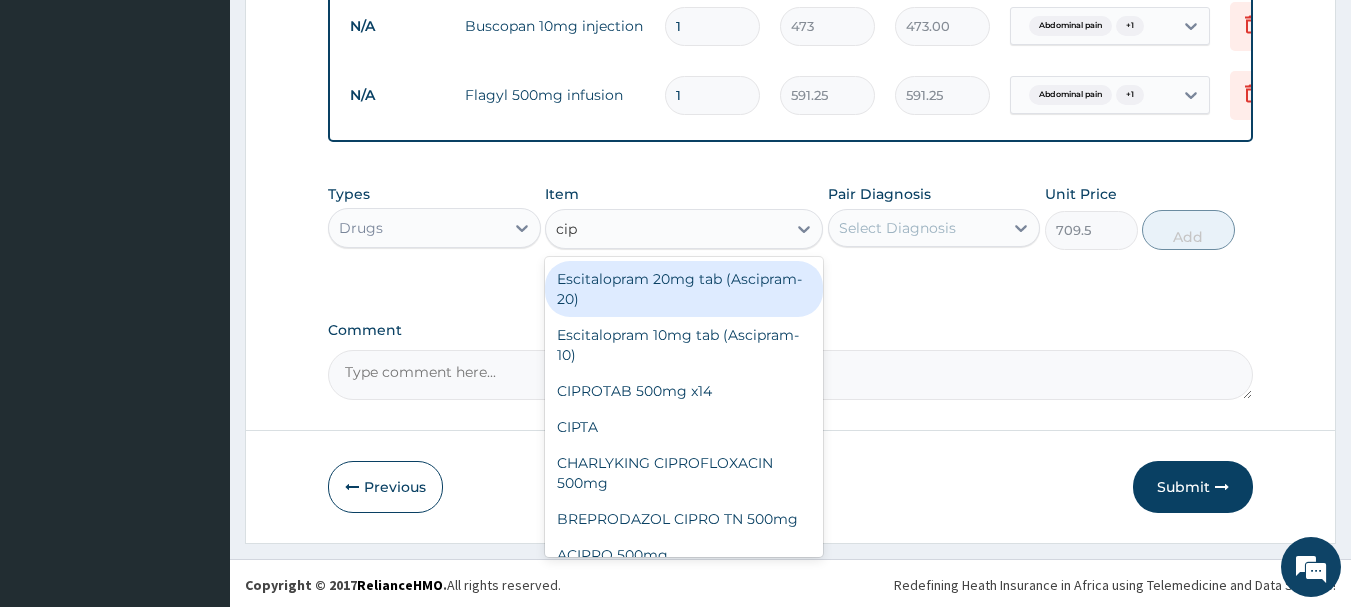 type on "cipr" 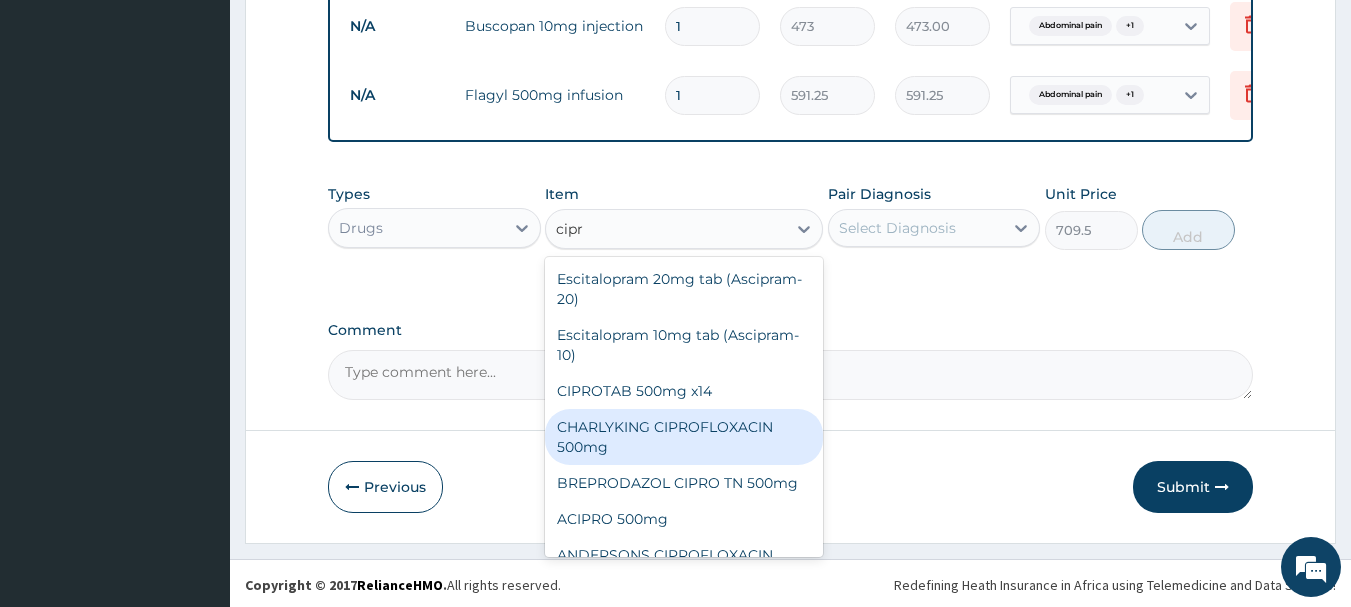click on "CHARLYKING CIPROFLOXACIN 500mg" at bounding box center [684, 437] 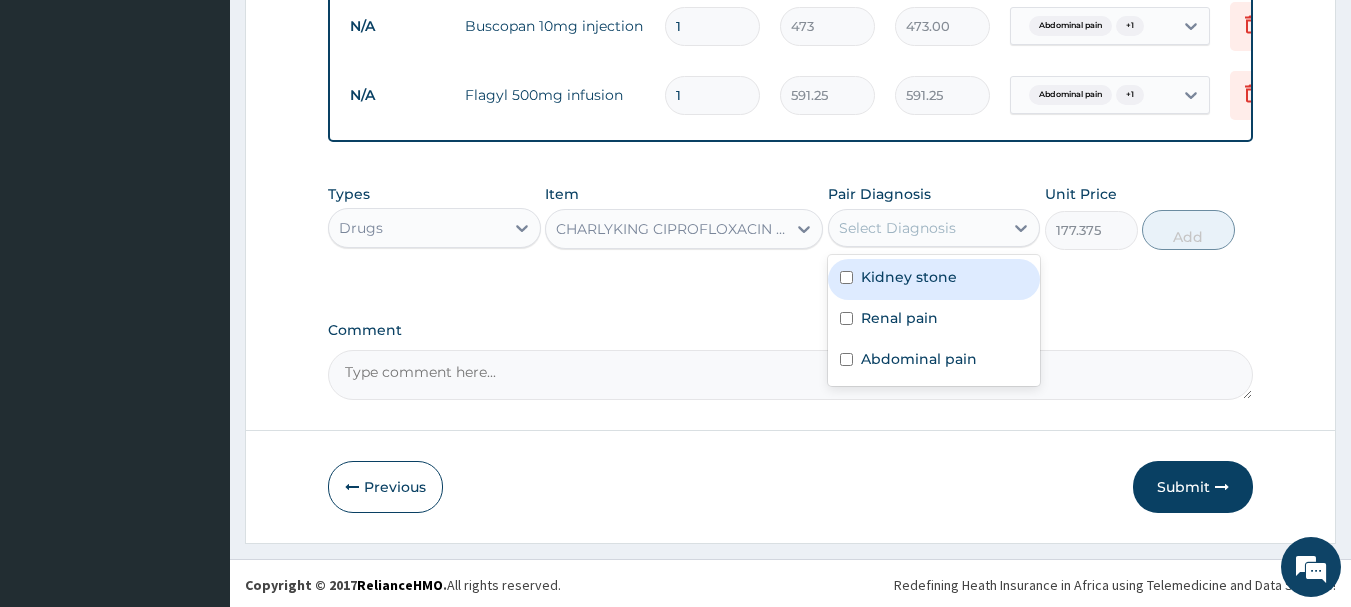 click on "Select Diagnosis" at bounding box center (916, 228) 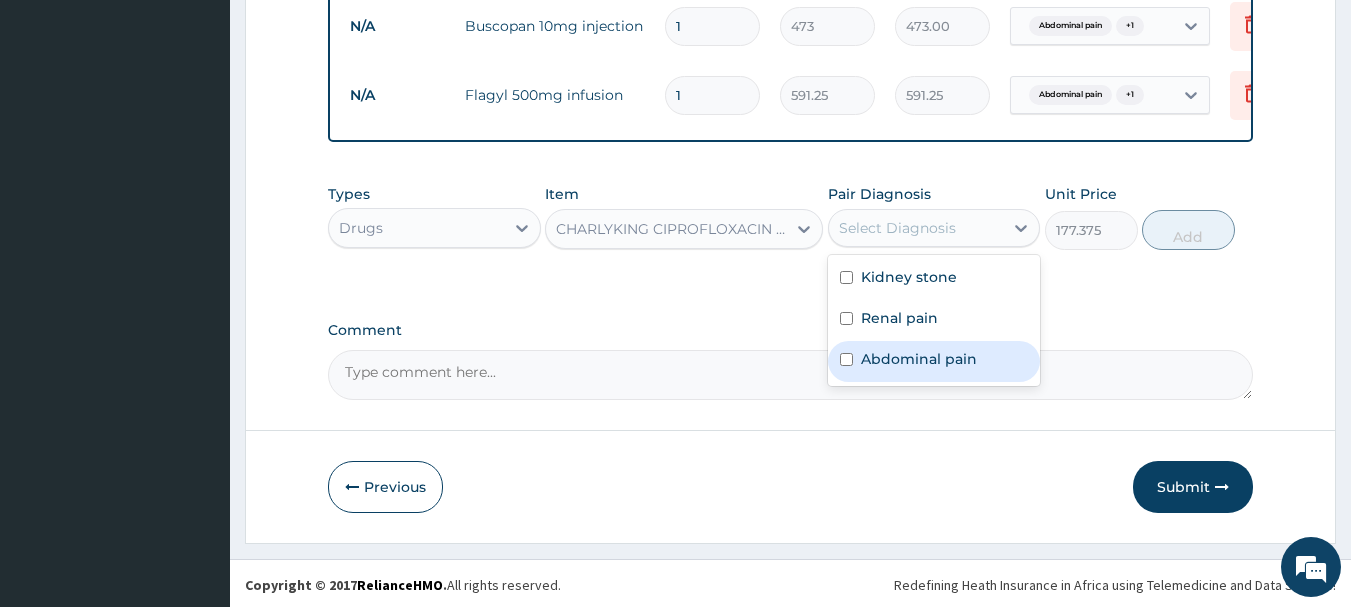 click at bounding box center [846, 359] 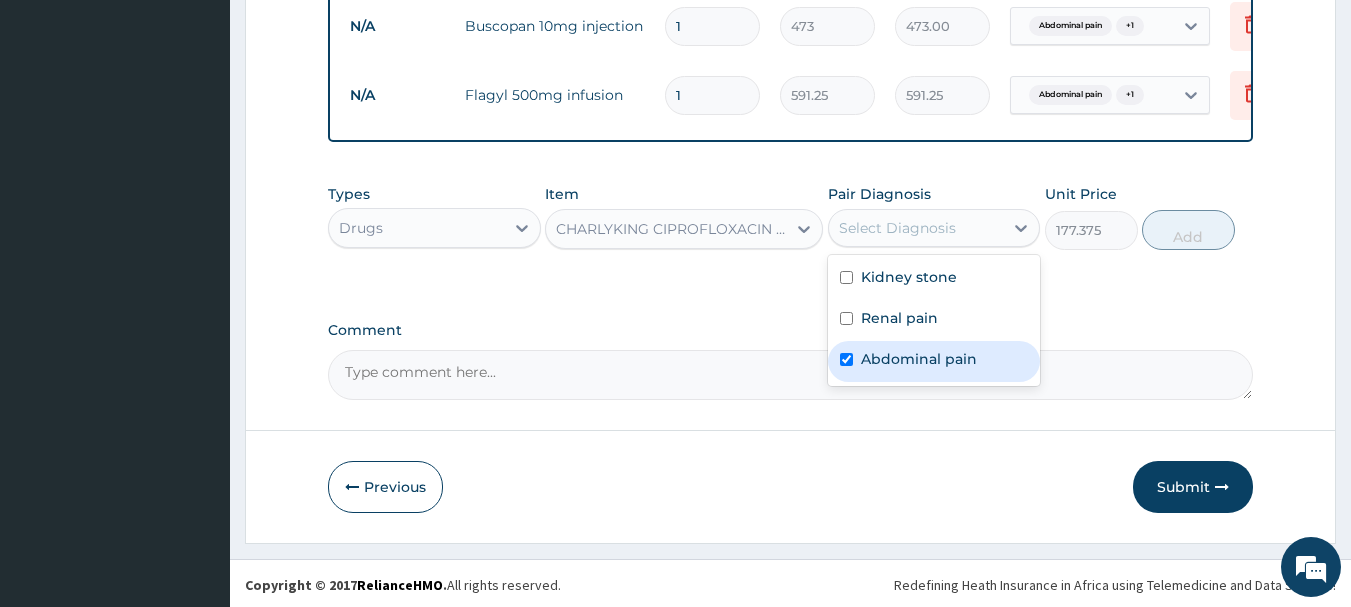 checkbox on "true" 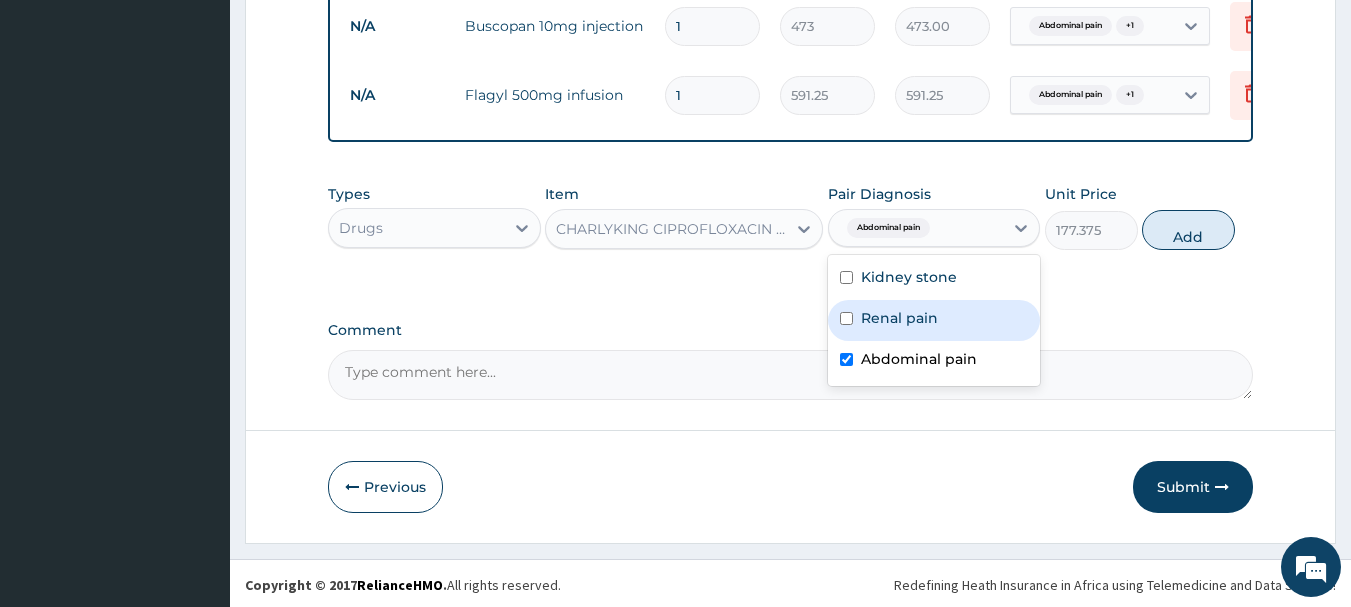 click at bounding box center (846, 318) 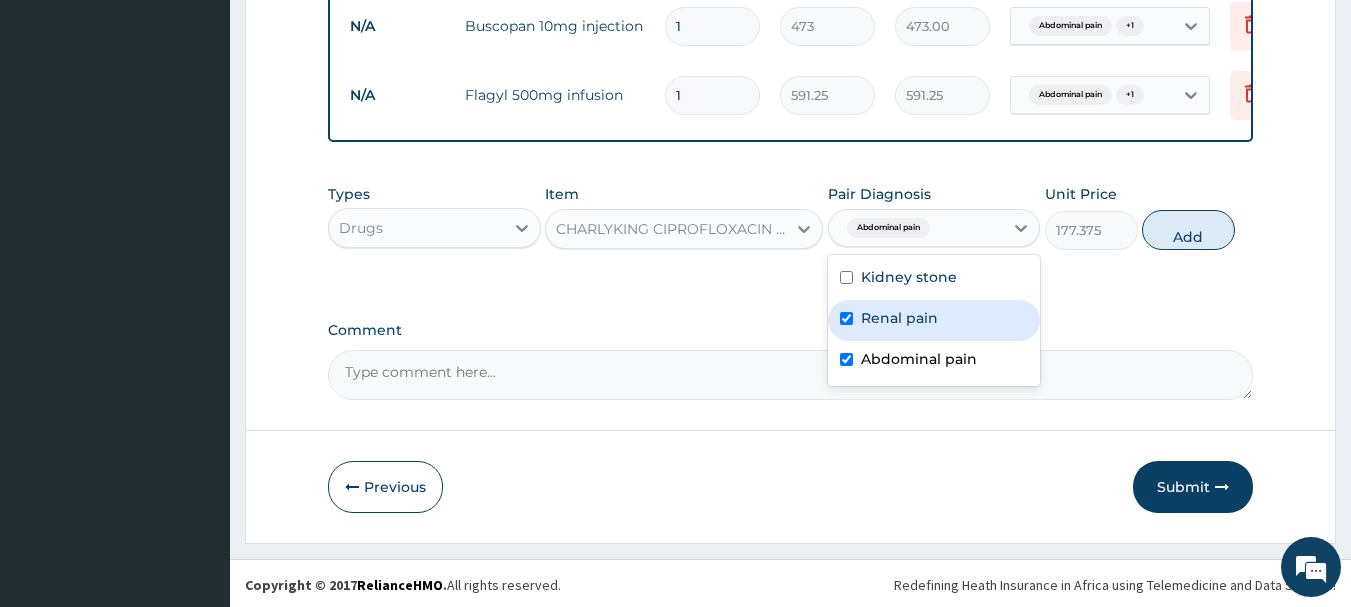 checkbox on "true" 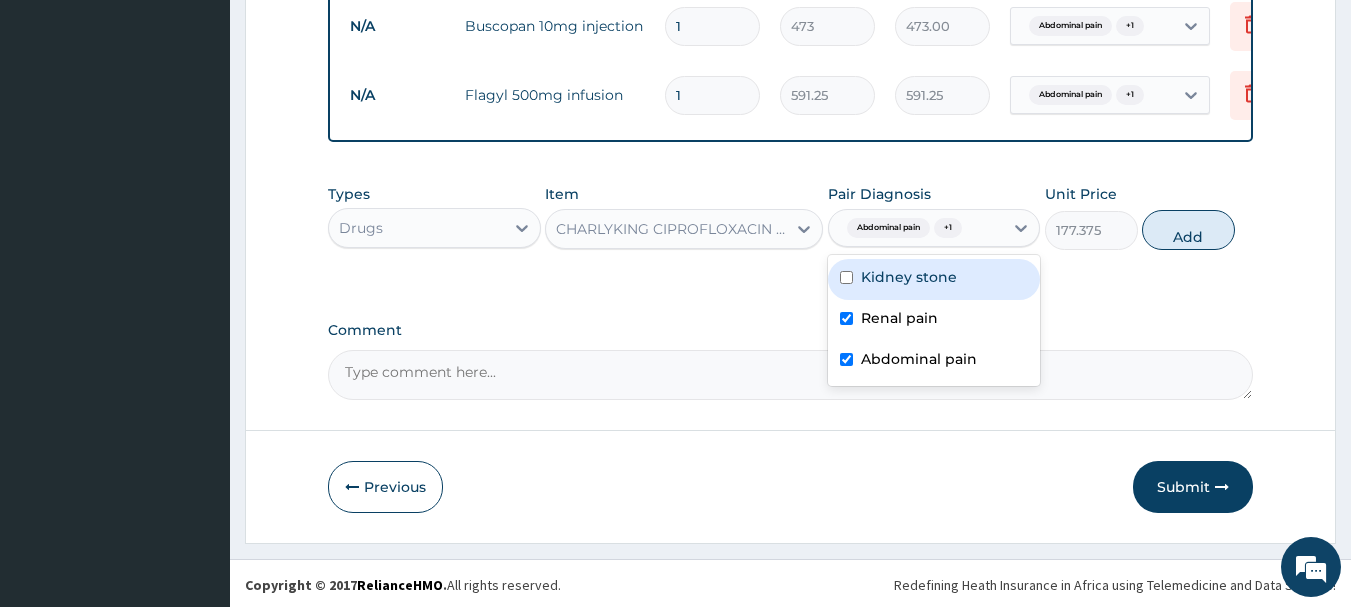 click at bounding box center [846, 277] 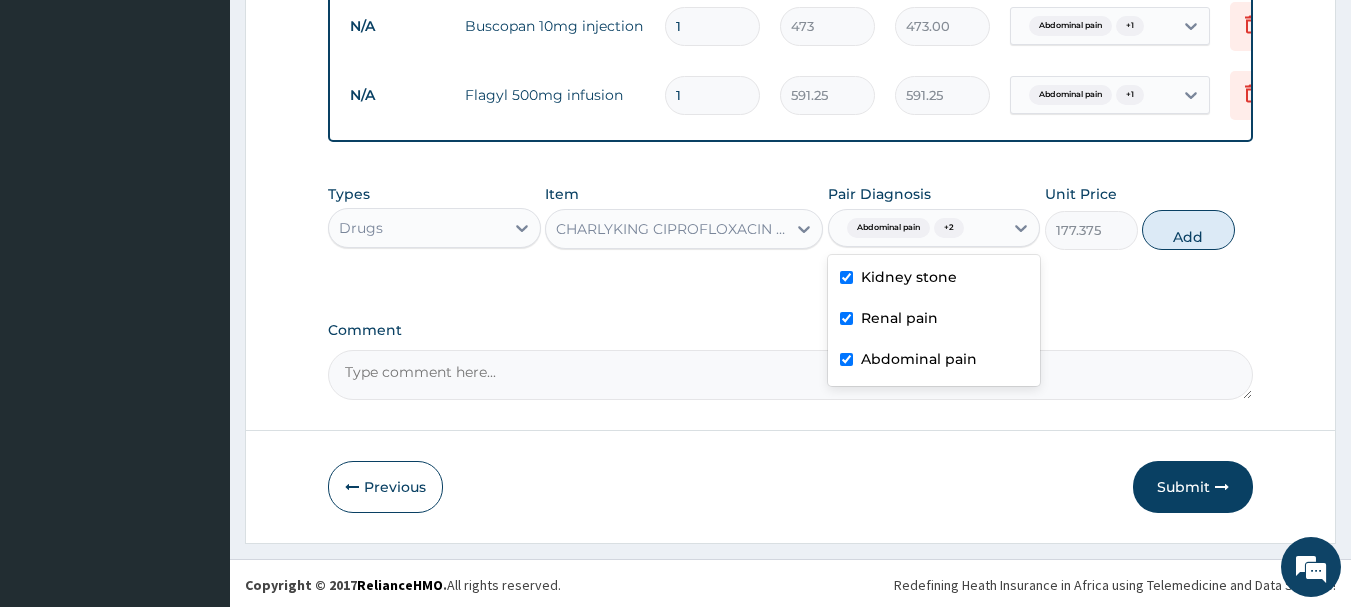 click at bounding box center (846, 277) 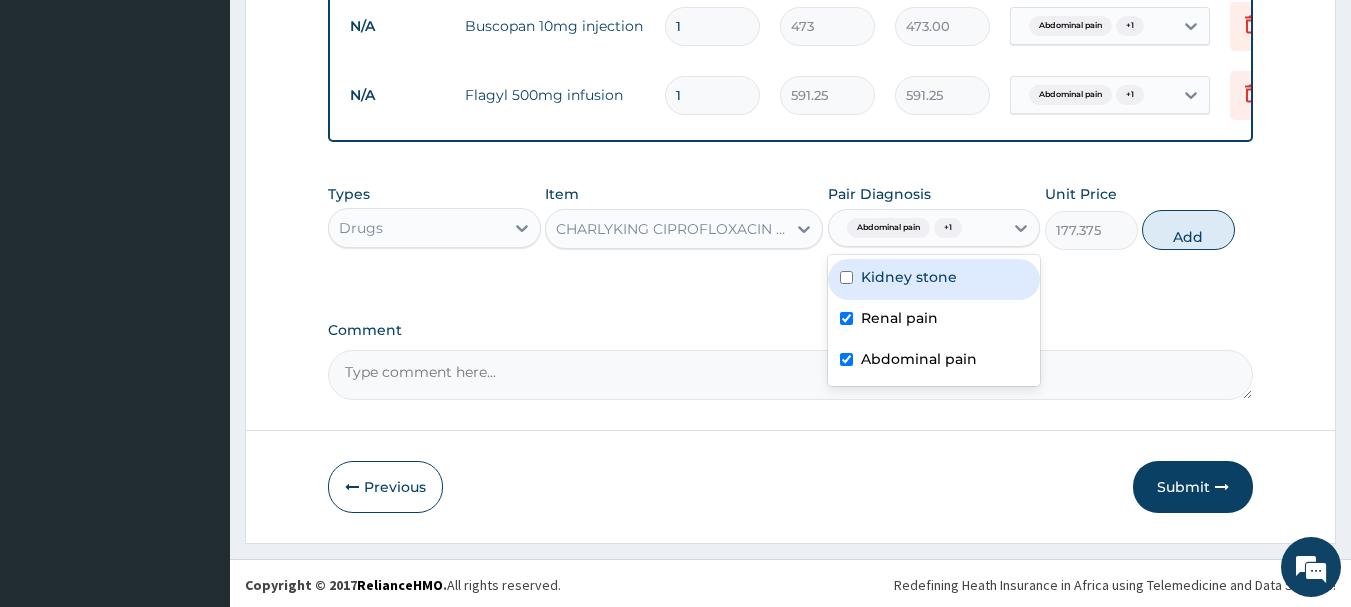 click at bounding box center [846, 277] 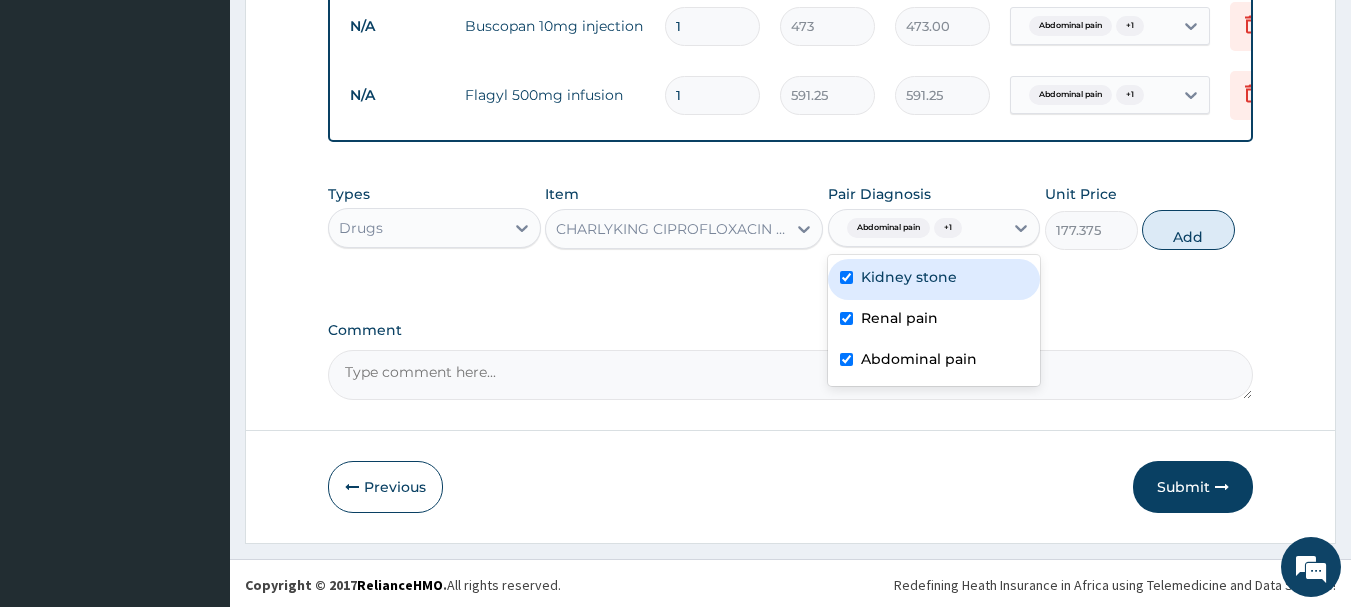 checkbox on "true" 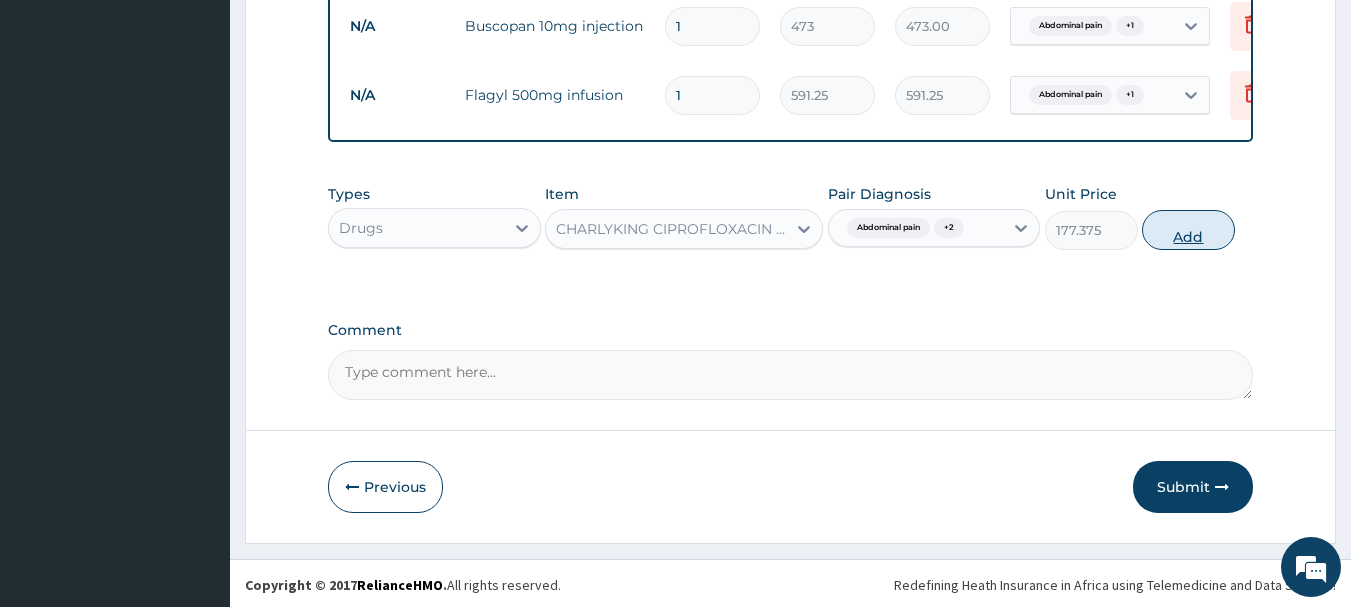 click on "Add" at bounding box center [1188, 230] 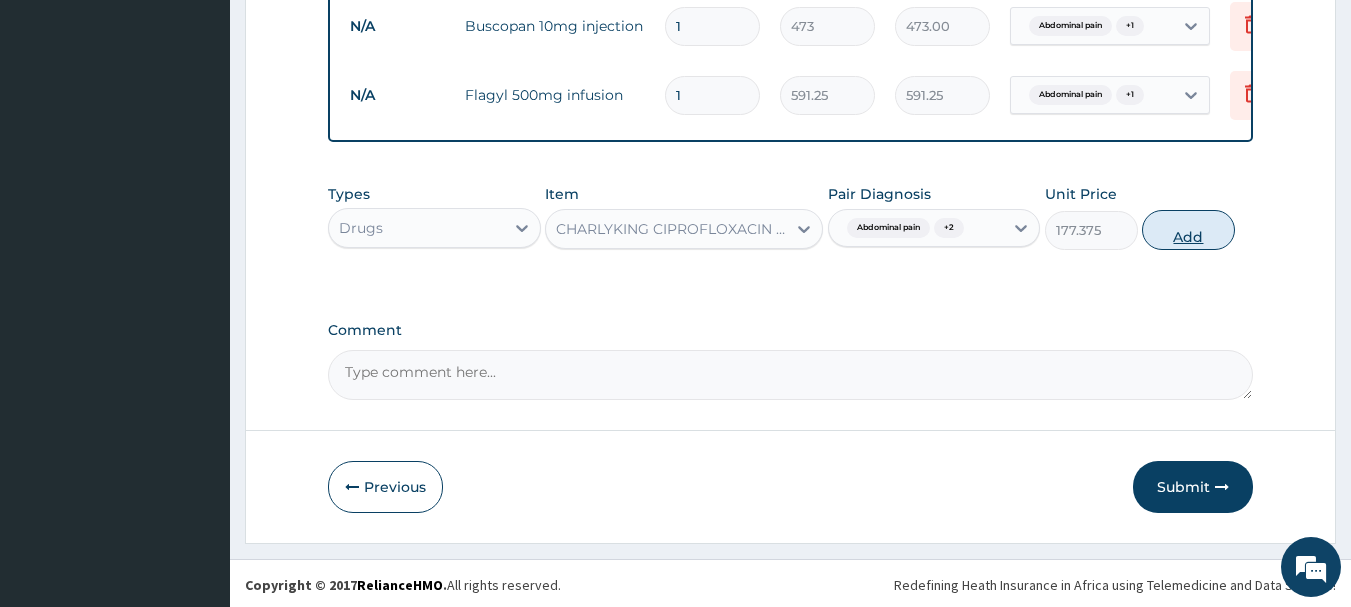 type on "0" 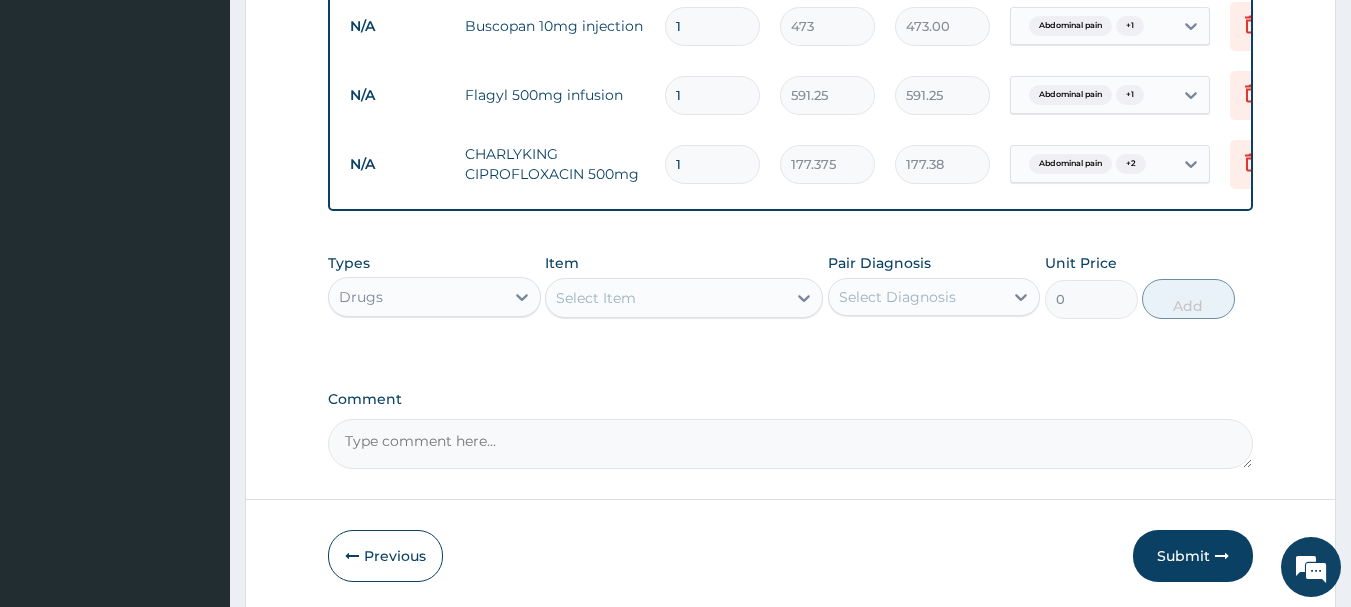 click on "Select Item" at bounding box center [596, 298] 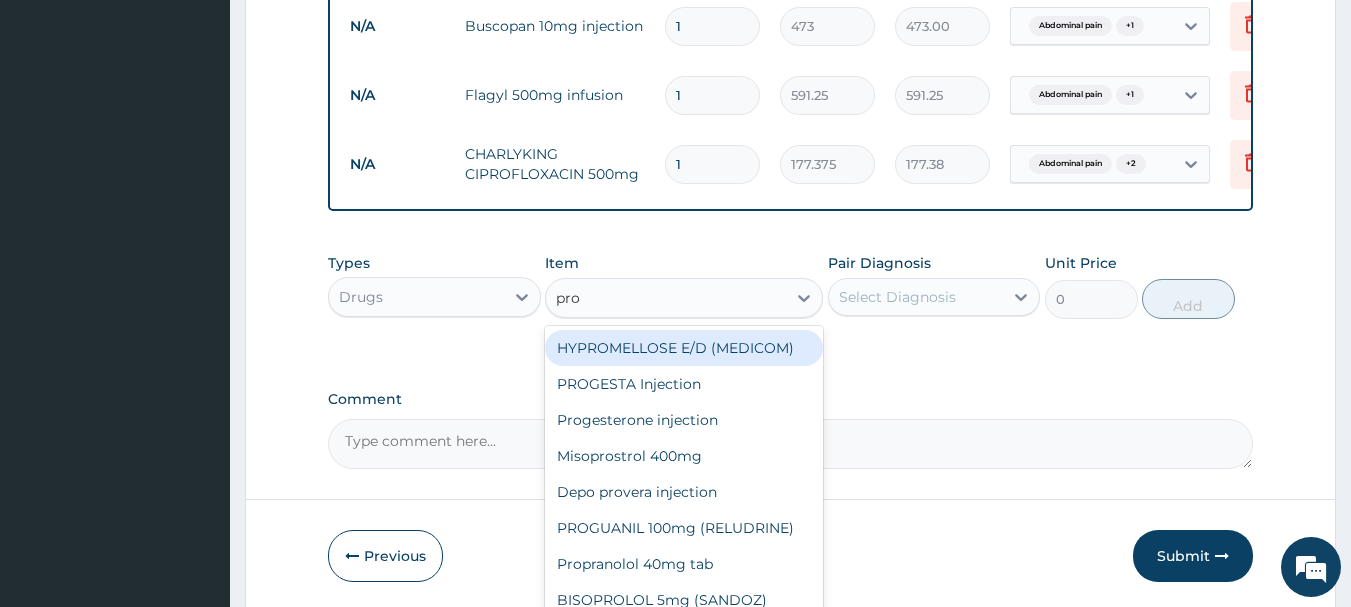 type on "prom" 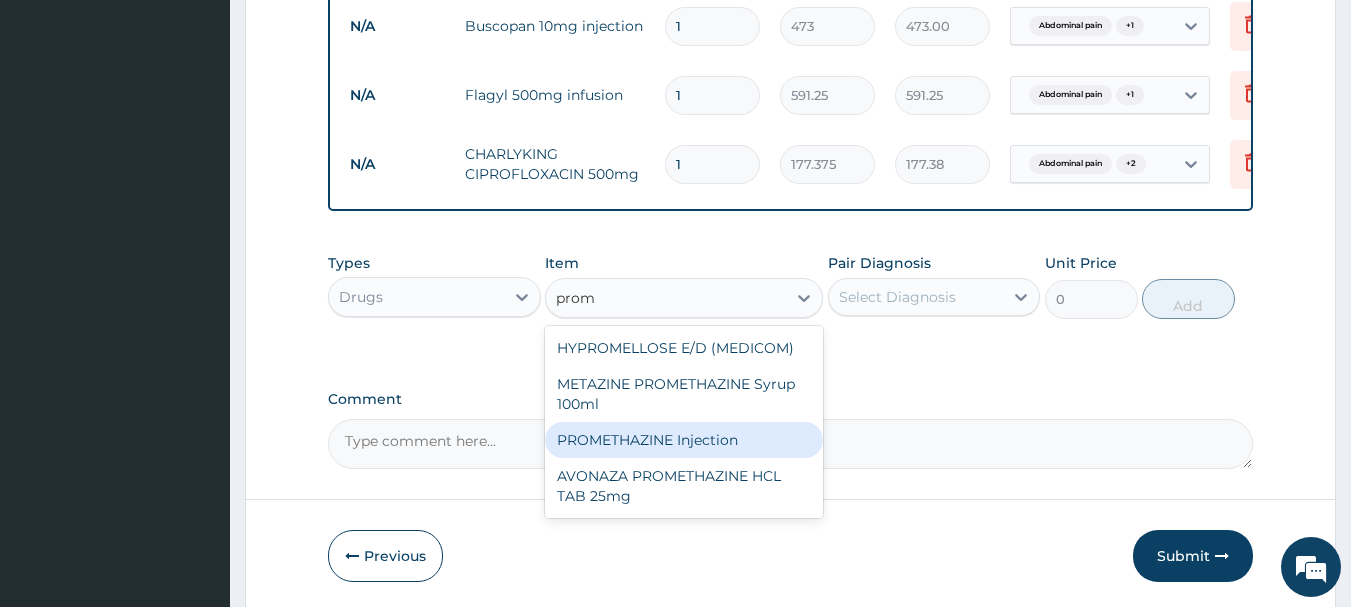 click on "PROMETHAZINE Injection" at bounding box center [684, 440] 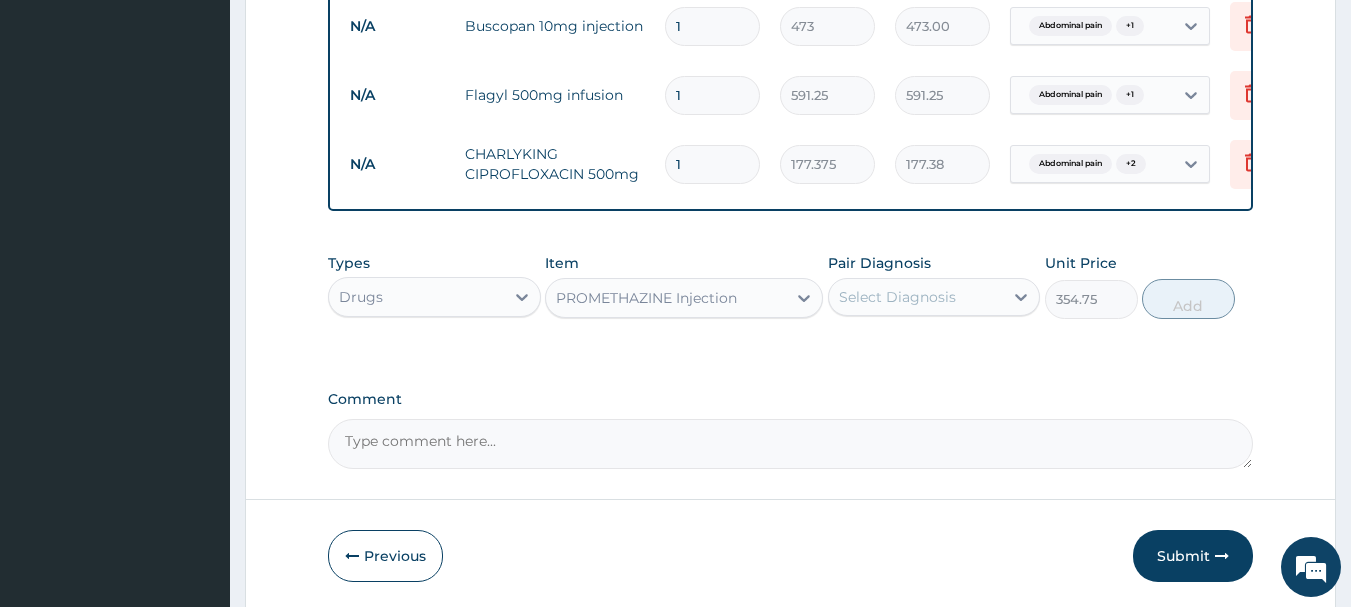 click on "Select Diagnosis" at bounding box center [897, 297] 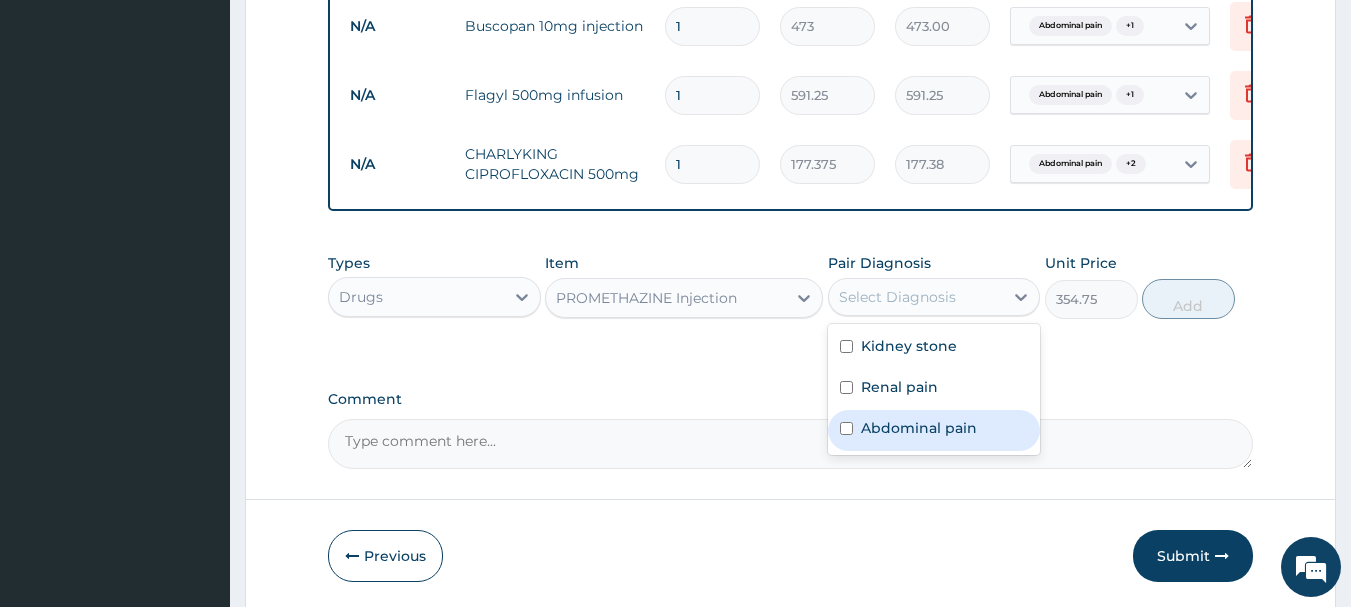 click at bounding box center (846, 428) 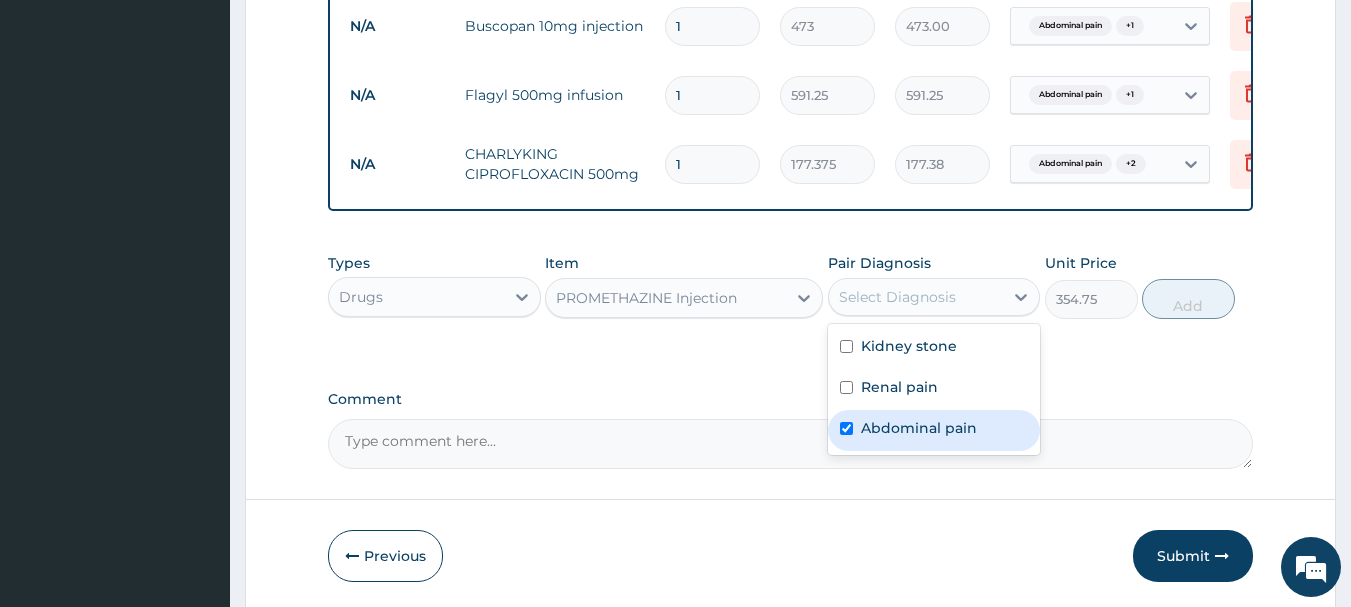 checkbox on "true" 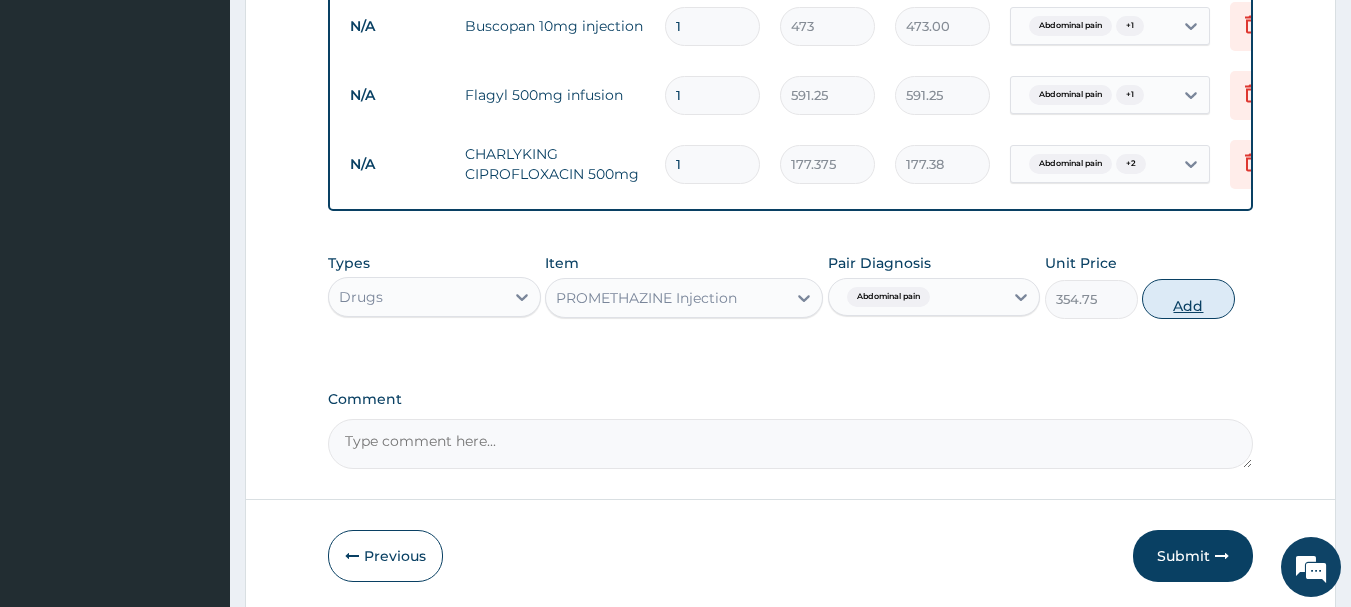 click on "Add" at bounding box center [1188, 299] 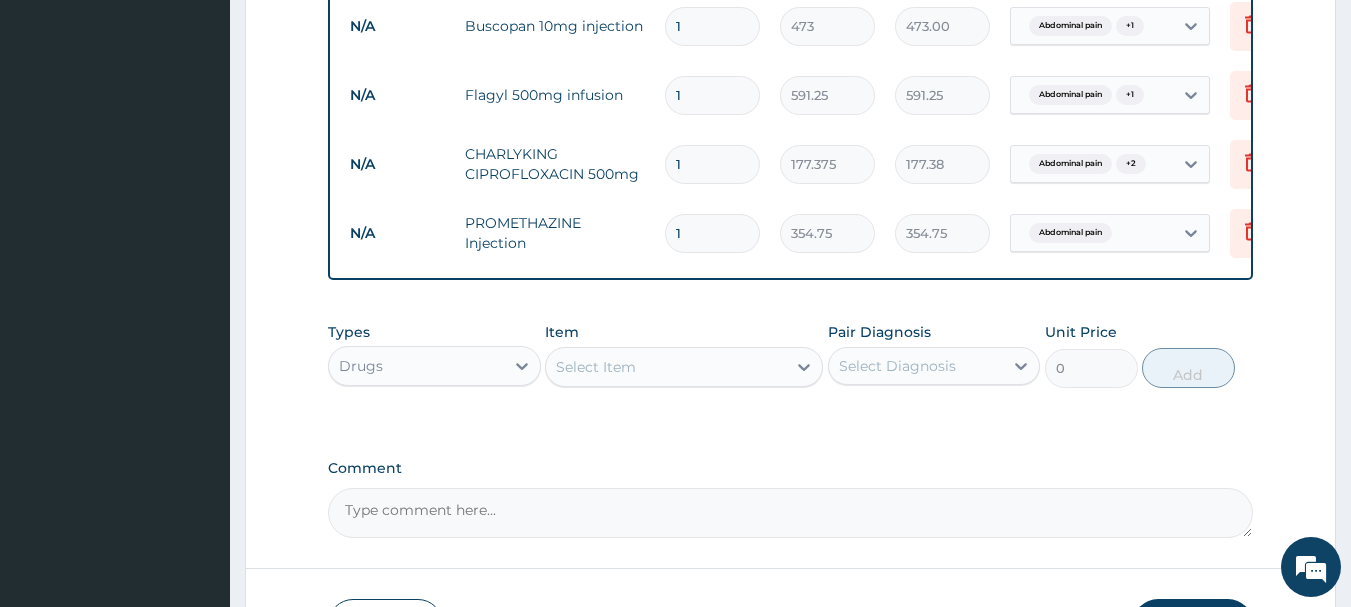 click on "Select Item" at bounding box center (684, 367) 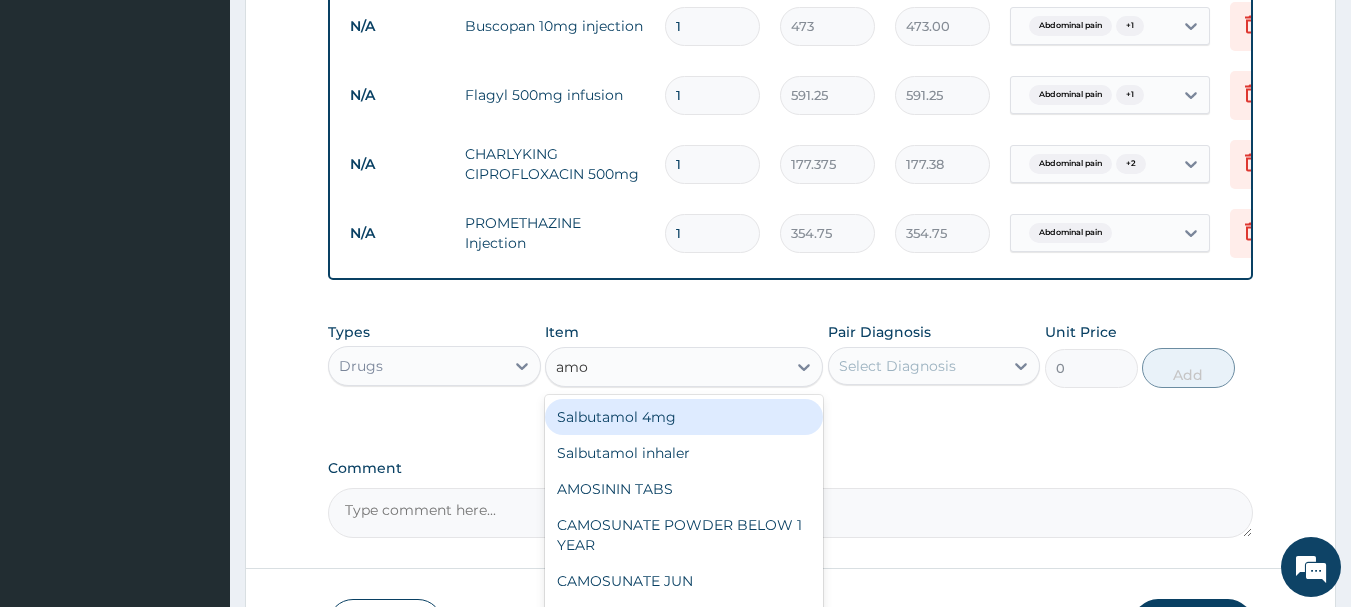 type on "amox" 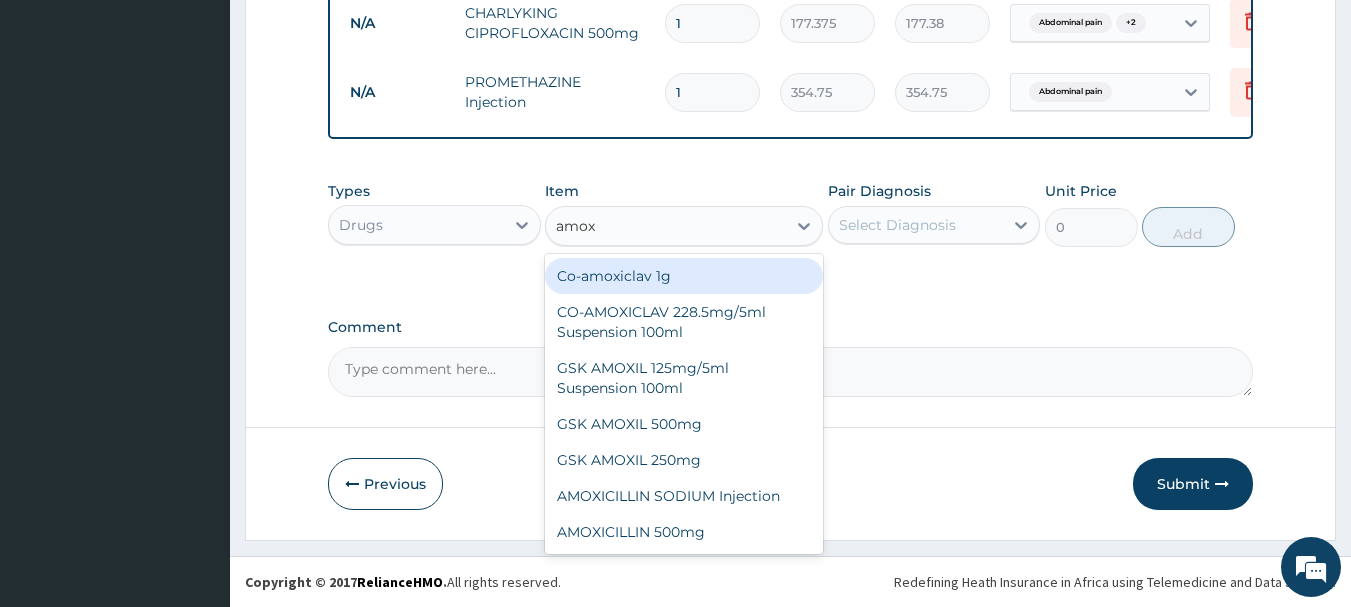 scroll, scrollTop: 1169, scrollLeft: 0, axis: vertical 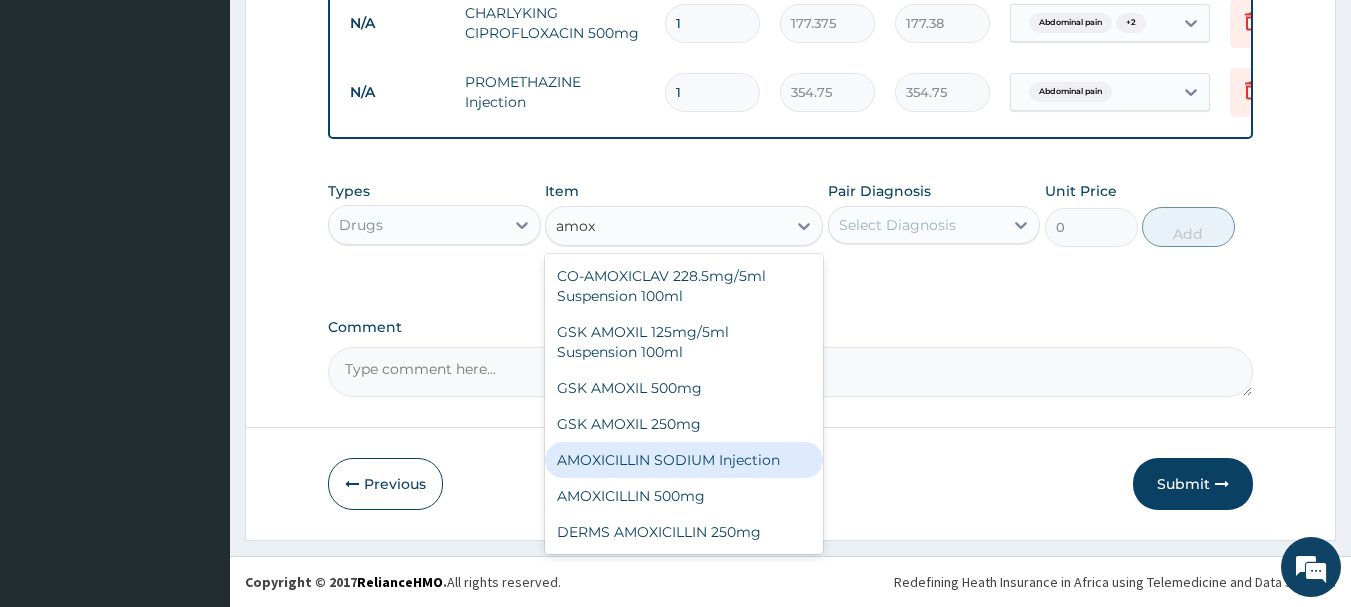 click on "AMOXICILLIN SODIUM Injection" at bounding box center [684, 460] 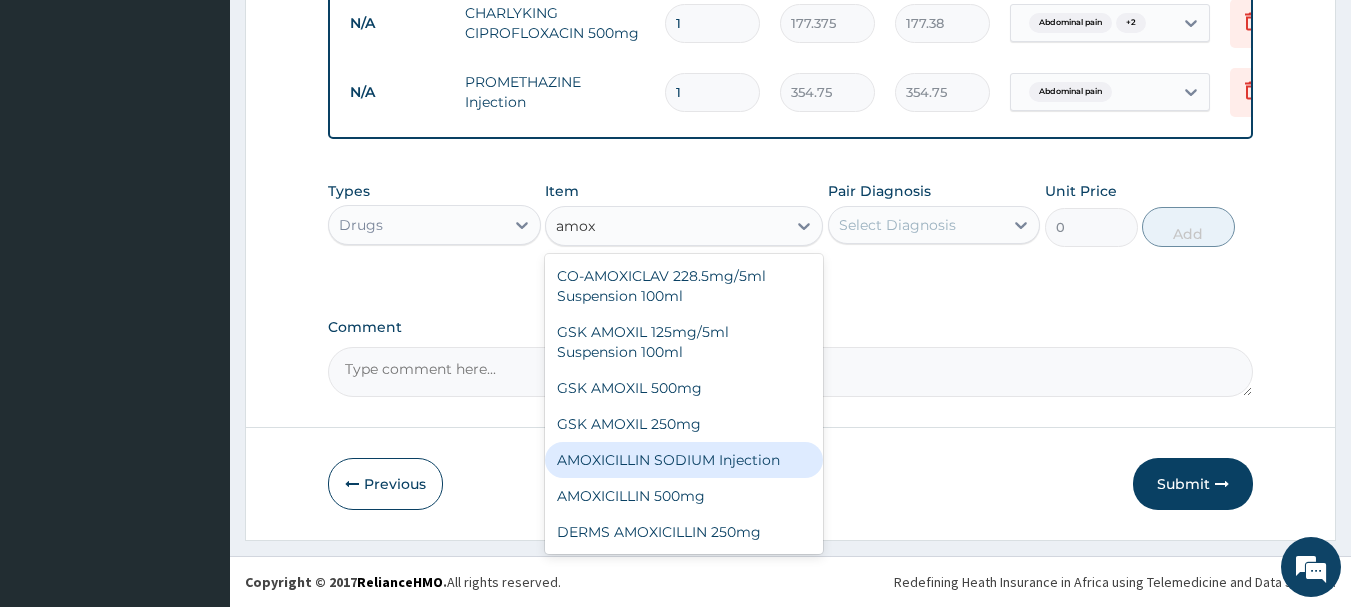 type 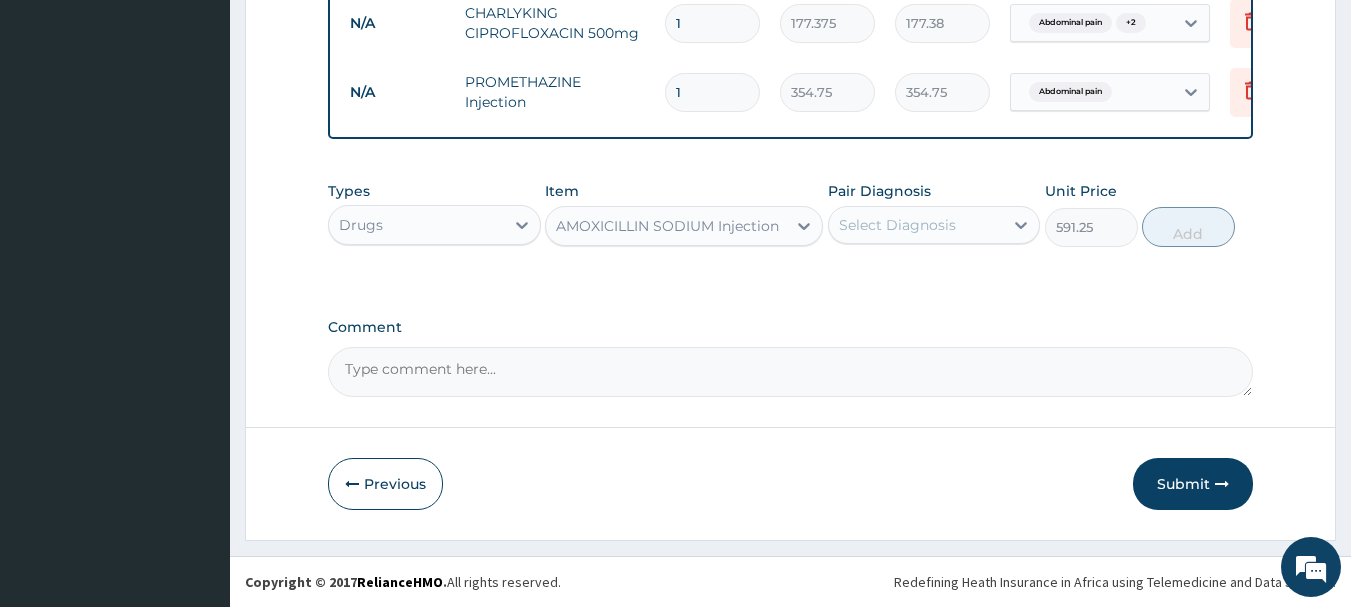 click on "AMOXICILLIN SODIUM Injection" at bounding box center (667, 226) 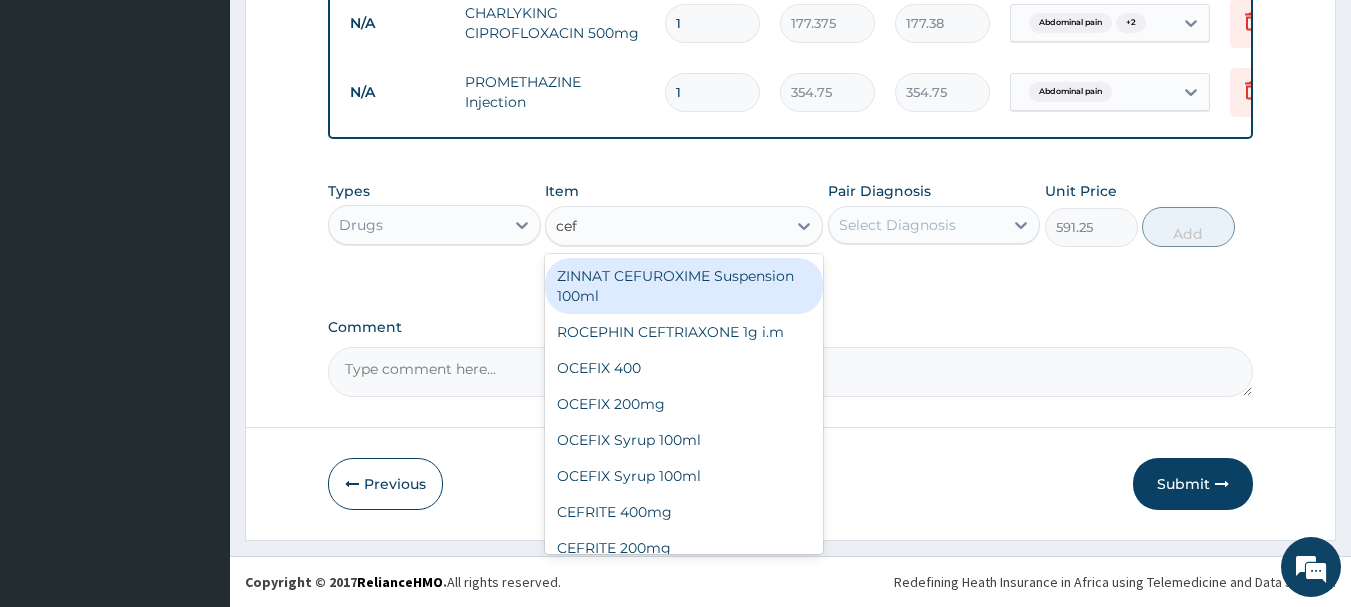 type on "ceft" 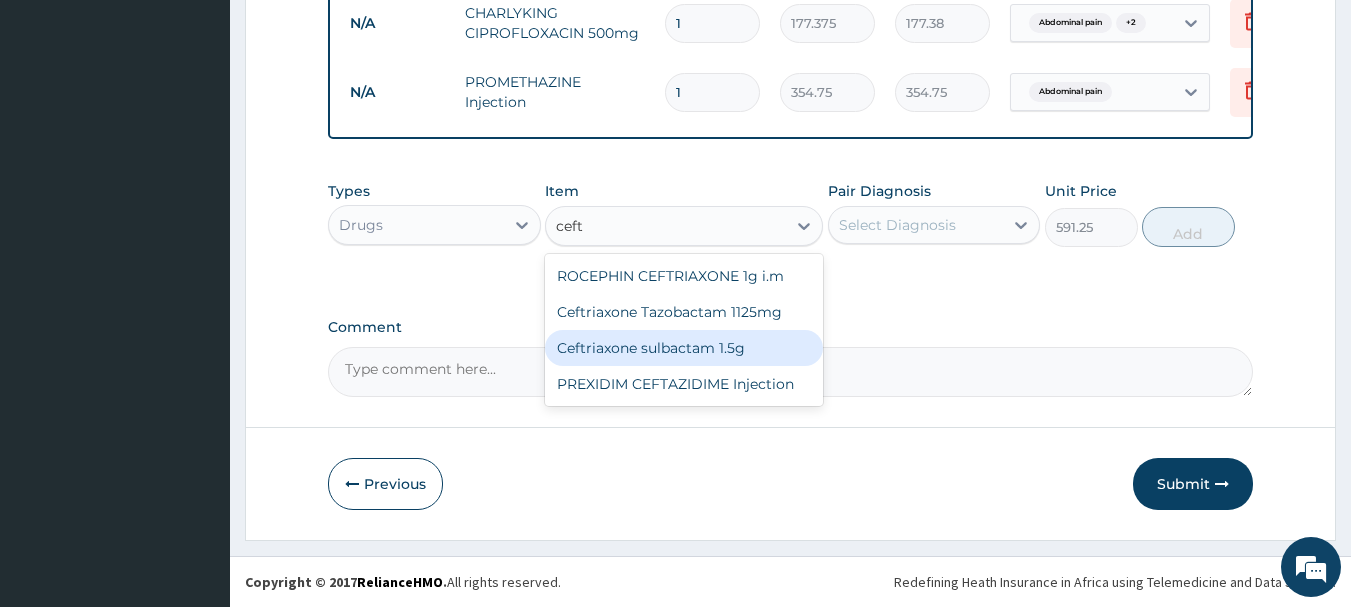 click on "Ceftriaxone sulbactam 1.5g" at bounding box center (684, 348) 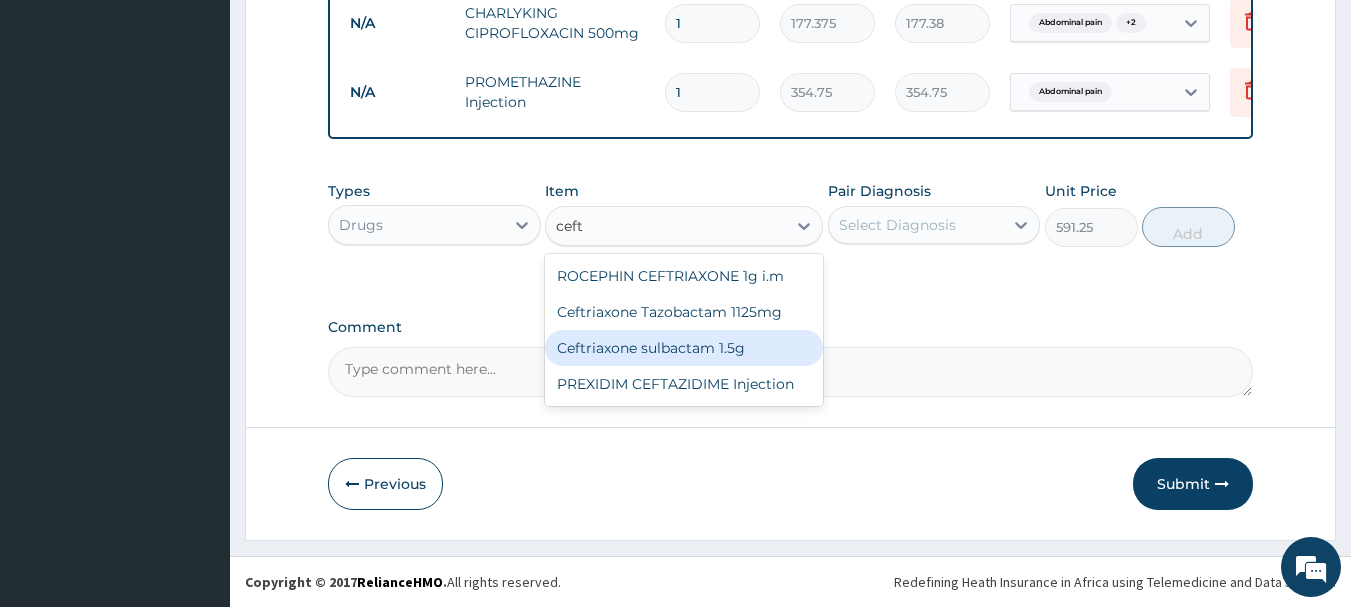 type 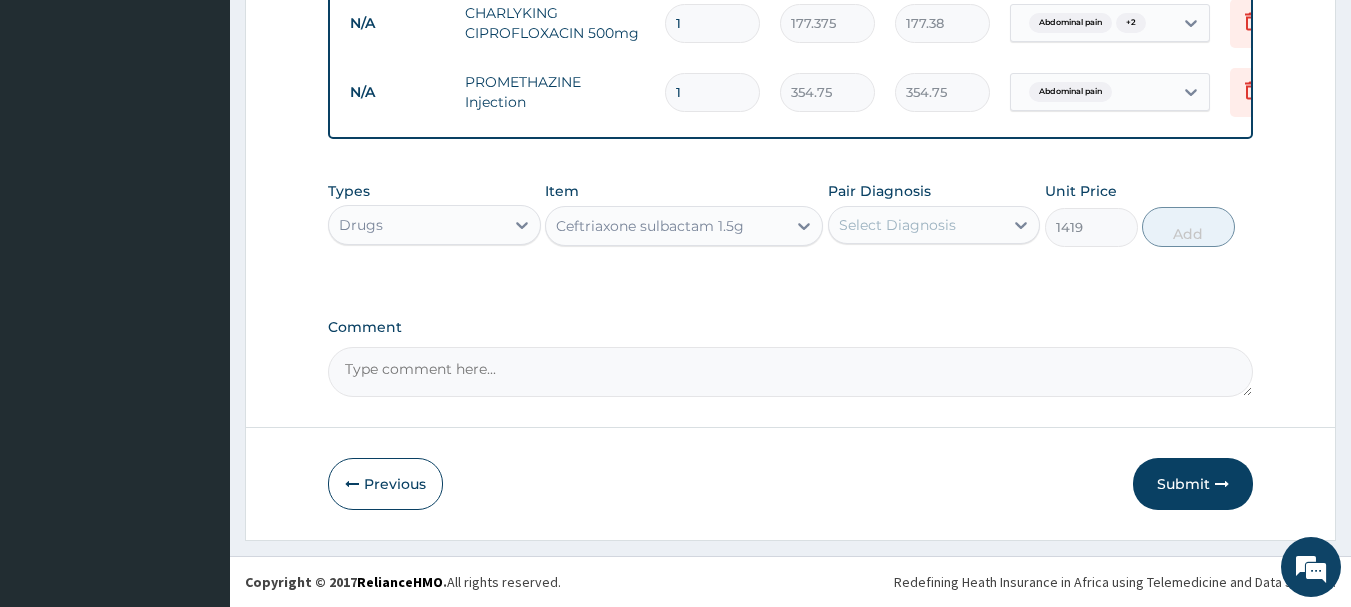 click on "Select Diagnosis" at bounding box center (897, 225) 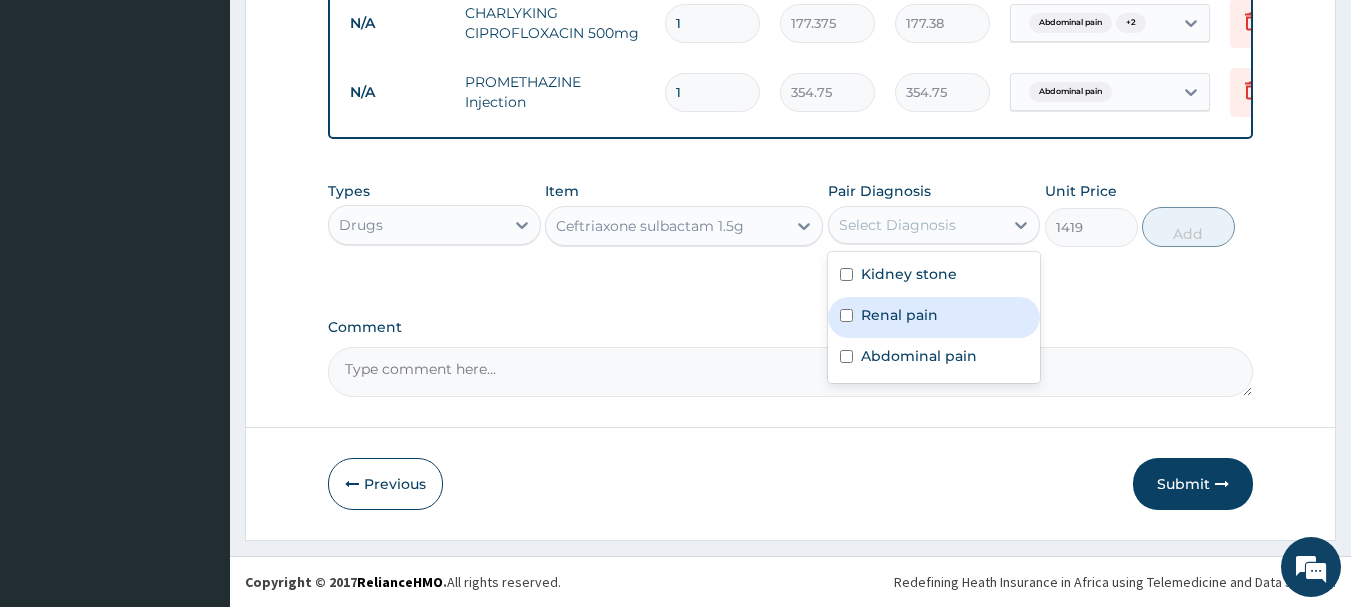 click at bounding box center [846, 315] 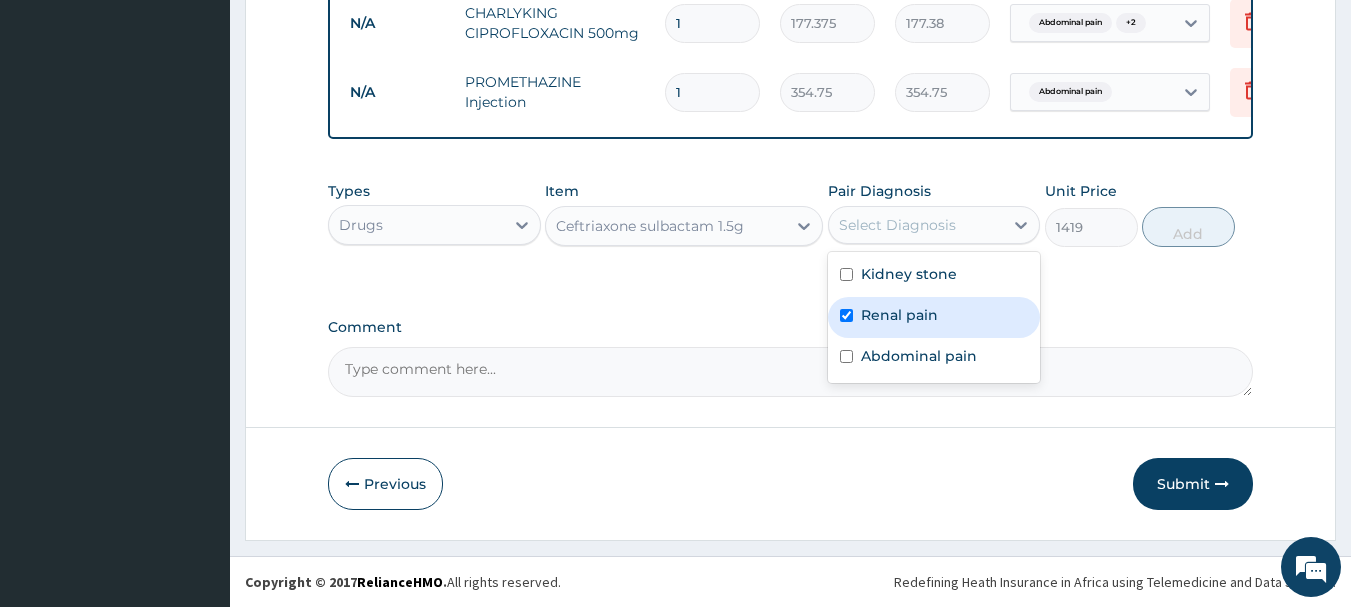 checkbox on "true" 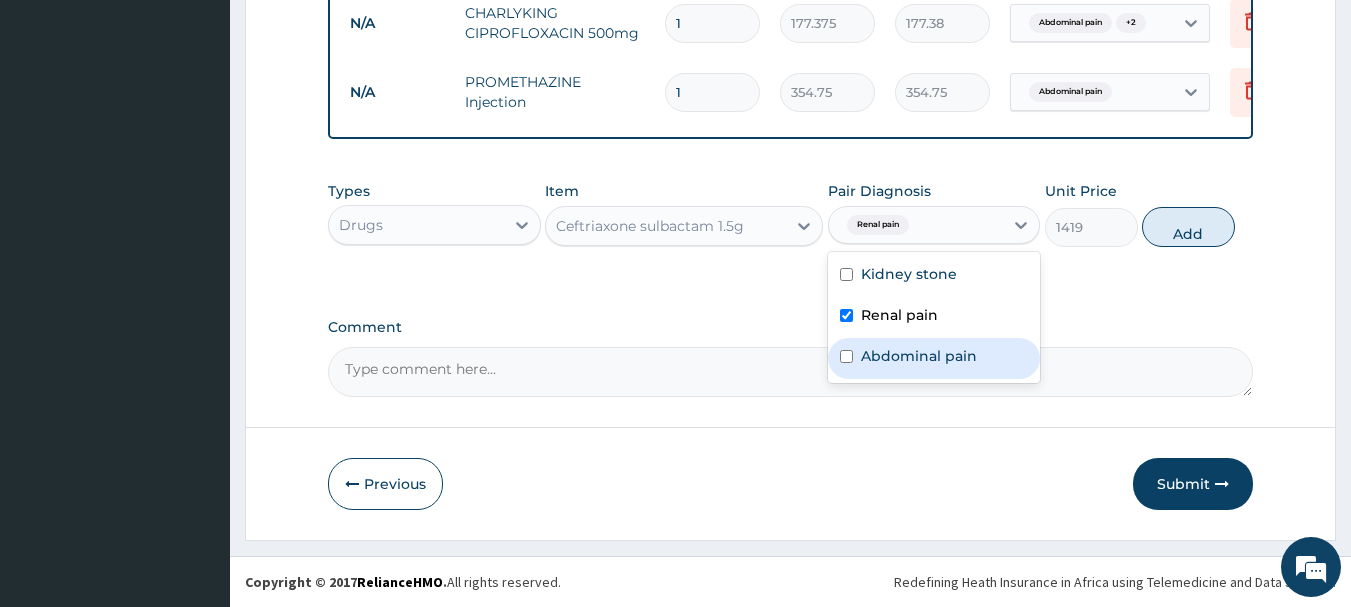 click at bounding box center [846, 356] 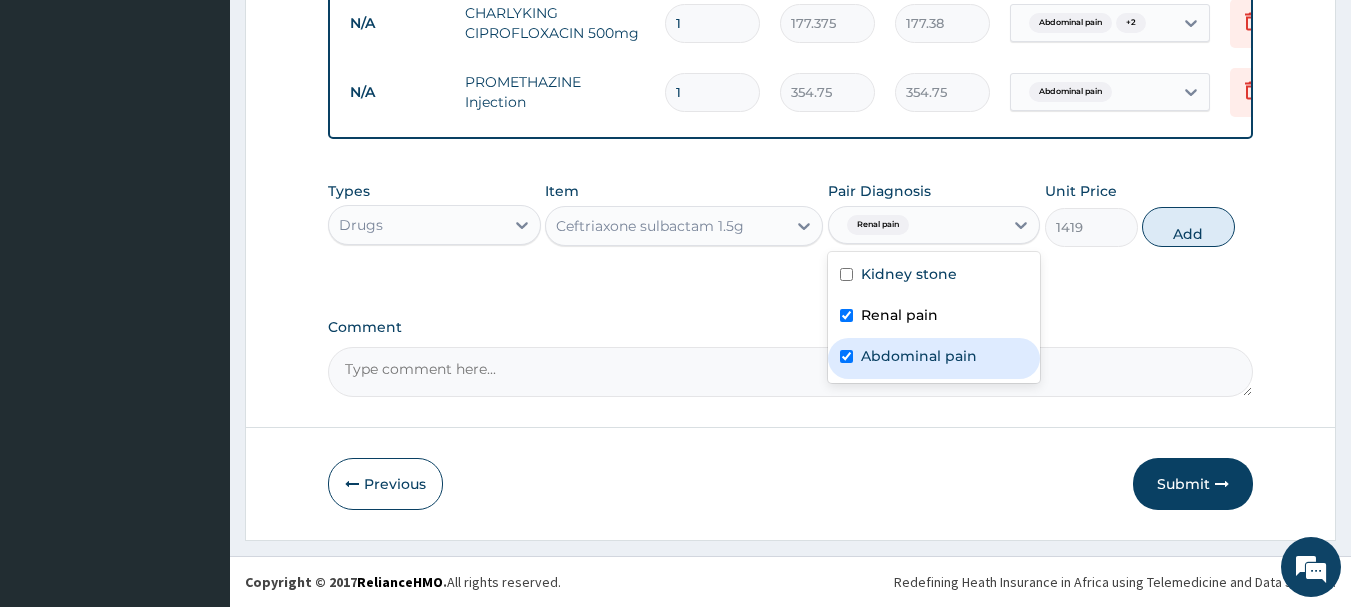 checkbox on "true" 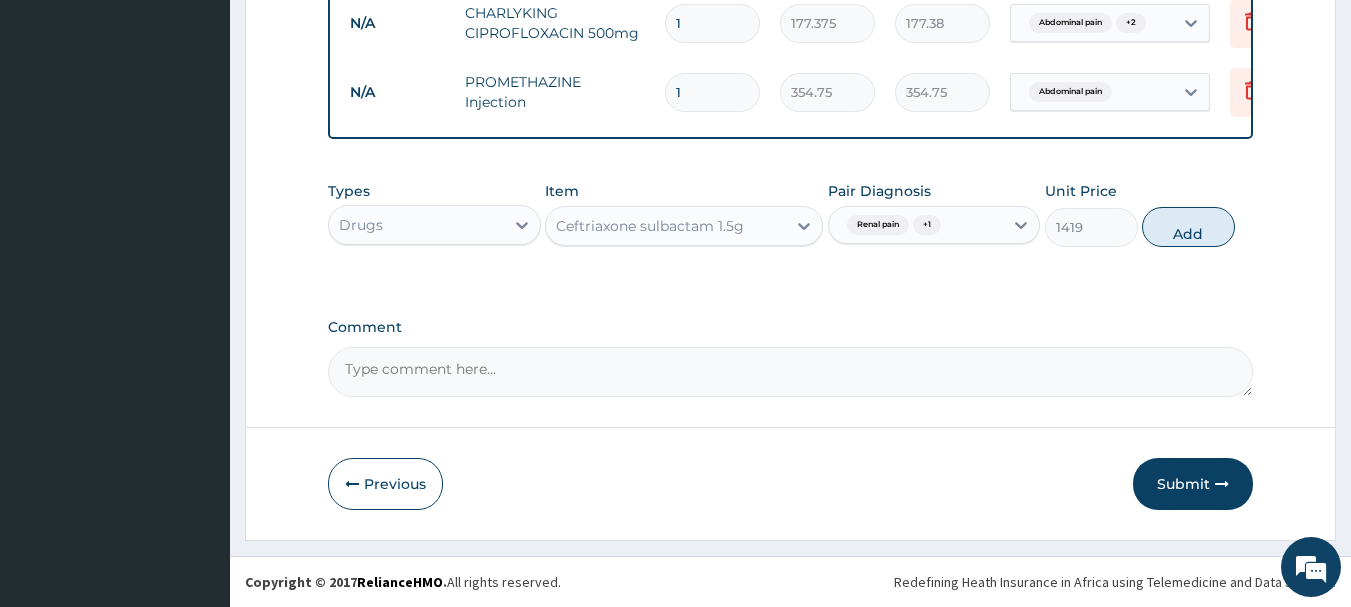 click on "Types Drugs Item Ceftriaxone sulbactam 1.5g Pair Diagnosis Renal pain  + 1 Unit Price 1419 Add" at bounding box center [791, 214] 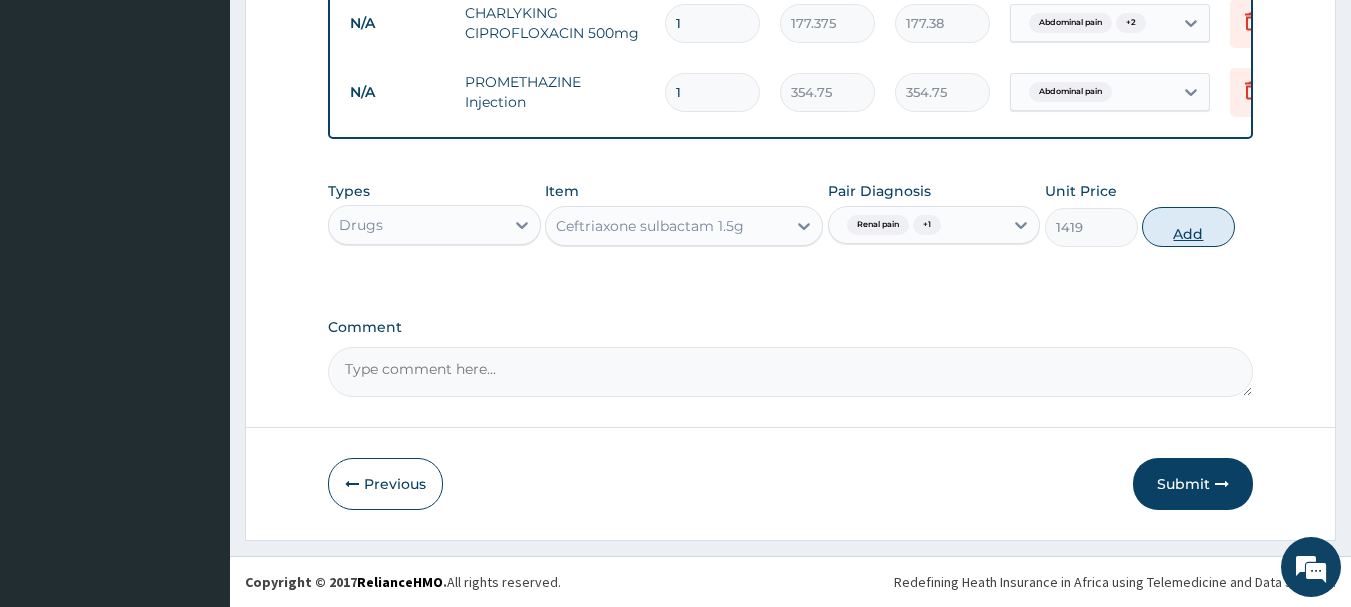 click on "Add" at bounding box center (1188, 227) 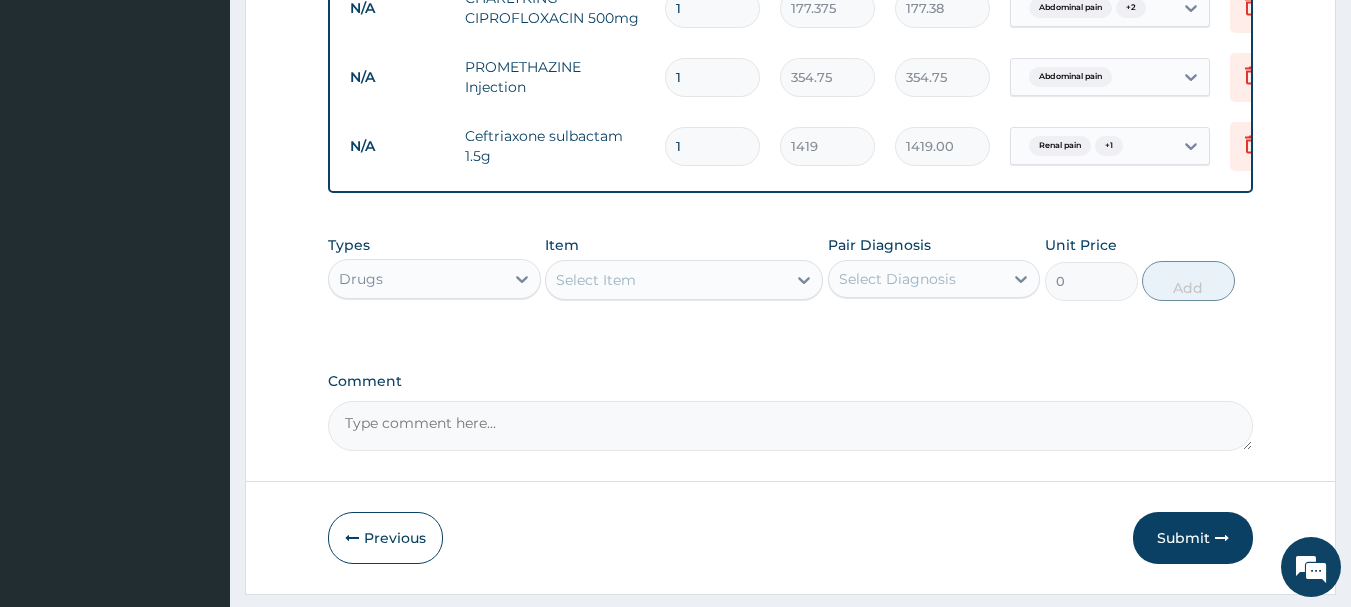 click on "Select Item" at bounding box center [666, 280] 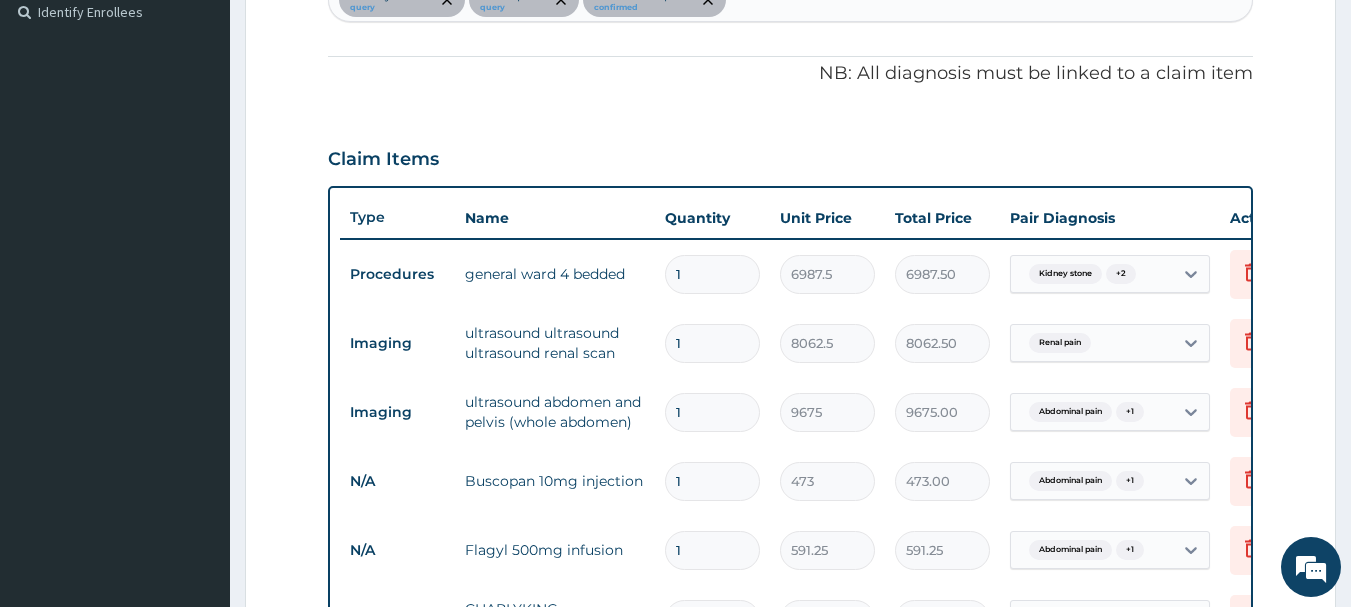 scroll, scrollTop: 518, scrollLeft: 0, axis: vertical 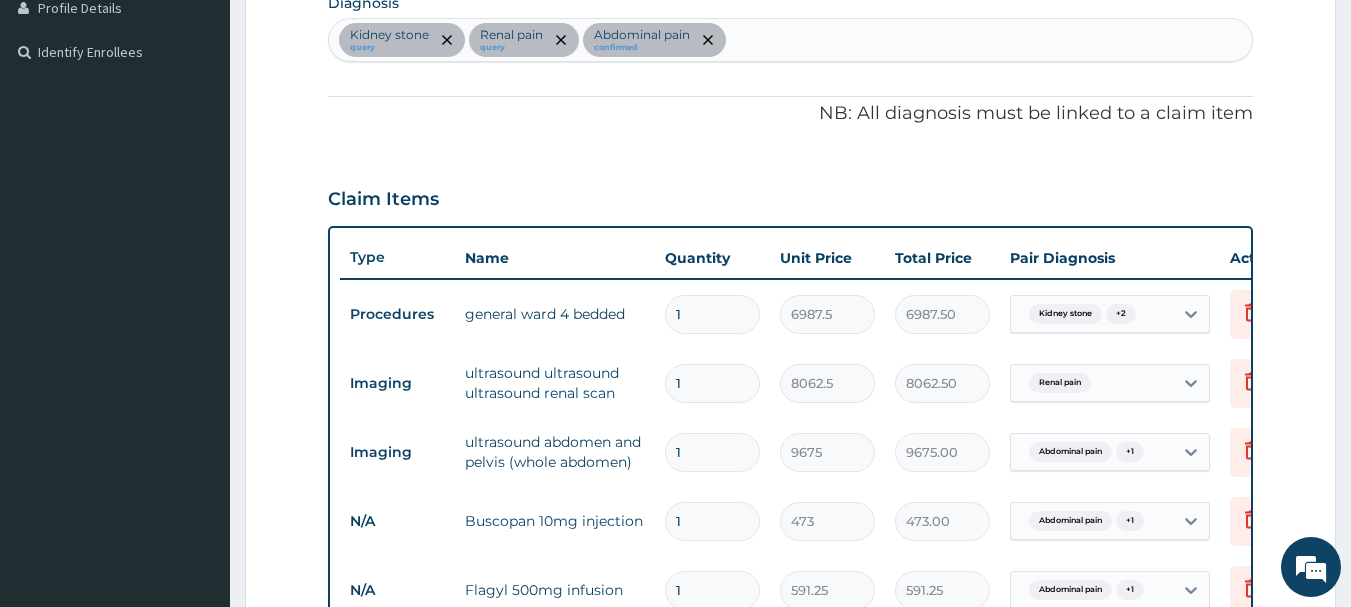 type on "chlor" 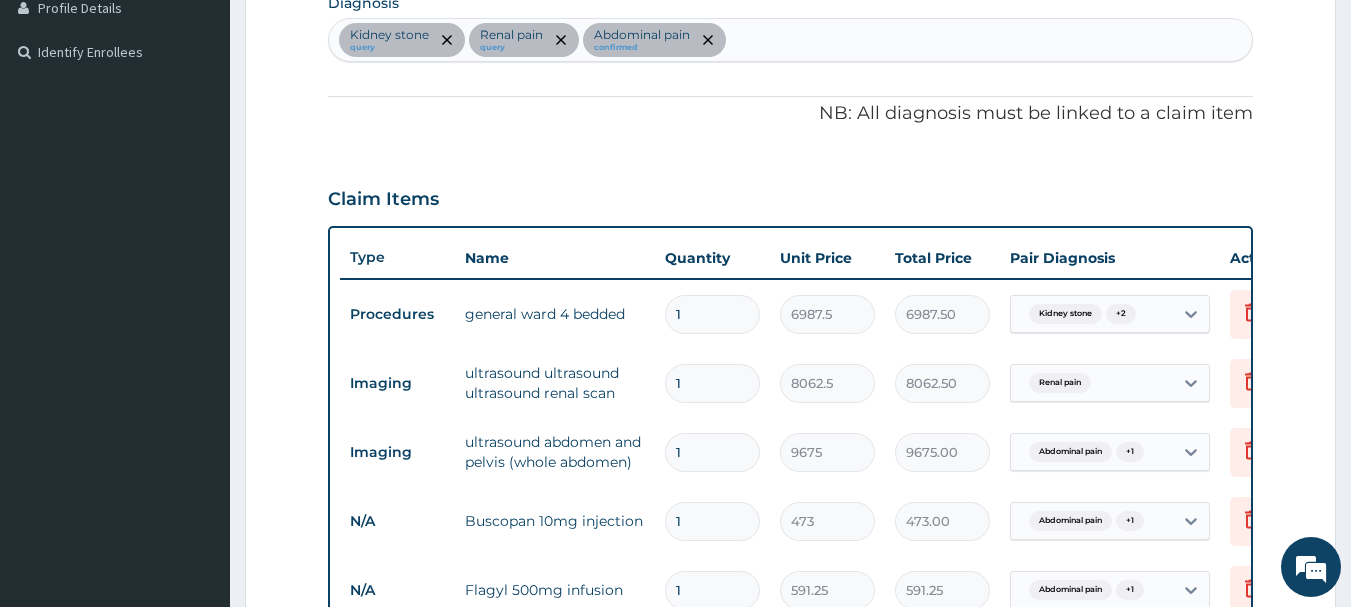 type 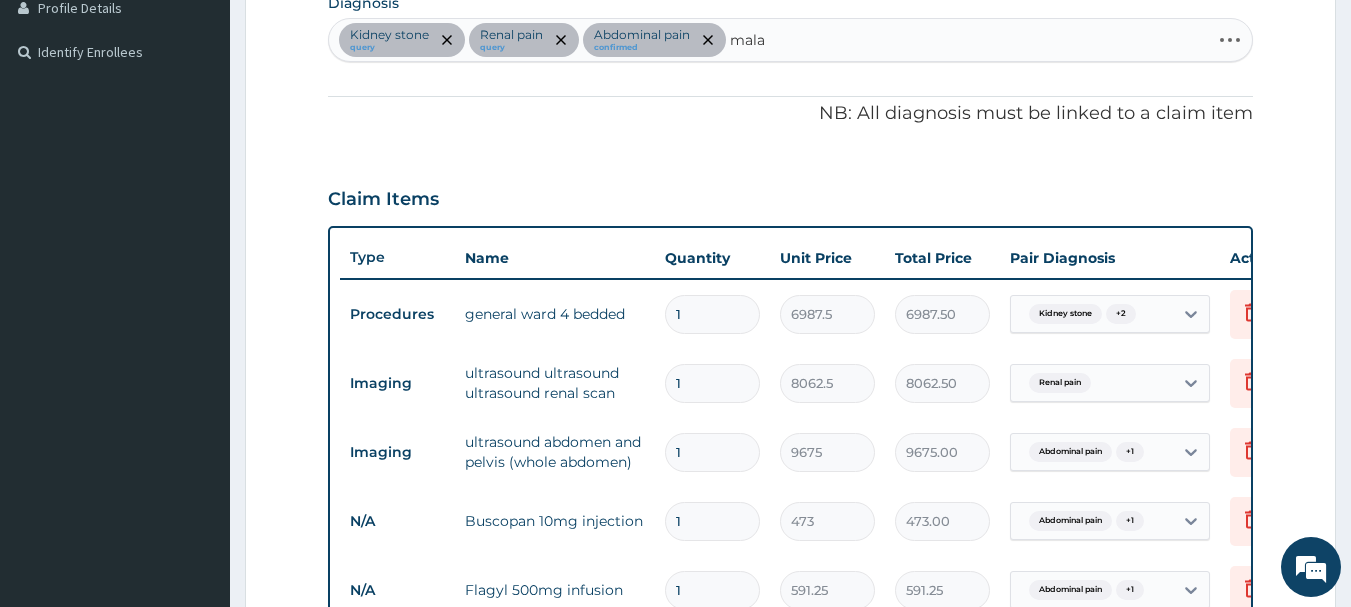 type on "malar" 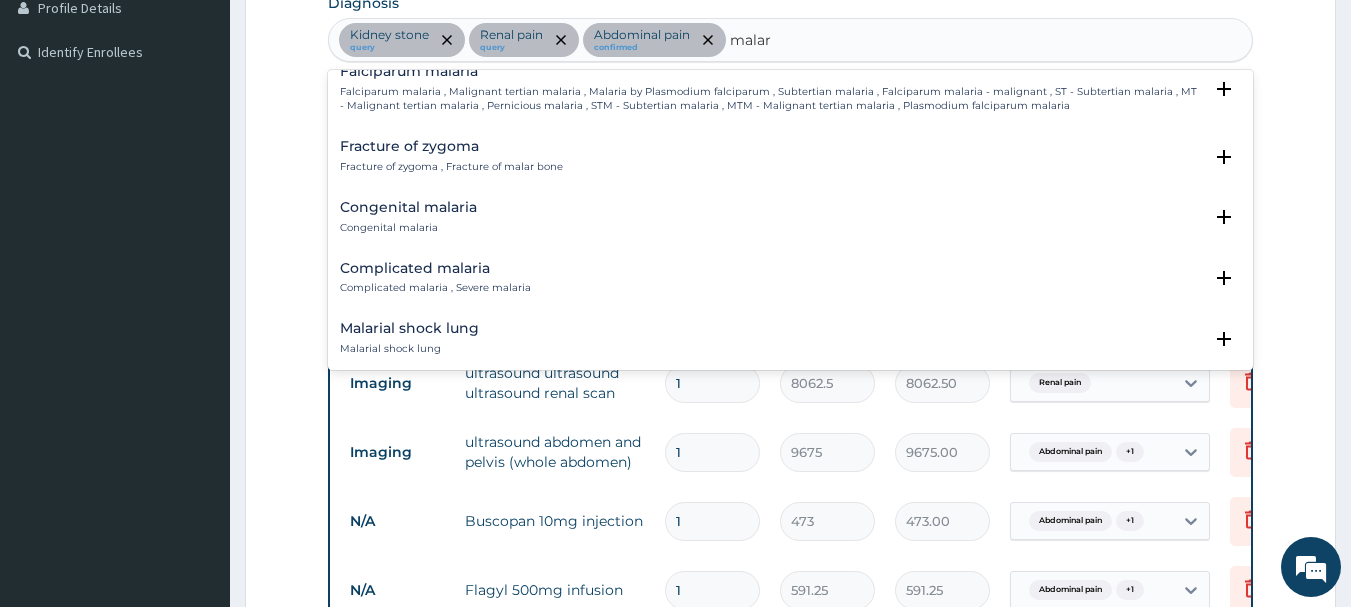 scroll, scrollTop: 906, scrollLeft: 0, axis: vertical 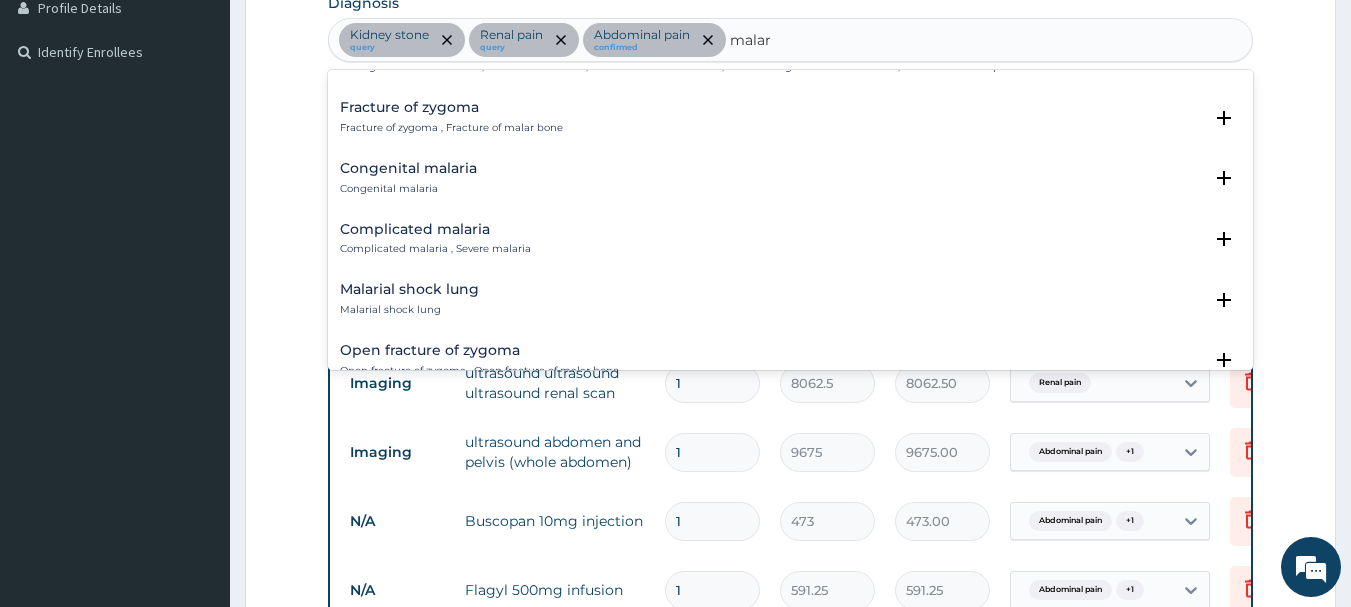 click on "Complicated malaria Complicated malaria , Severe malaria" at bounding box center [435, 239] 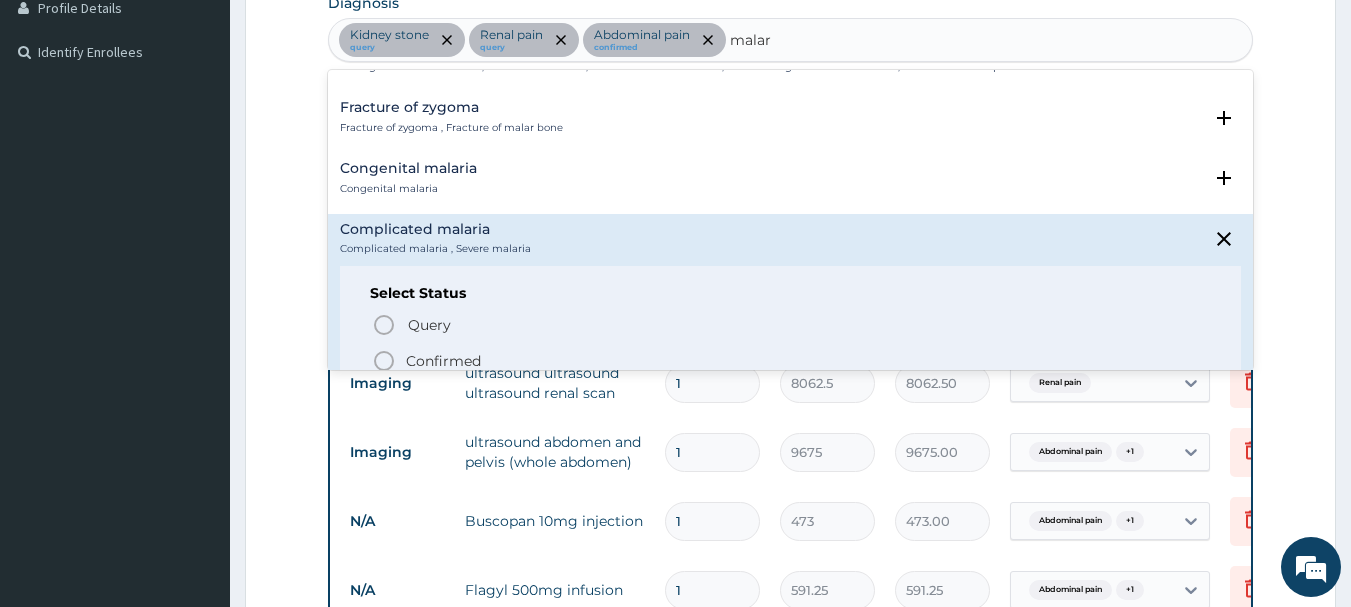click 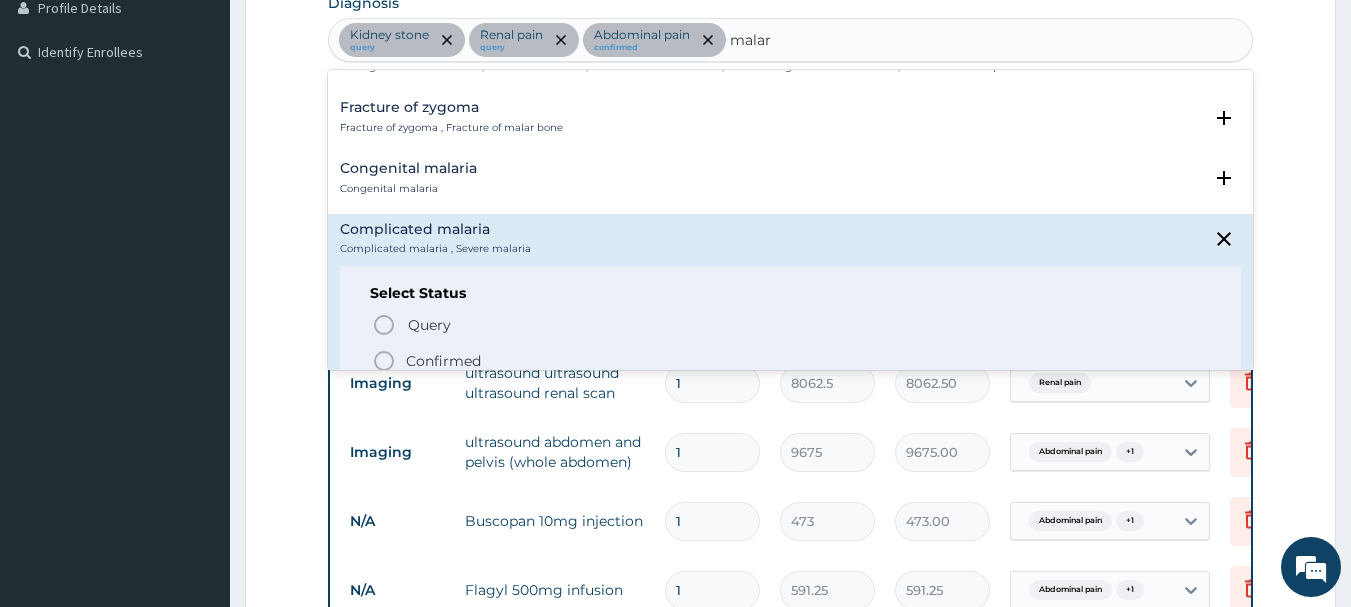 type 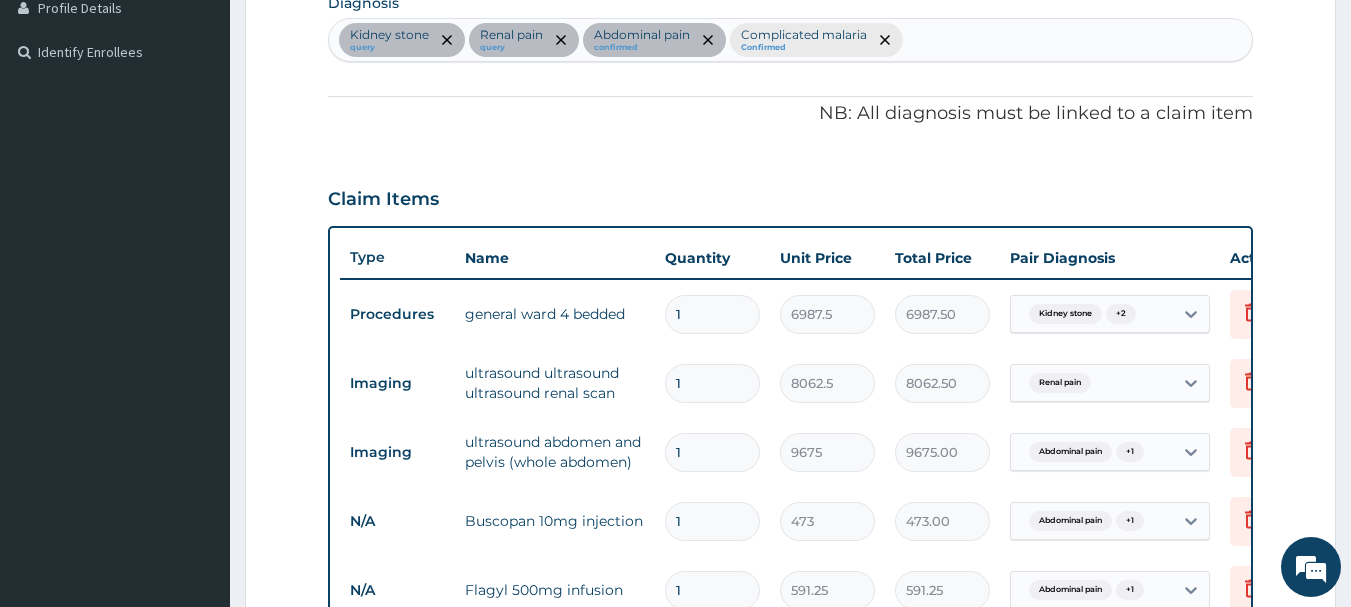 scroll, scrollTop: 1049, scrollLeft: 0, axis: vertical 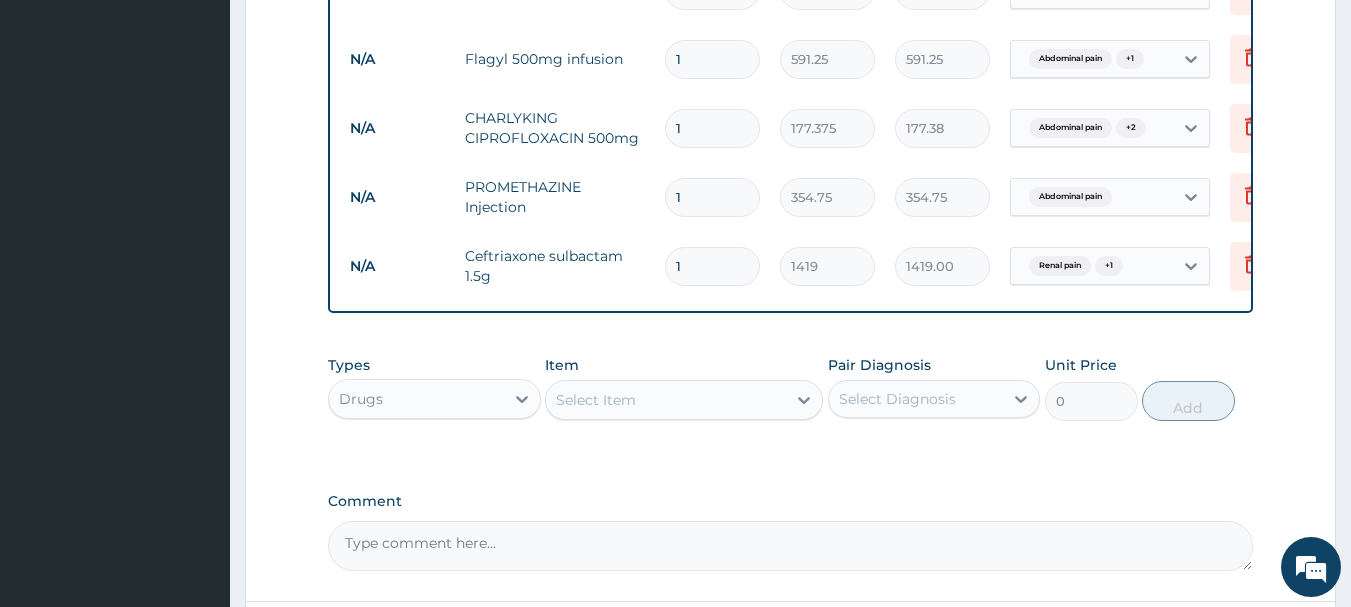 click on "Select Item" at bounding box center [666, 400] 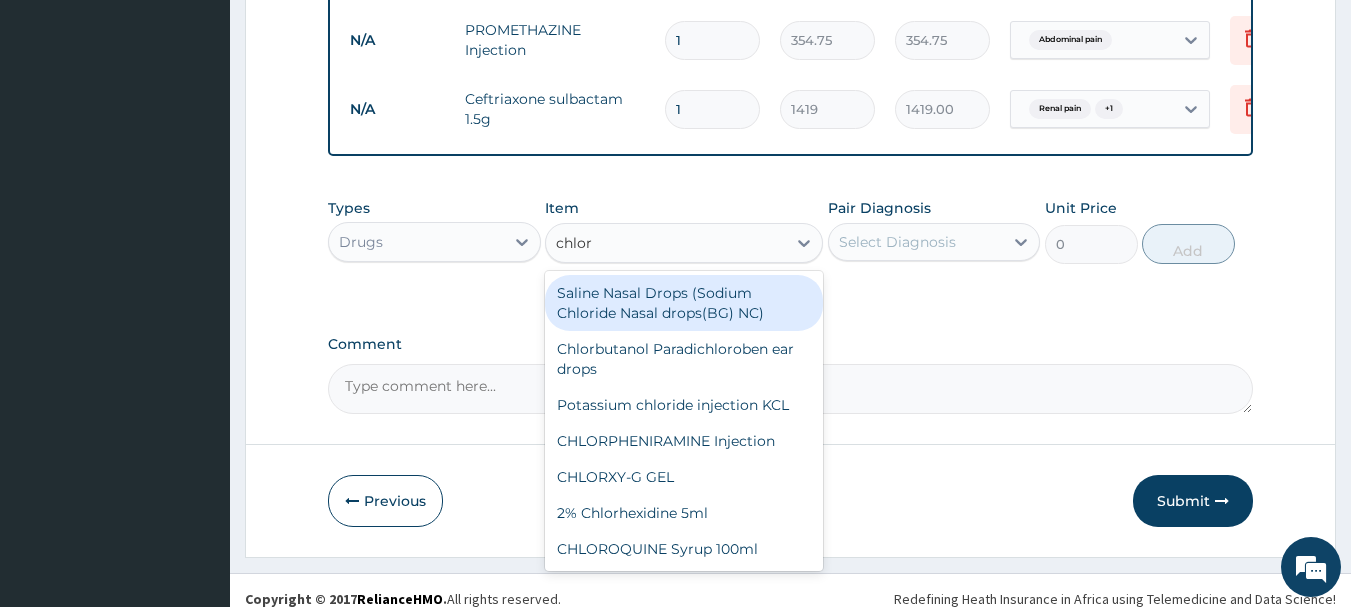 scroll, scrollTop: 1209, scrollLeft: 0, axis: vertical 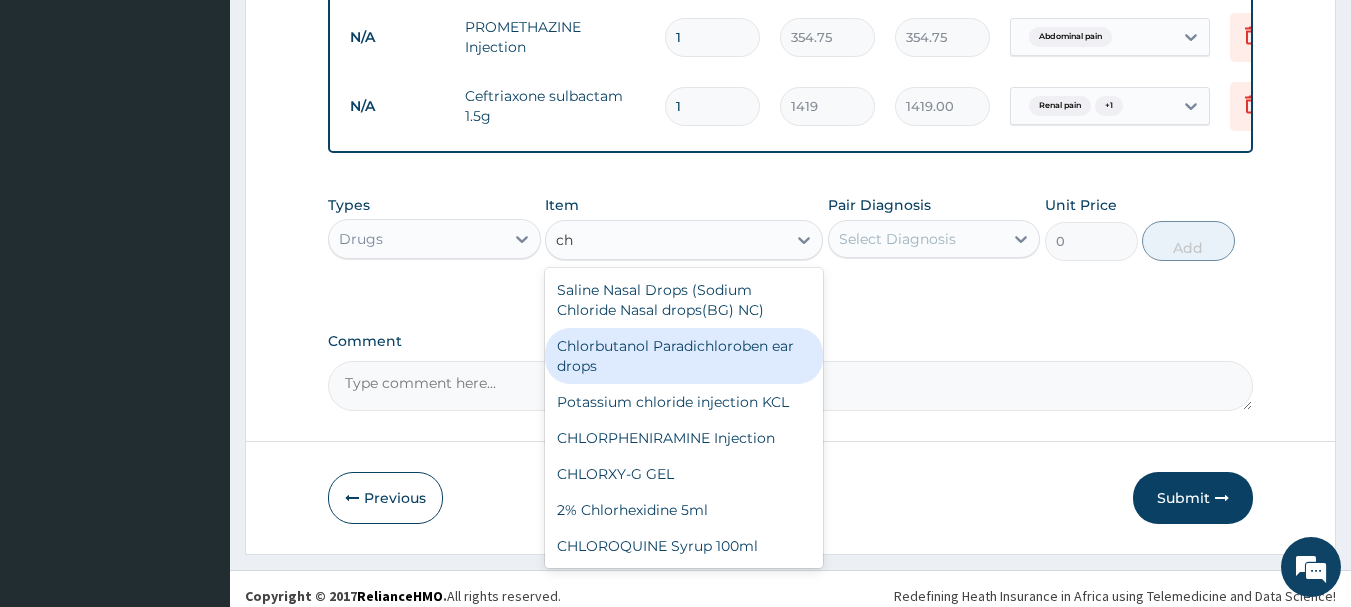 type on "c" 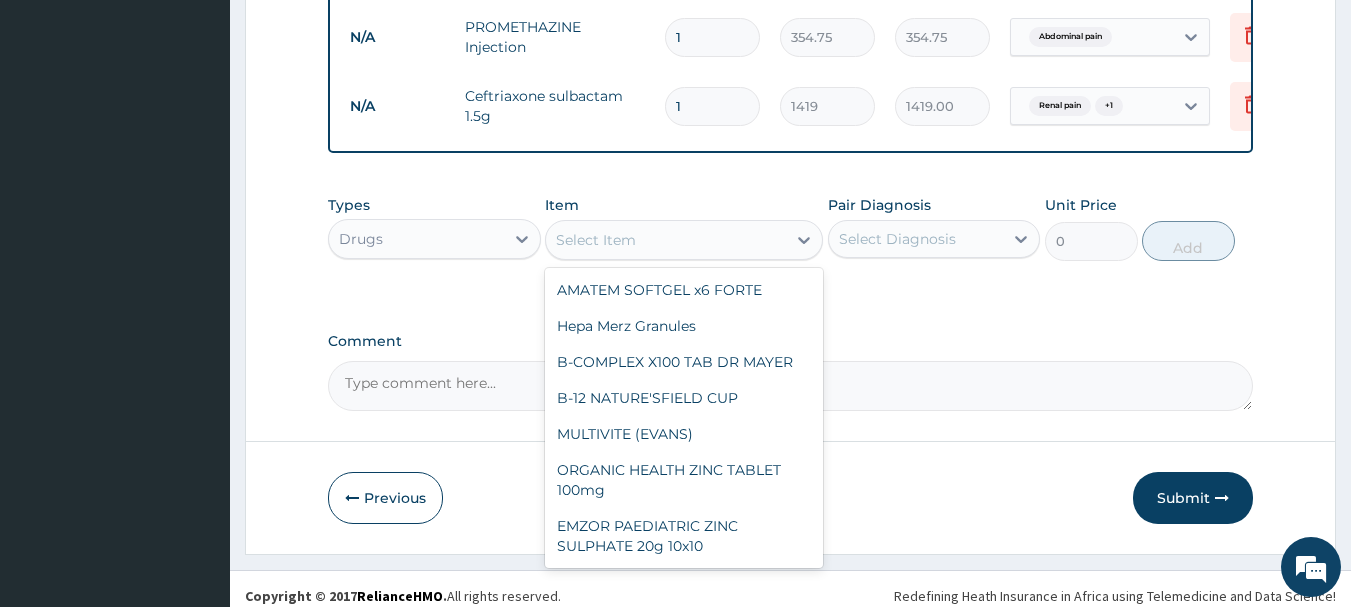 type on "a" 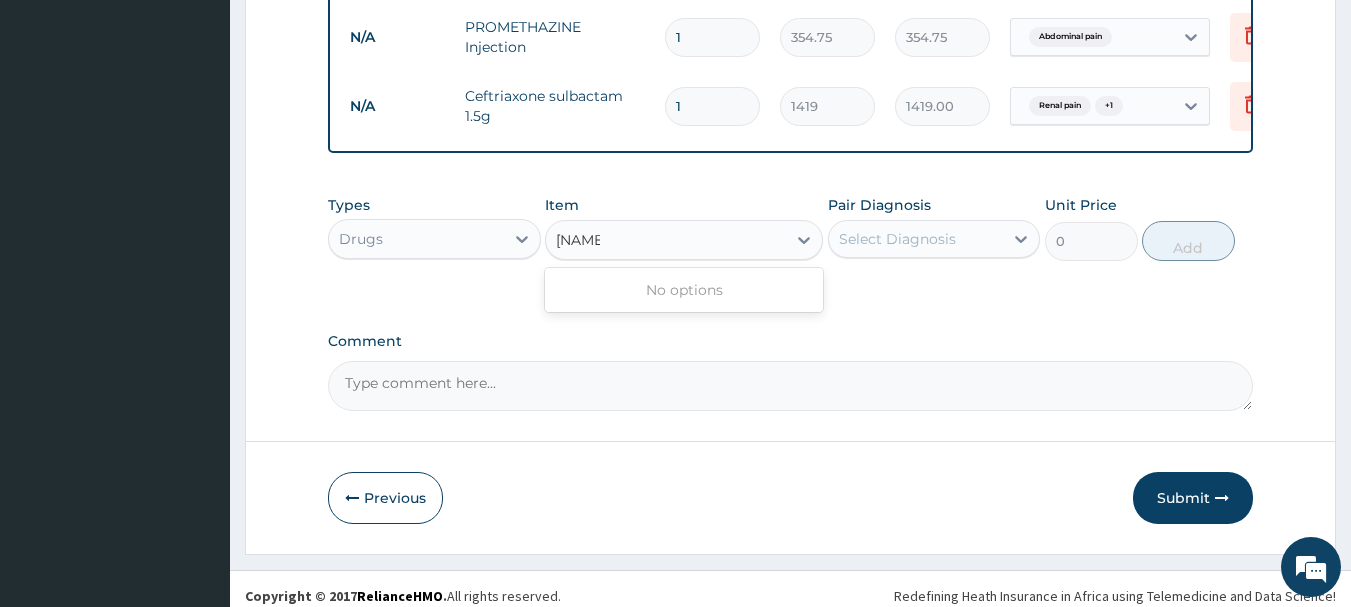 type on "quin" 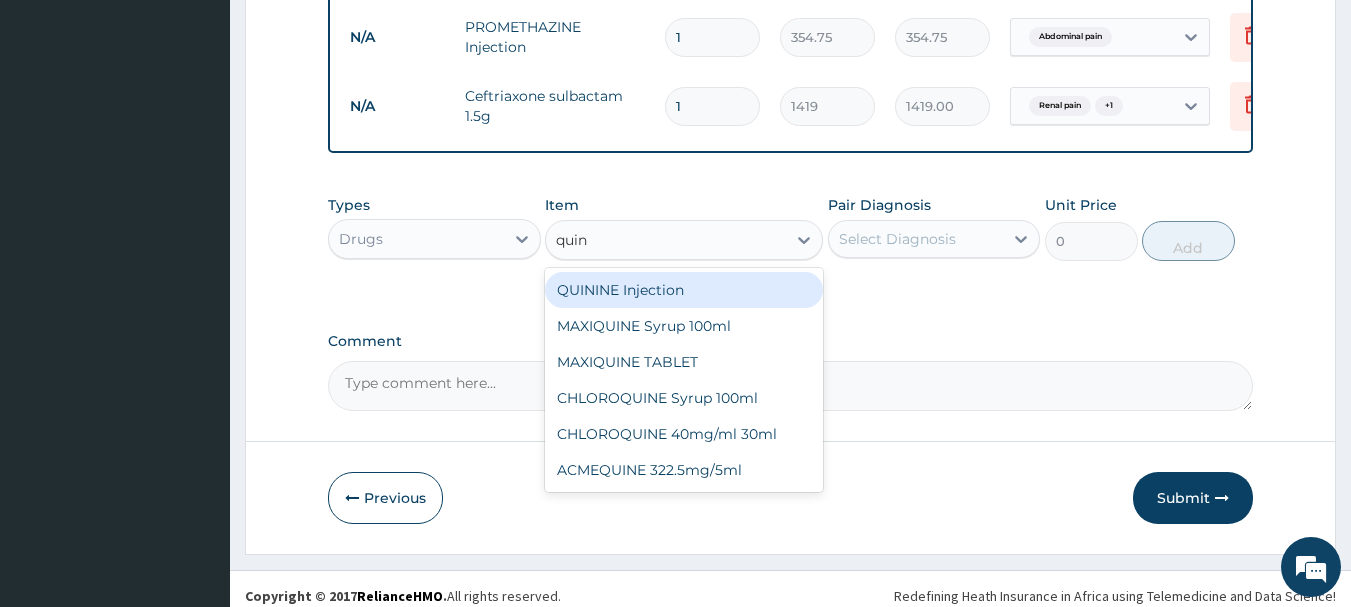 click on "QUININE Injection" at bounding box center [684, 290] 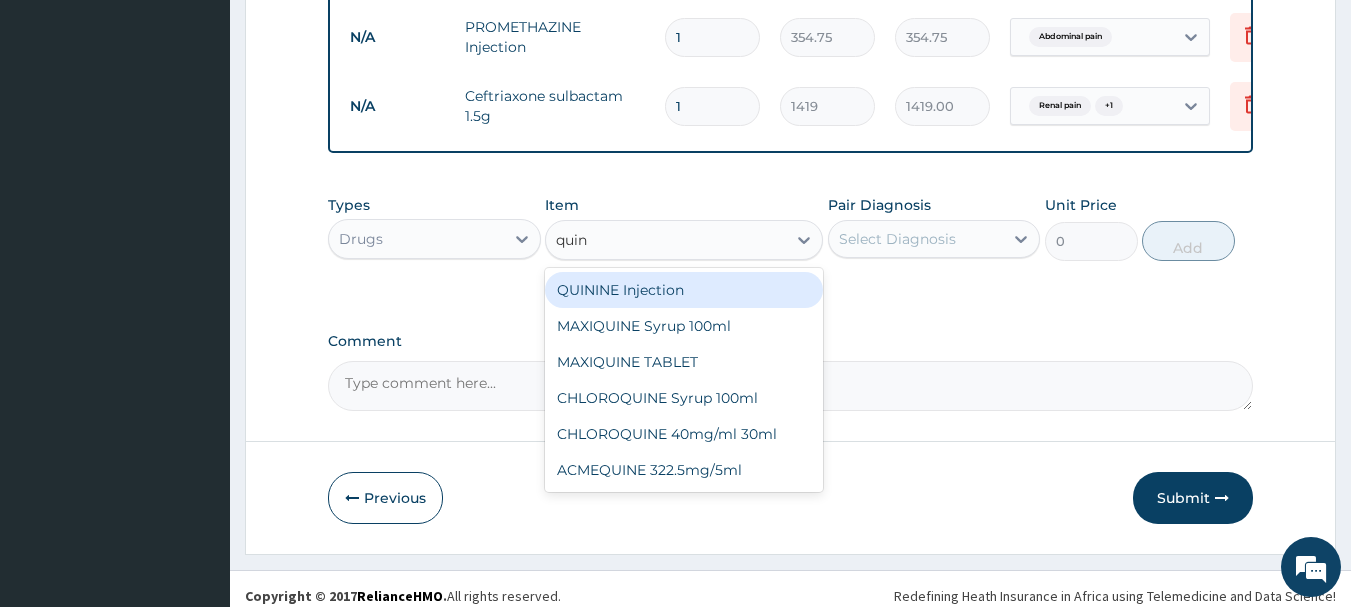 type 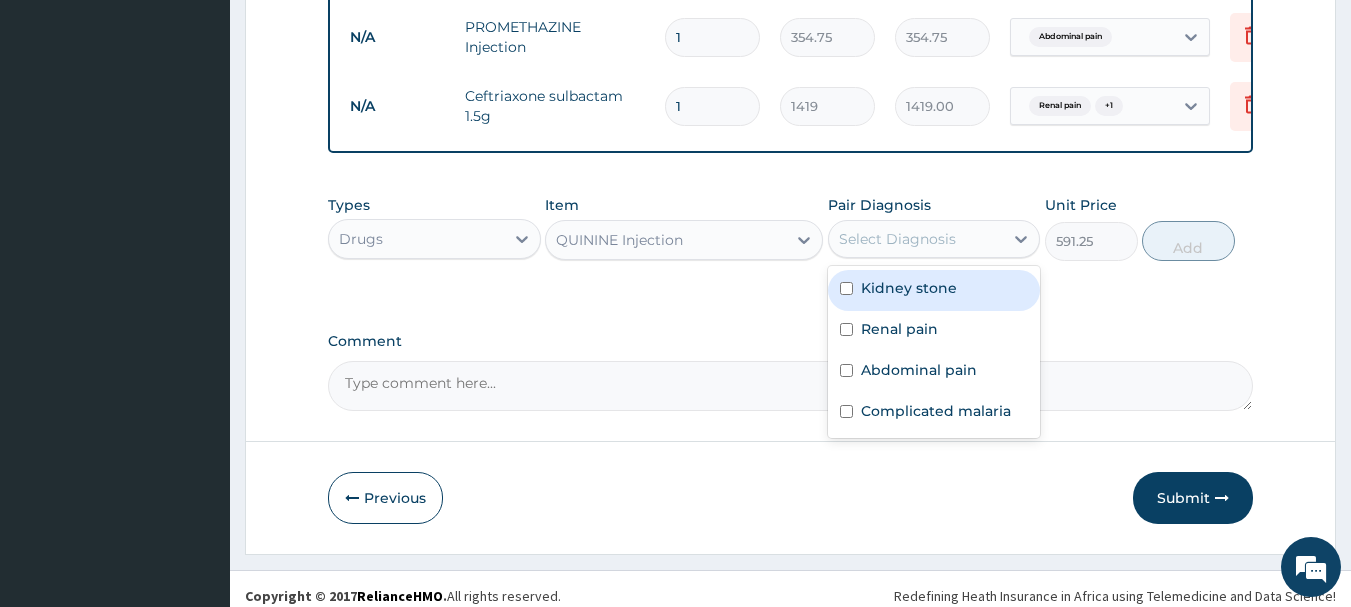 click on "Select Diagnosis" at bounding box center (897, 239) 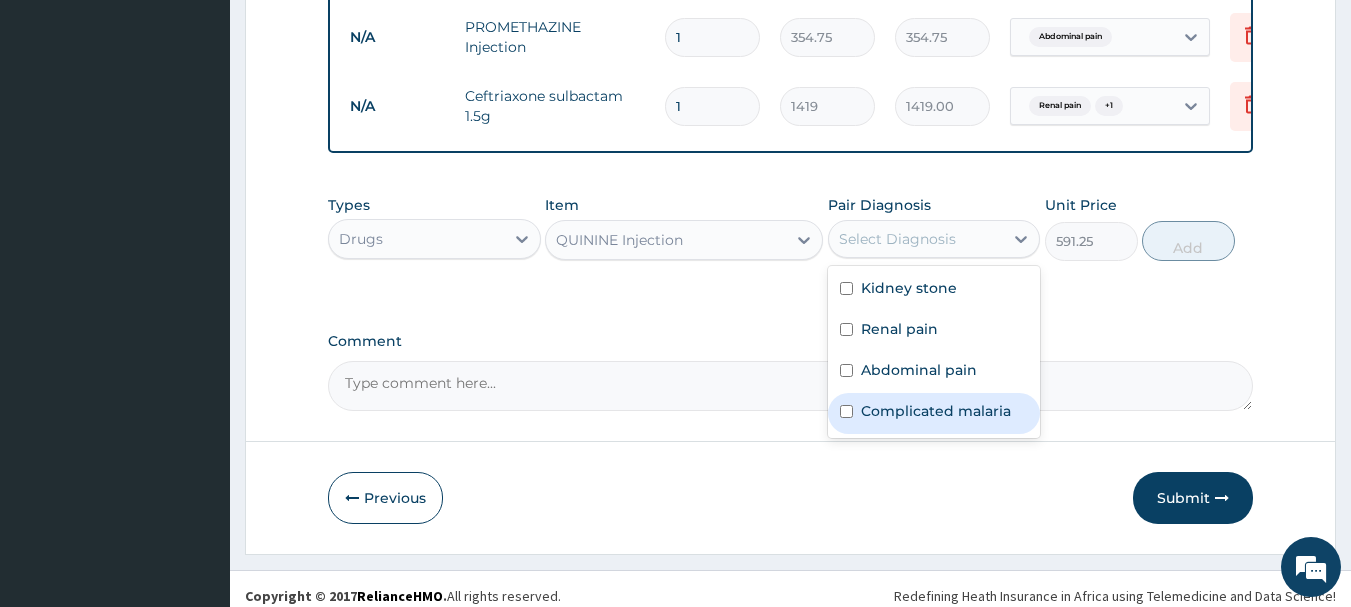 click at bounding box center [846, 411] 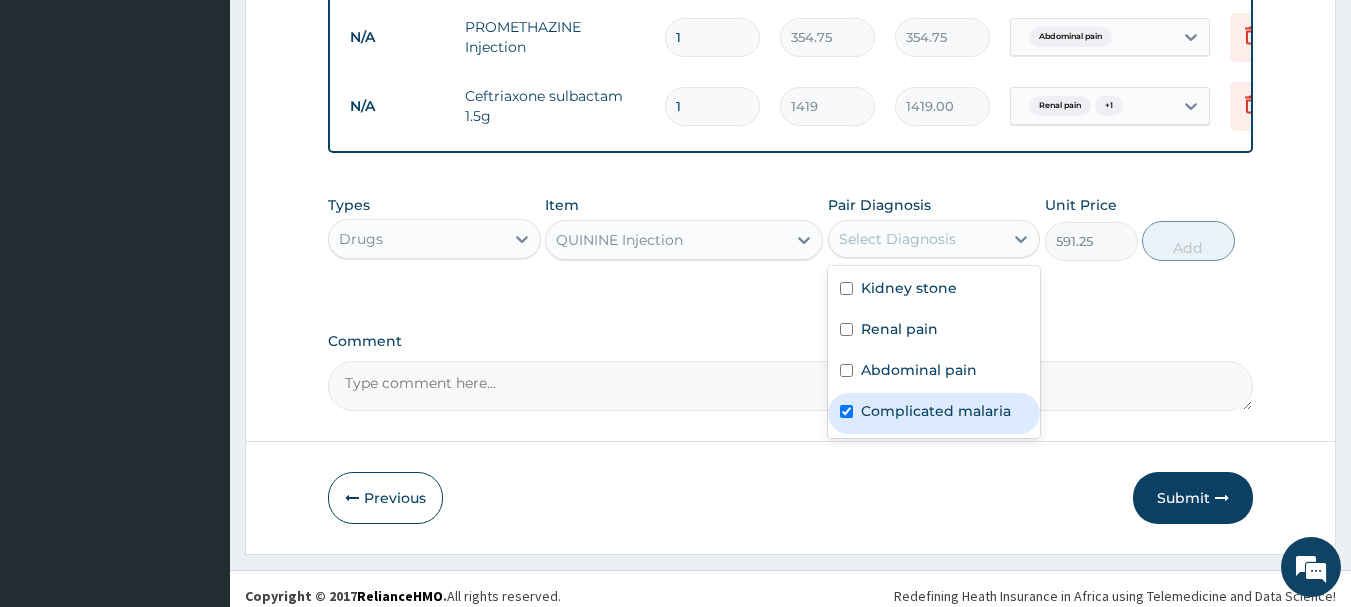 checkbox on "true" 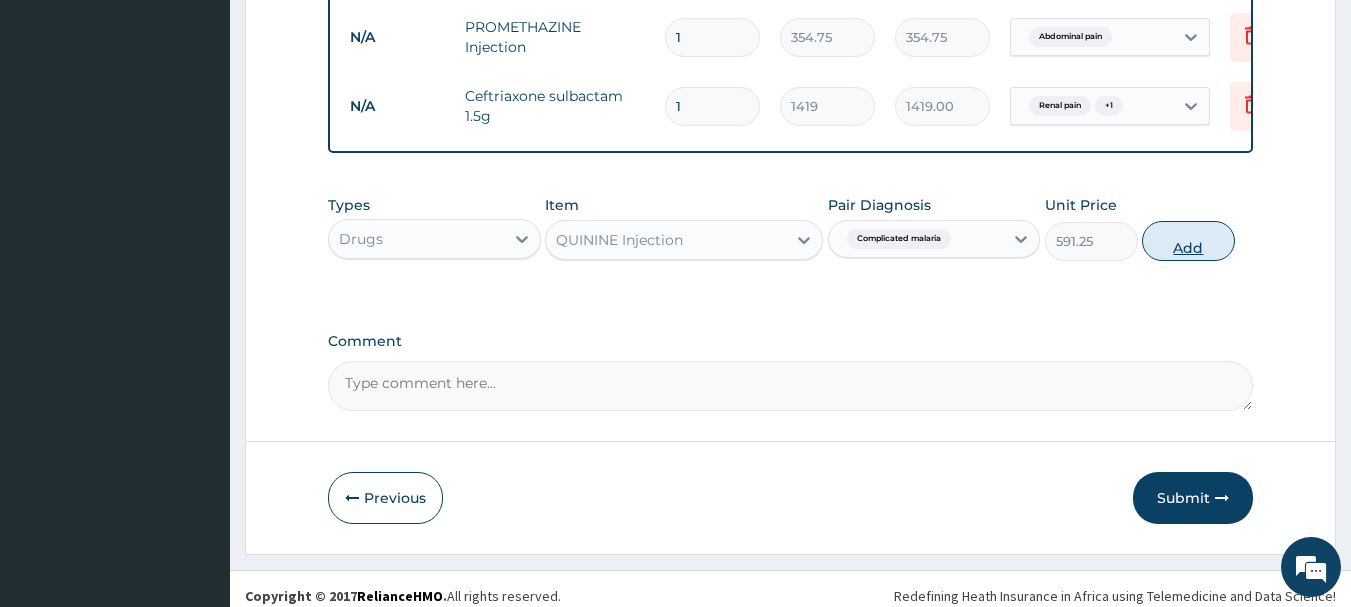 click on "Add" at bounding box center (1188, 241) 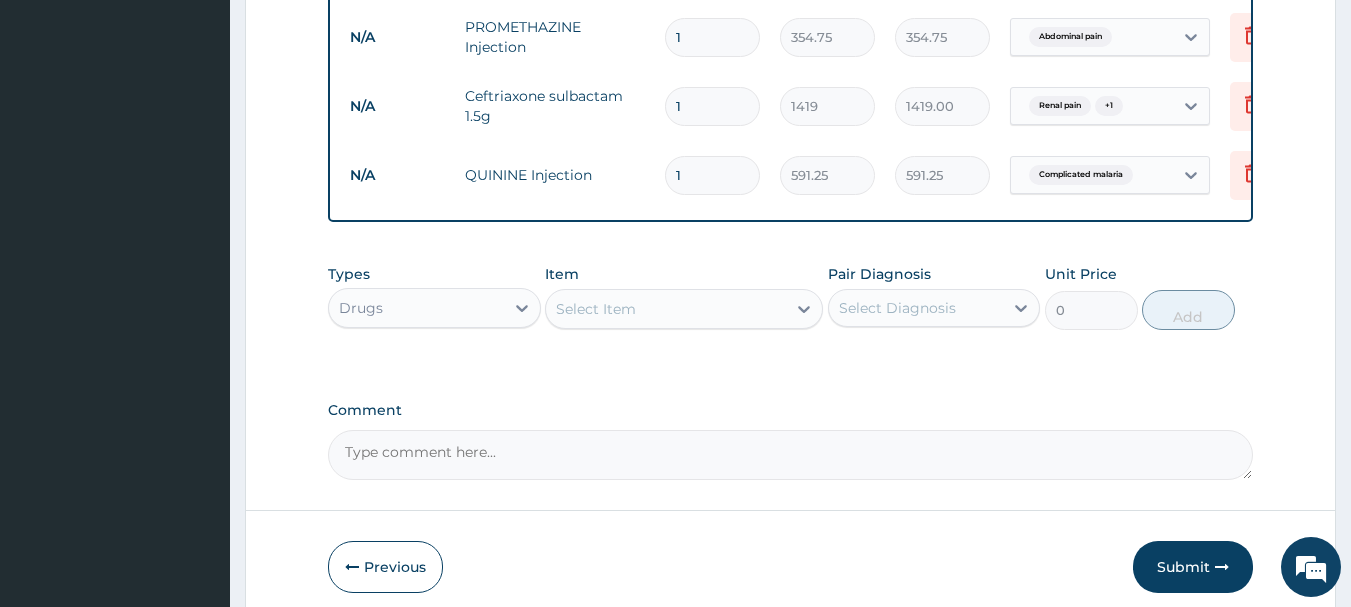 click on "Select Item" at bounding box center (666, 309) 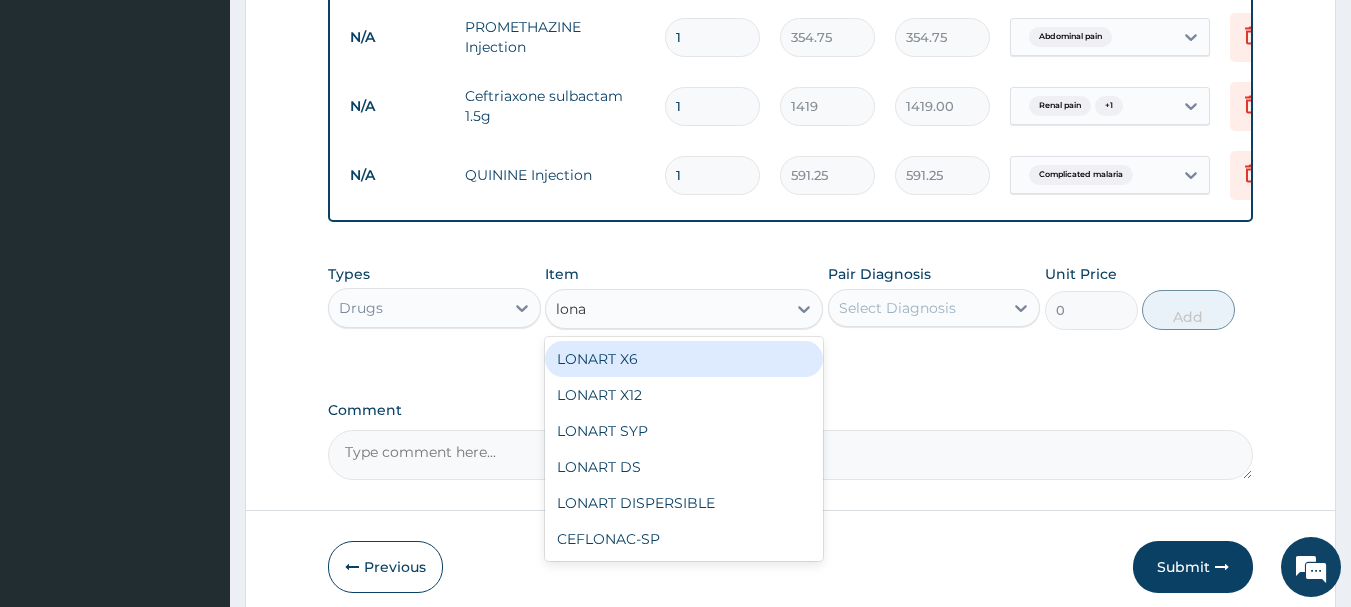 type on "lonar" 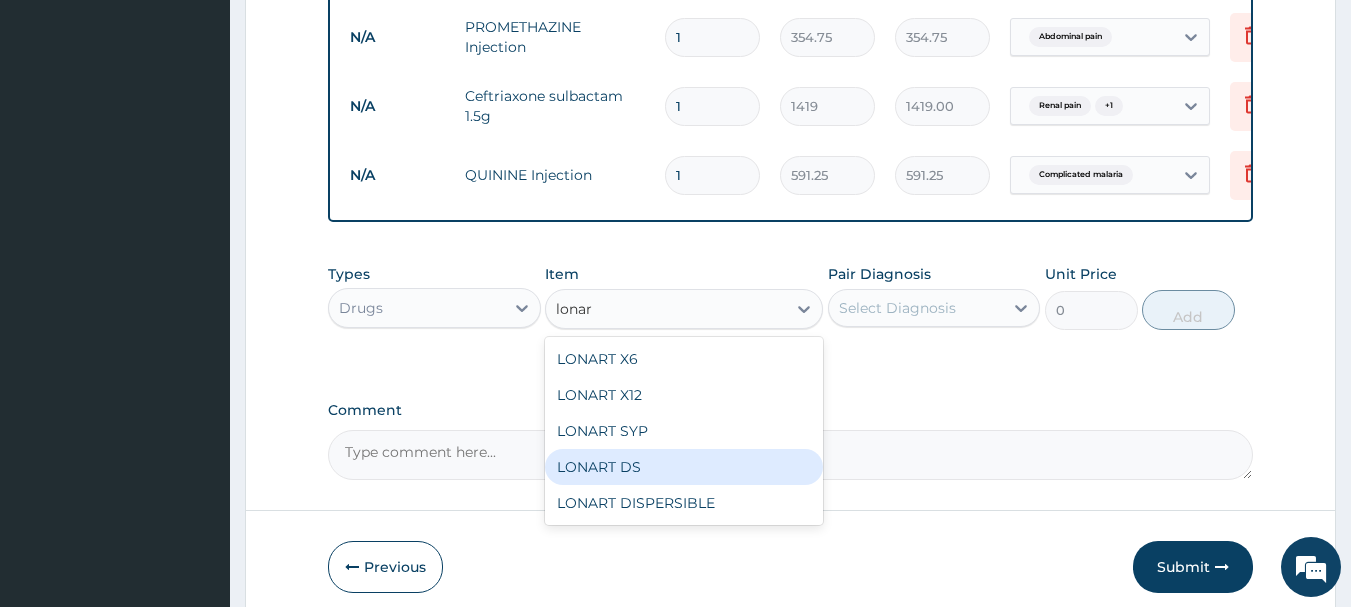 click on "LONART DS" at bounding box center (684, 467) 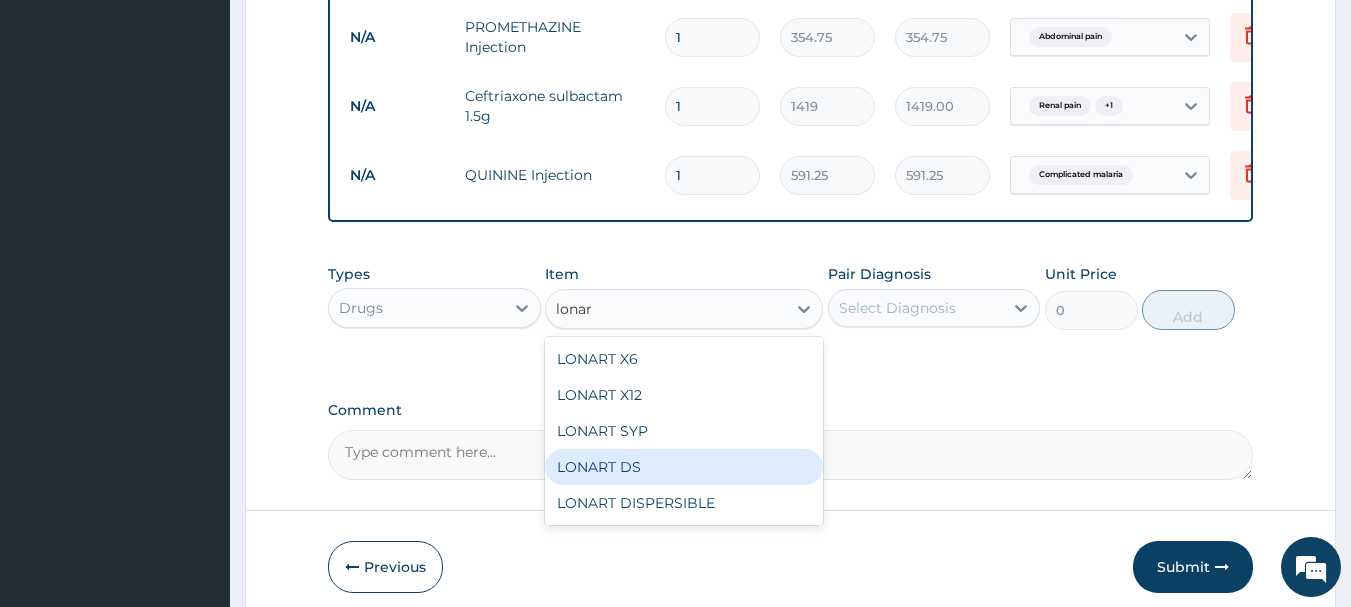type 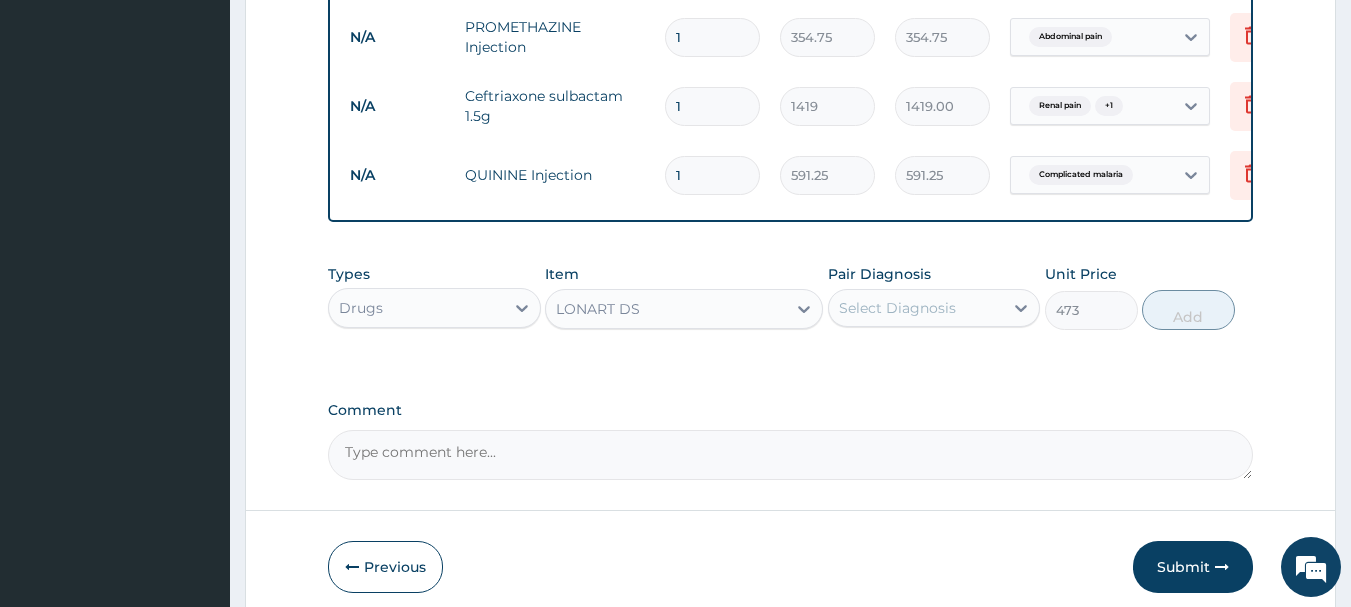 click on "Select Diagnosis" at bounding box center (897, 308) 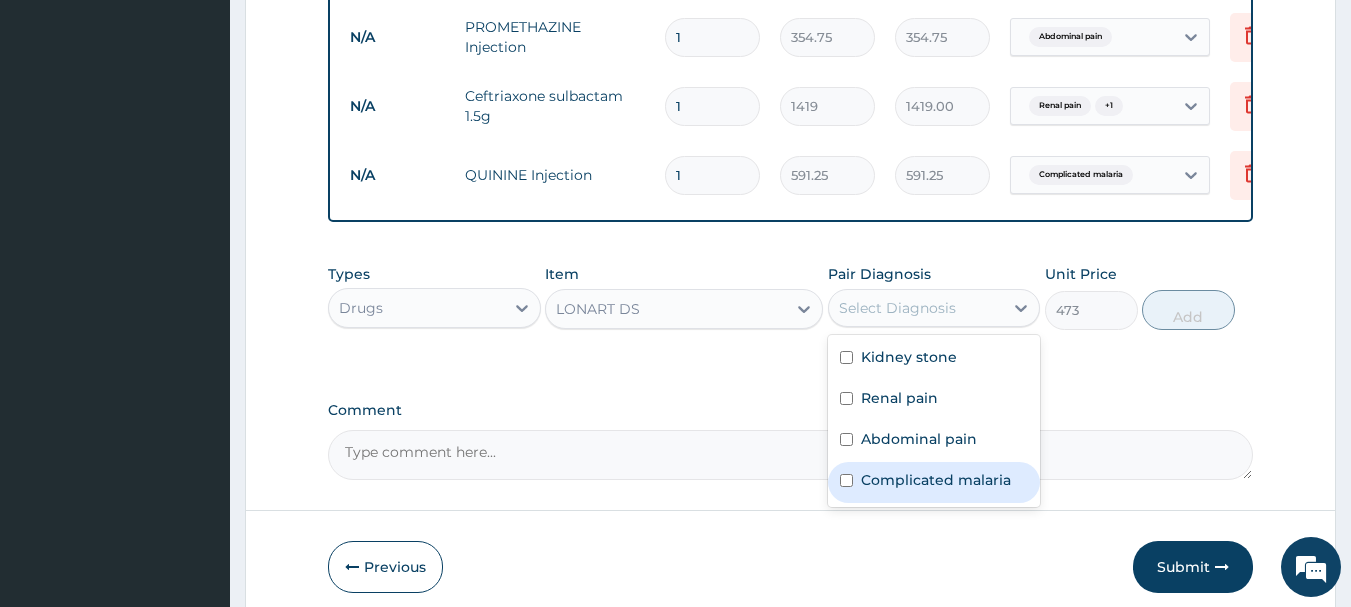 click at bounding box center (846, 480) 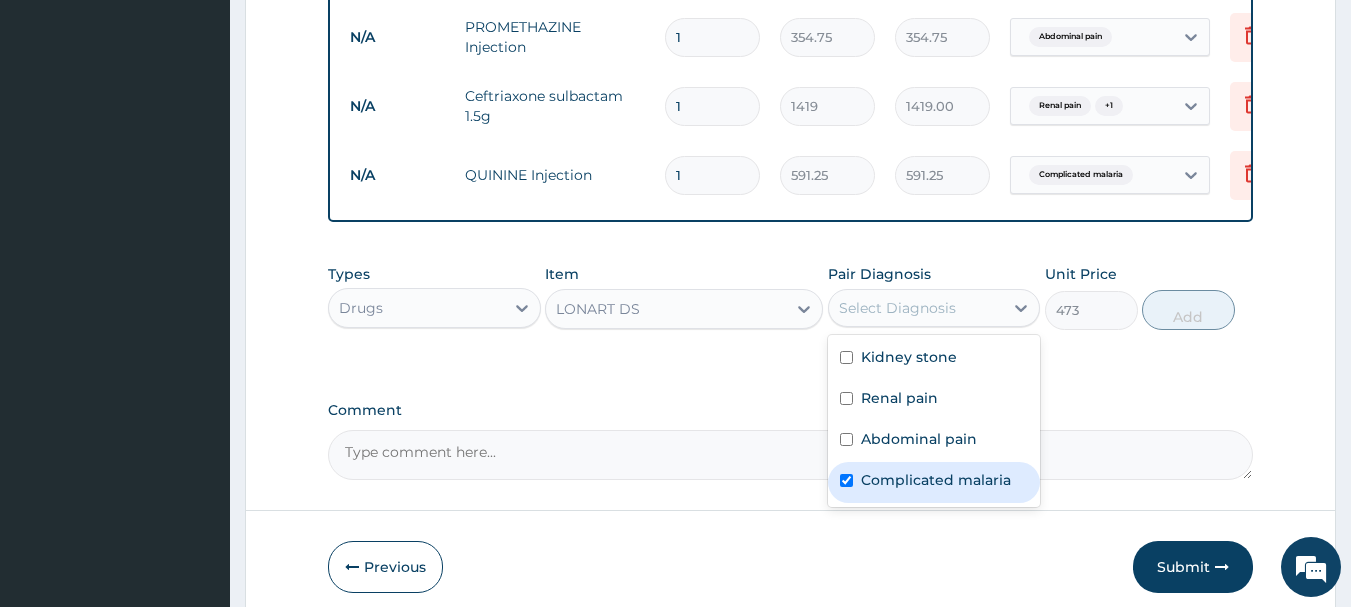 checkbox on "true" 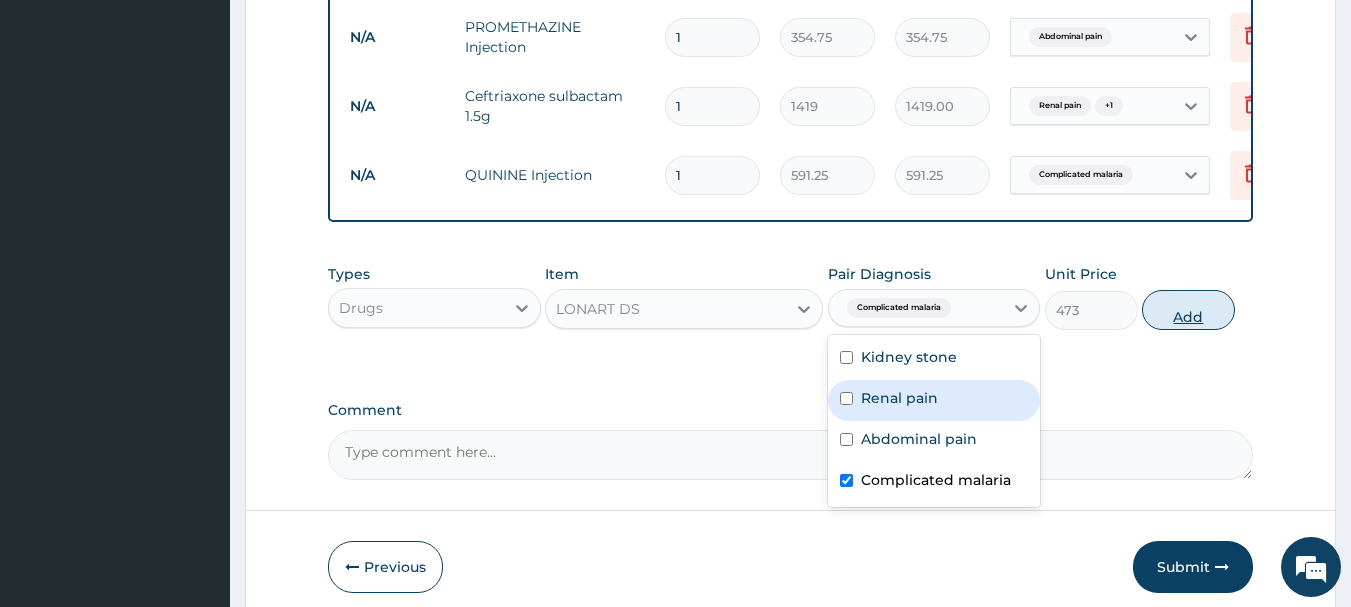 click on "Add" at bounding box center (1188, 310) 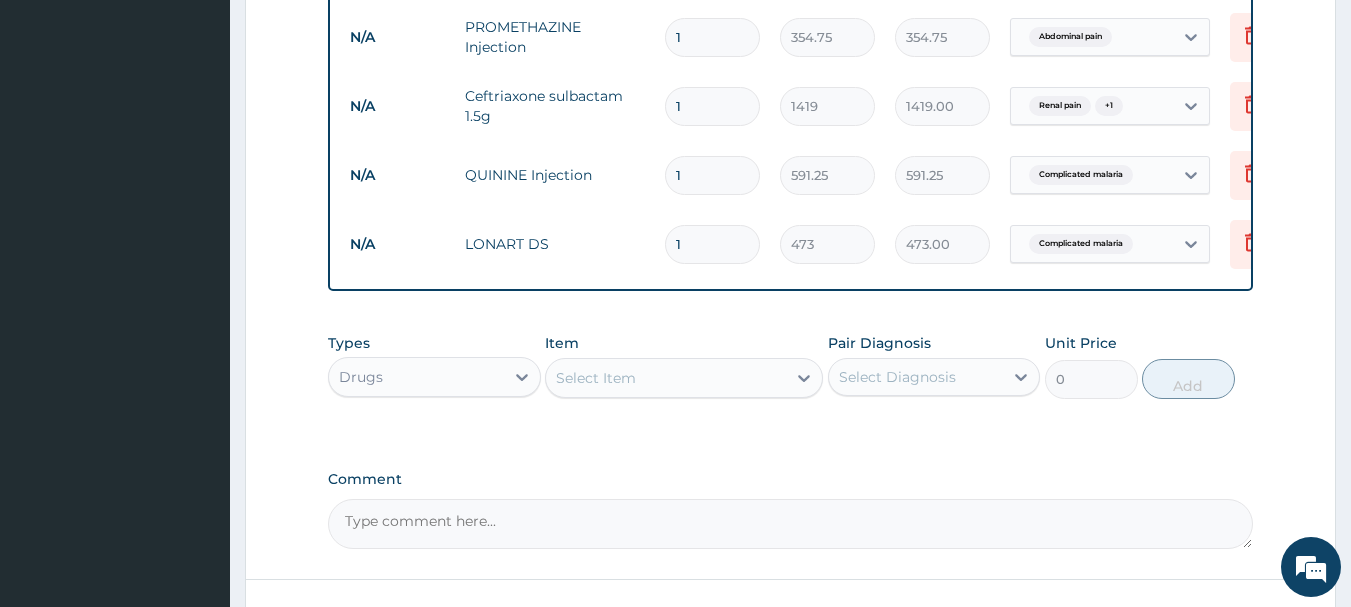 click on "Select Item" at bounding box center [666, 378] 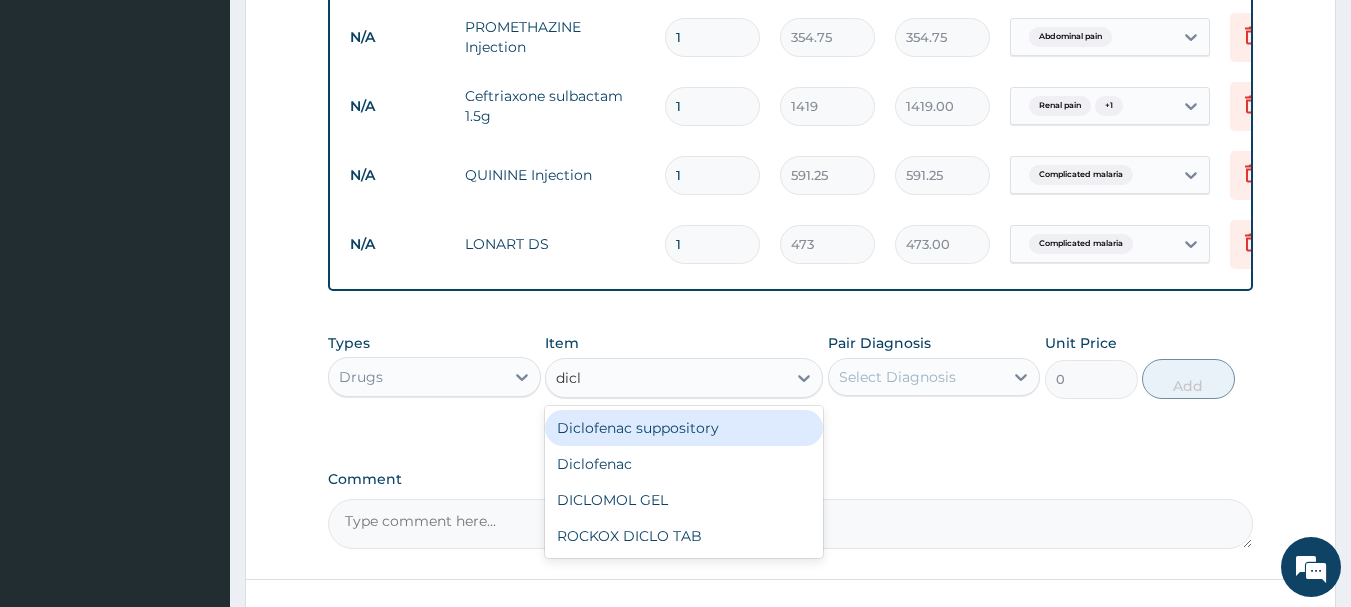 type on "diclo" 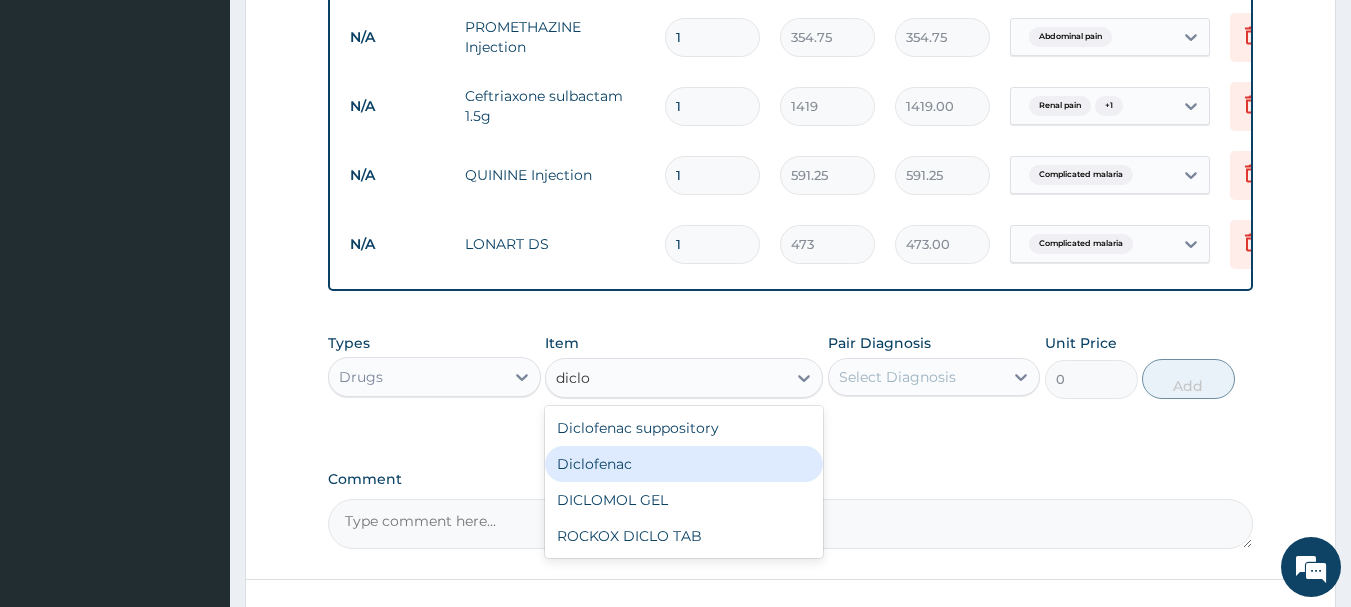 click on "Diclofenac" at bounding box center [684, 464] 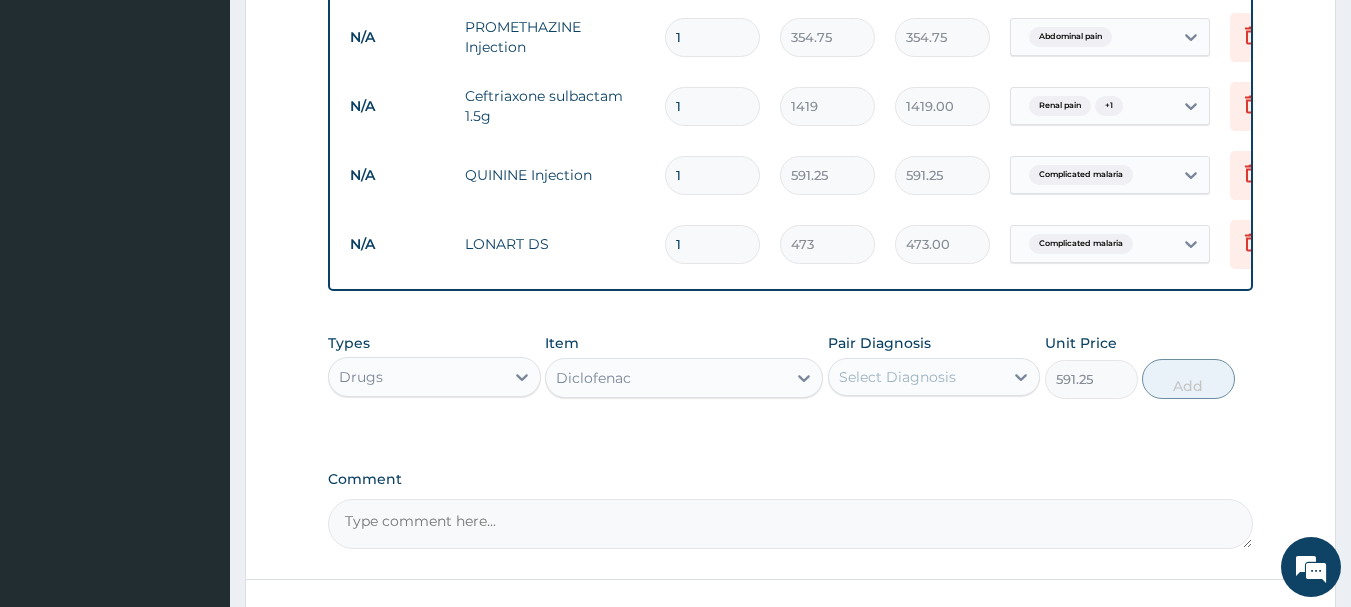 click on "Diclofenac" at bounding box center (666, 378) 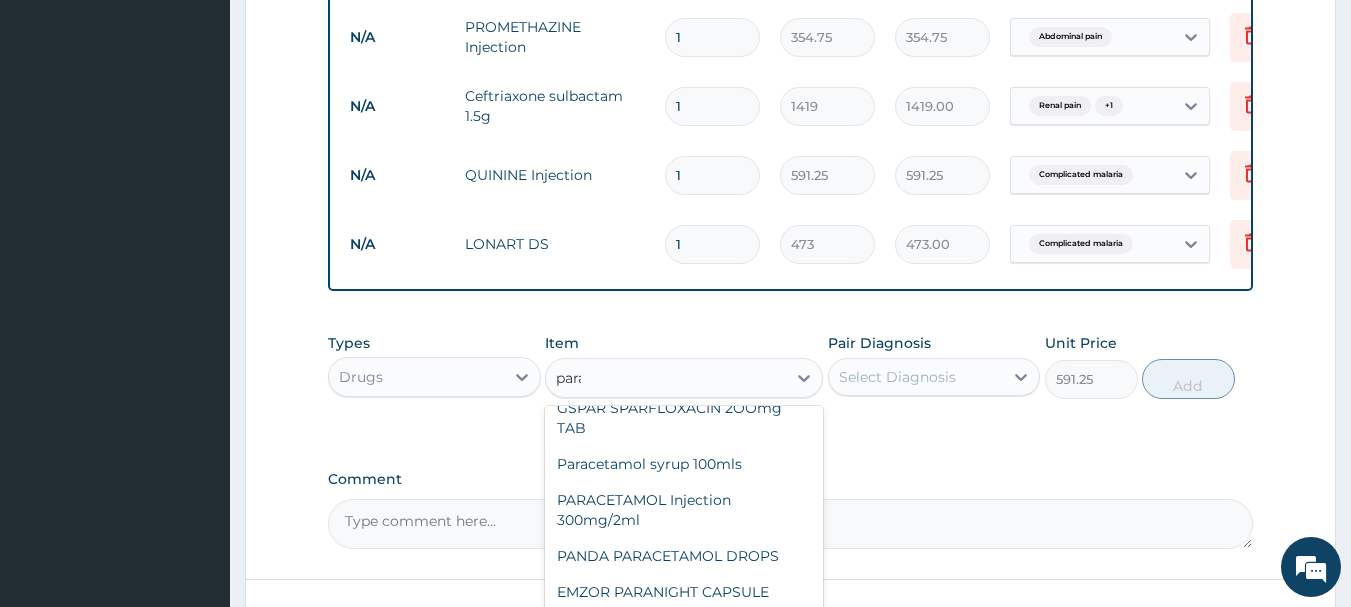 scroll, scrollTop: 56, scrollLeft: 0, axis: vertical 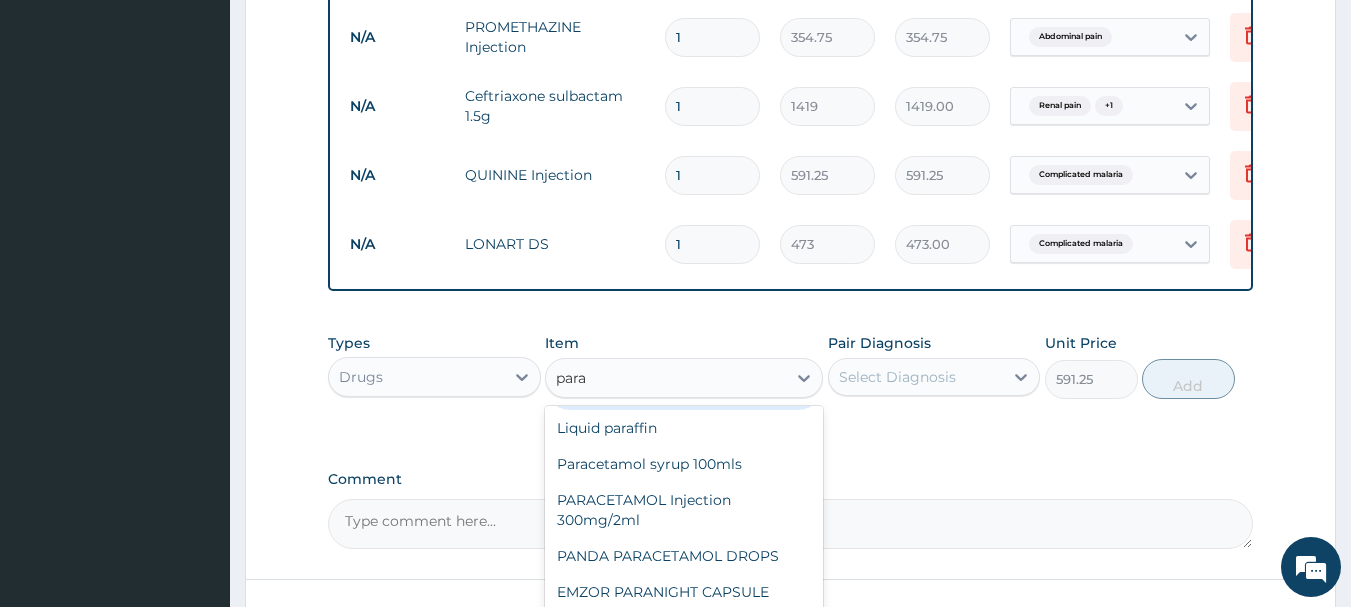 type on "parac" 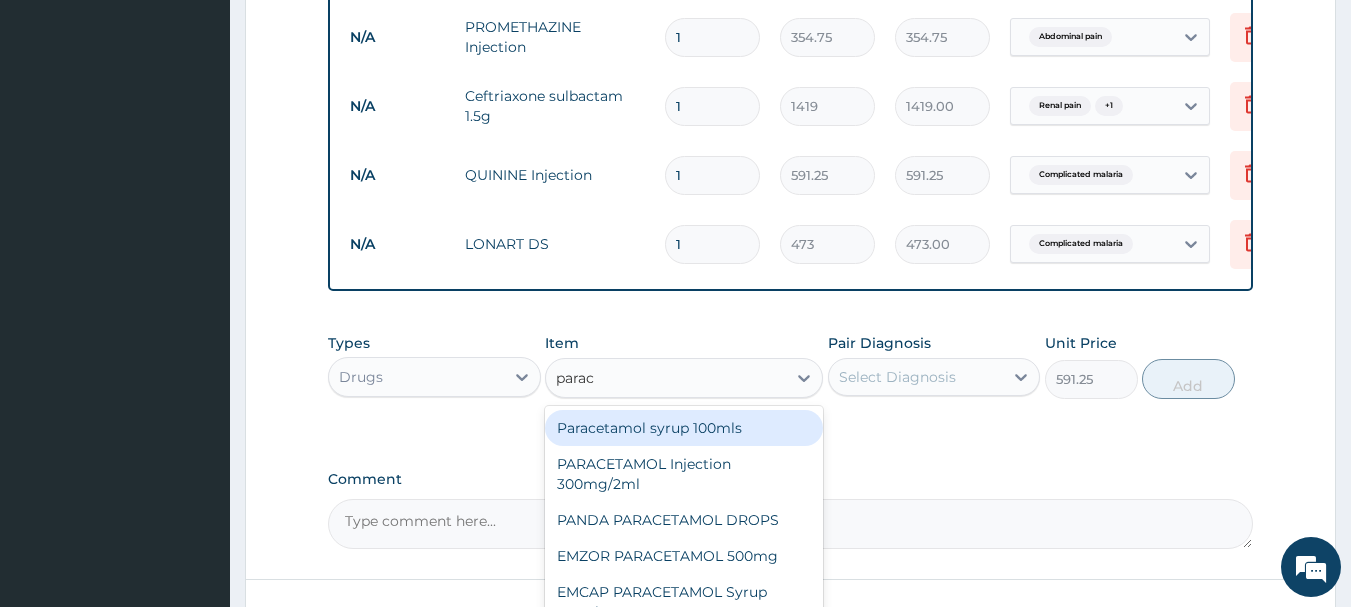scroll, scrollTop: 0, scrollLeft: 0, axis: both 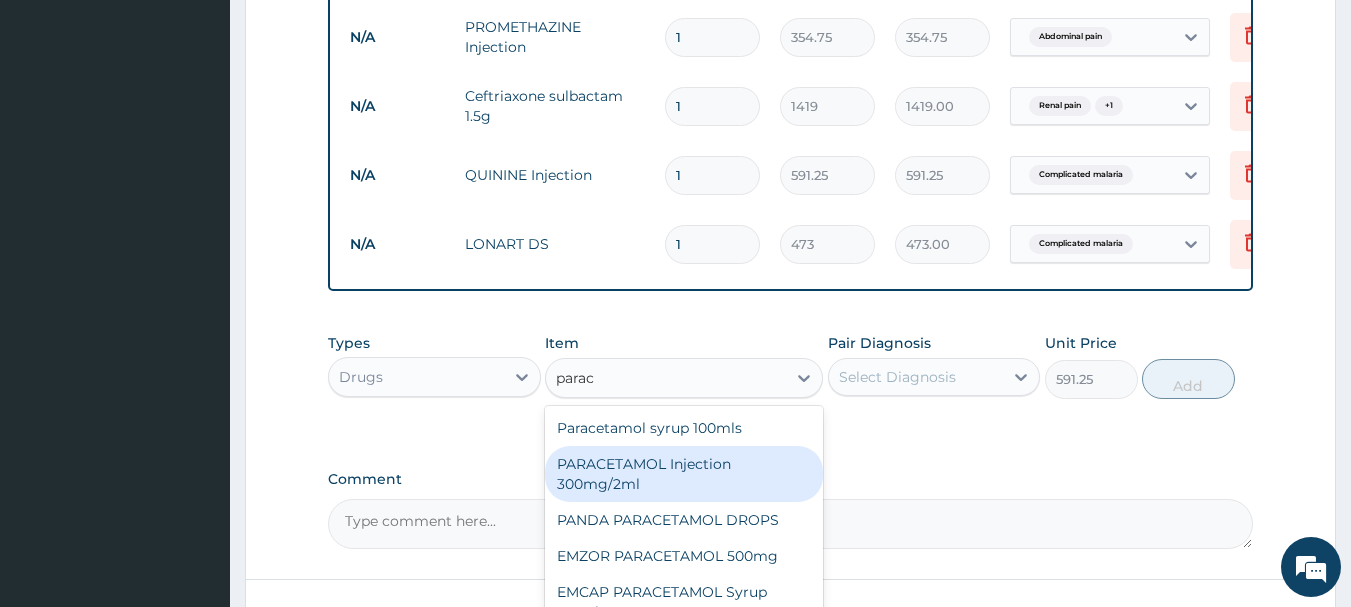 click on "PARACETAMOL Injection 300mg/2ml" at bounding box center [684, 474] 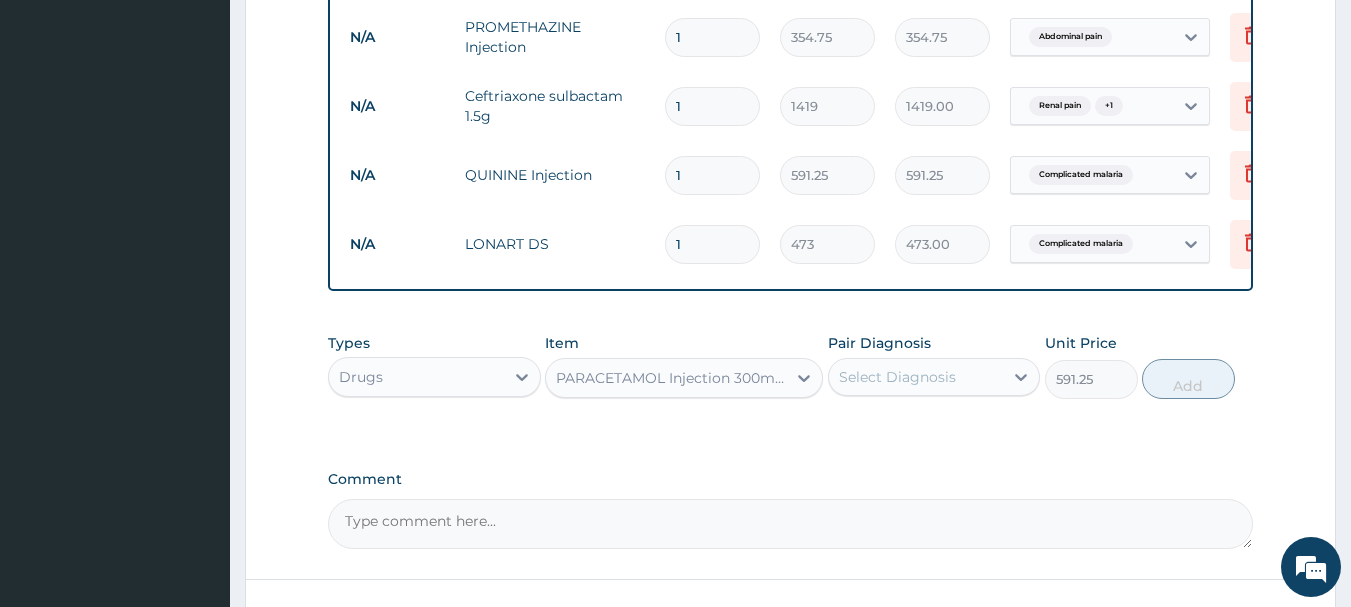 type 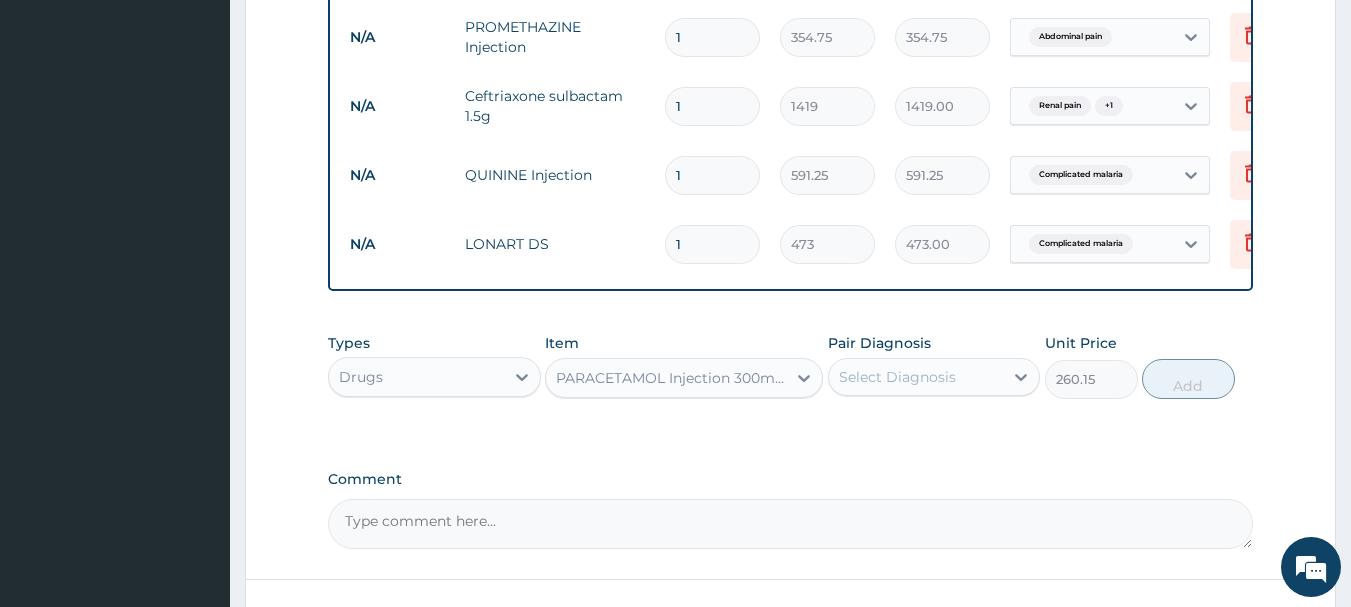 click on "Select Diagnosis" at bounding box center (897, 377) 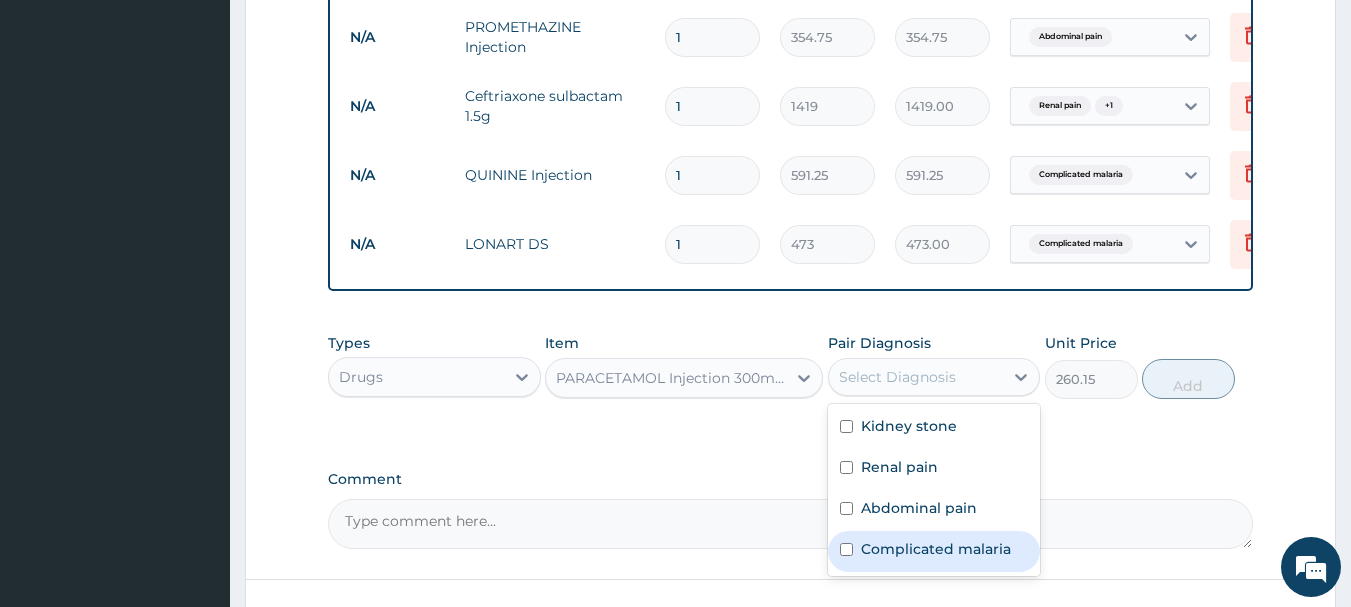 click at bounding box center (846, 549) 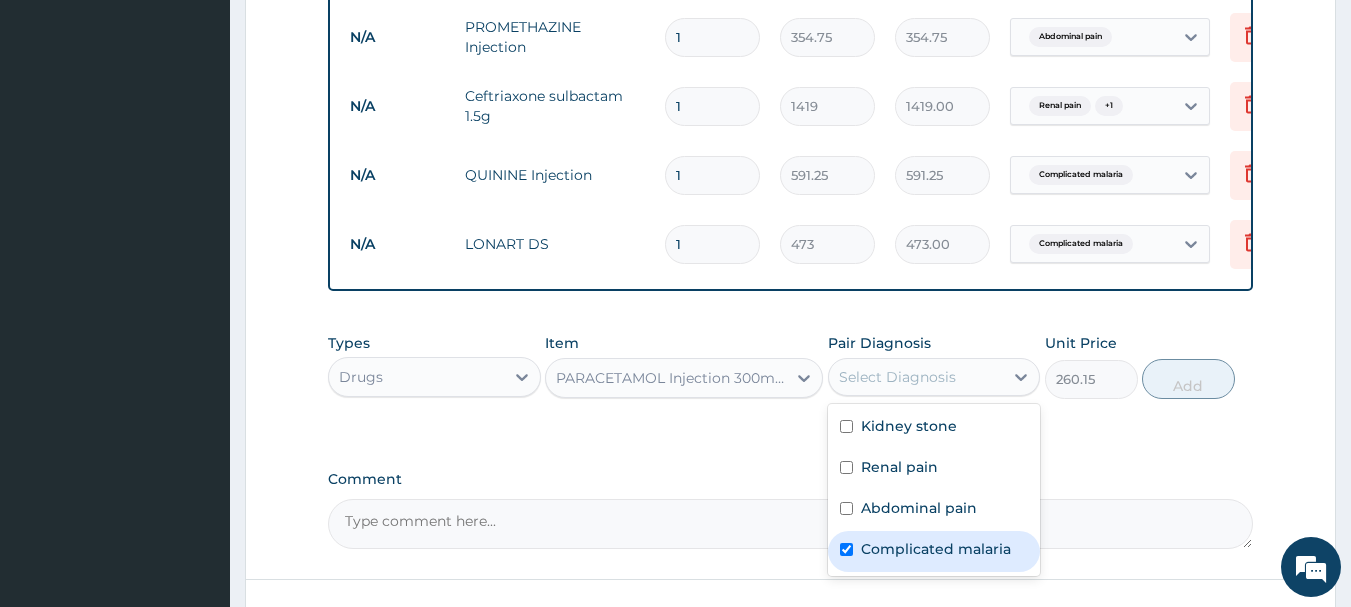 checkbox on "true" 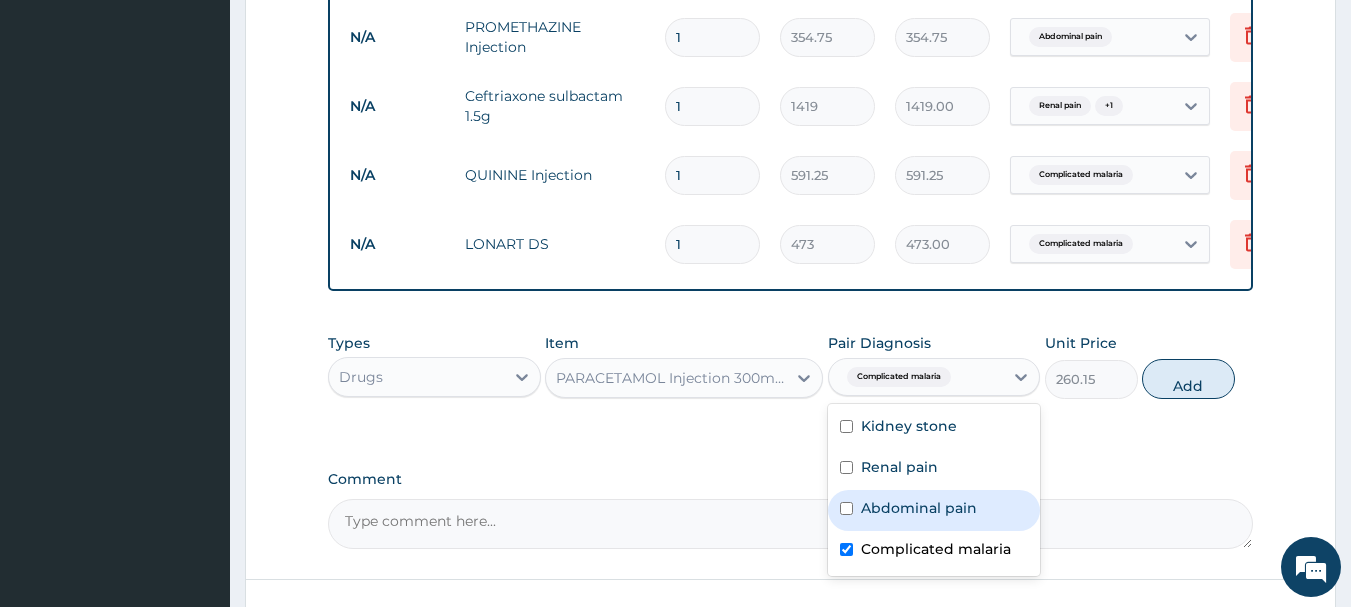 click on "Abdominal pain" at bounding box center [934, 510] 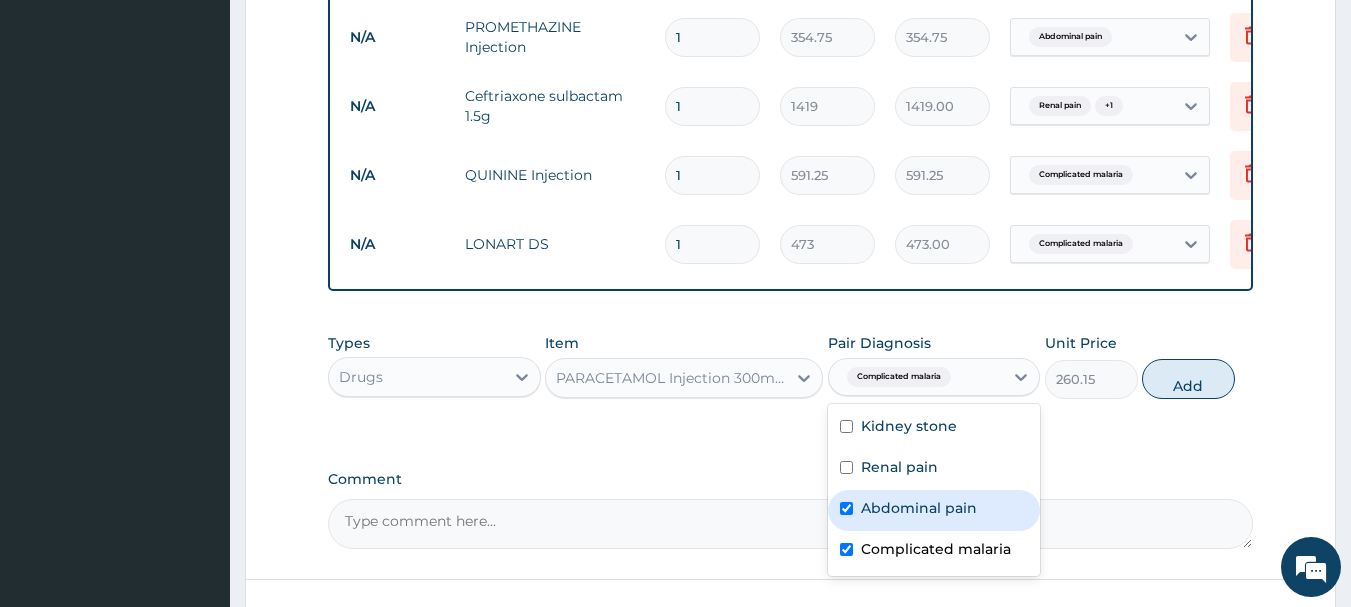 checkbox on "true" 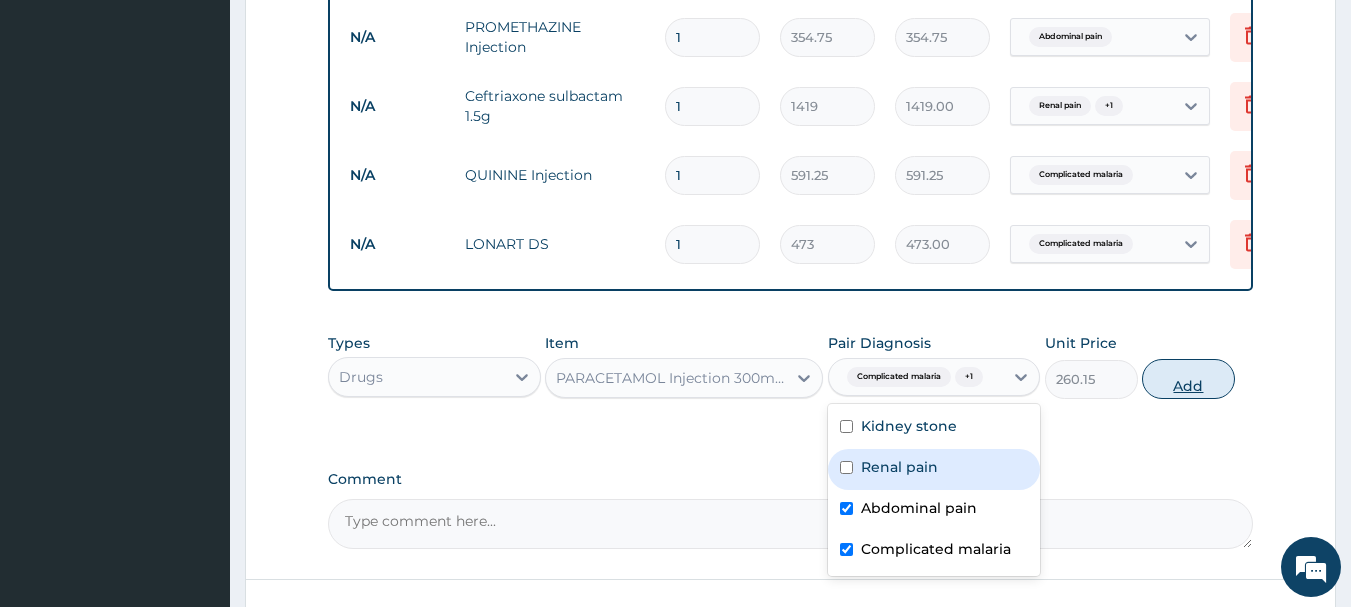 click on "Add" at bounding box center [1188, 379] 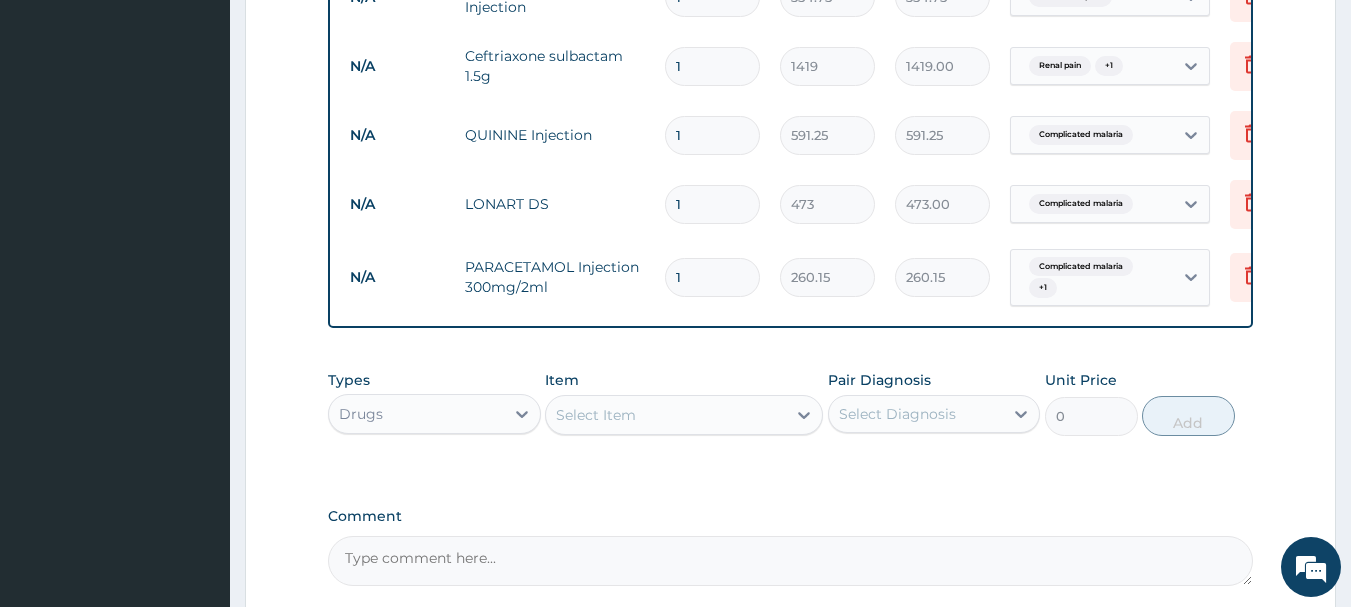 scroll, scrollTop: 1289, scrollLeft: 0, axis: vertical 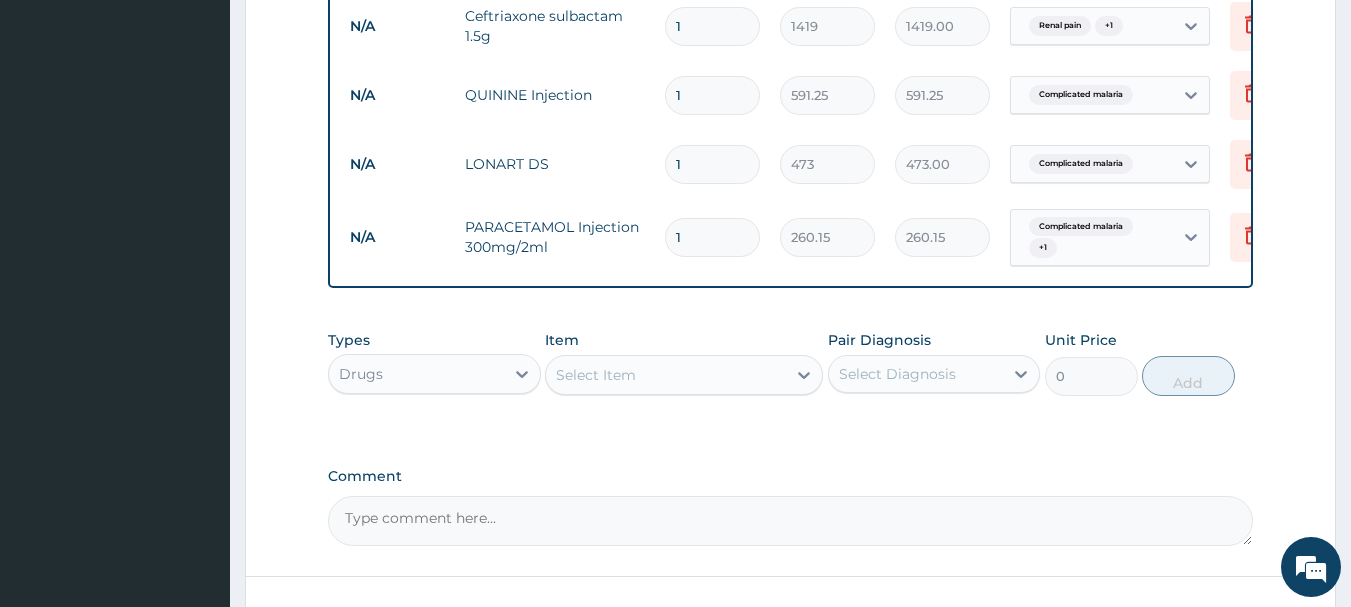 click on "Select Item" at bounding box center [666, 375] 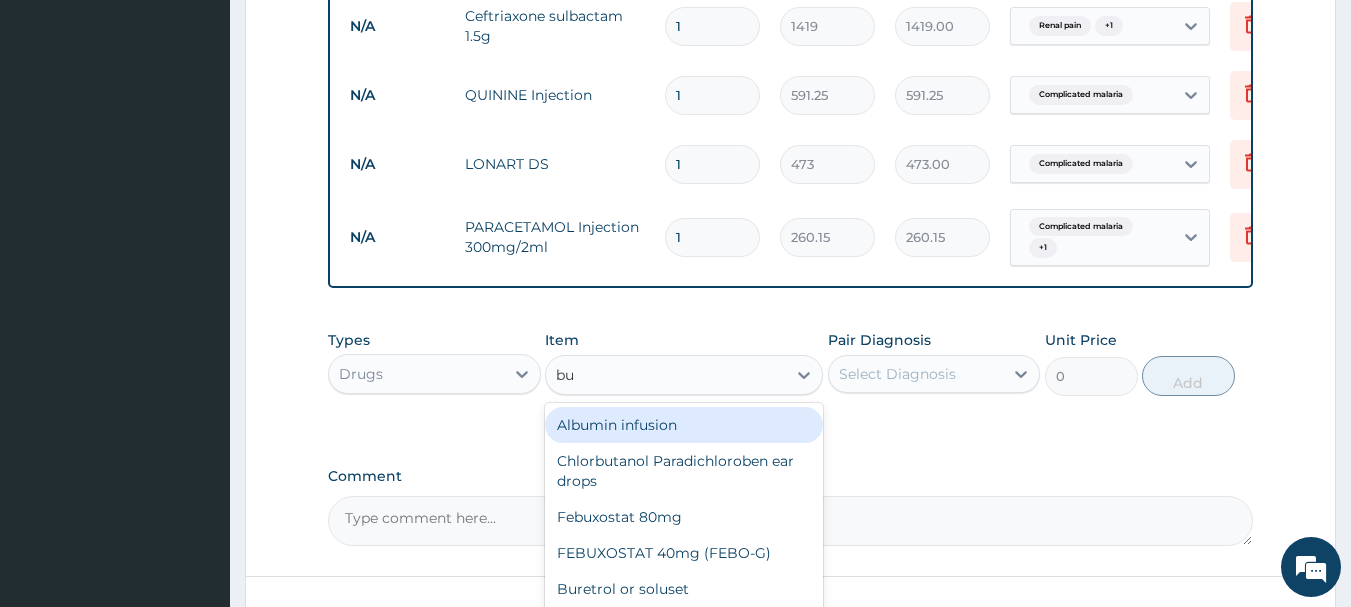 type on "bus" 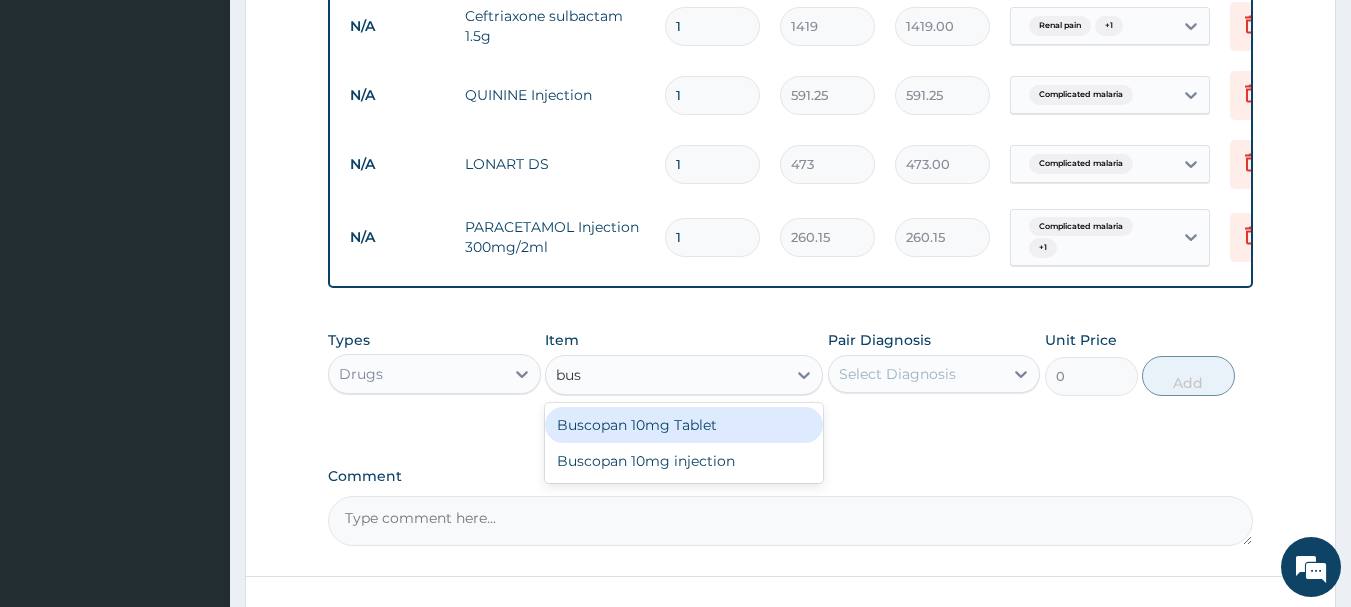 click on "Buscopan 10mg Tablet" at bounding box center (684, 425) 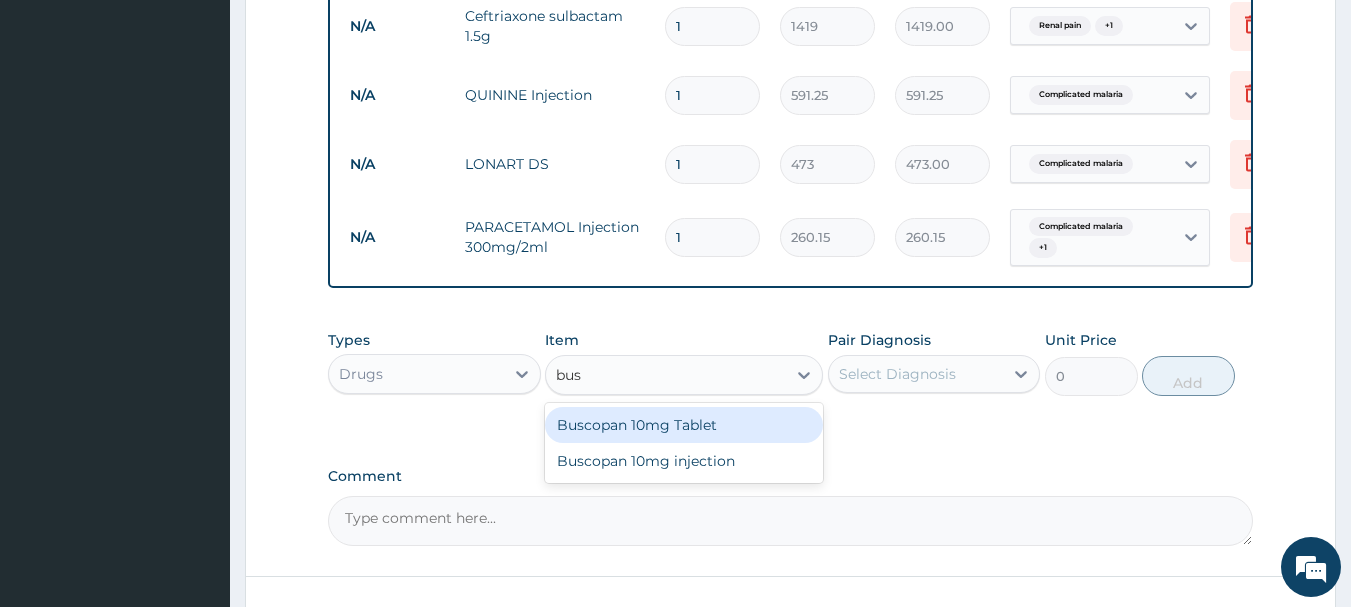 type 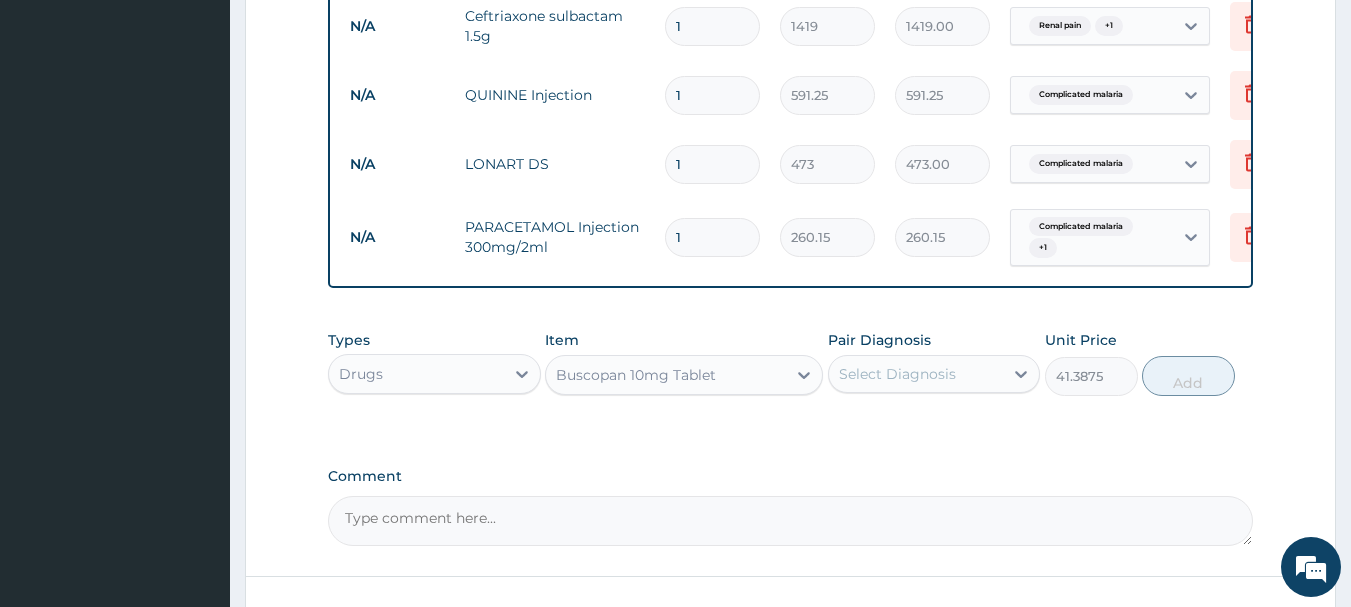 click on "Select Diagnosis" at bounding box center (897, 374) 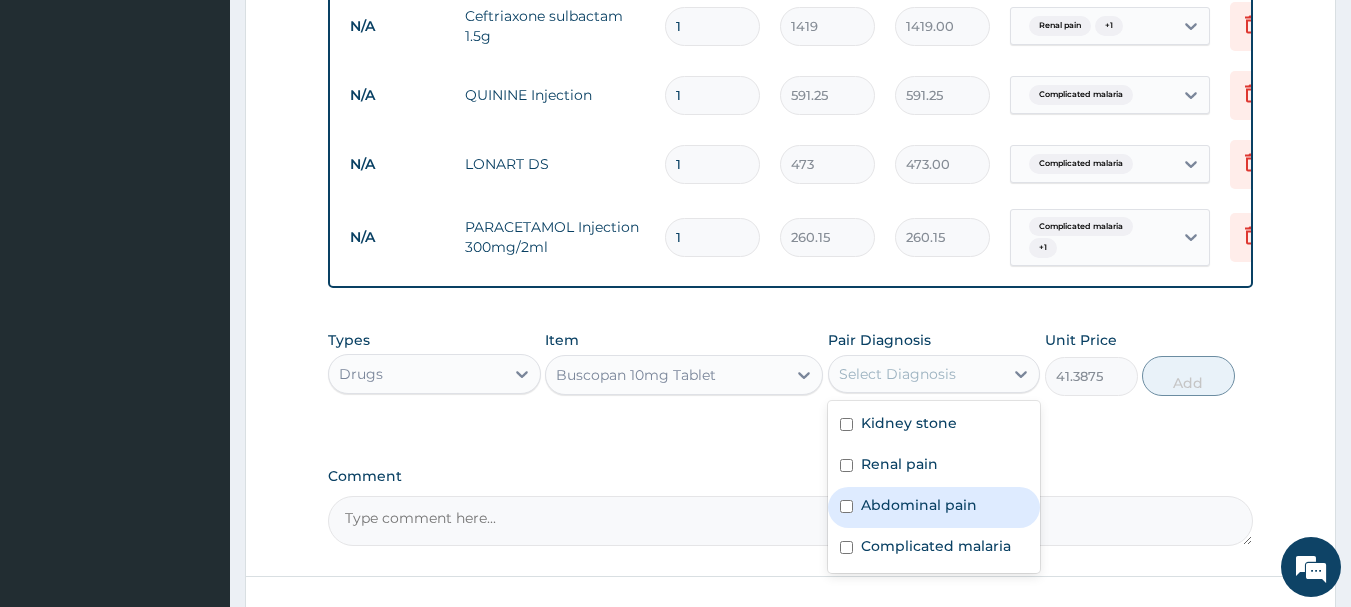 click at bounding box center [846, 506] 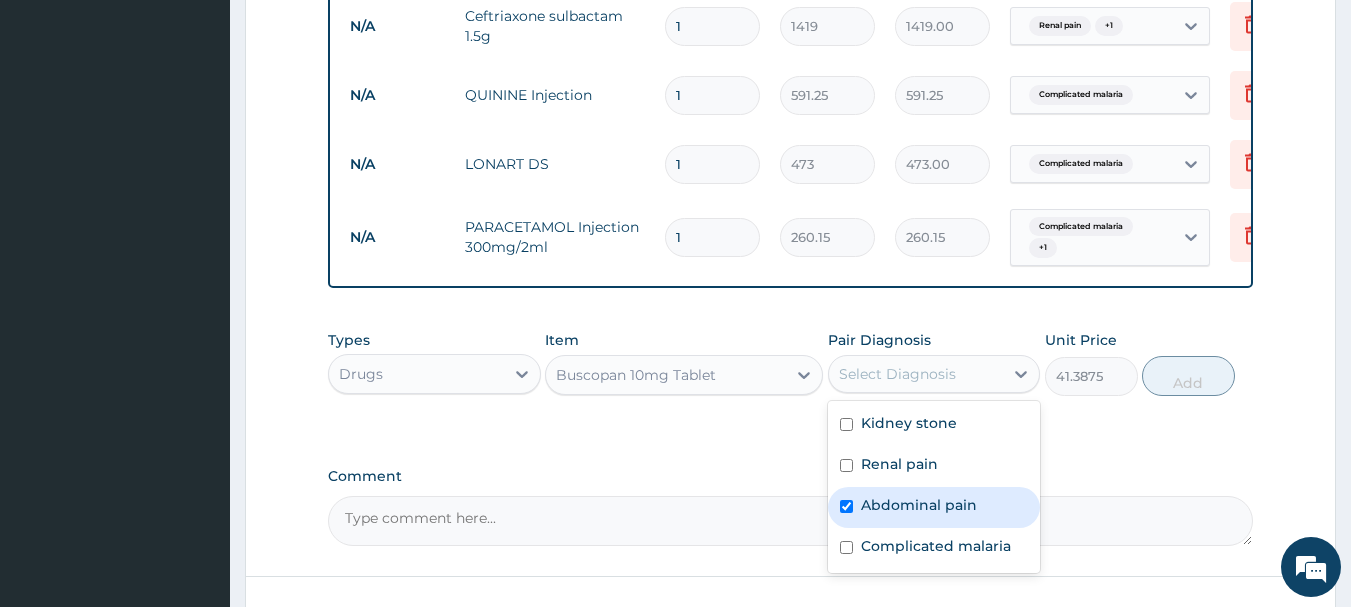 checkbox on "true" 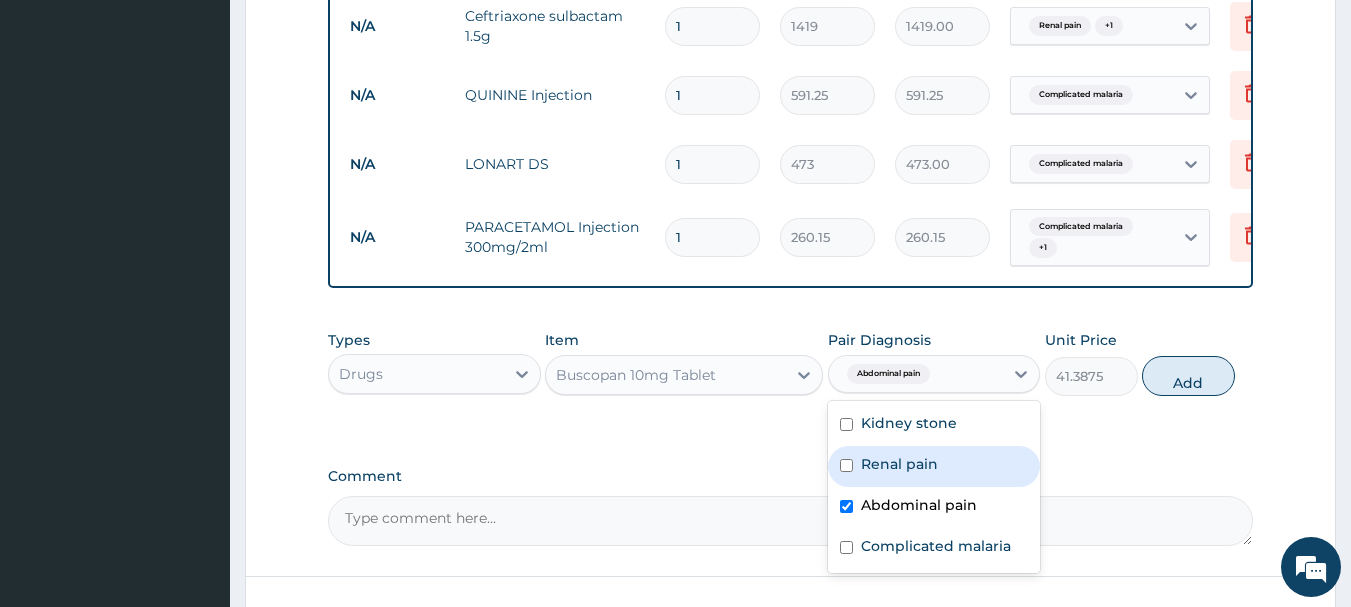 click at bounding box center (846, 465) 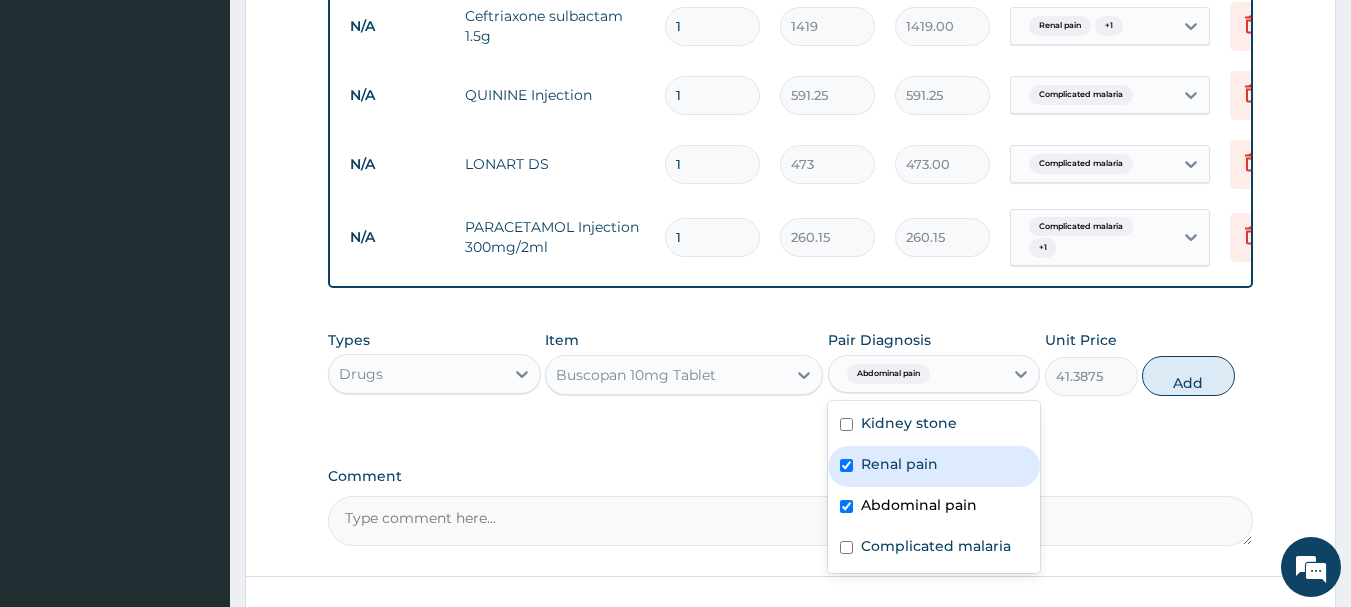 checkbox on "true" 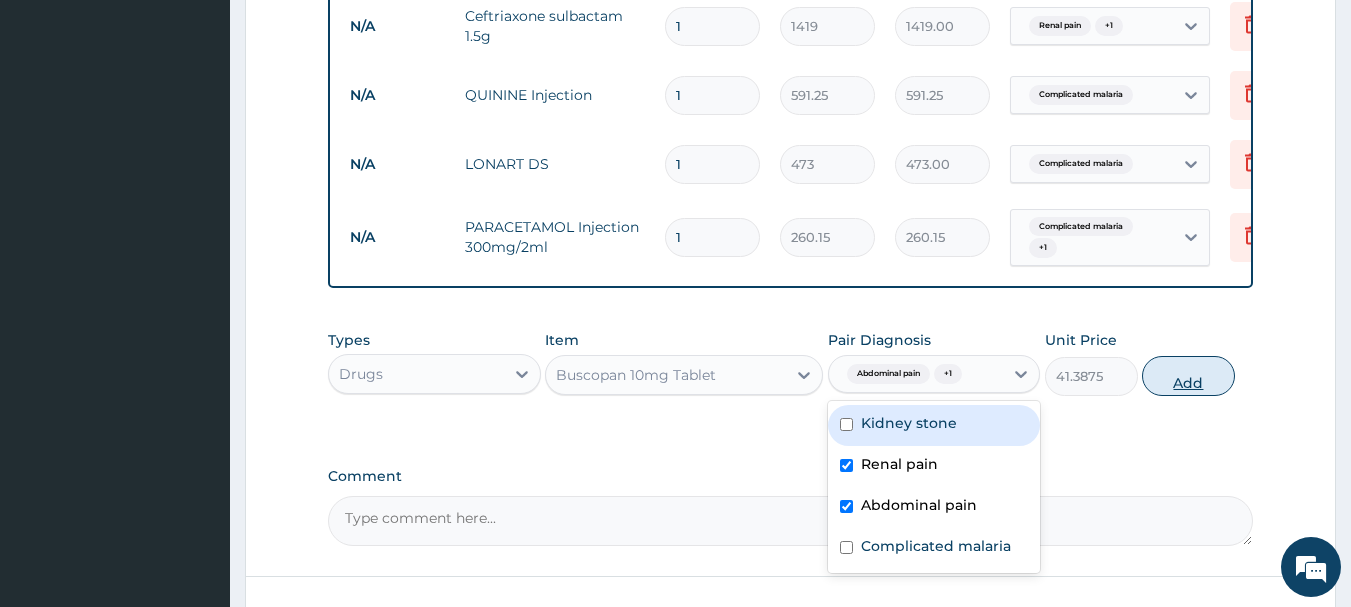 click on "Add" at bounding box center (1188, 376) 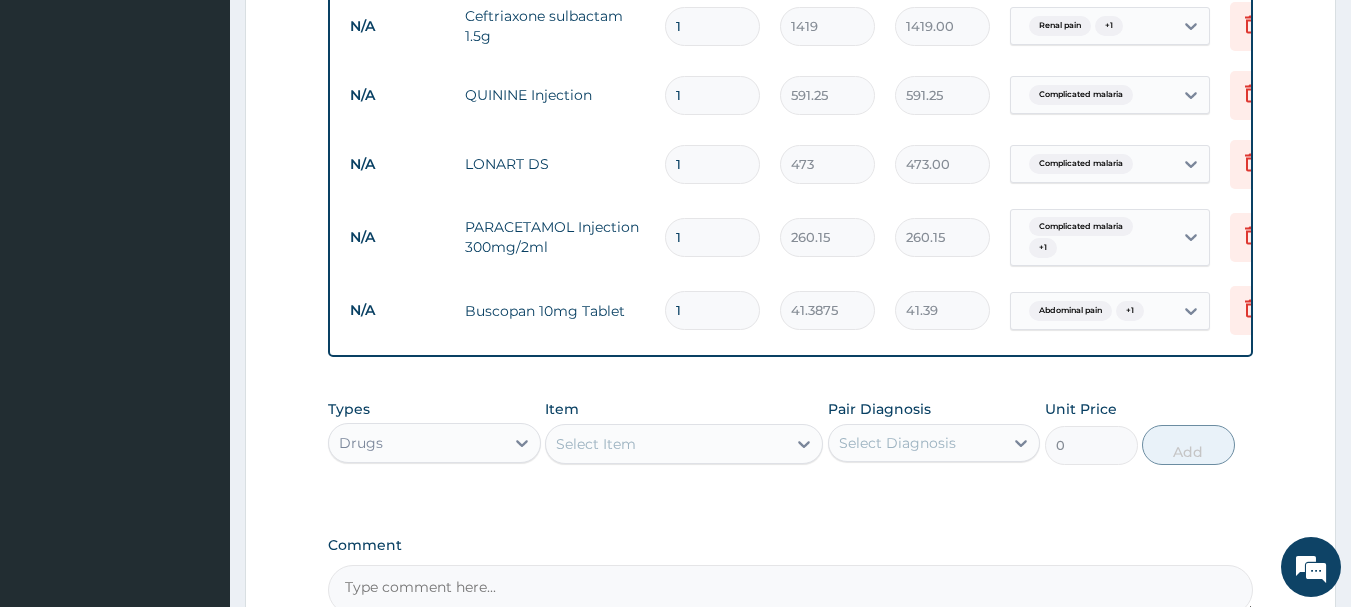 click on "Select Item" at bounding box center [596, 444] 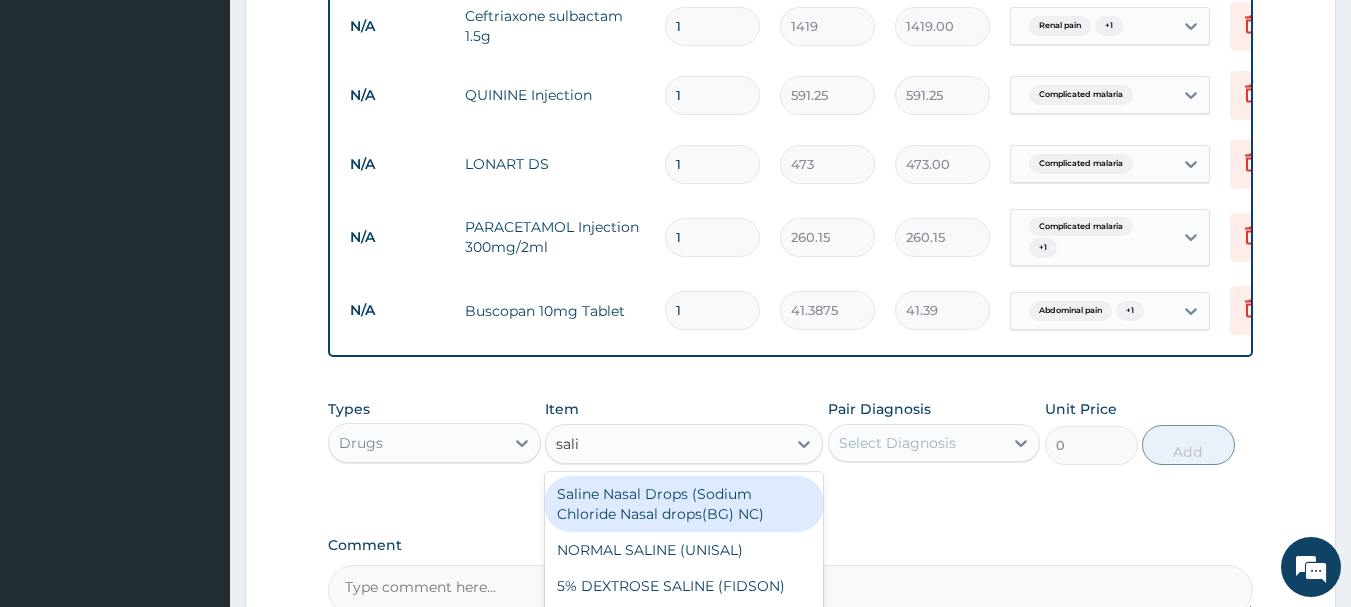 type on "salin" 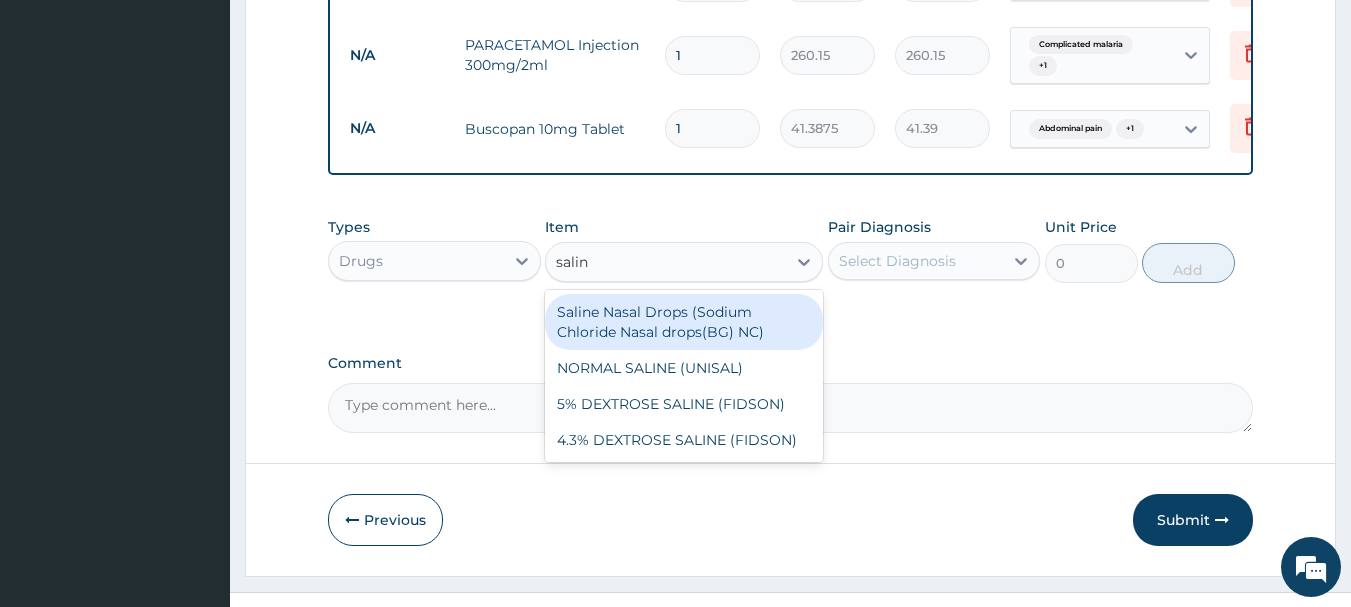scroll, scrollTop: 1489, scrollLeft: 0, axis: vertical 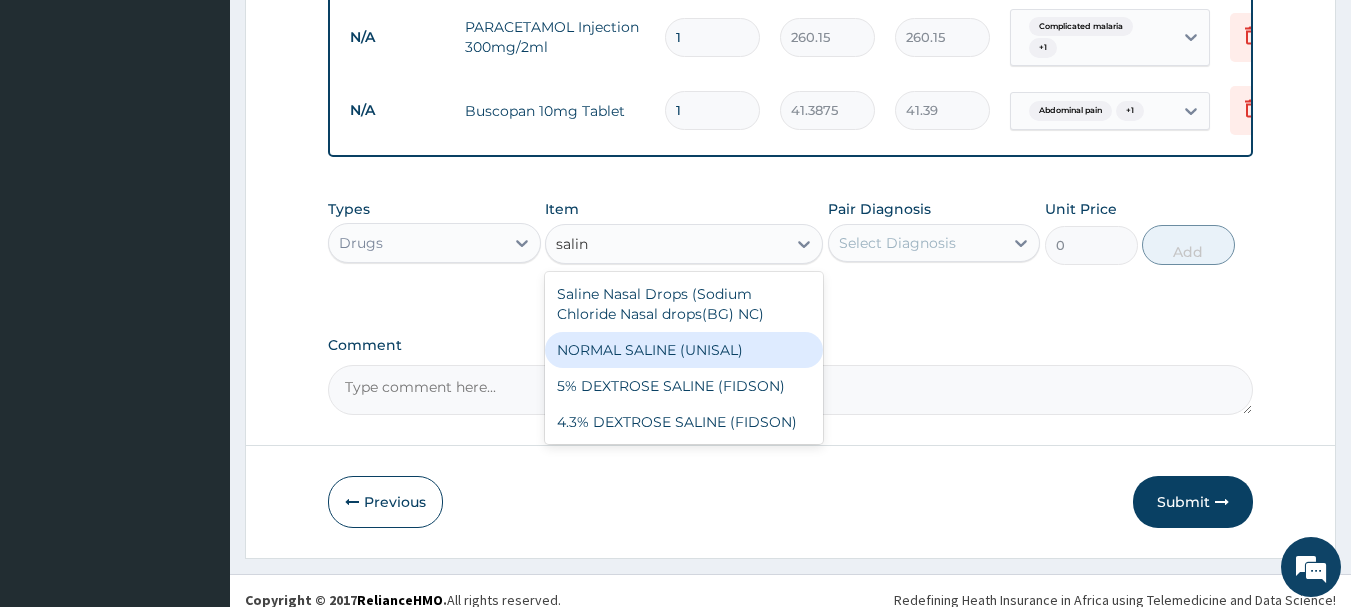 click on "NORMAL SALINE (UNISAL)" at bounding box center [684, 350] 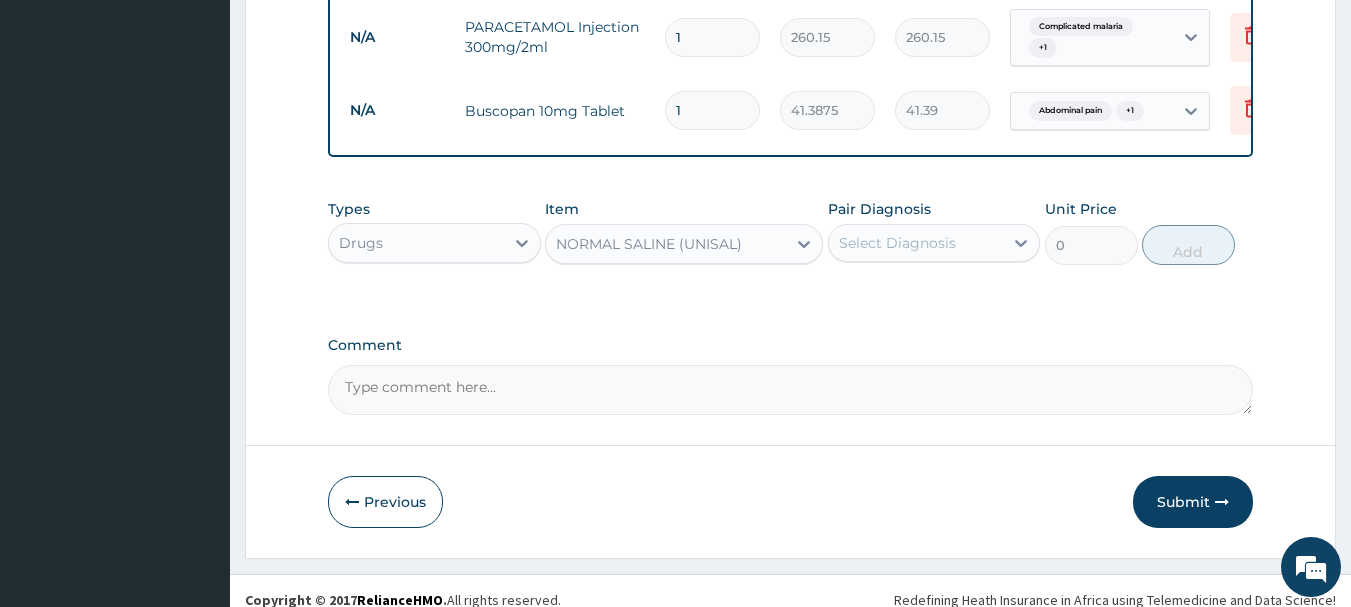 type 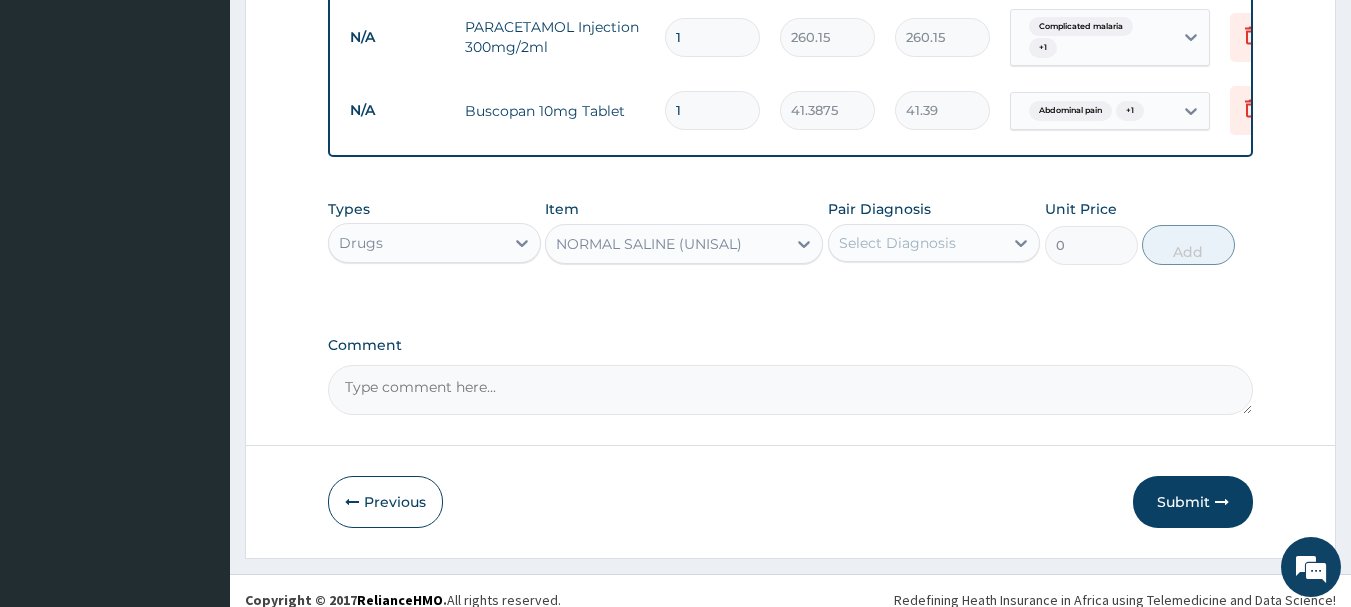 type on "1773.75" 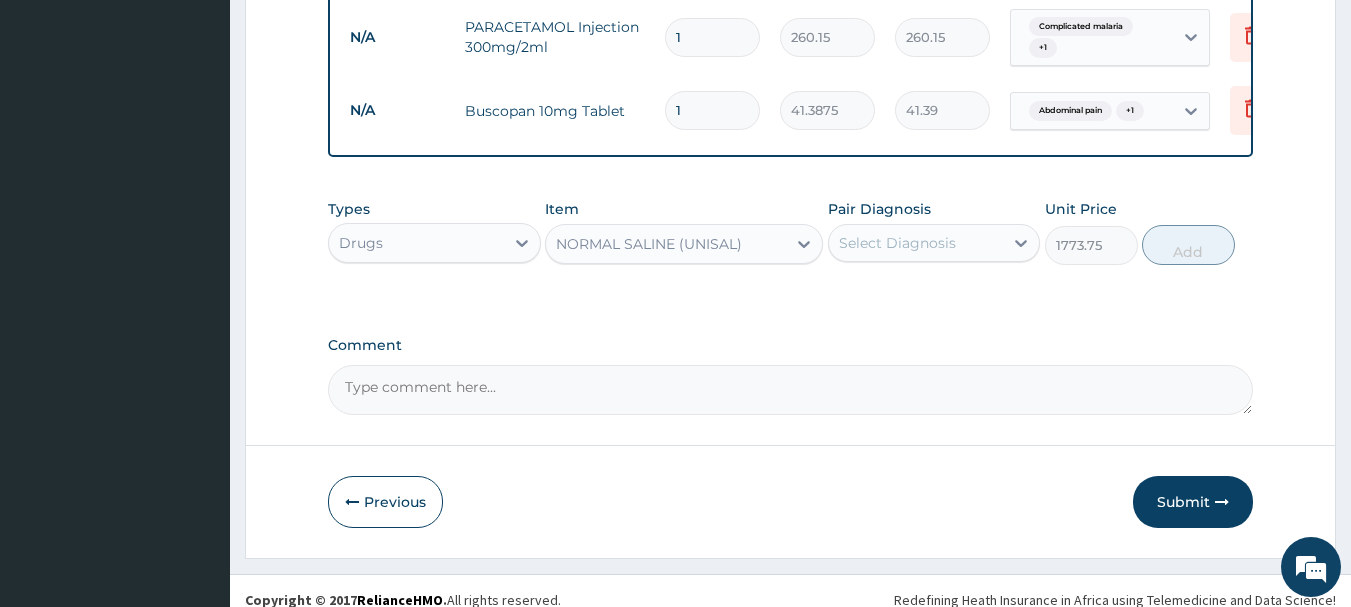 click on "Select Diagnosis" at bounding box center [897, 243] 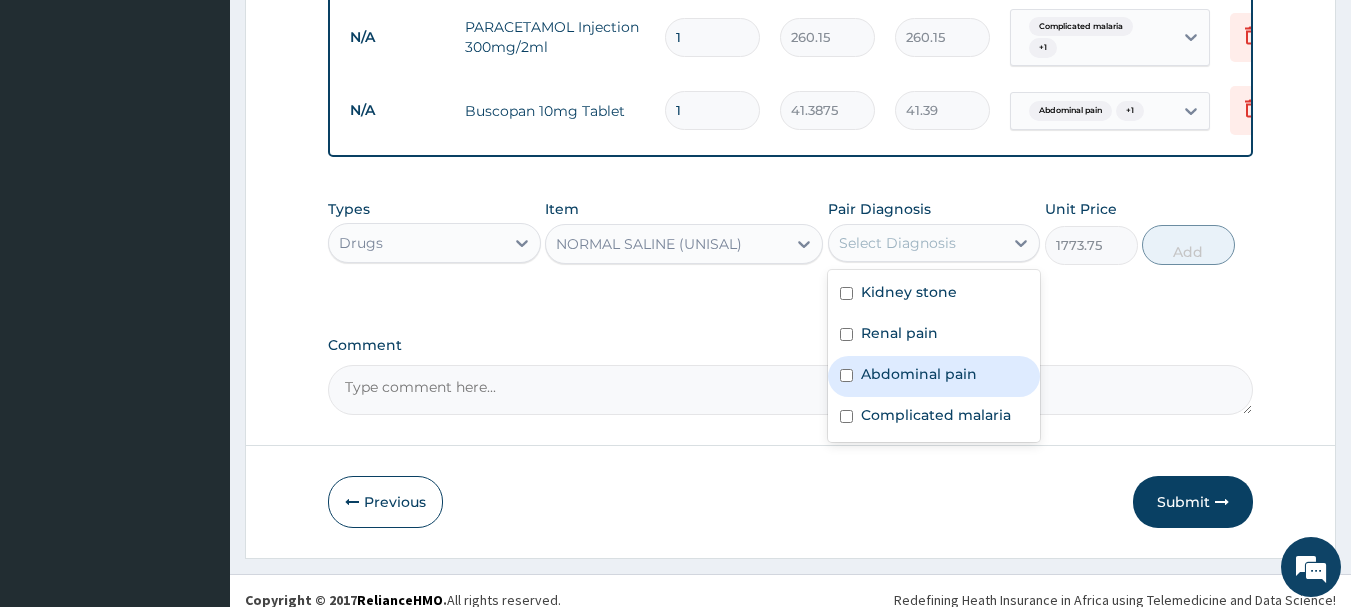 click at bounding box center [846, 375] 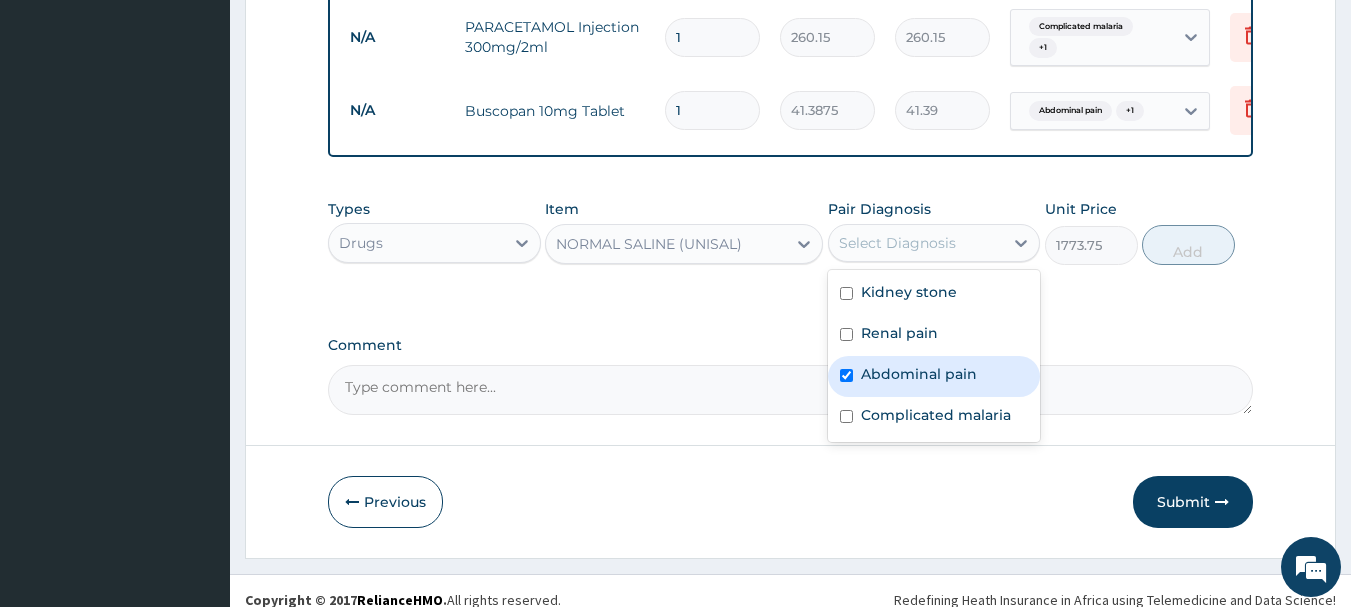 checkbox on "true" 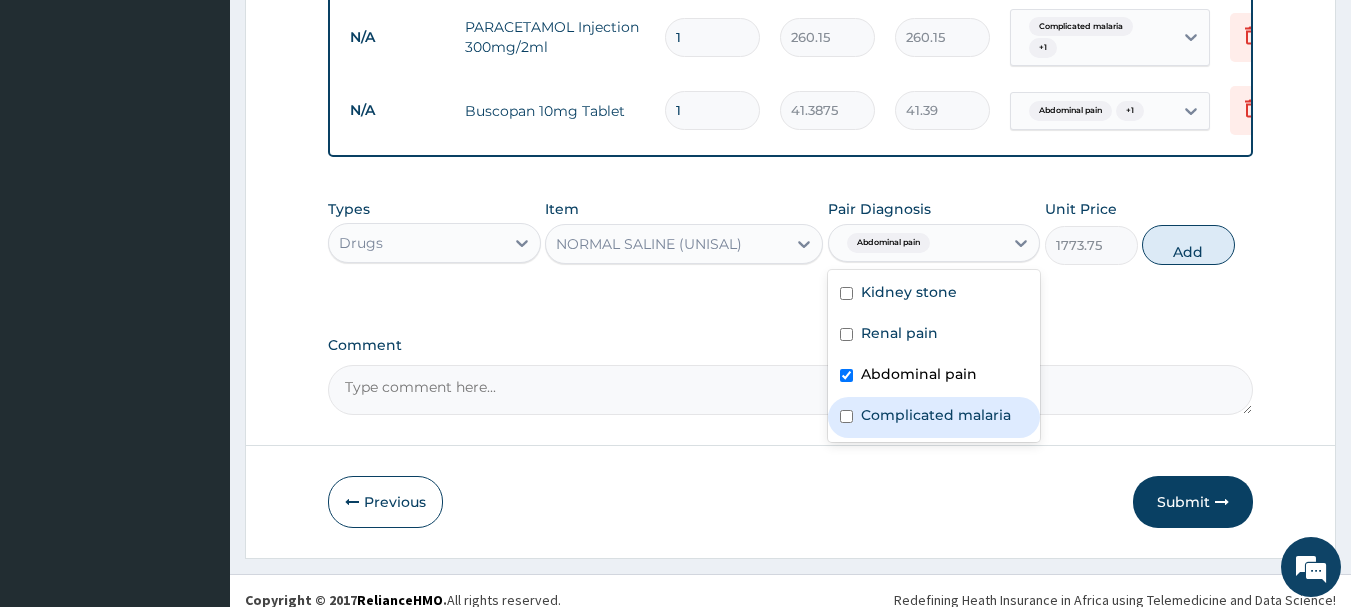 click at bounding box center (846, 416) 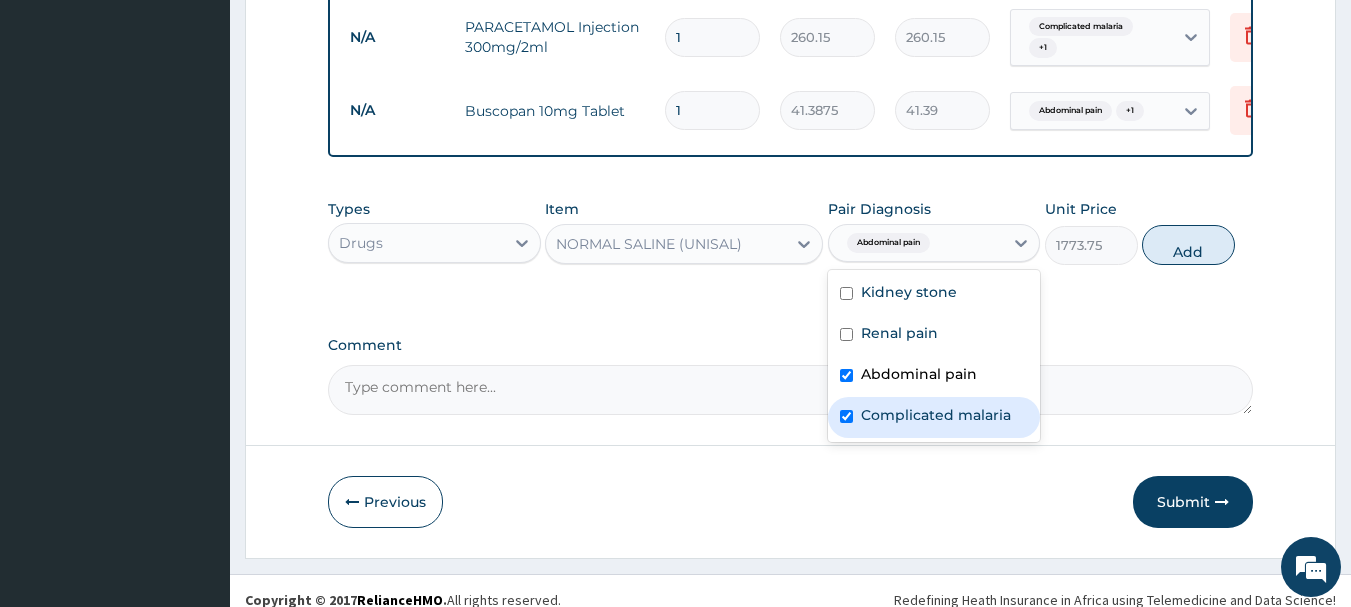 checkbox on "true" 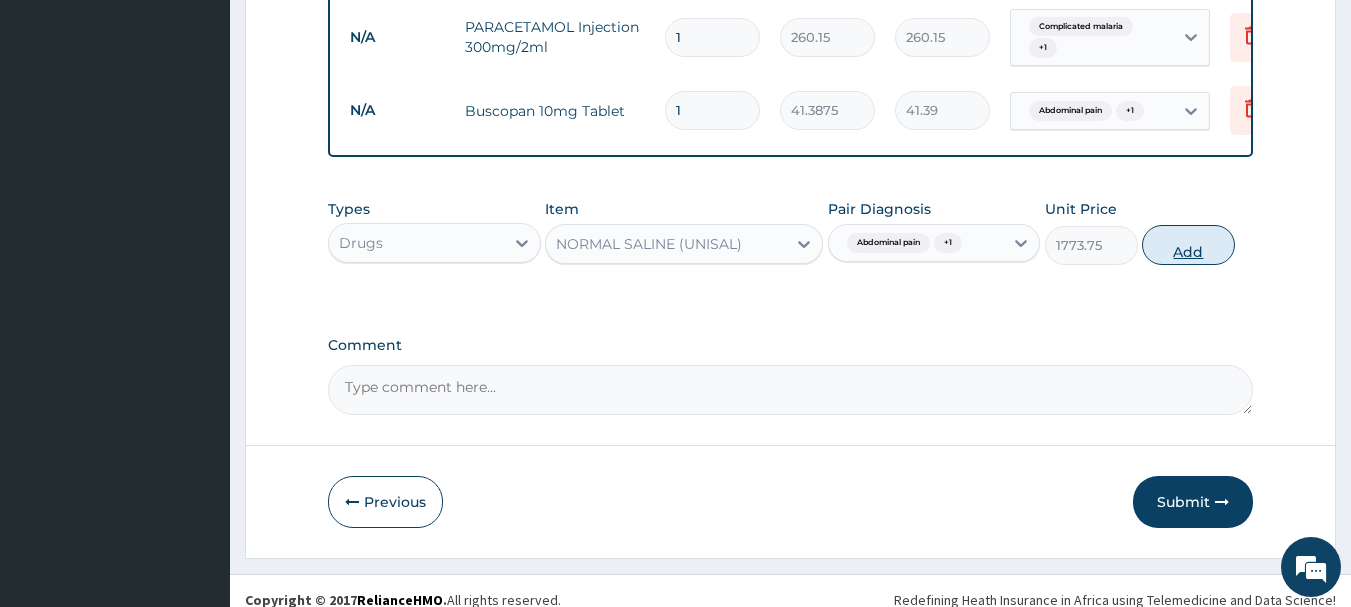 click on "Add" at bounding box center (1188, 245) 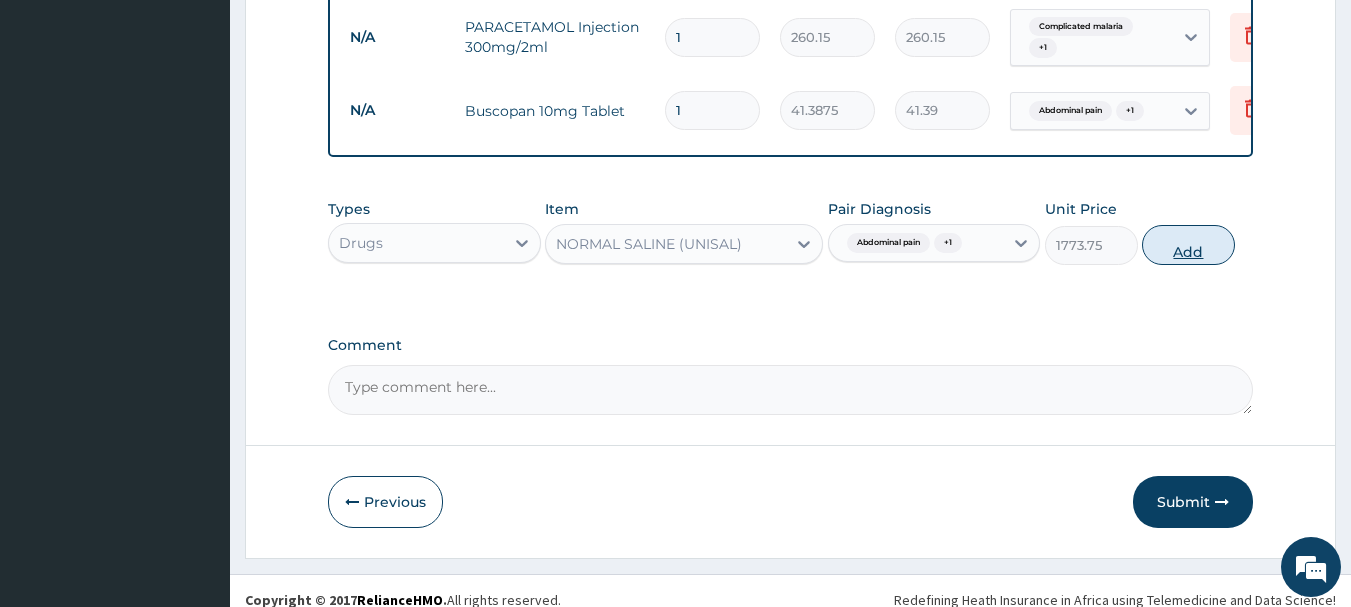type on "0" 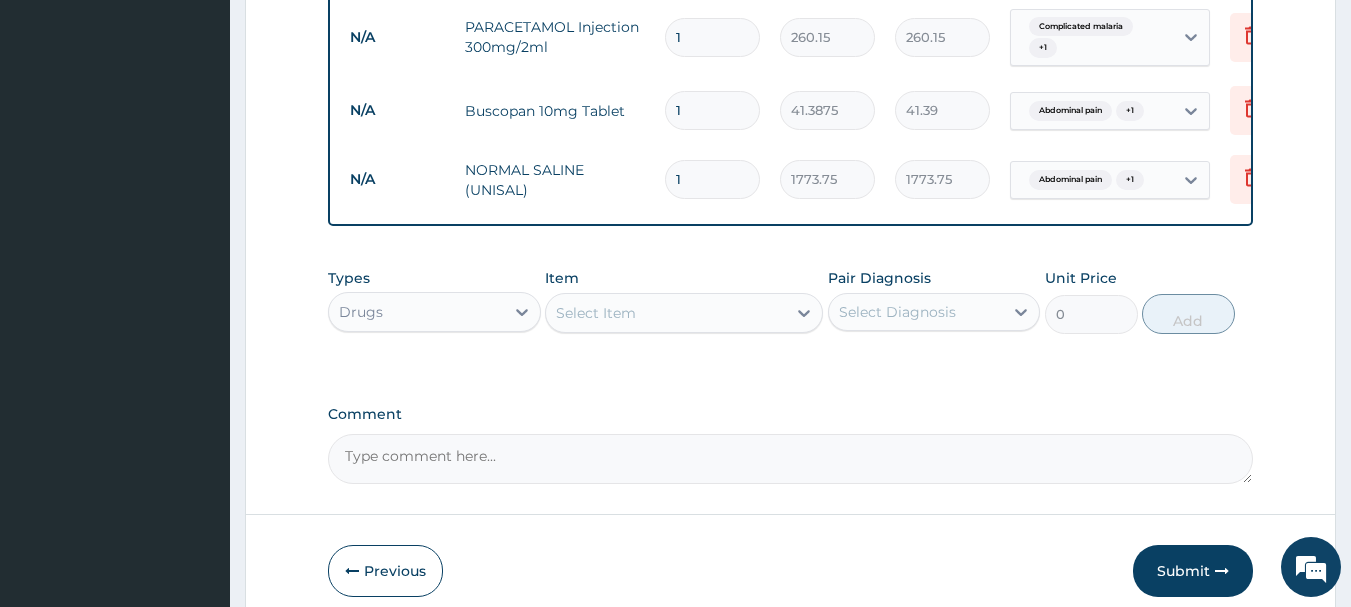 click on "Select Item" at bounding box center [666, 313] 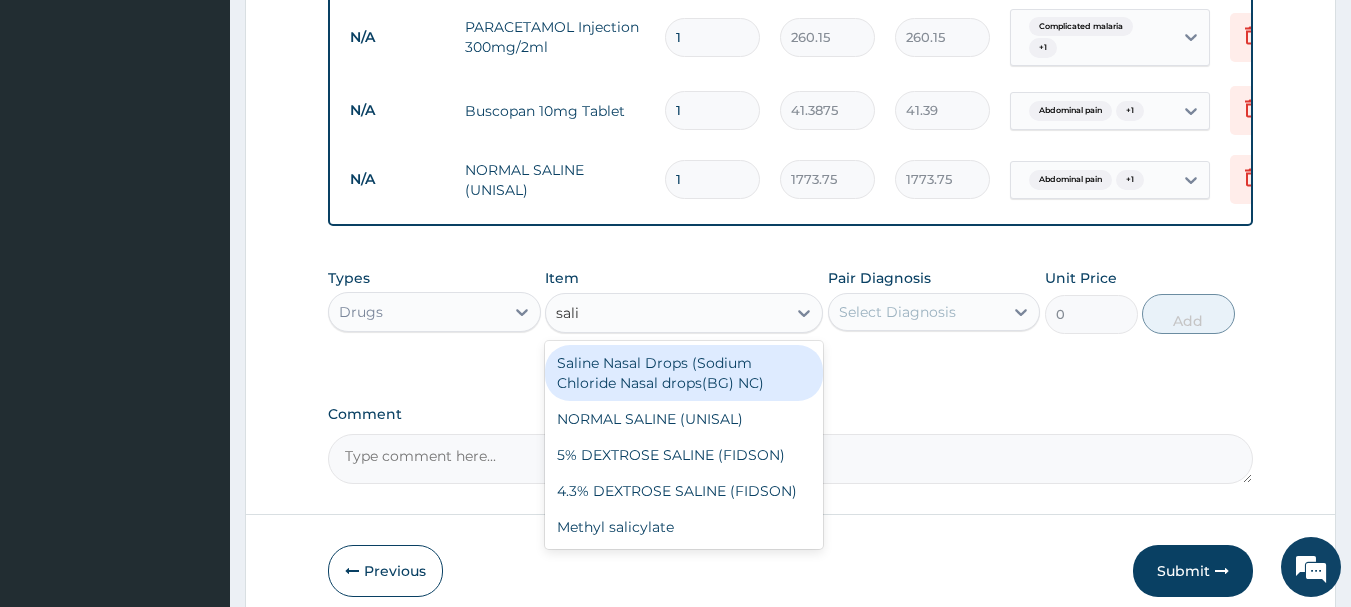 type on "salin" 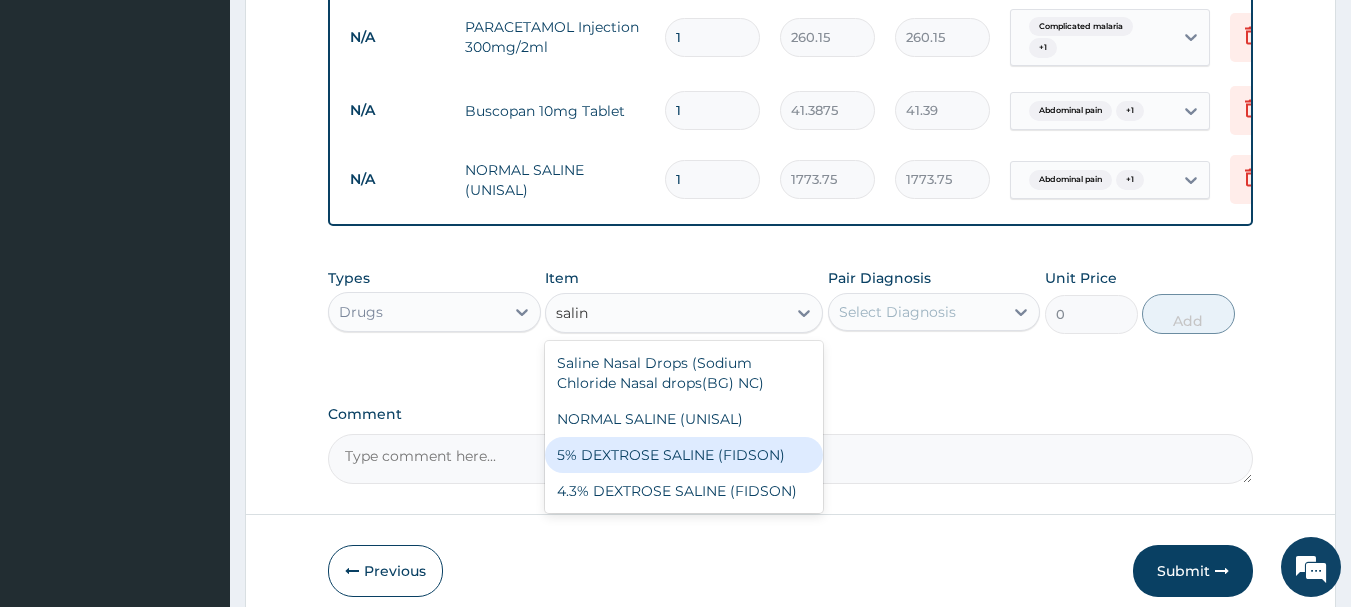 click on "5% DEXTROSE SALINE (FIDSON)" at bounding box center [684, 455] 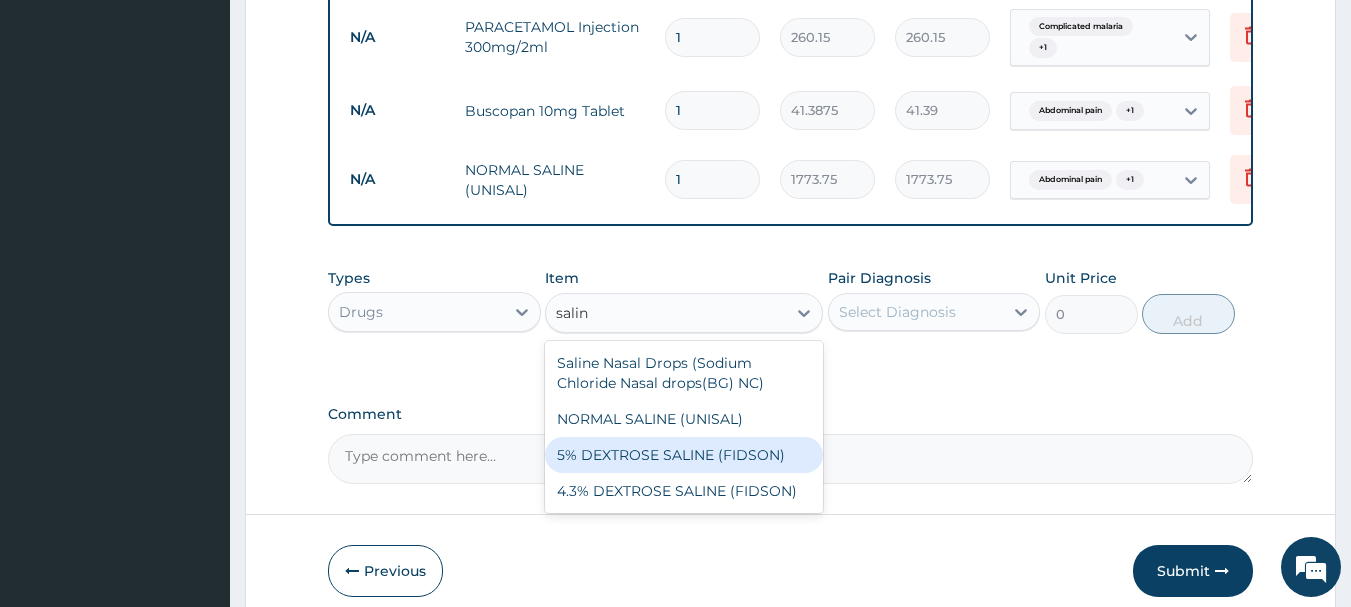 type 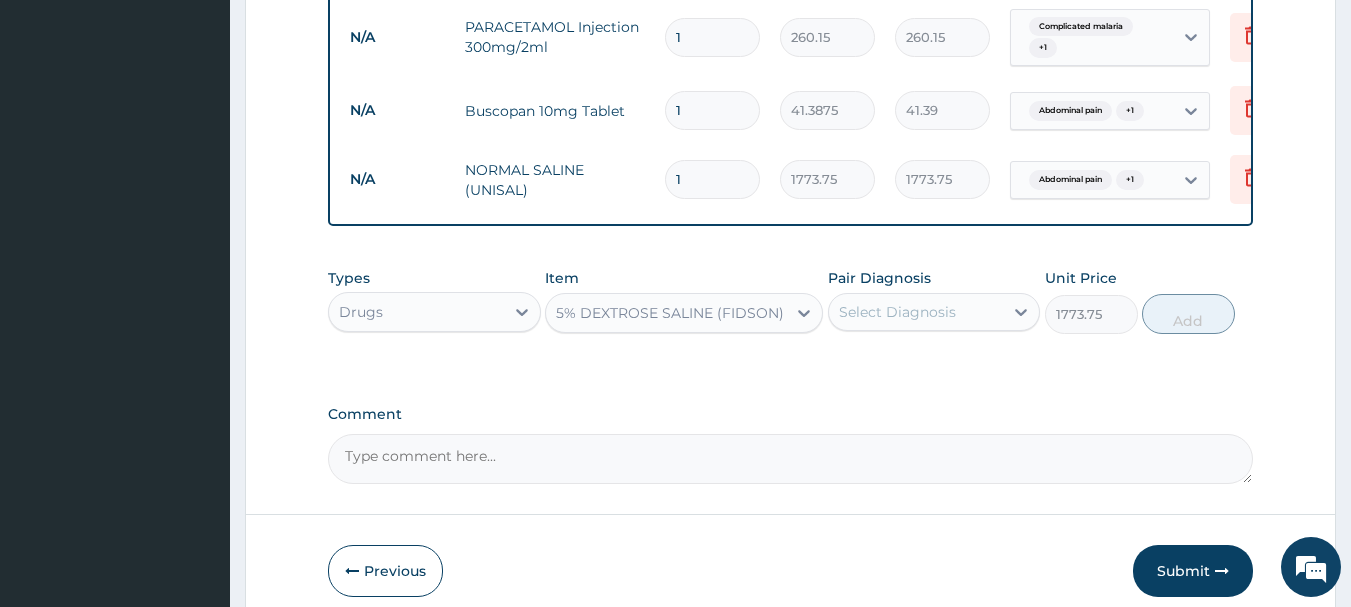 click on "Select Diagnosis" at bounding box center (897, 312) 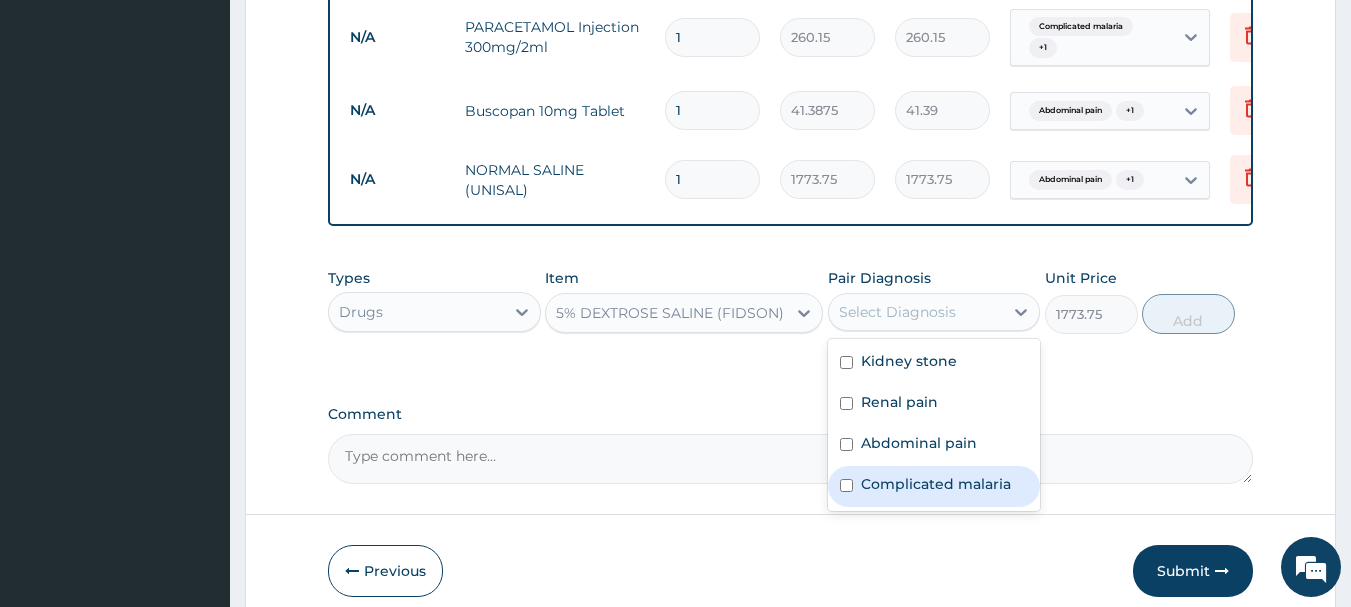 click at bounding box center (846, 485) 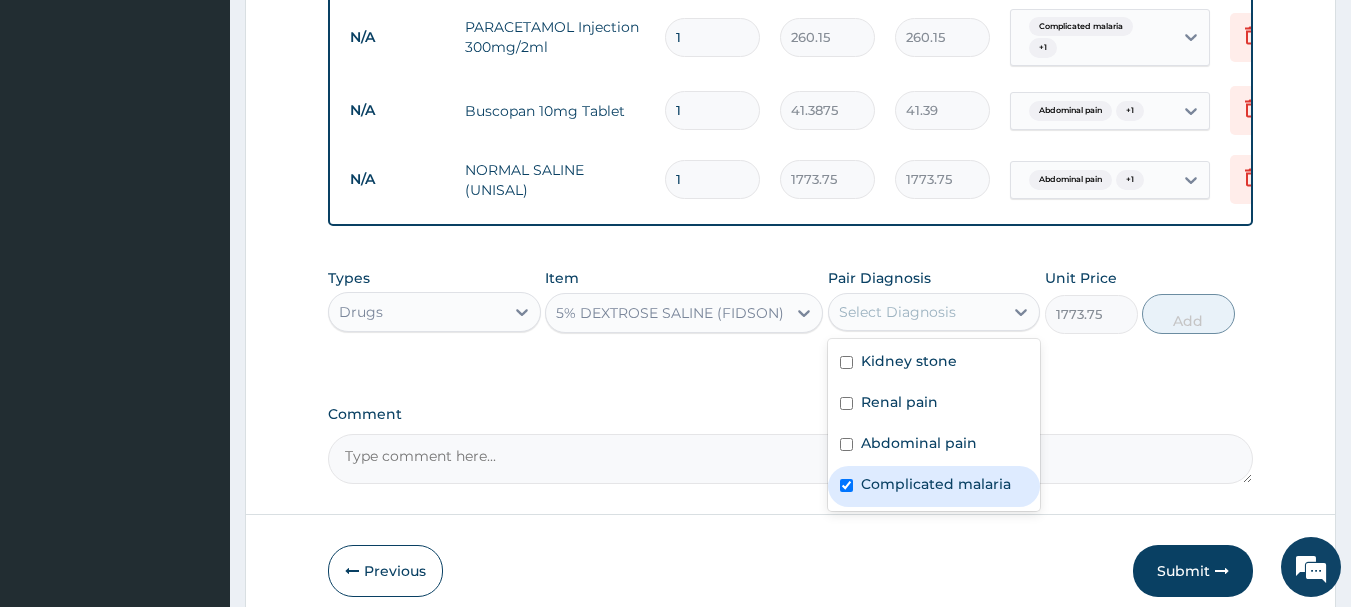 checkbox on "true" 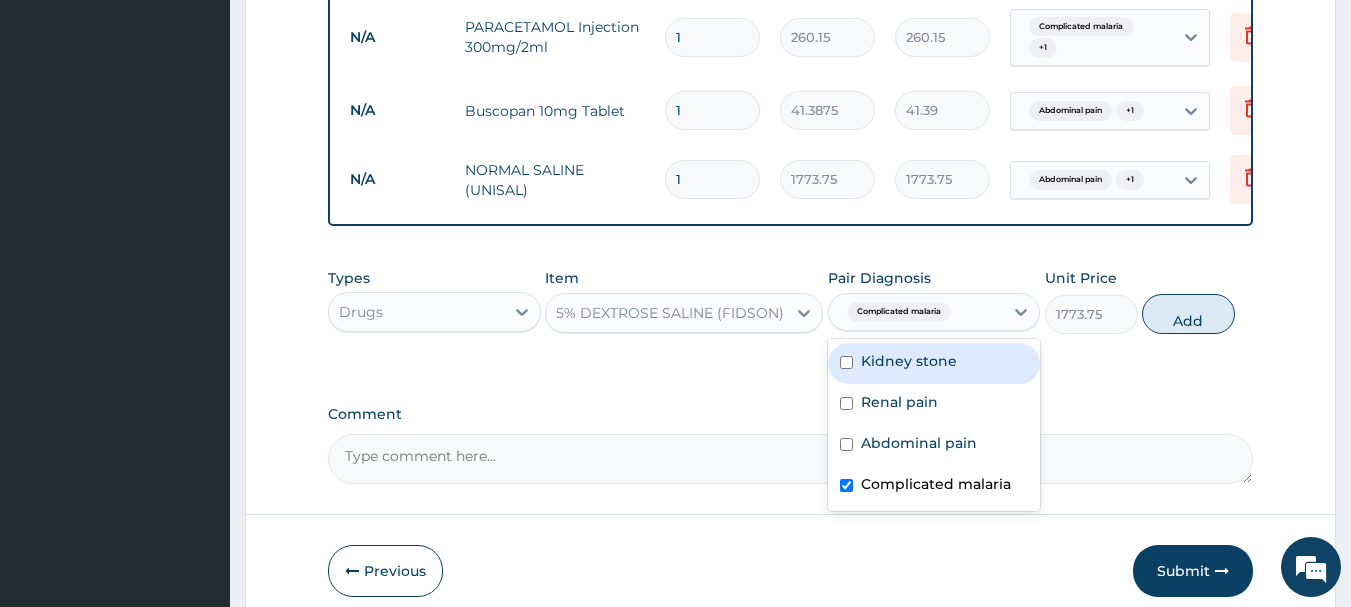 click at bounding box center [846, 362] 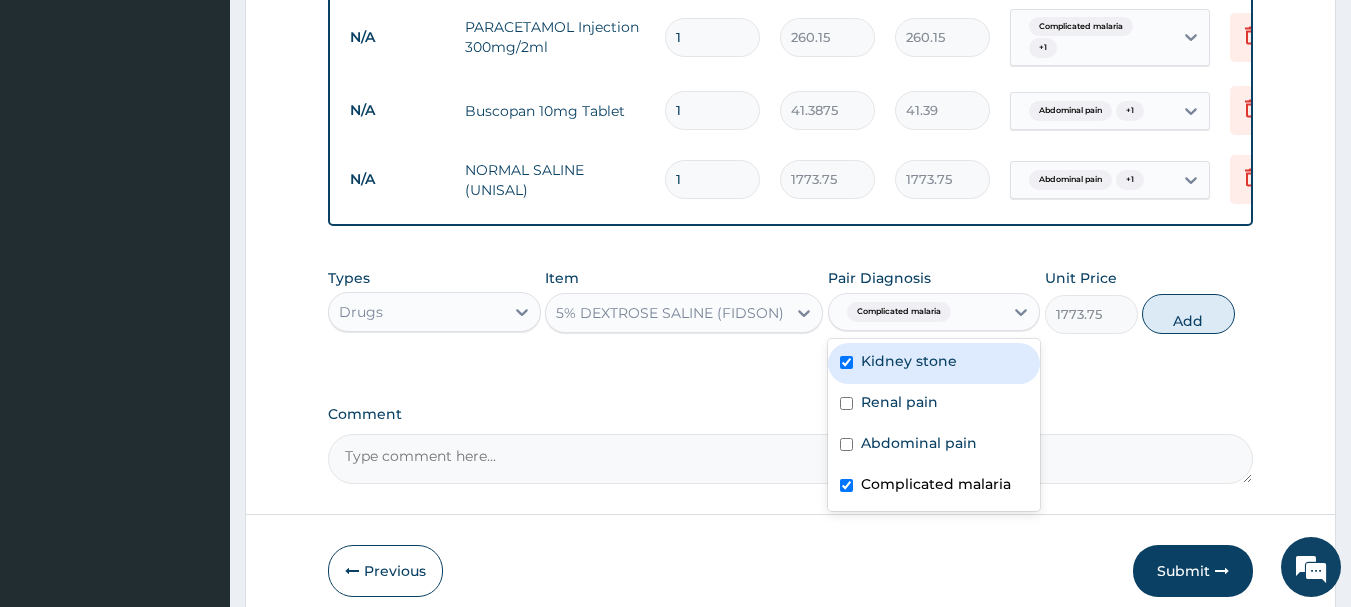checkbox on "true" 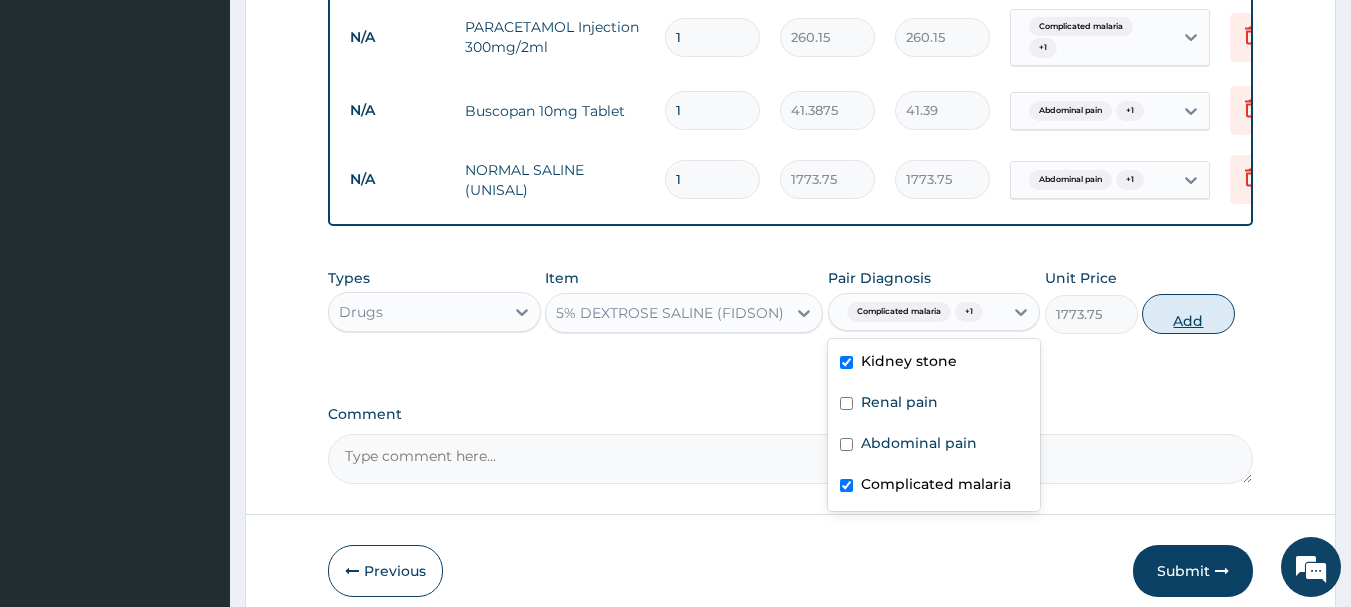 click on "Add" at bounding box center [1188, 314] 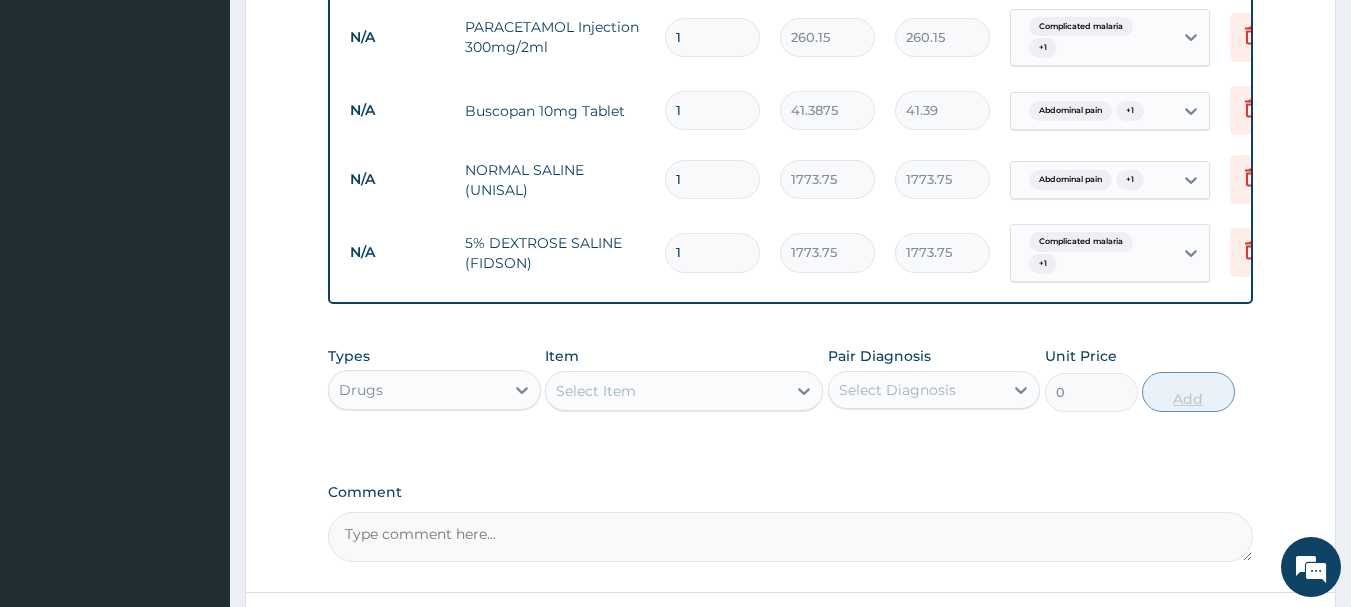type 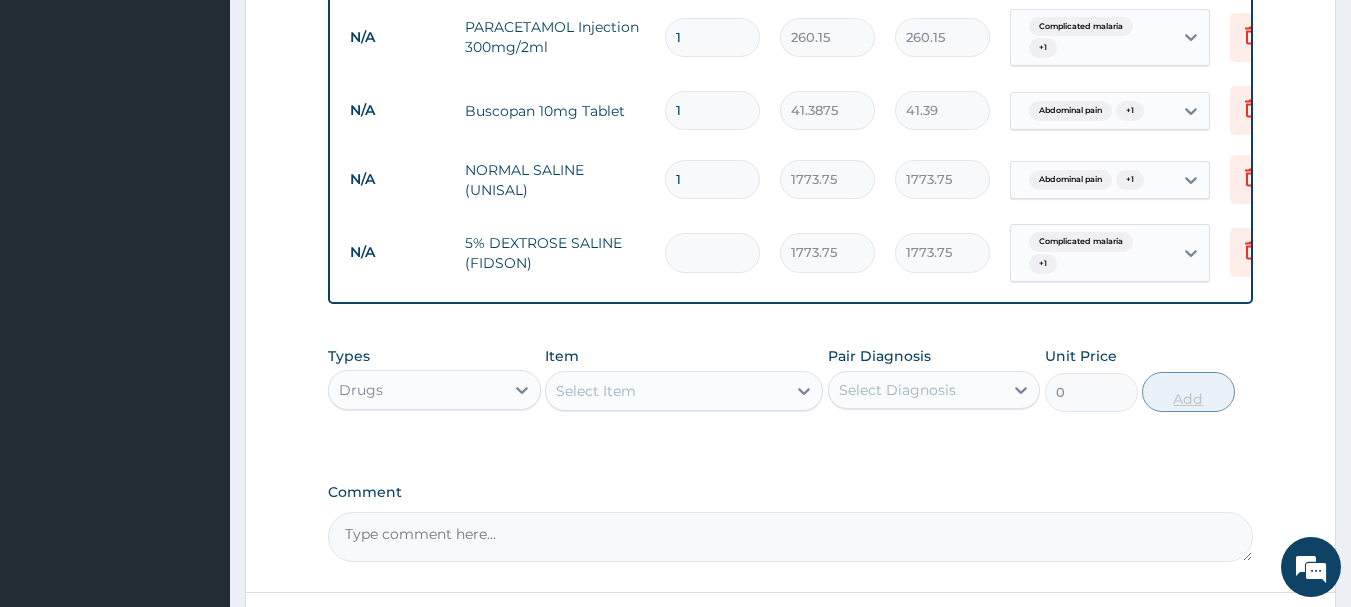 type on "0.00" 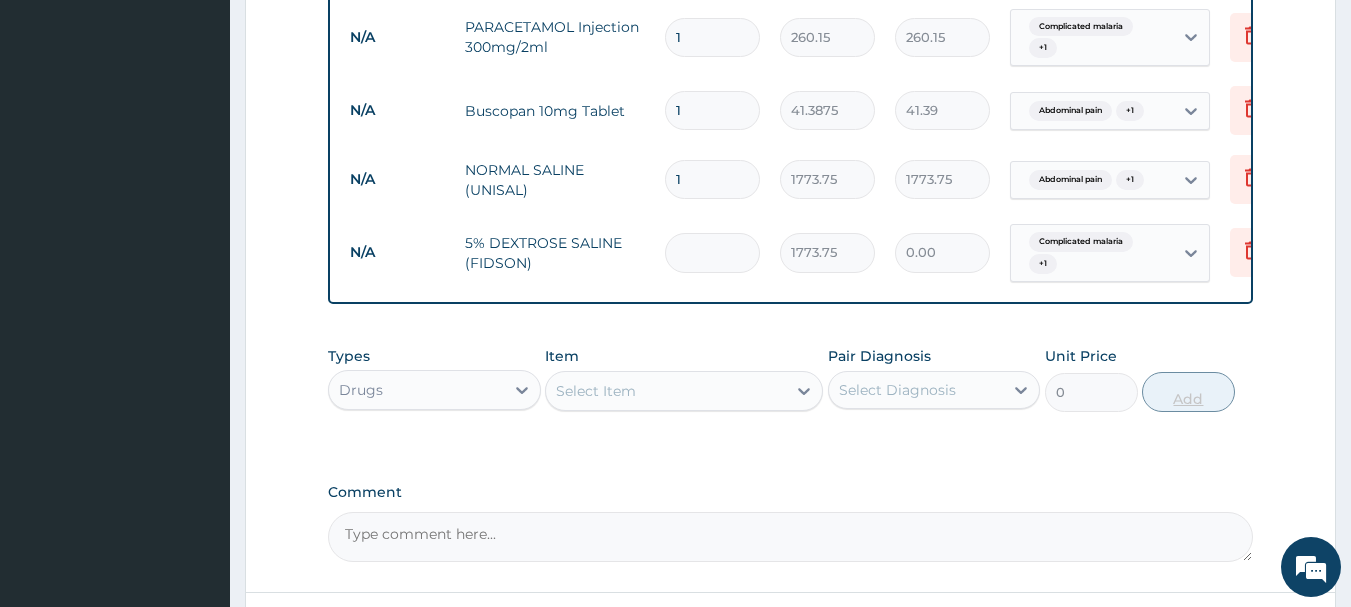 type on "2" 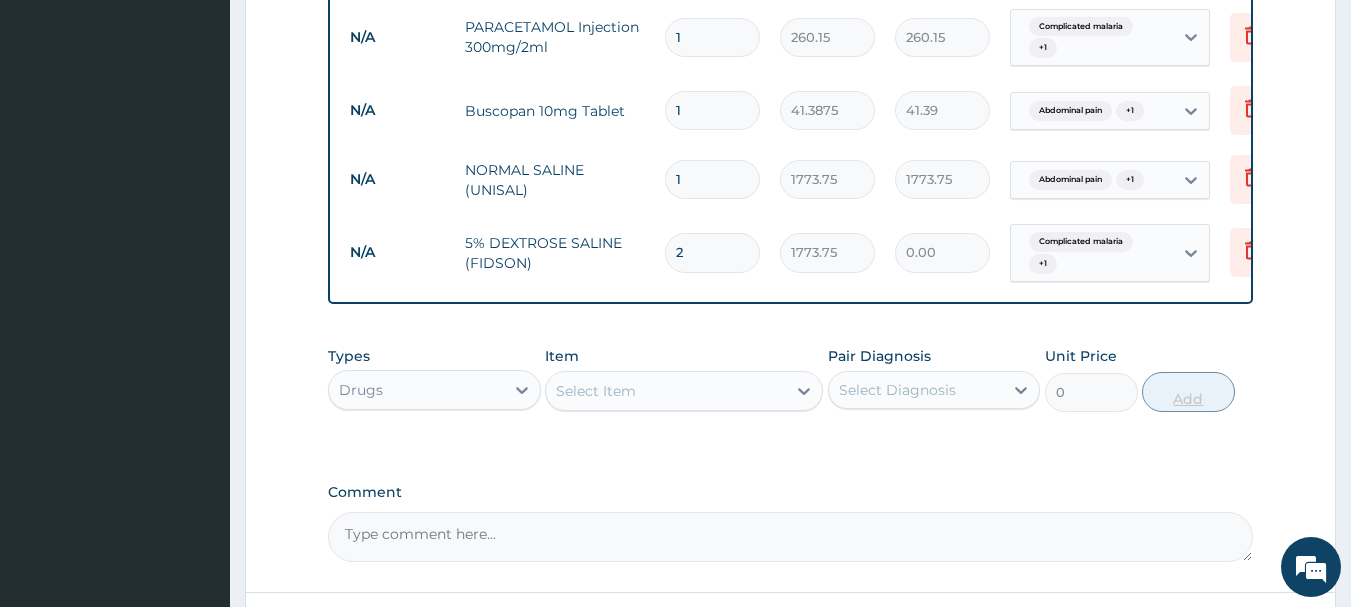 type on "3547.50" 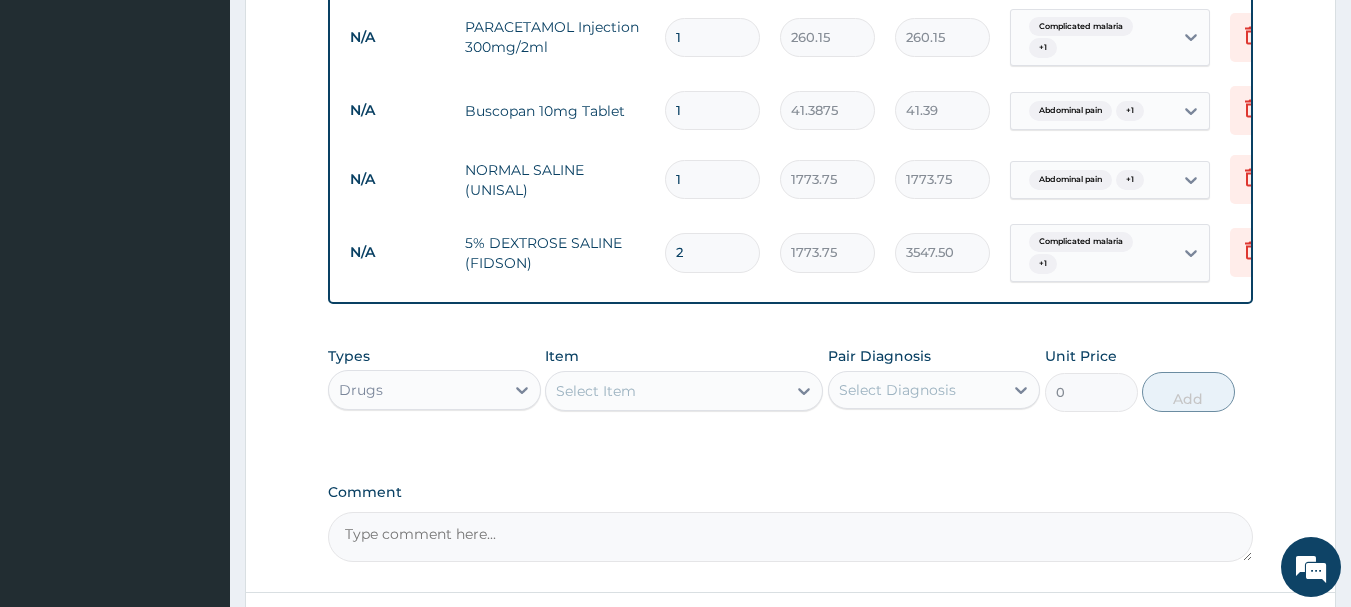 type on "2" 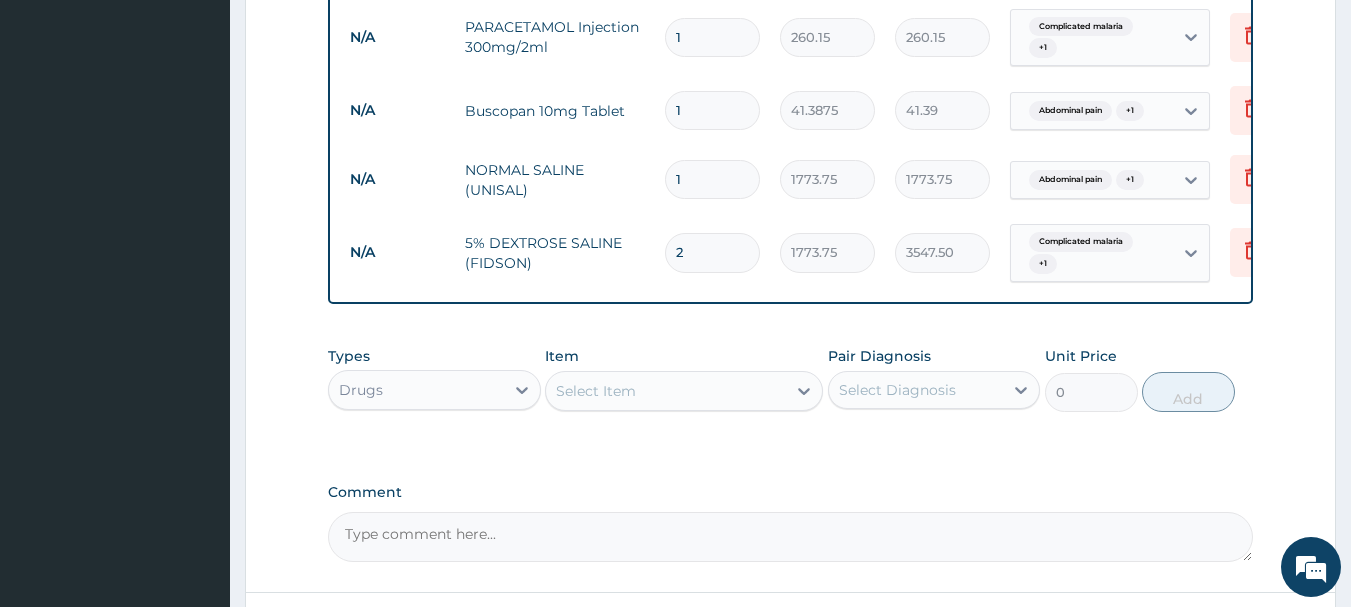 click on "Select Item" at bounding box center [666, 391] 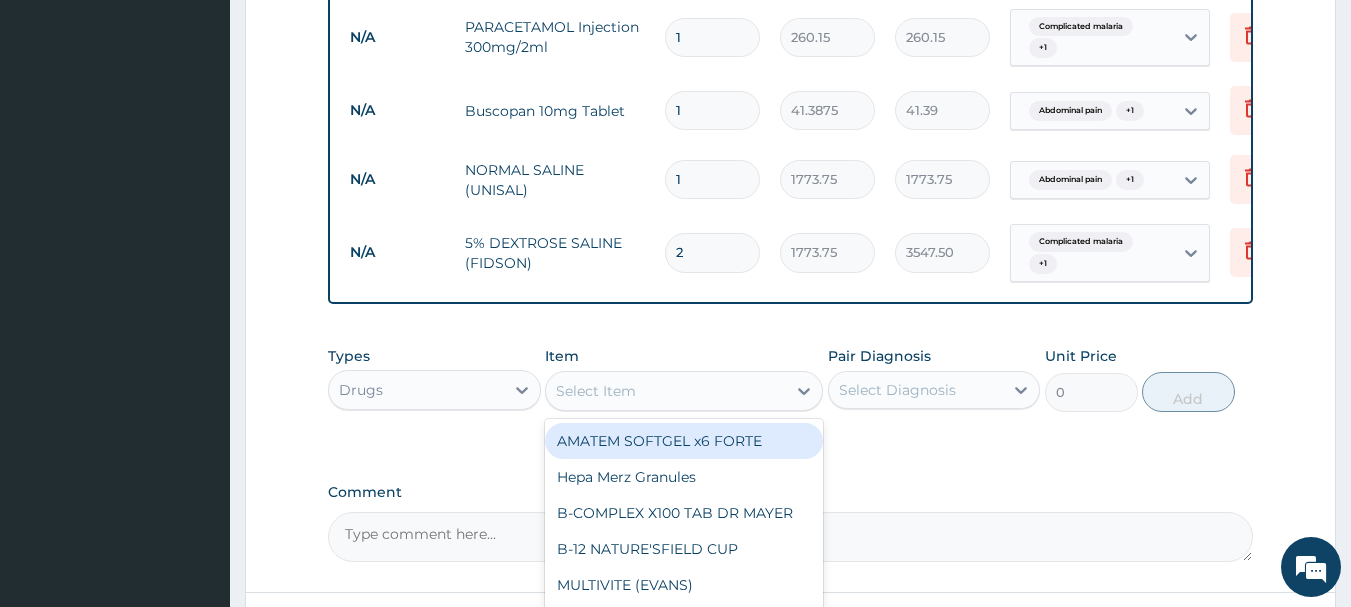 click on "Drugs" at bounding box center (416, 390) 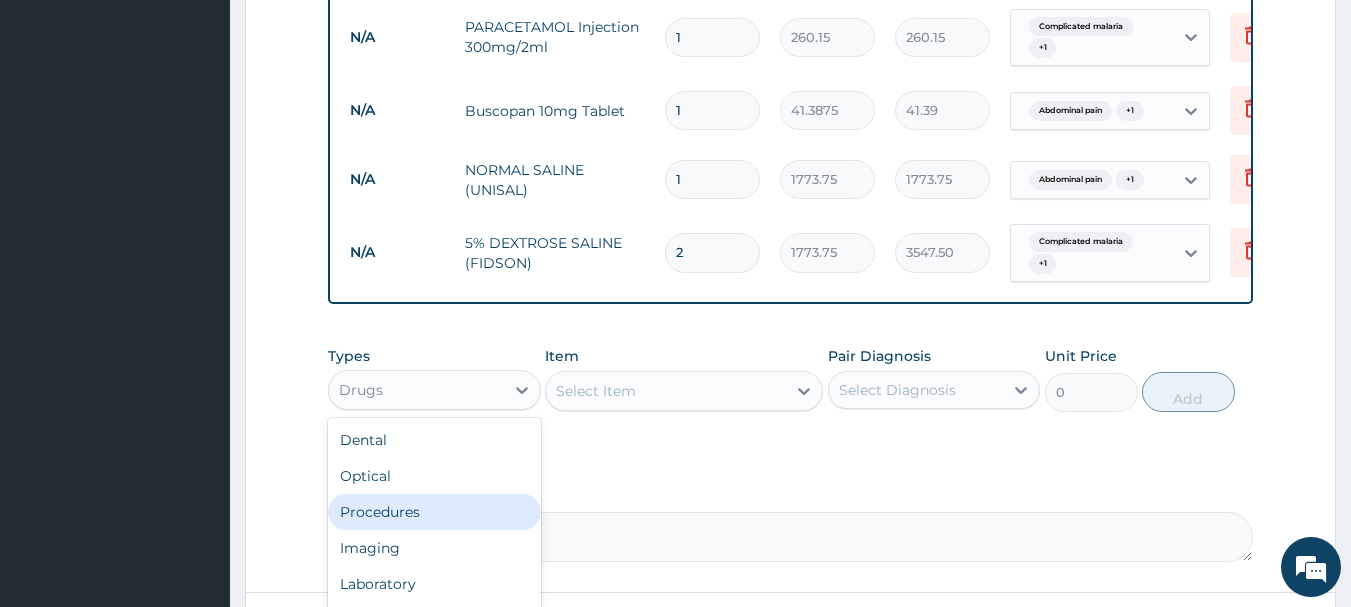 click on "Procedures" at bounding box center [434, 512] 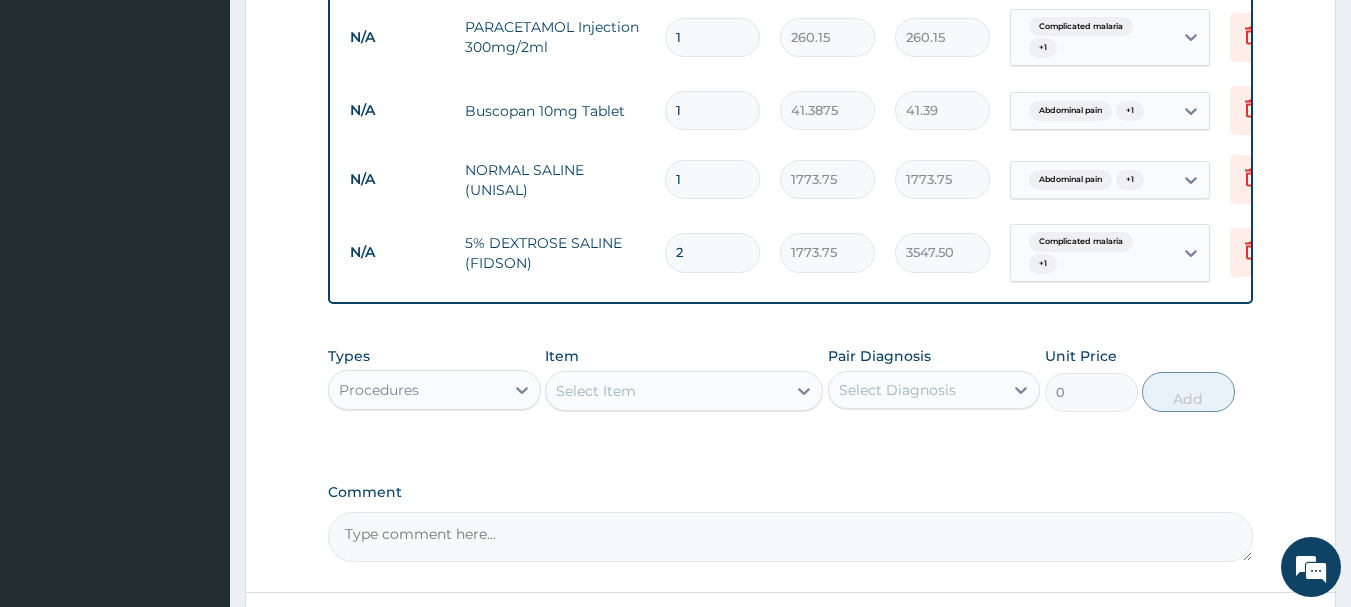 click on "Select Item" at bounding box center (666, 391) 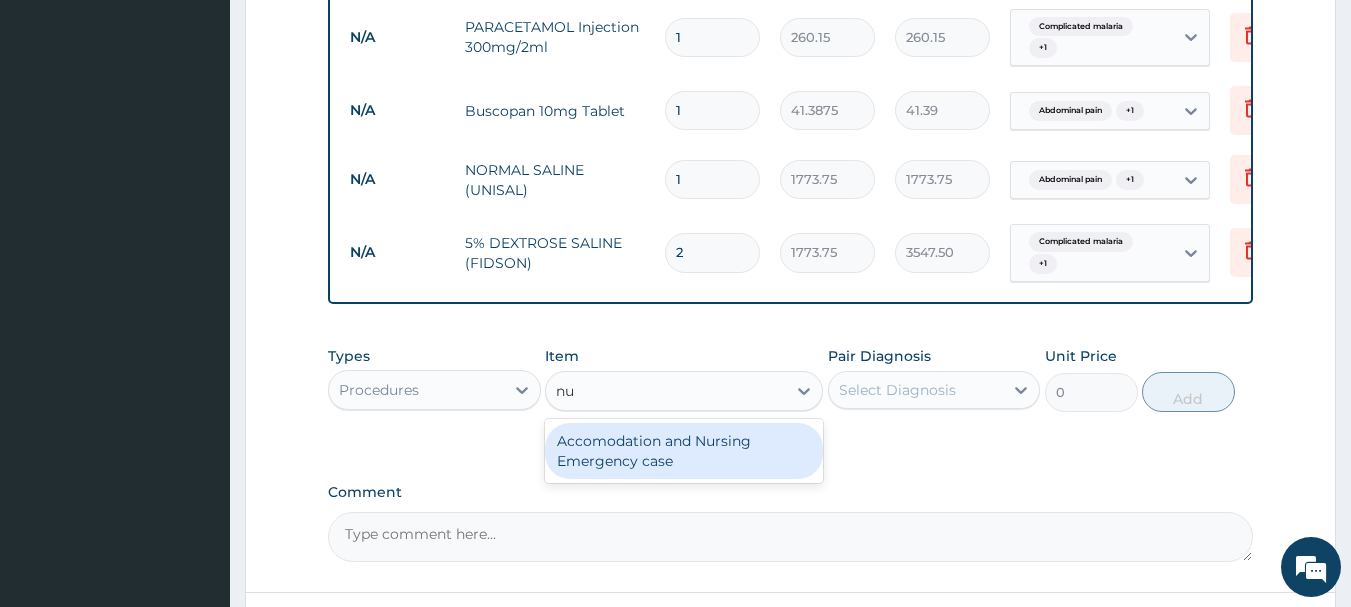 type on "n" 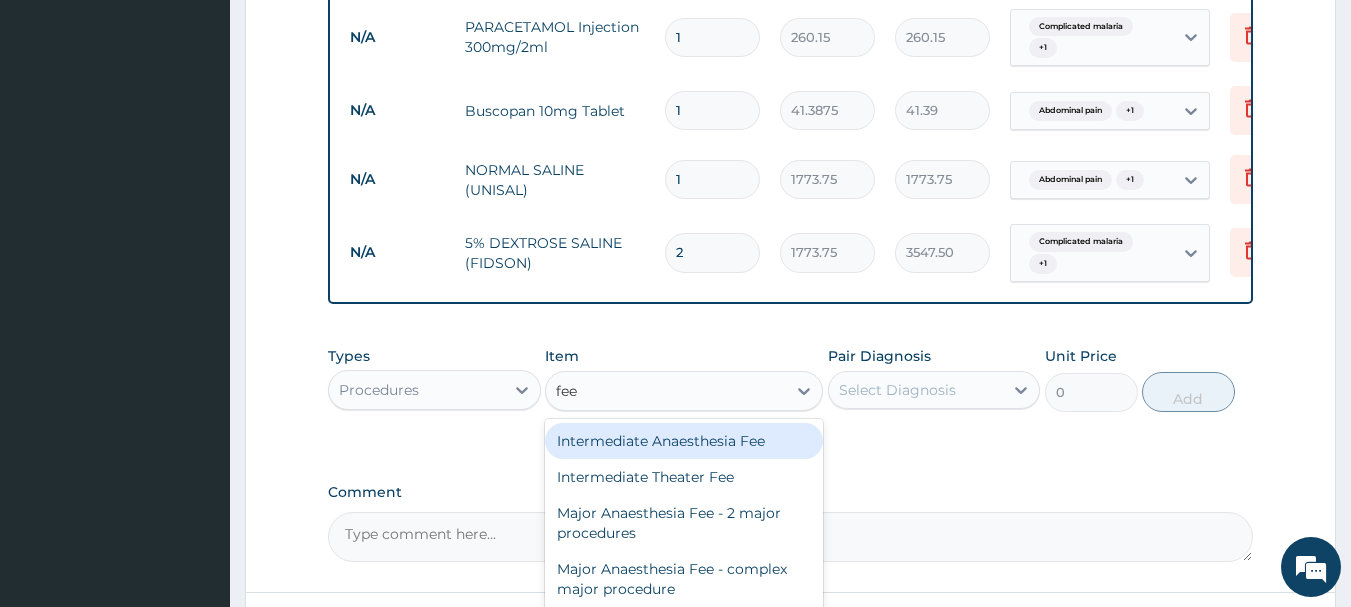 scroll, scrollTop: 1669, scrollLeft: 0, axis: vertical 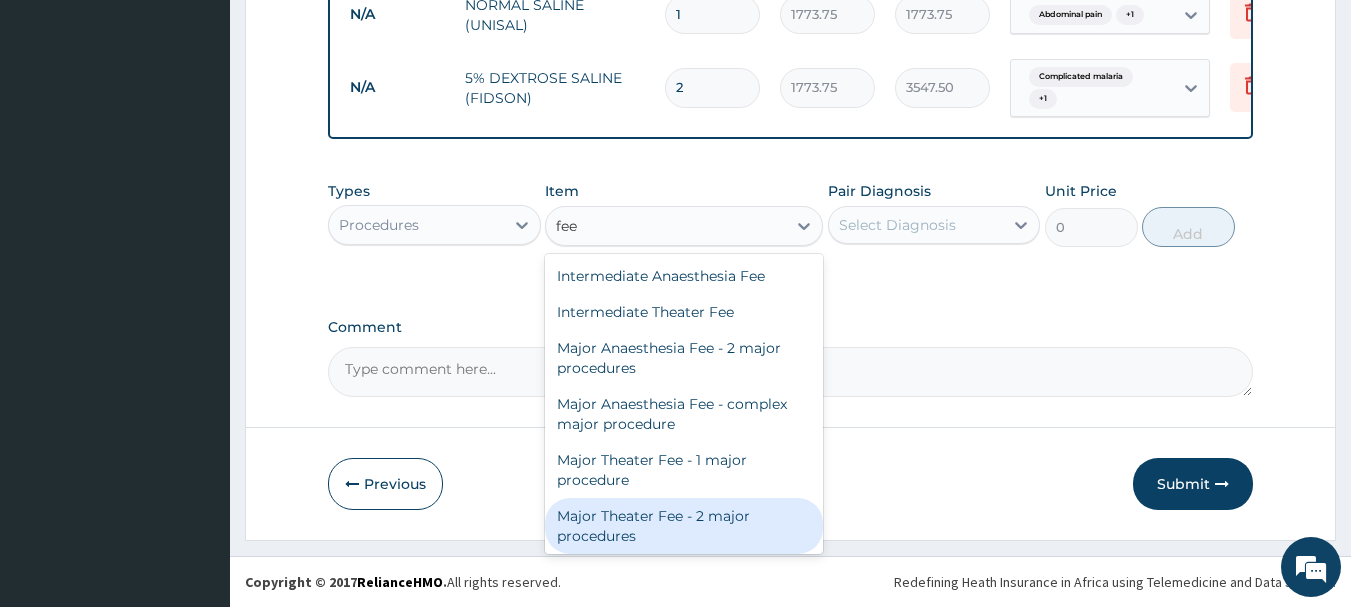 type on "fee" 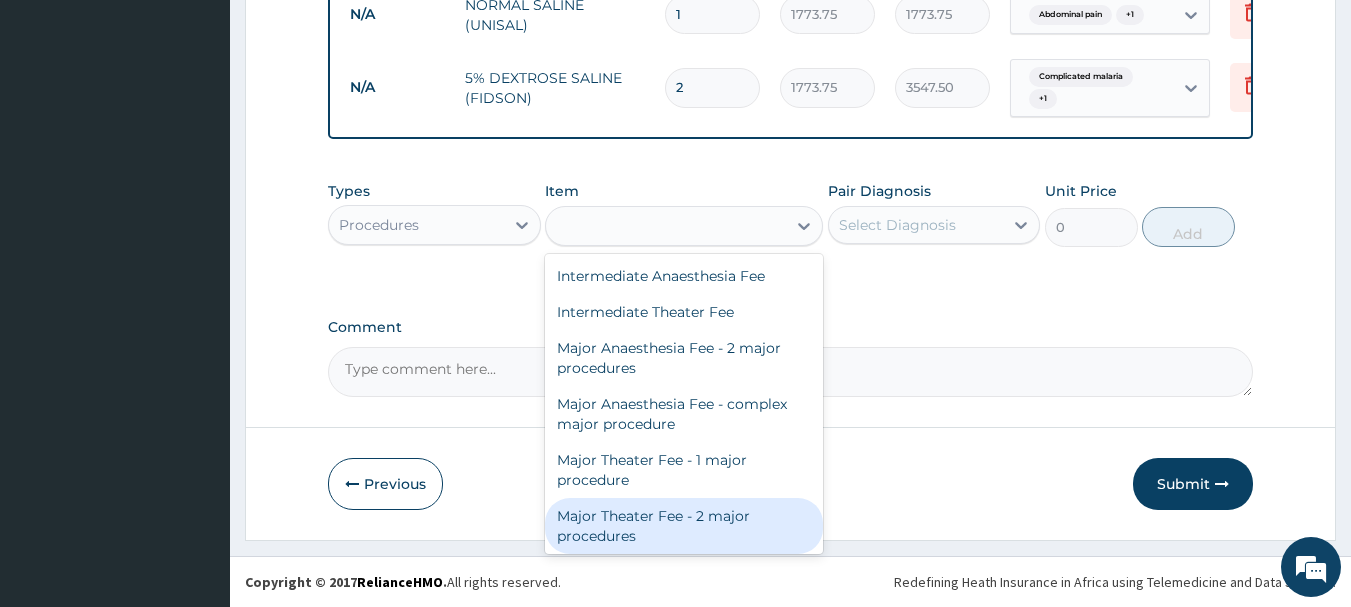 click on "Types Procedures Item option 5% DEXTROSE SALINE (FIDSON), selected. option Major Theater Fee - 2 major procedures focused, 243 of 629. 22 results available for search term fee. Use Up and Down to choose options, press Enter to select the currently focused option, press Escape to exit the menu, press Tab to select the option and exit the menu. fee Intermediate Anaesthesia Fee Intermediate Theater Fee Major Anaesthesia Fee - 2 major procedures Major Anaesthesia Fee - complex major procedure Major Theater  Fee - 1 major procedure Major Theater Fee - 2 major procedures Major Theater Fee - complex major procedure Minor Anaesthesia Fee Minor Theater Fee Registration Fee Feeding Per Diem four bedded Feeding Per meal four bedded Feeding Per Diem two bedded Feeding Per meal two bedded Feeding Per Diem single bedded Feeding Per meal single bedded Professional fee or service charge Level 3 inpatient HDU Professional fee Level 4 ICU Profession Fee for Chemotheraphy Administration Professional fee level 1 inpatient WARD 0" at bounding box center (791, 214) 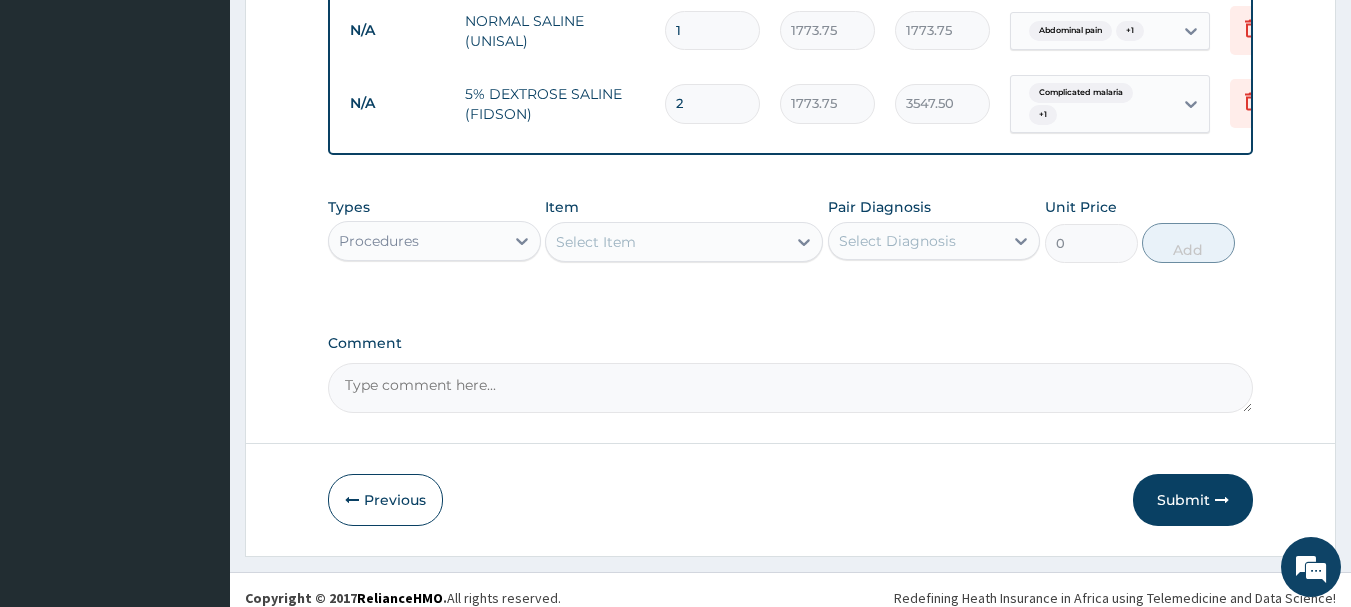 scroll, scrollTop: 1669, scrollLeft: 0, axis: vertical 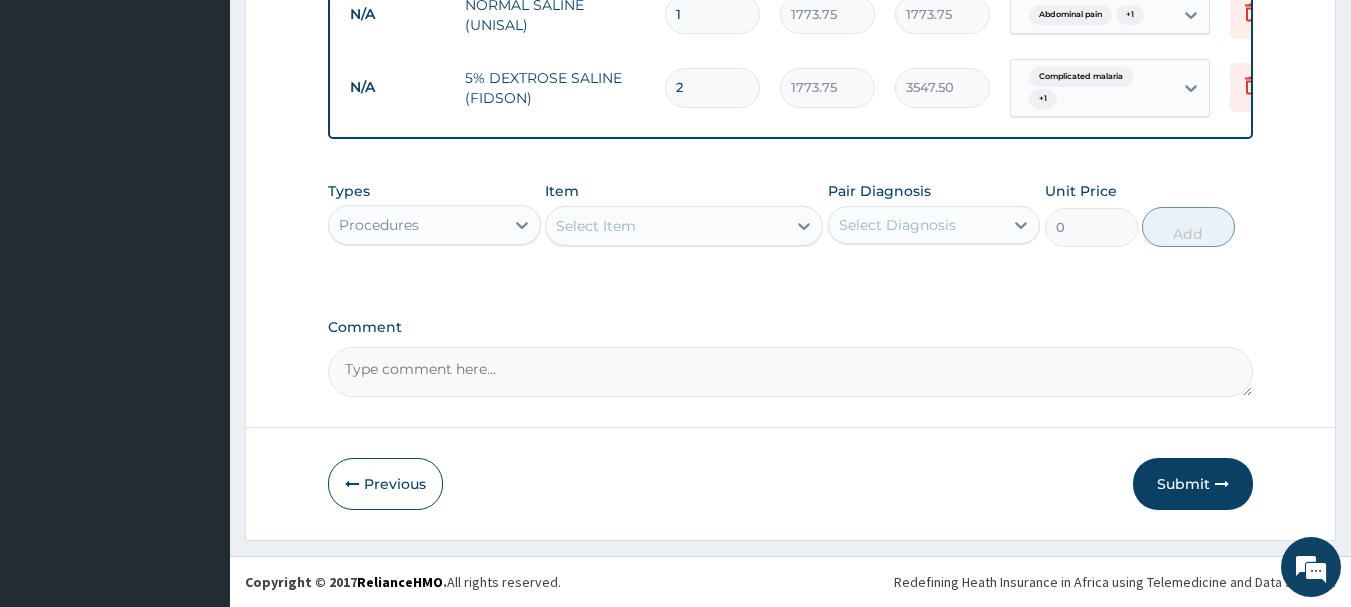 click on "Procedures" at bounding box center [416, 225] 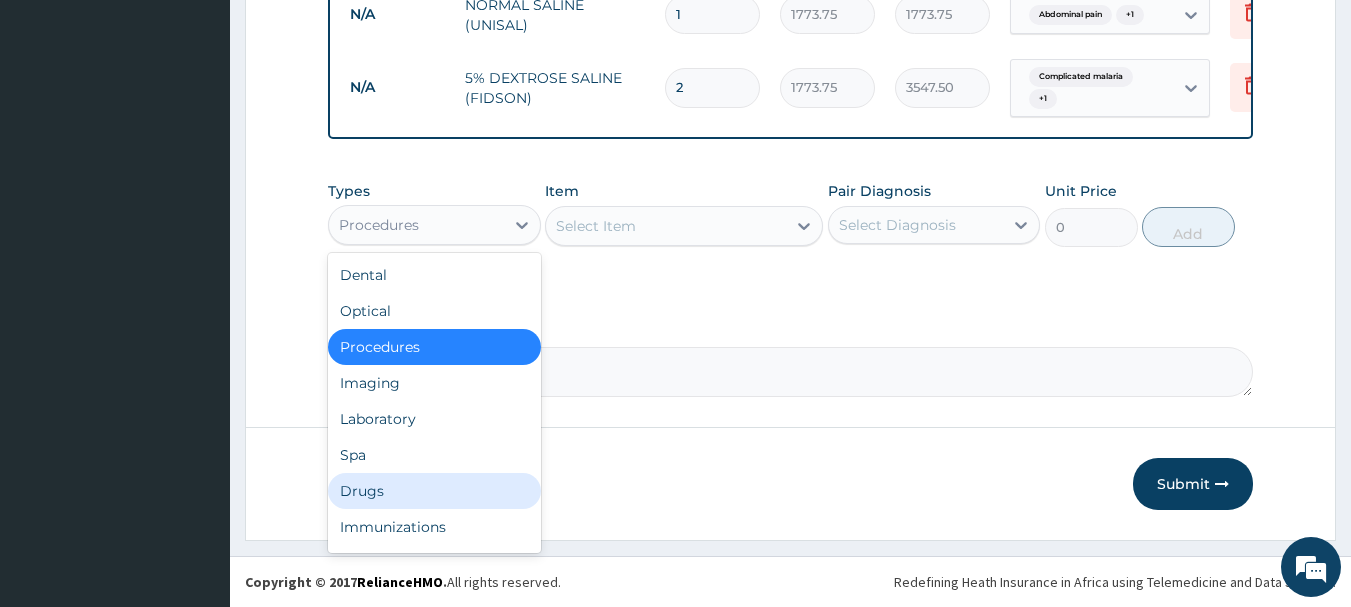 click on "Drugs" at bounding box center (434, 491) 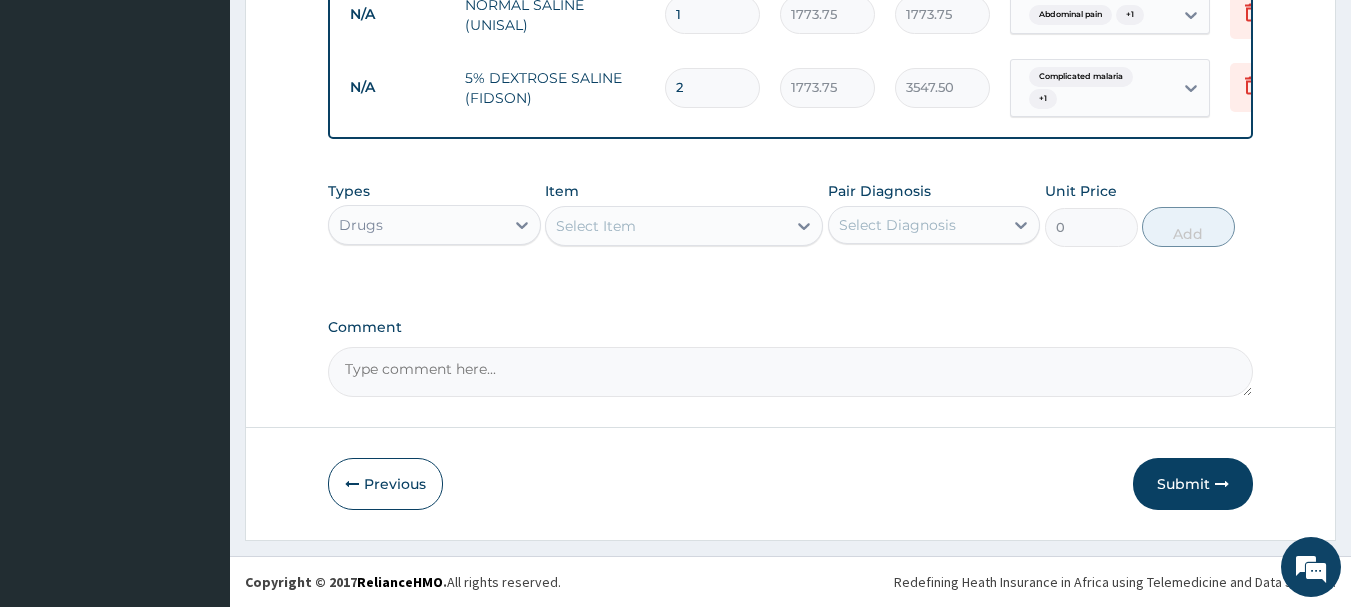 click on "Select Item" at bounding box center (596, 226) 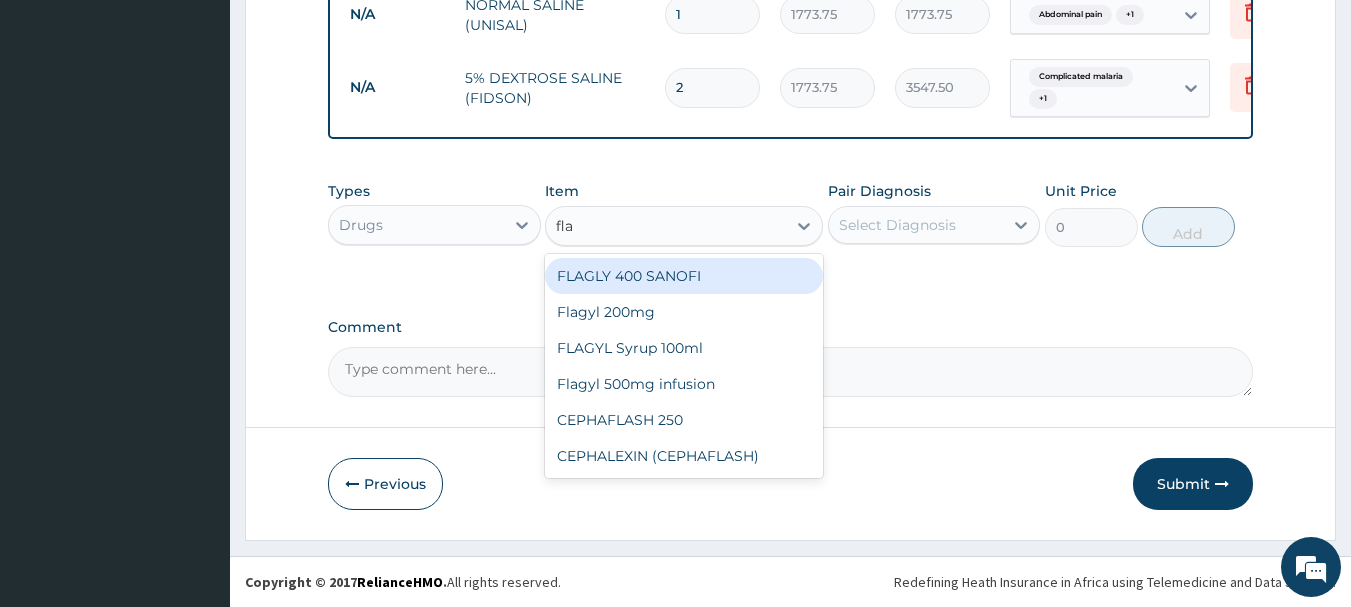 type on "flag" 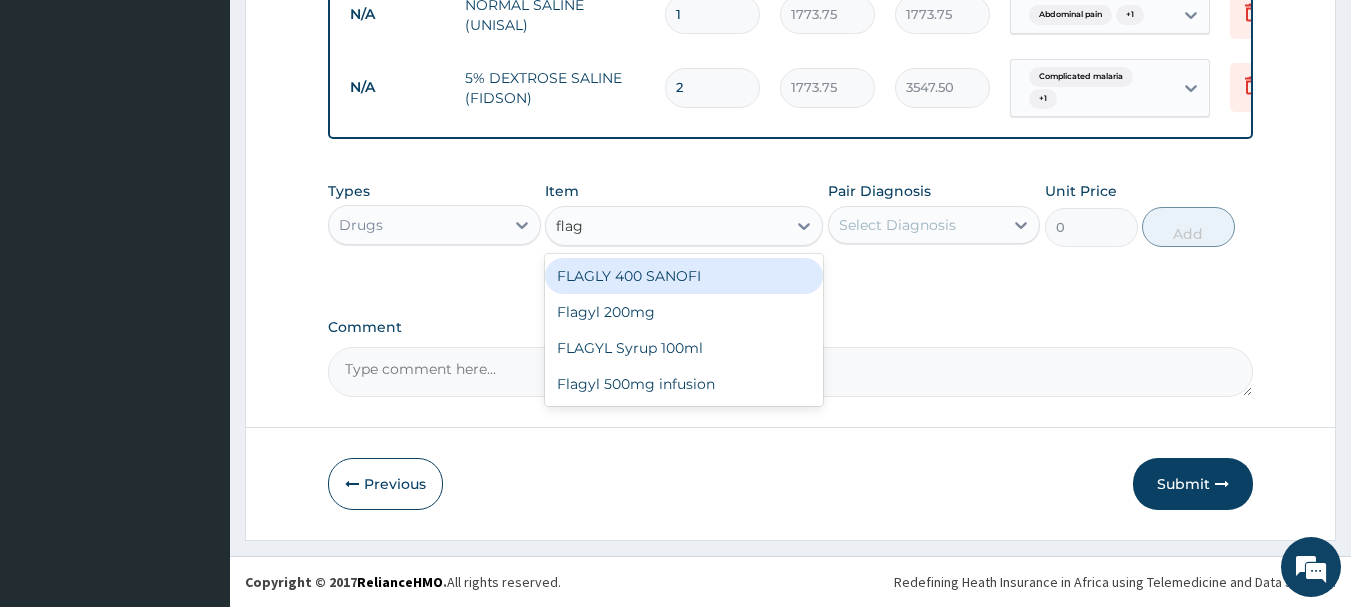 click on "FLAGLY 400 SANOFI" at bounding box center (684, 276) 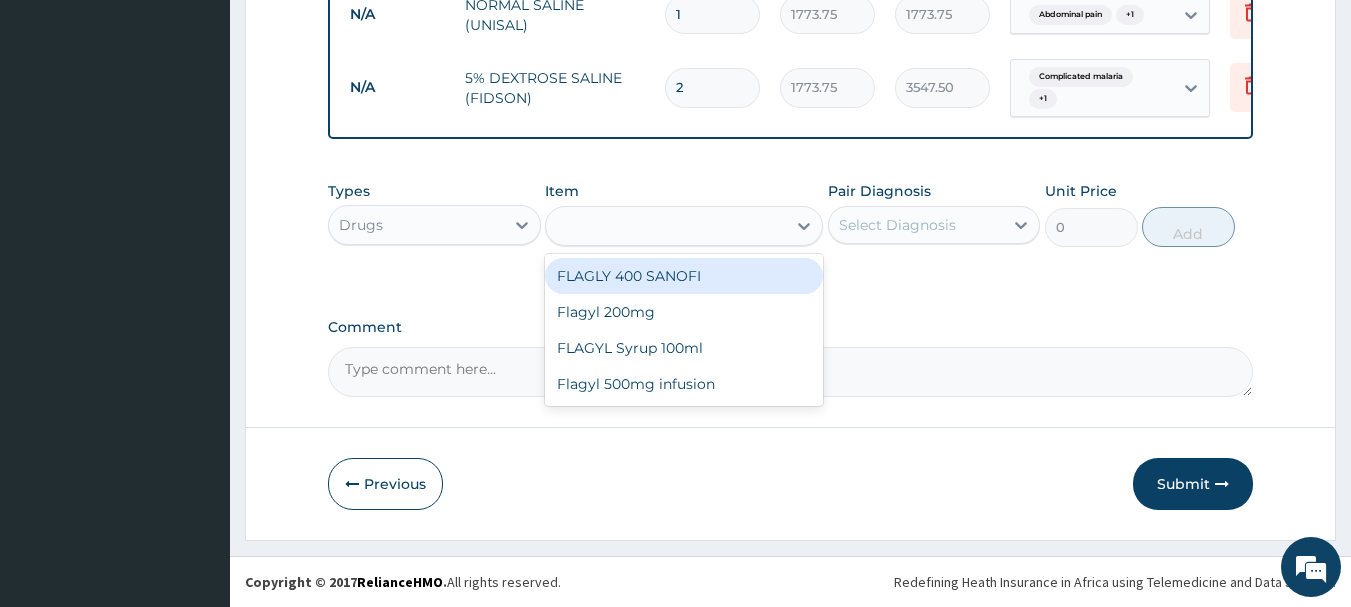 type on "70.95" 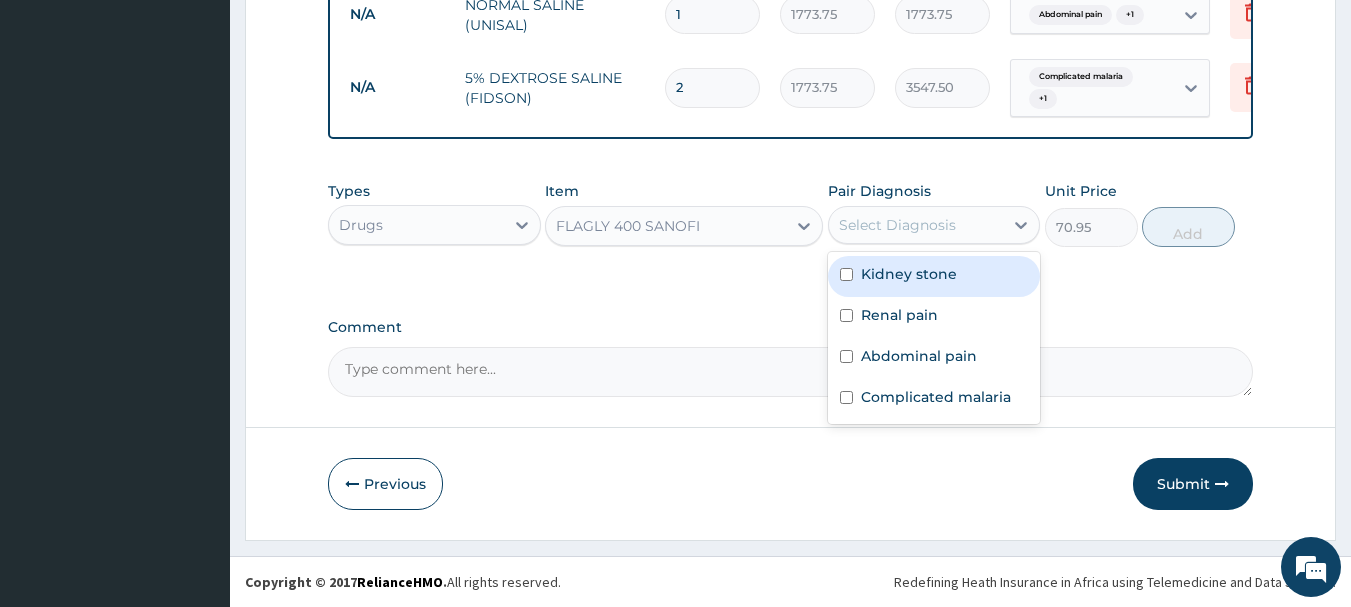 click on "Select Diagnosis" at bounding box center [897, 225] 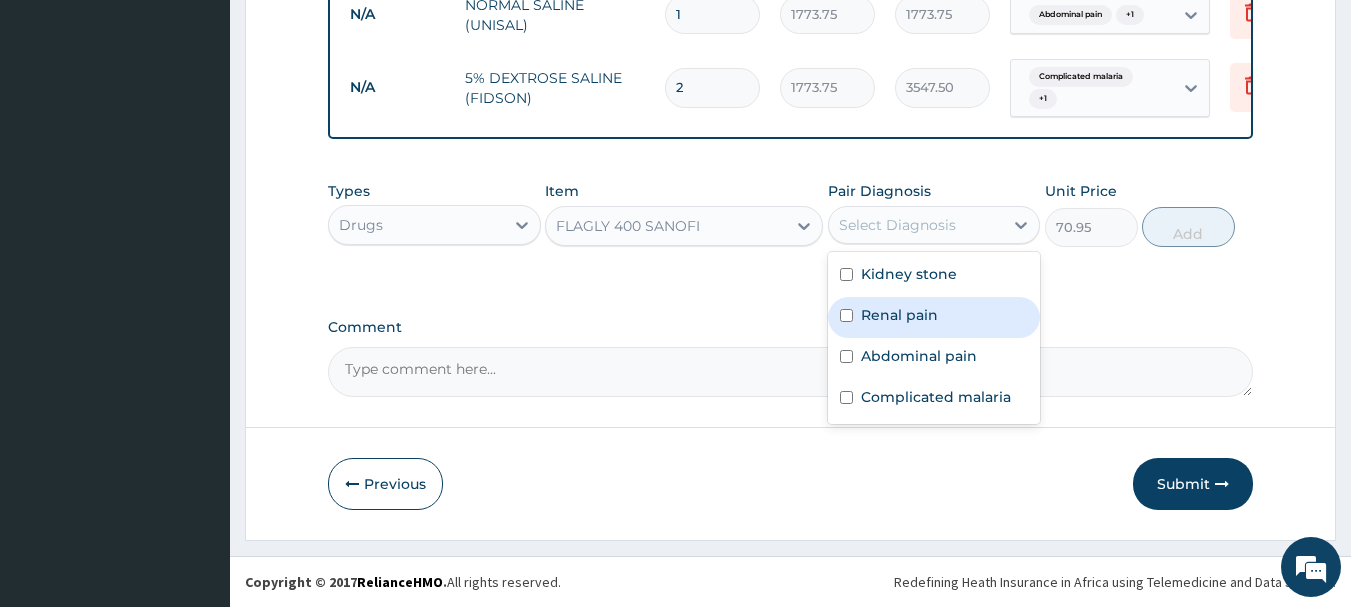 click at bounding box center [846, 315] 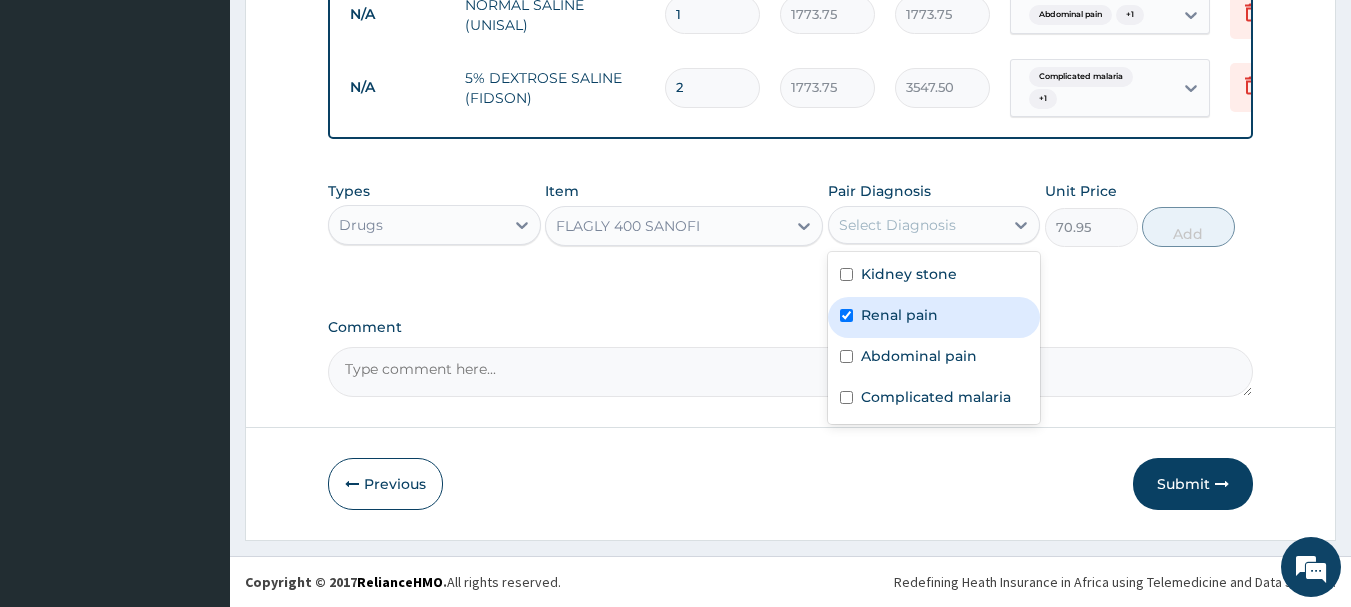 checkbox on "true" 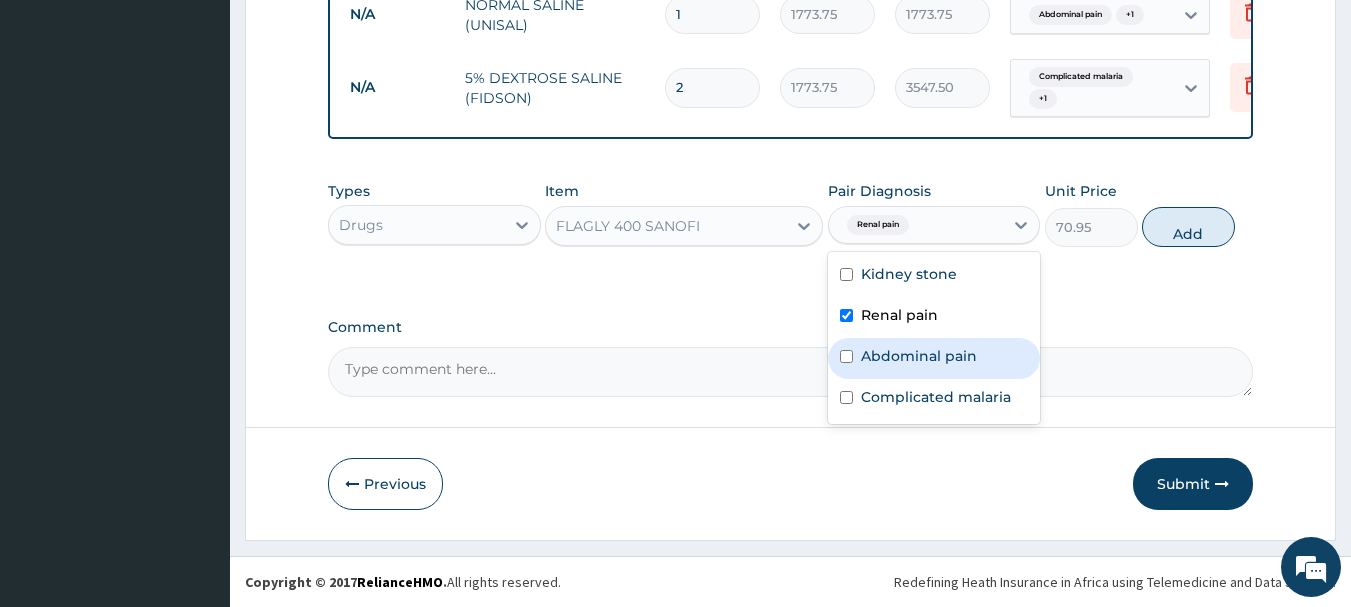 click at bounding box center (846, 356) 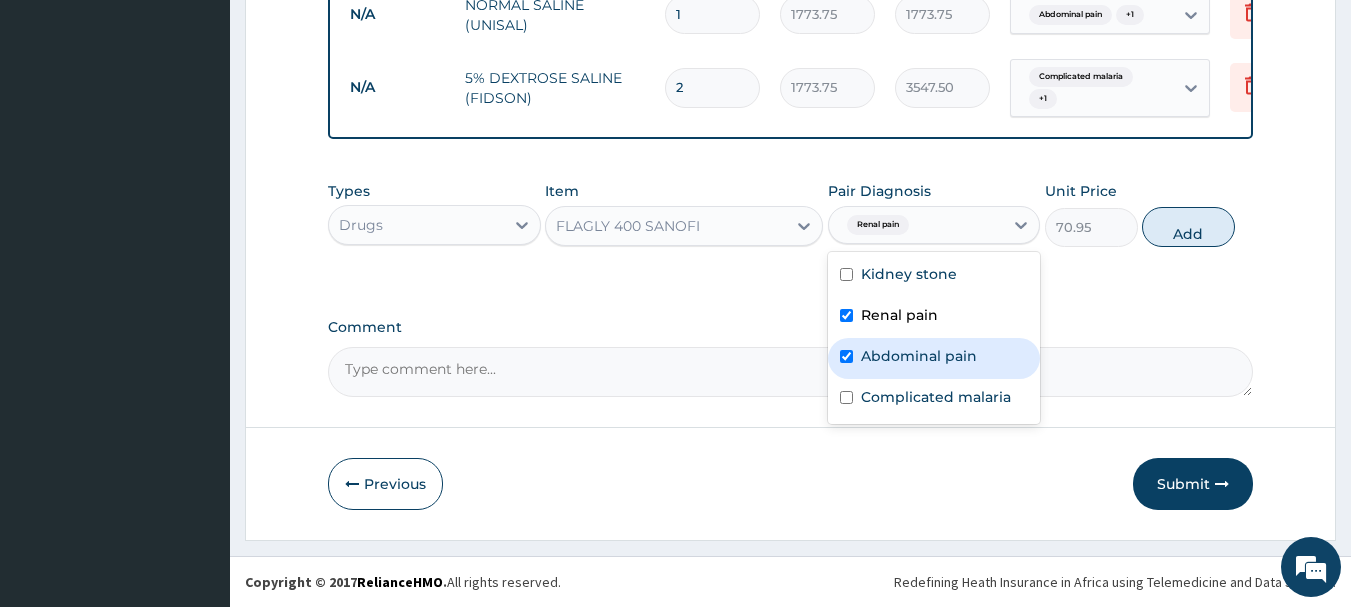 checkbox on "true" 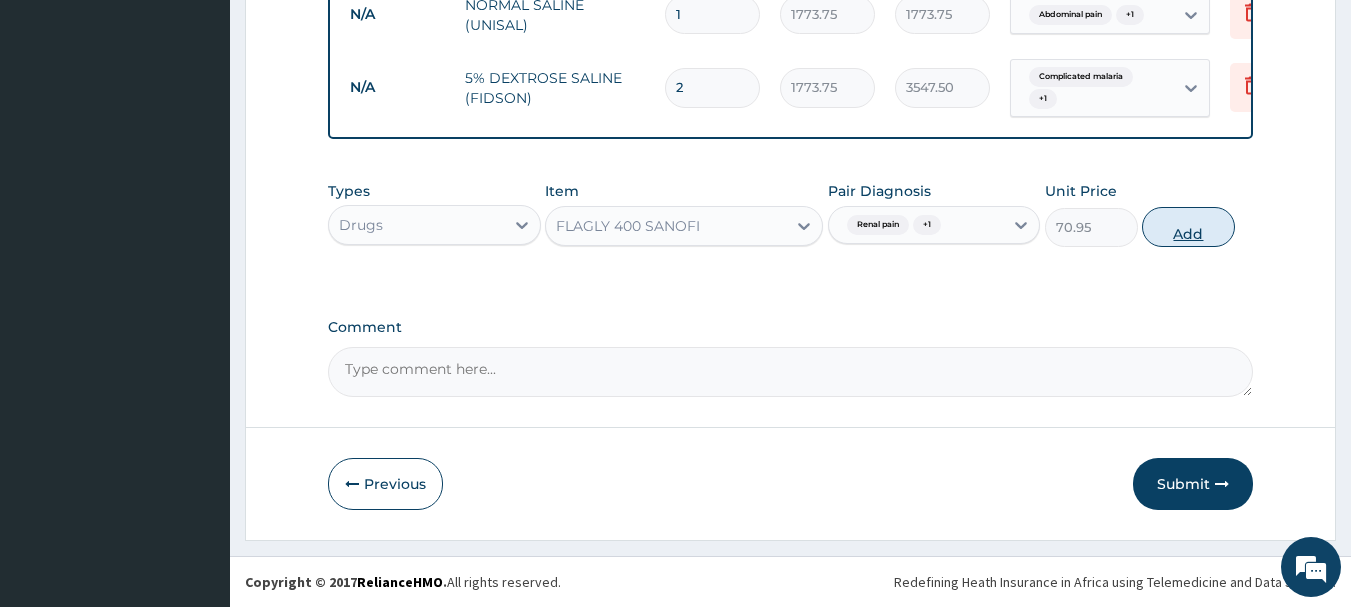 click on "Add" at bounding box center (1188, 227) 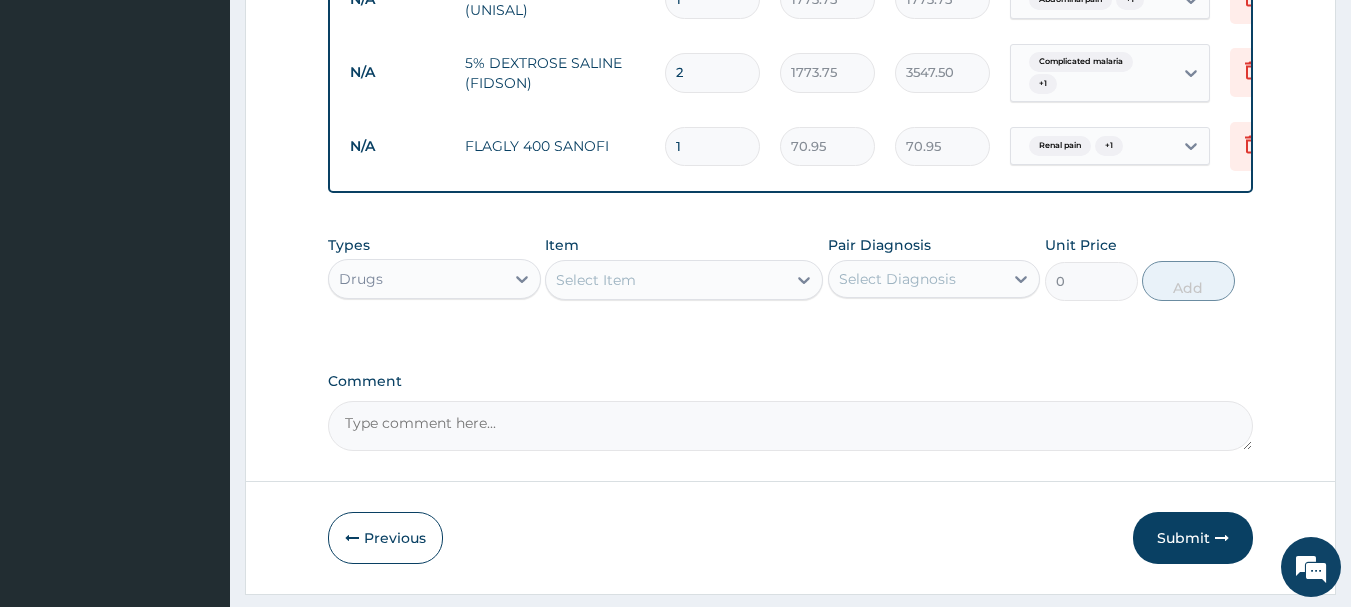 type on "15" 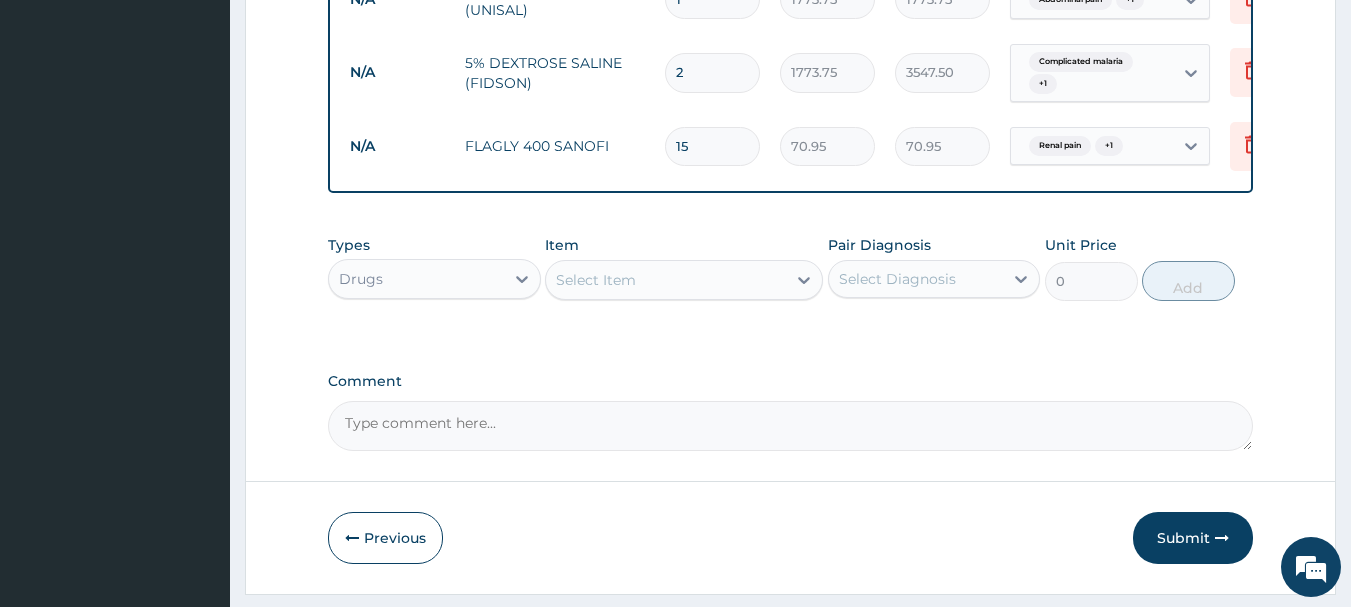 type on "1064.25" 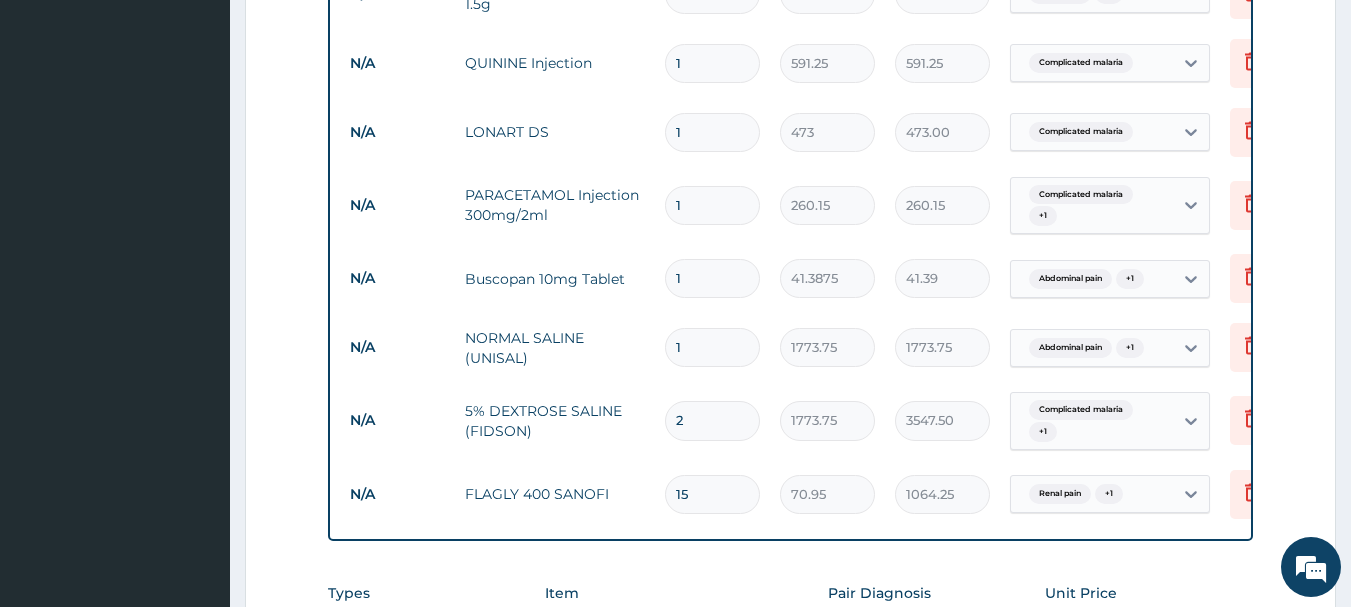 scroll, scrollTop: 1309, scrollLeft: 0, axis: vertical 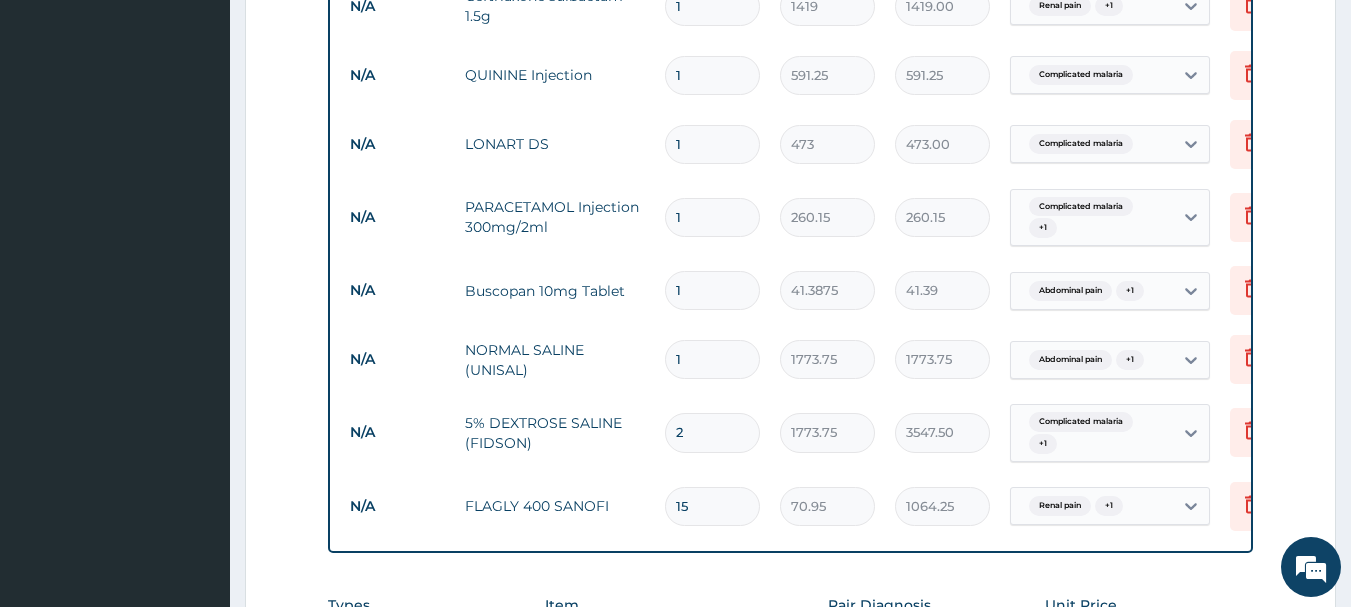 type on "15" 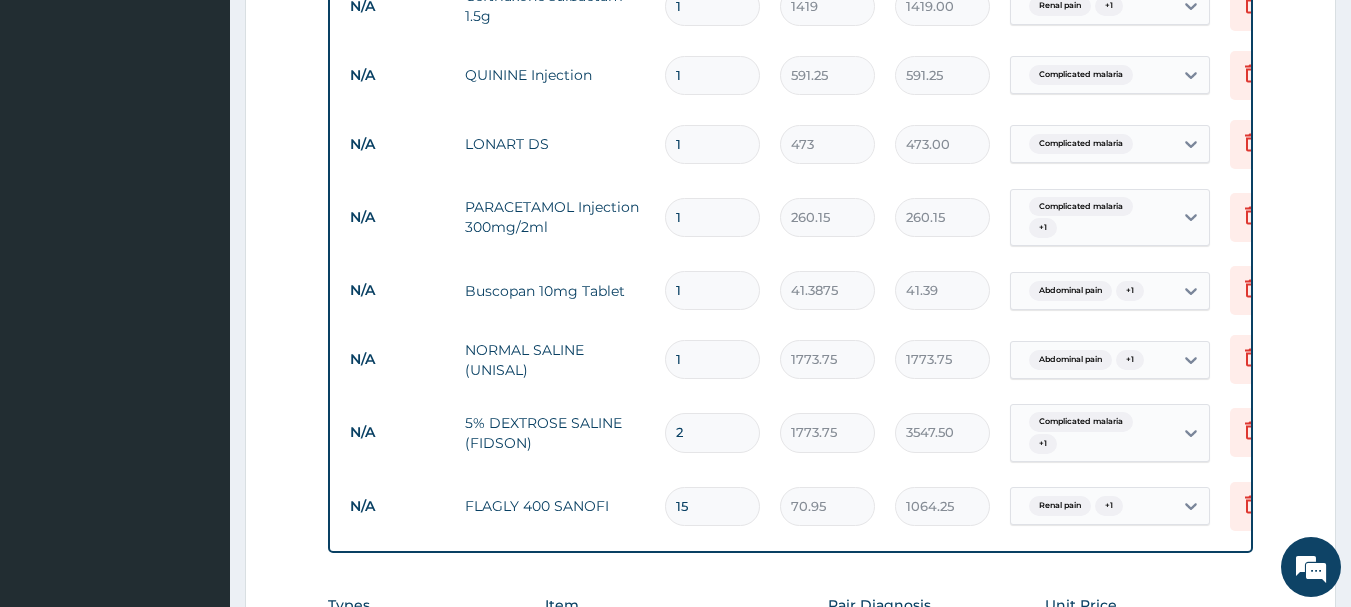 click on "1" at bounding box center (712, 217) 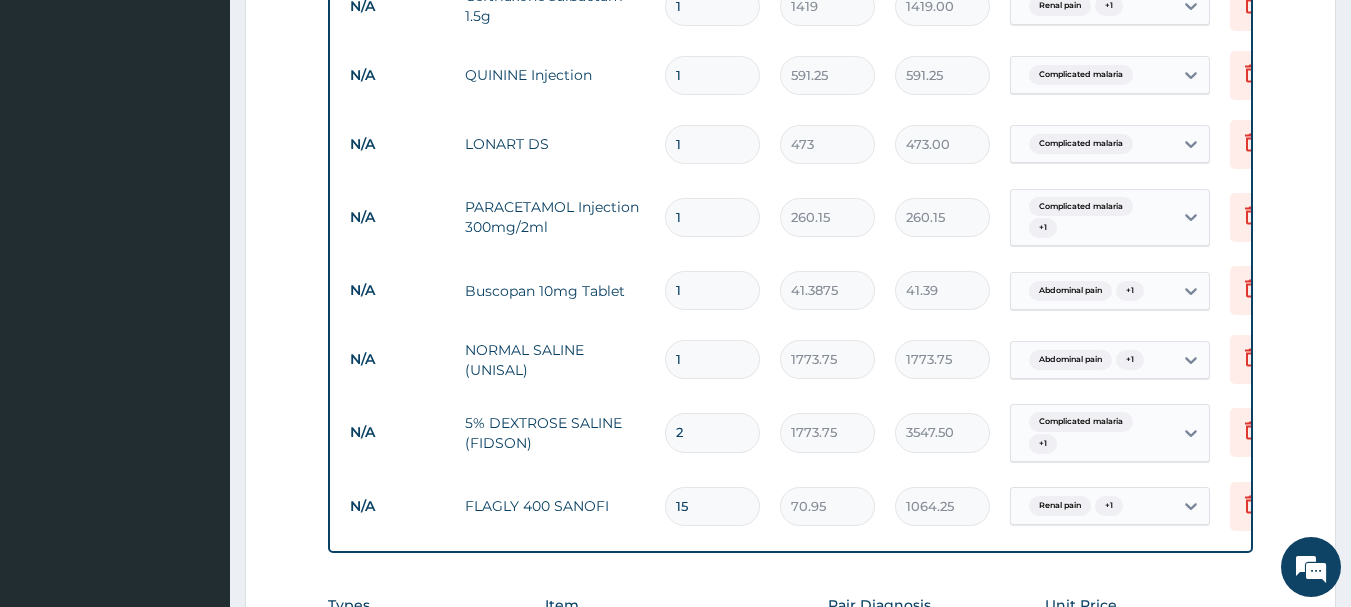 type 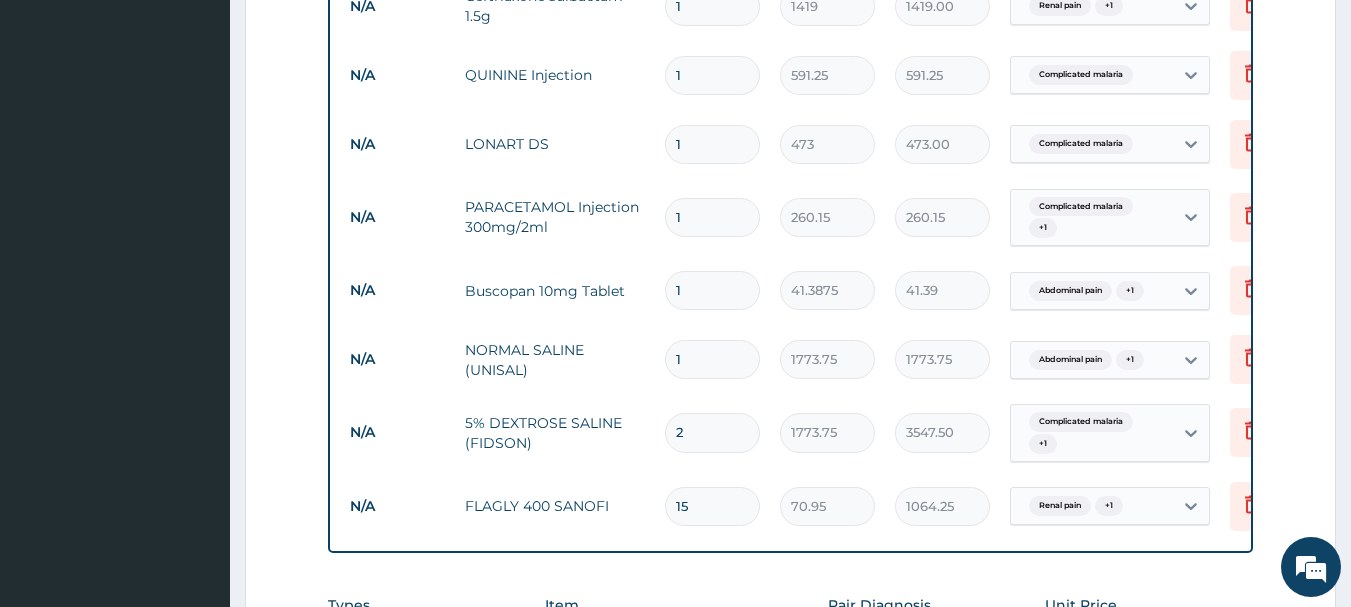 type on "0.00" 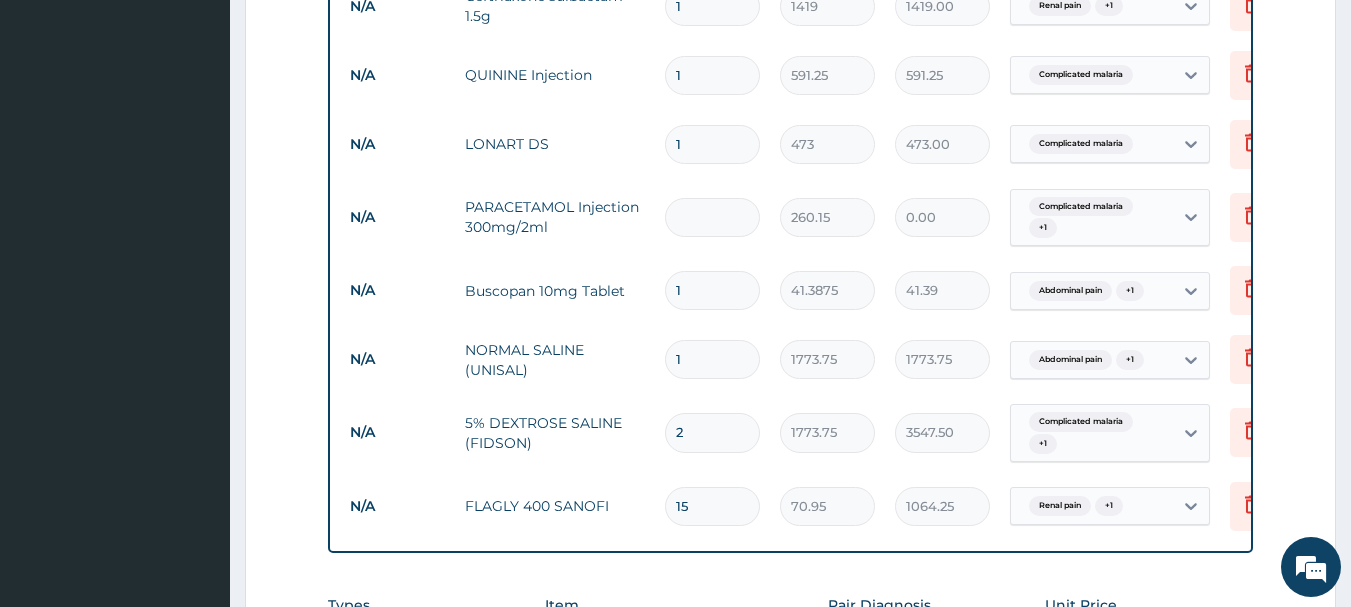 type on "2" 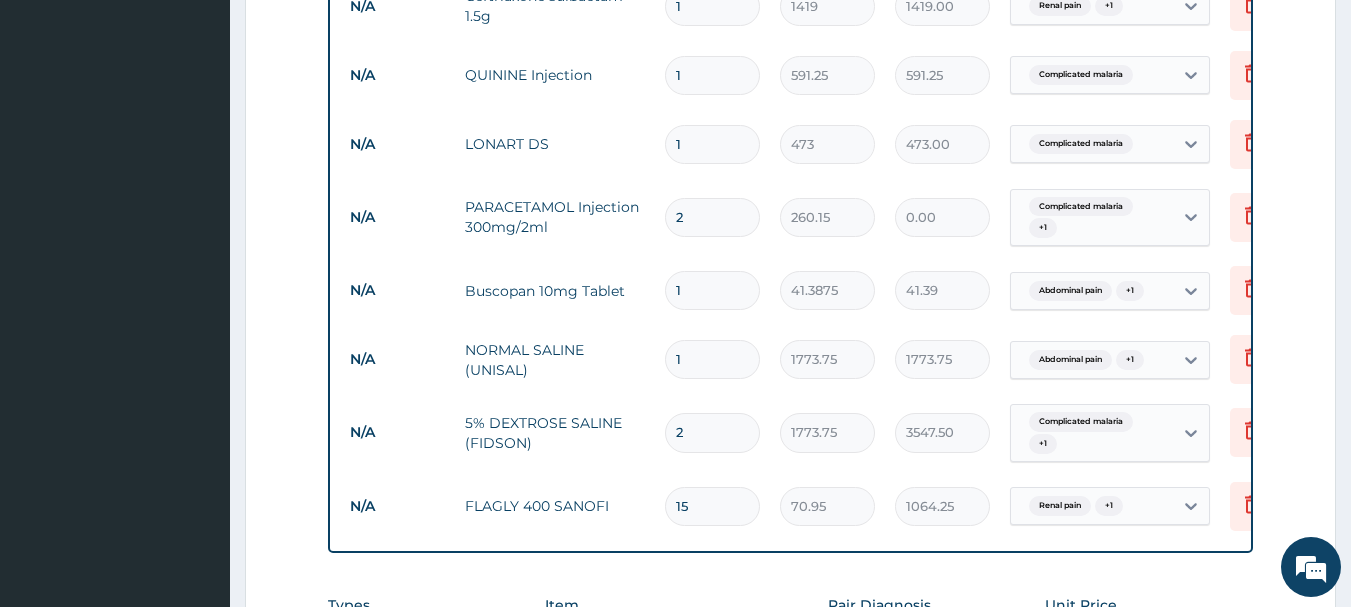 type on "520.30" 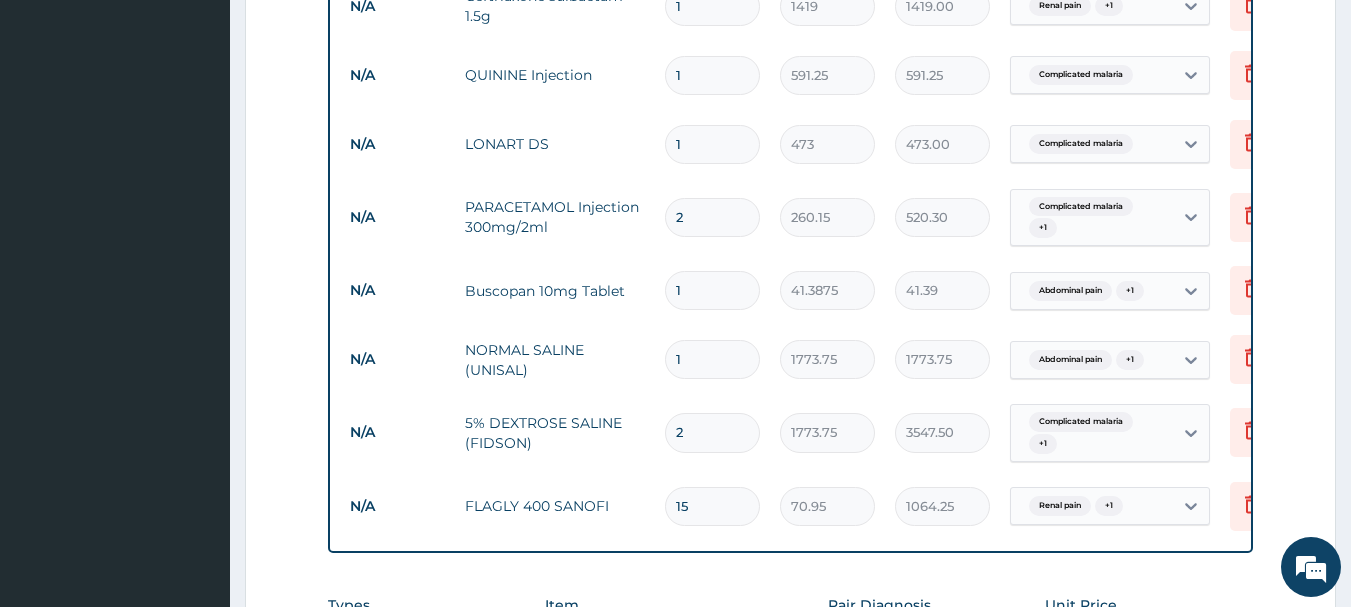 type on "2" 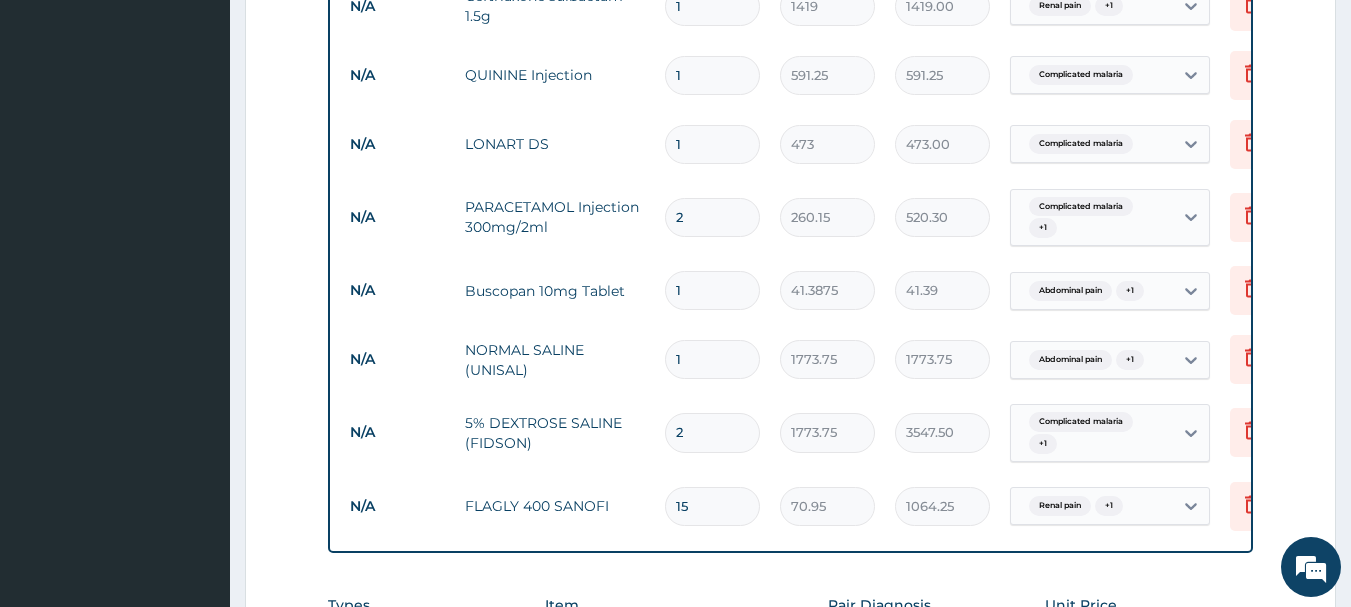 click on "1" at bounding box center (712, 144) 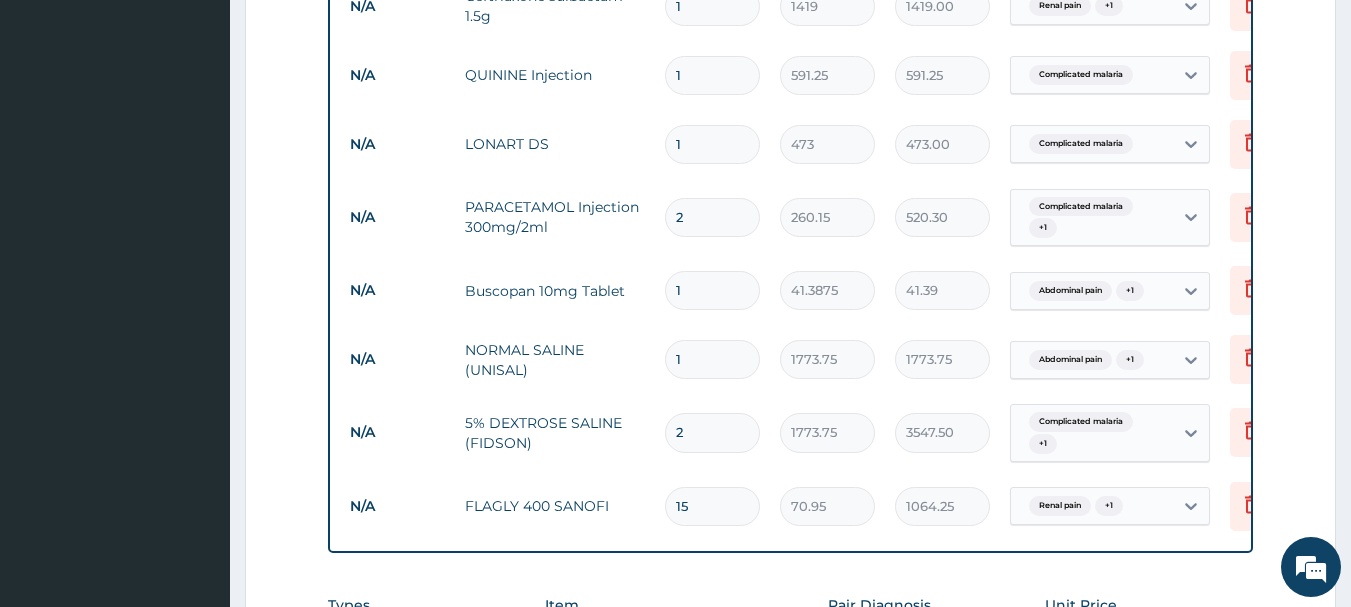 type 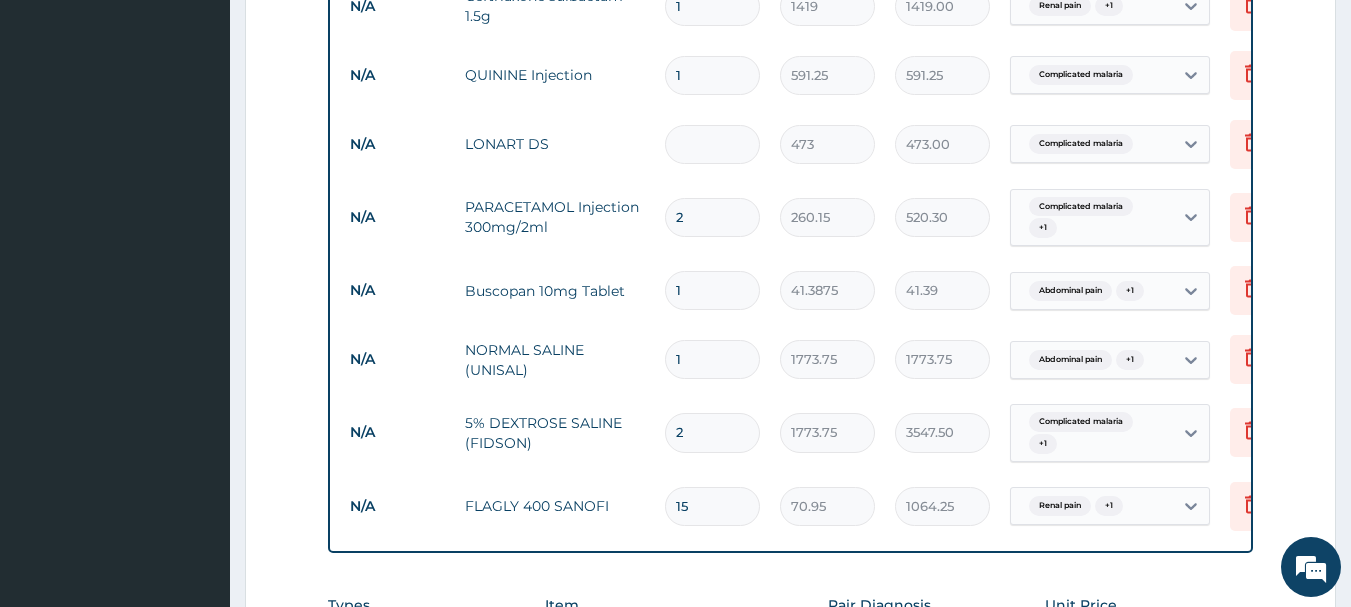 type on "0.00" 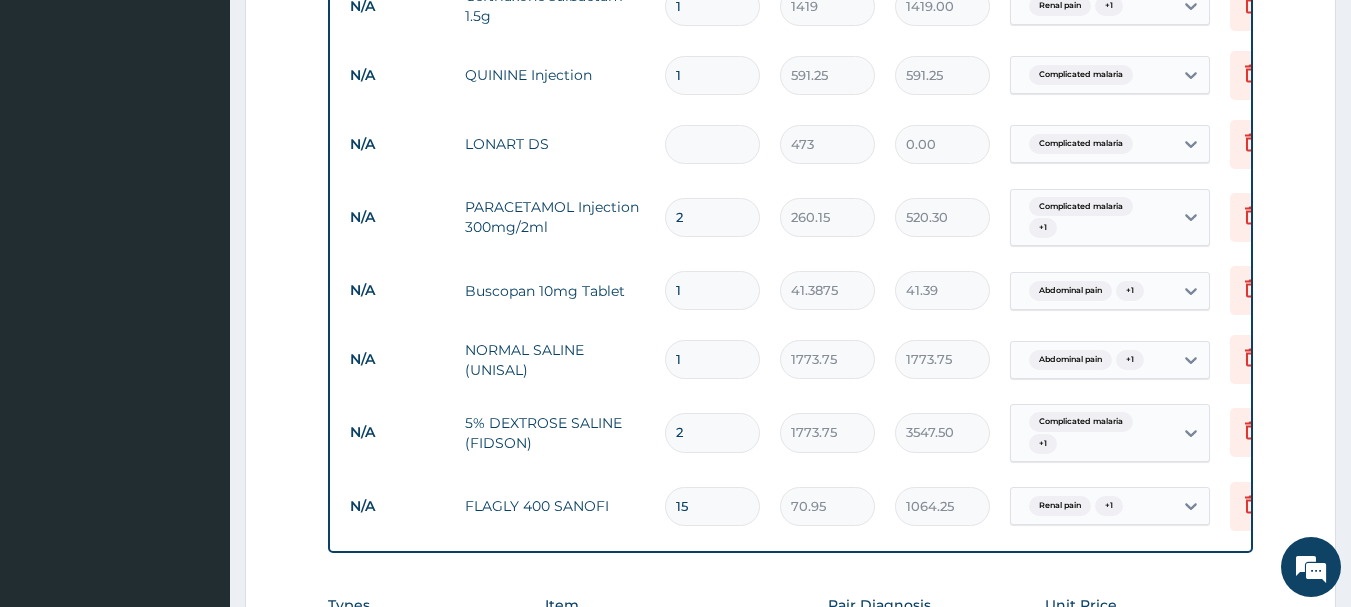 type on "6" 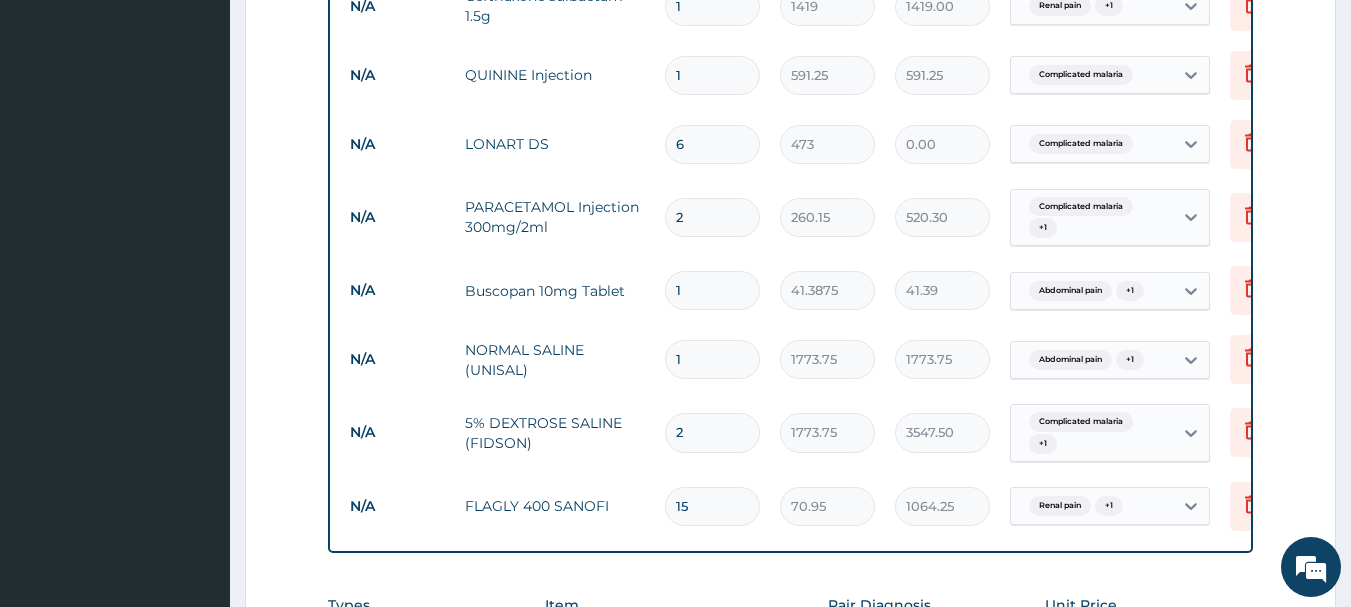 type on "2838.00" 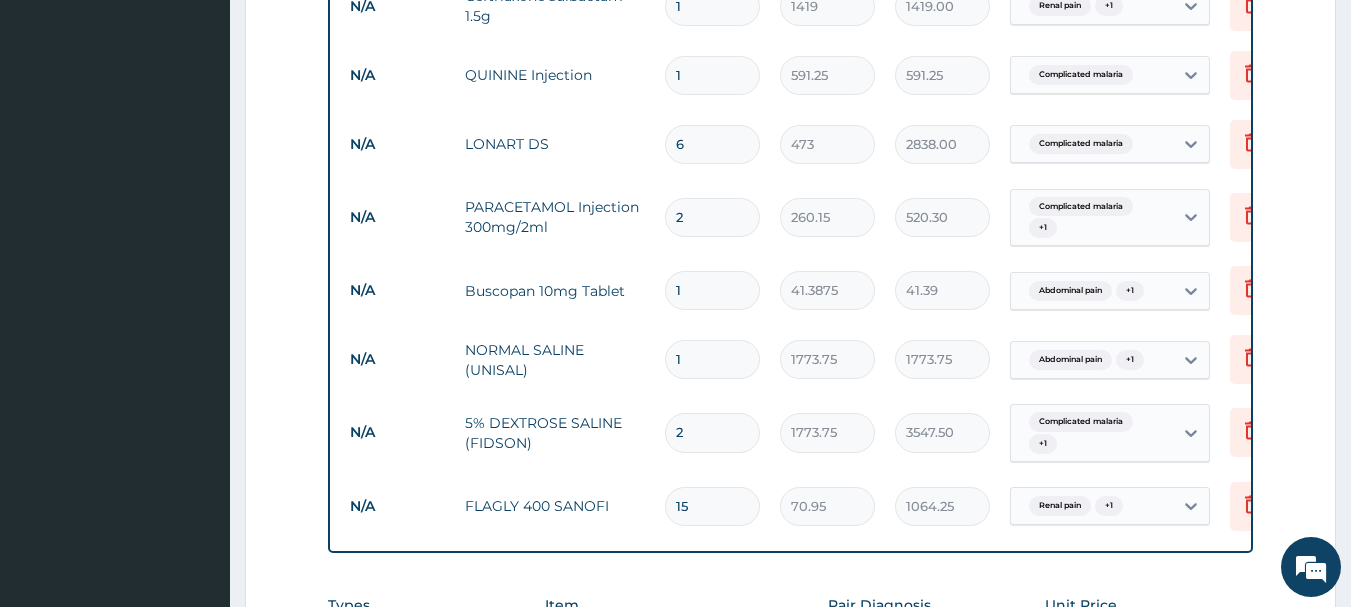 type on "6" 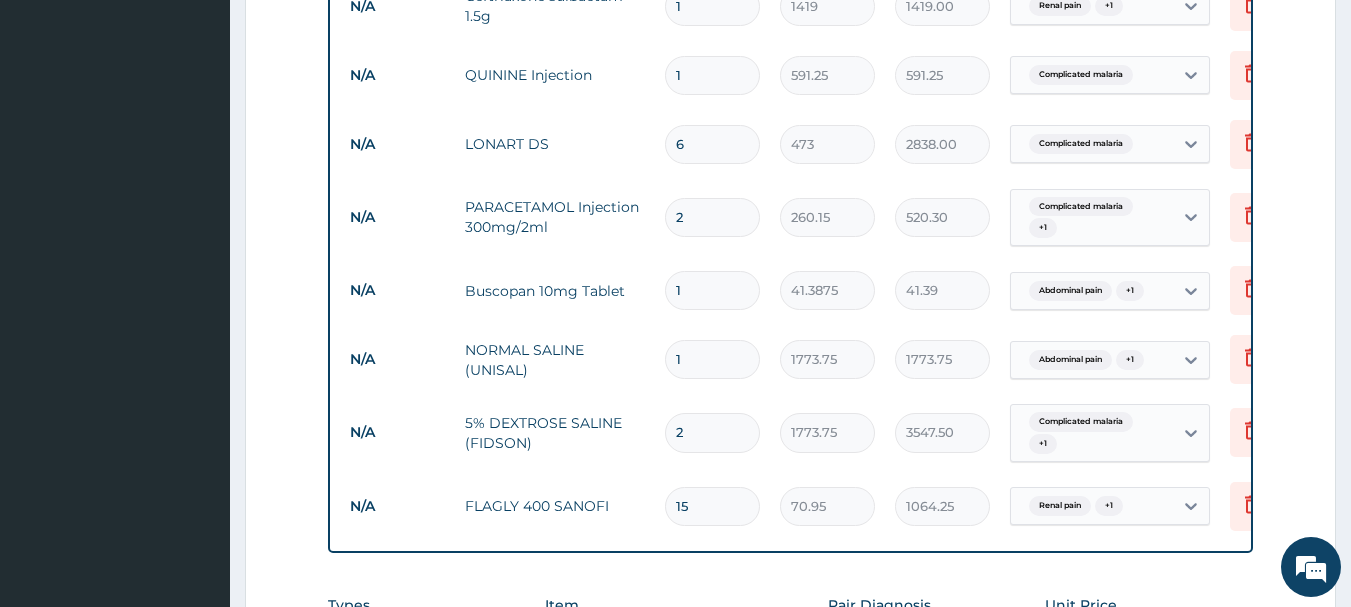 click on "1" at bounding box center [712, 75] 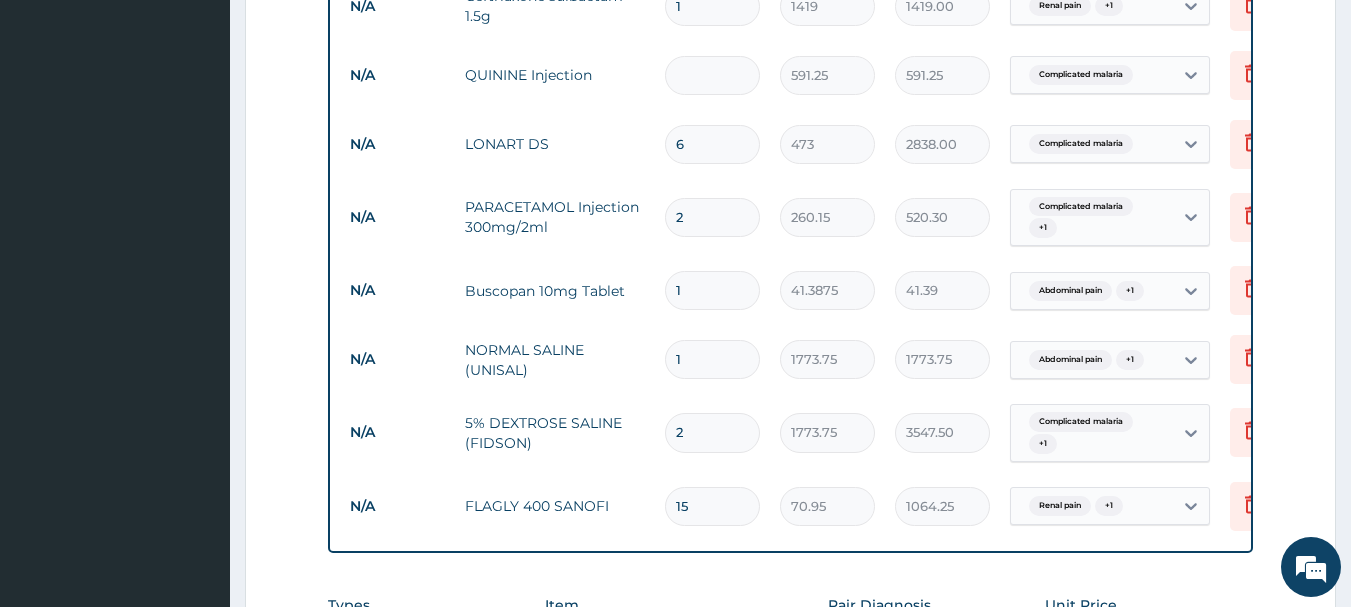 type on "0.00" 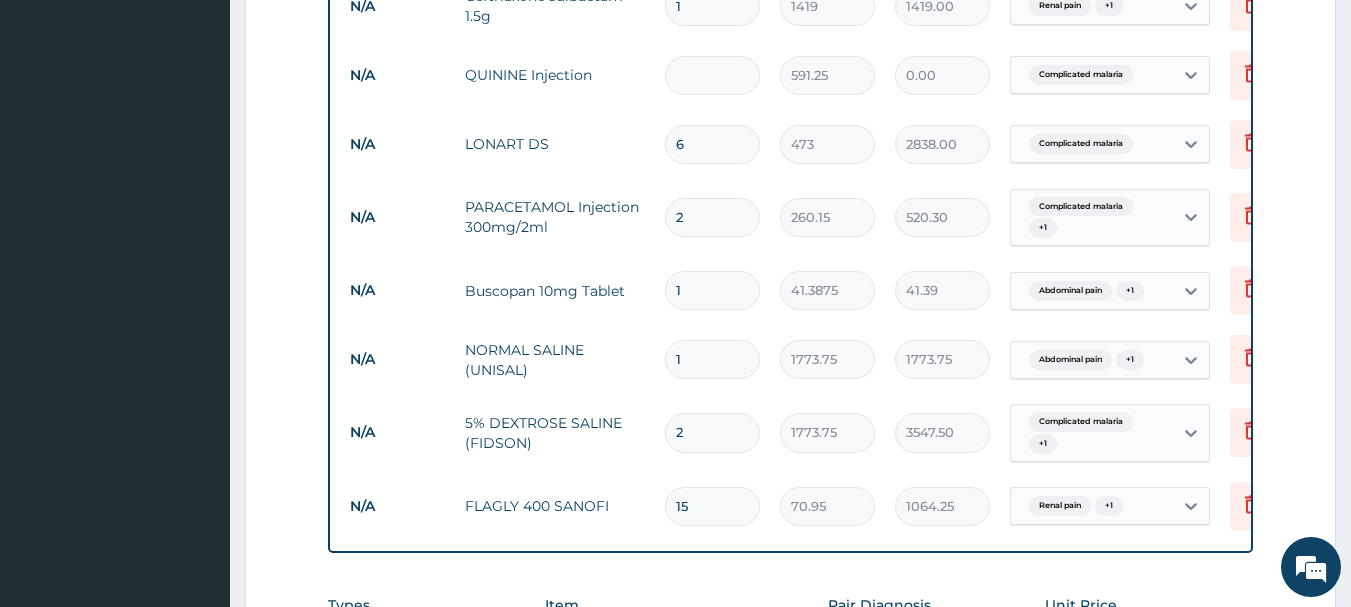 type on "2" 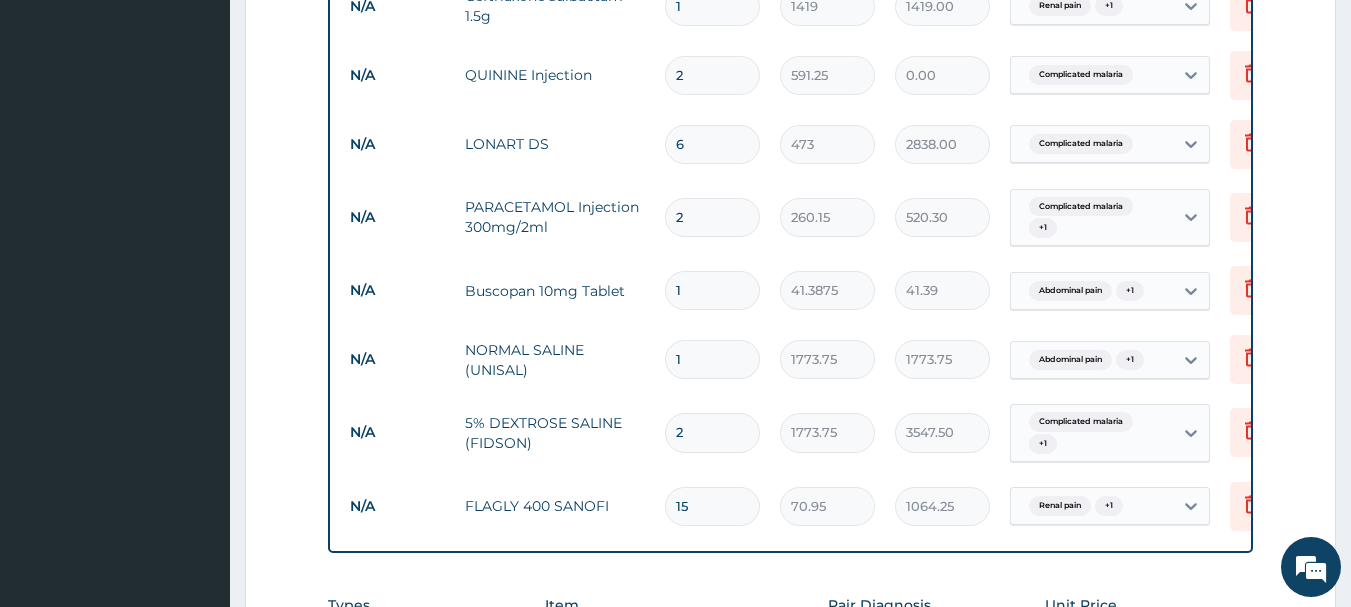 type on "1182.50" 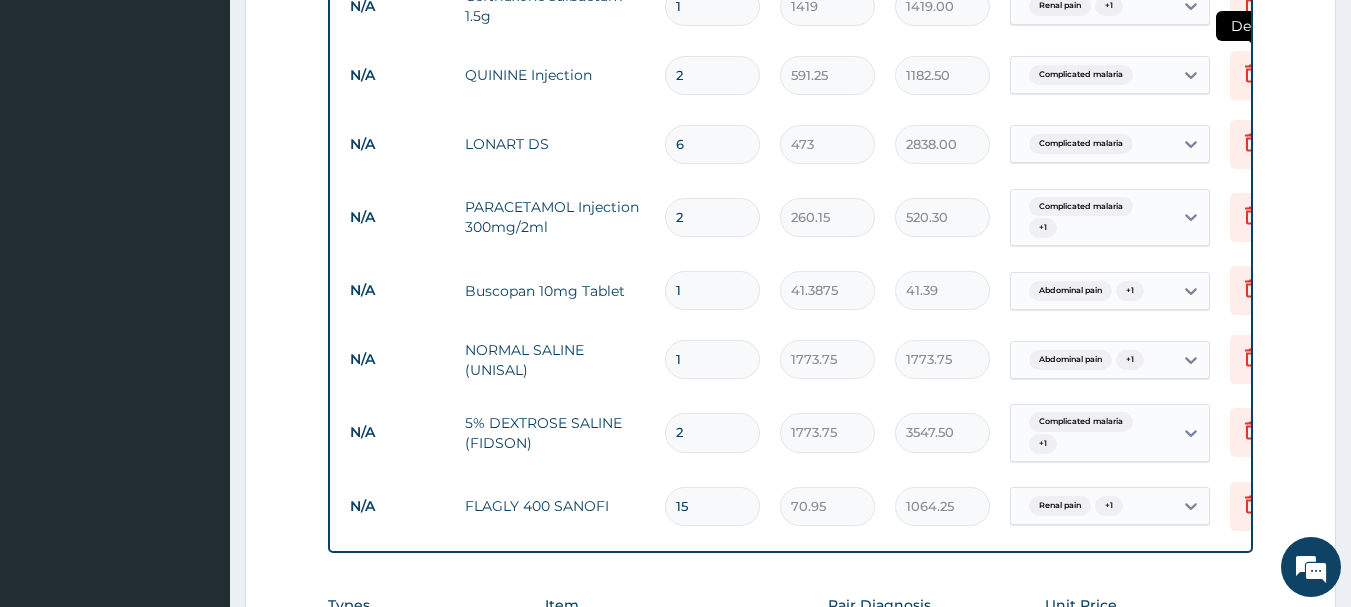 click 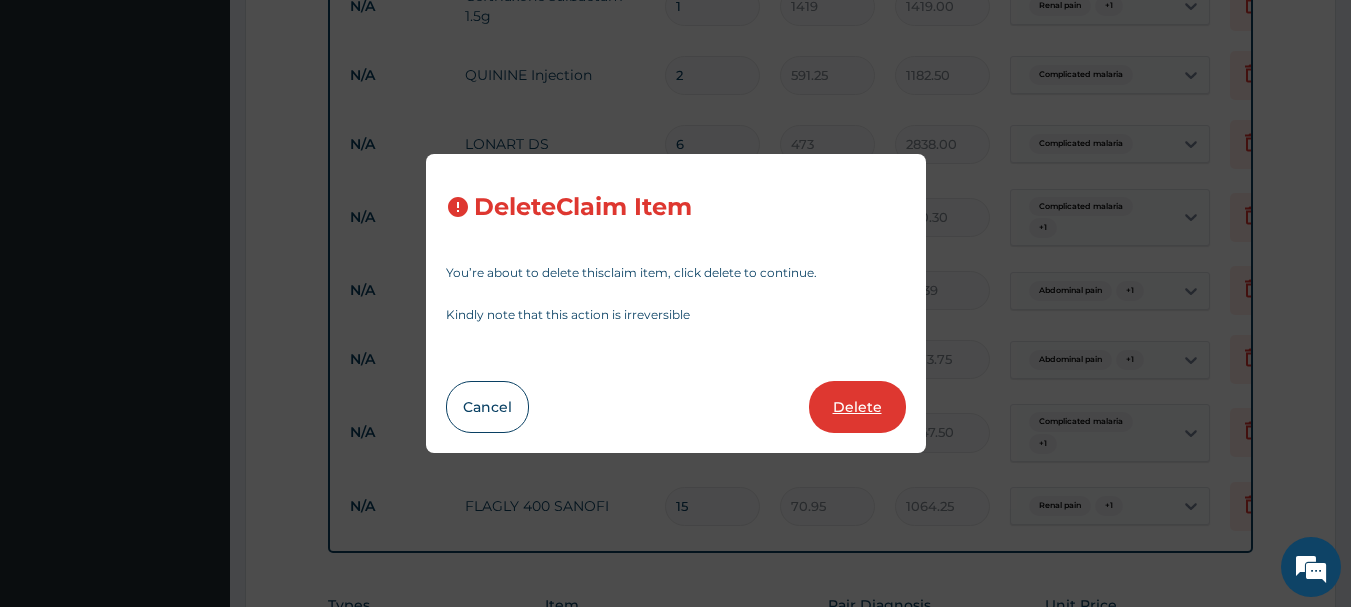 click on "Delete" at bounding box center [857, 407] 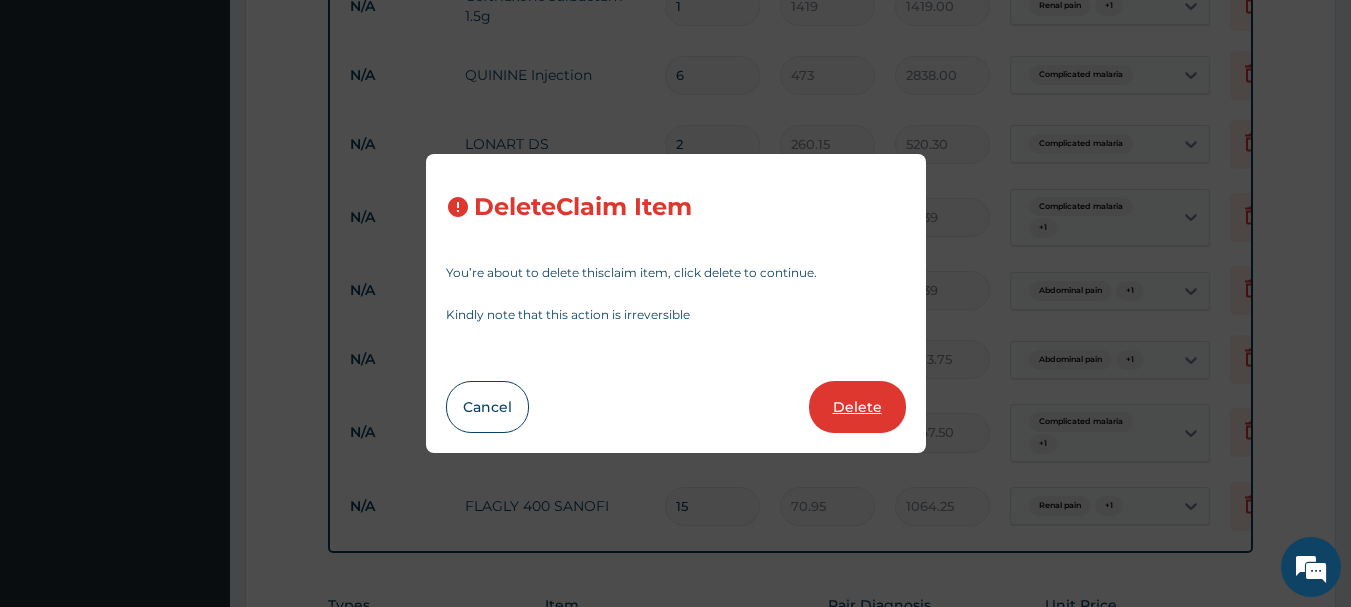 type on "1773.75" 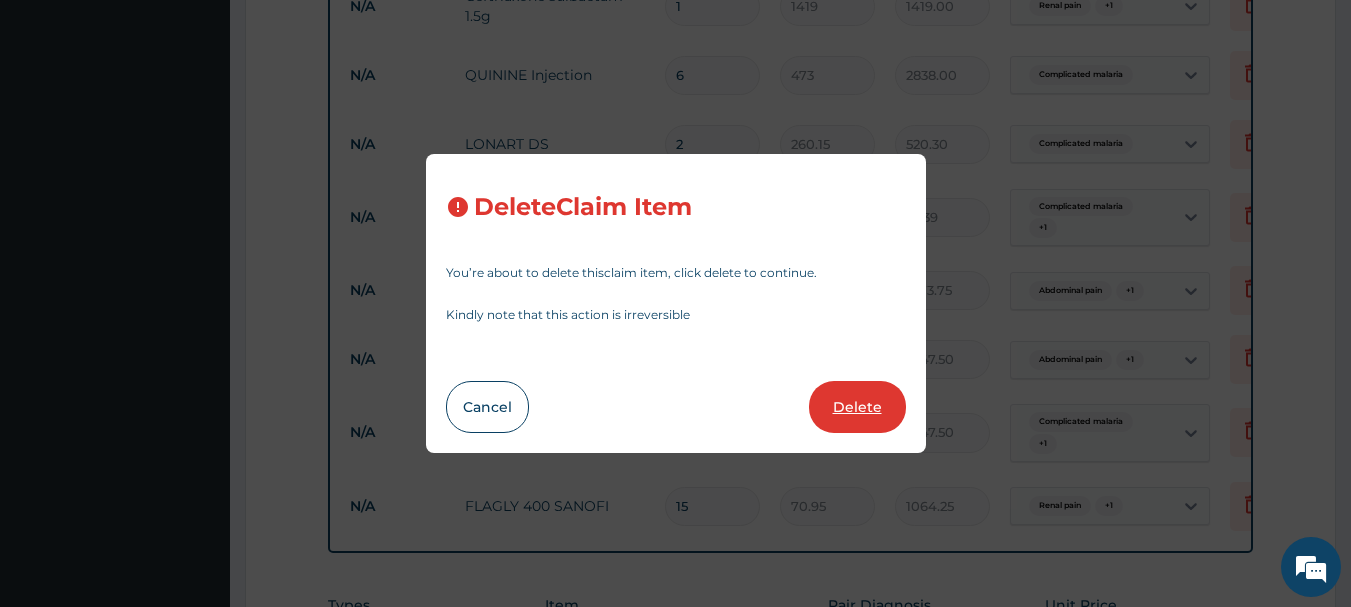 type on "15" 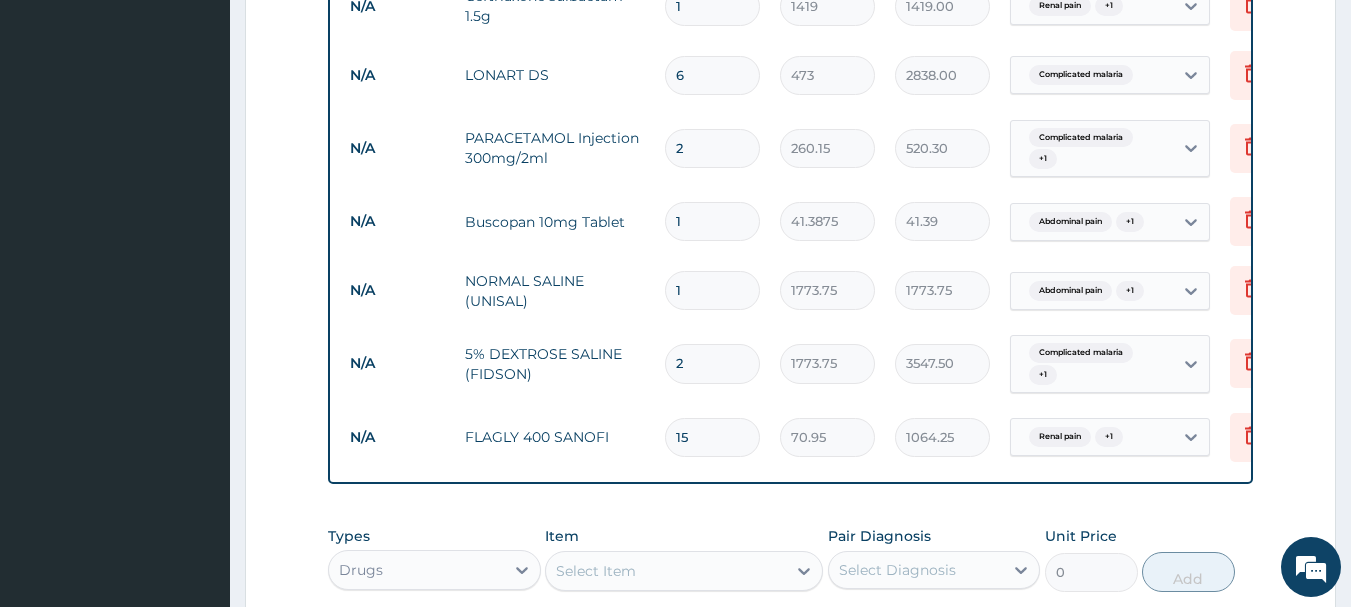 scroll, scrollTop: 1669, scrollLeft: 0, axis: vertical 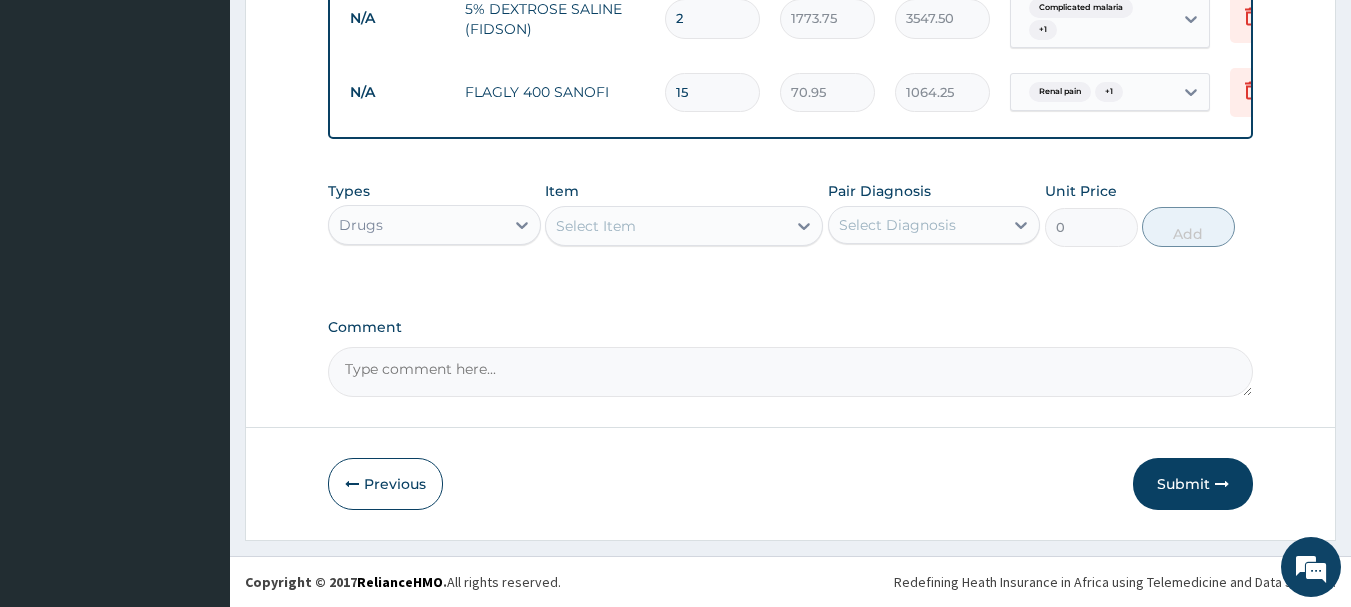 click on "Select Item" at bounding box center (596, 226) 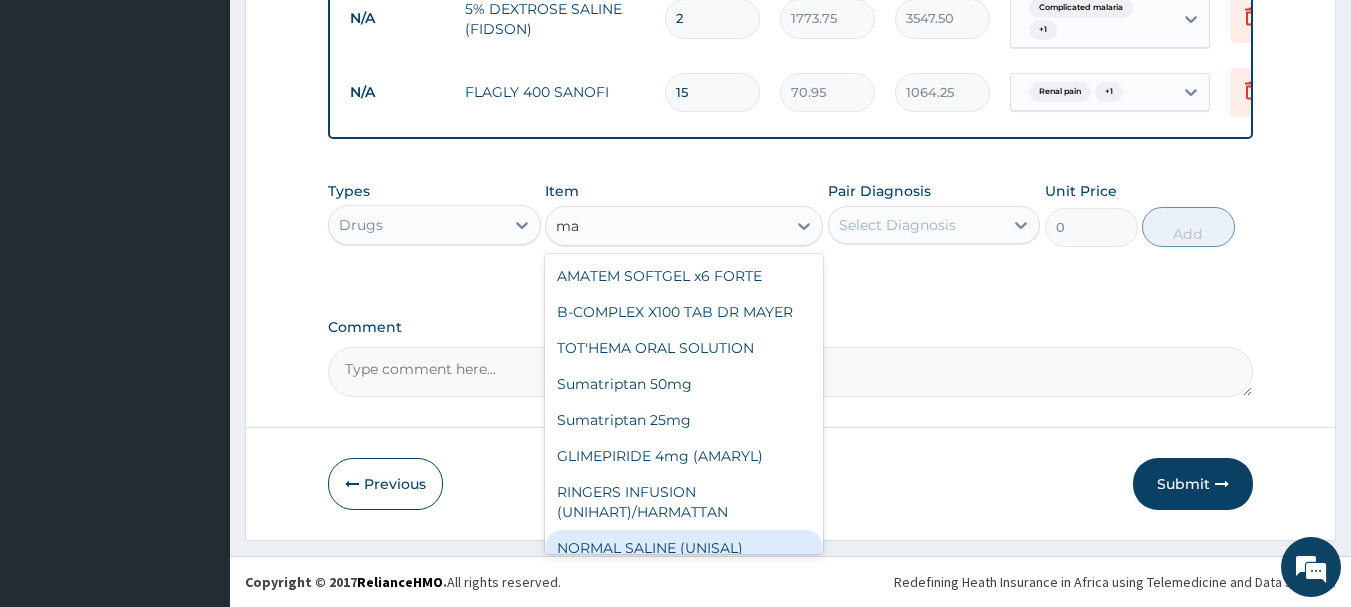 type on "m" 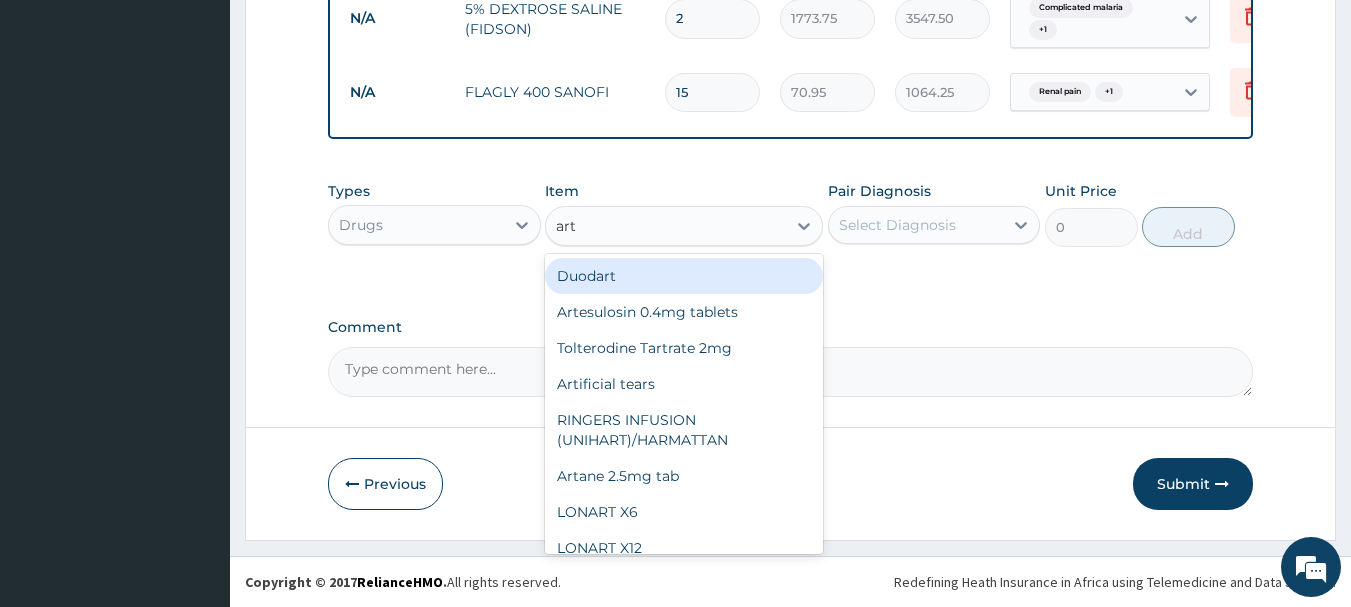 type on "arte" 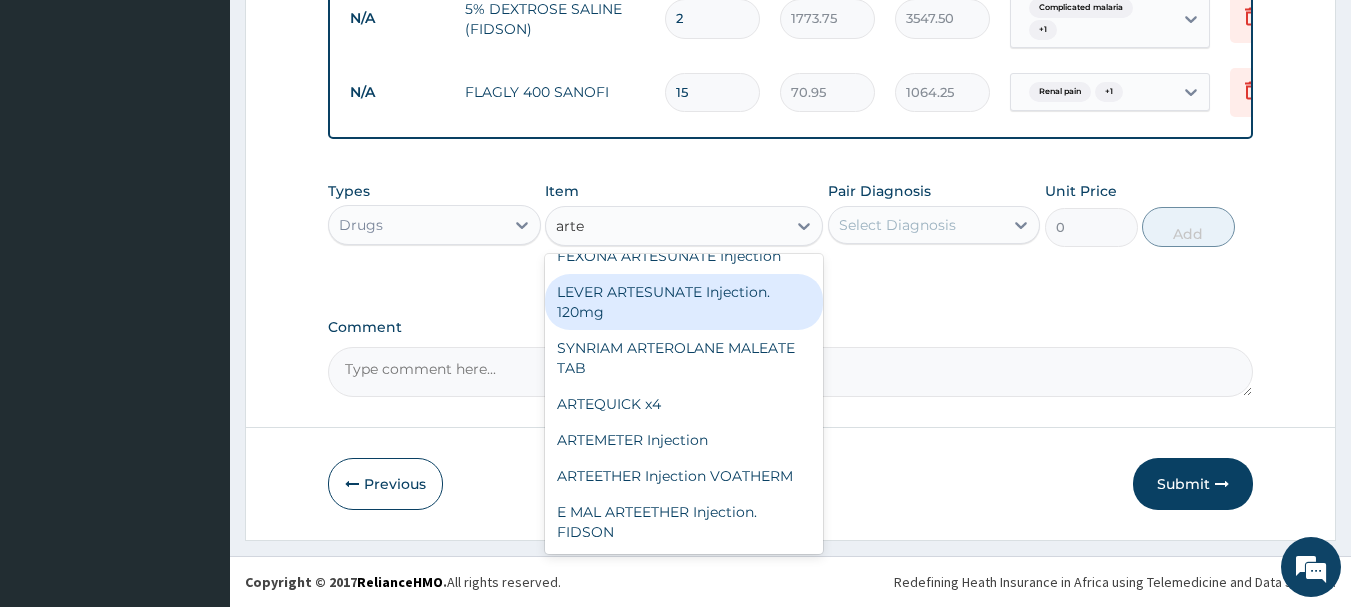 scroll, scrollTop: 220, scrollLeft: 0, axis: vertical 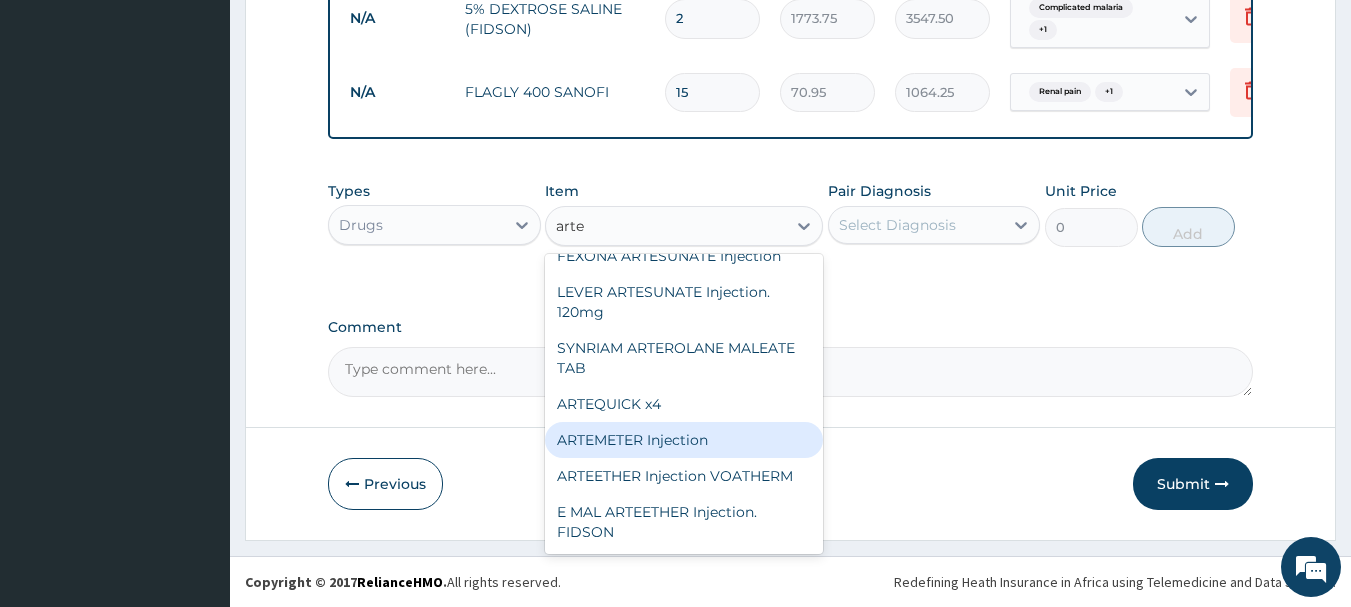 click on "ARTEMETER Injection" at bounding box center [684, 440] 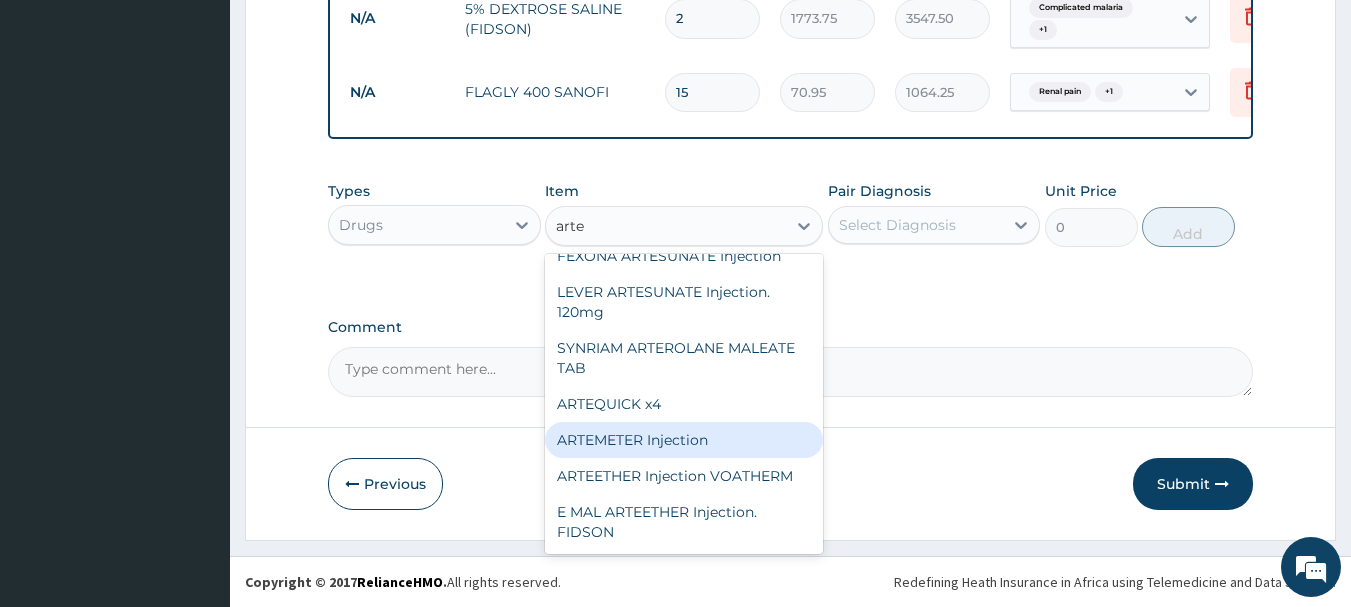 type 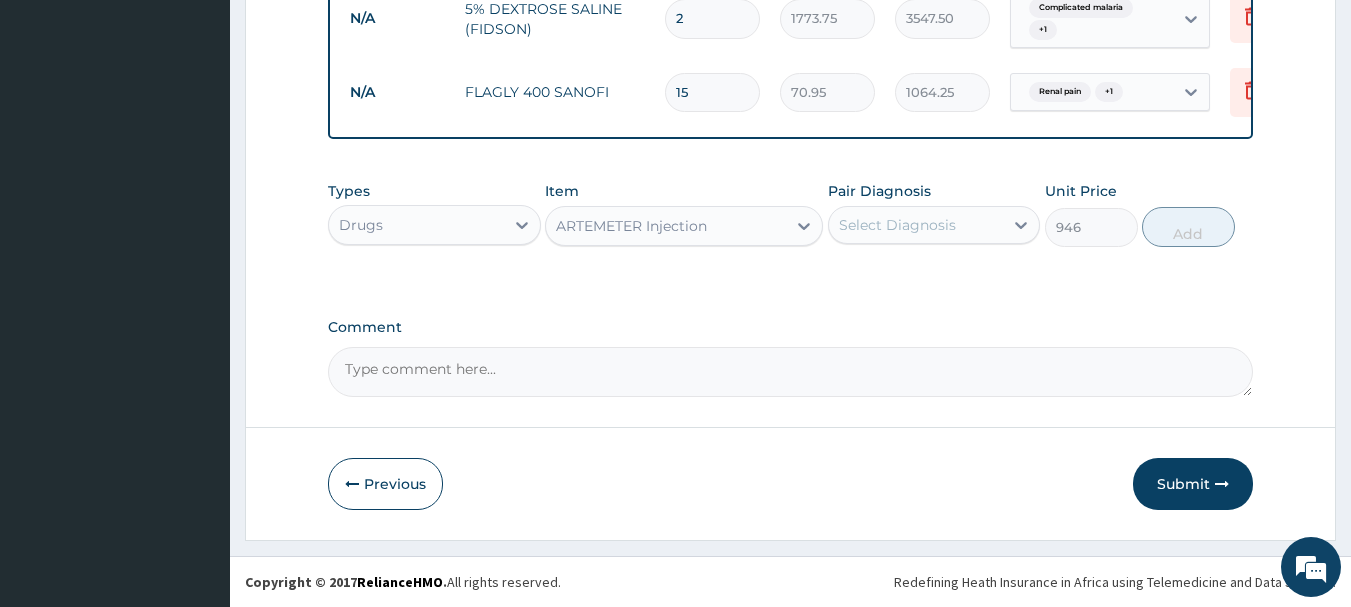 click on "Select Diagnosis" at bounding box center [897, 225] 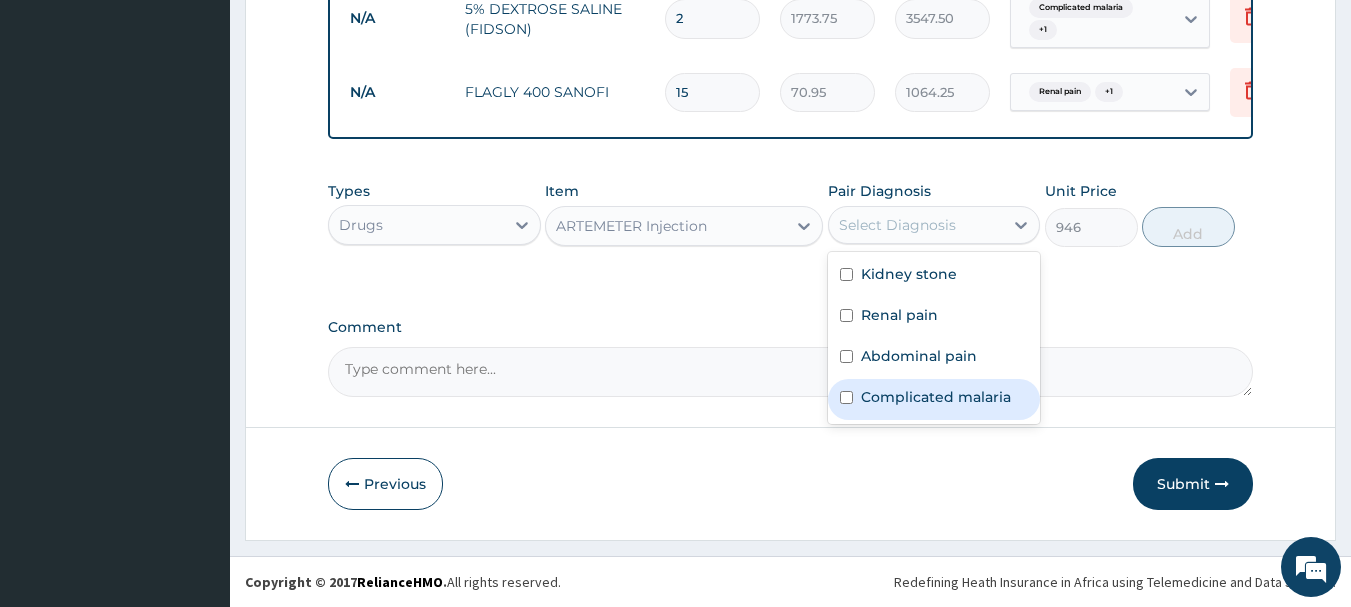 click at bounding box center (846, 397) 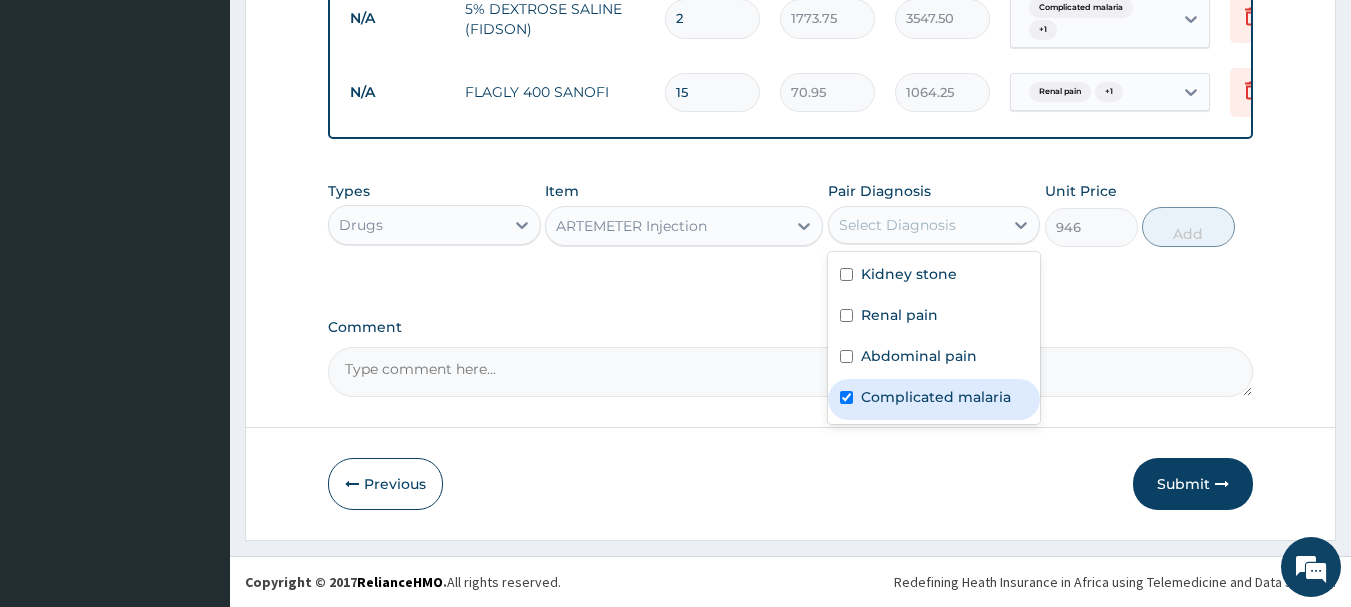 checkbox on "true" 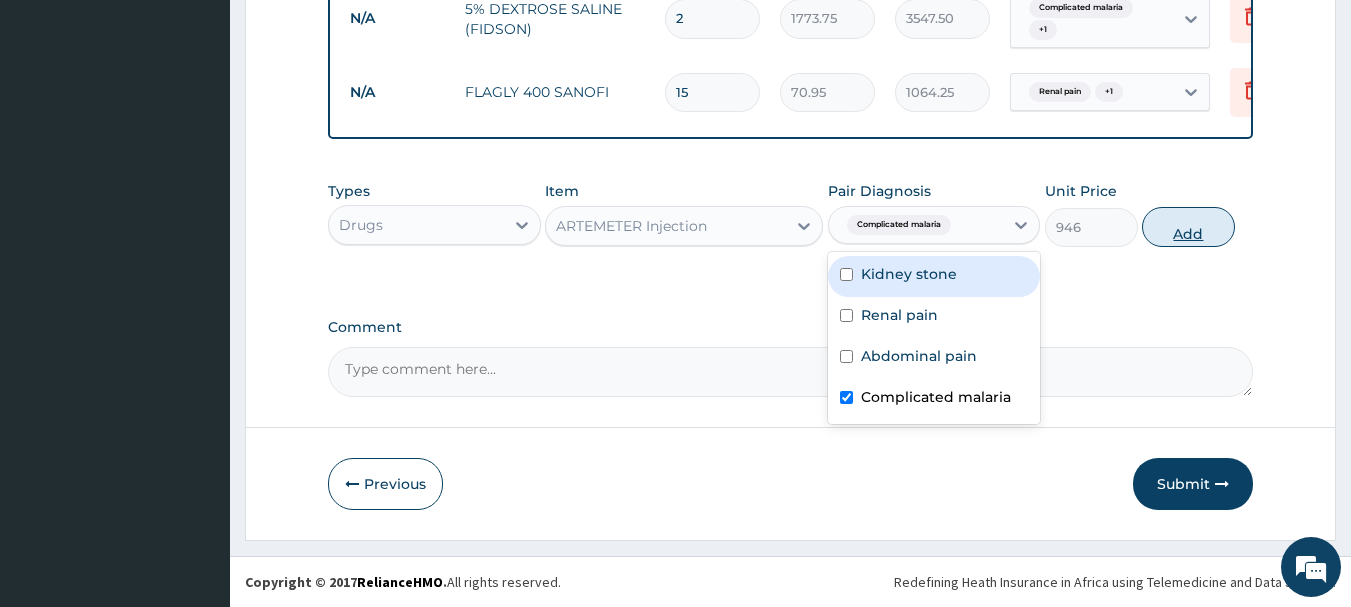 click on "Add" at bounding box center [1188, 227] 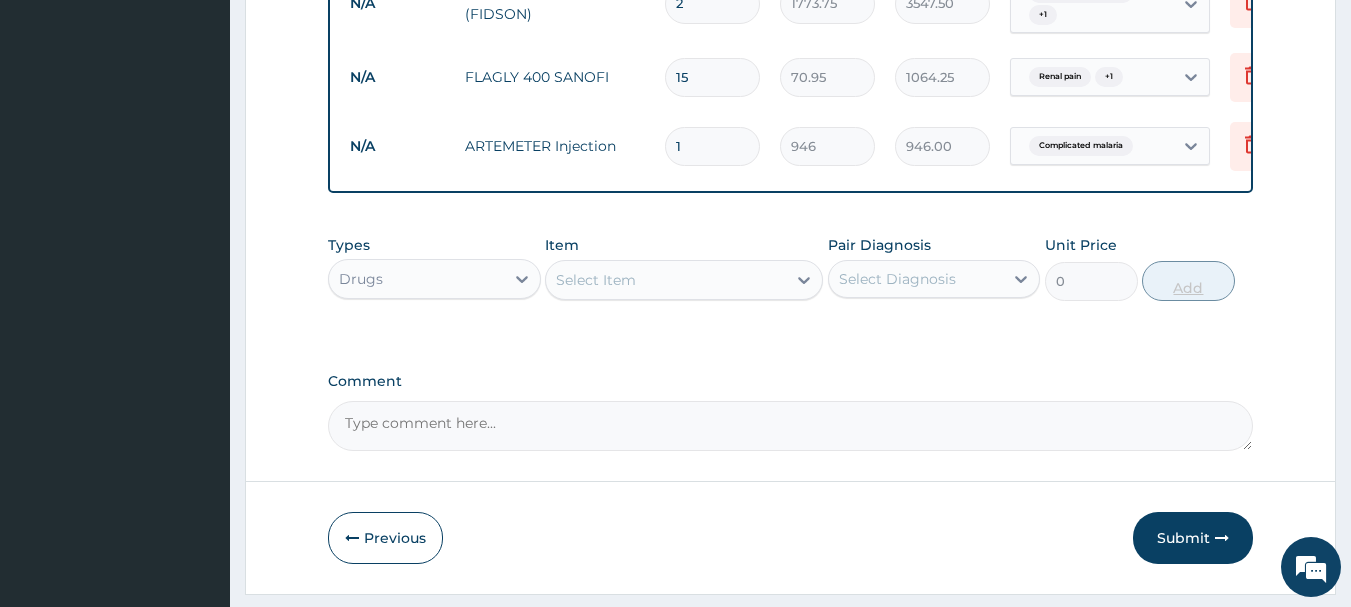 type 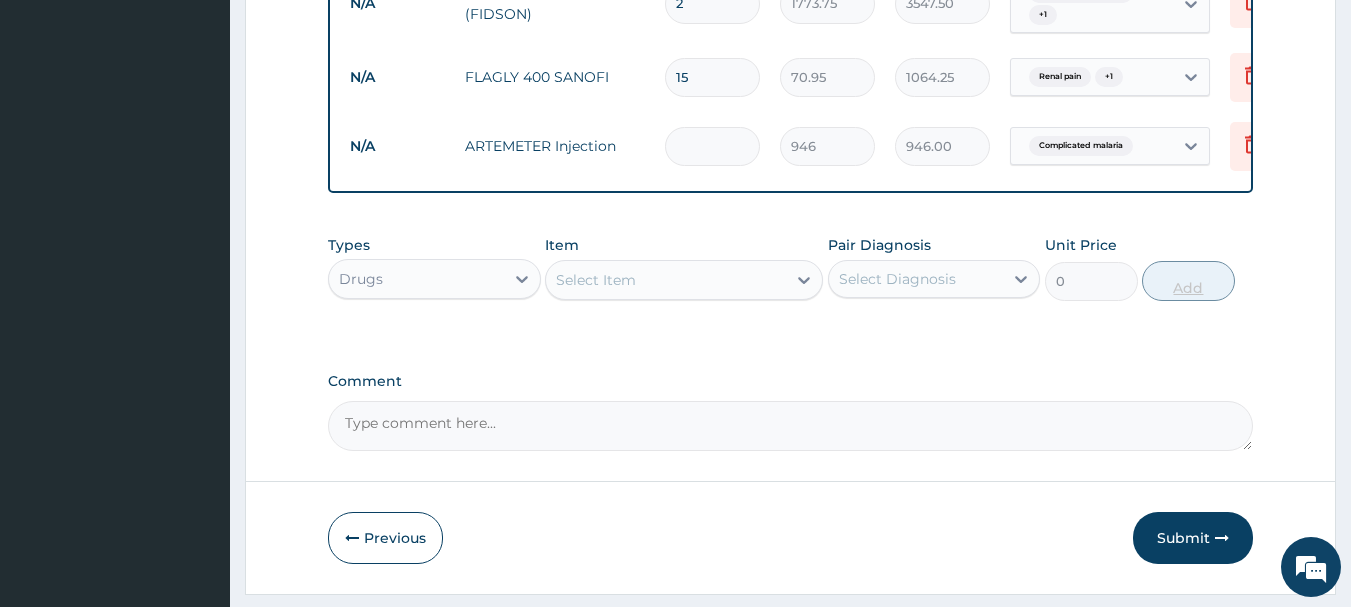 type on "0.00" 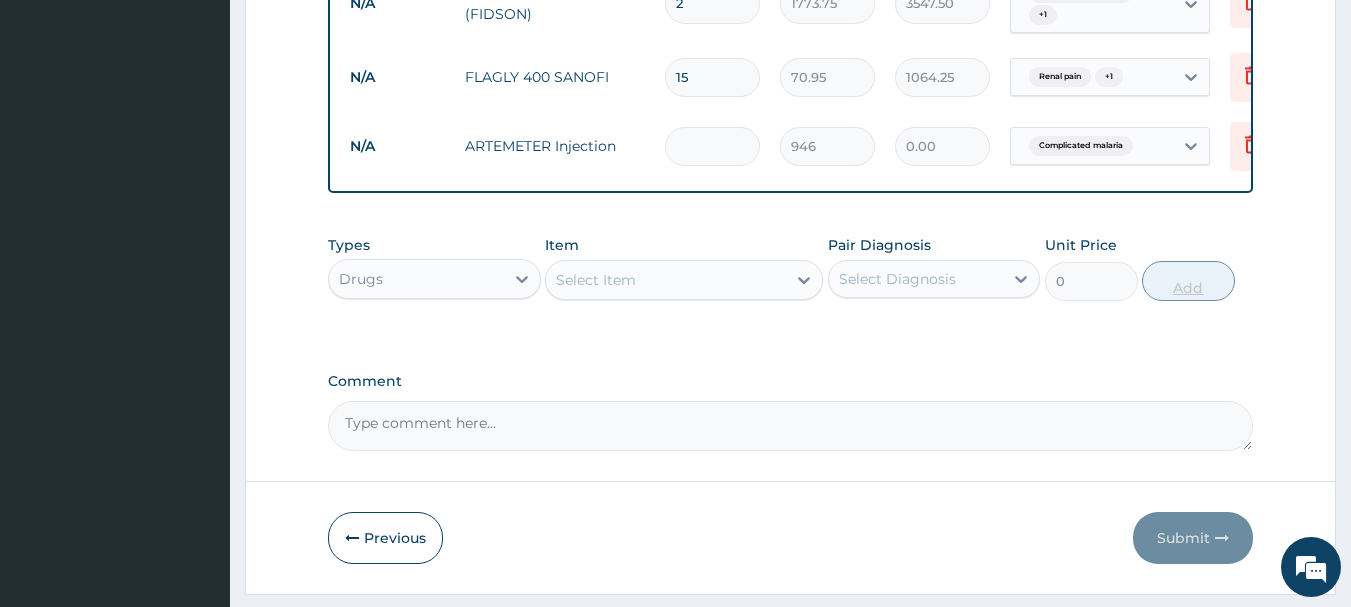 type on "3" 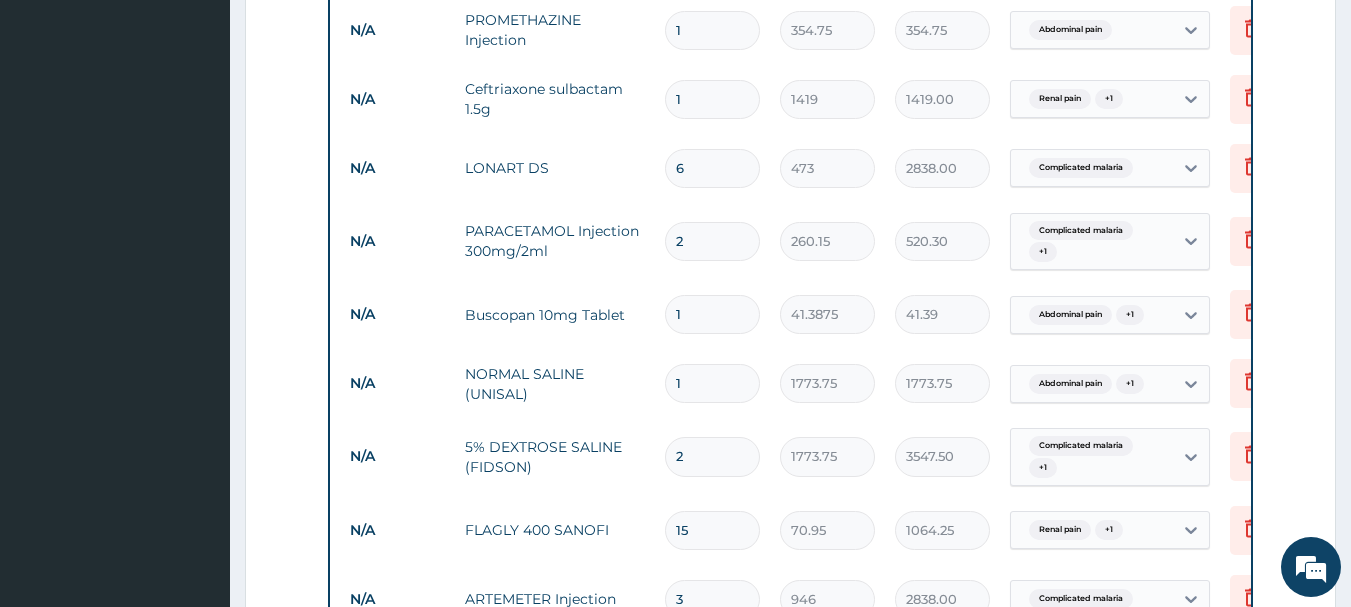 scroll, scrollTop: 1213, scrollLeft: 0, axis: vertical 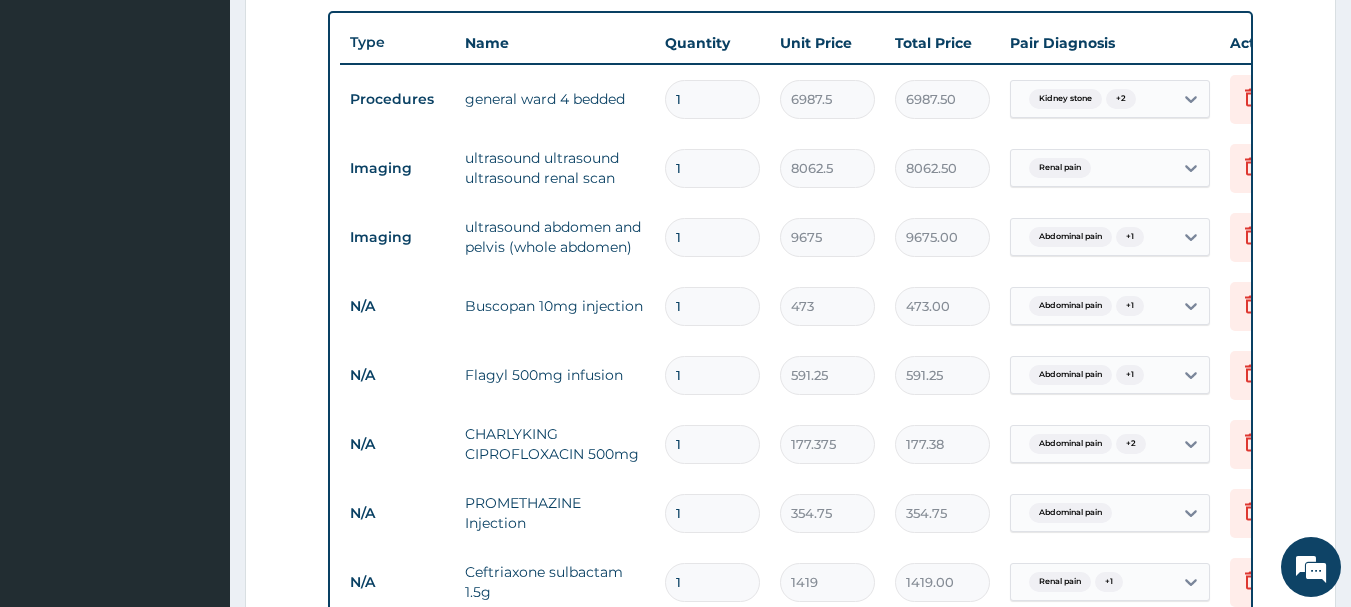 type on "3" 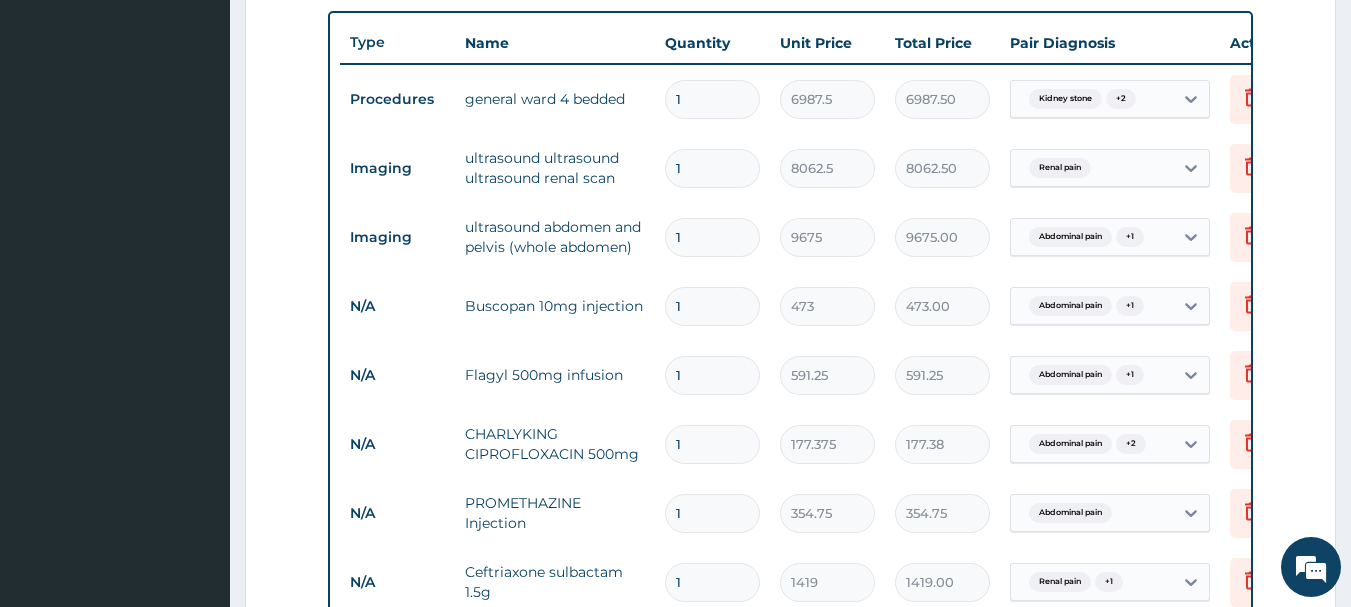 click on "1" at bounding box center [712, 375] 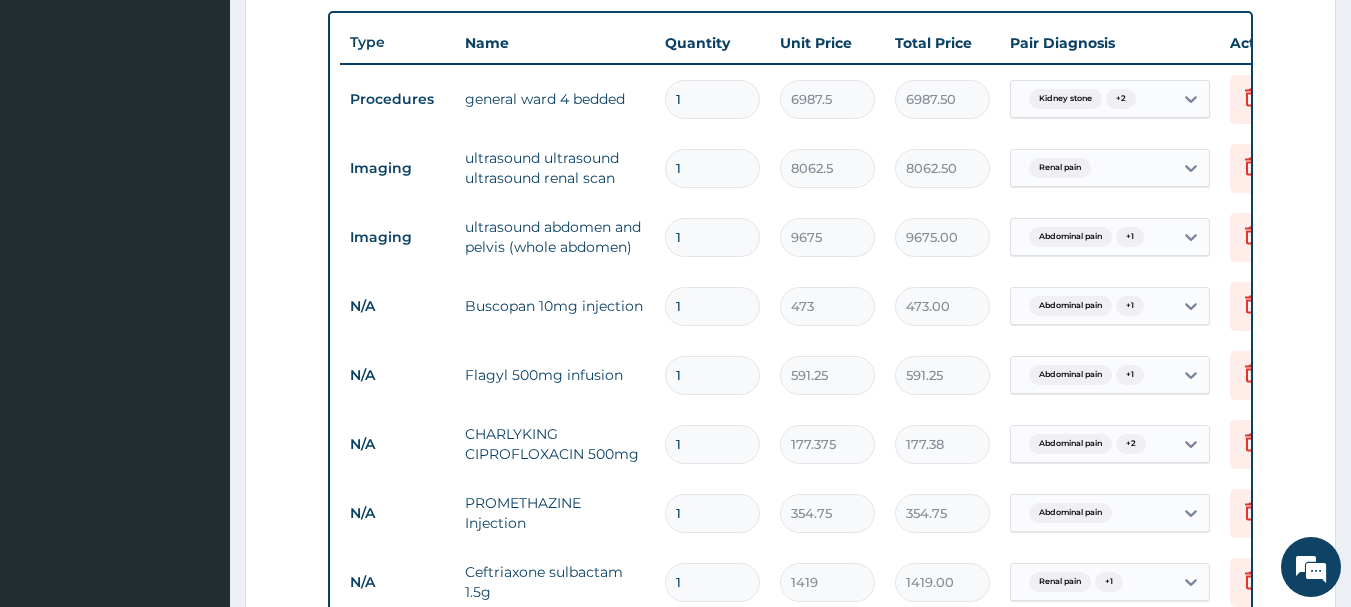 type 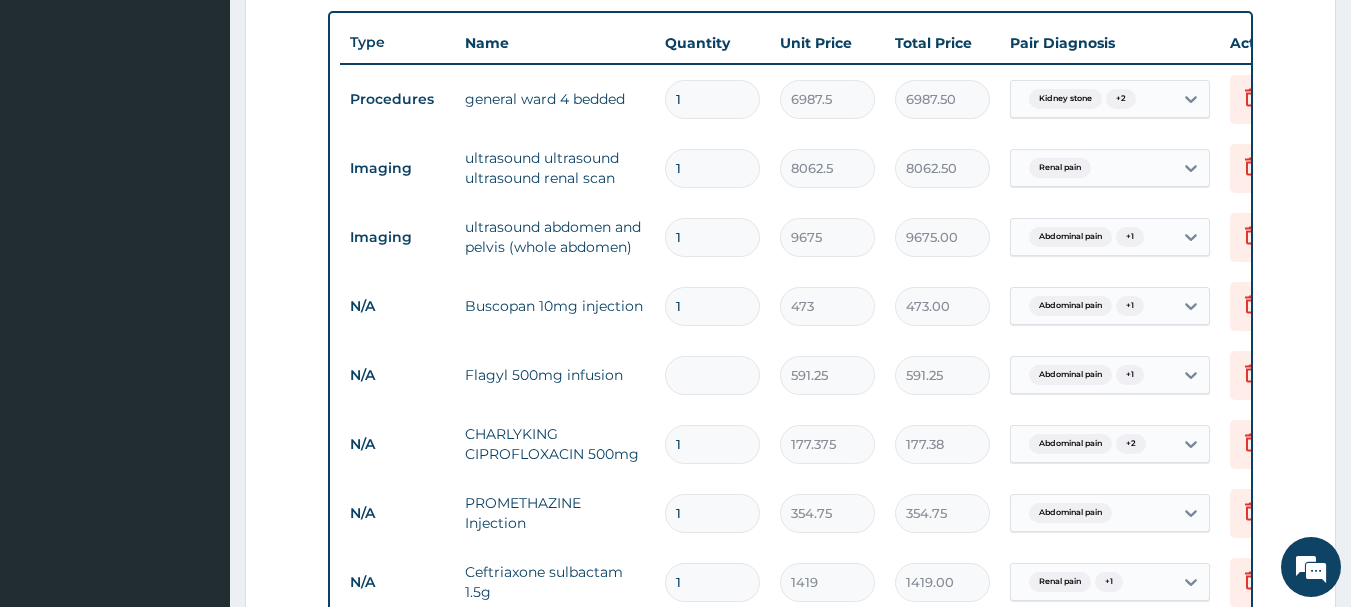 type on "0.00" 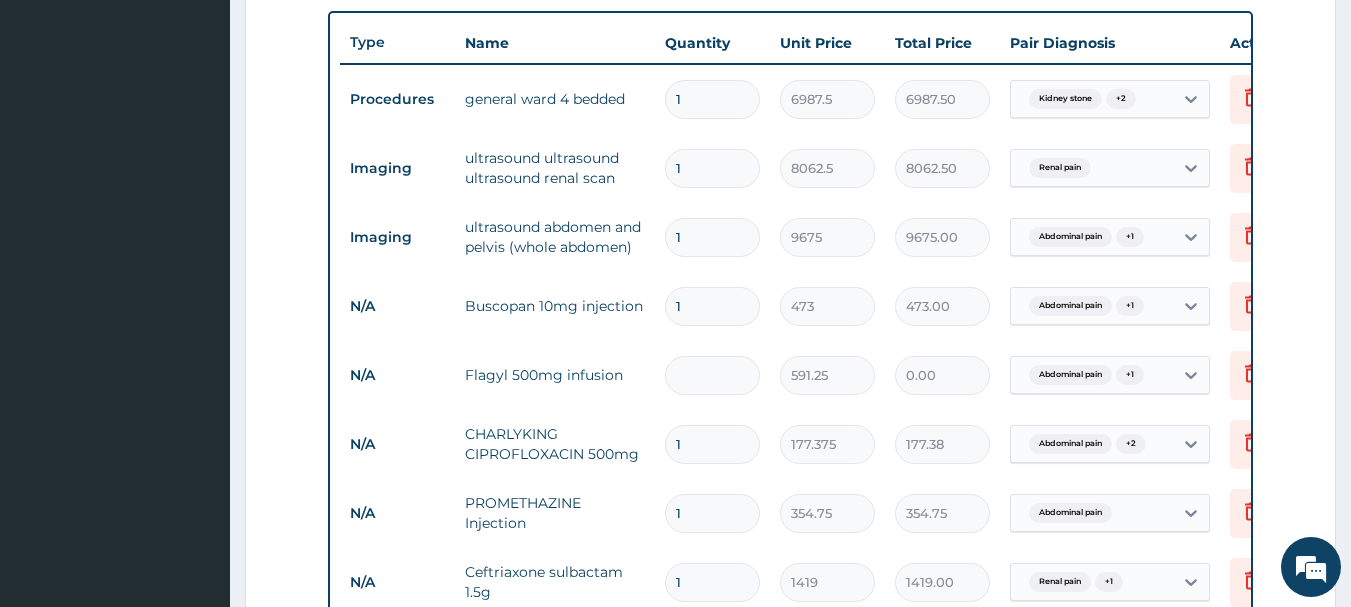 type on "2" 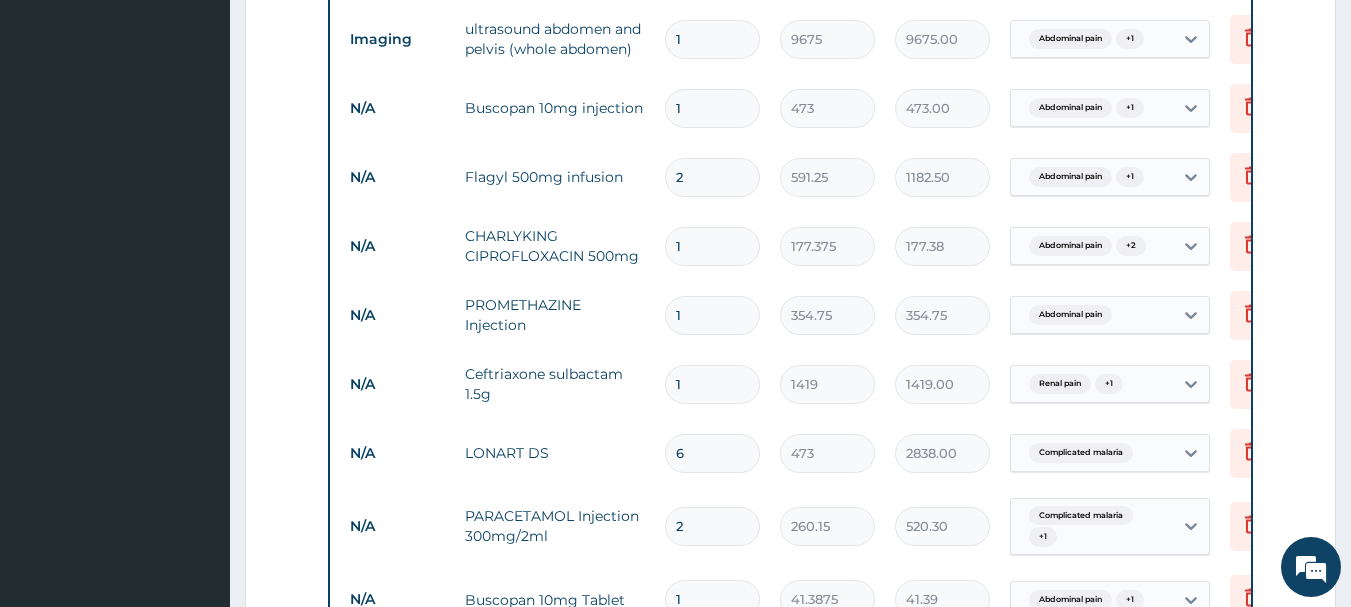 scroll, scrollTop: 933, scrollLeft: 0, axis: vertical 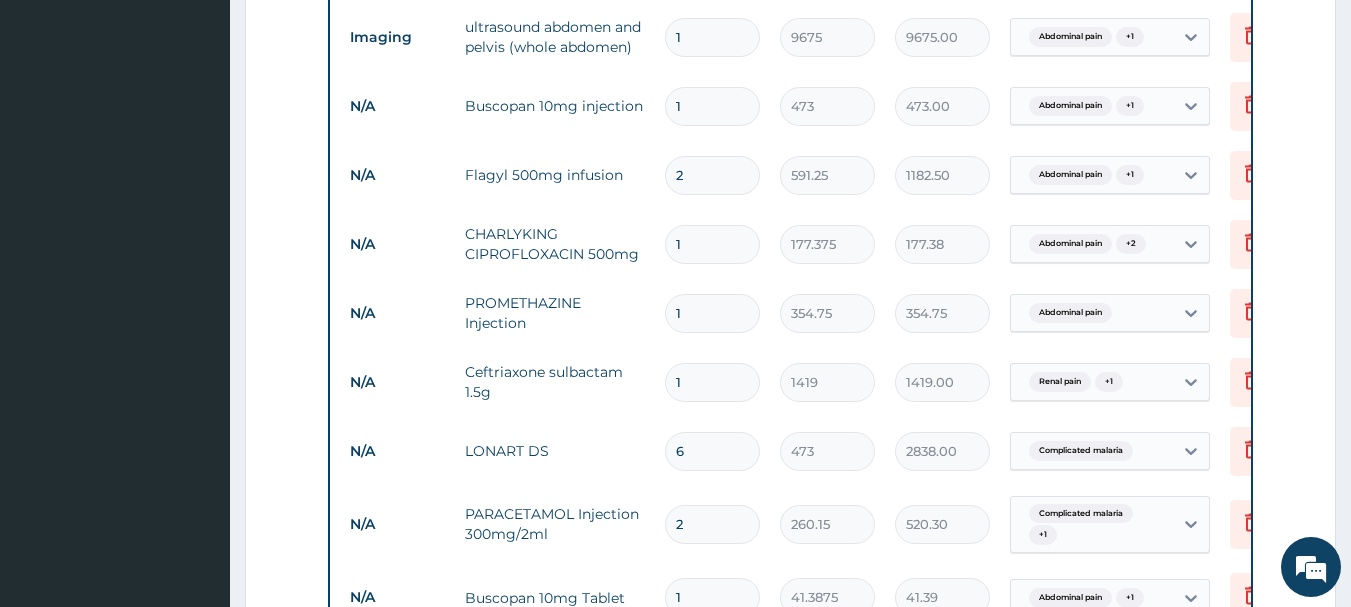 type on "2" 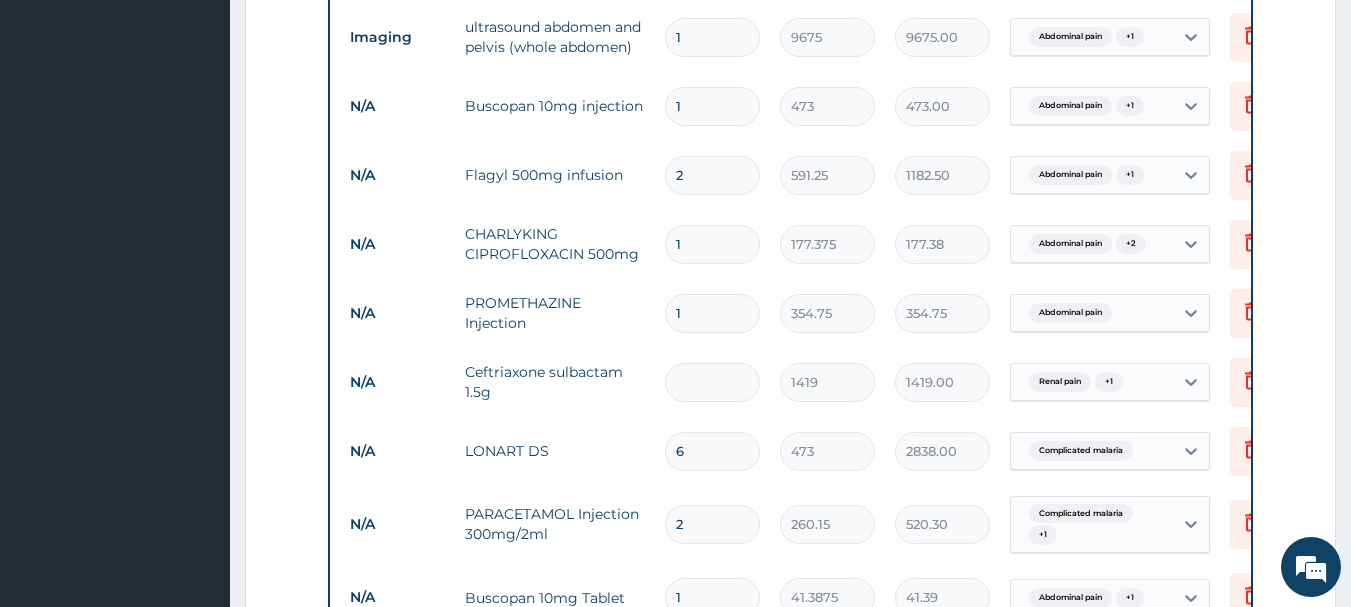 type on "0.00" 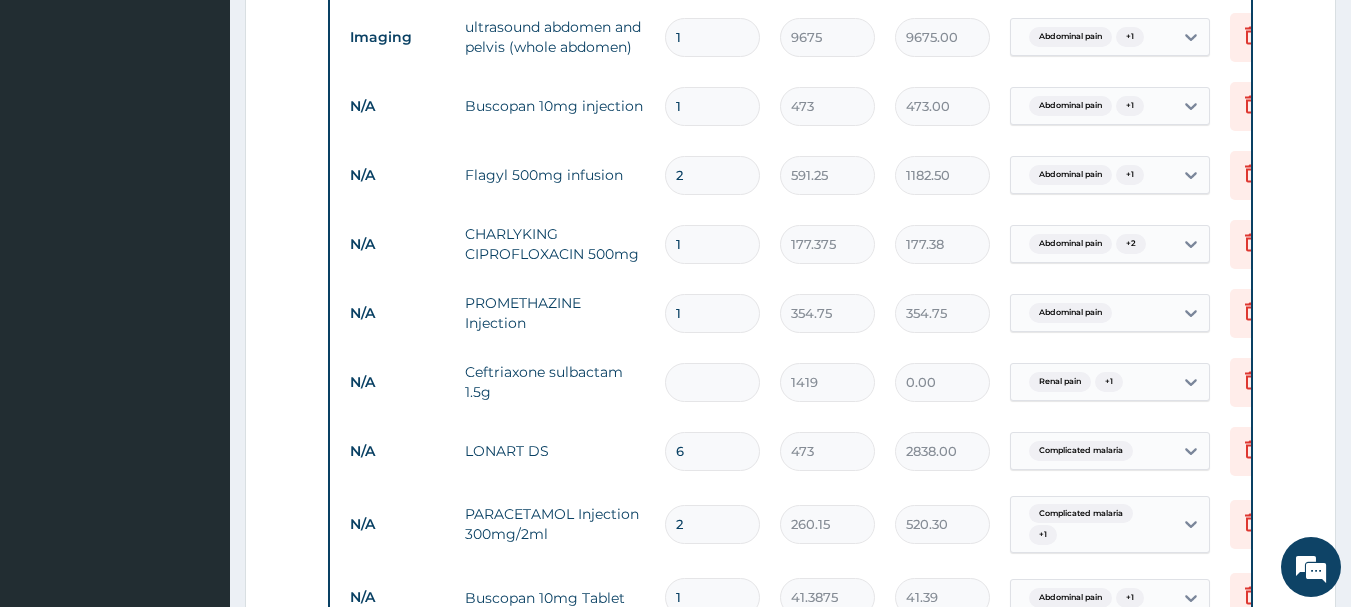 type on "3" 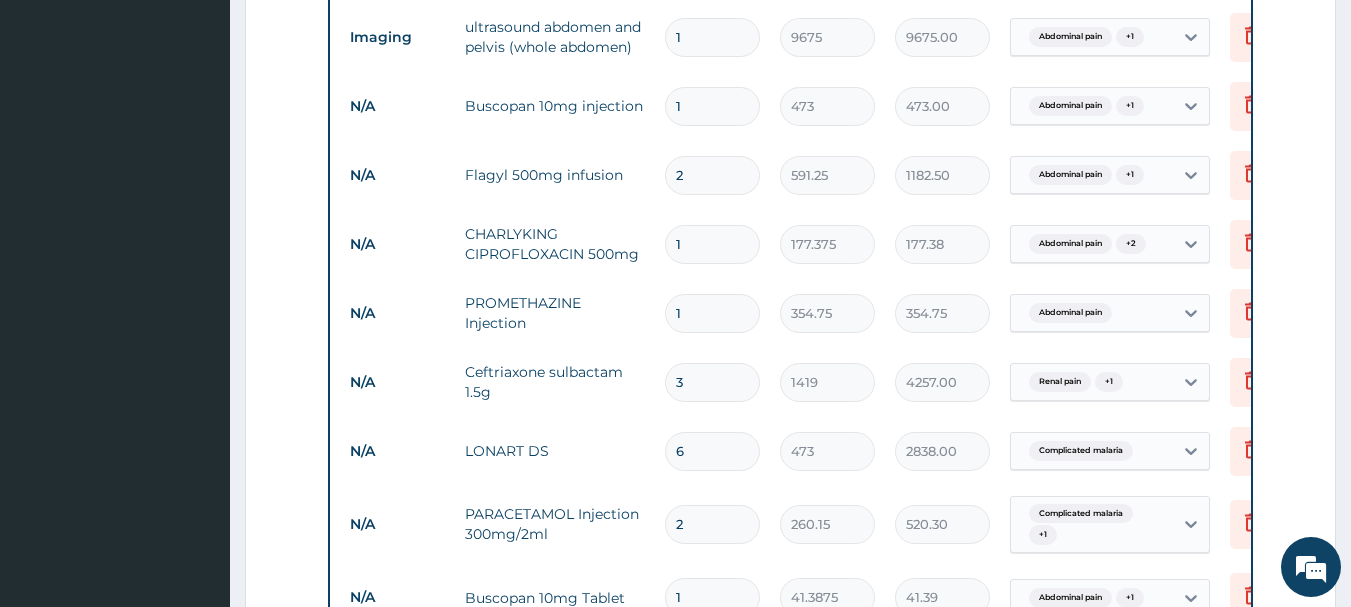 scroll, scrollTop: 1464, scrollLeft: 0, axis: vertical 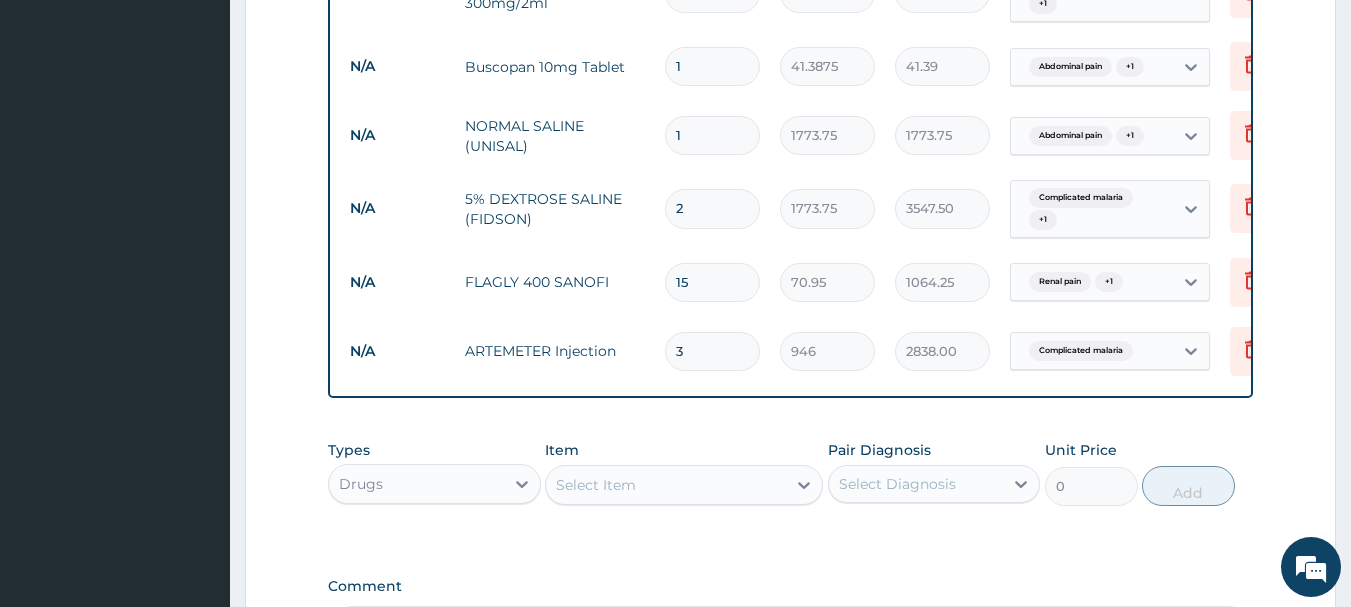 type on "3" 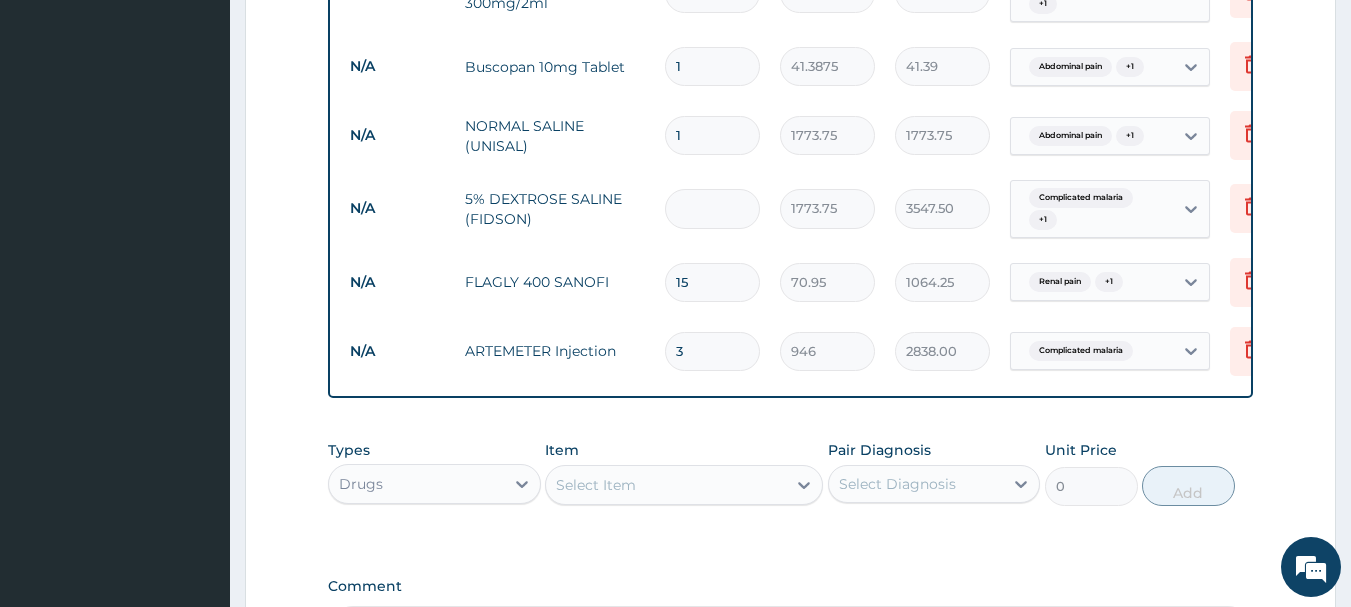 type on "0.00" 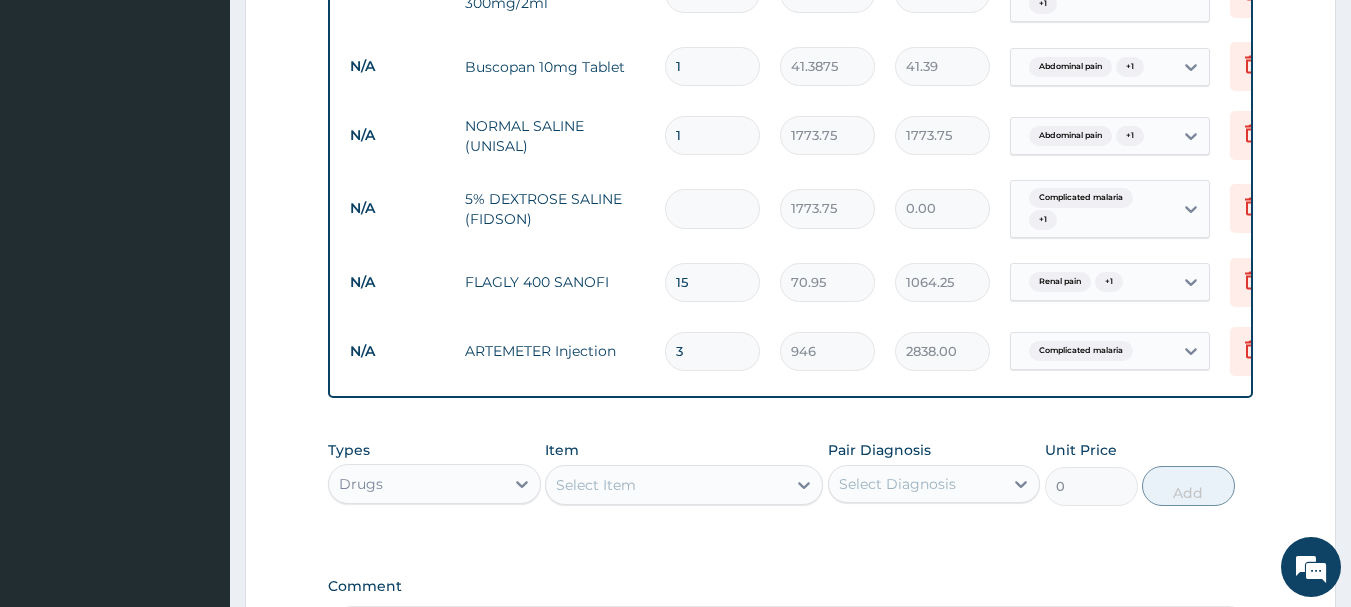 type on "1" 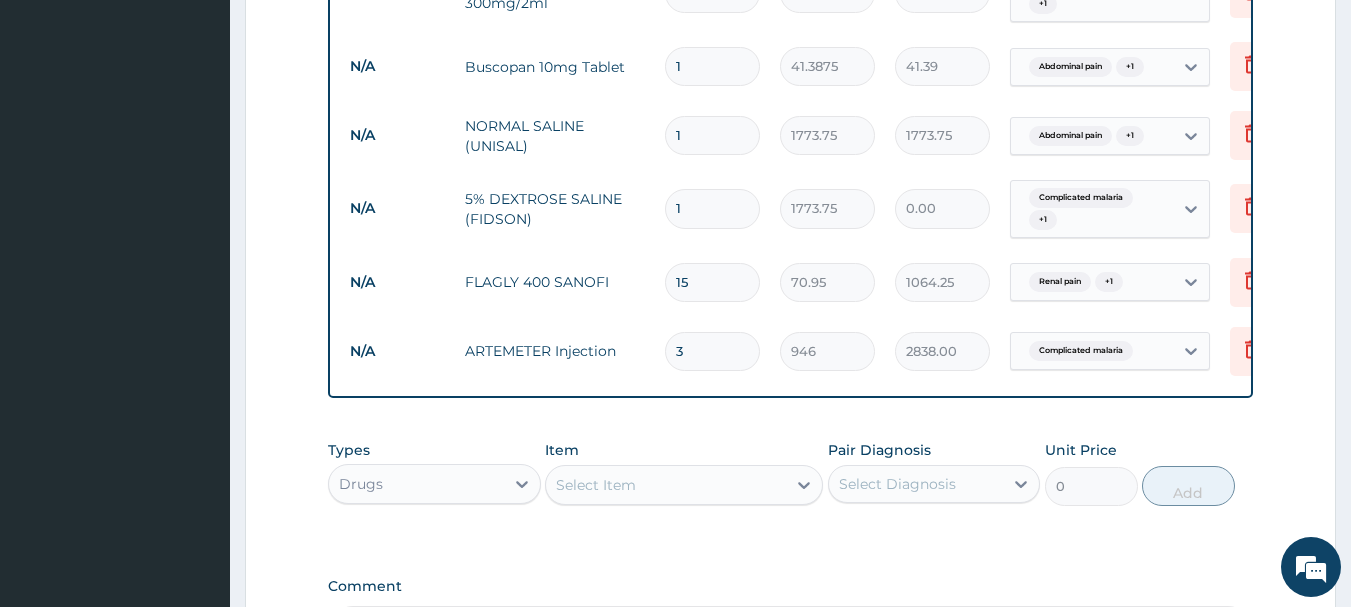 type on "1773.75" 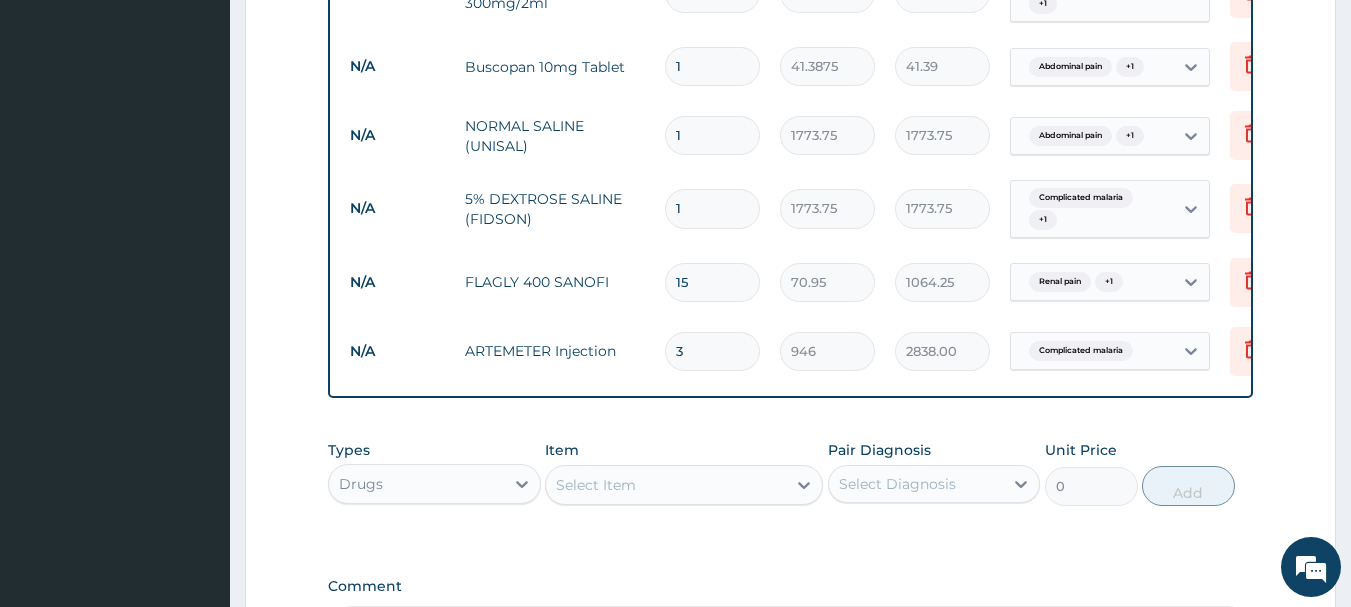 type on "1" 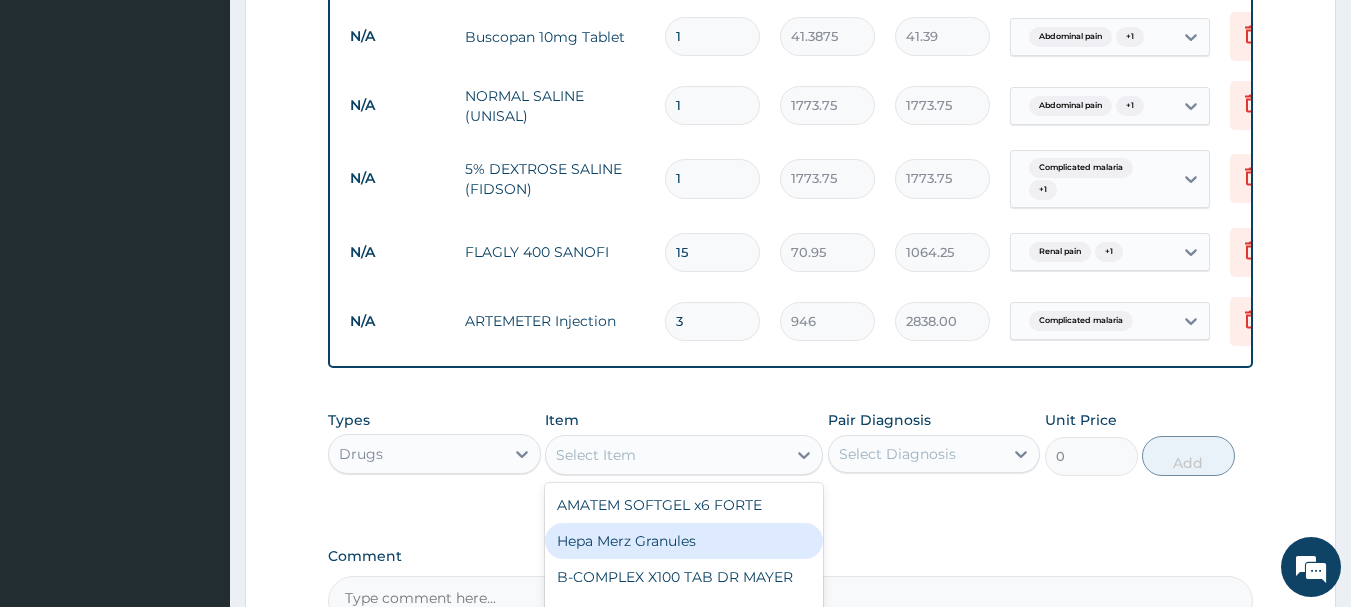 scroll, scrollTop: 1504, scrollLeft: 0, axis: vertical 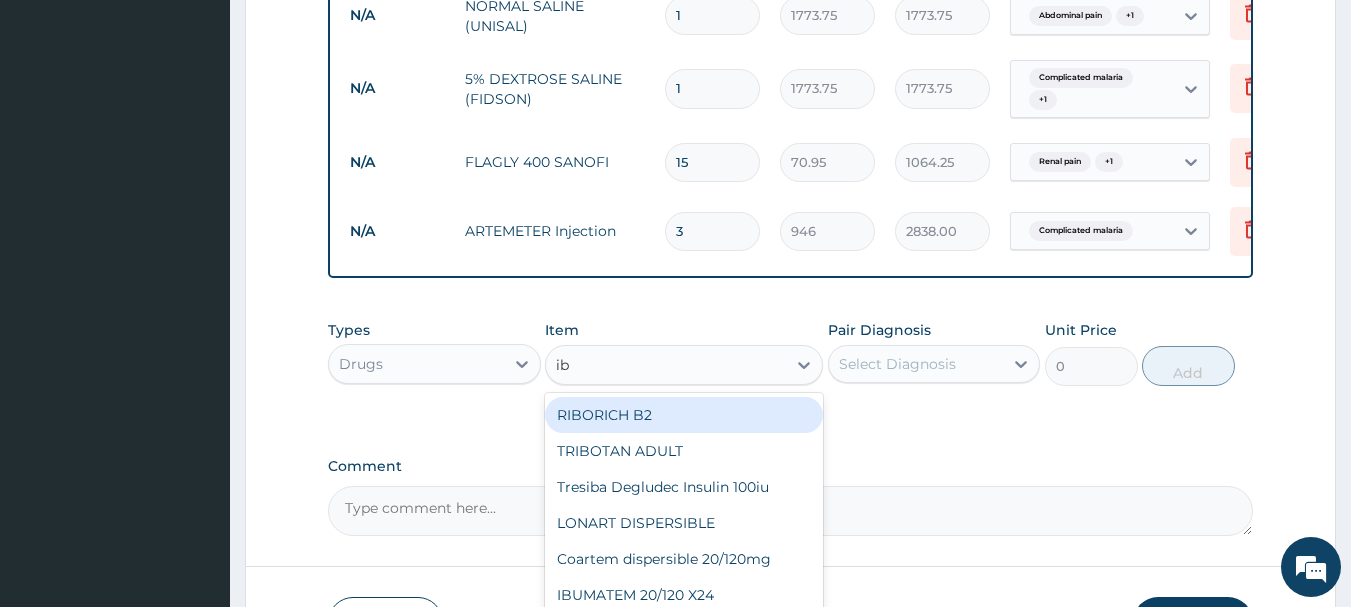 type on "ibu" 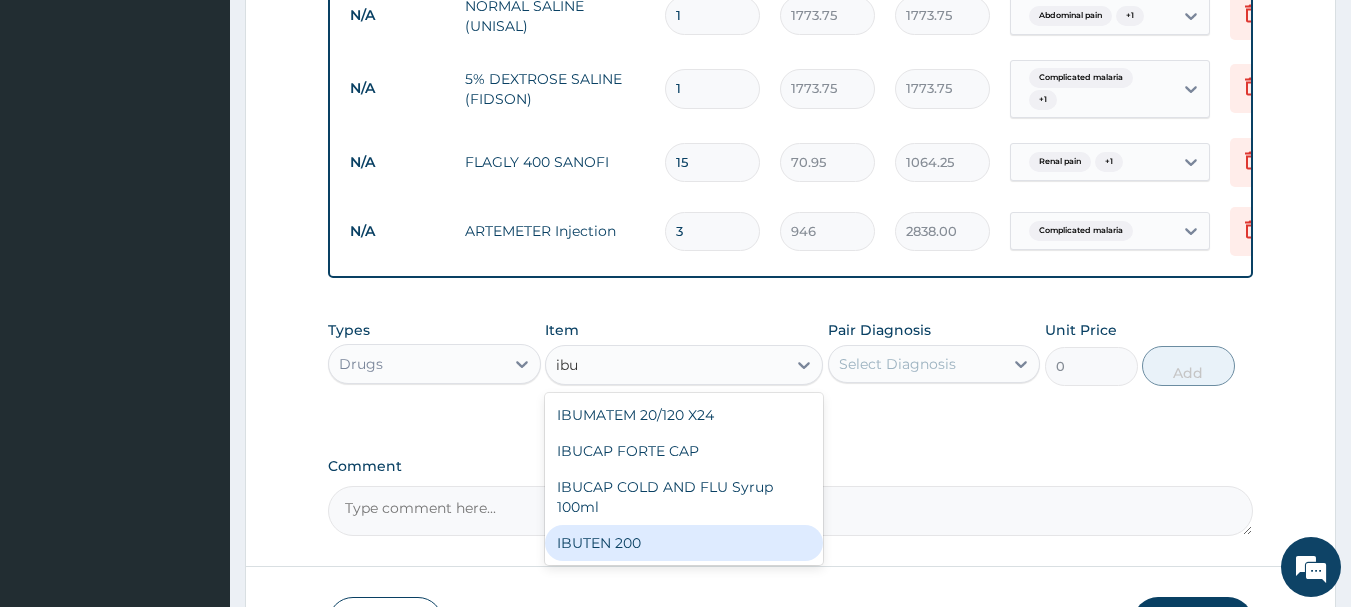 click on "IBUTEN 200" at bounding box center [684, 543] 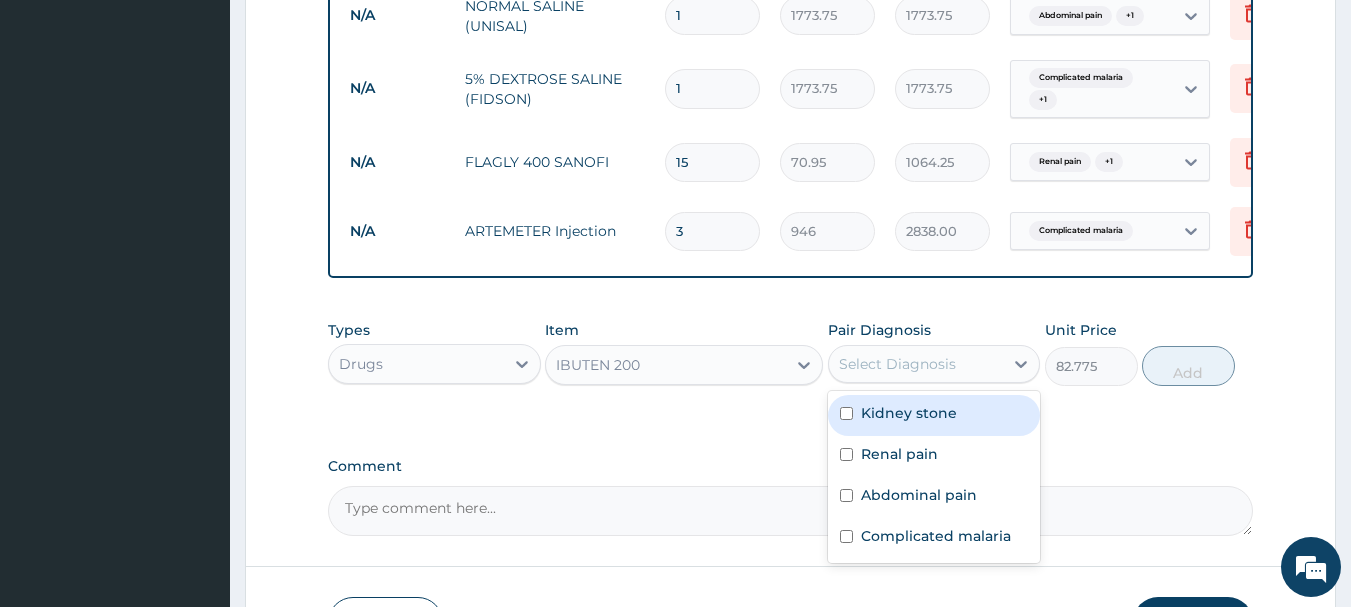 click on "Select Diagnosis" at bounding box center (916, 364) 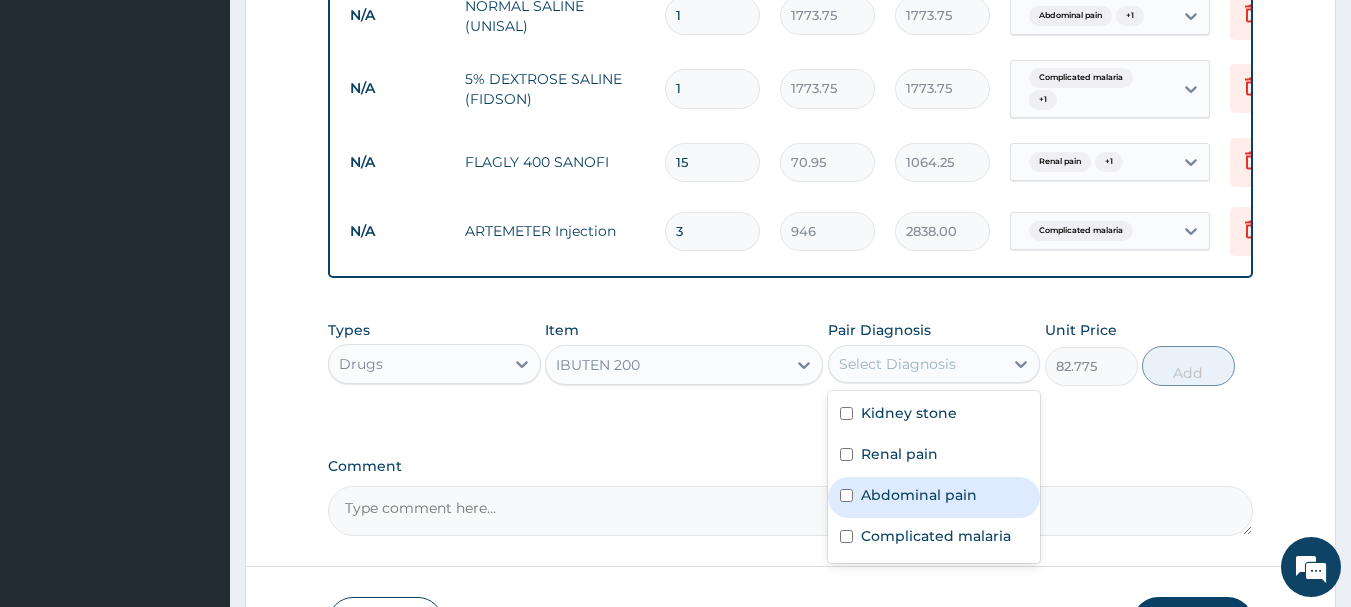 click on "Abdominal pain" at bounding box center [934, 497] 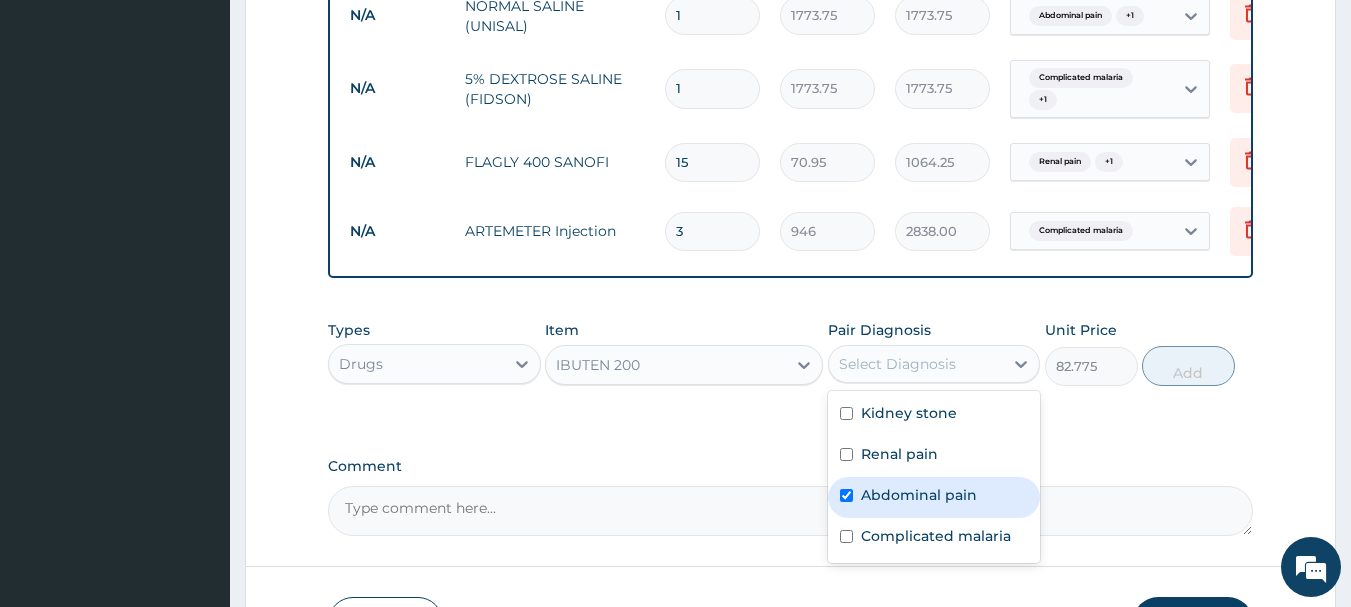 checkbox on "true" 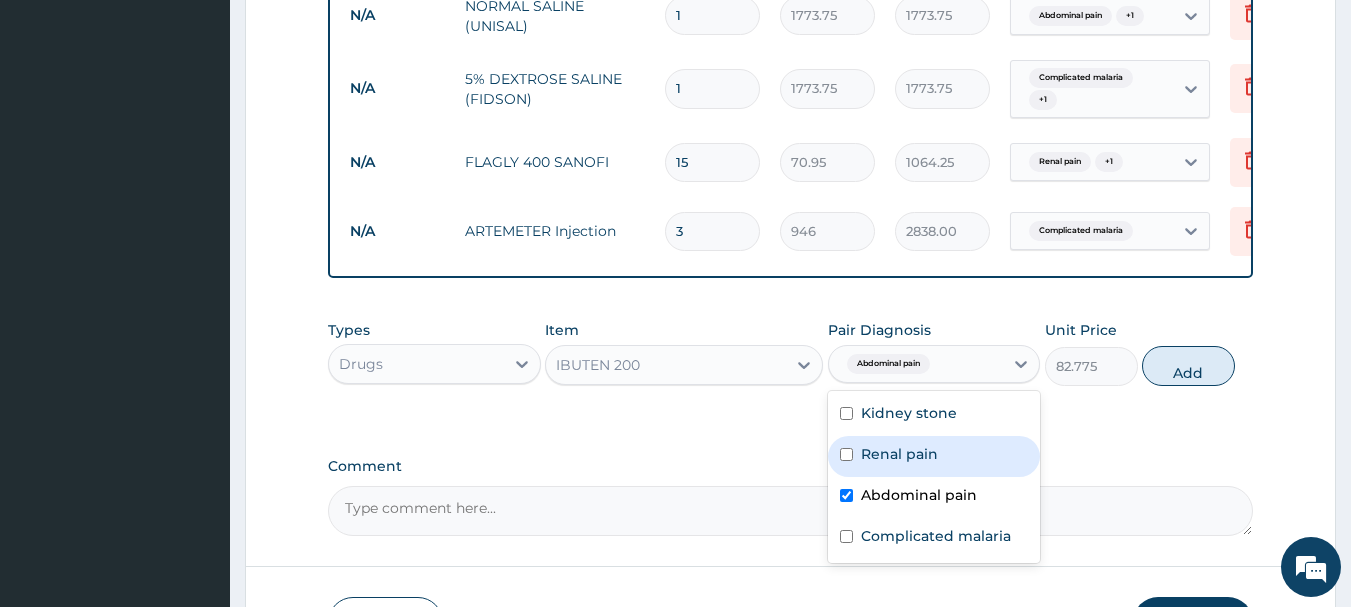 click at bounding box center [846, 454] 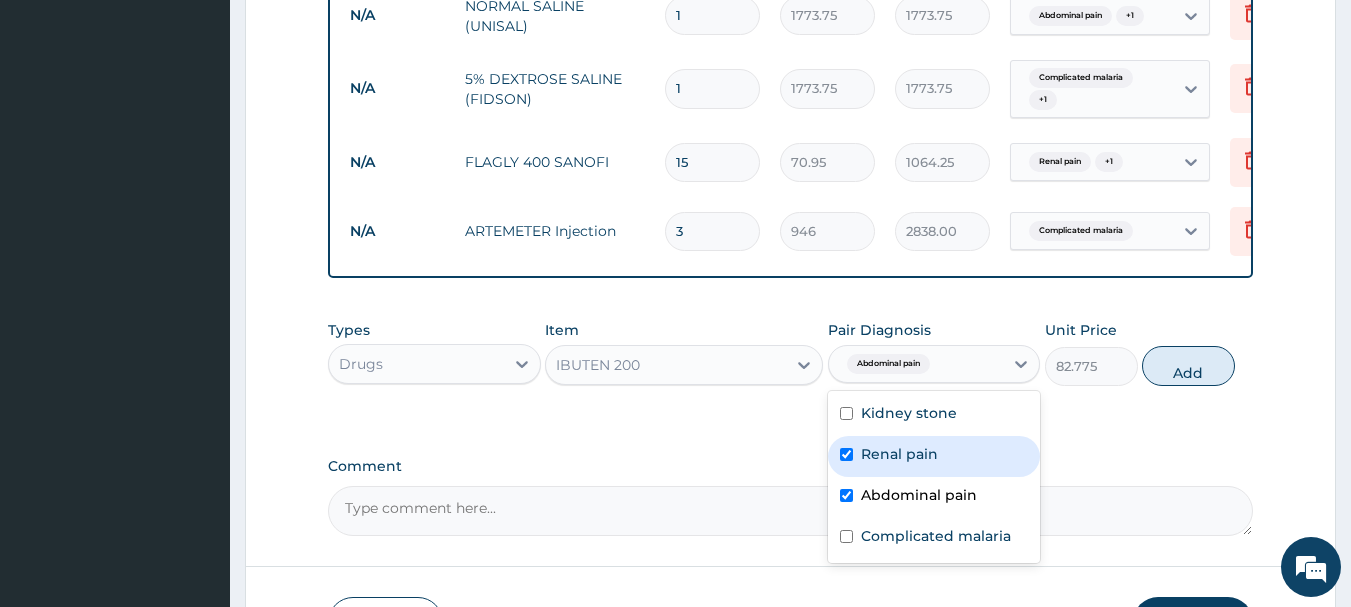 checkbox on "true" 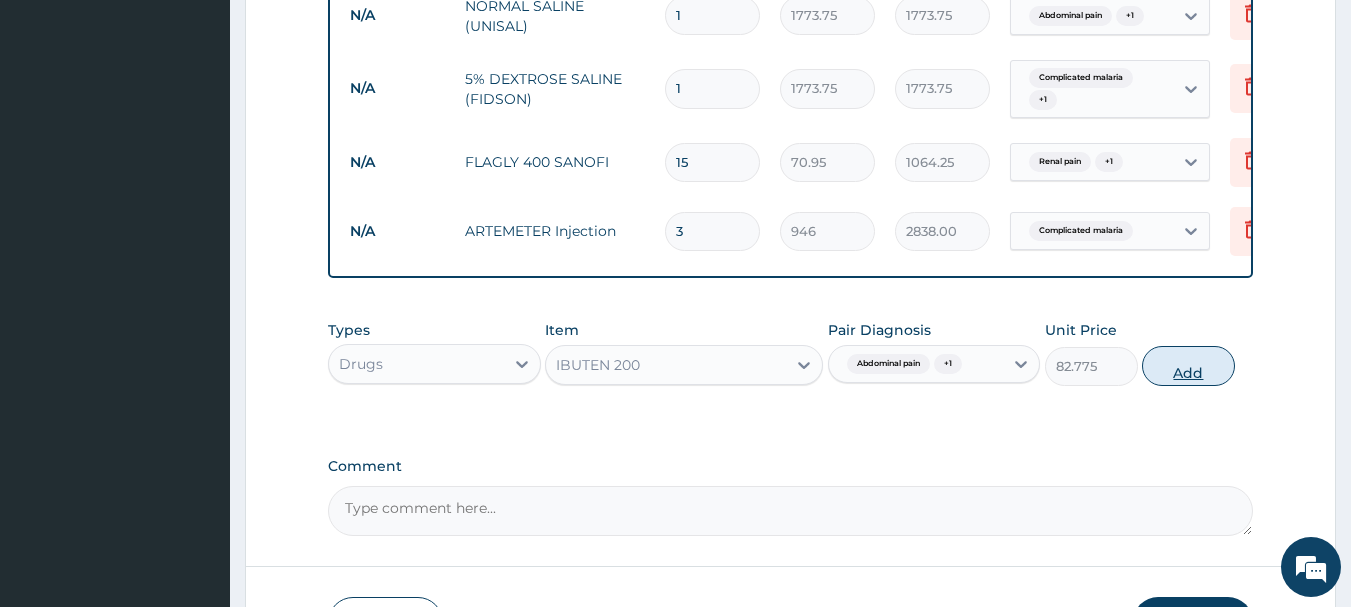 click on "Add" at bounding box center [1188, 366] 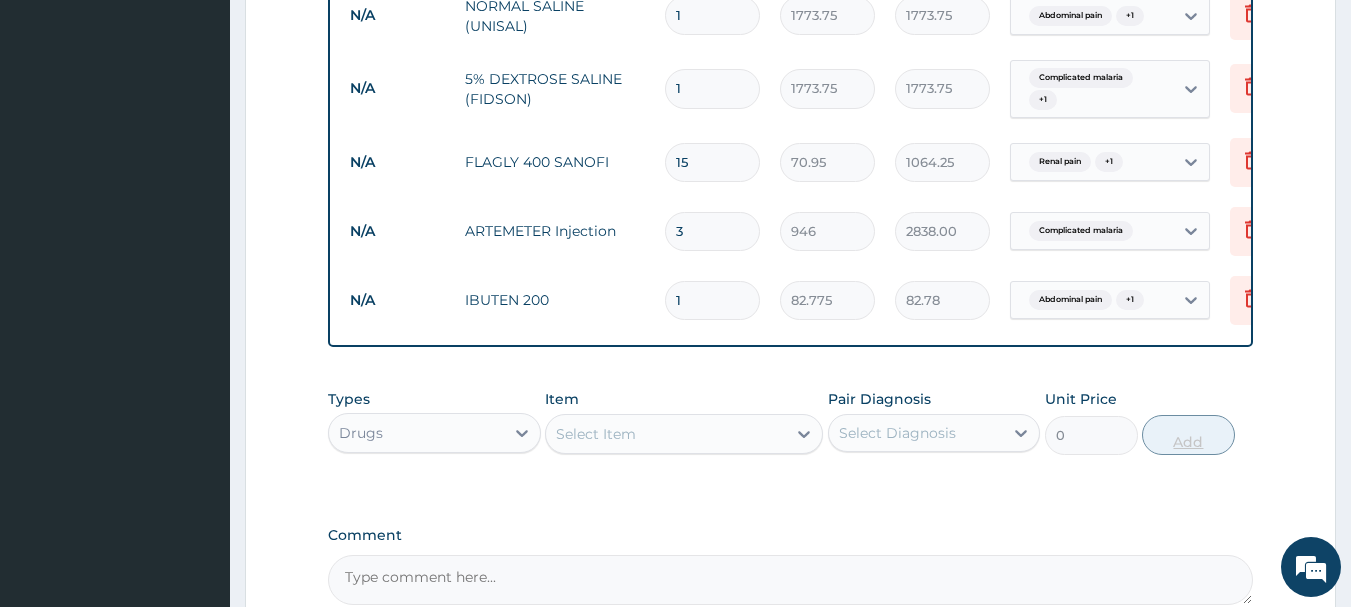 type on "10" 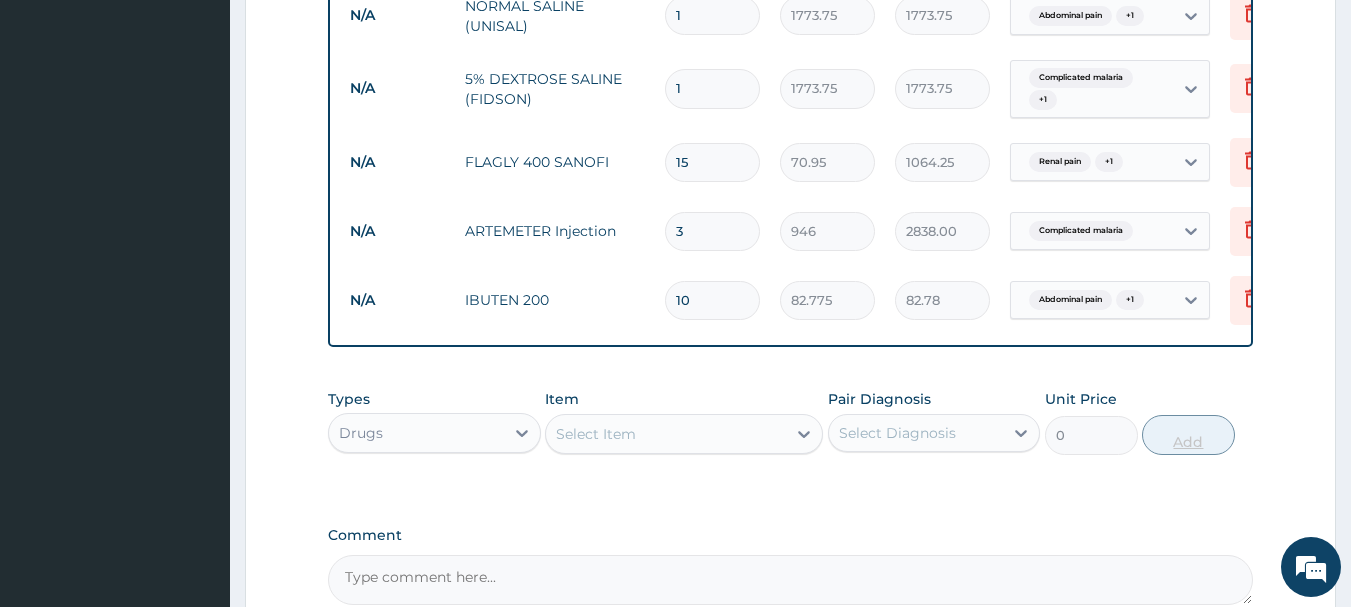 type on "827.75" 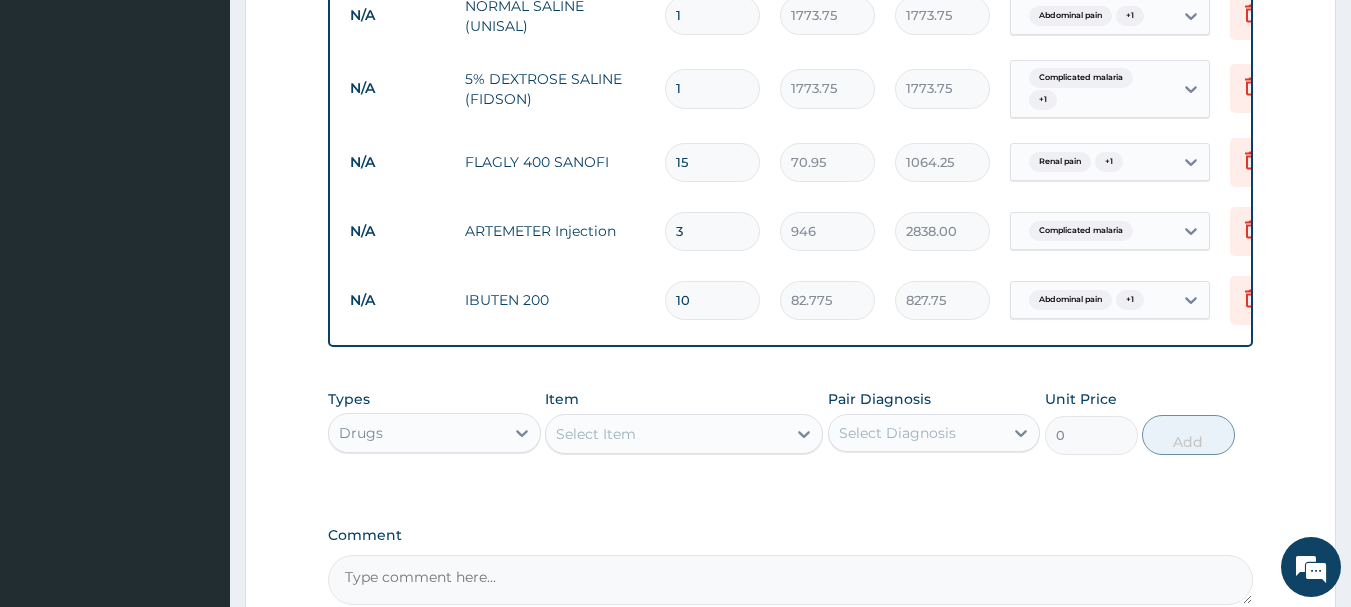 type on "10" 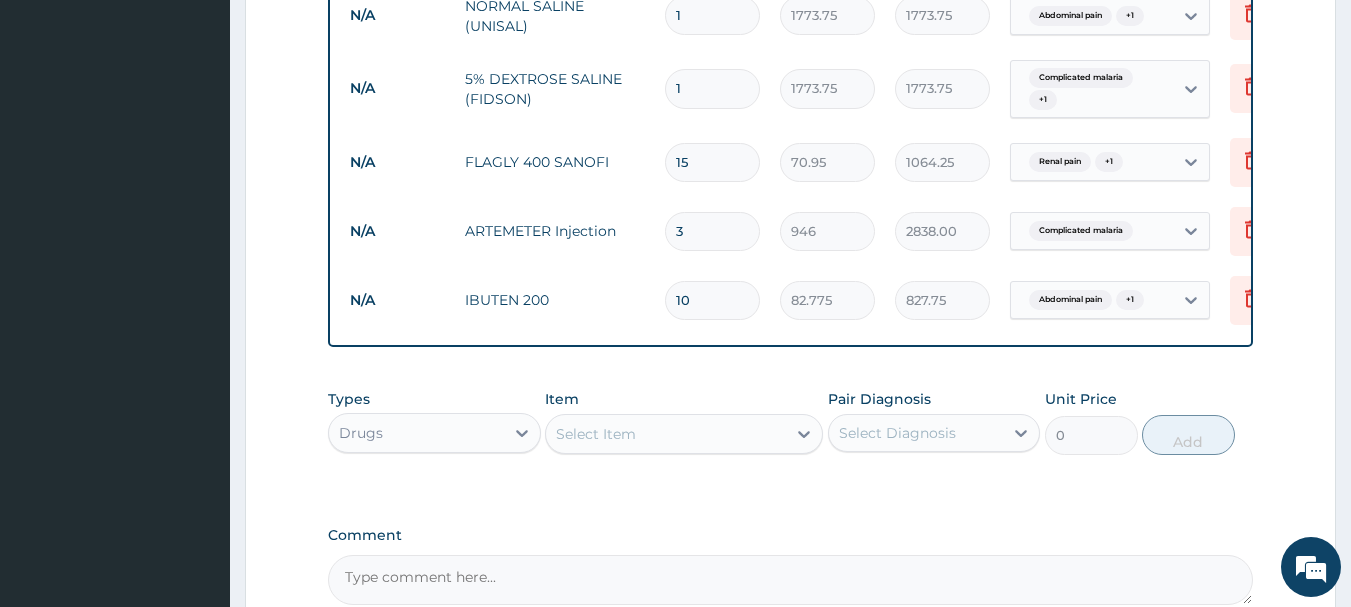 click on "Select Item" at bounding box center (666, 434) 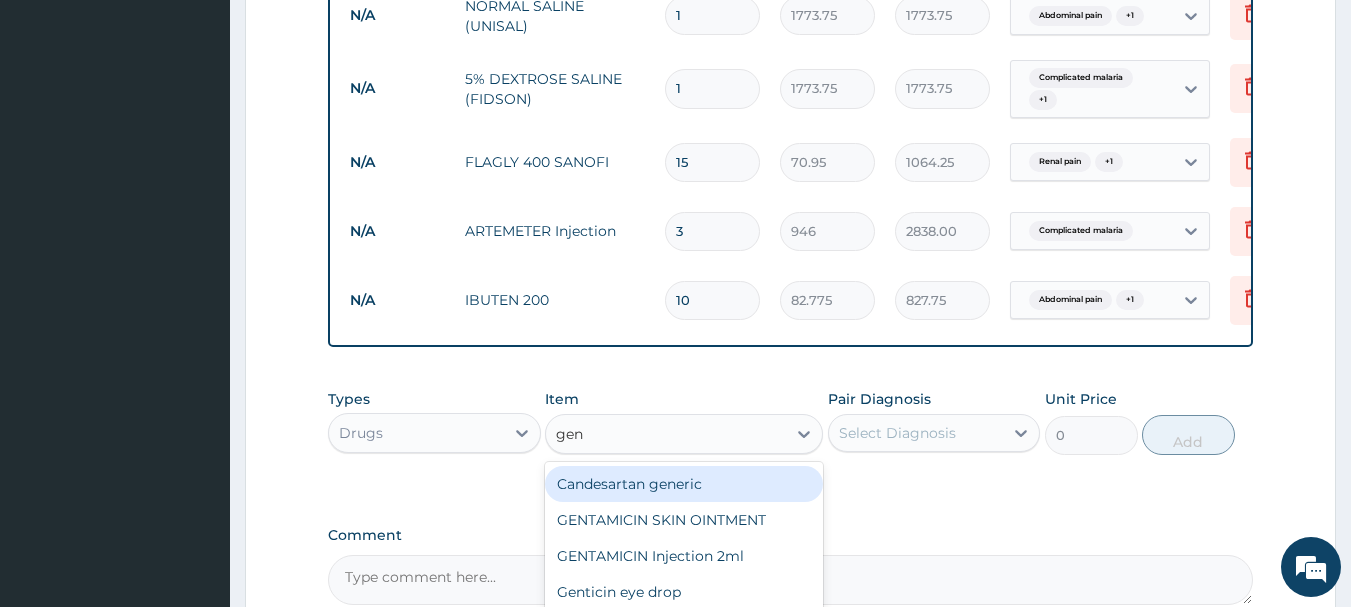 type on "gent" 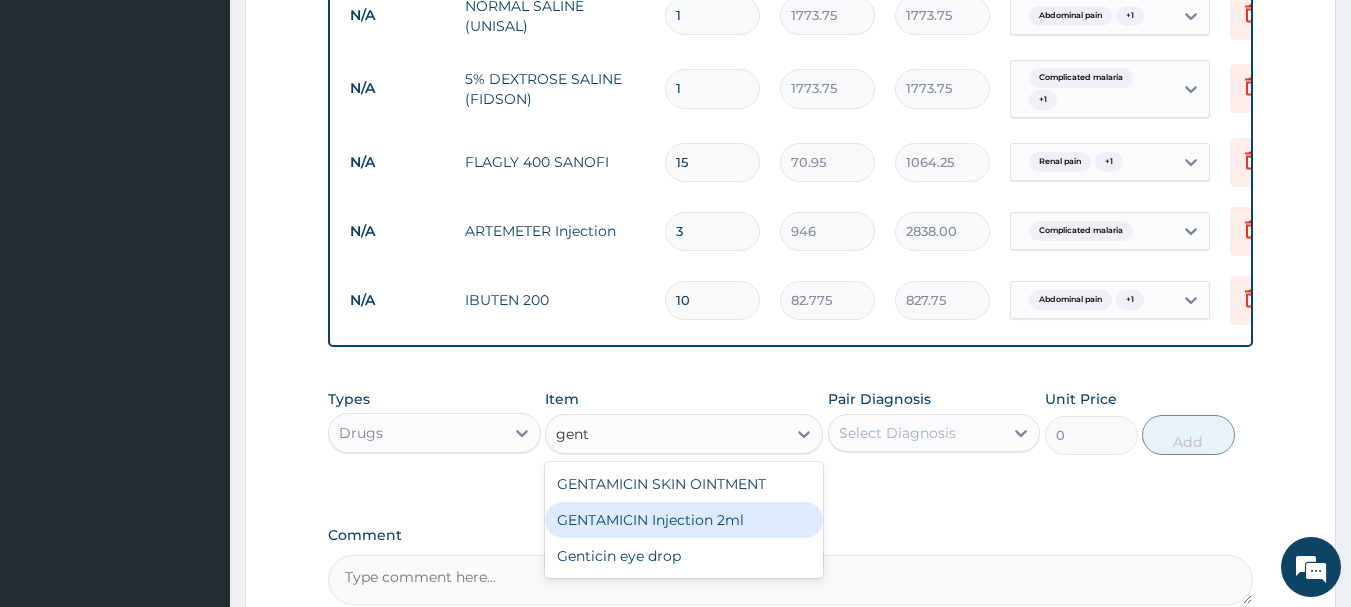 click on "GENTAMICIN Injection 2ml" at bounding box center (684, 520) 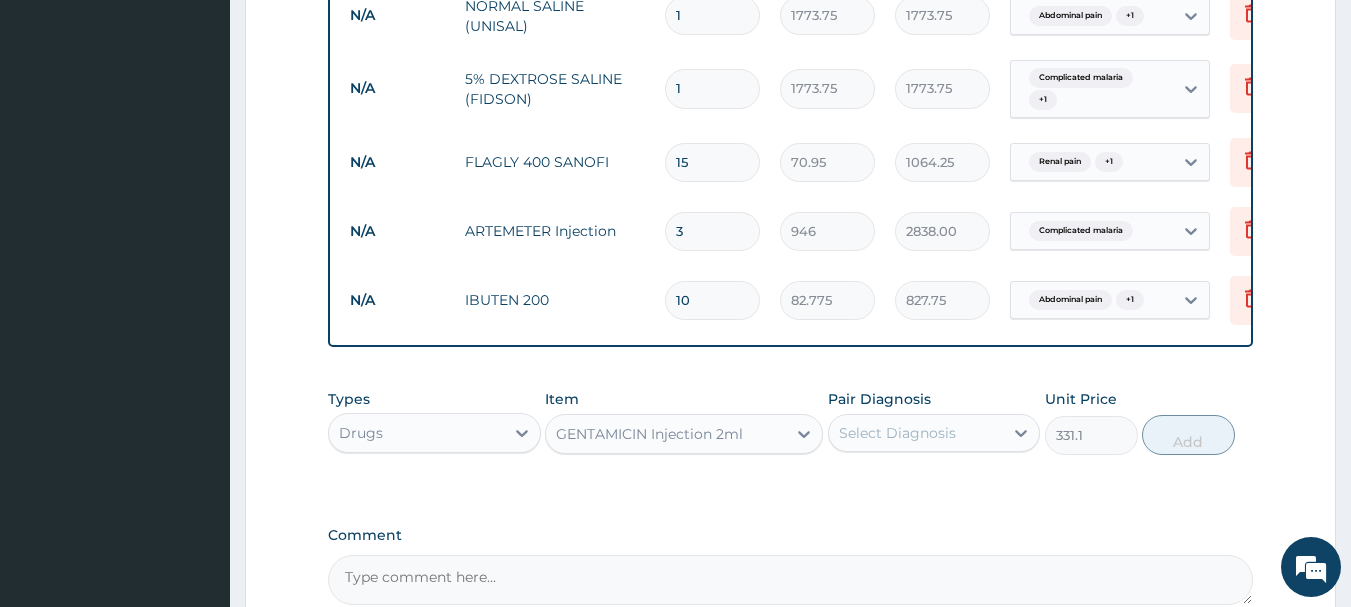 click on "Select Diagnosis" at bounding box center [897, 433] 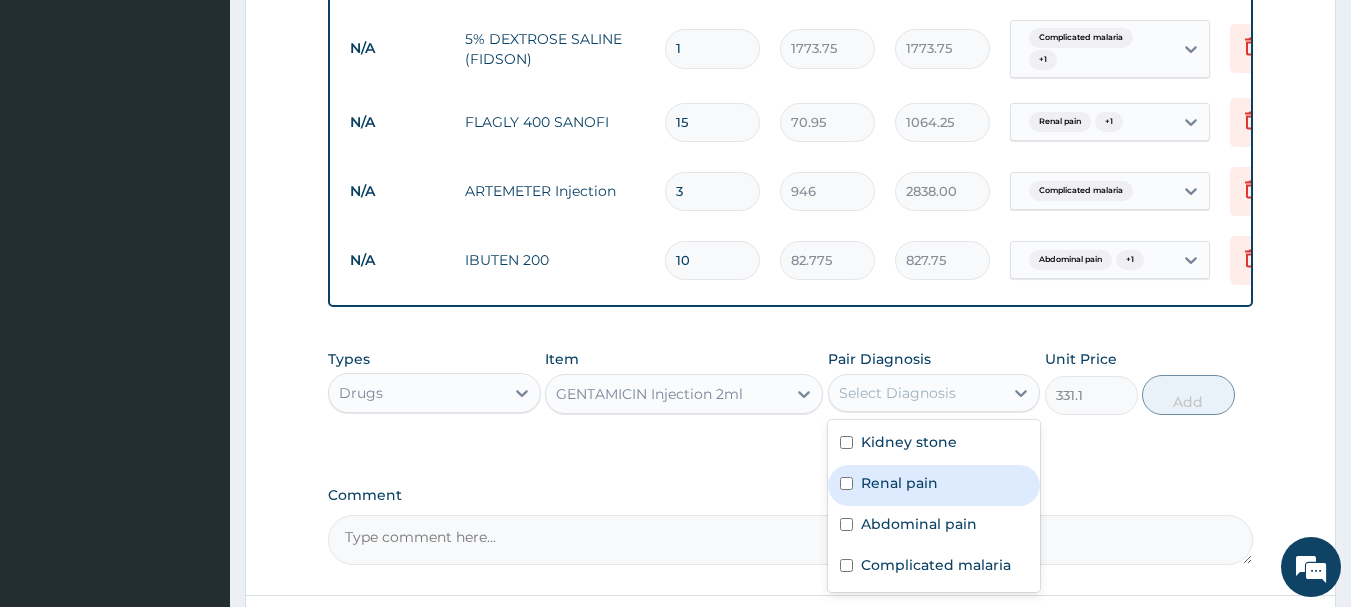 scroll, scrollTop: 1664, scrollLeft: 0, axis: vertical 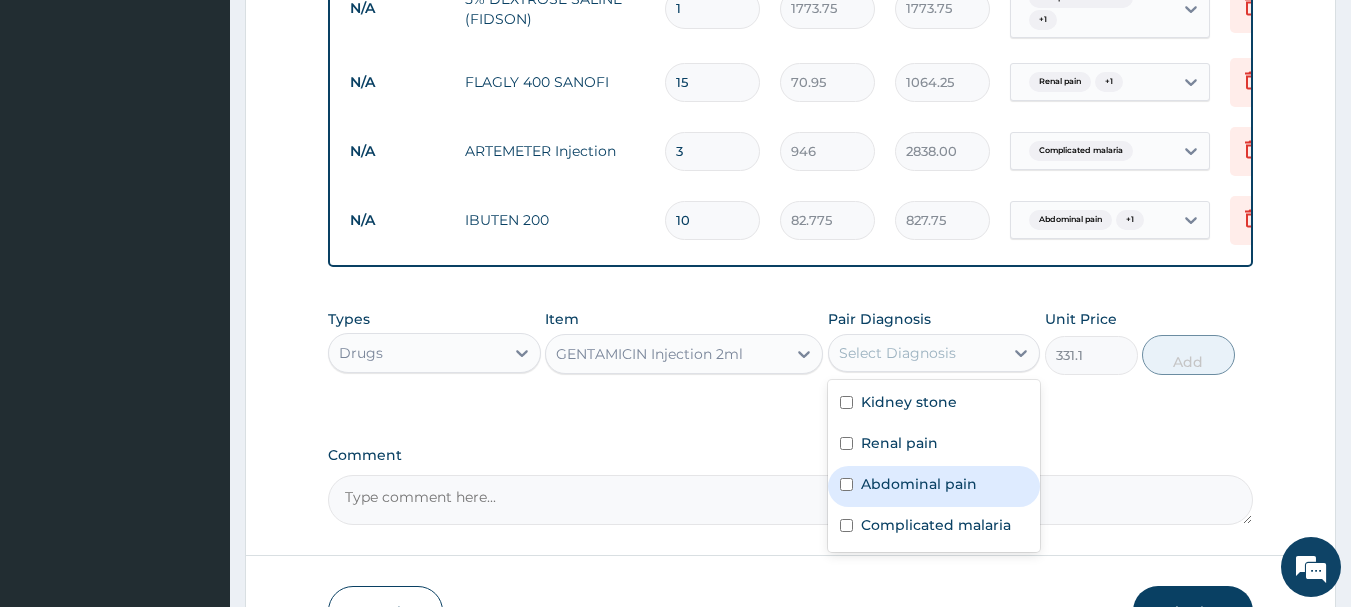 click at bounding box center (846, 484) 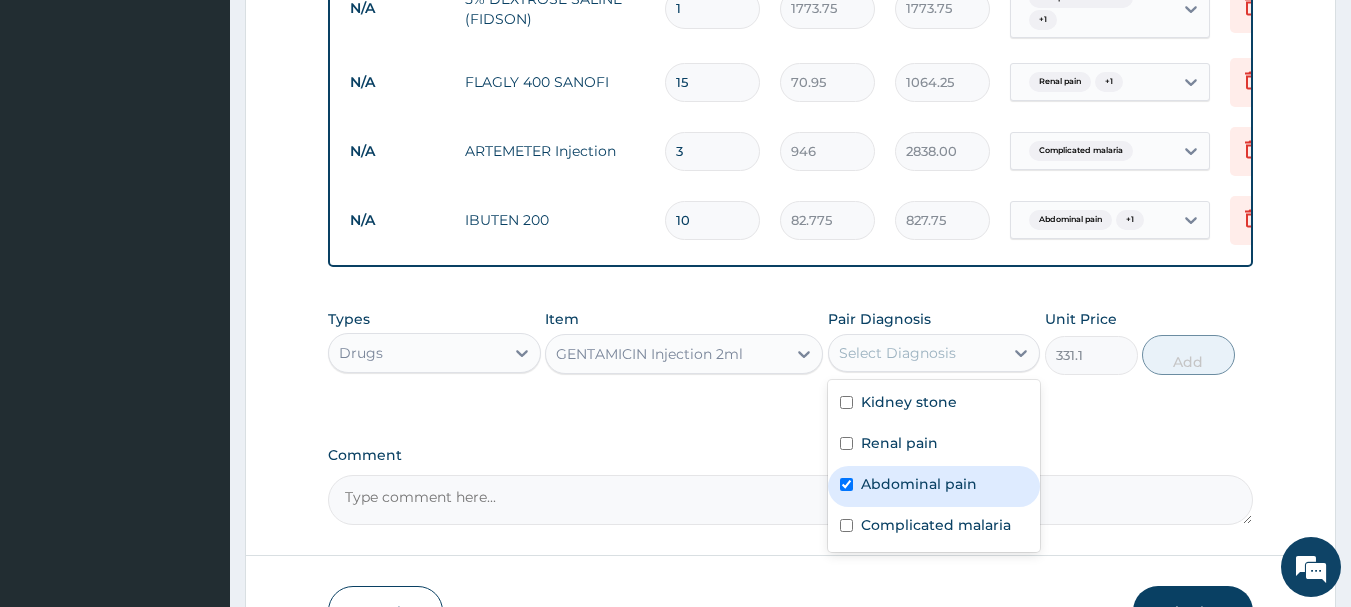 checkbox on "true" 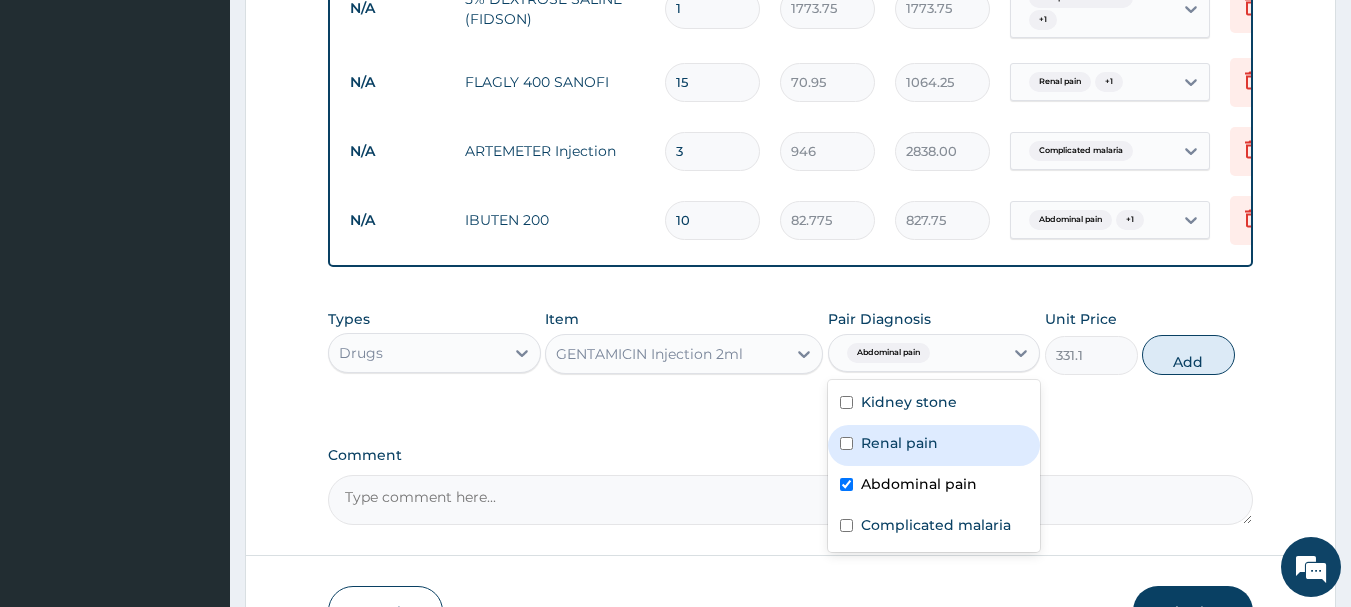 click at bounding box center (846, 443) 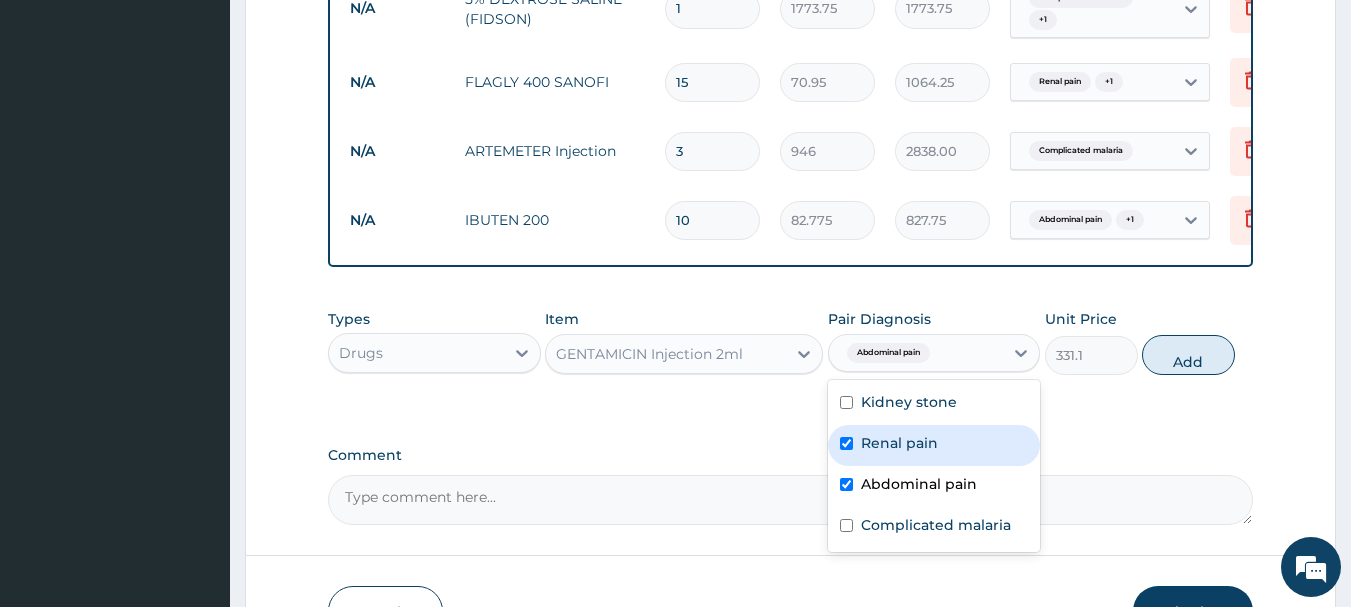 checkbox on "true" 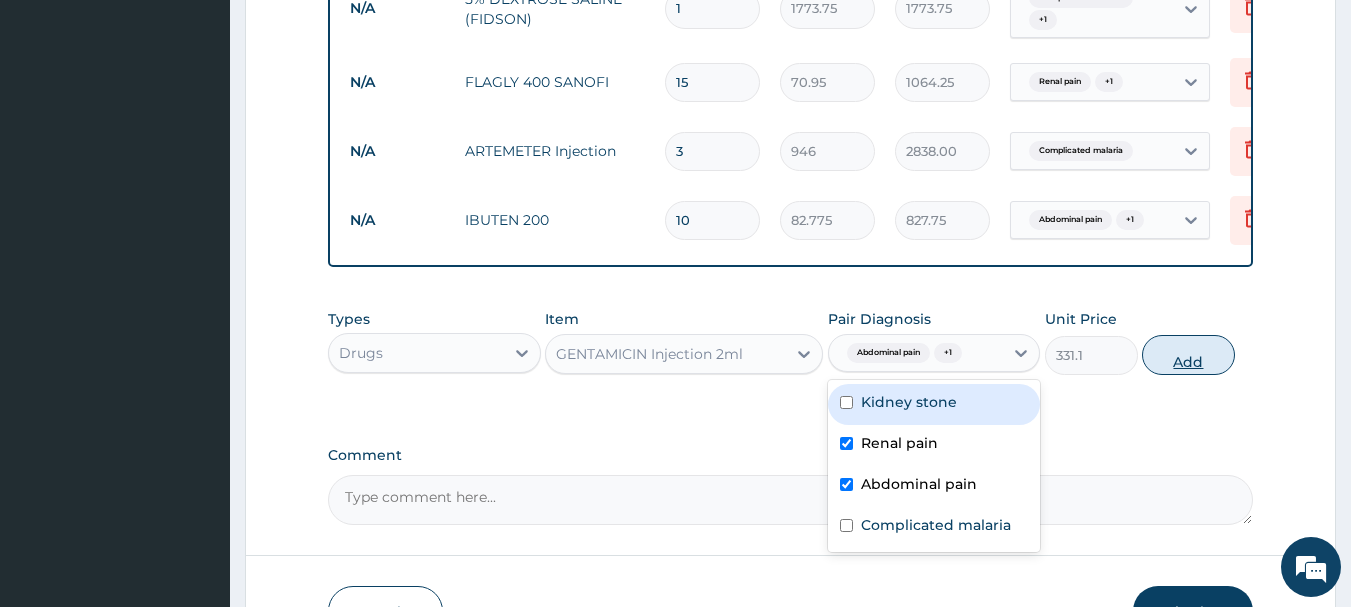 click on "Add" at bounding box center [1188, 355] 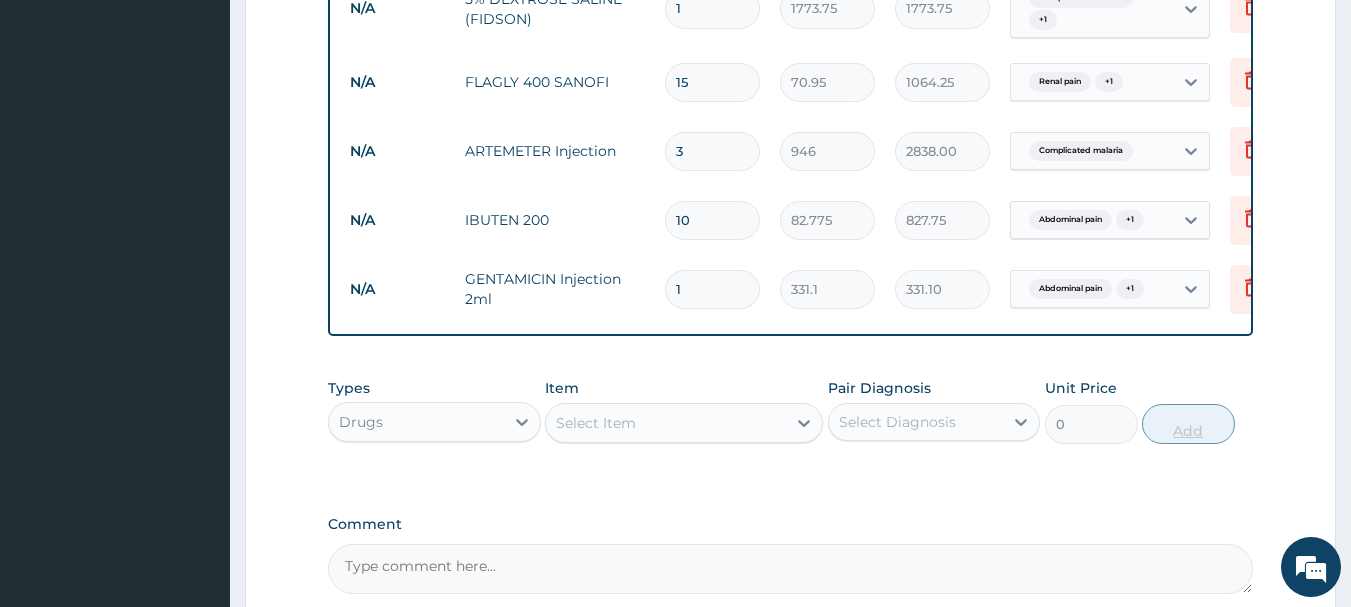 type 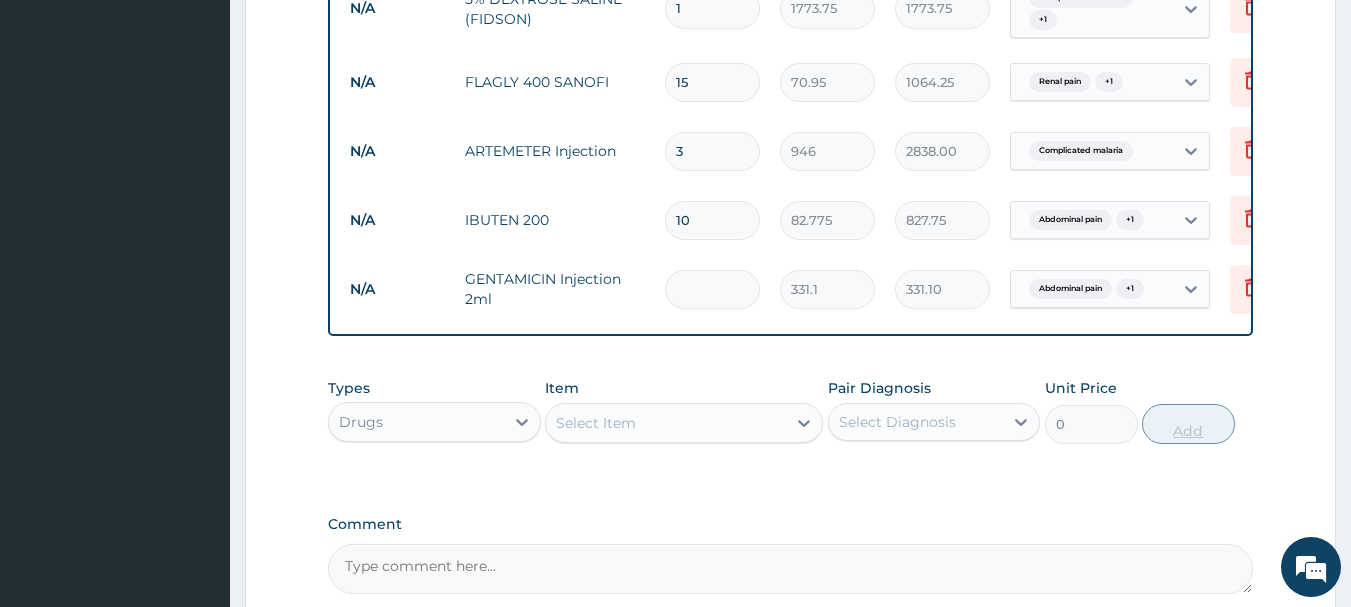 type on "0.00" 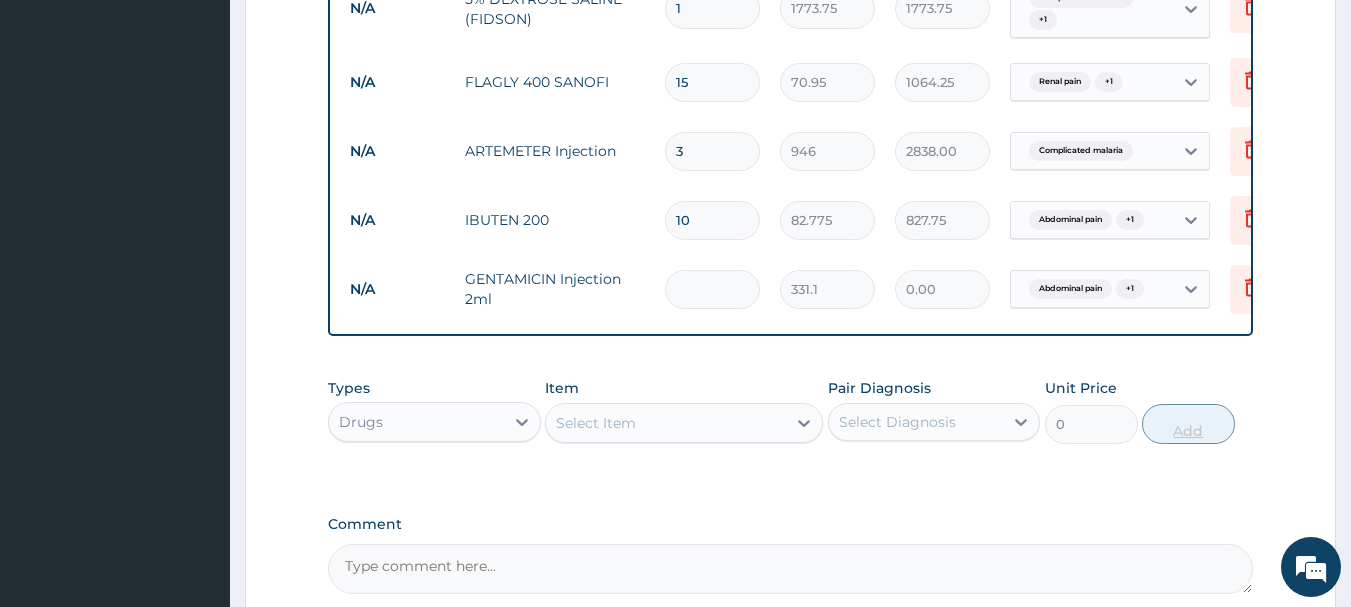 type on "4" 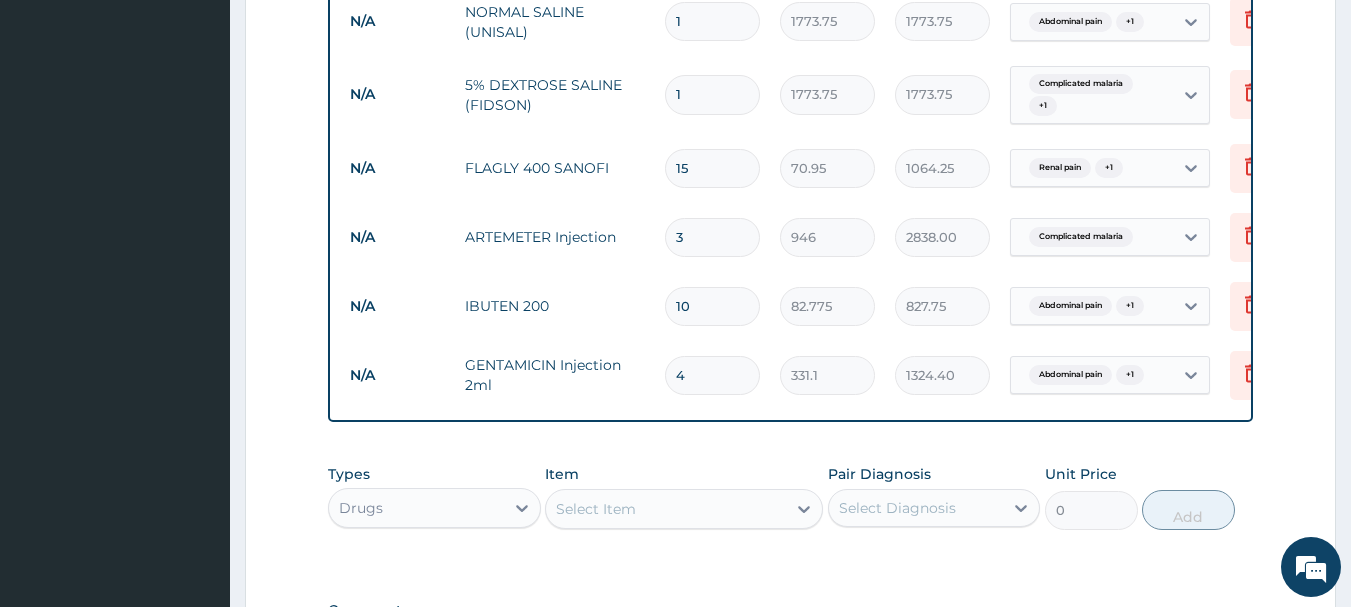 scroll, scrollTop: 1544, scrollLeft: 0, axis: vertical 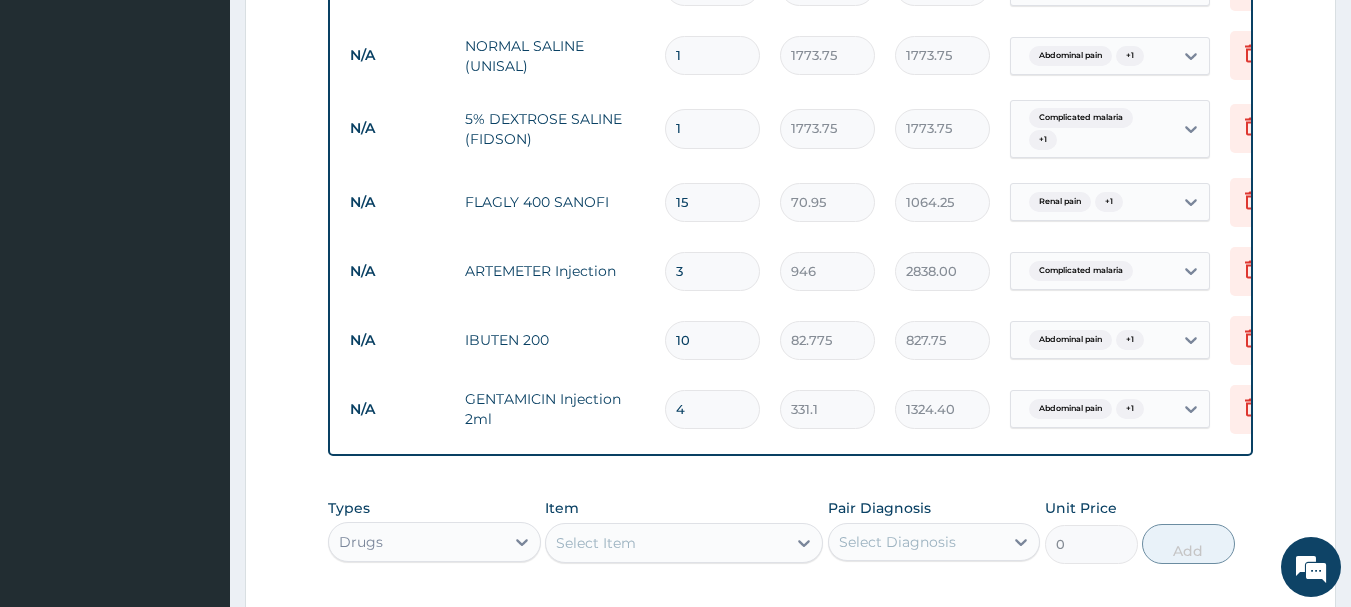 type on "4" 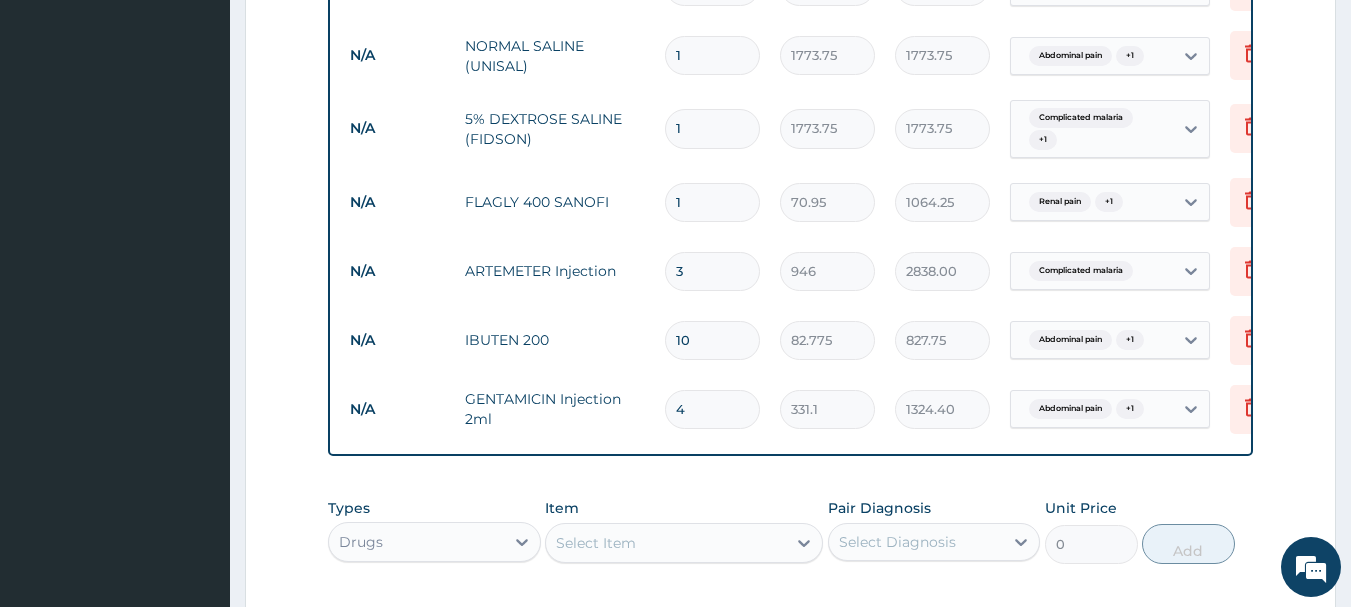 type on "70.95" 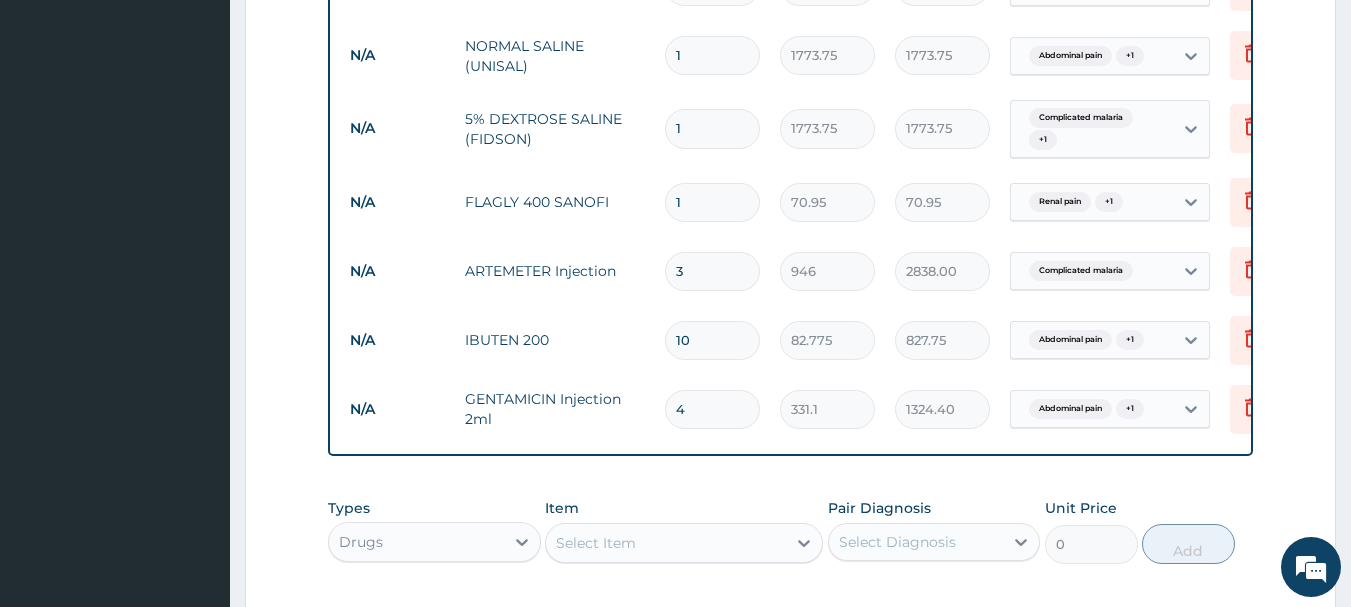 type on "10" 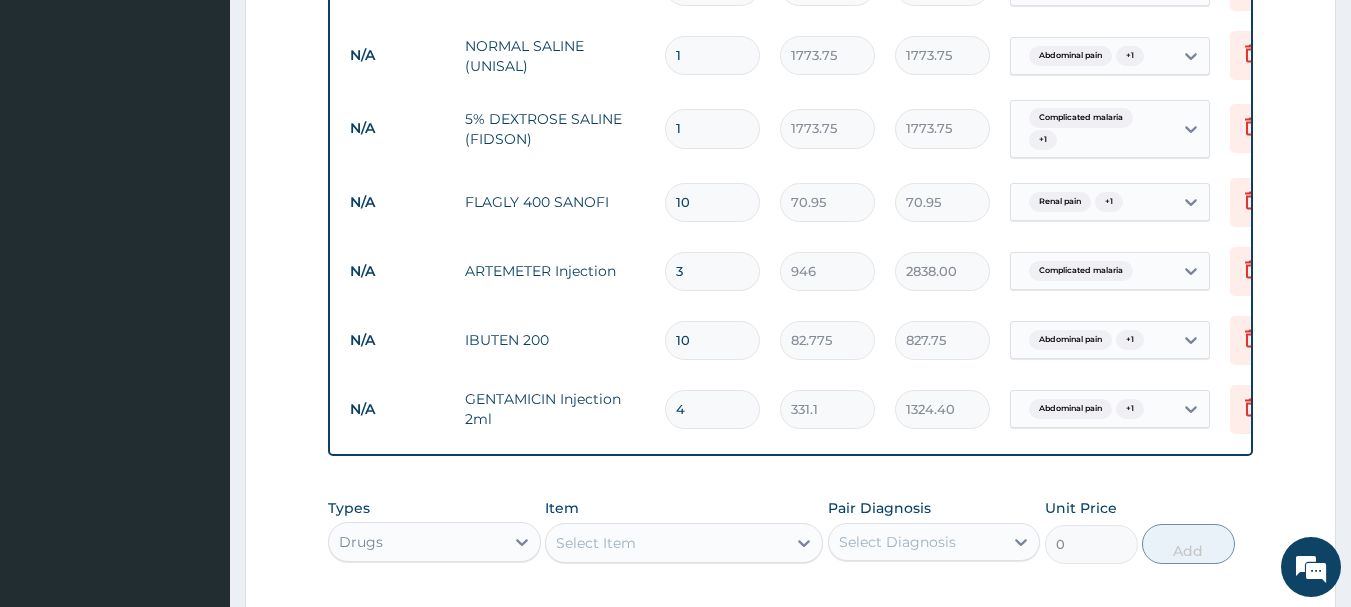 type on "709.50" 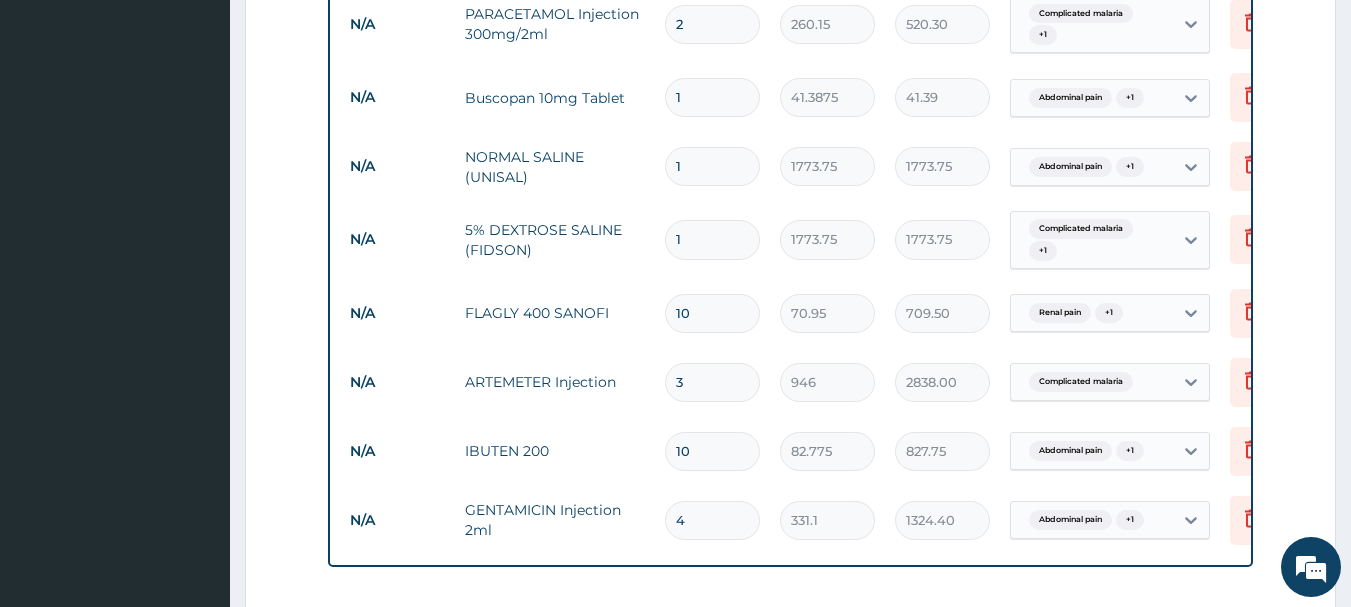 scroll, scrollTop: 1424, scrollLeft: 0, axis: vertical 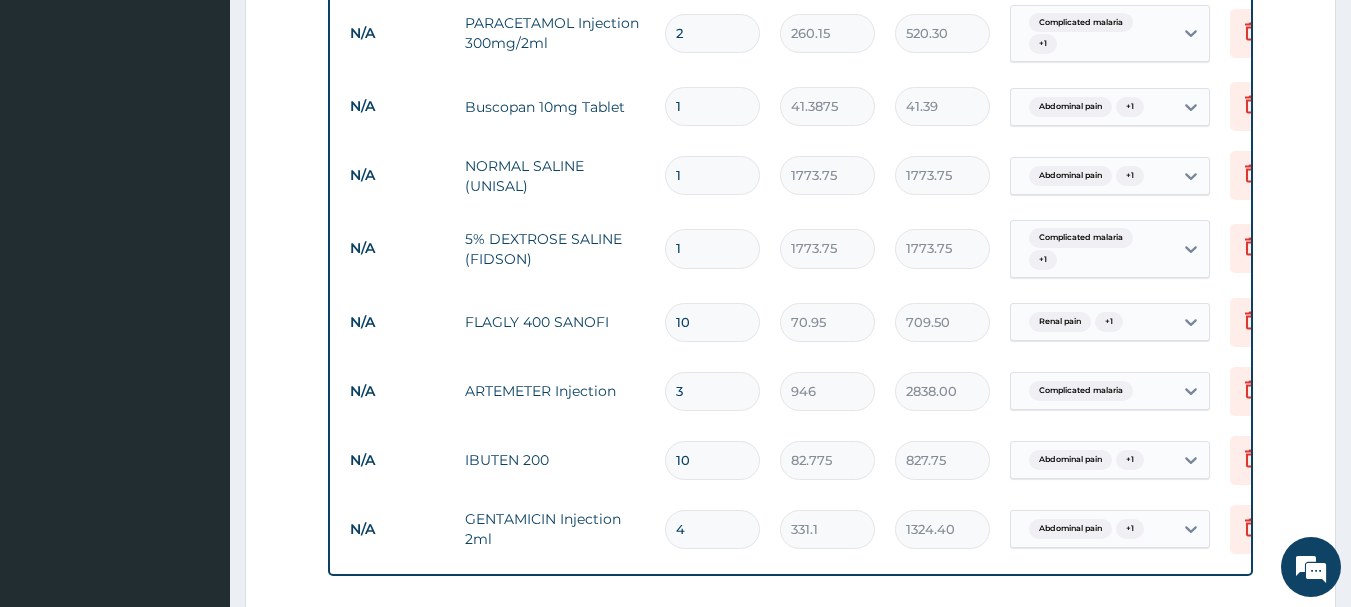 type on "10" 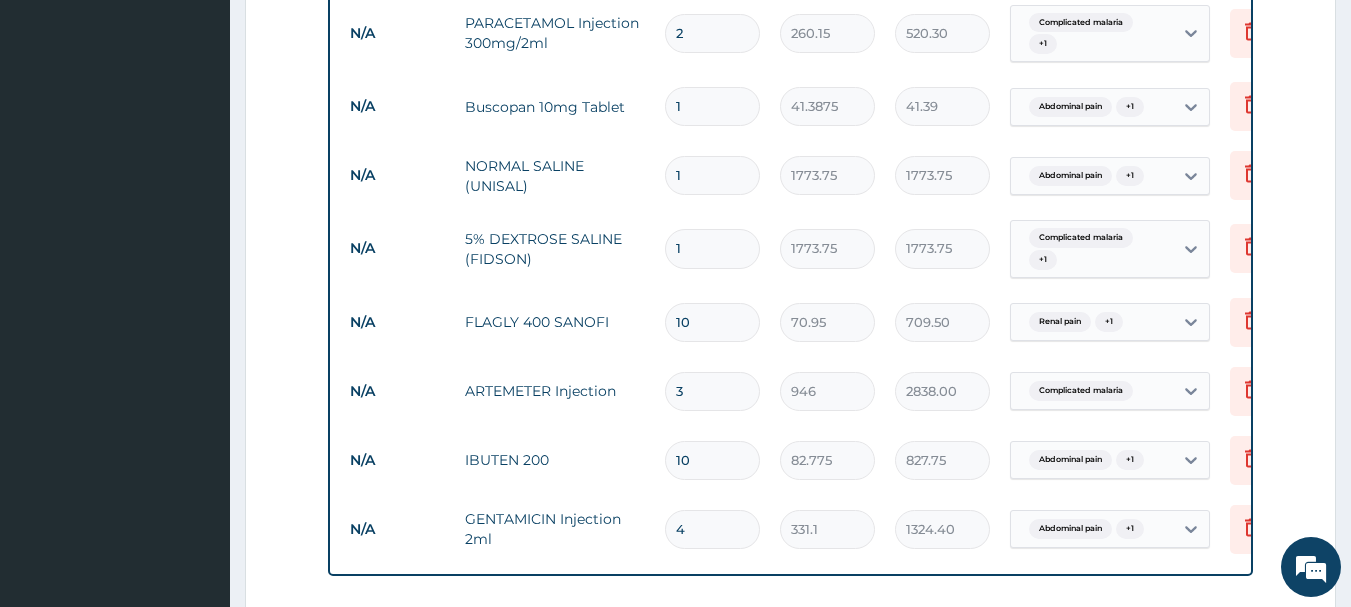 click on "1" at bounding box center (712, 106) 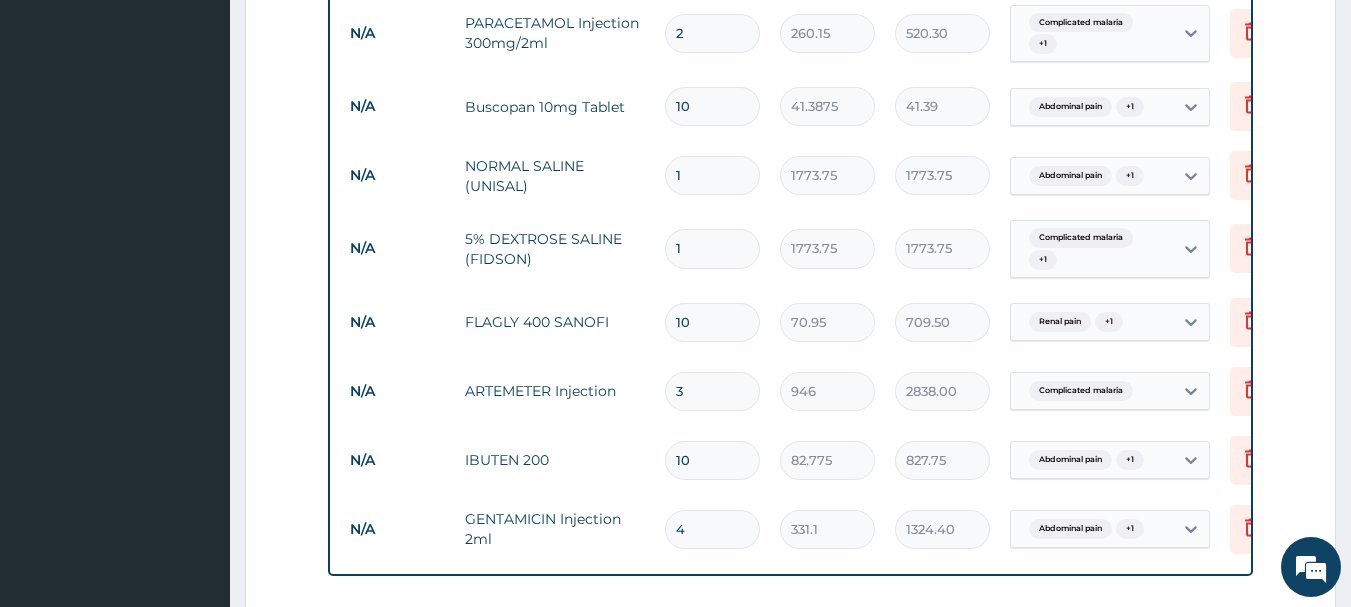 type on "413.88" 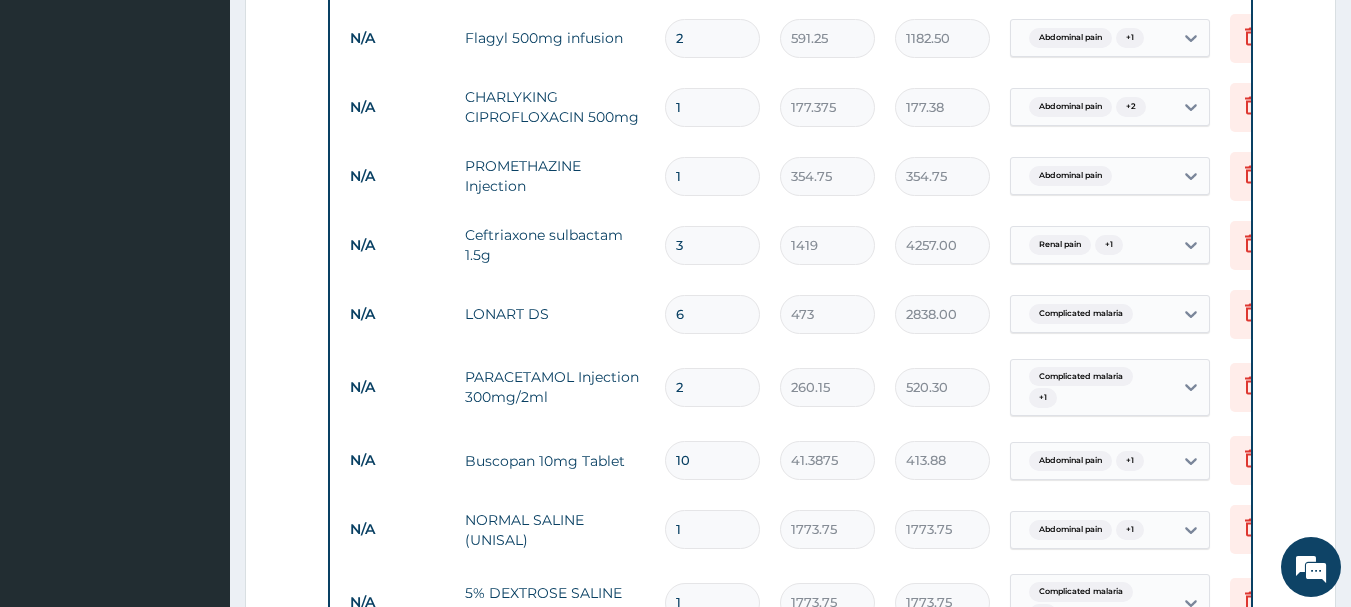 scroll, scrollTop: 1064, scrollLeft: 0, axis: vertical 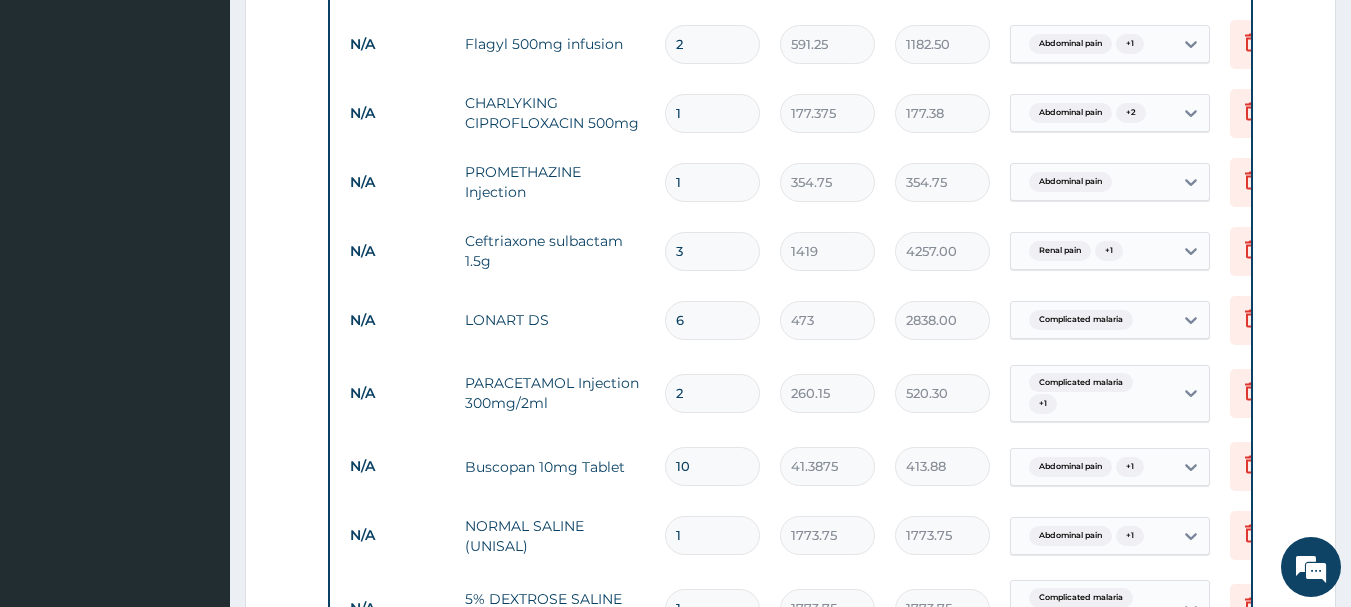 type on "10" 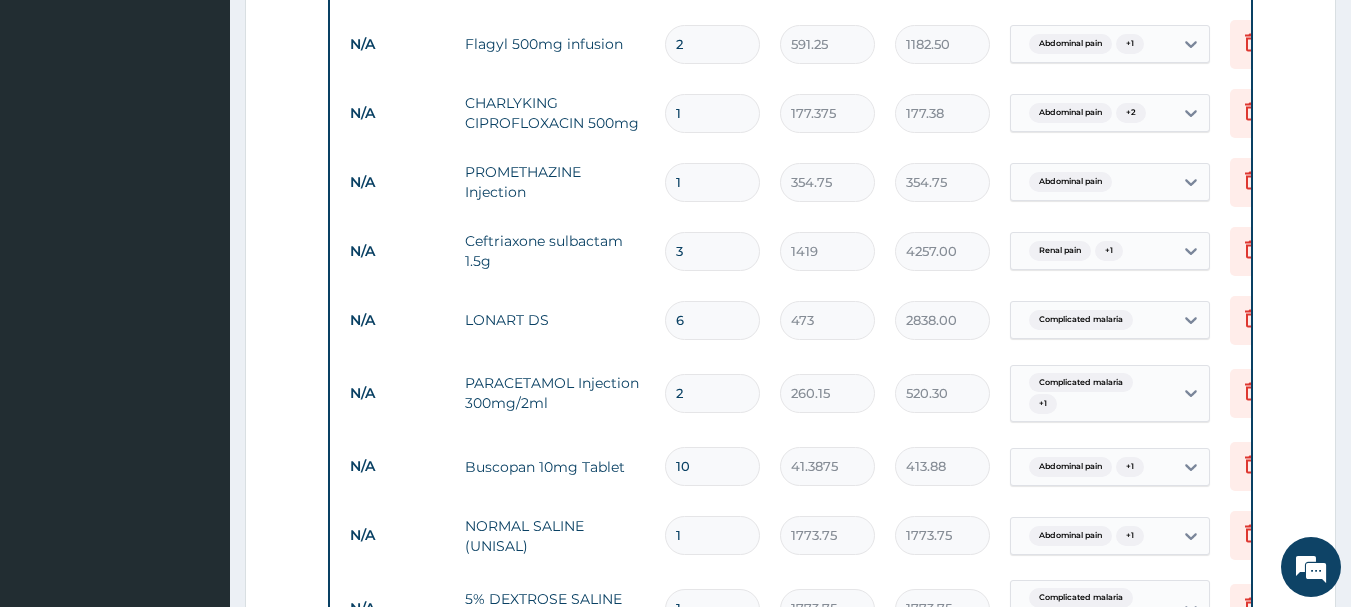 click on "1" at bounding box center (712, 113) 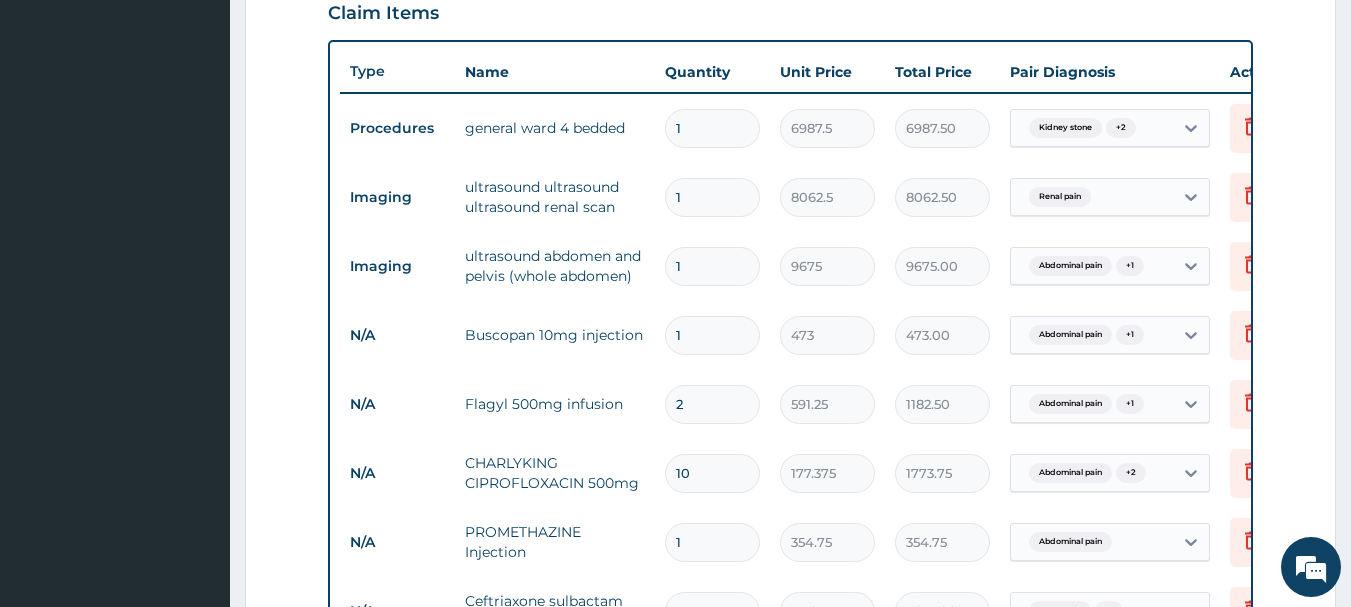 scroll, scrollTop: 1235, scrollLeft: 0, axis: vertical 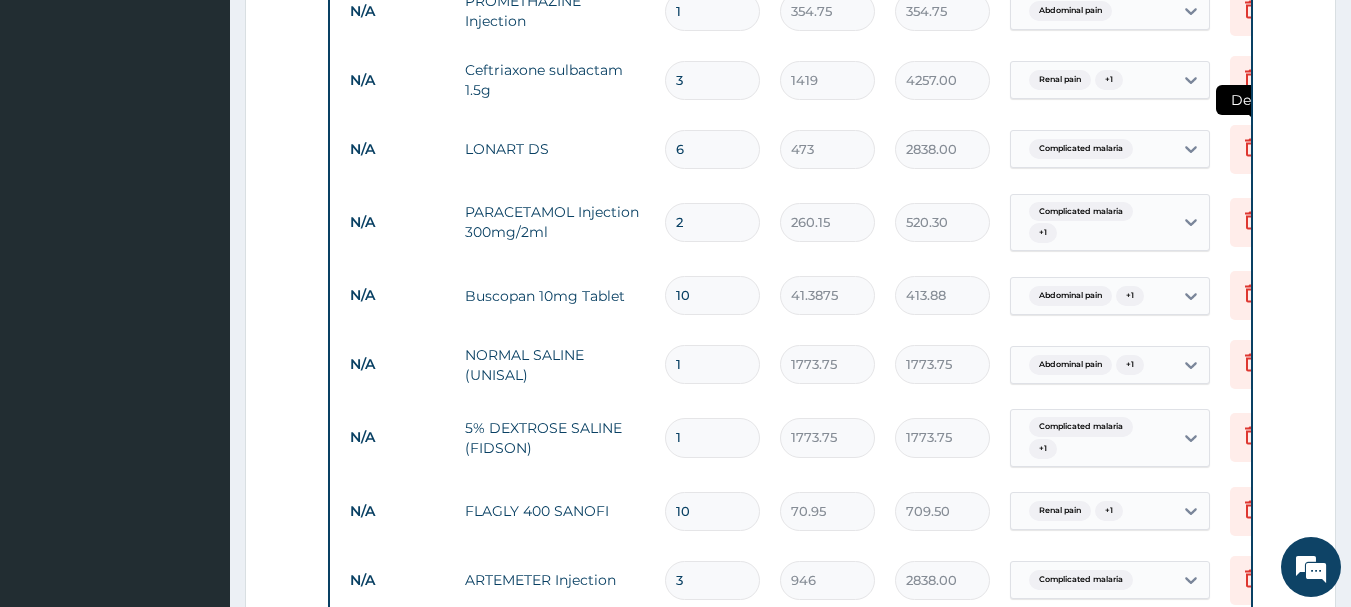 type on "10" 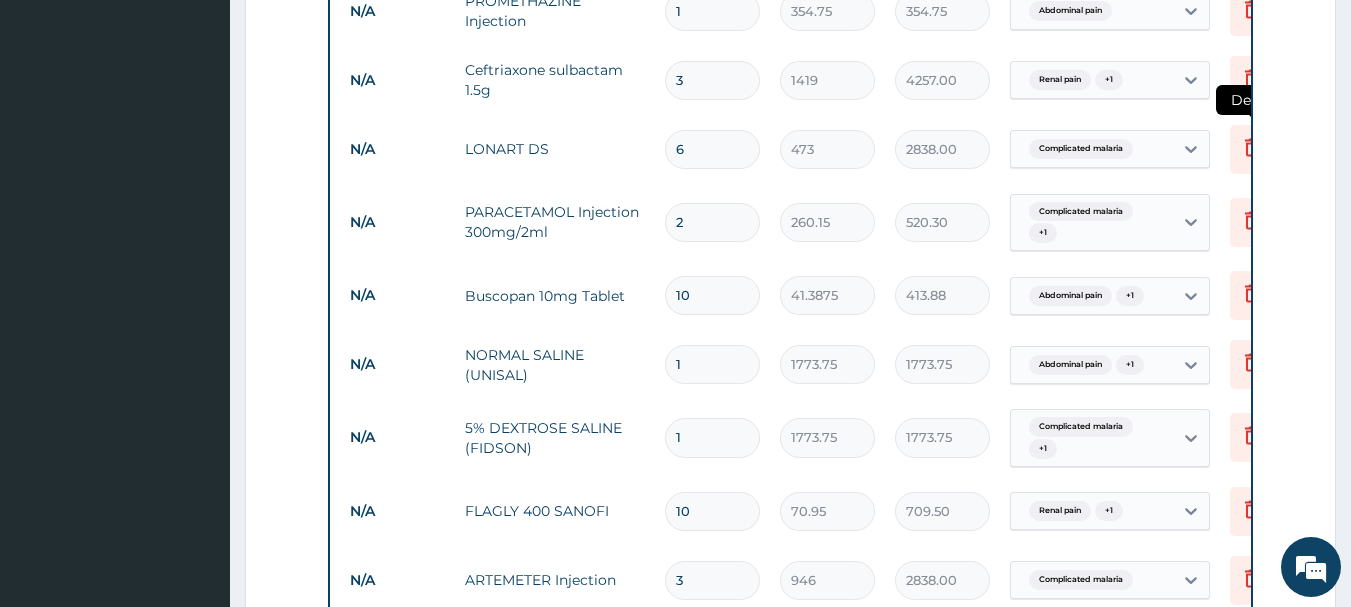 click 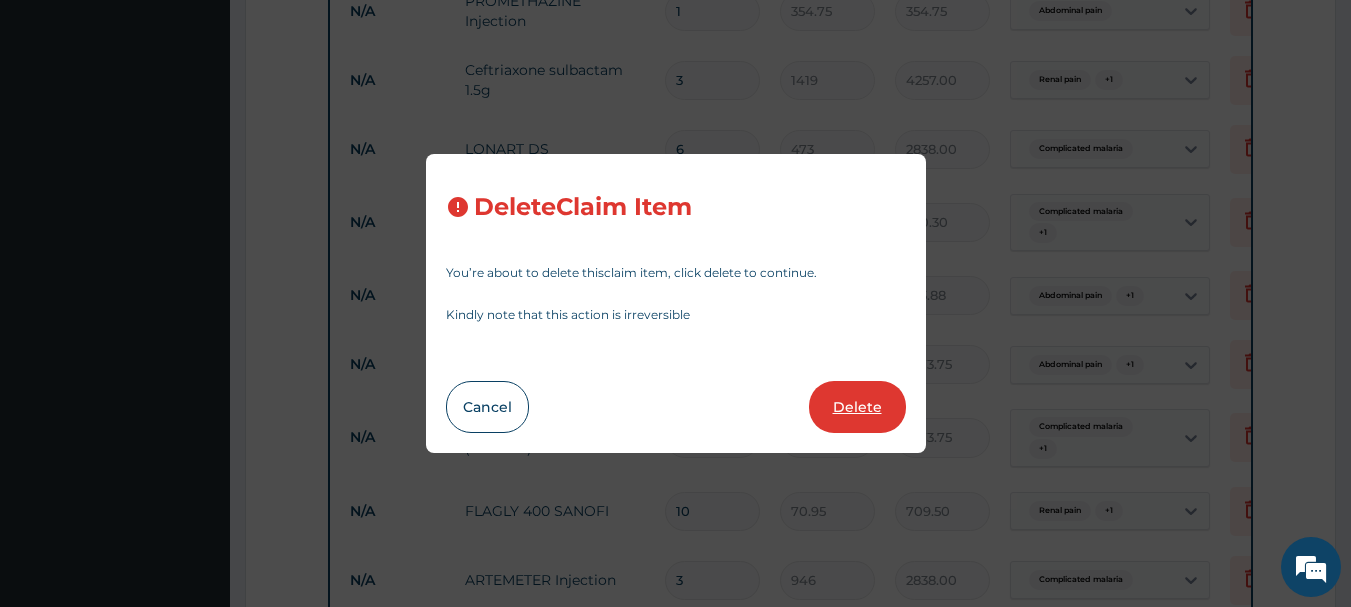 click on "Delete" at bounding box center [857, 407] 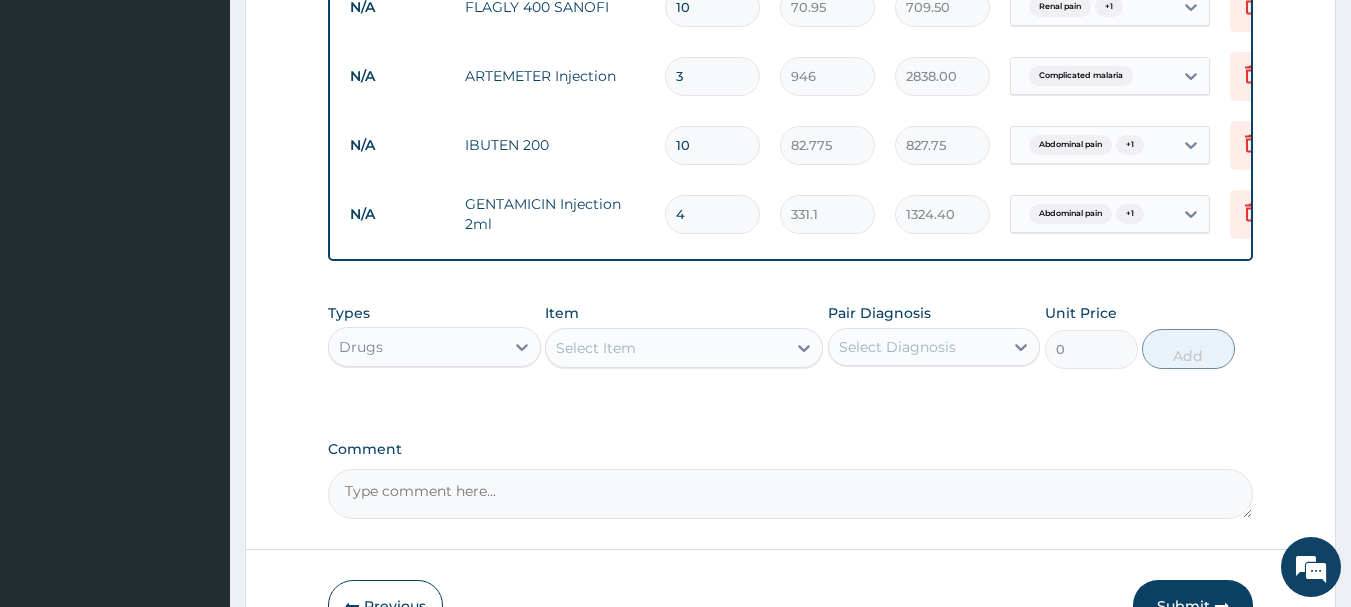 scroll, scrollTop: 1675, scrollLeft: 0, axis: vertical 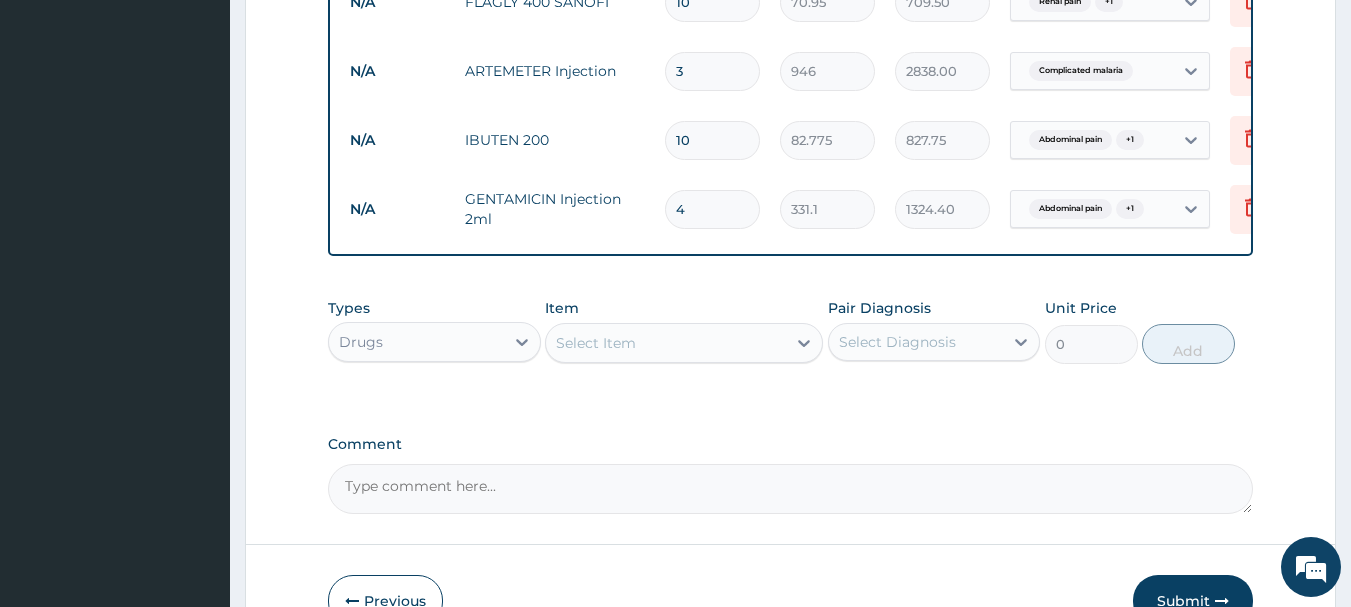 click on "Drugs" at bounding box center [416, 342] 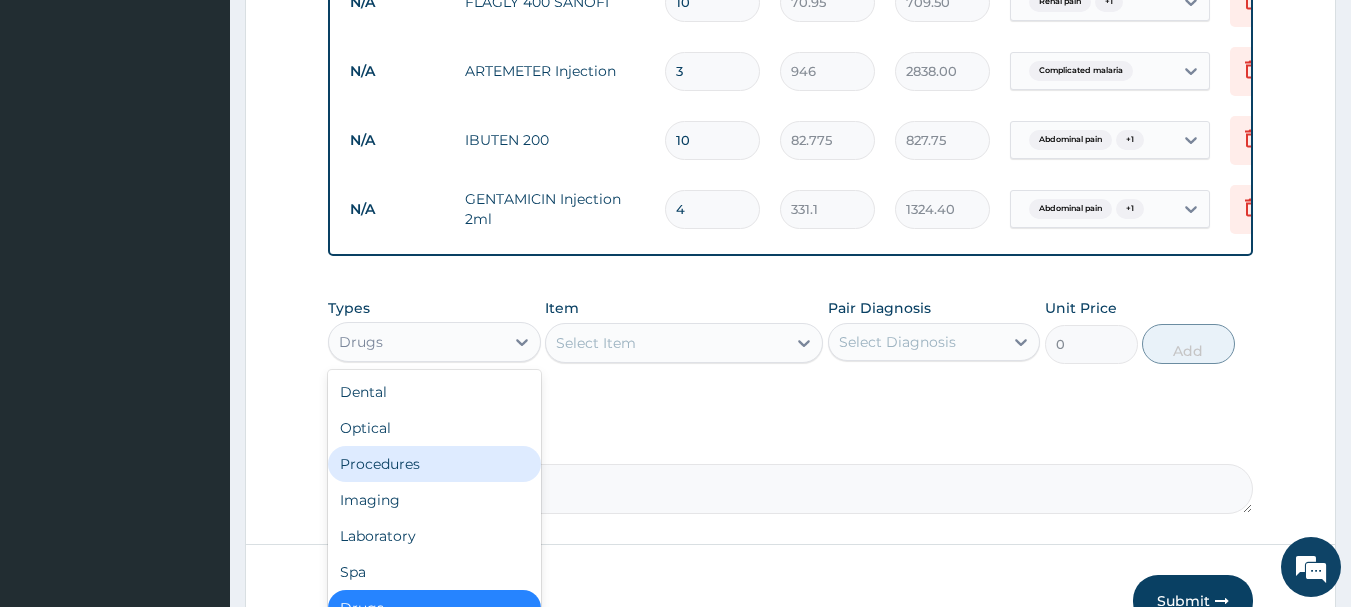 click on "Procedures" at bounding box center [434, 464] 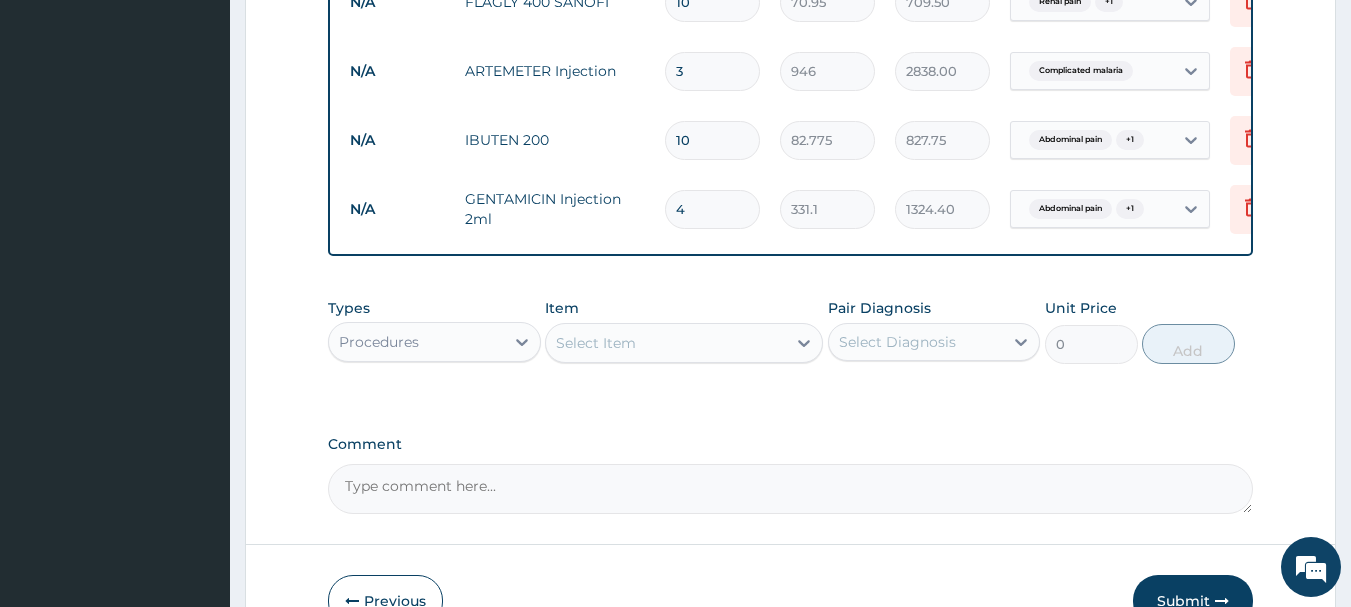 click on "Select Item" at bounding box center (596, 343) 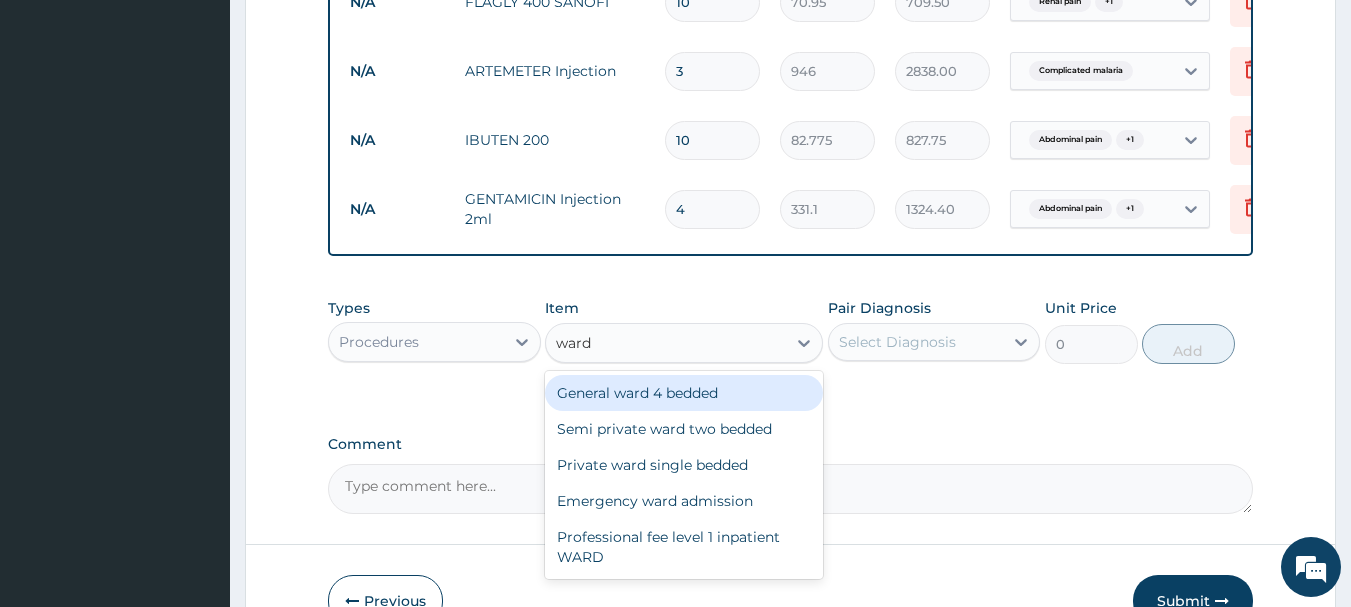 click on "General ward 4 bedded" at bounding box center [684, 393] 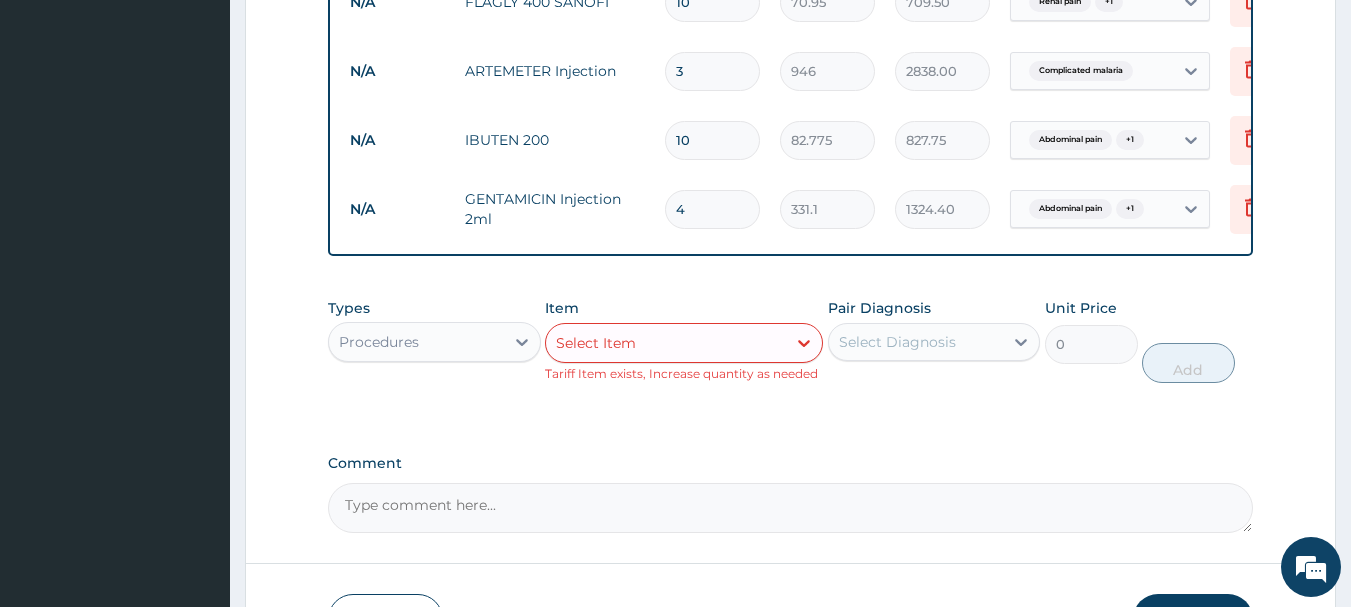 click on "Select Item" at bounding box center (596, 343) 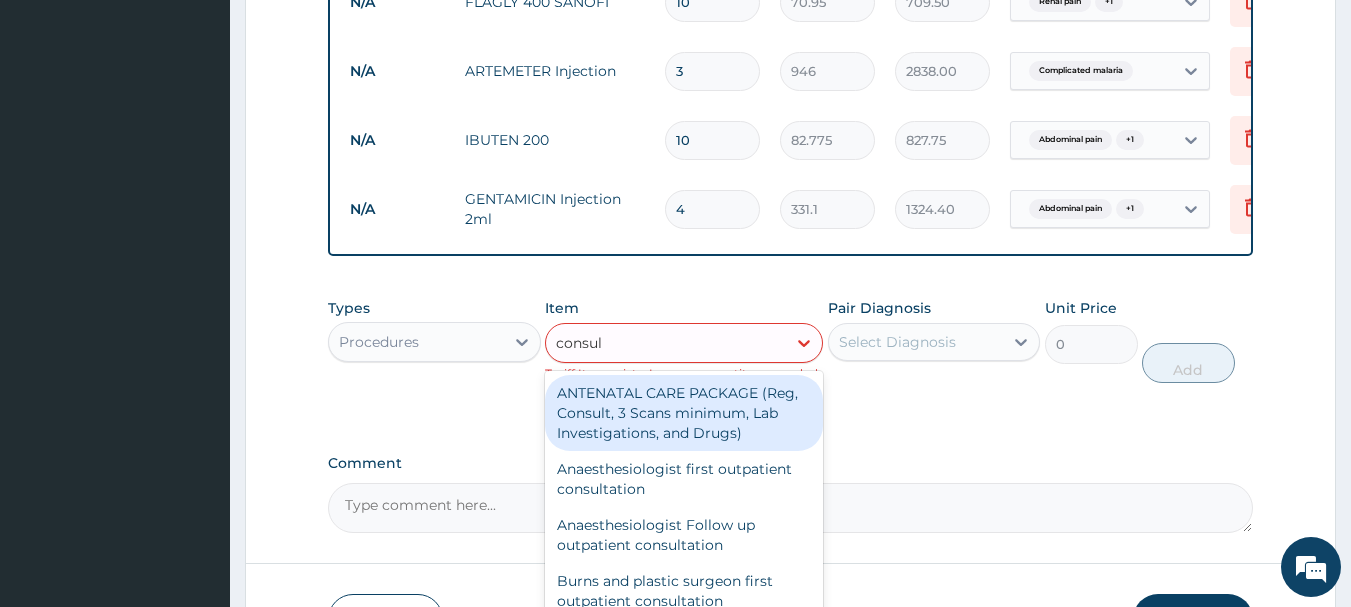 scroll, scrollTop: 1826, scrollLeft: 0, axis: vertical 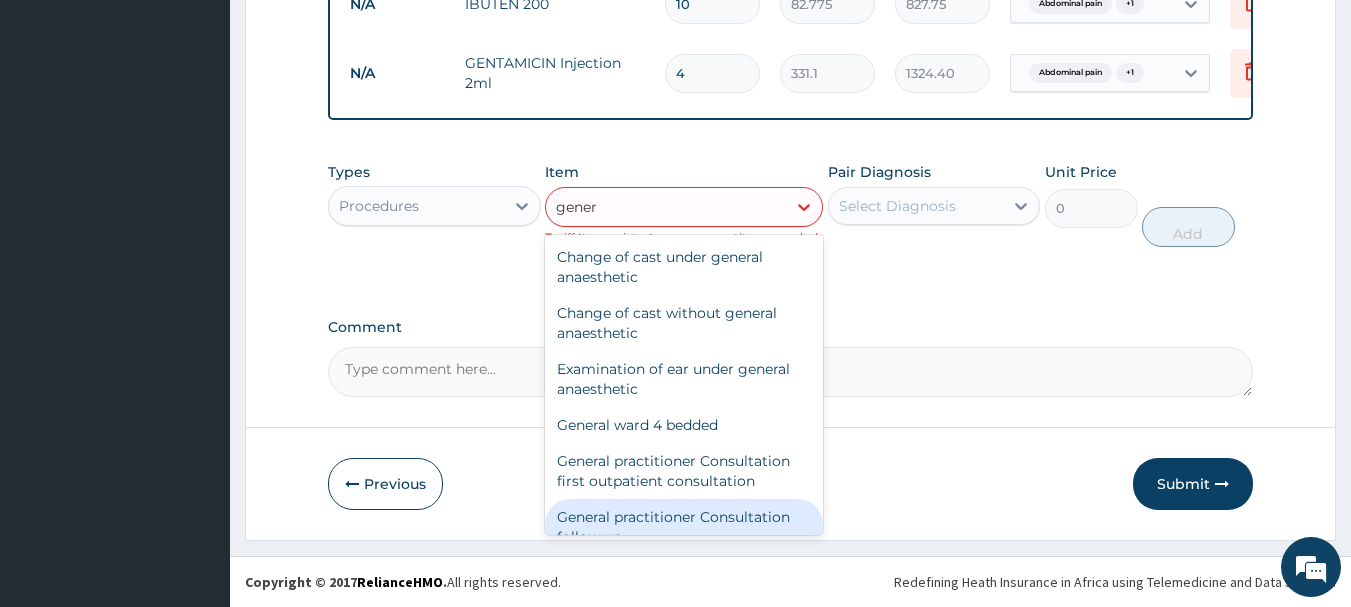 click on "General practitioner Consultation follow up" at bounding box center [684, 527] 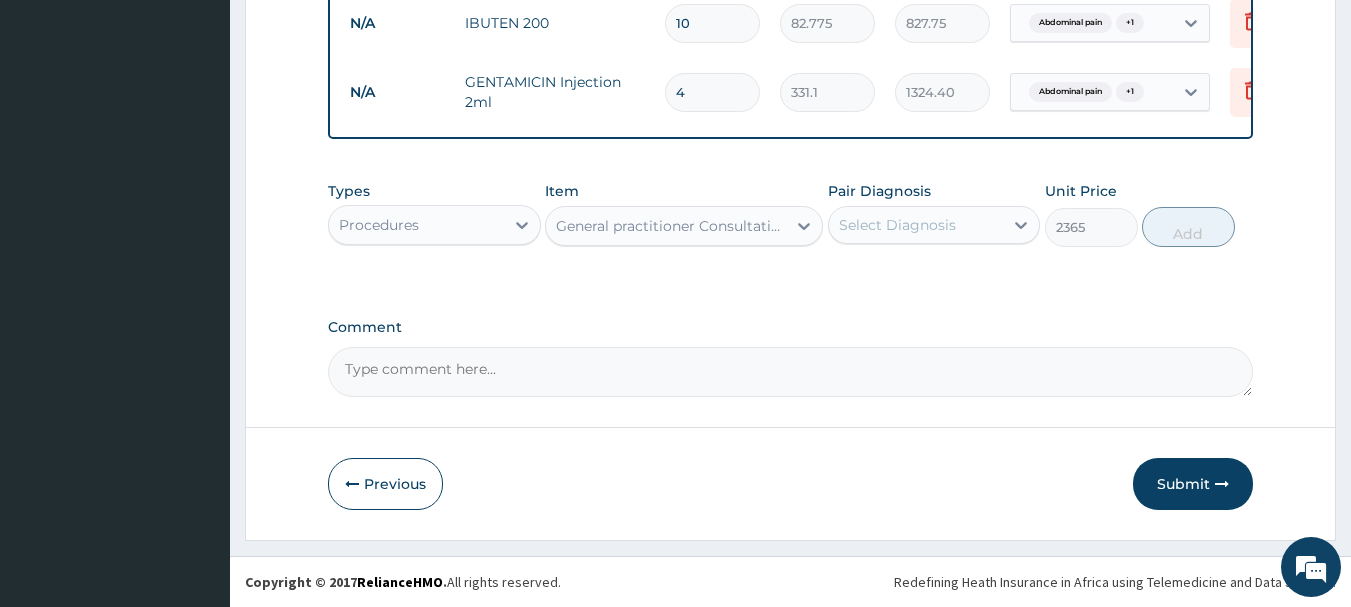 scroll, scrollTop: 1807, scrollLeft: 0, axis: vertical 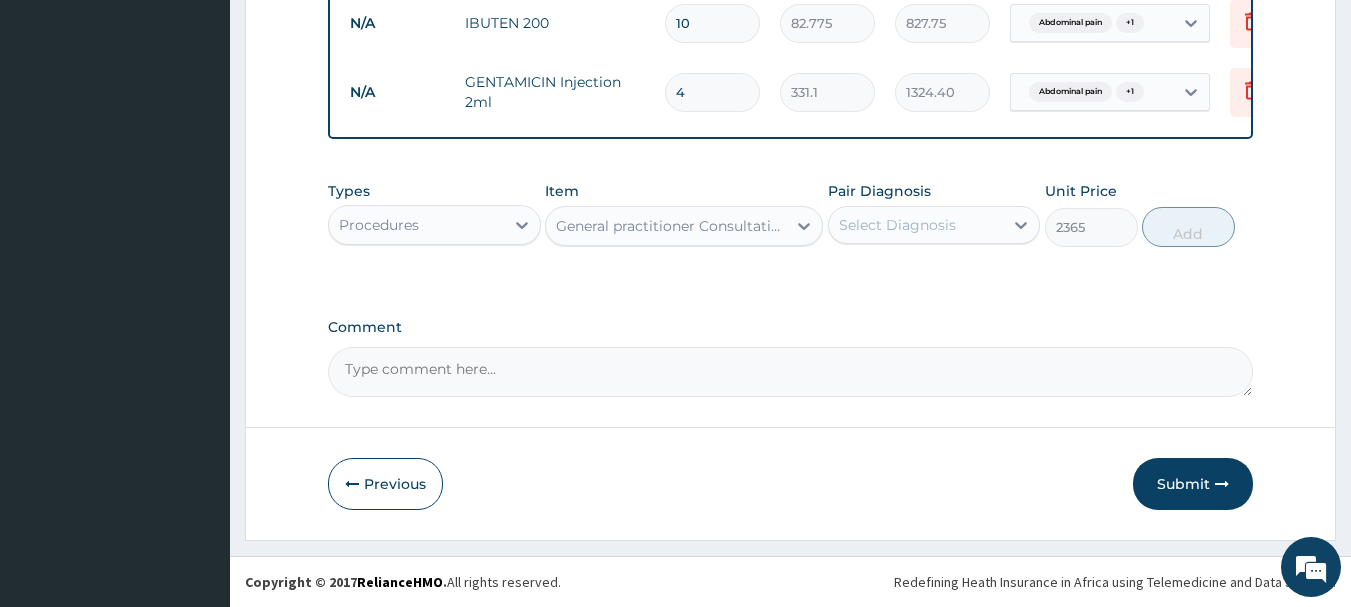 click on "Select Diagnosis" at bounding box center [916, 225] 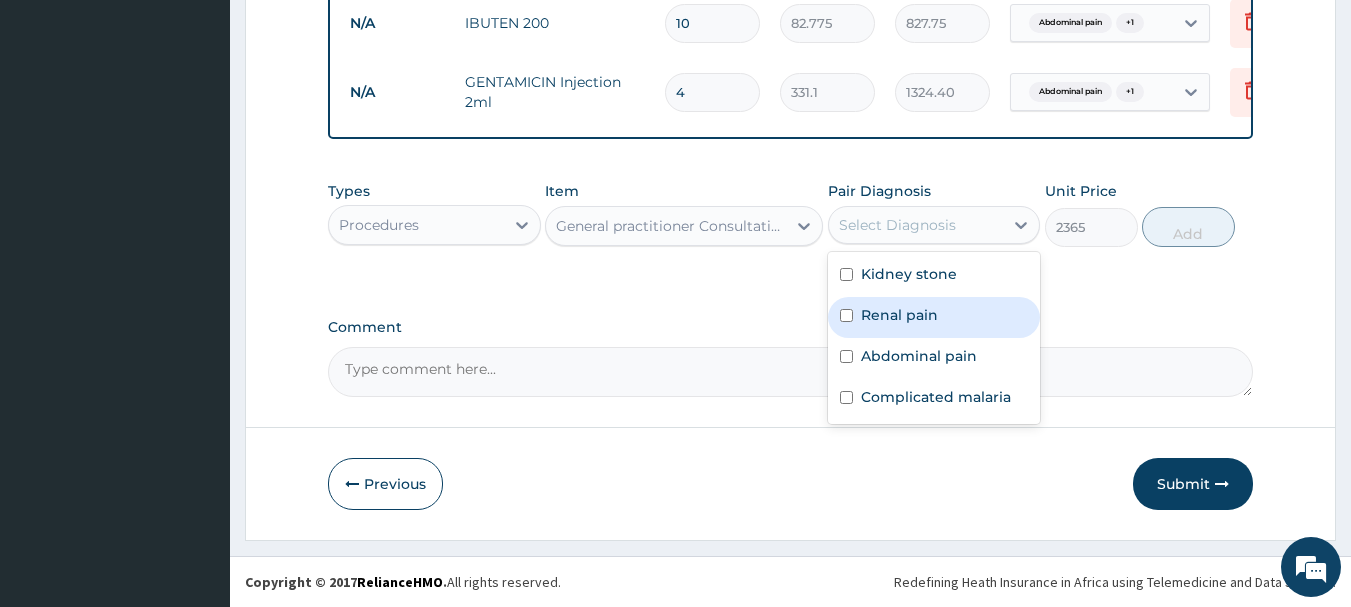 click on "Renal pain" at bounding box center (934, 317) 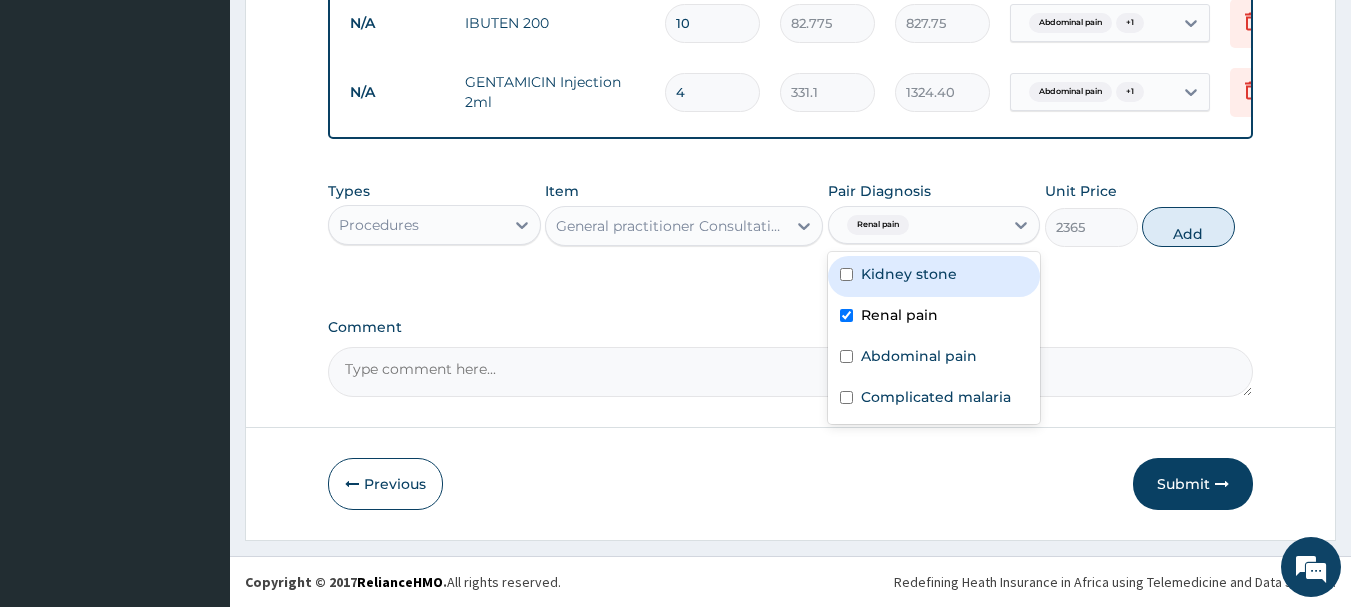 click at bounding box center (846, 274) 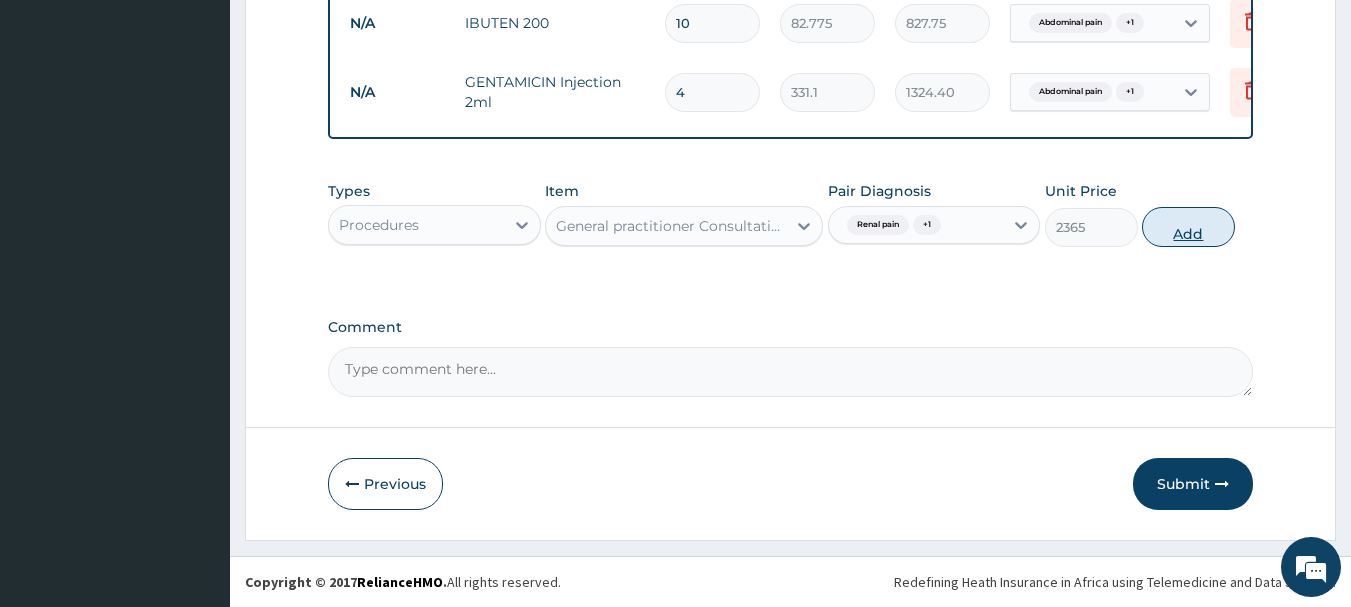 click on "Add" at bounding box center [1188, 227] 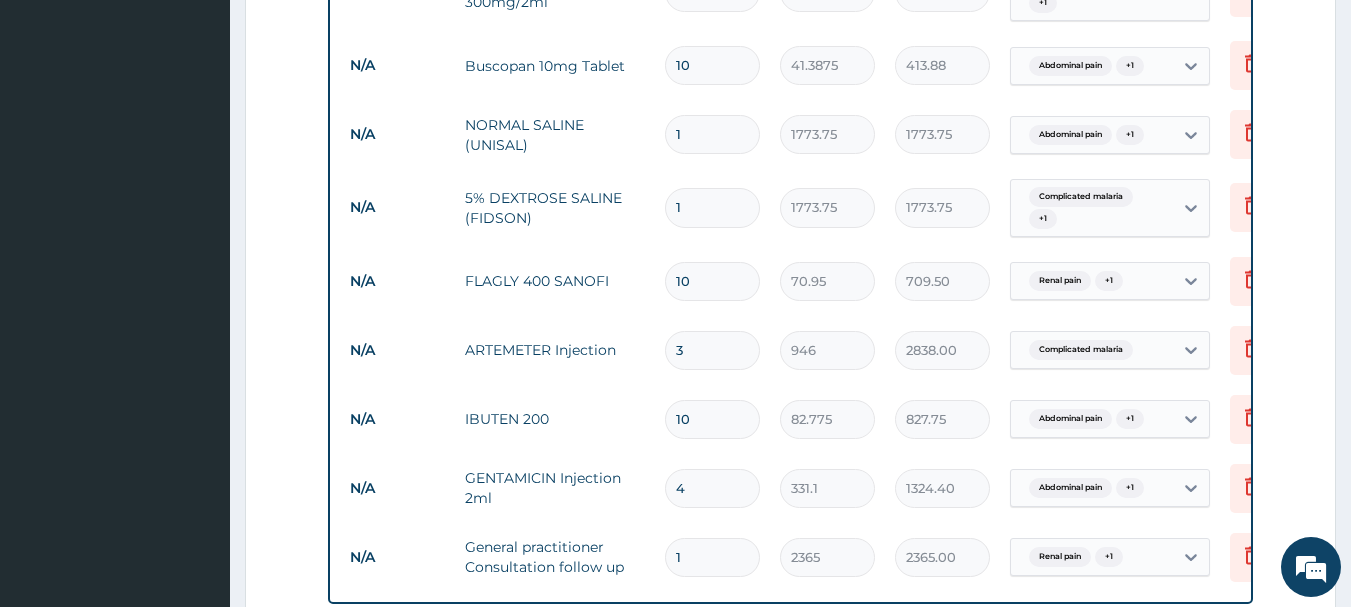 scroll, scrollTop: 1367, scrollLeft: 0, axis: vertical 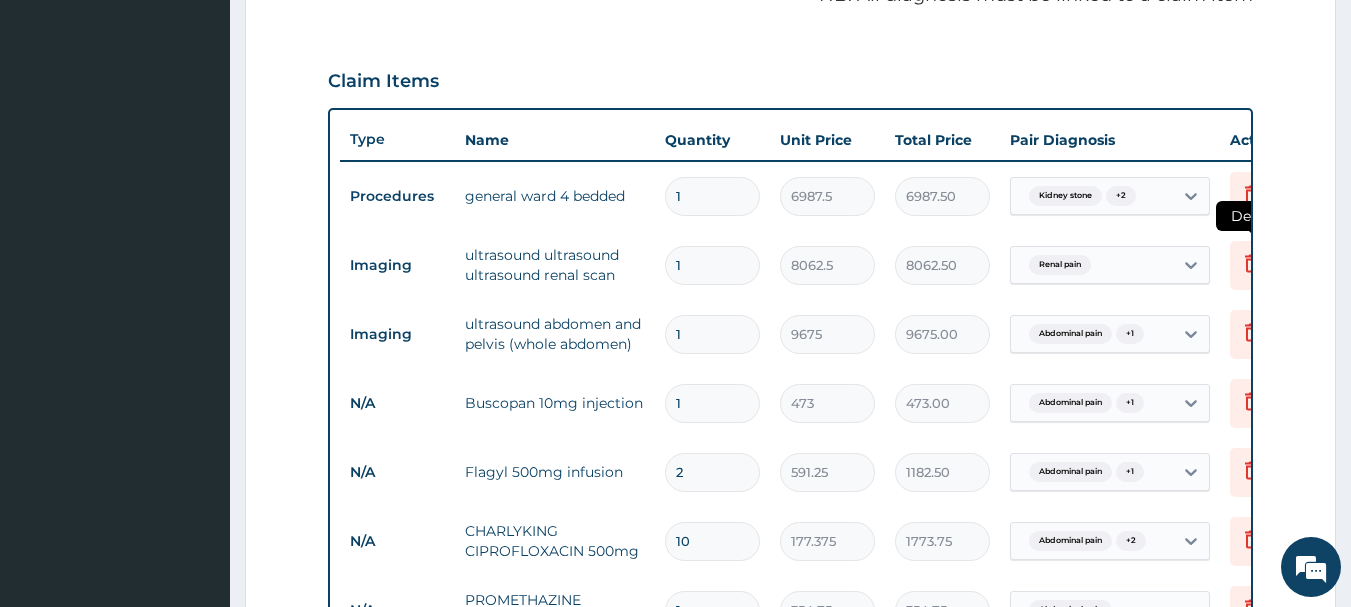 click 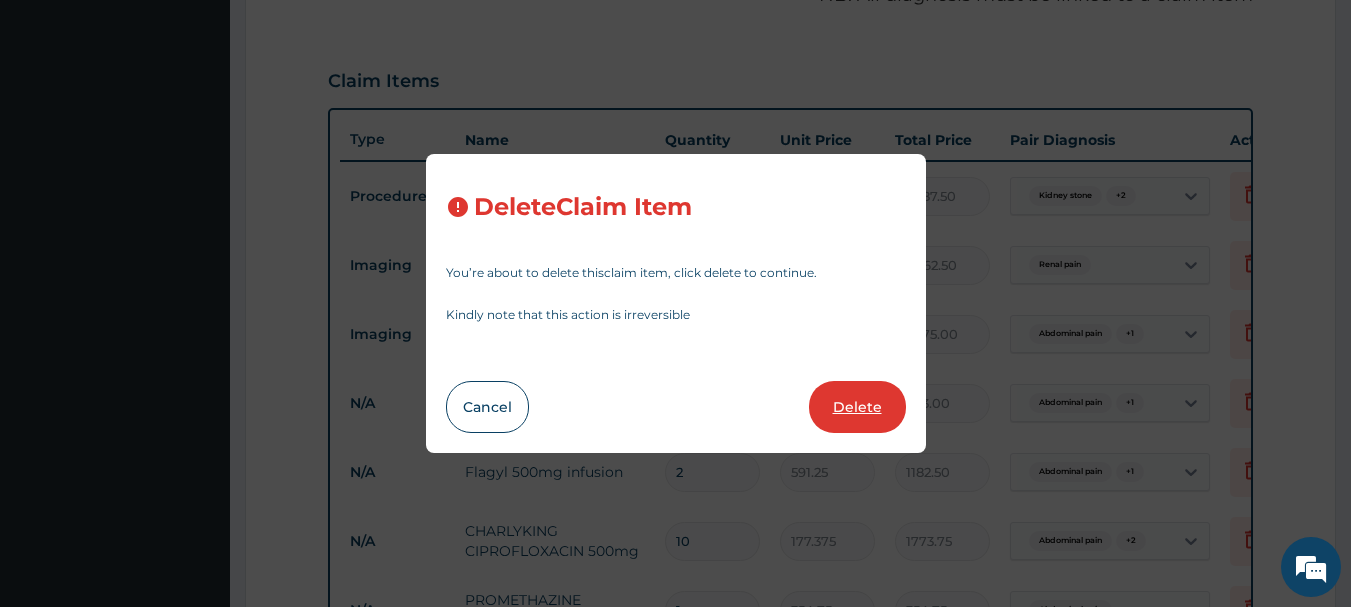 click on "Delete" at bounding box center (857, 407) 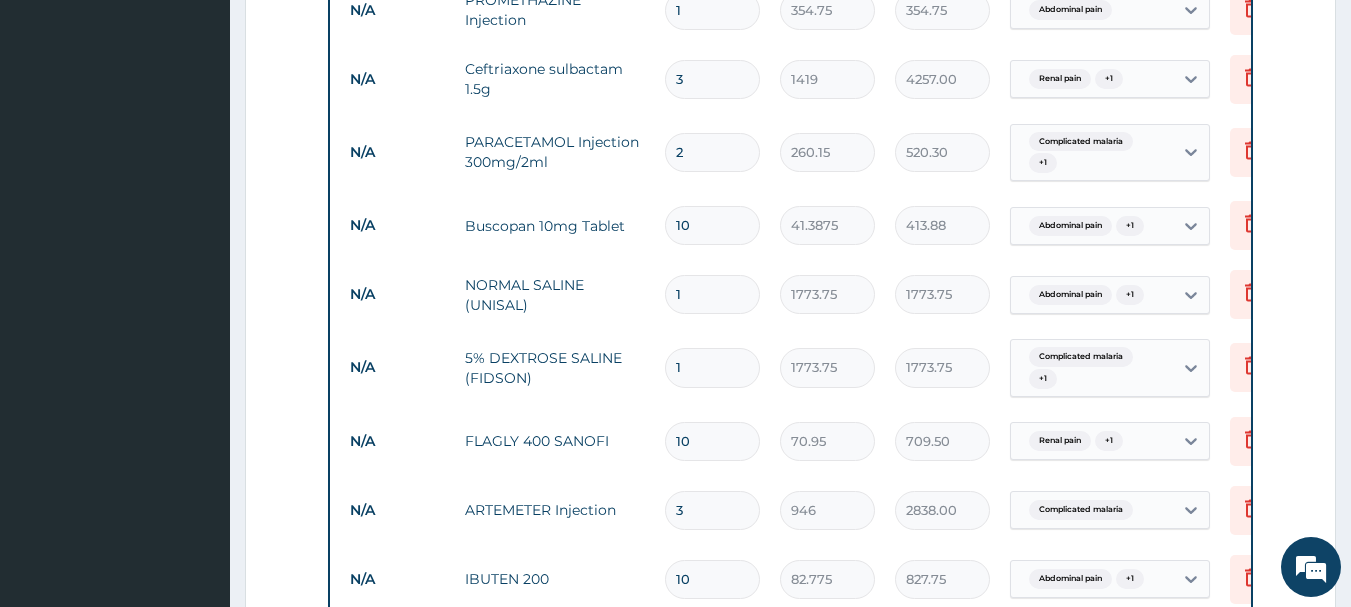 scroll, scrollTop: 1698, scrollLeft: 0, axis: vertical 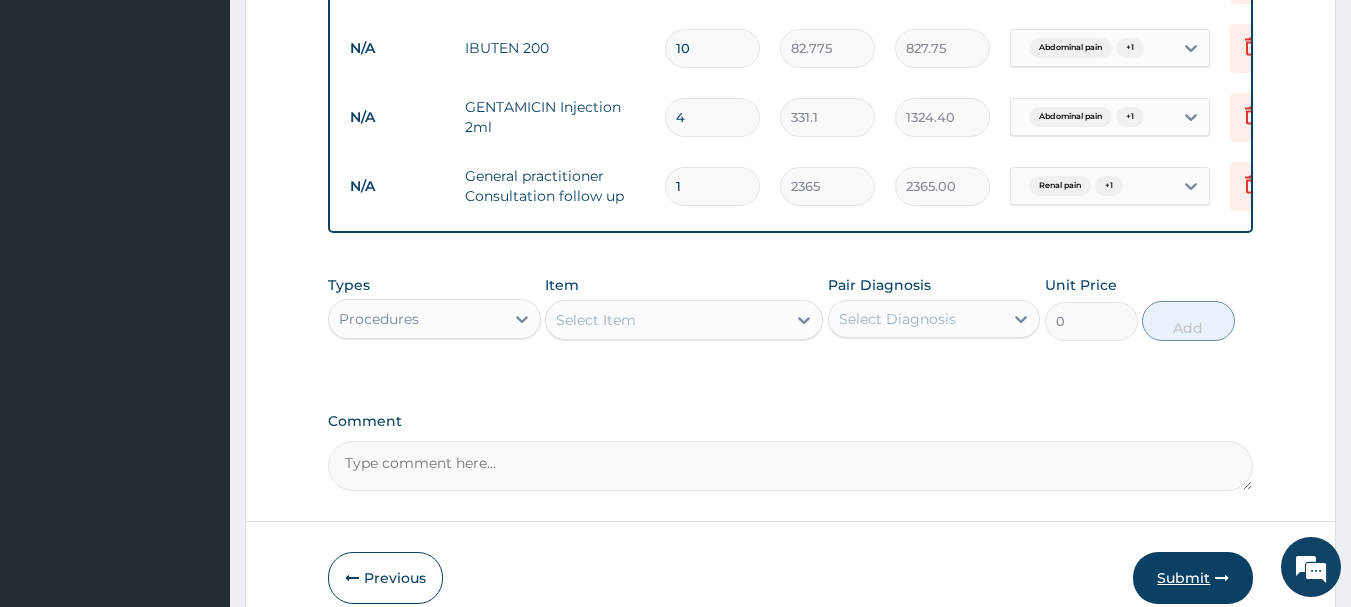 click on "Submit" at bounding box center (1193, 578) 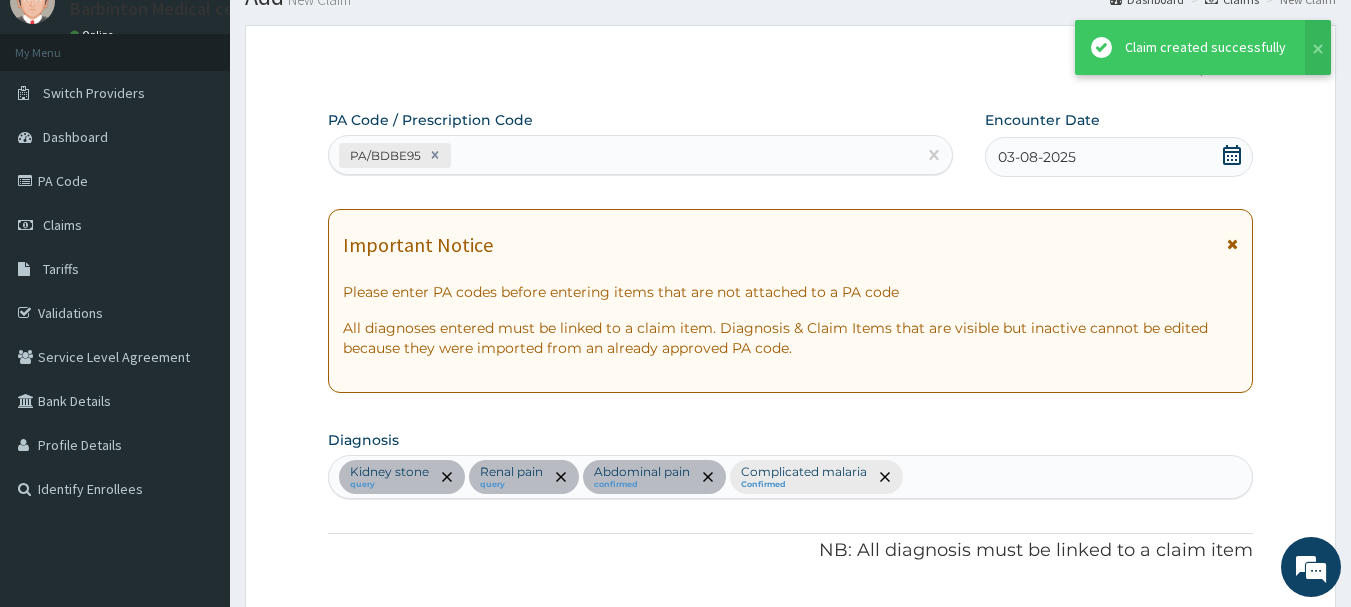 scroll, scrollTop: 1698, scrollLeft: 0, axis: vertical 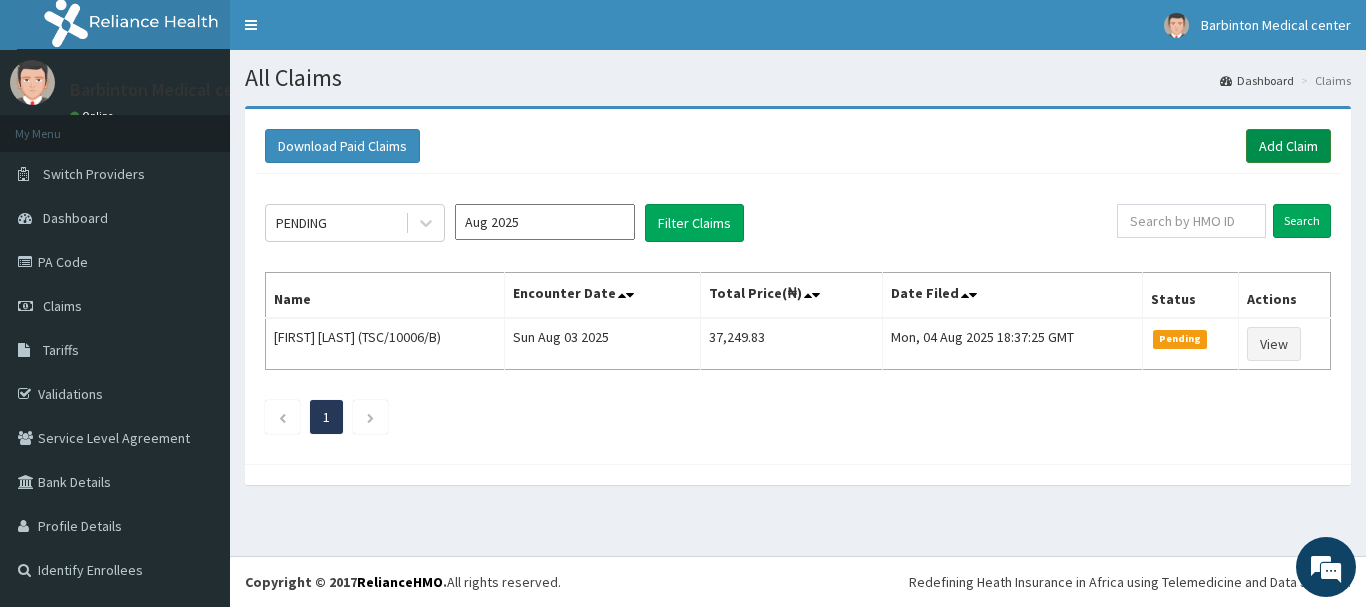 click on "Add Claim" at bounding box center [1288, 146] 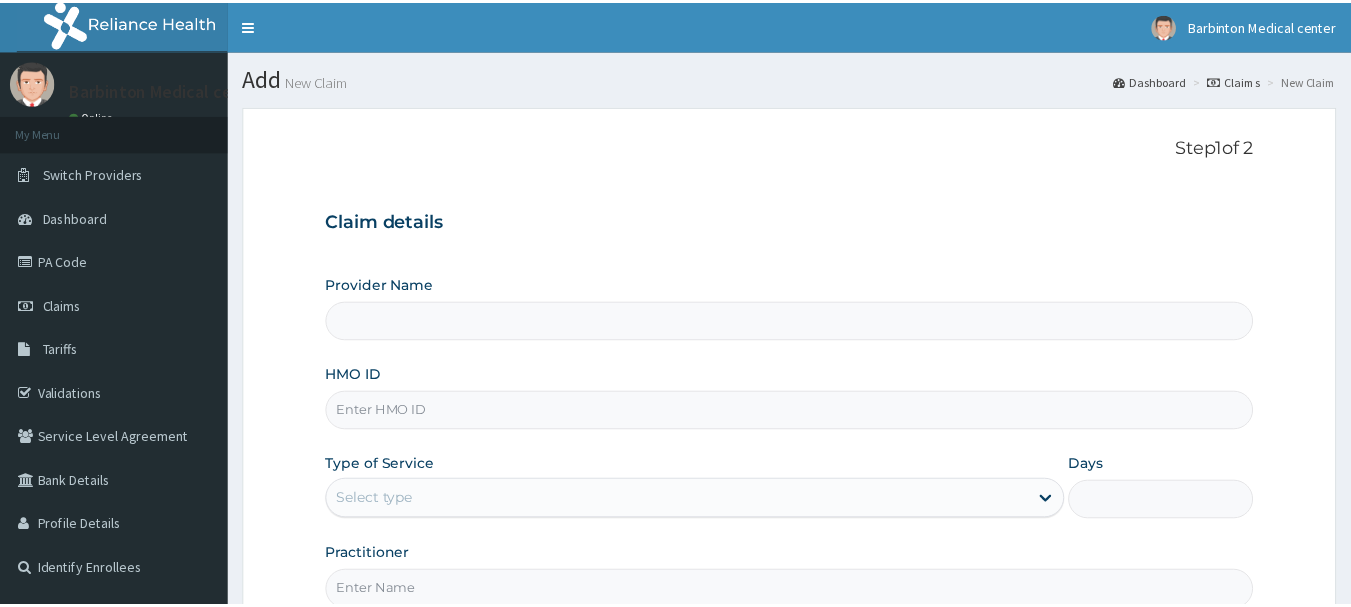 scroll, scrollTop: 0, scrollLeft: 0, axis: both 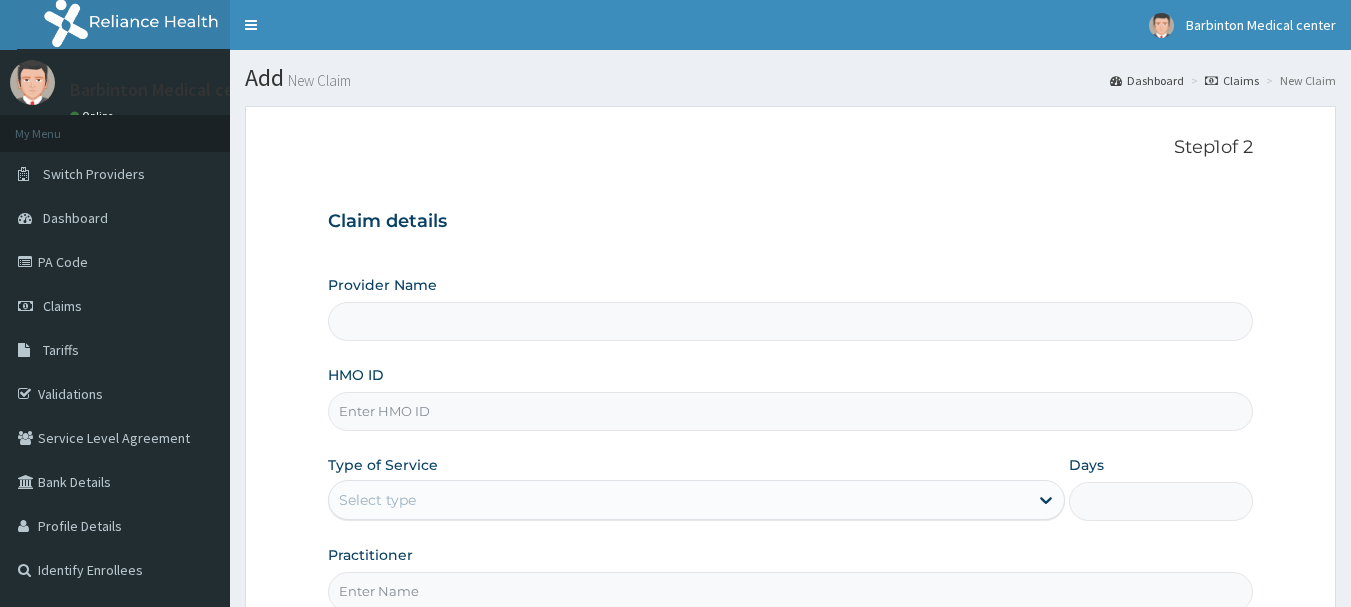 type on "Barbinton Medical Centre, Ketu" 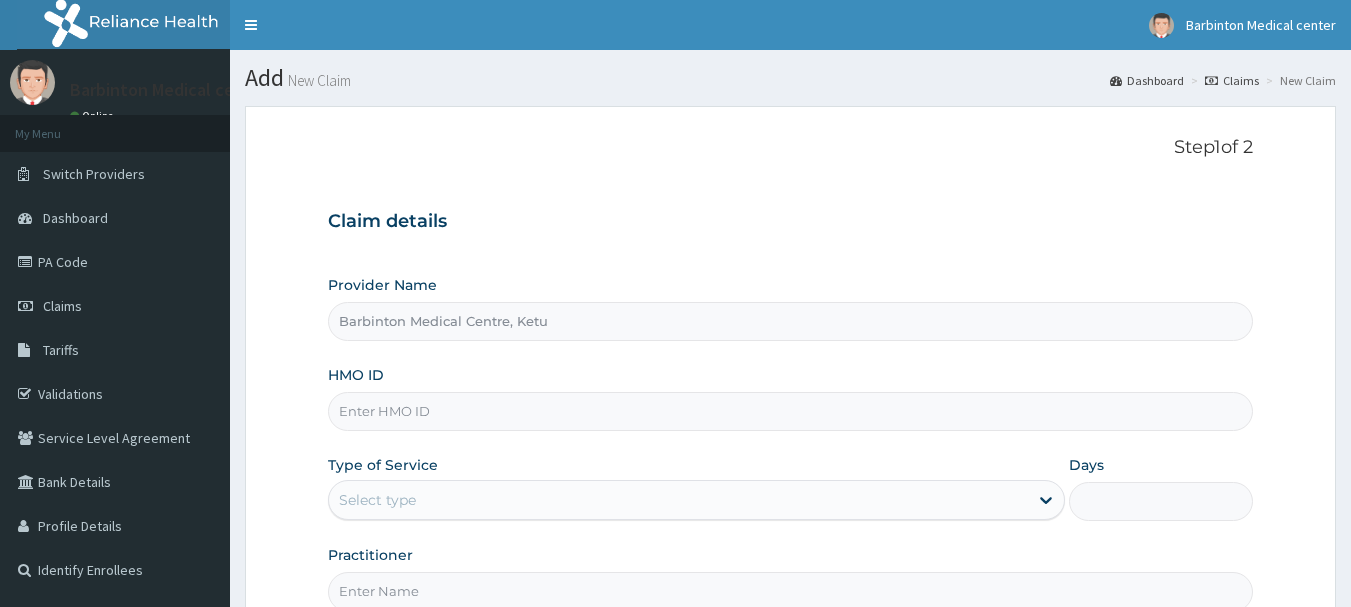 scroll, scrollTop: 0, scrollLeft: 0, axis: both 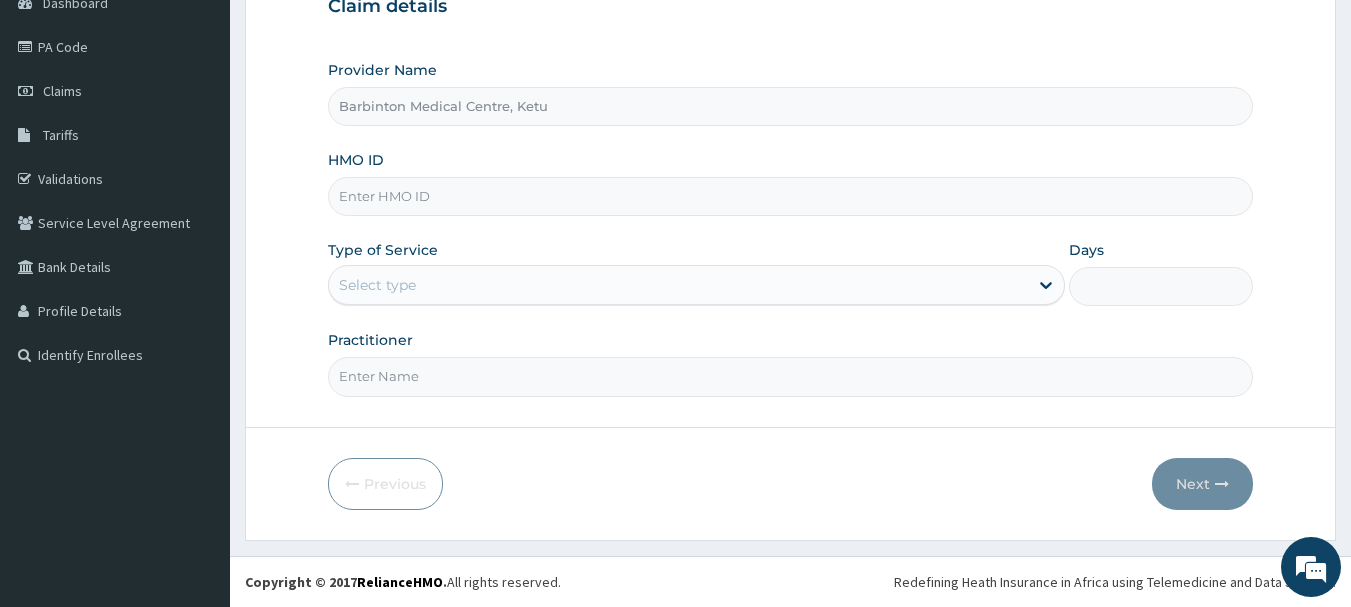 click on "HMO ID" at bounding box center (791, 196) 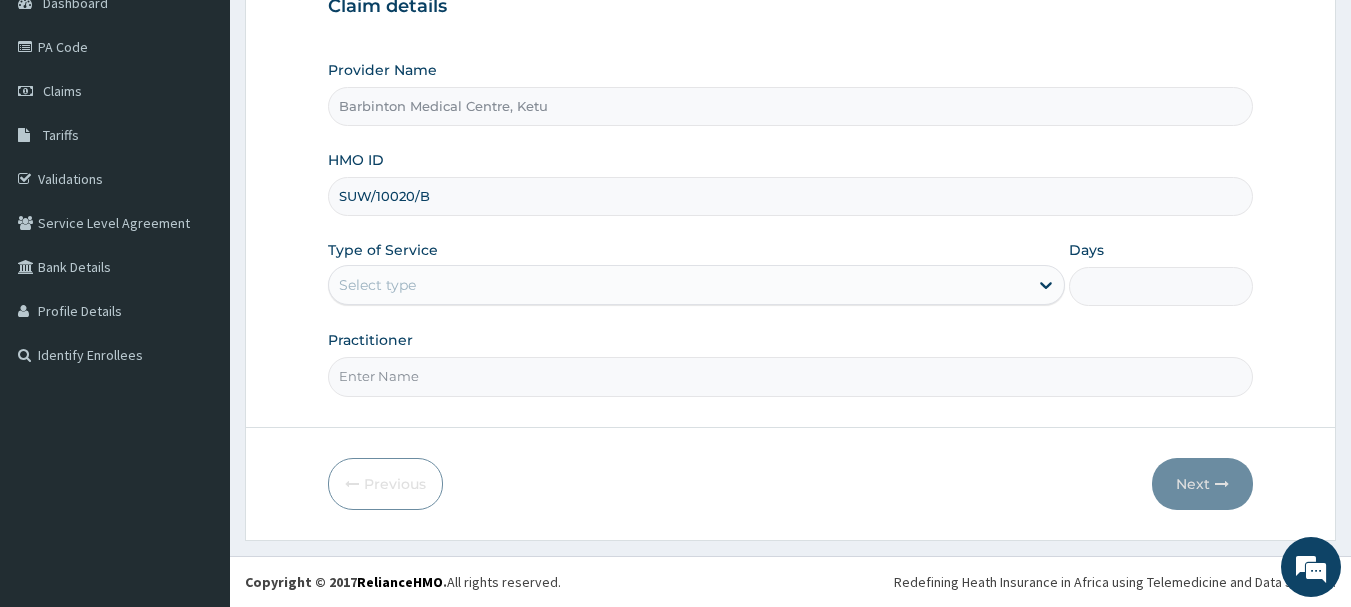type on "SUW/10020/B" 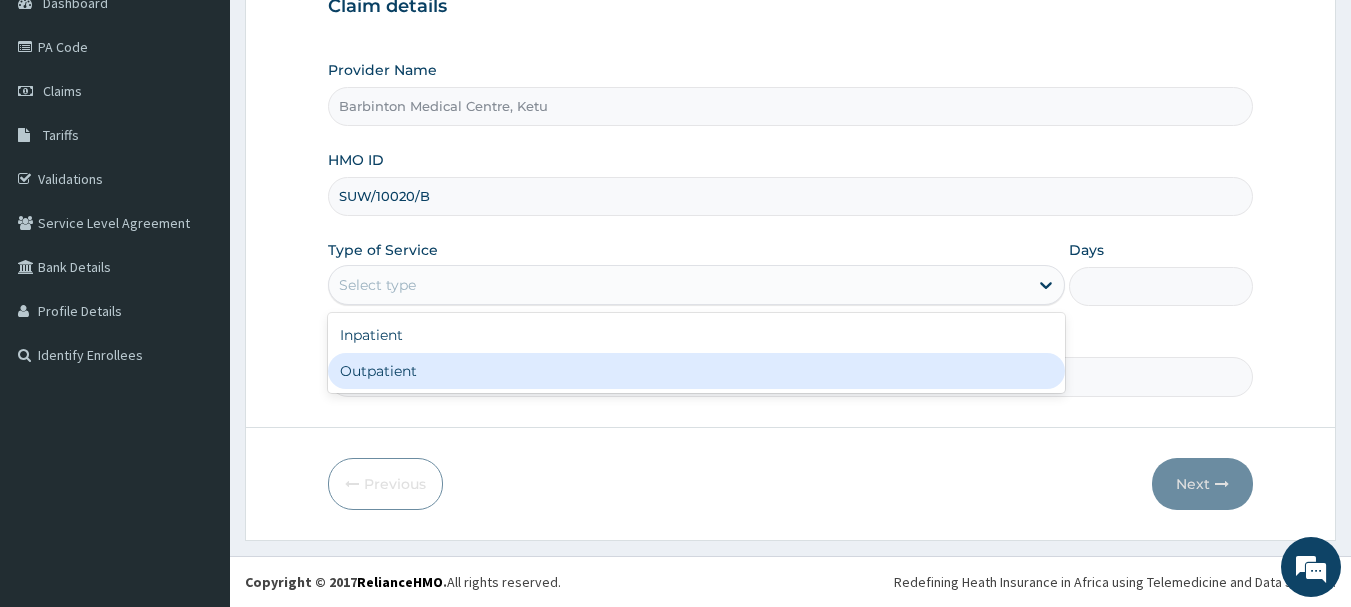 click on "Outpatient" at bounding box center [696, 371] 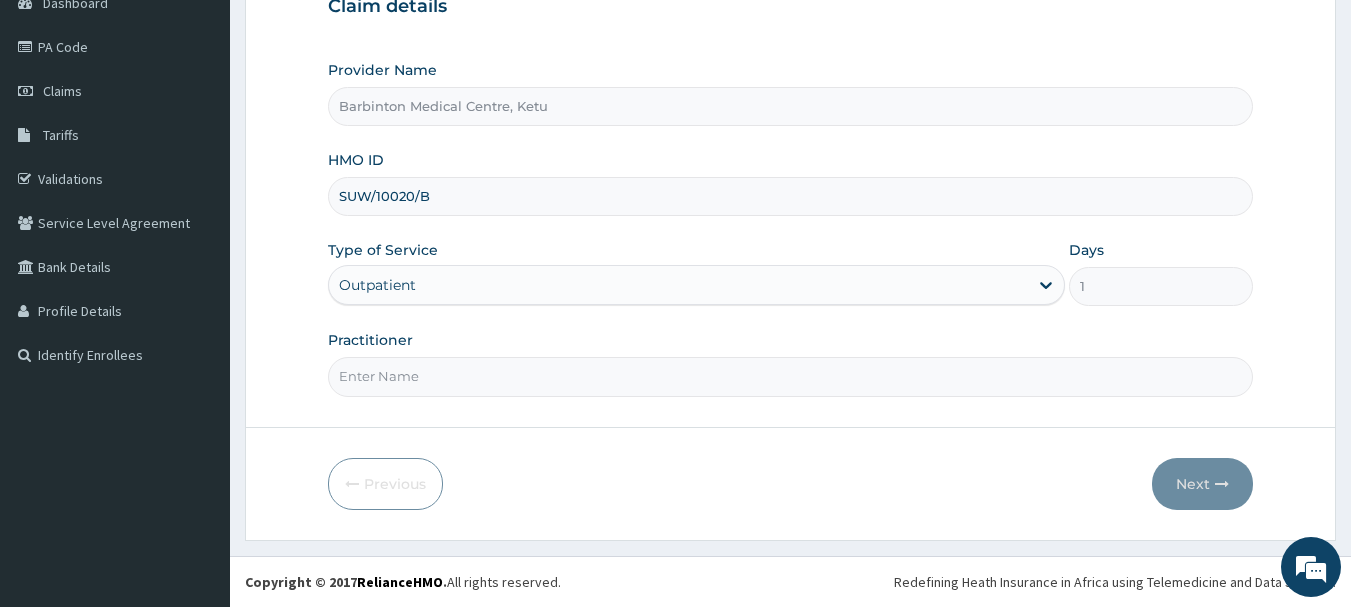 click on "Practitioner" at bounding box center (791, 376) 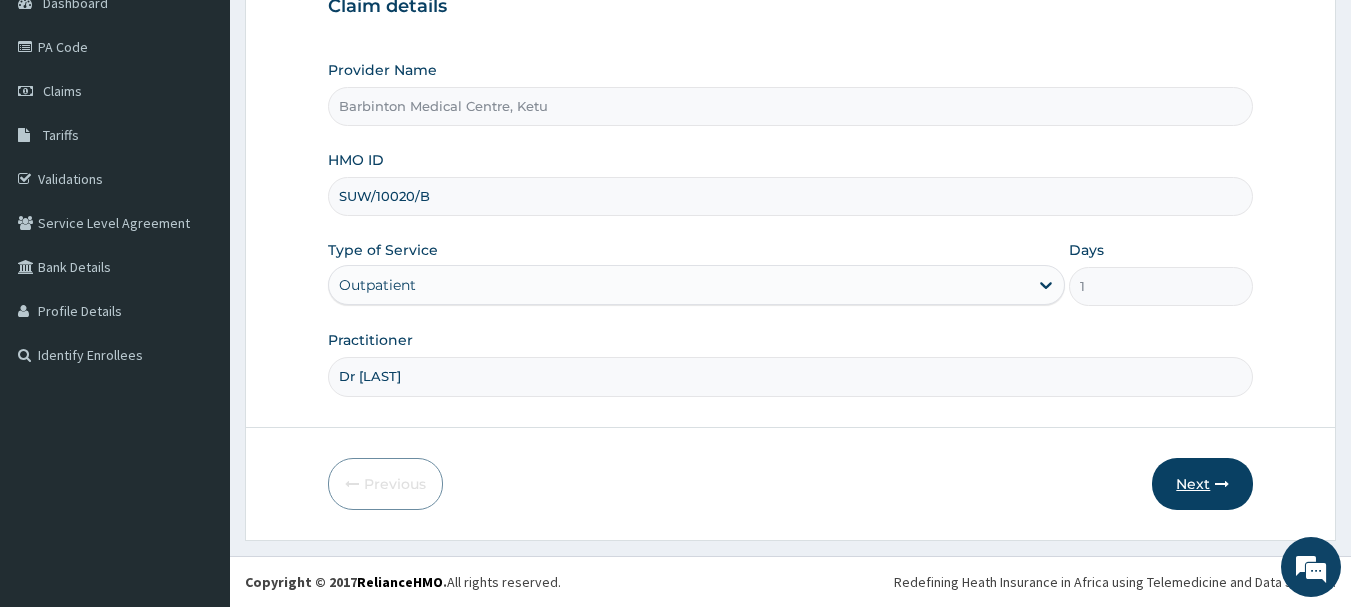 type on "Dr Noble" 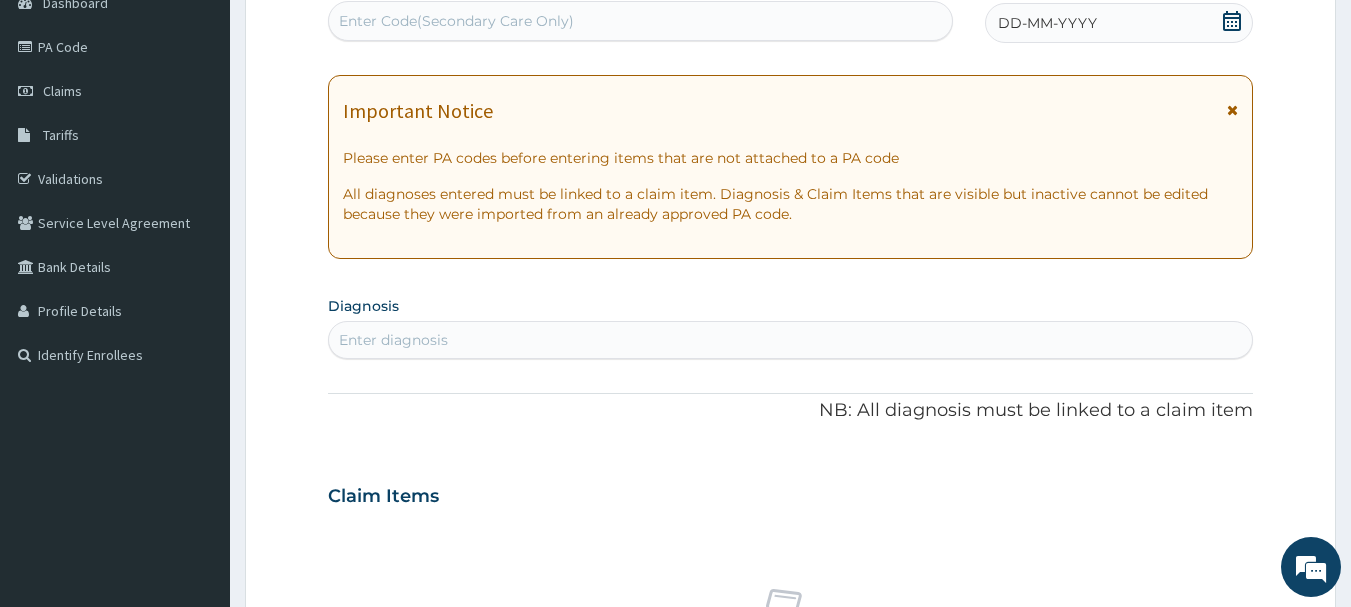 click 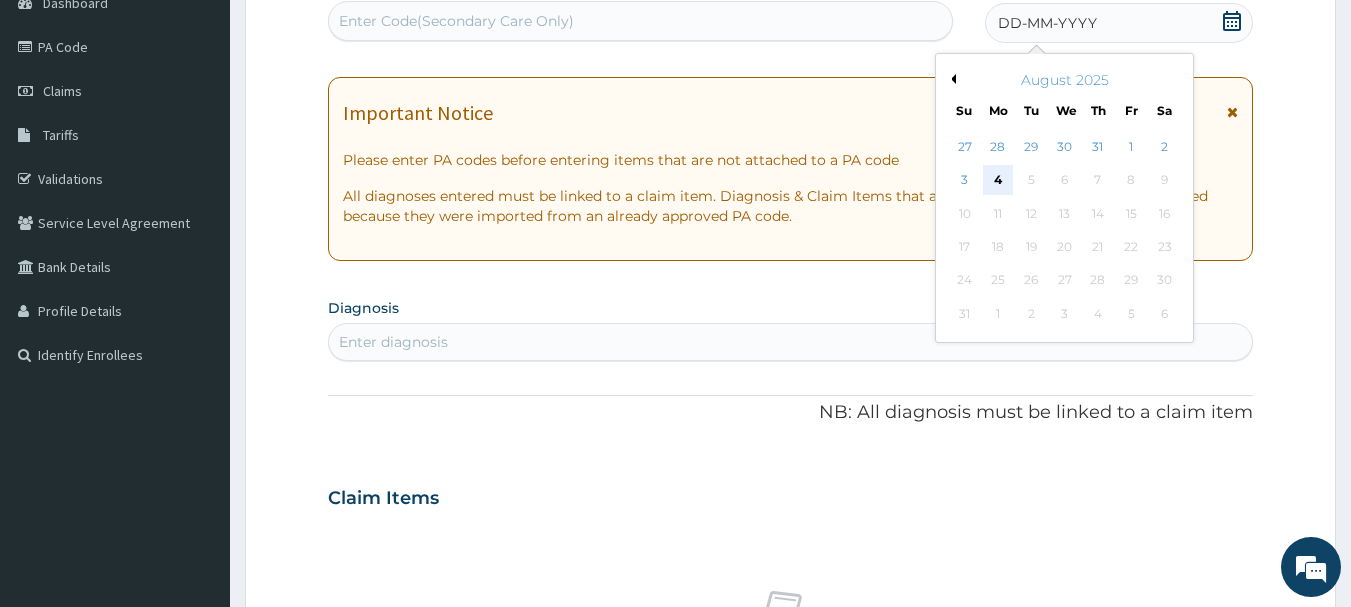 click on "4" at bounding box center [998, 181] 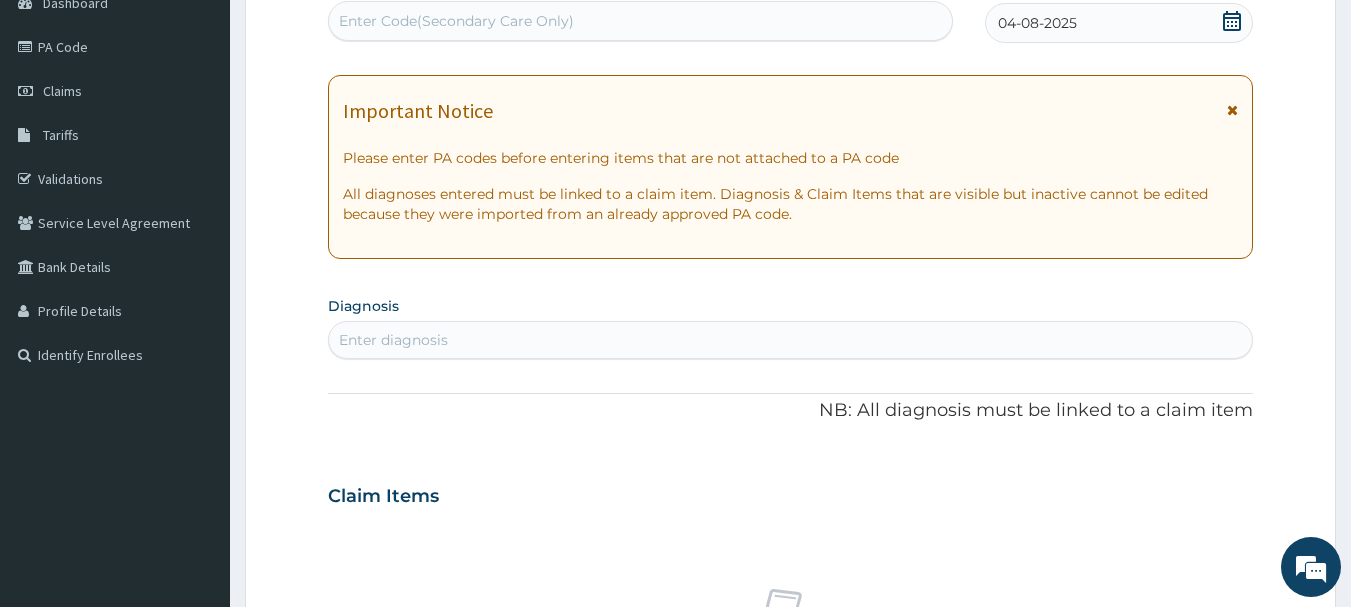 click on "Enter diagnosis" at bounding box center (791, 340) 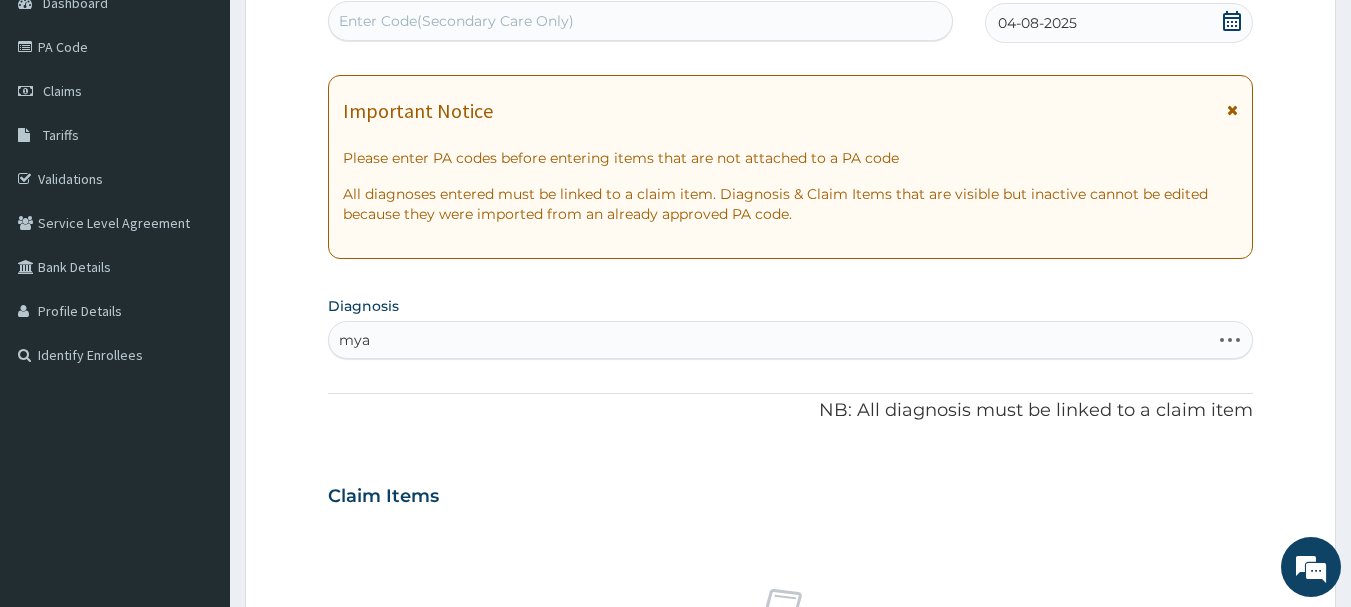 type on "myal" 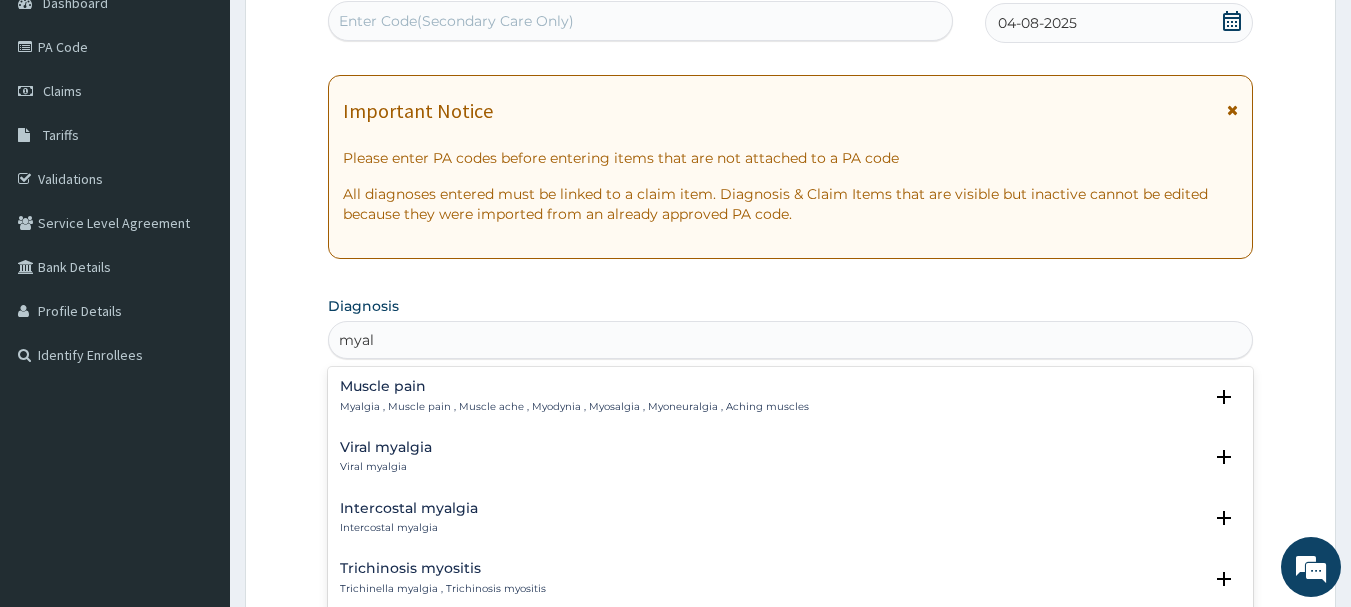 click on "Myalgia , Muscle pain , Muscle ache , Myodynia , Myosalgia , Myoneuralgia , Aching muscles" at bounding box center [574, 407] 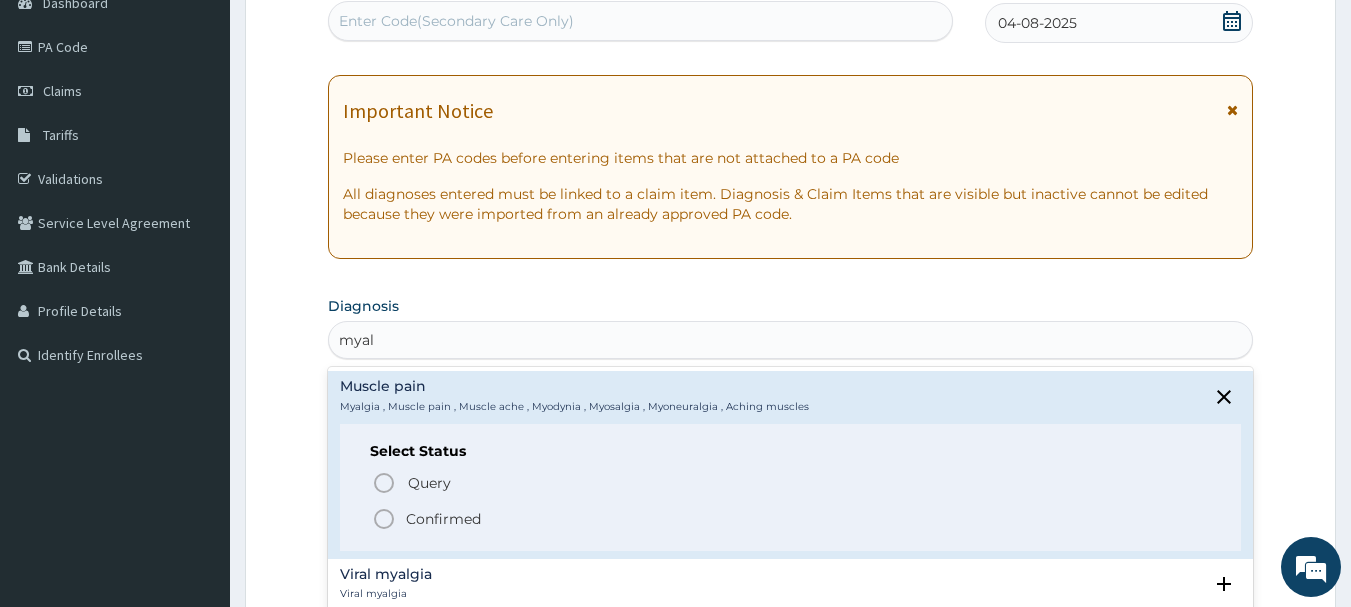 click 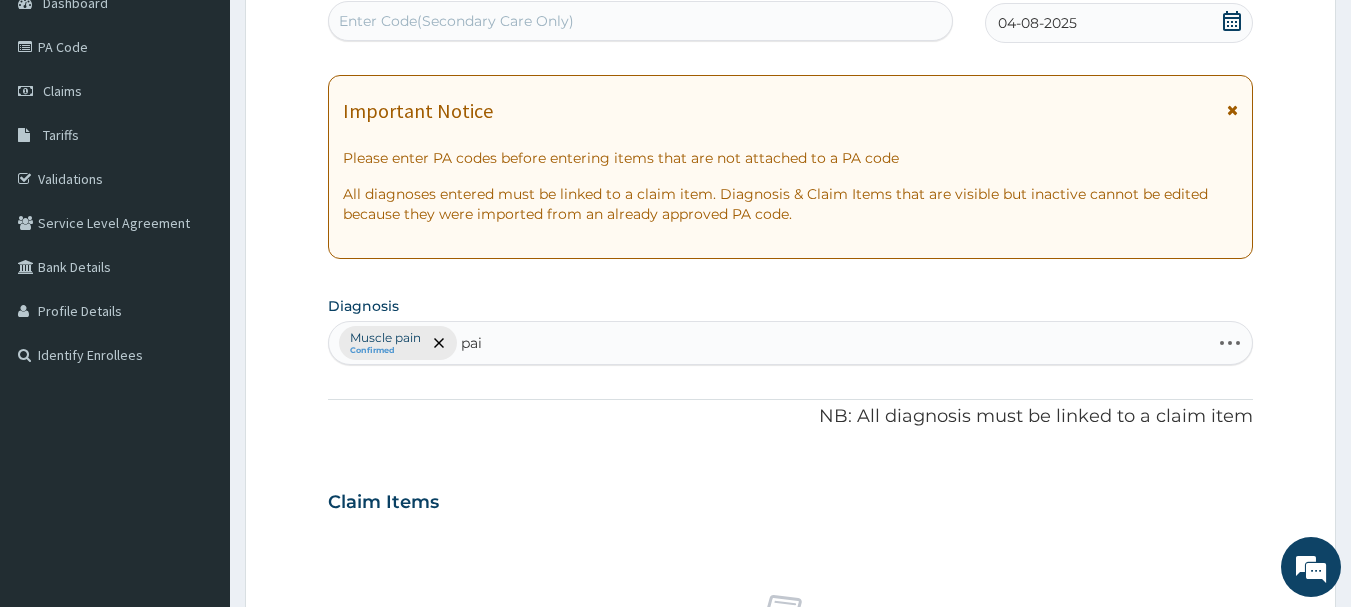 type on "pain" 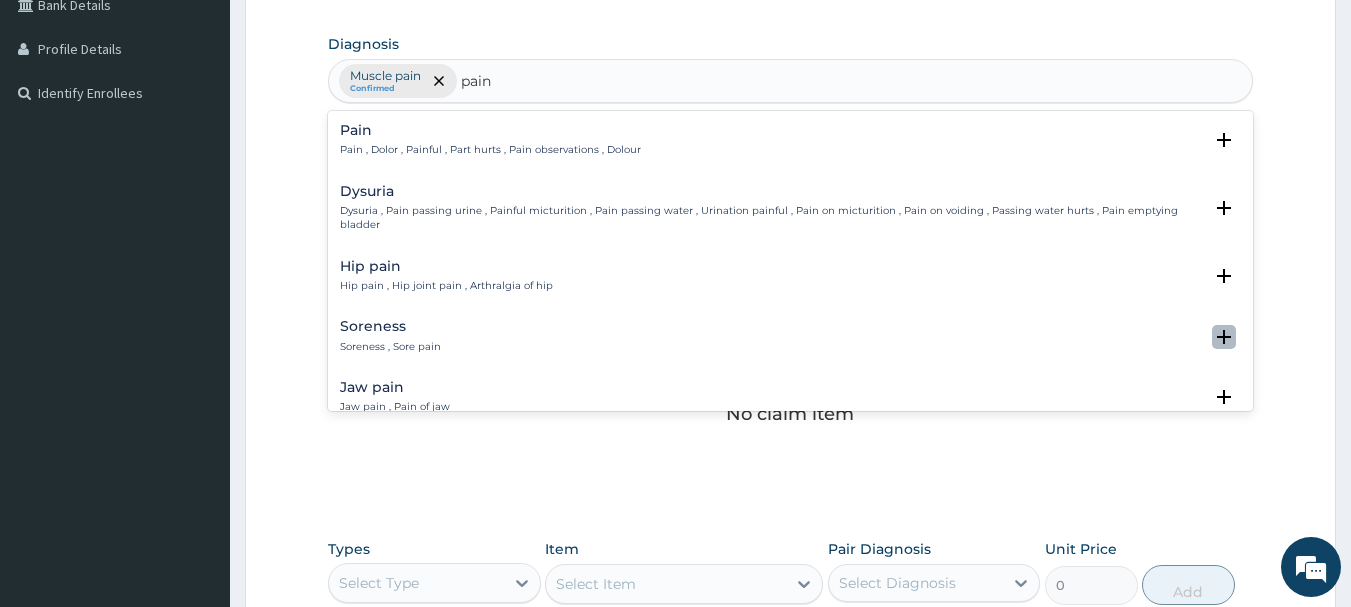 scroll, scrollTop: 495, scrollLeft: 0, axis: vertical 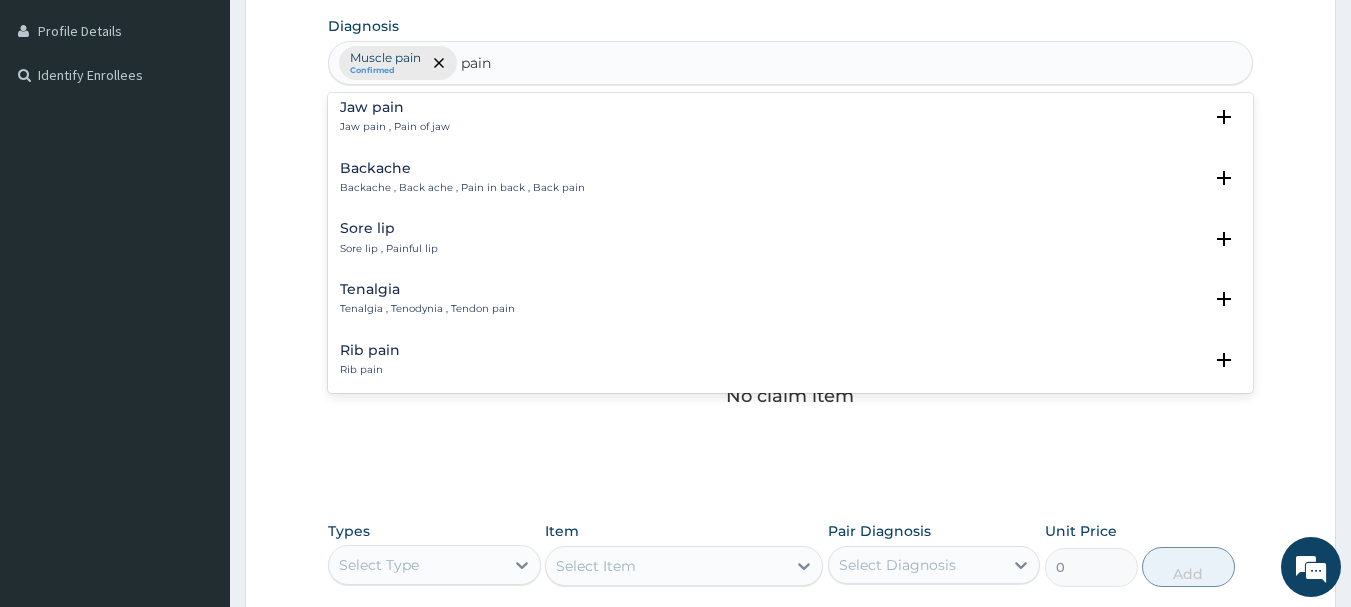 click on "Backache , Back ache , Pain in back , Back pain" at bounding box center (462, 188) 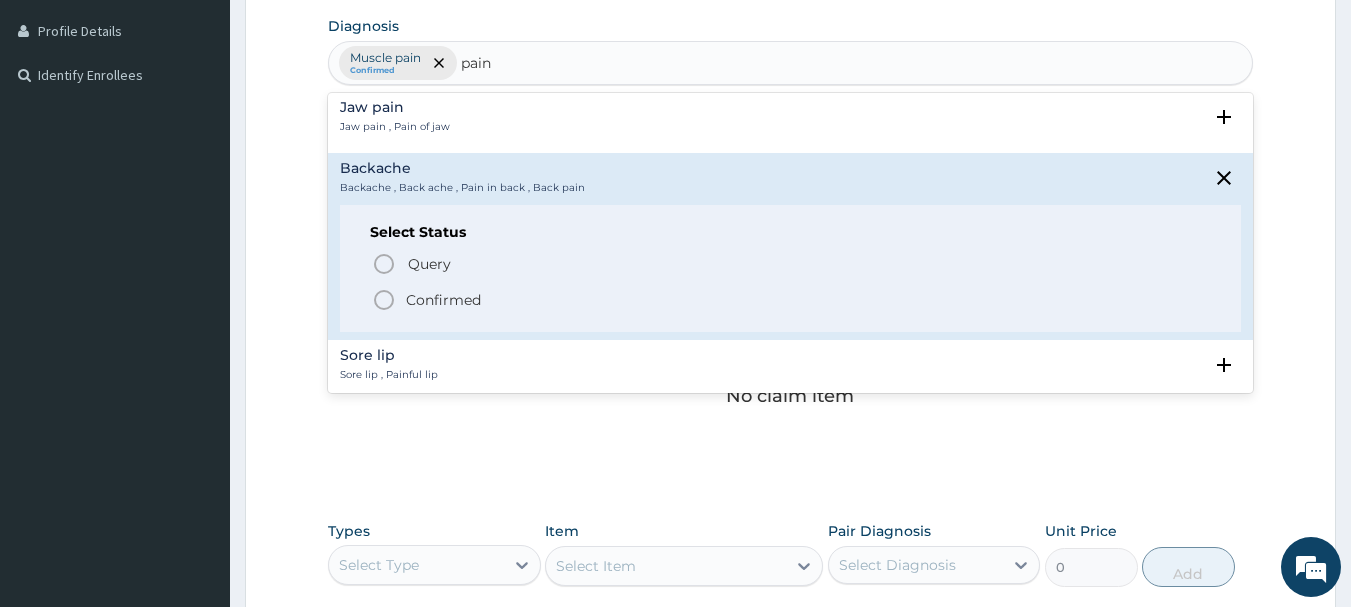 click 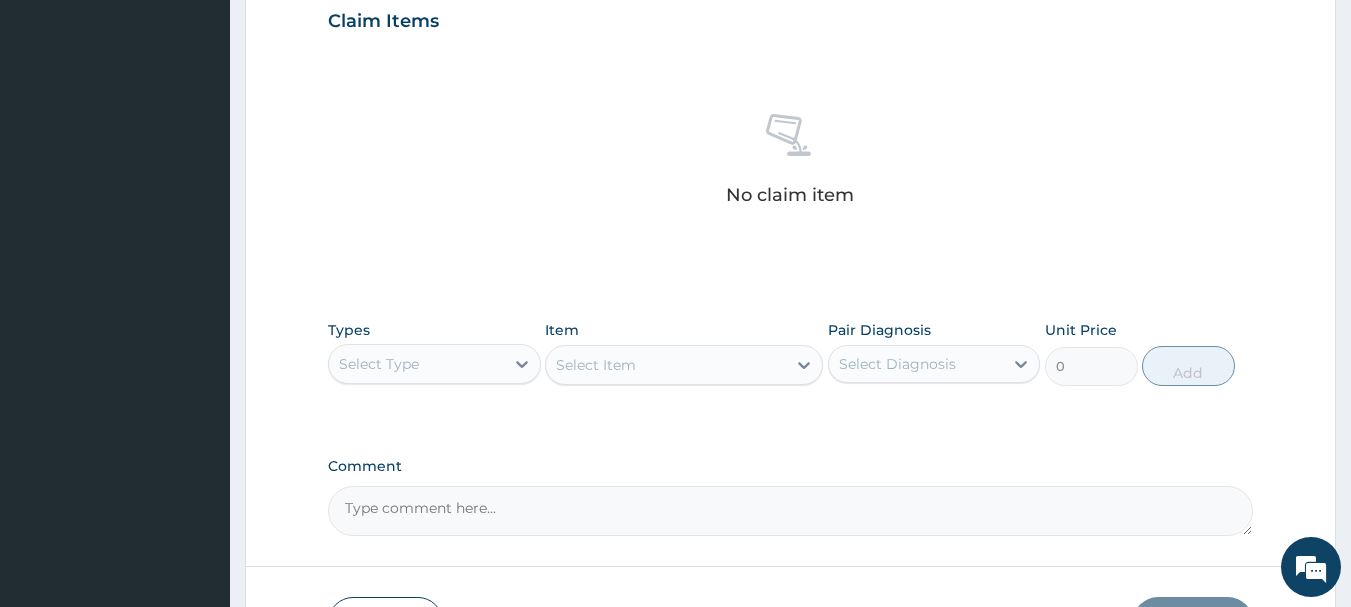scroll, scrollTop: 735, scrollLeft: 0, axis: vertical 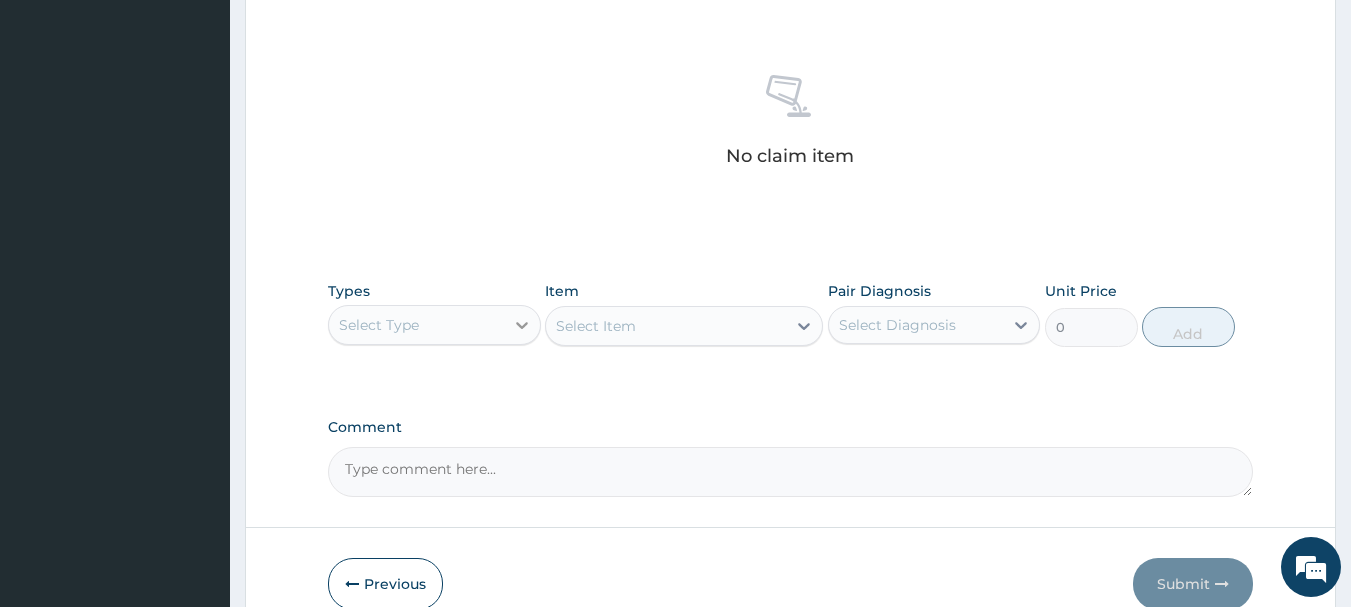 click at bounding box center [522, 325] 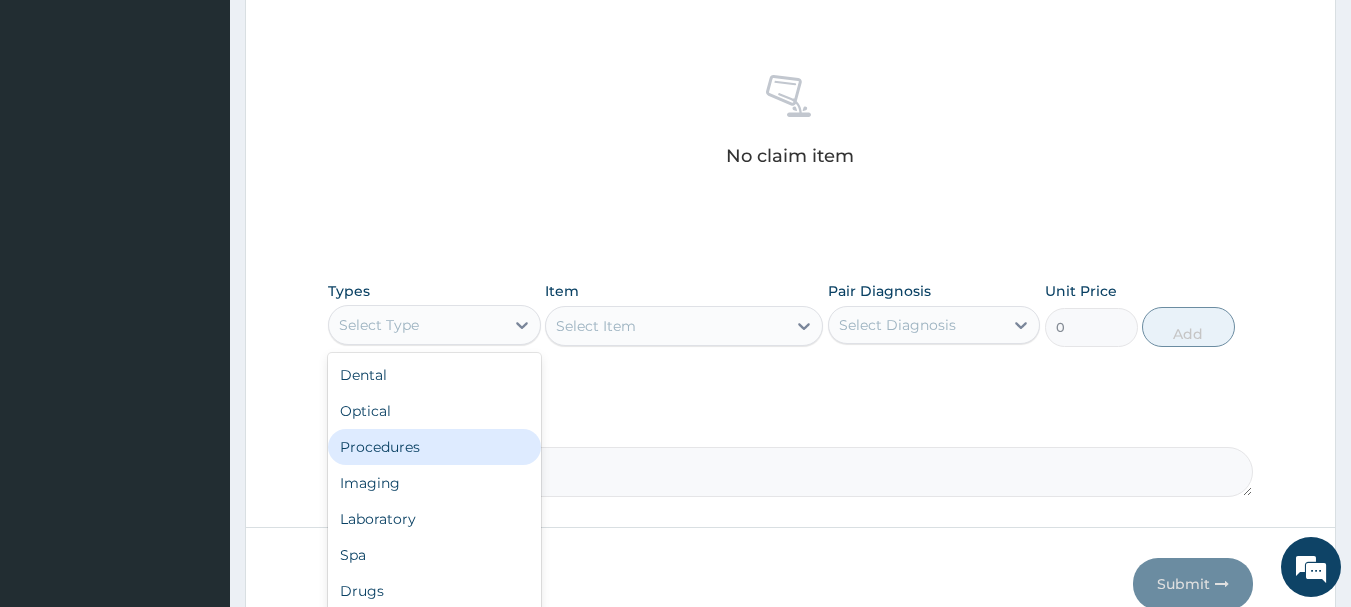 click on "Procedures" at bounding box center [434, 447] 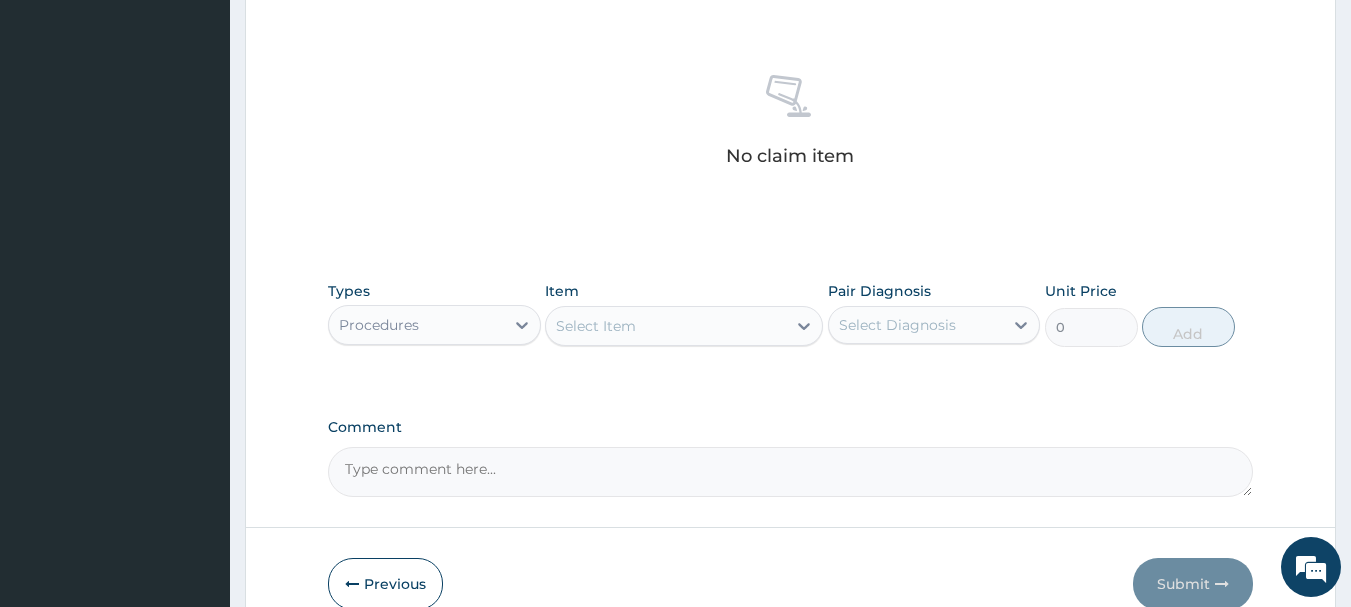 click on "Select Item" at bounding box center [666, 326] 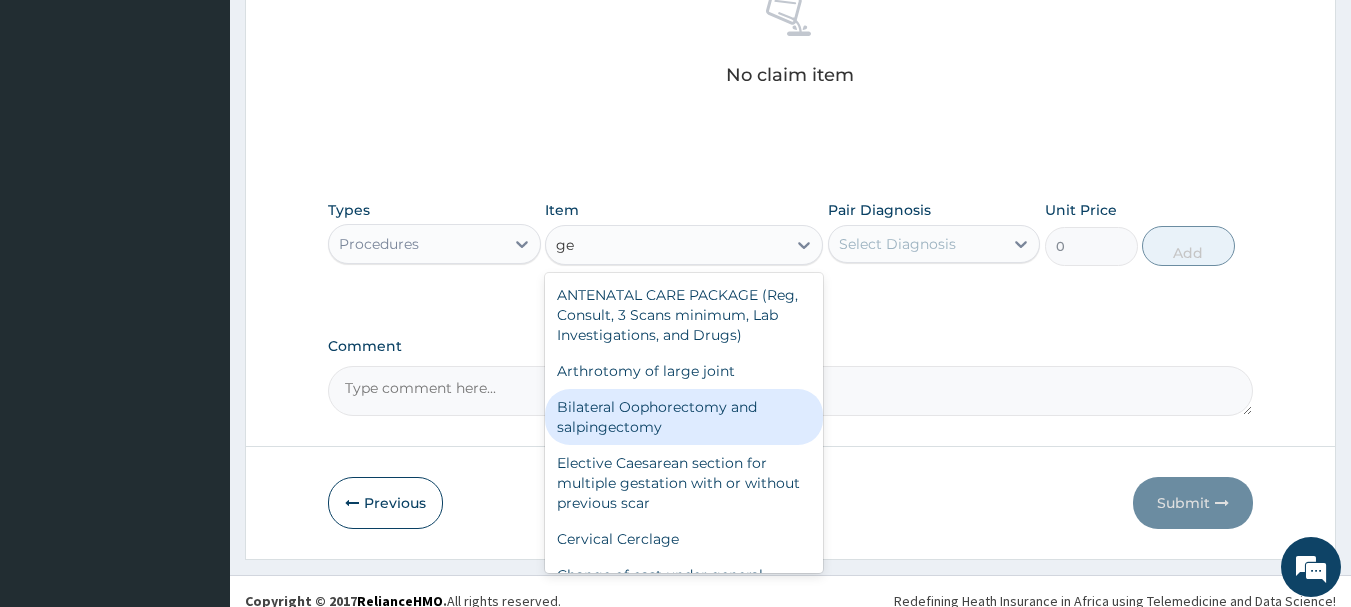 scroll, scrollTop: 835, scrollLeft: 0, axis: vertical 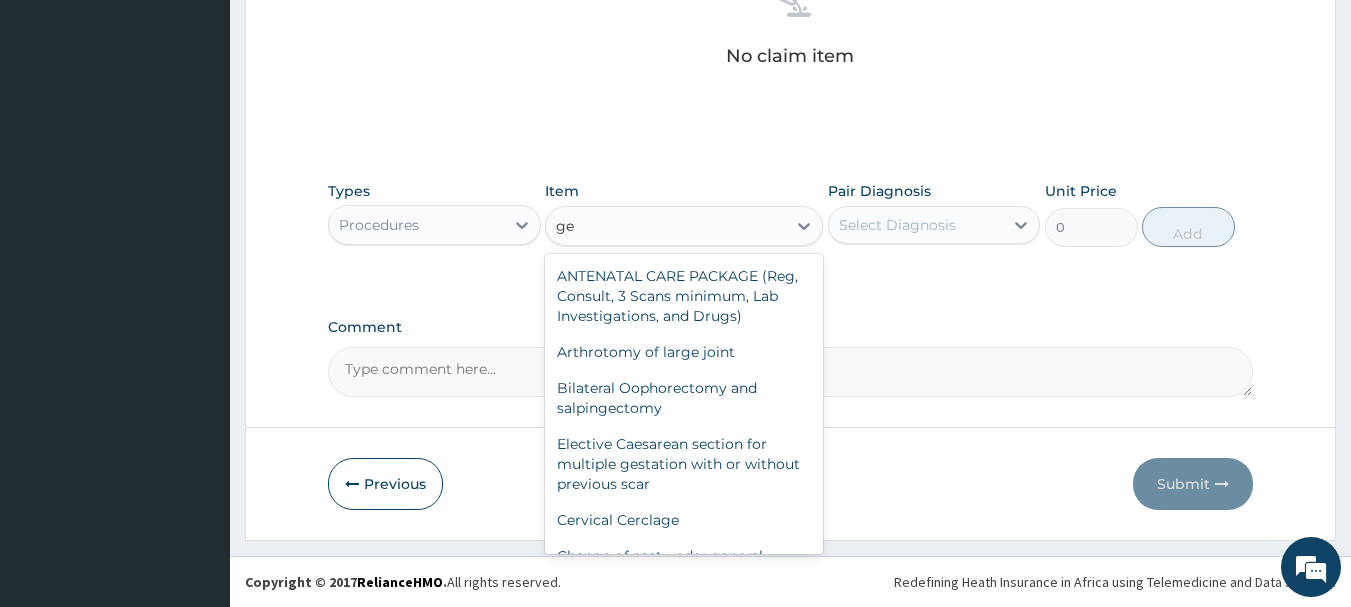 type on "g" 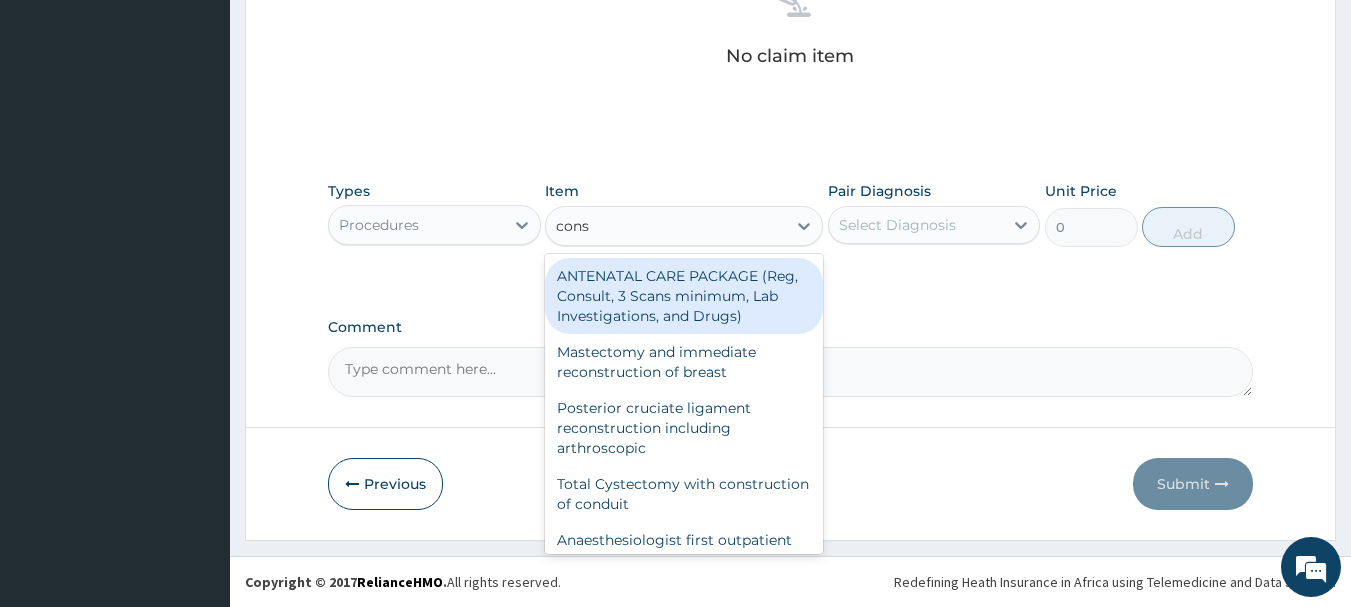 type on "consu" 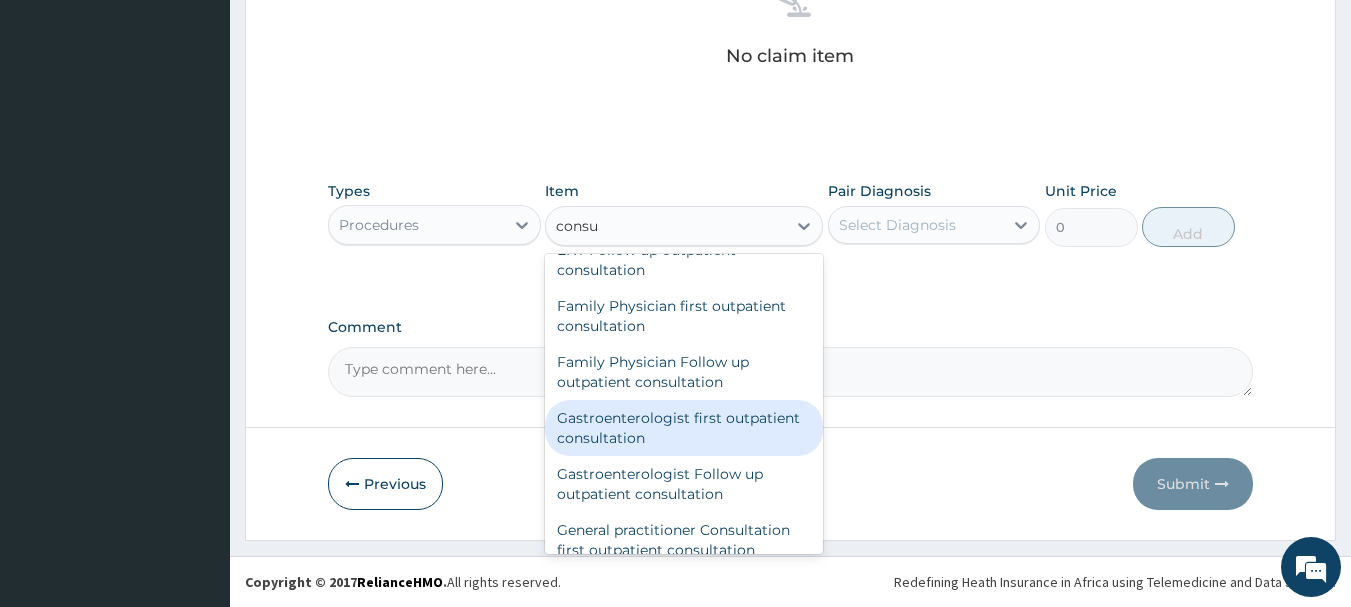 scroll, scrollTop: 906, scrollLeft: 0, axis: vertical 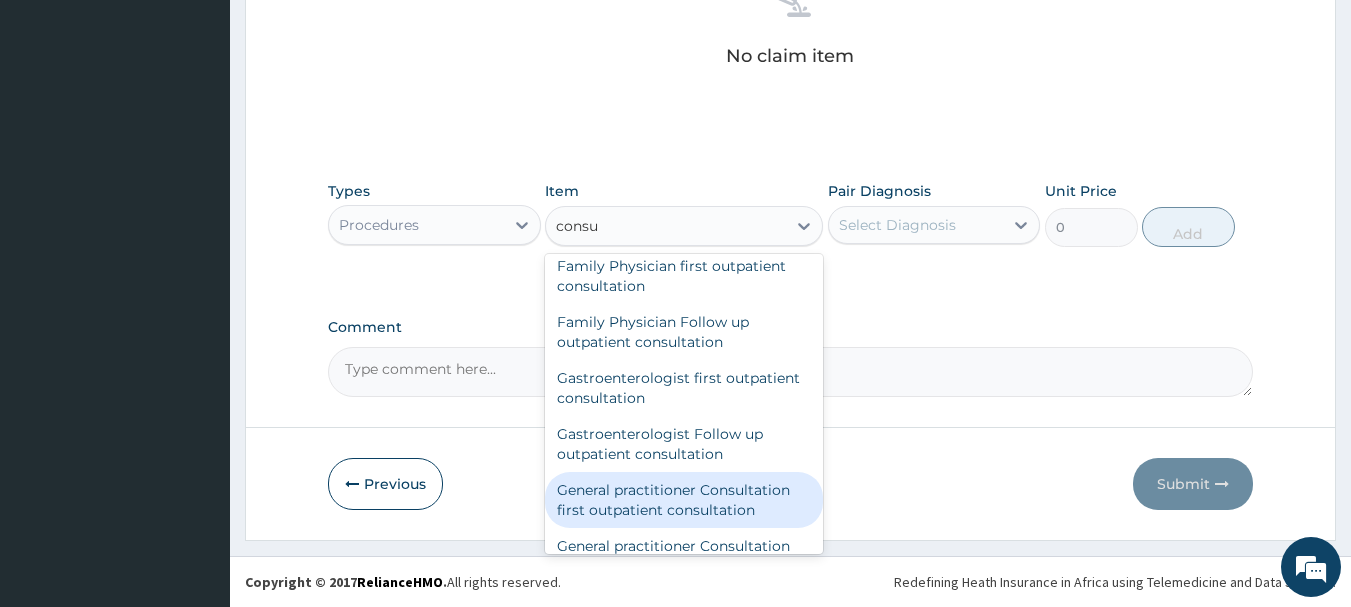 click on "General practitioner Consultation first outpatient consultation" at bounding box center [684, 500] 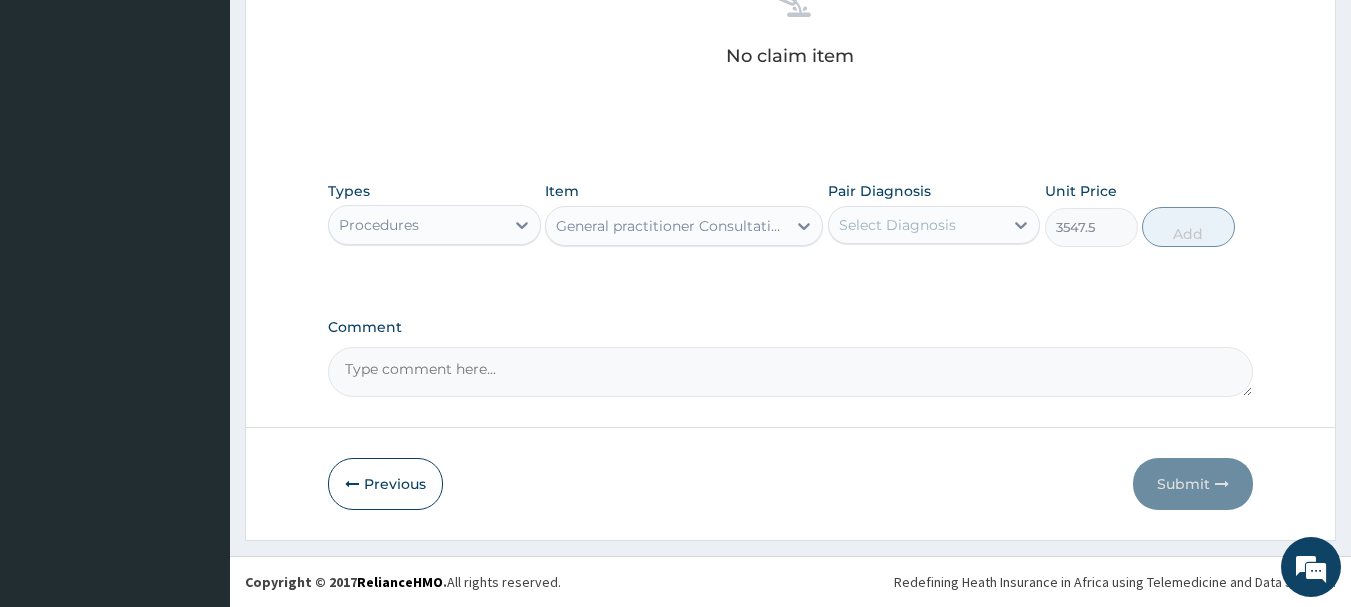 click on "Select Diagnosis" at bounding box center [897, 225] 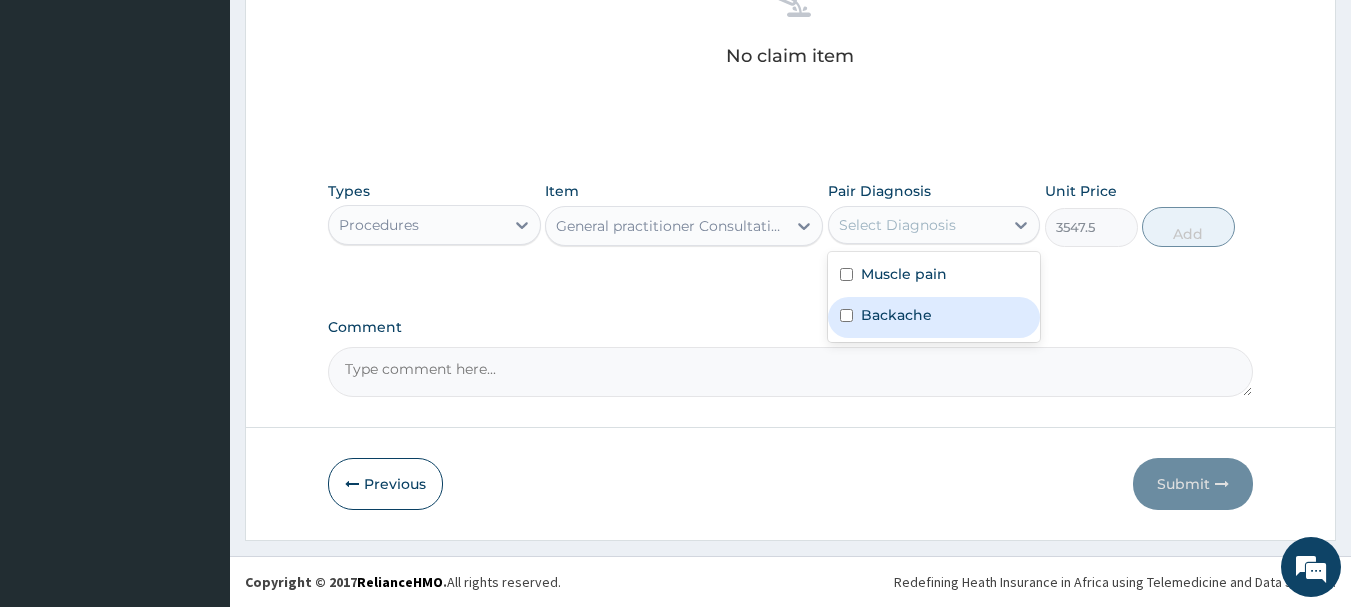 drag, startPoint x: 844, startPoint y: 264, endPoint x: 849, endPoint y: 309, distance: 45.276924 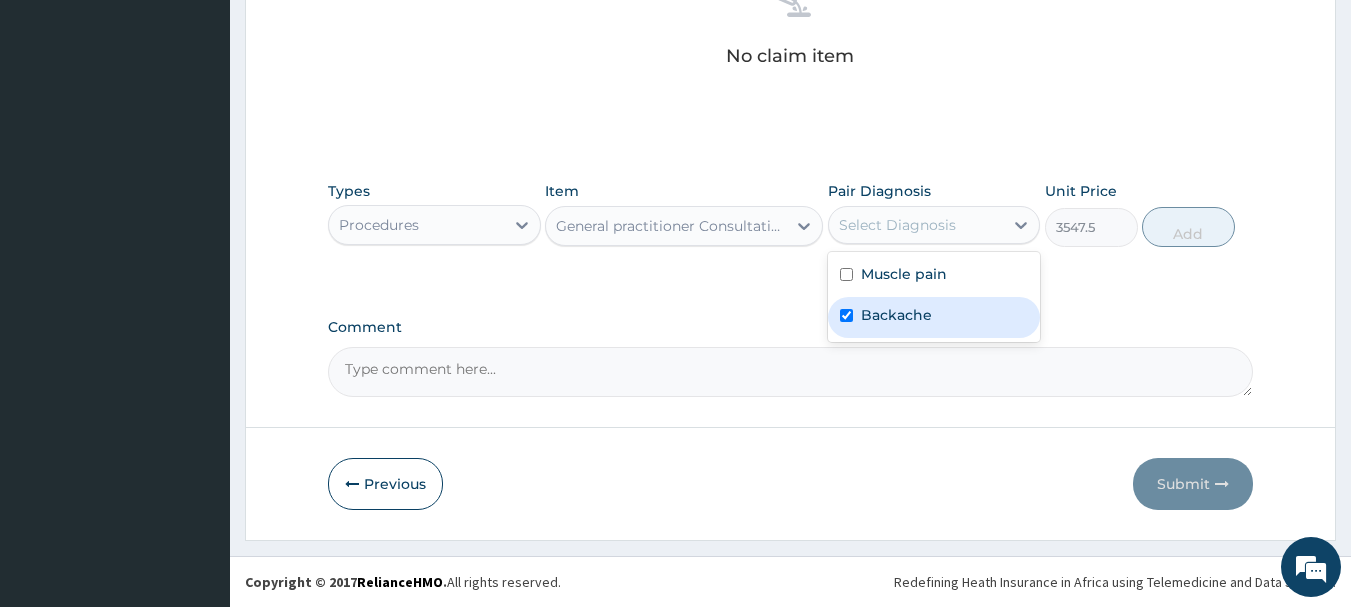 checkbox on "true" 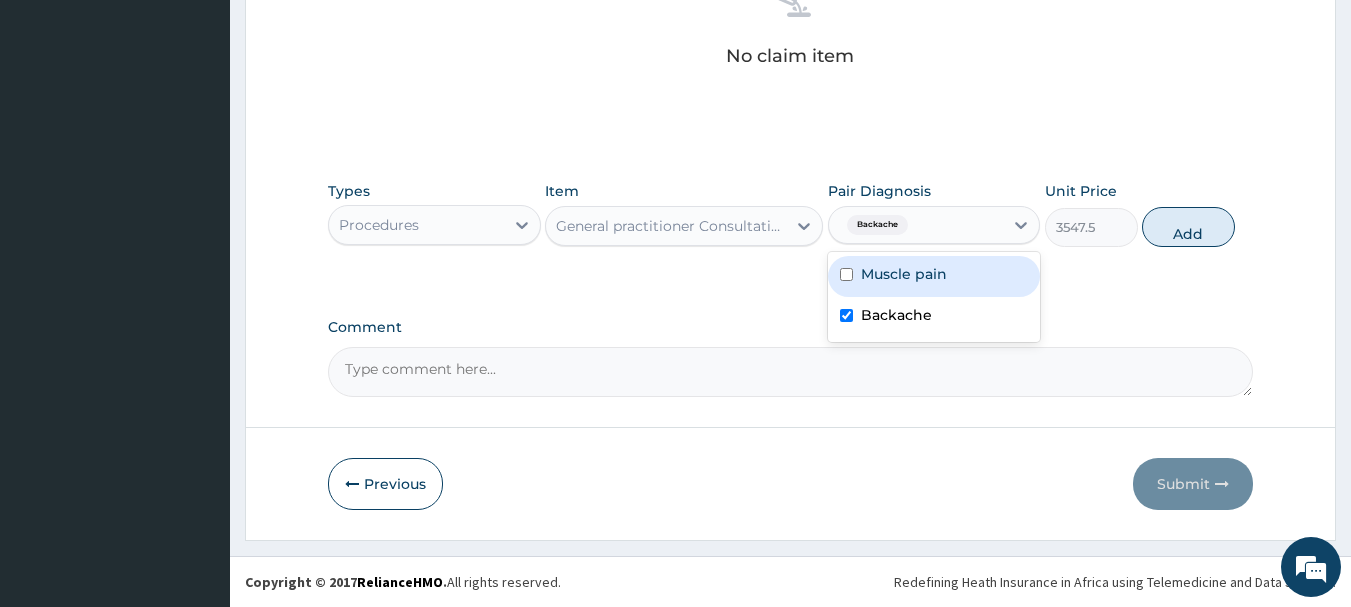 click at bounding box center (846, 274) 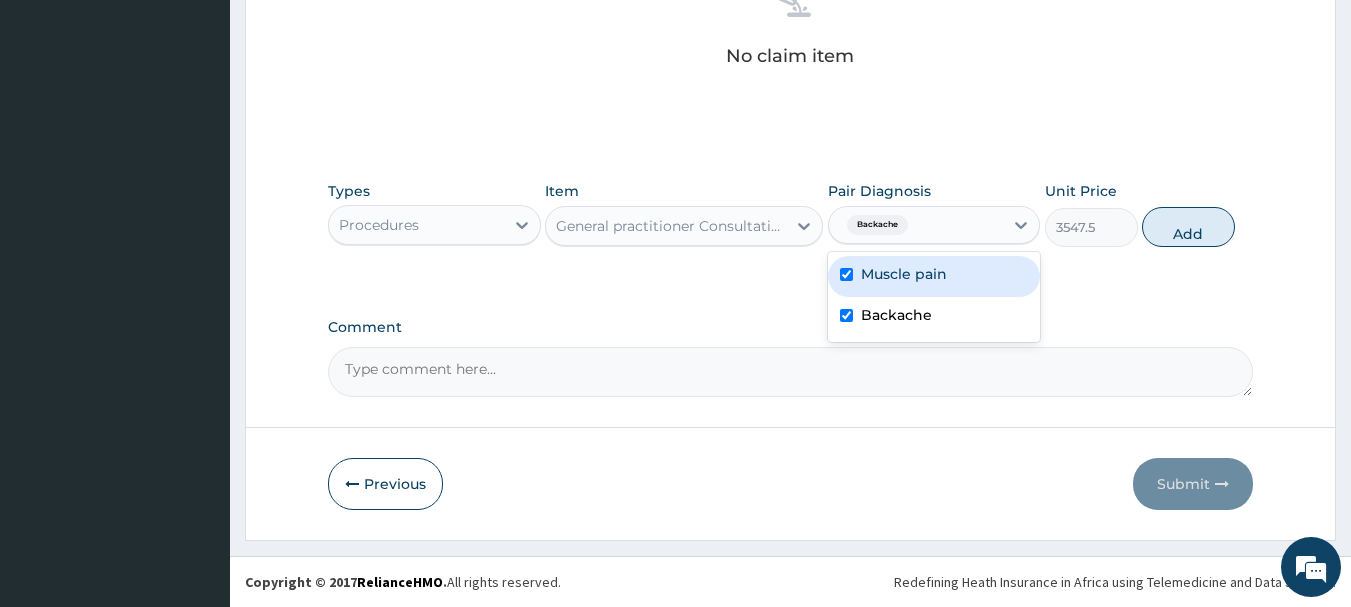 checkbox on "true" 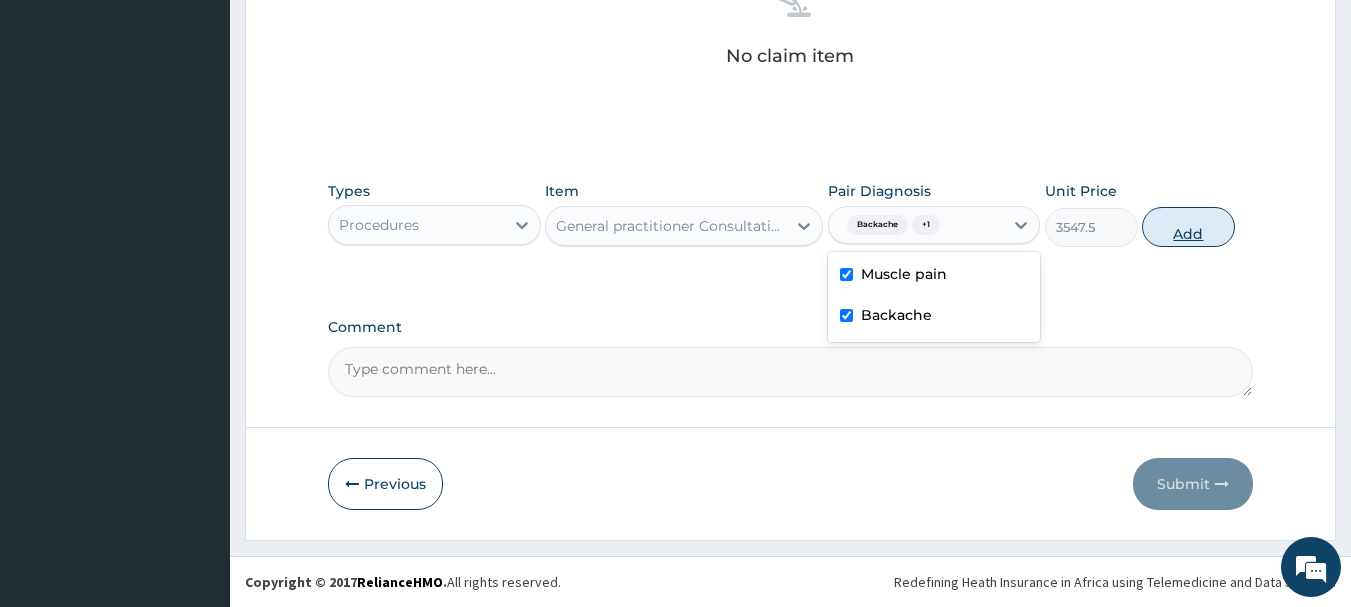 click on "Add" at bounding box center [1188, 227] 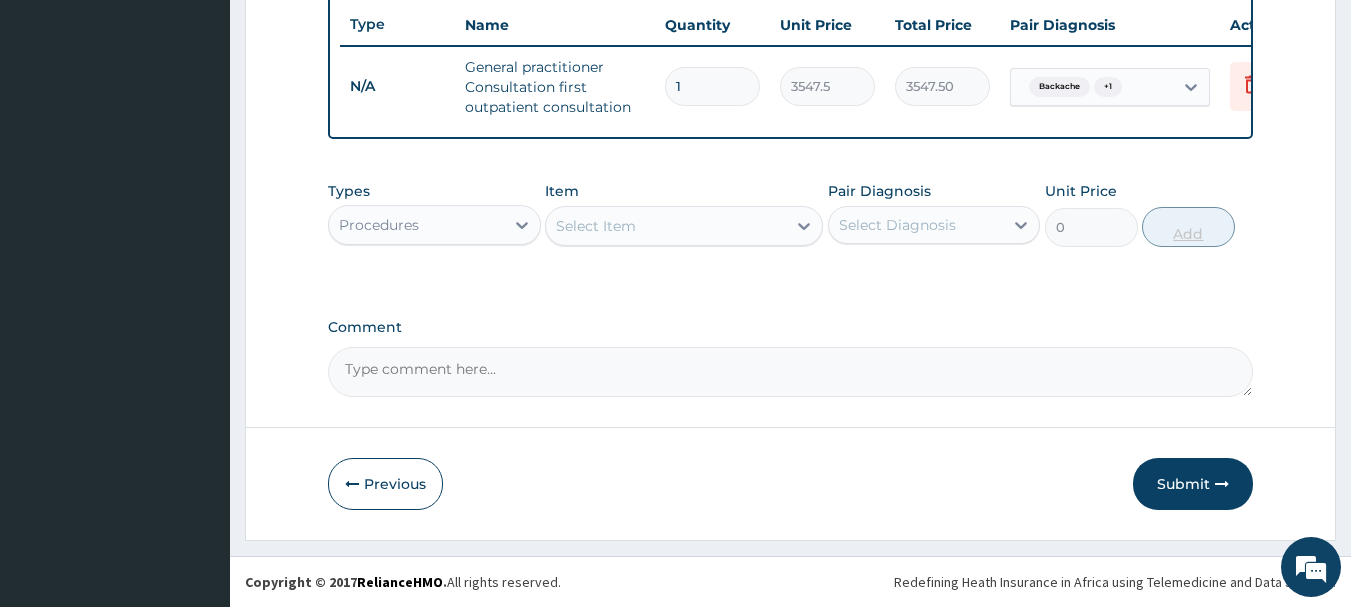scroll, scrollTop: 766, scrollLeft: 0, axis: vertical 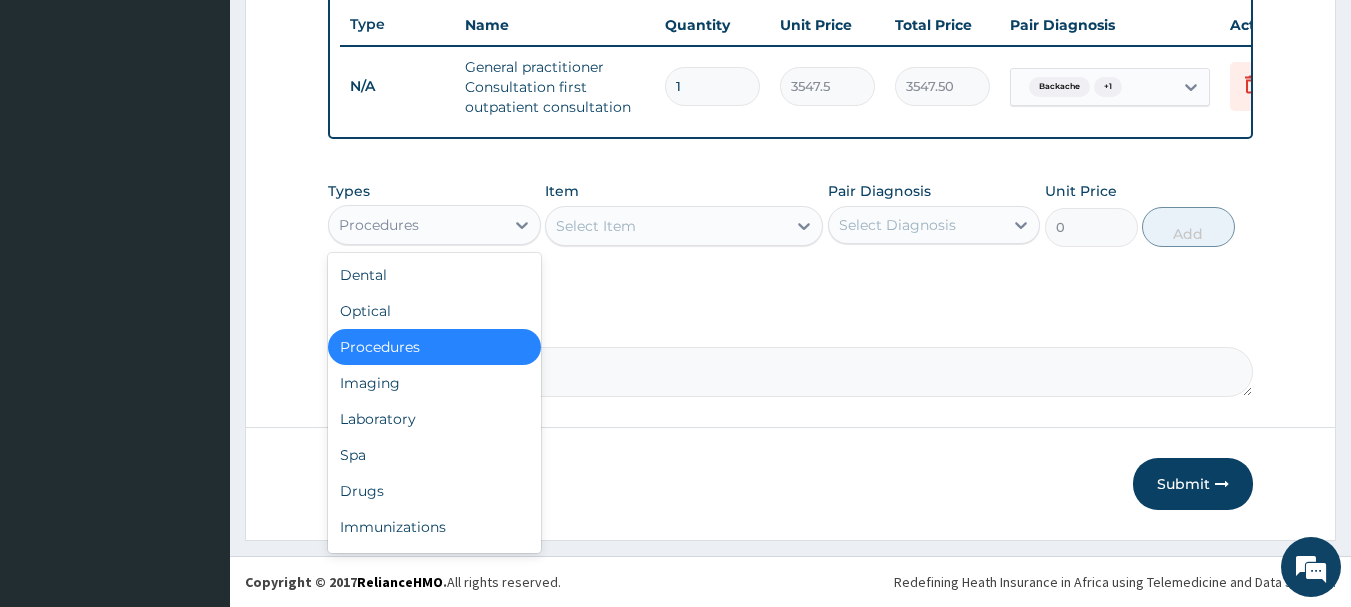 click on "Procedures" at bounding box center (416, 225) 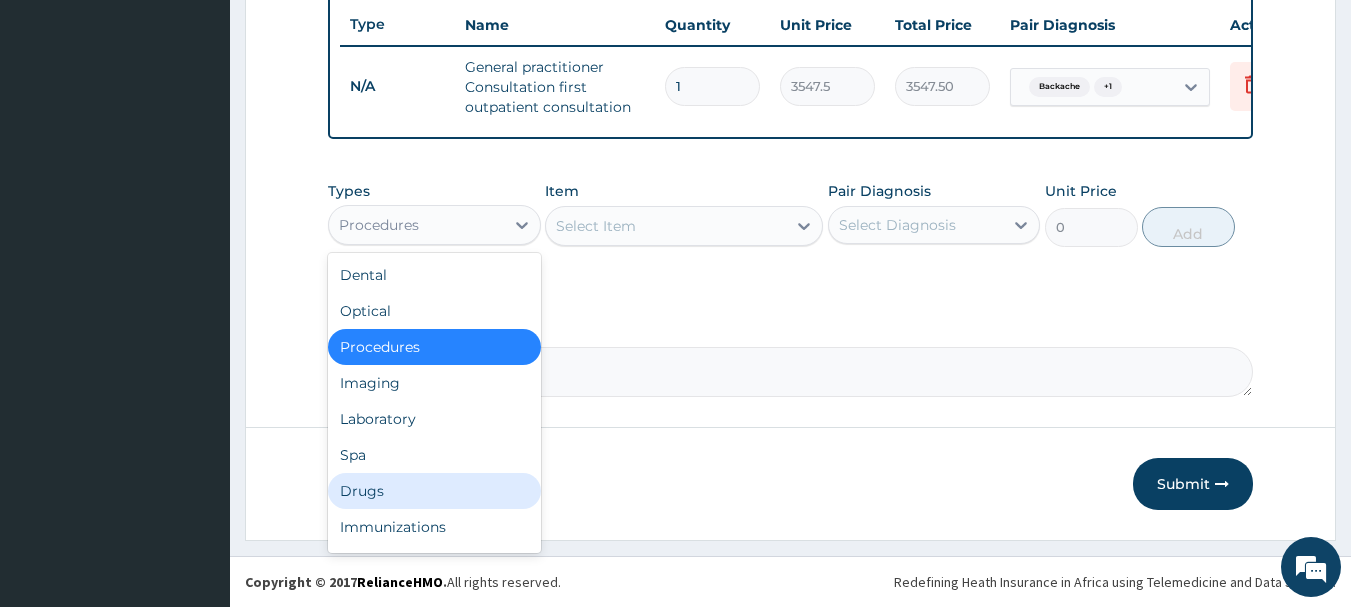 click on "Drugs" at bounding box center [434, 491] 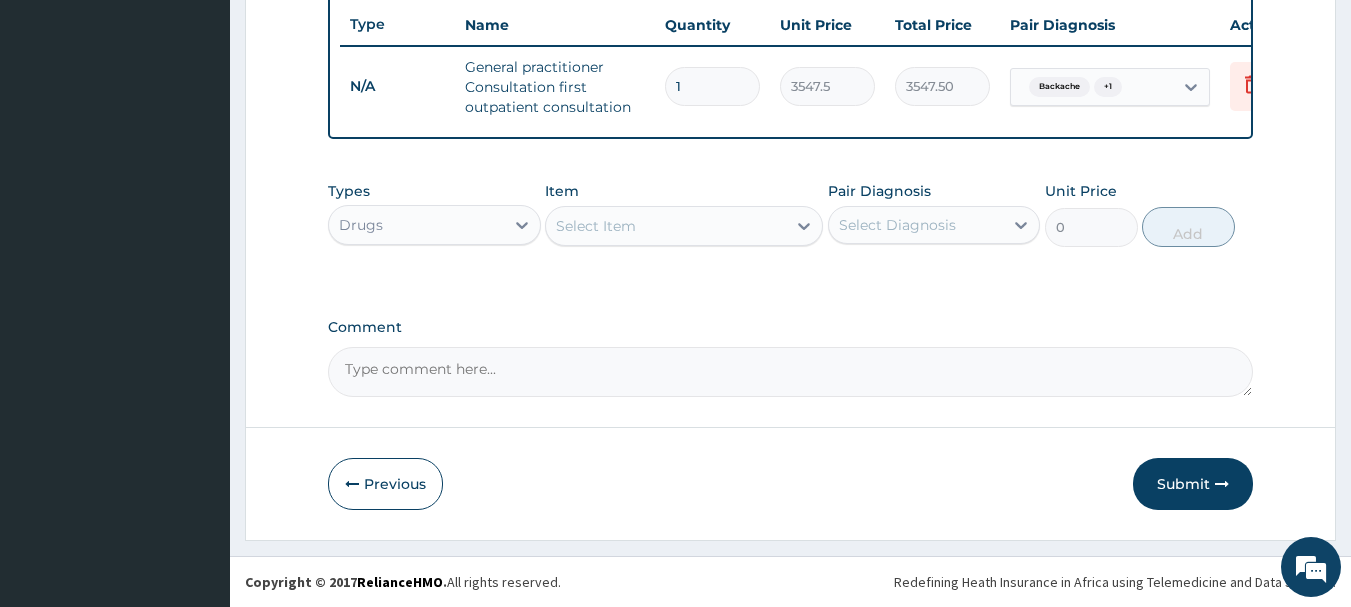click on "Select Item" at bounding box center (666, 226) 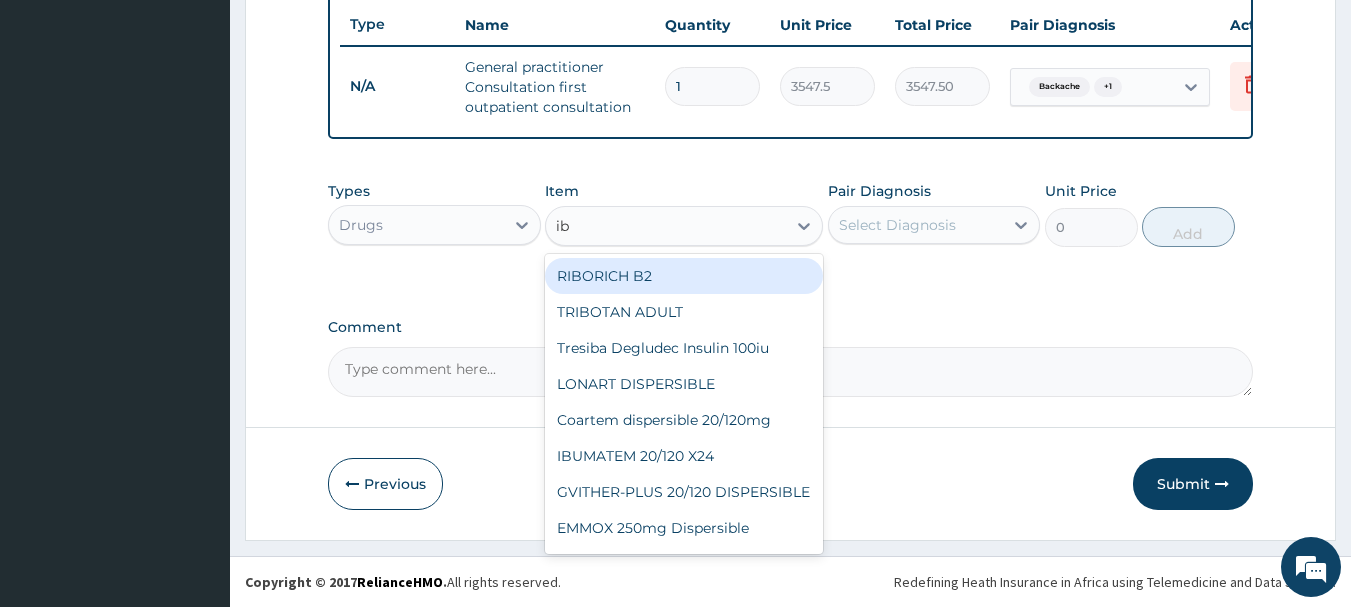 type on "ibu" 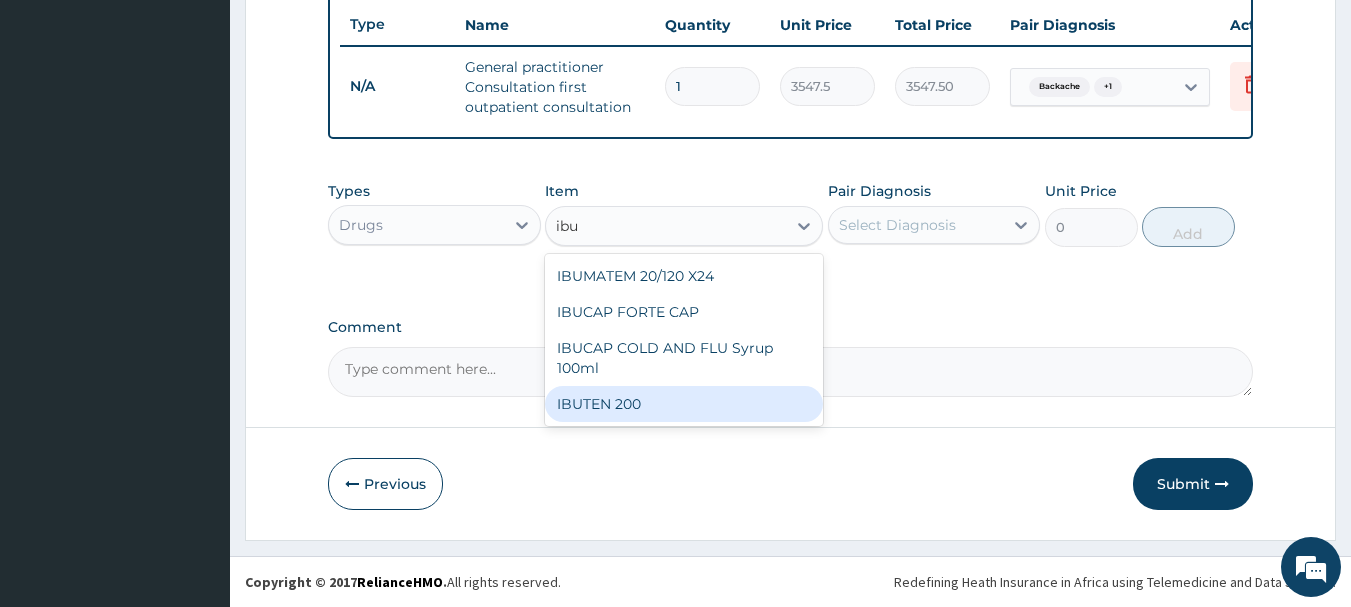 click on "IBUTEN 200" at bounding box center (684, 404) 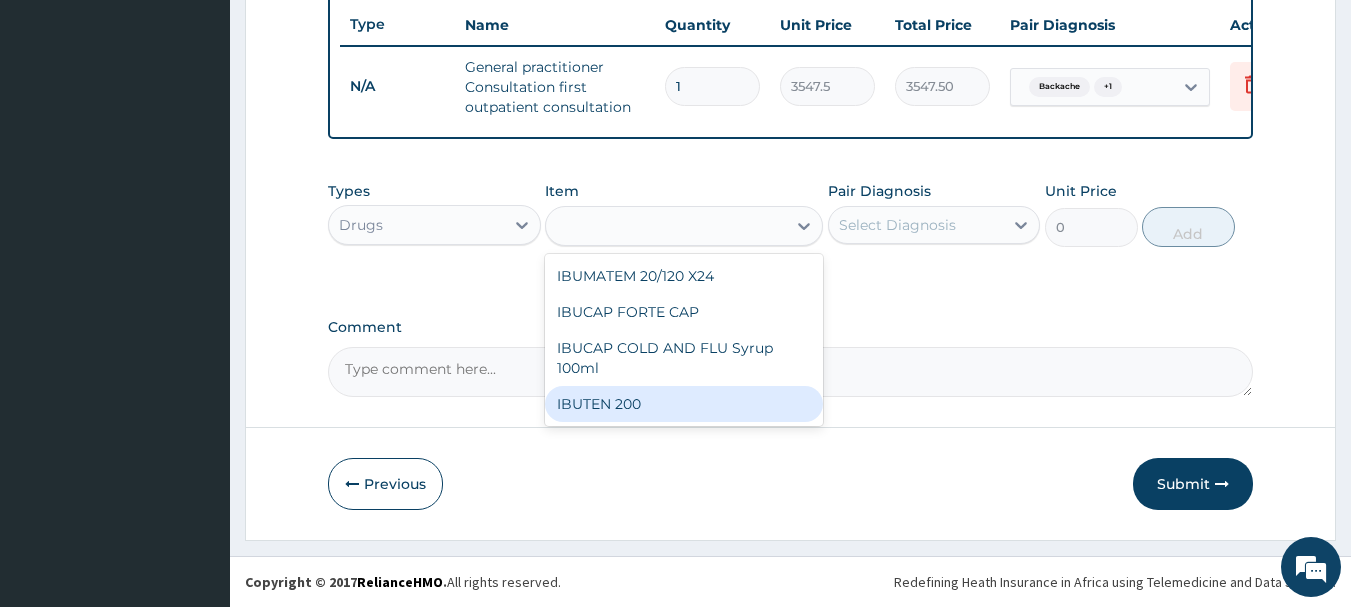 type on "82.775" 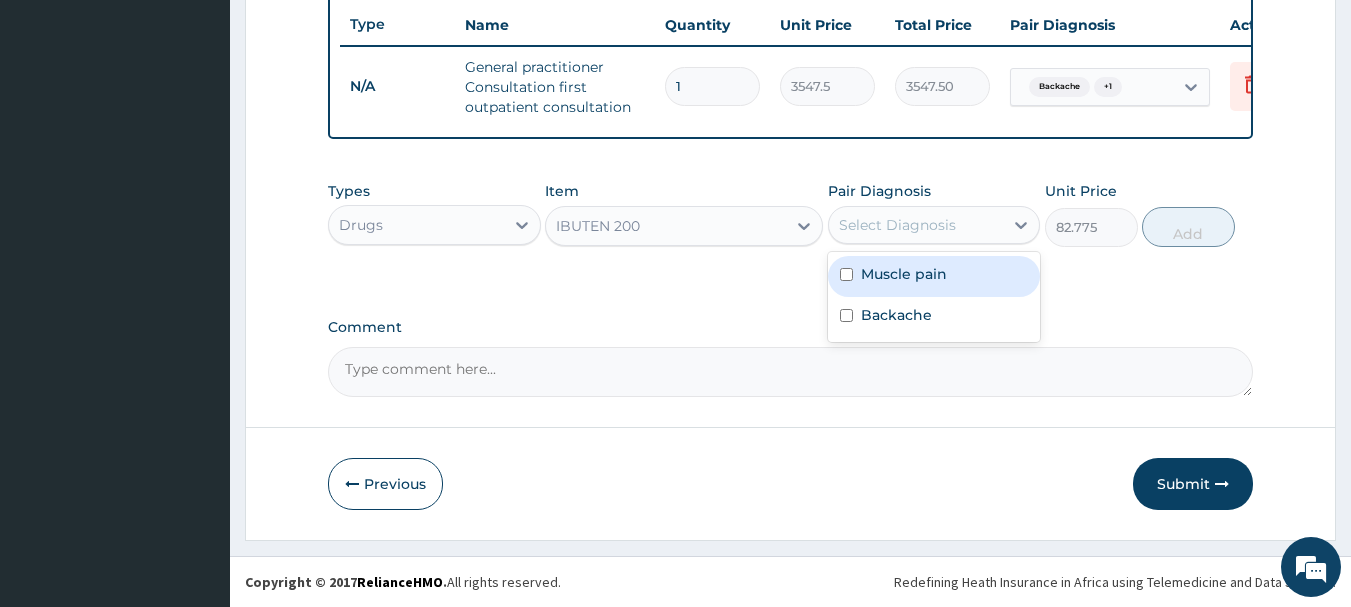 click on "Select Diagnosis" at bounding box center [897, 225] 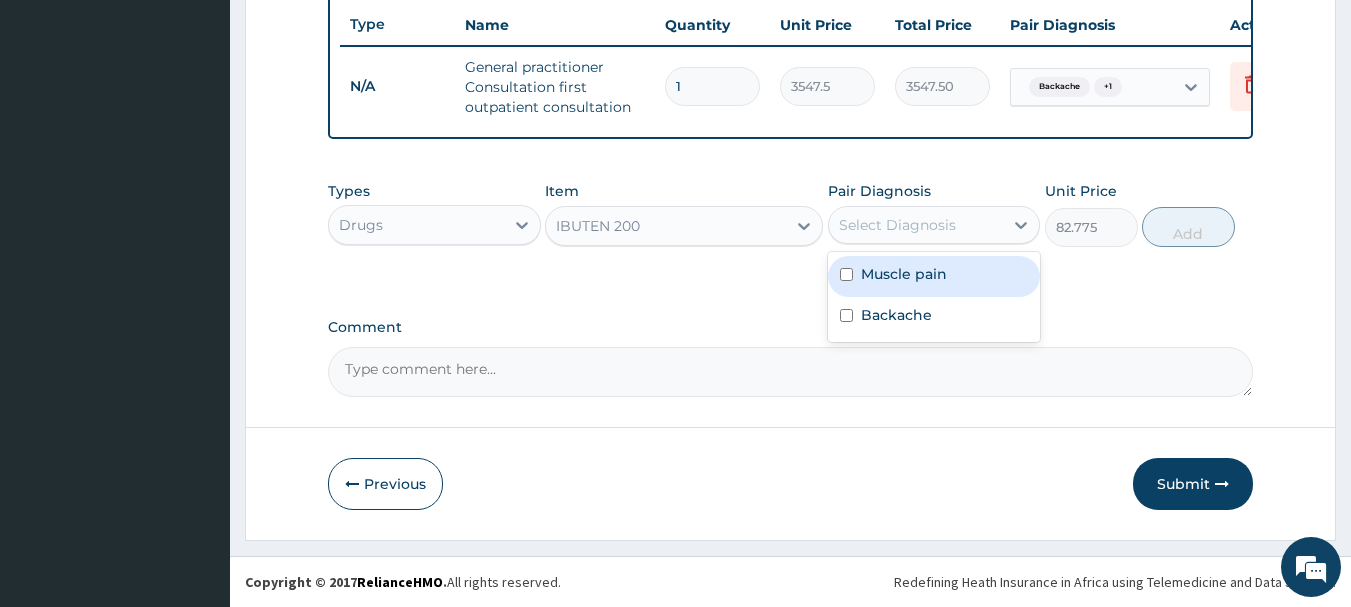 click on "Muscle pain" at bounding box center (934, 276) 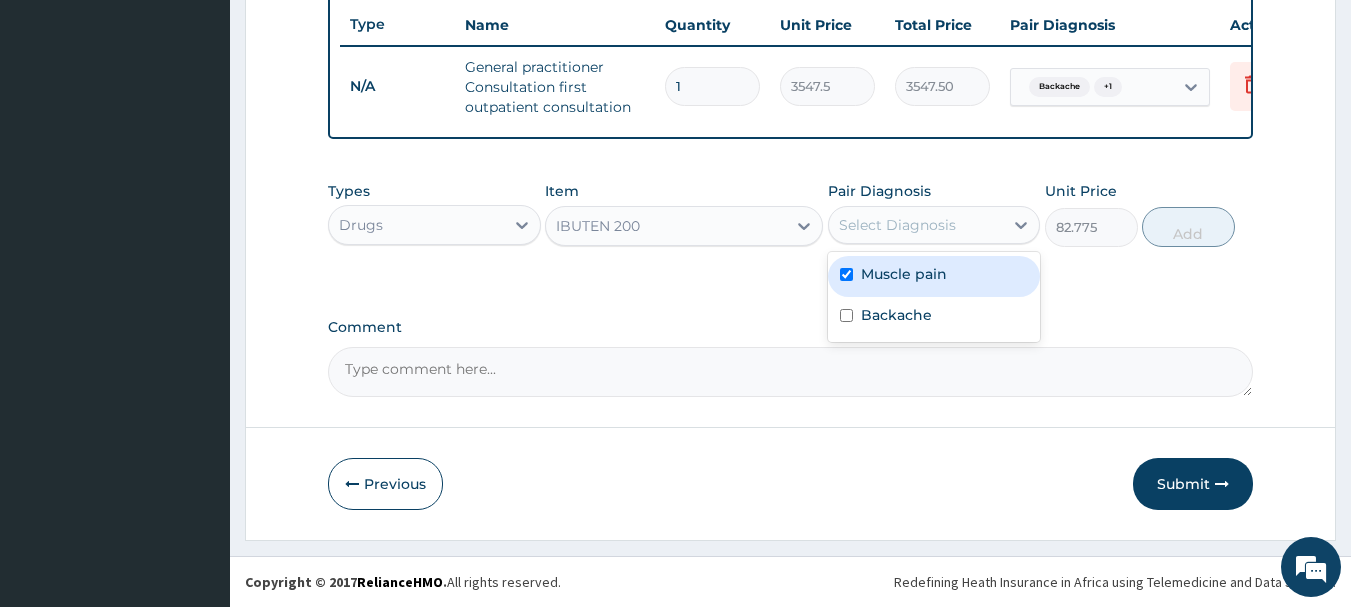 checkbox on "true" 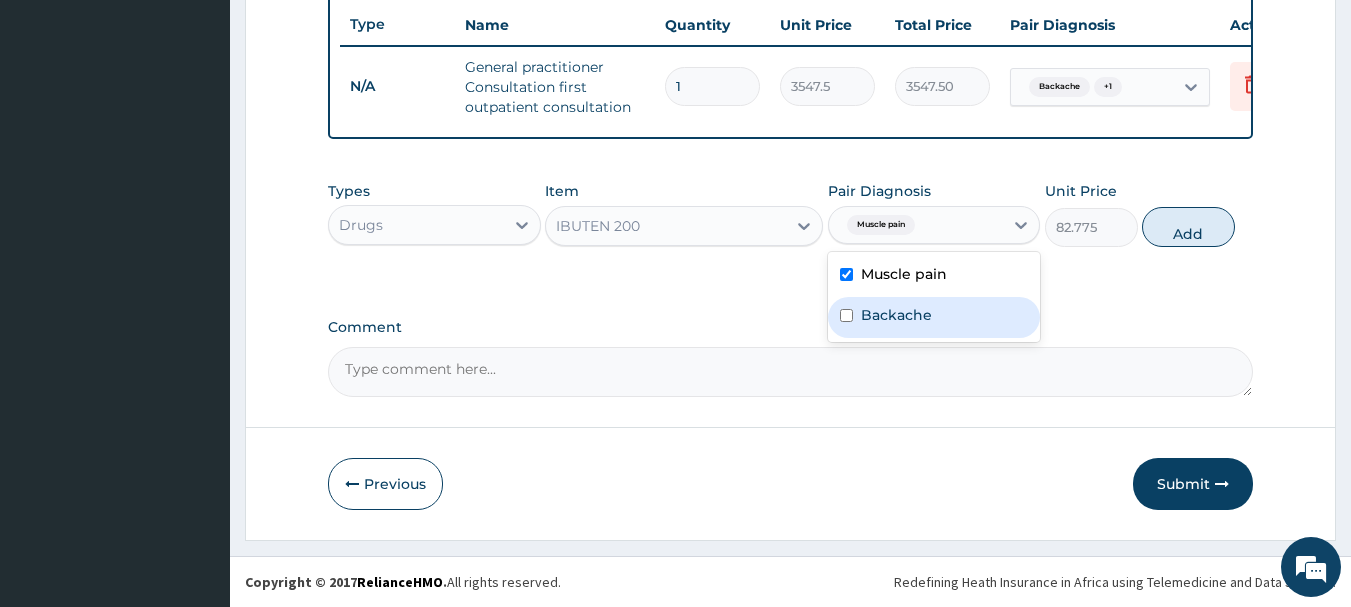 click at bounding box center (846, 315) 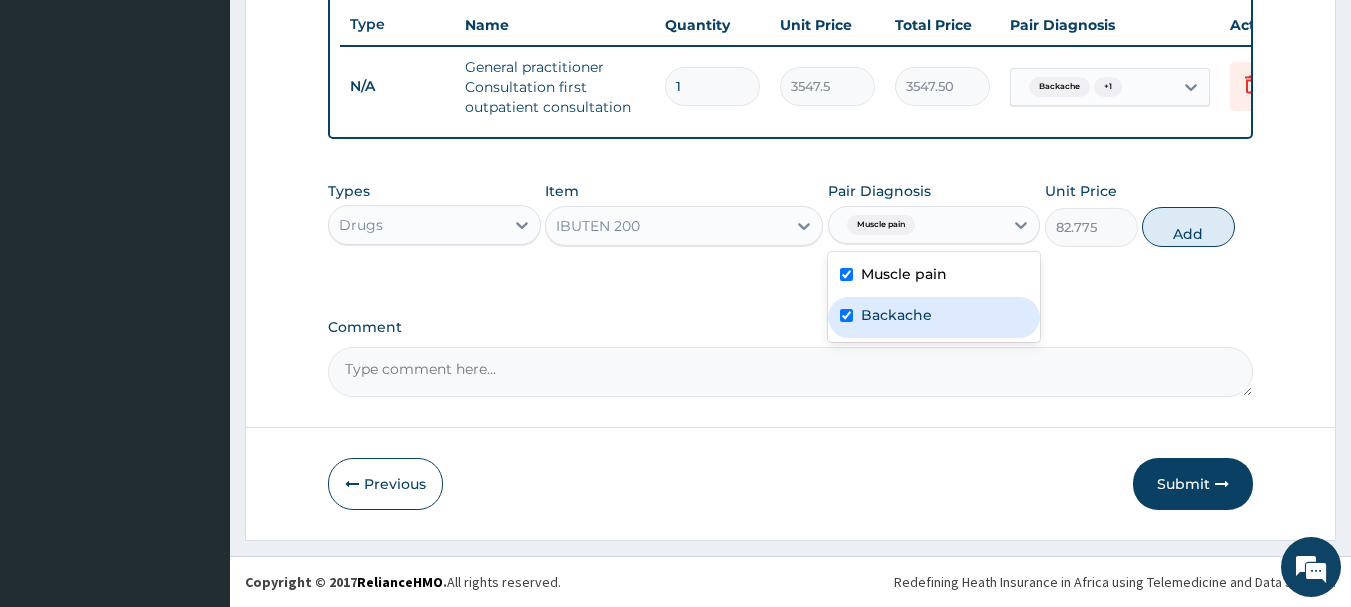 checkbox on "true" 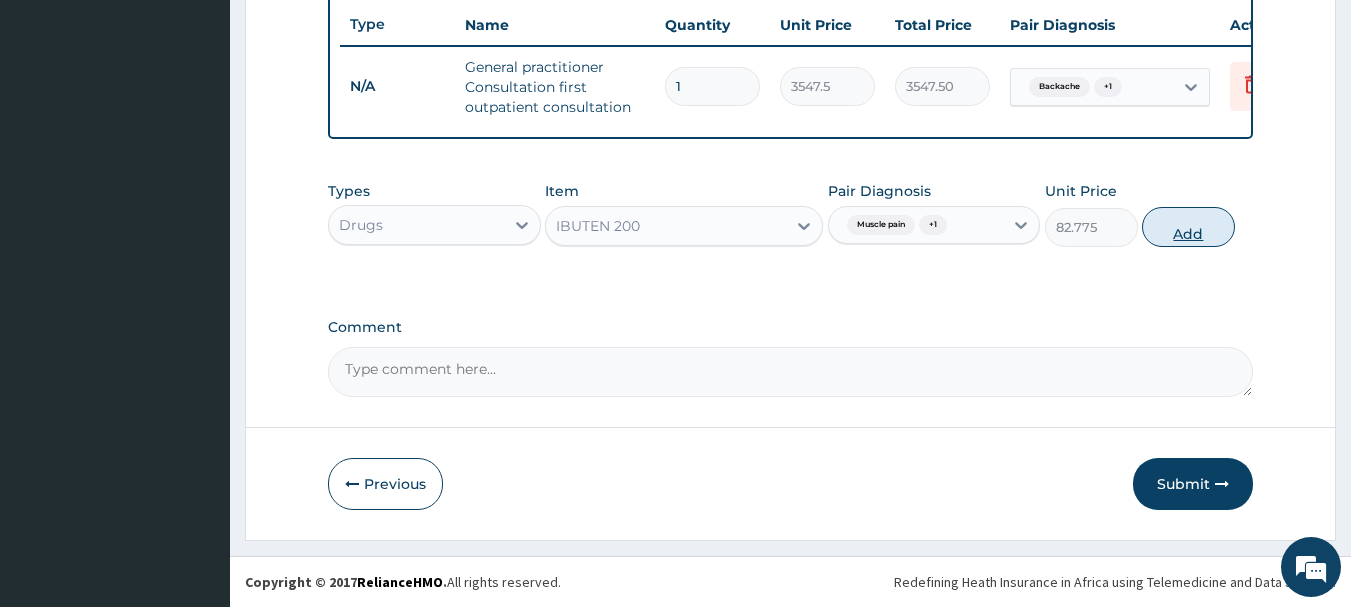 click on "Add" at bounding box center [1188, 227] 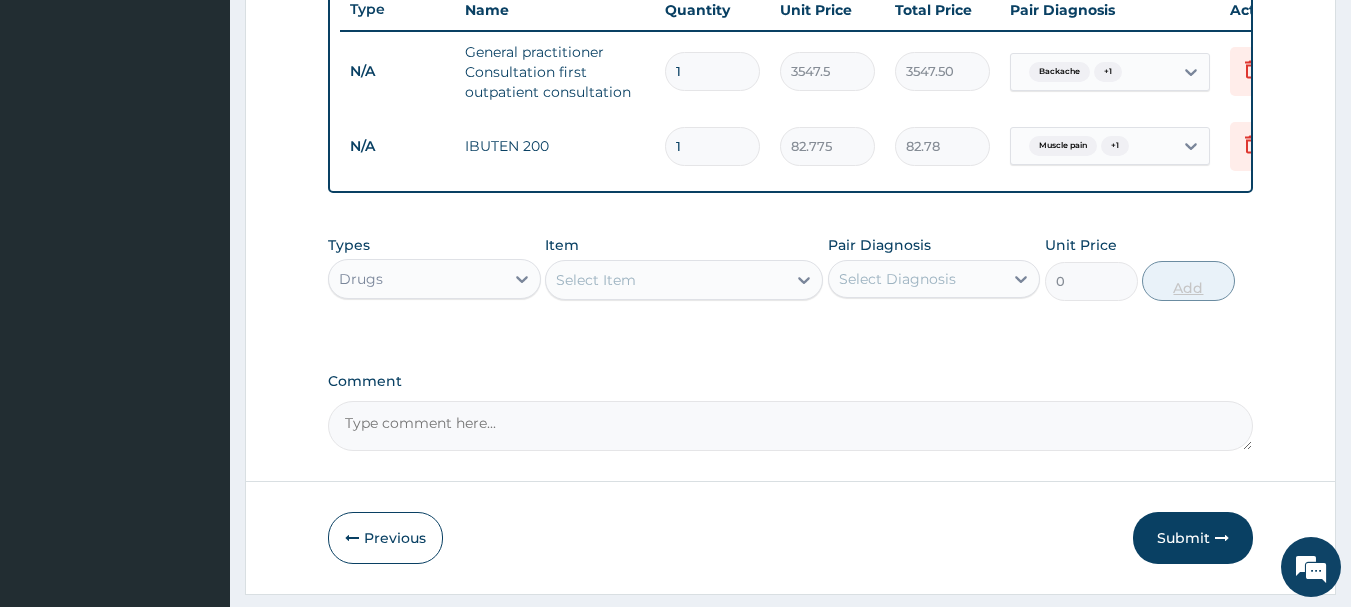 type 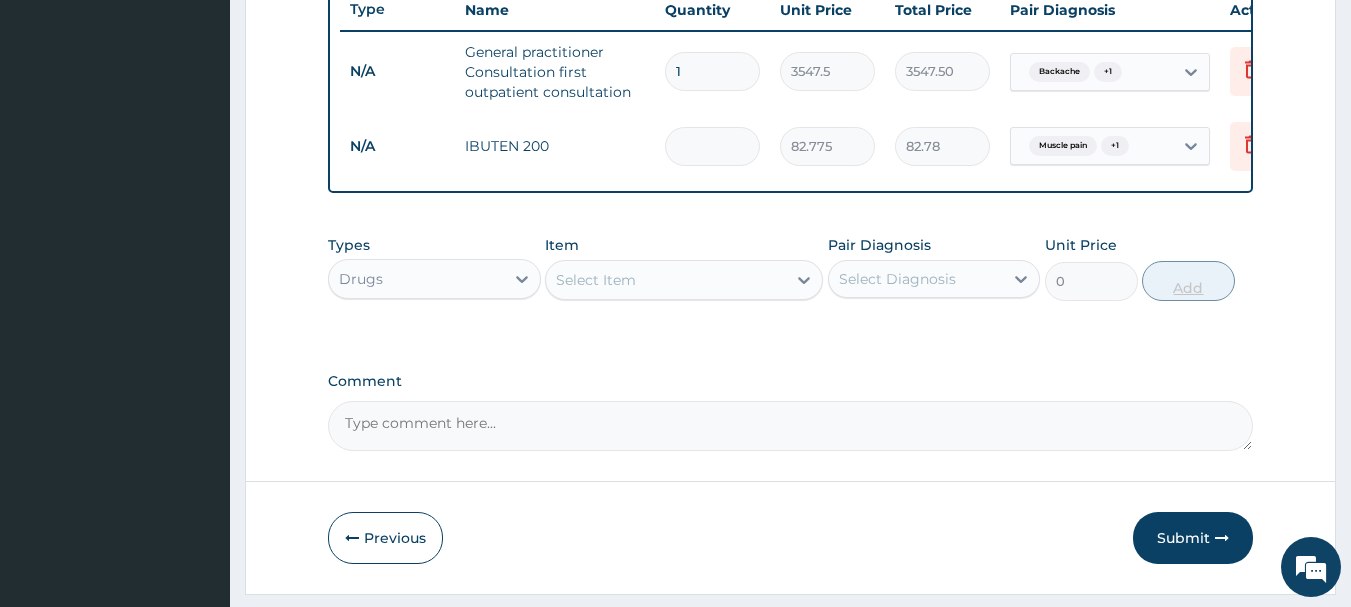 type on "0.00" 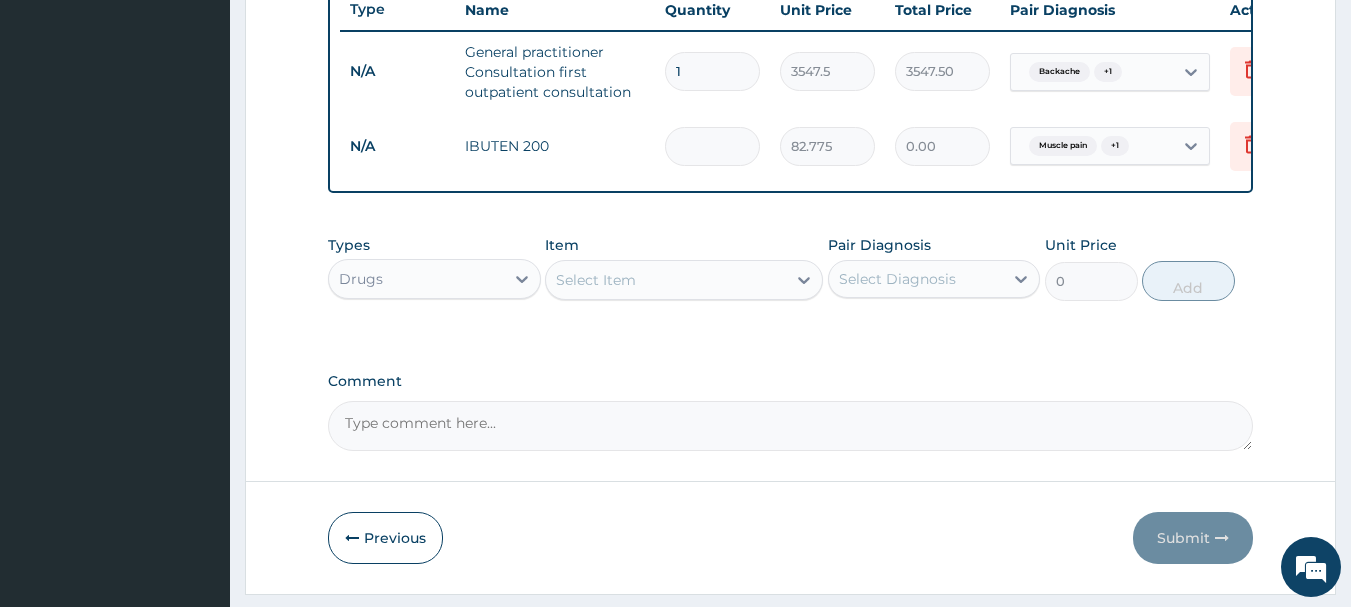 type 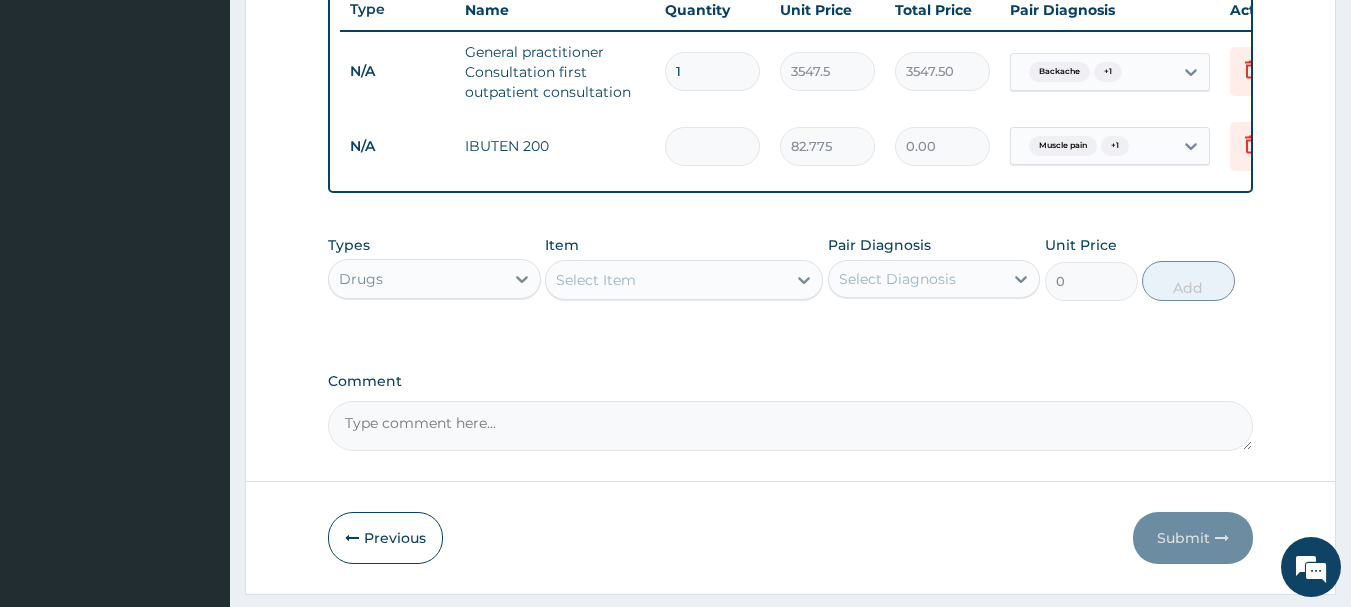 click on "Select Item" at bounding box center (666, 280) 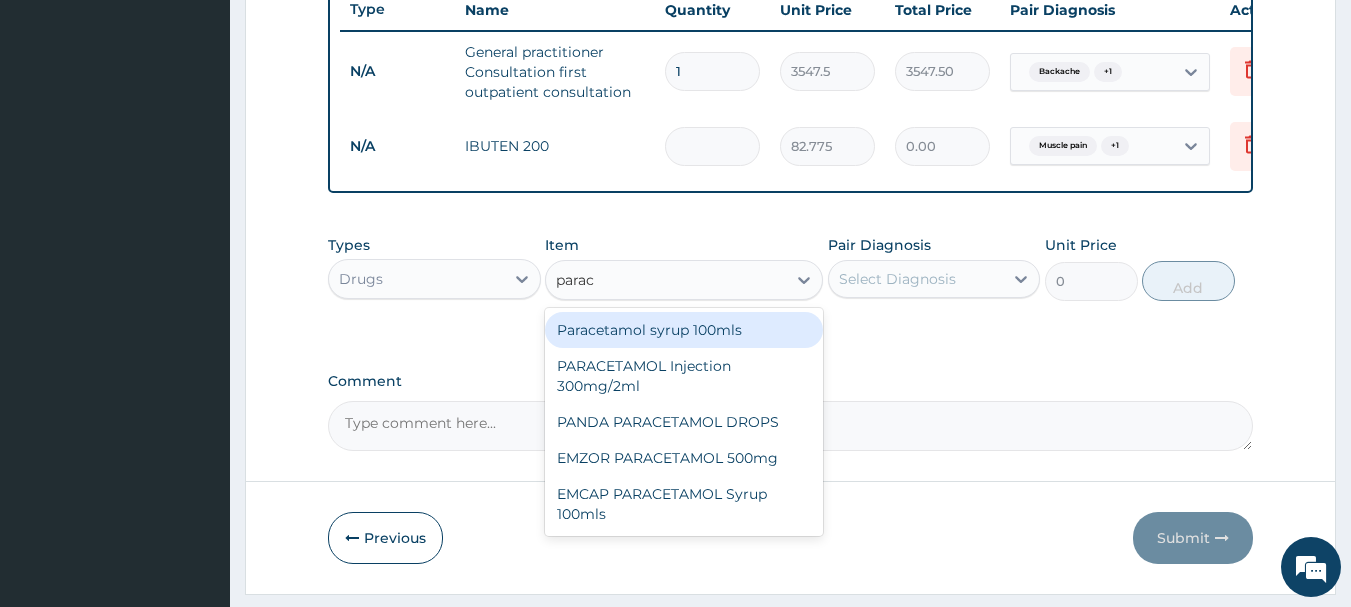 type on "parace" 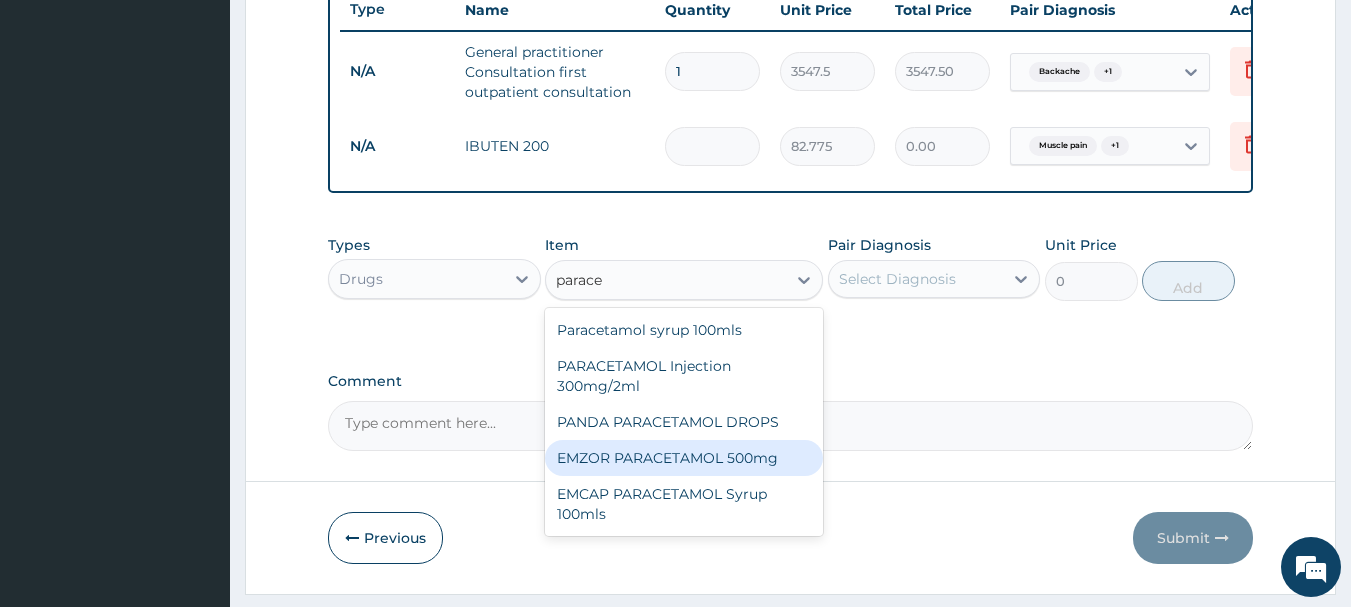 click on "EMZOR PARACETAMOL 500mg" at bounding box center (684, 458) 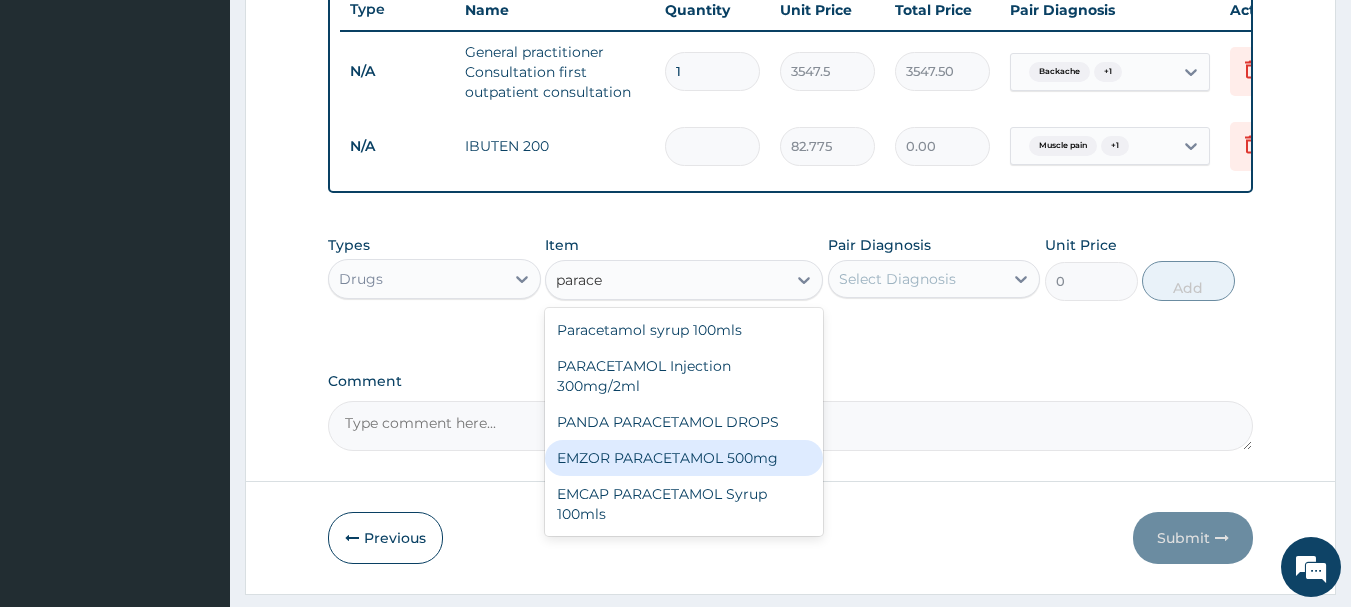 type 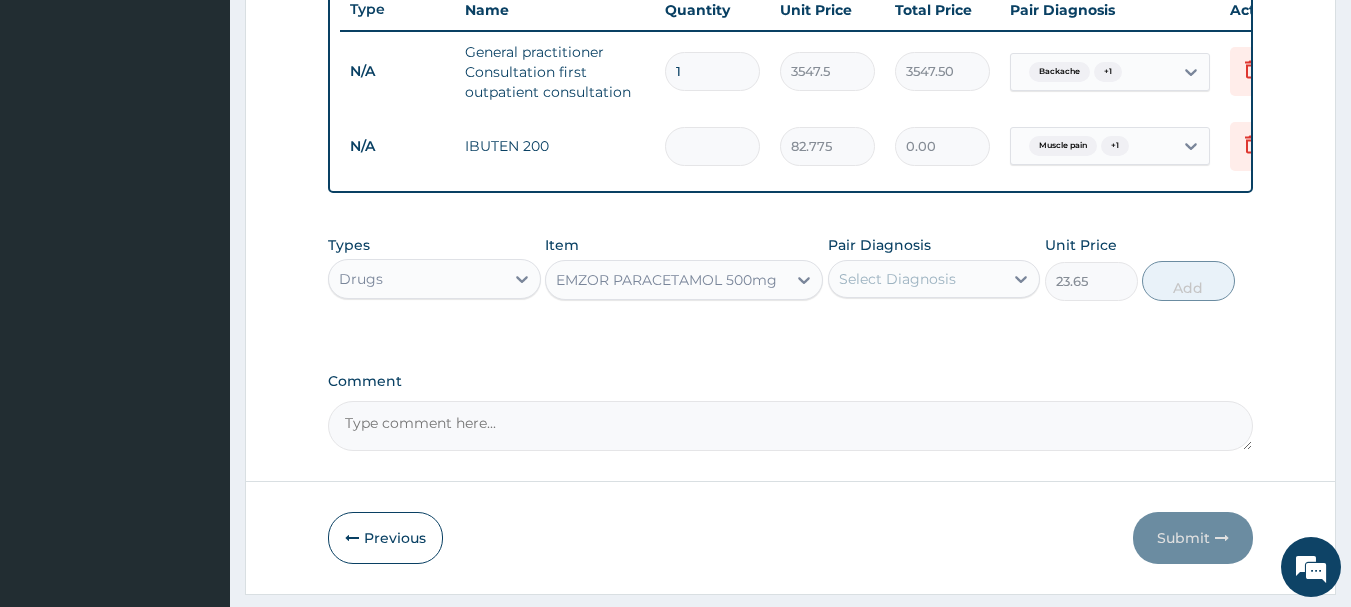click on "Select Diagnosis" at bounding box center [916, 279] 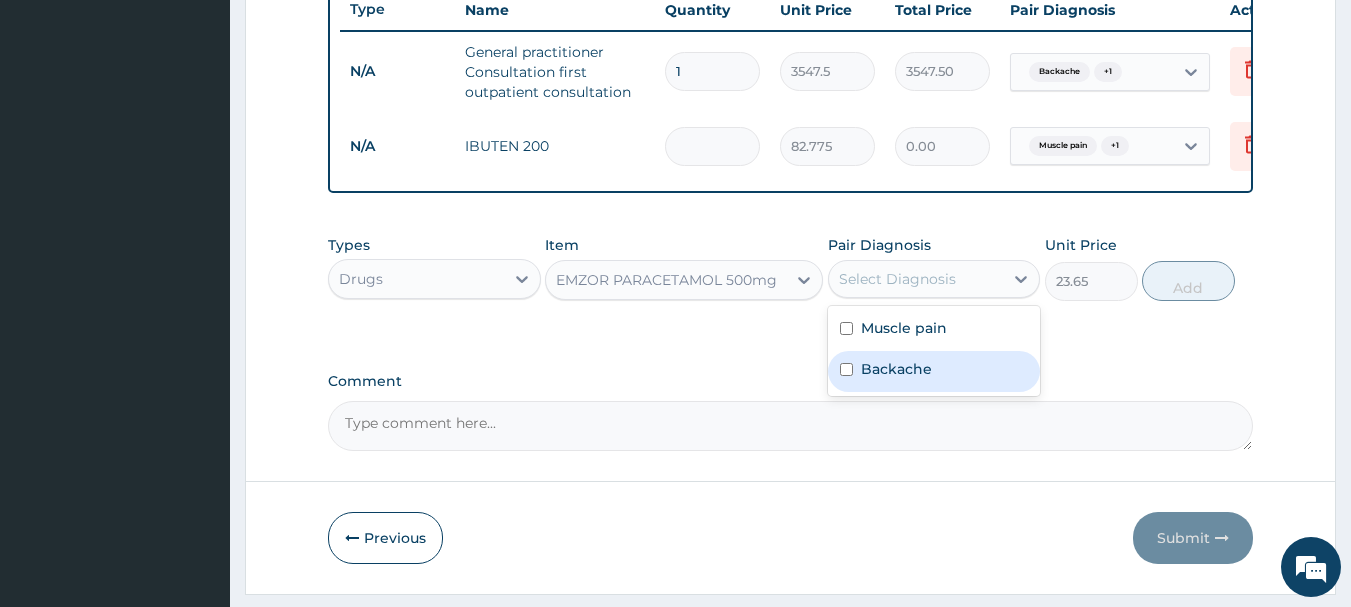 drag, startPoint x: 846, startPoint y: 343, endPoint x: 842, endPoint y: 382, distance: 39.20459 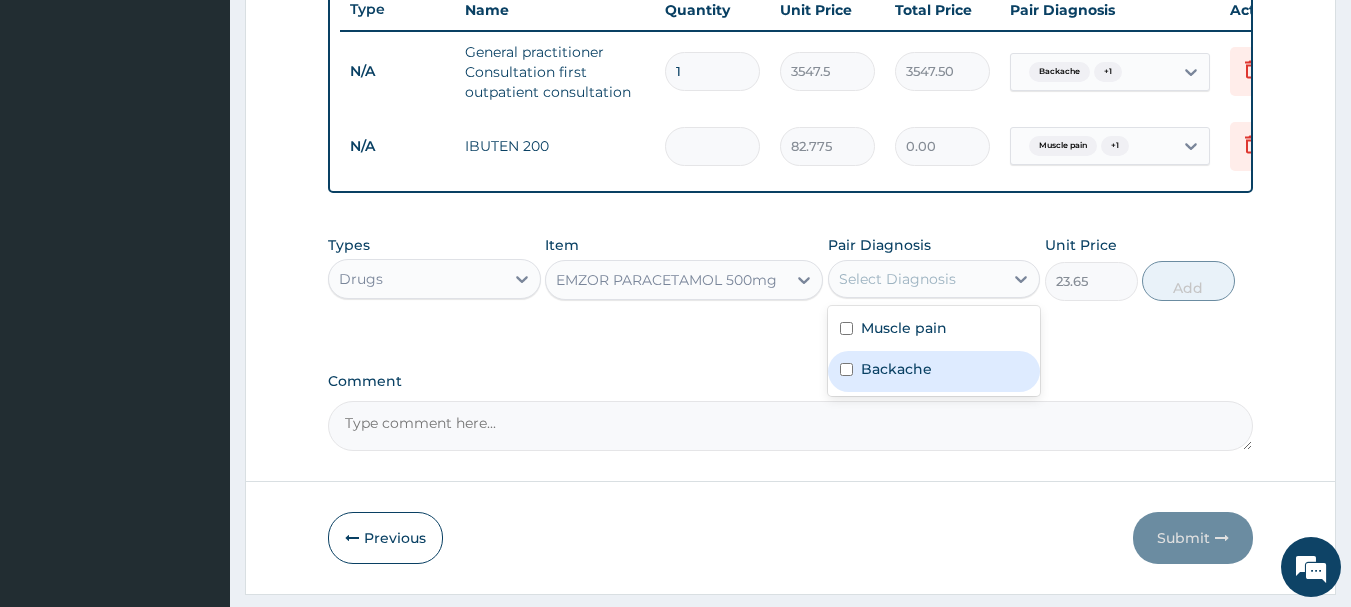 click on "Muscle pain Backache" at bounding box center (934, 351) 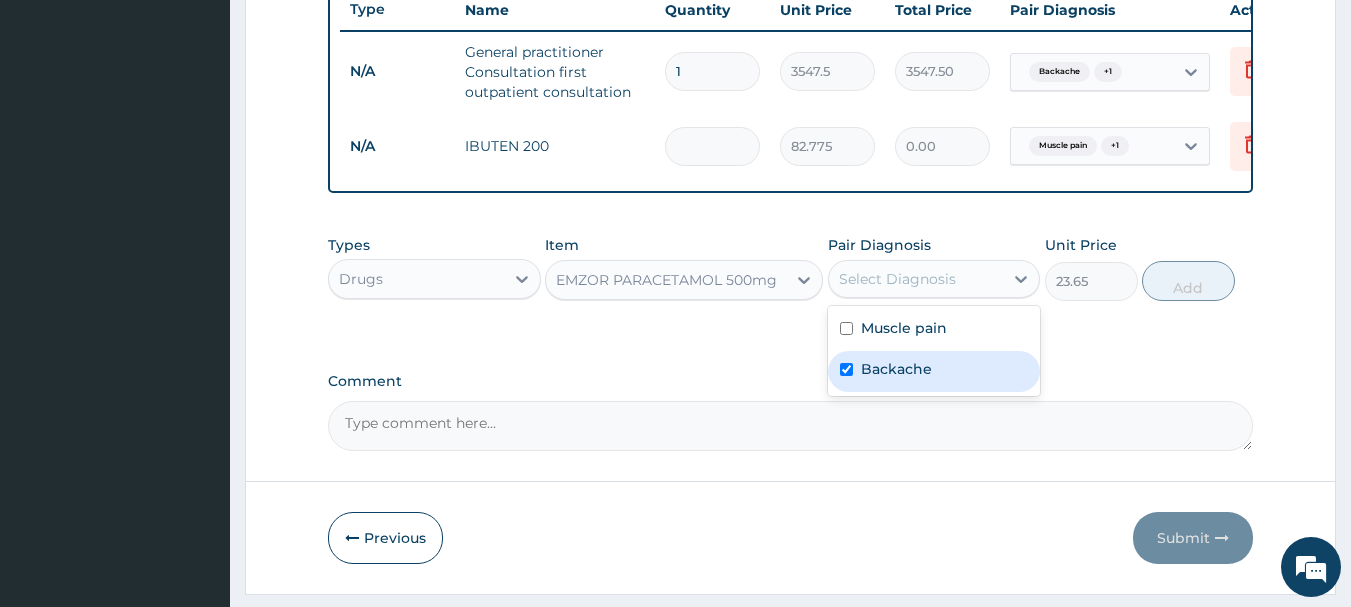 checkbox on "true" 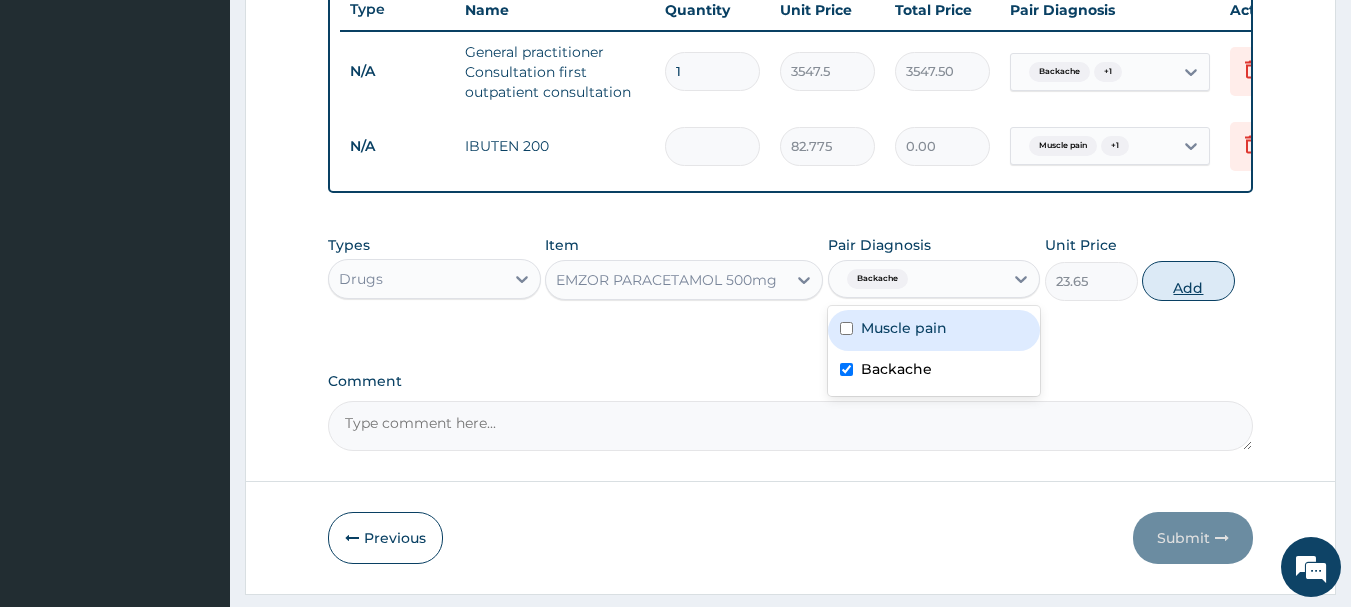 click on "Add" at bounding box center [1188, 281] 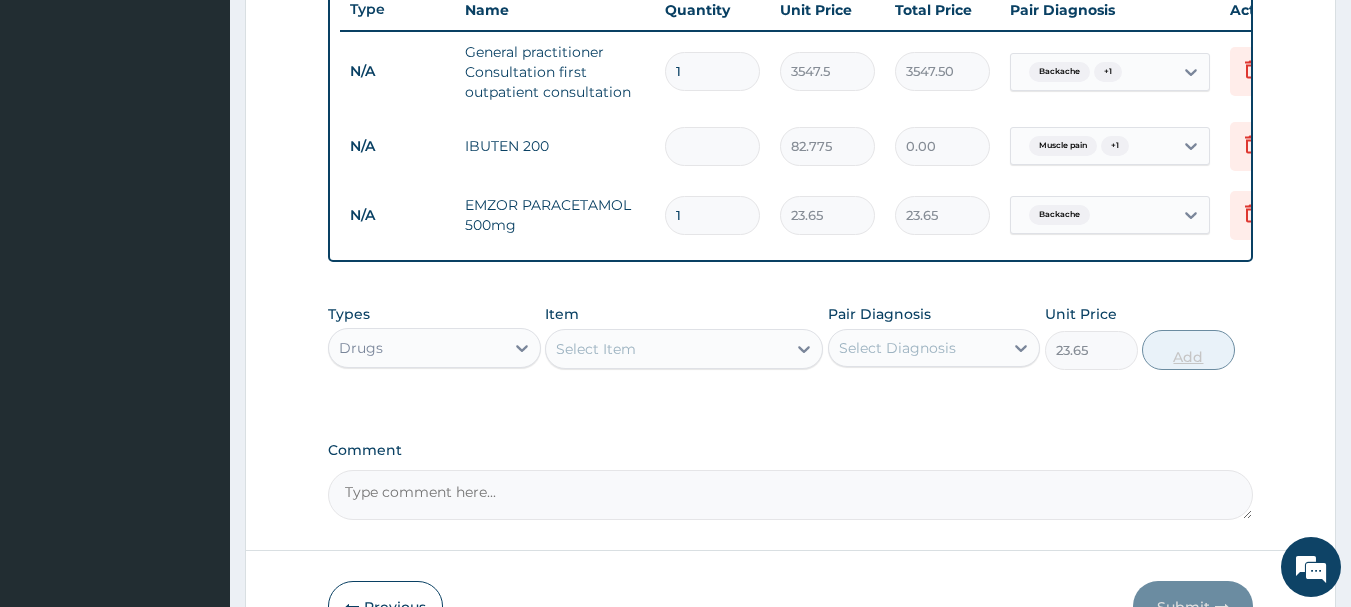 type on "0" 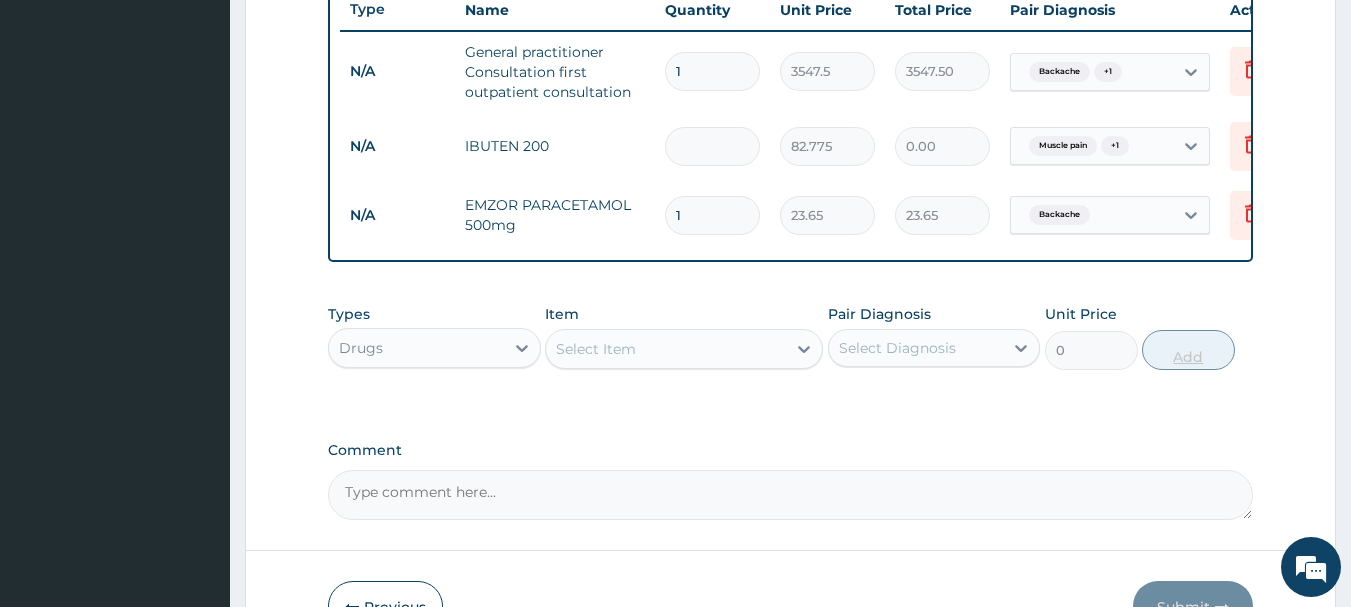 type on "0" 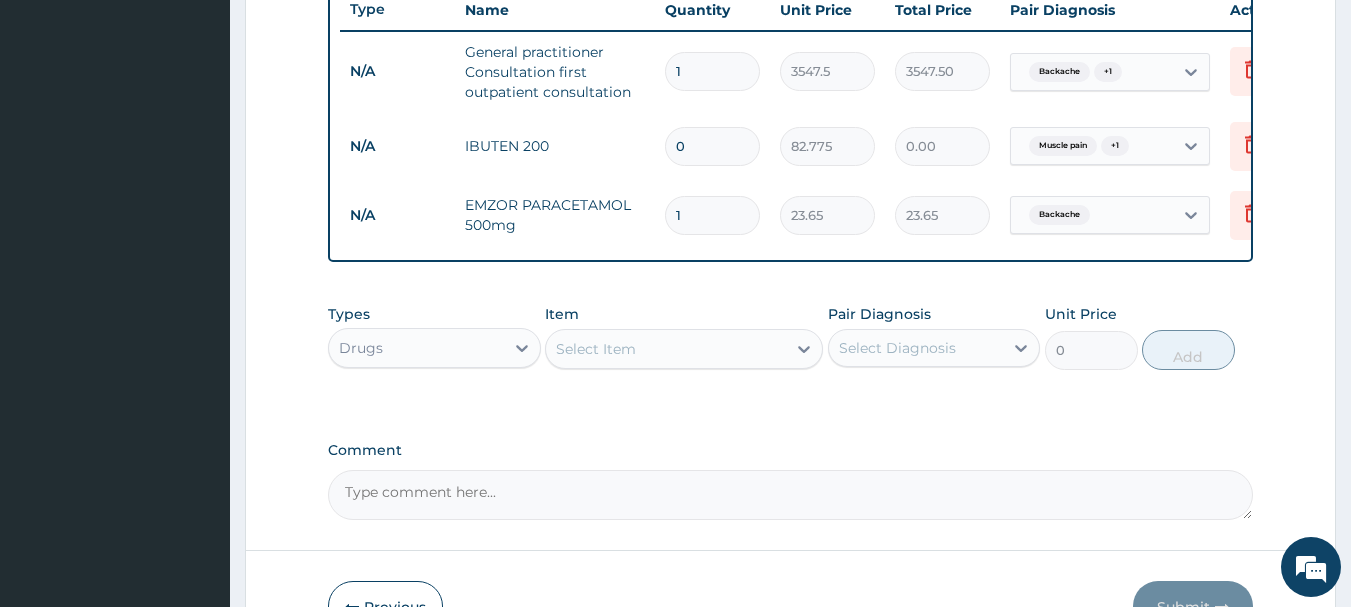 click on "0" at bounding box center [712, 146] 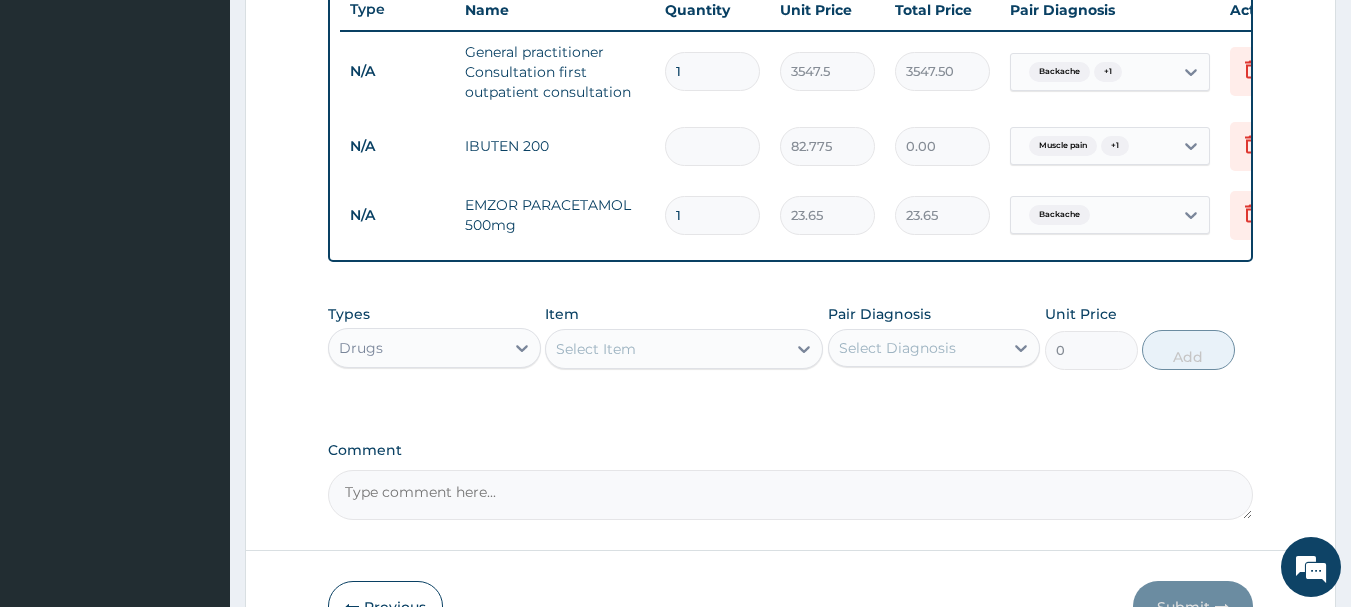 type on "1" 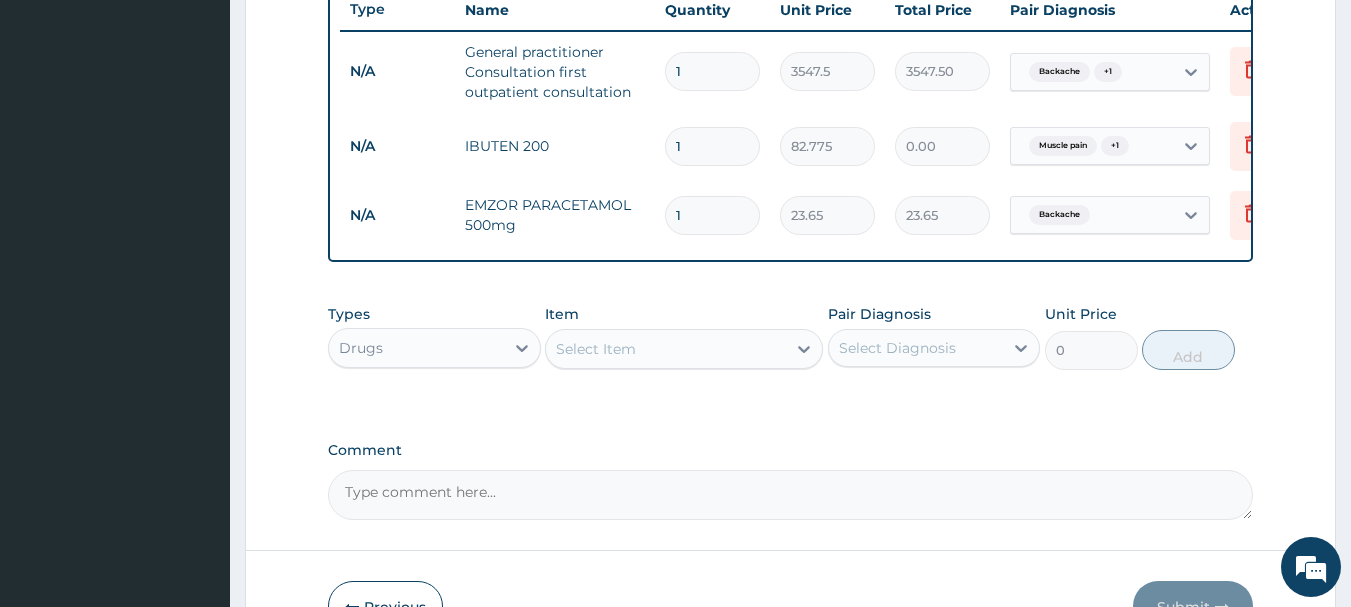 type on "82.78" 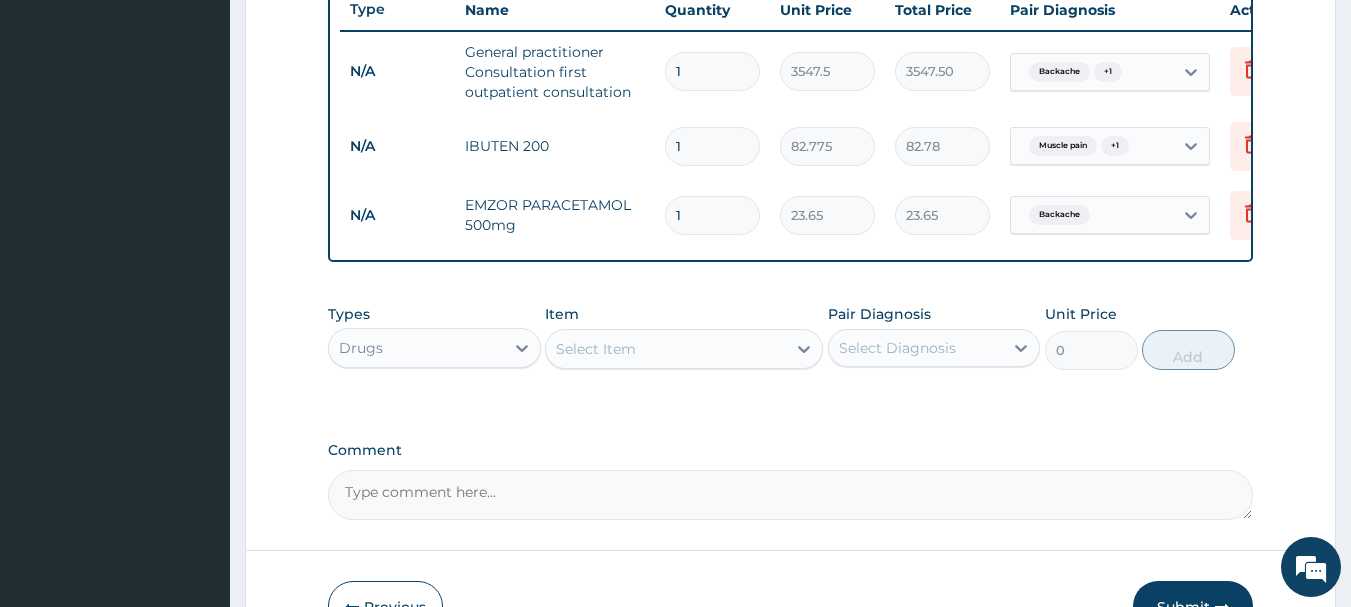type on "10" 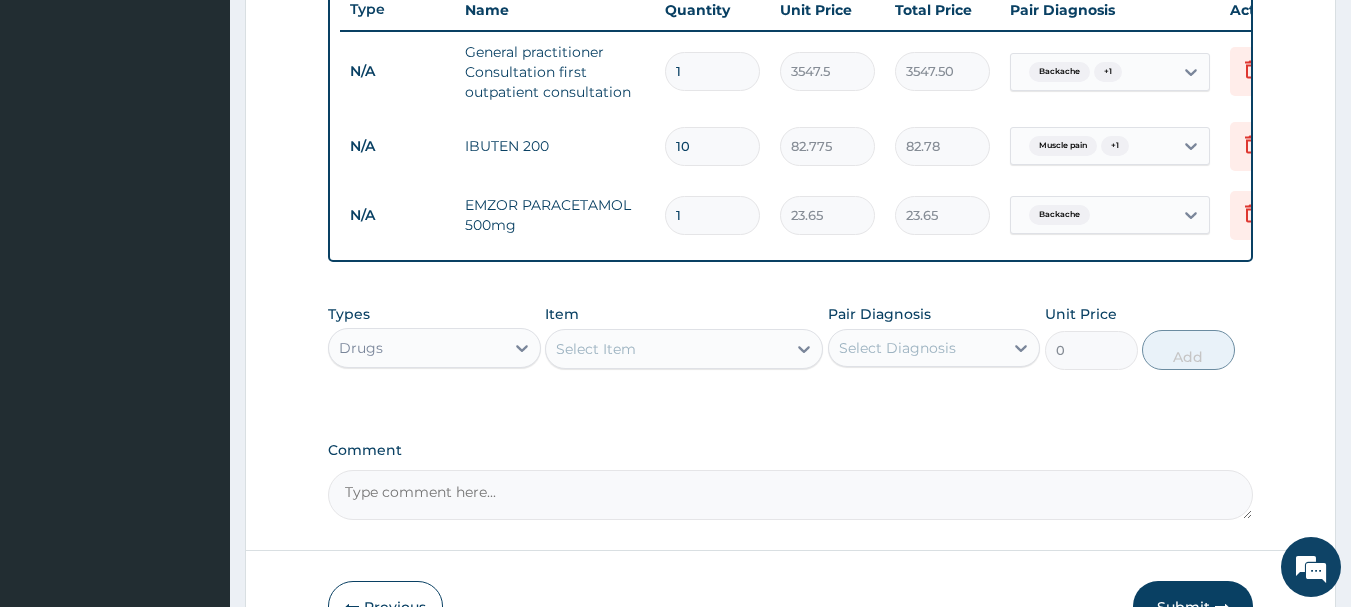 type on "827.75" 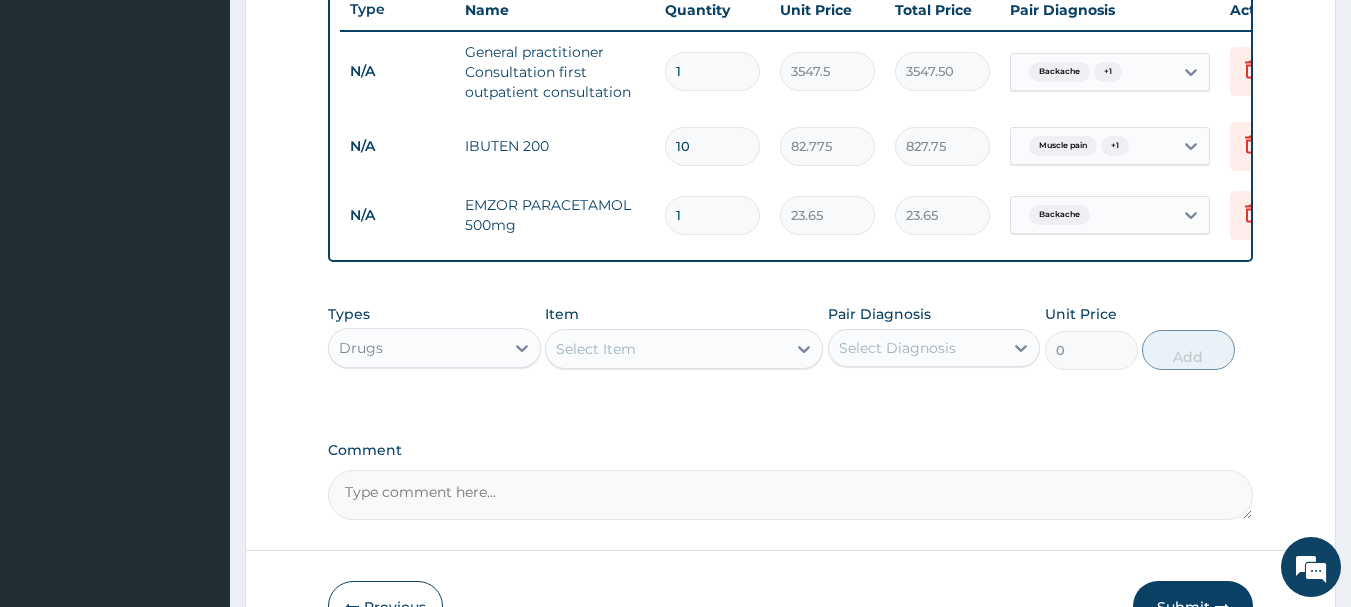 type on "10" 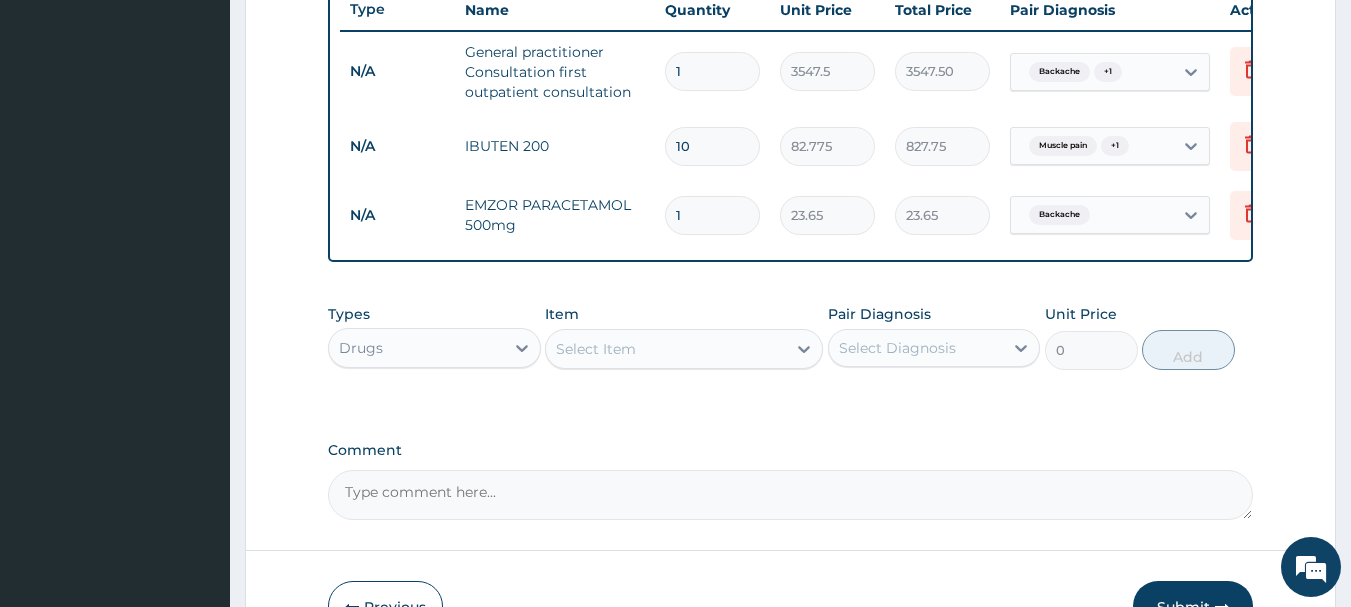 click on "1" at bounding box center (712, 215) 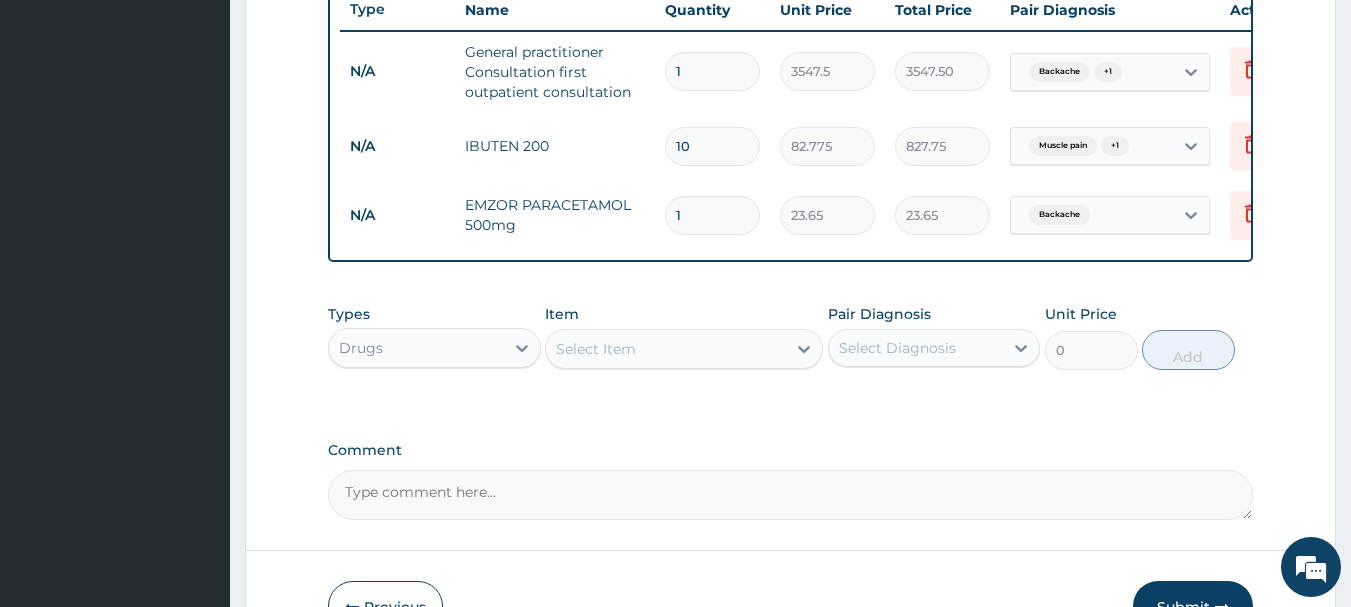 type on "12" 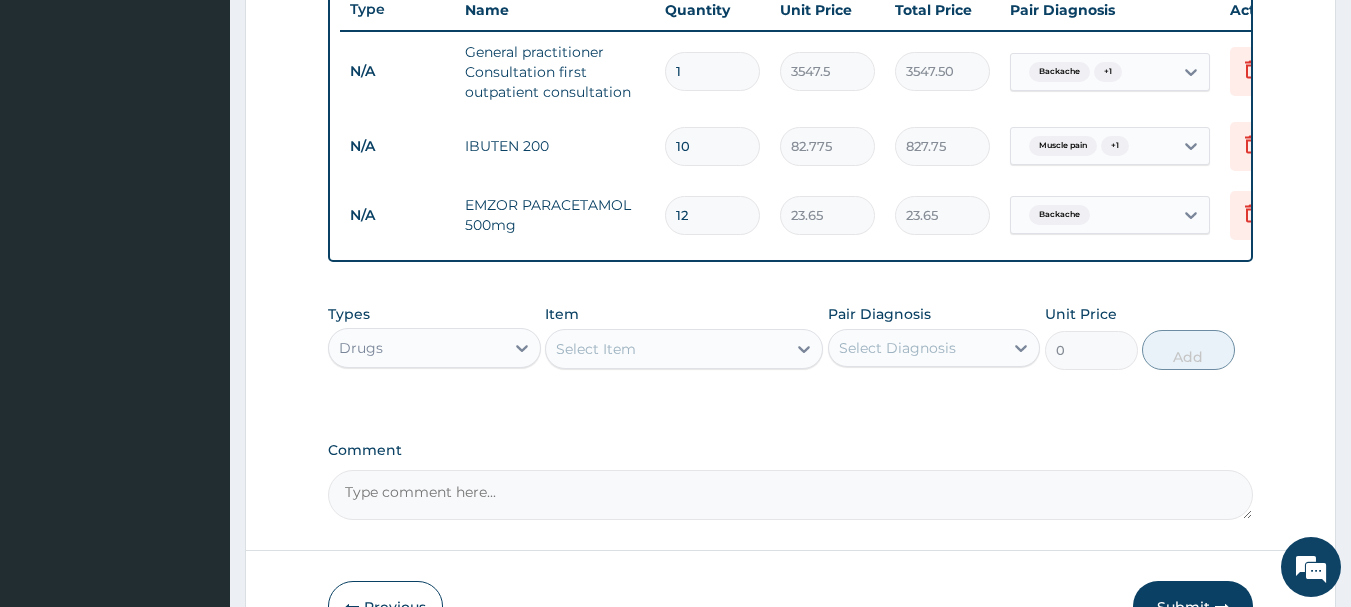type on "283.80" 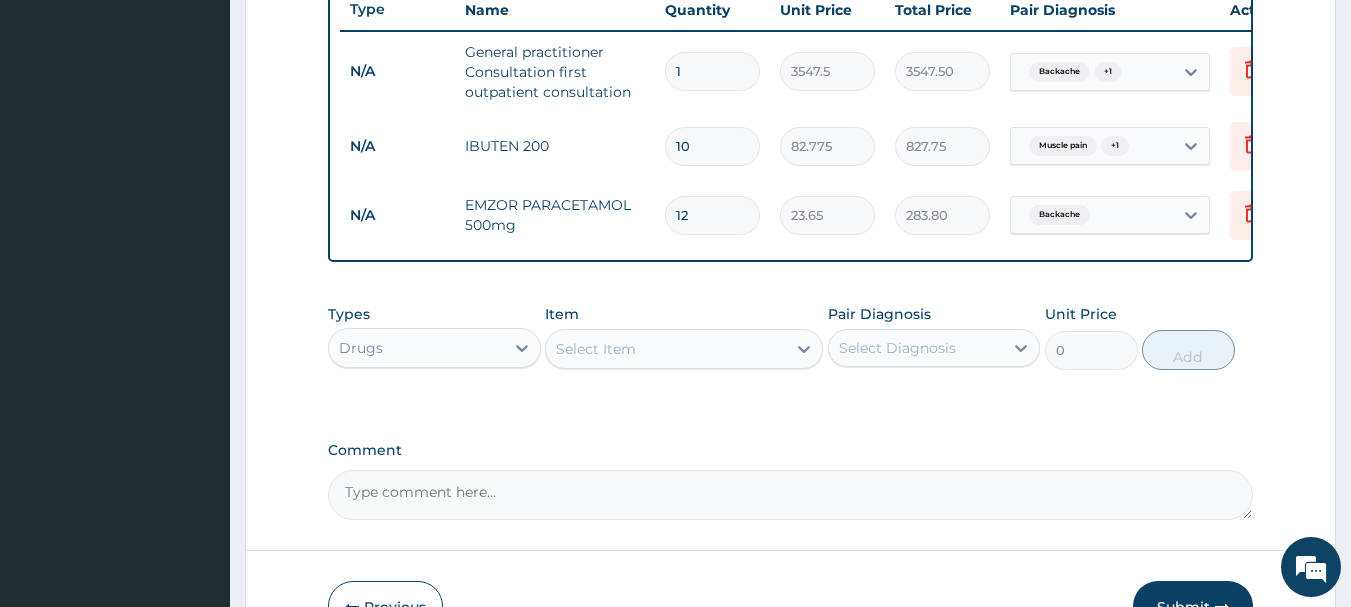 type on "1" 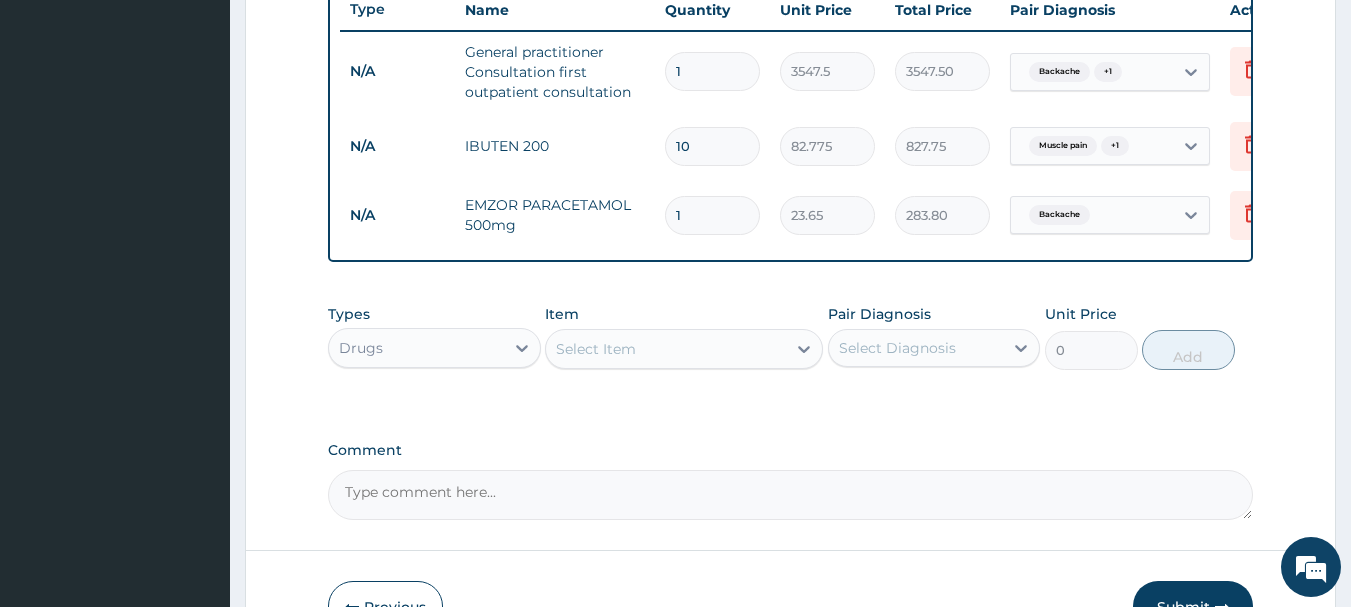 type on "23.65" 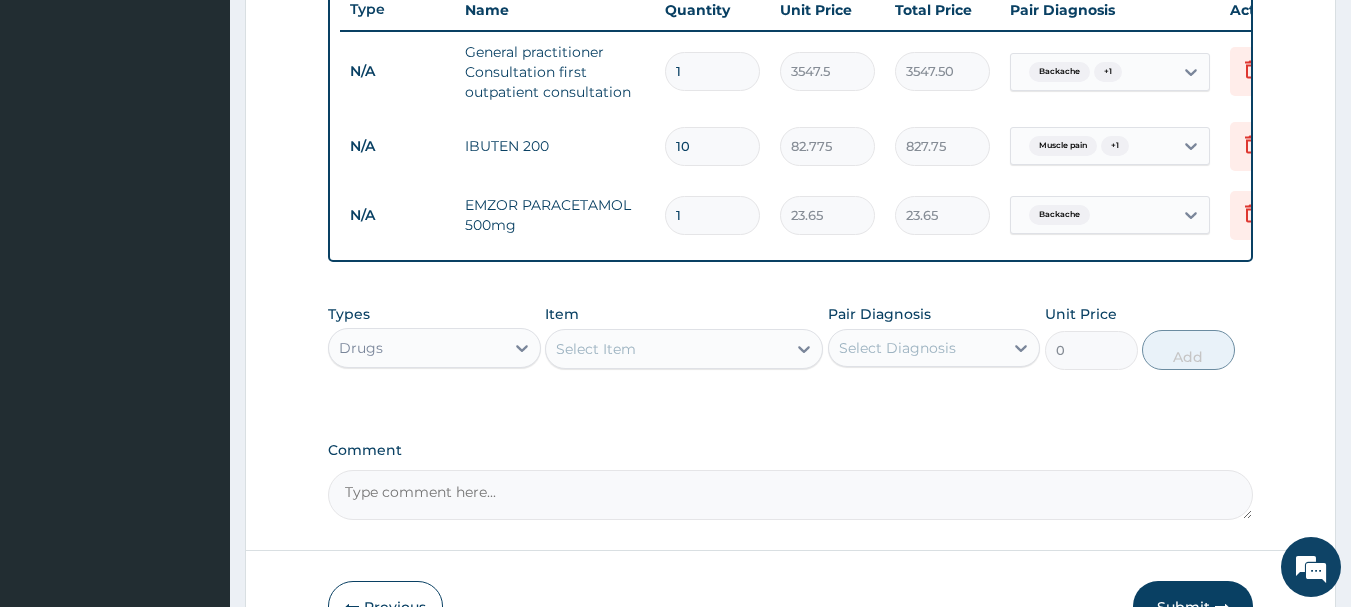 type on "14" 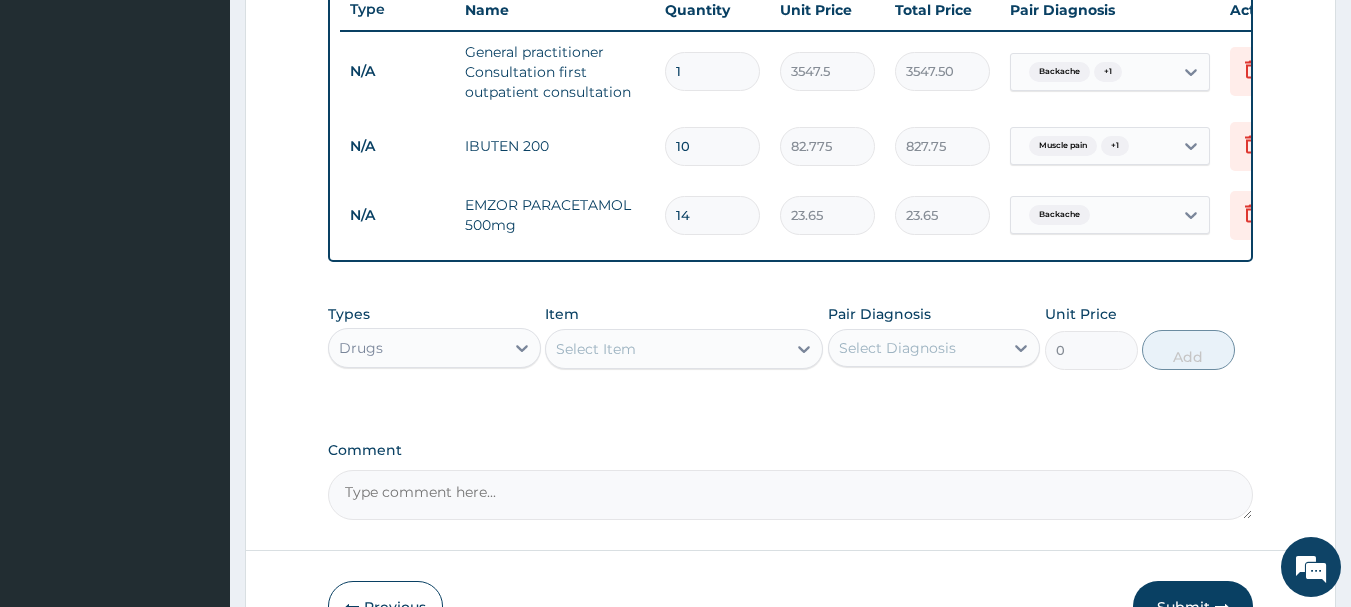 type on "331.10" 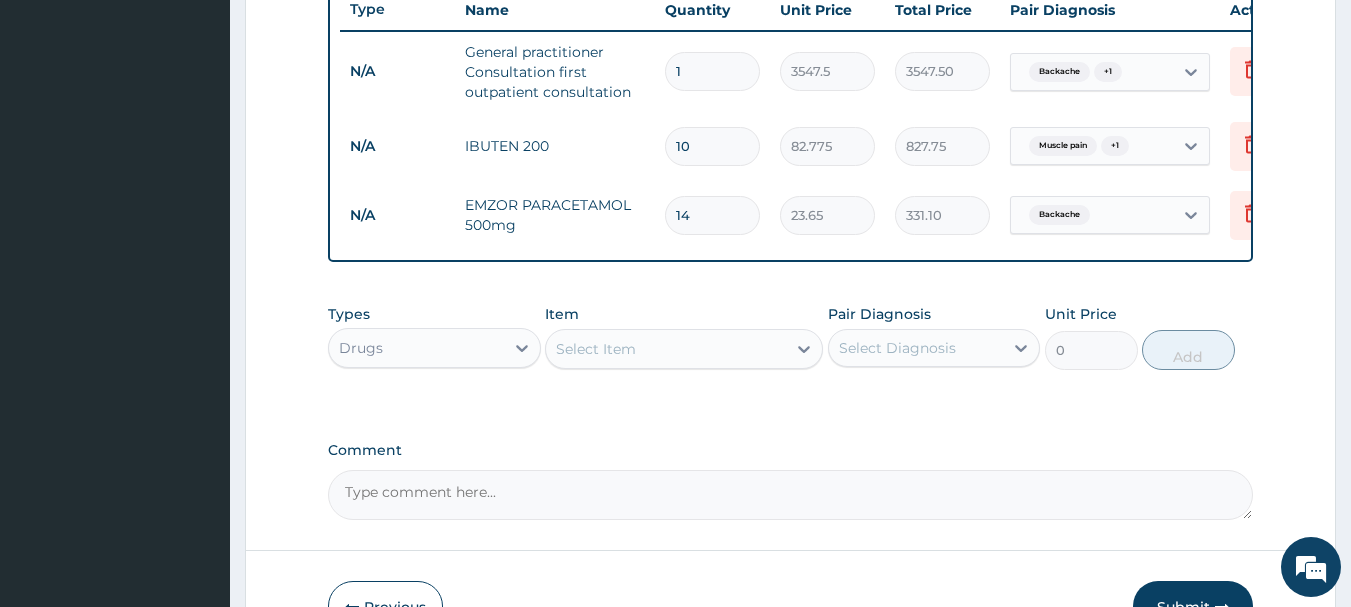 type on "14" 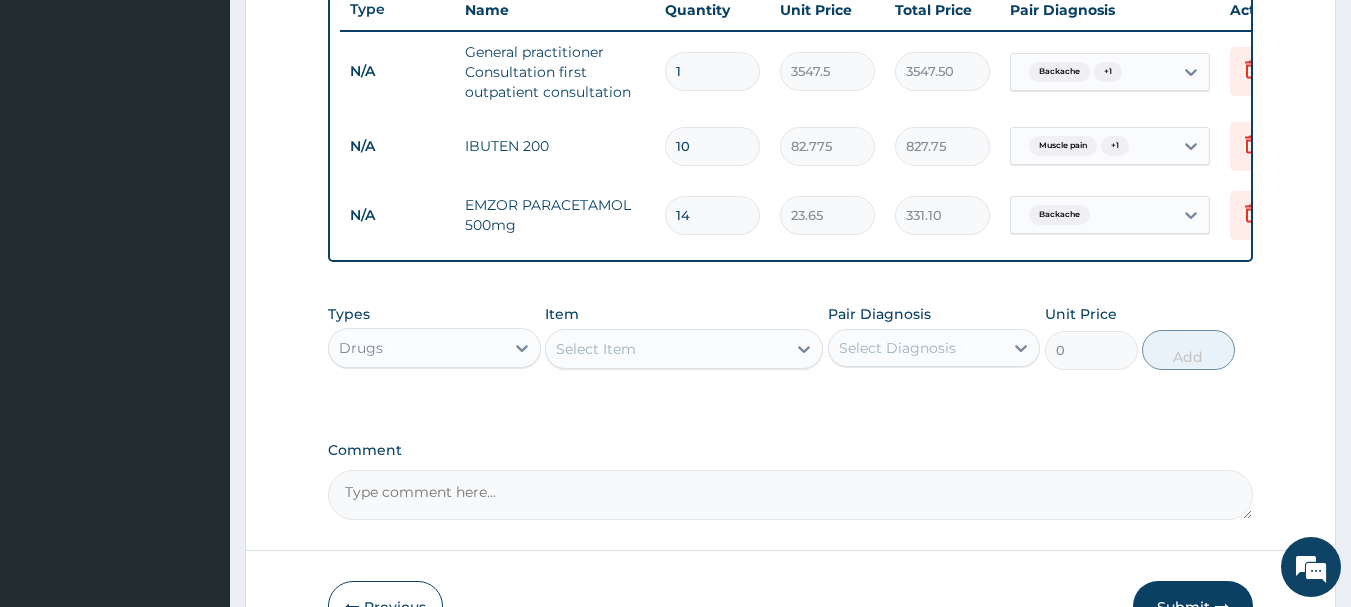 click on "Select Item" at bounding box center [666, 349] 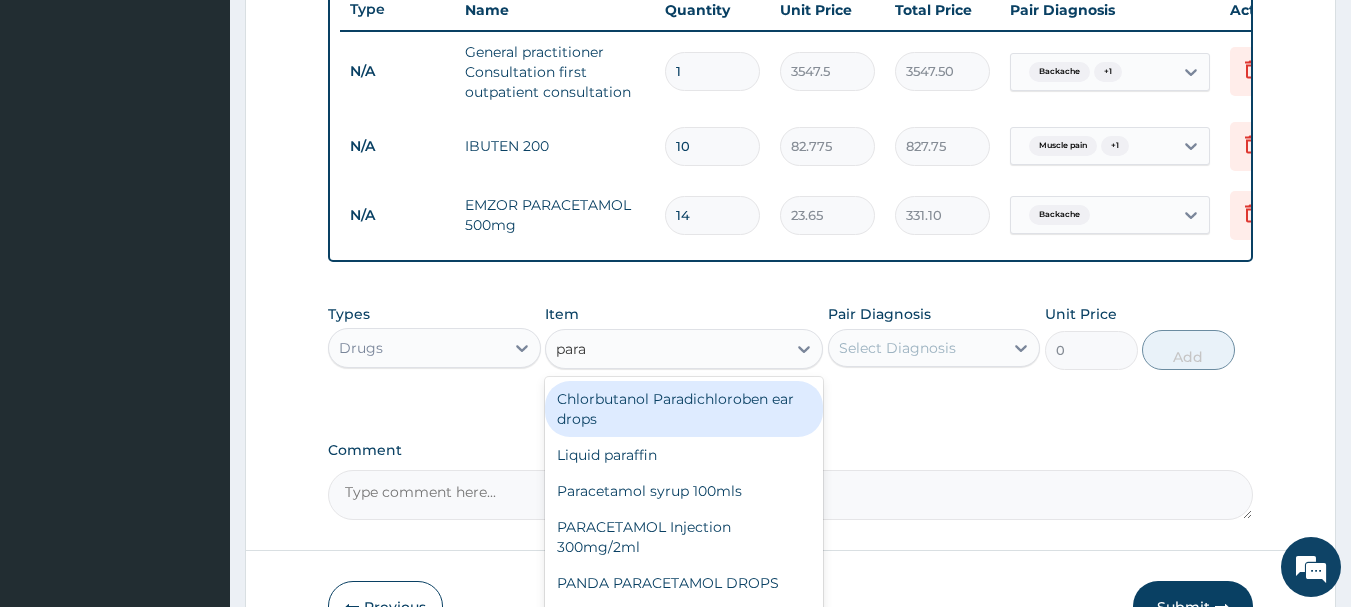 type on "parac" 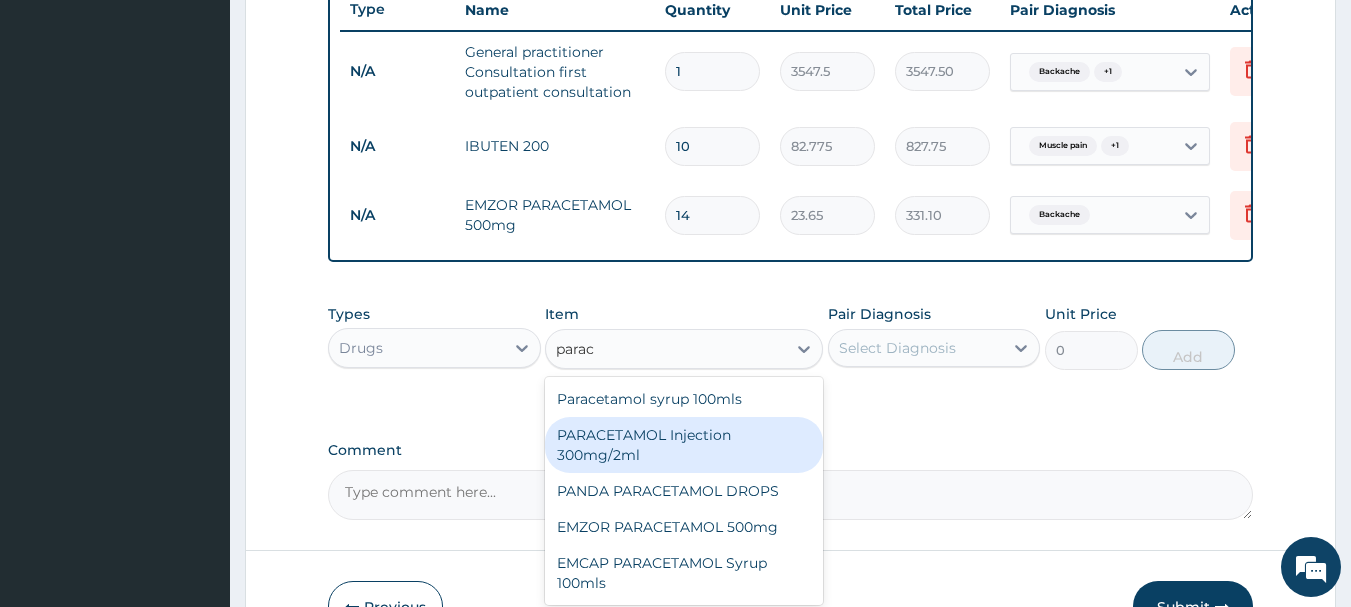 click on "PARACETAMOL Injection 300mg/2ml" at bounding box center (684, 445) 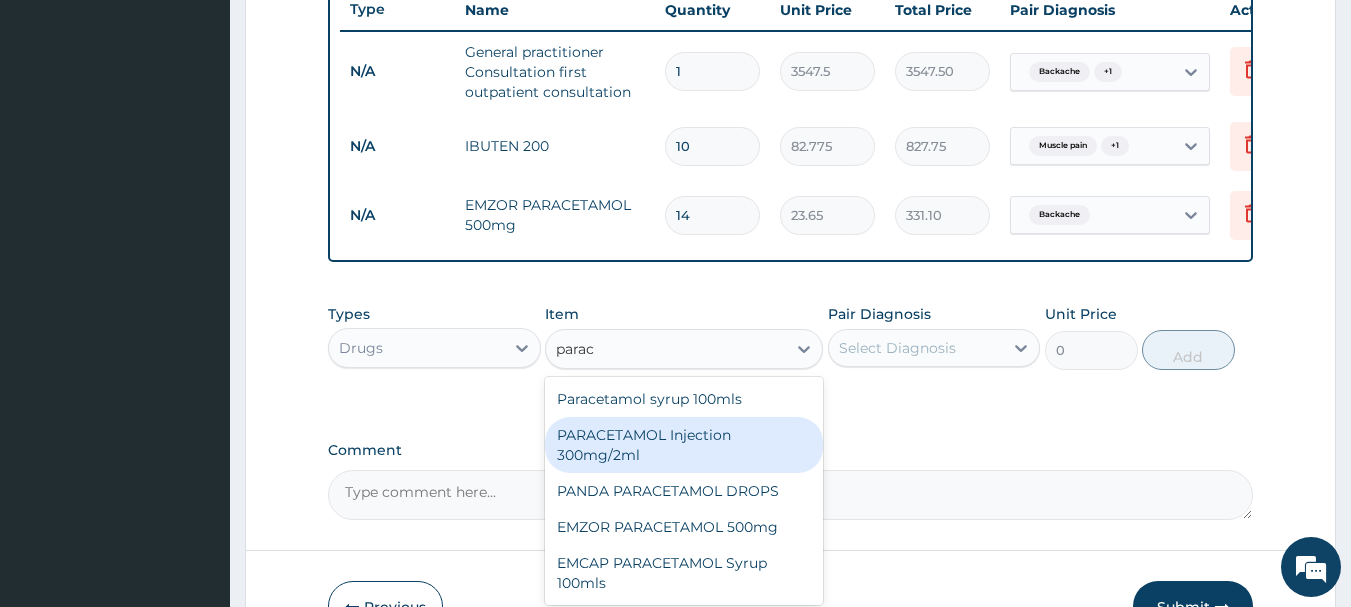 type 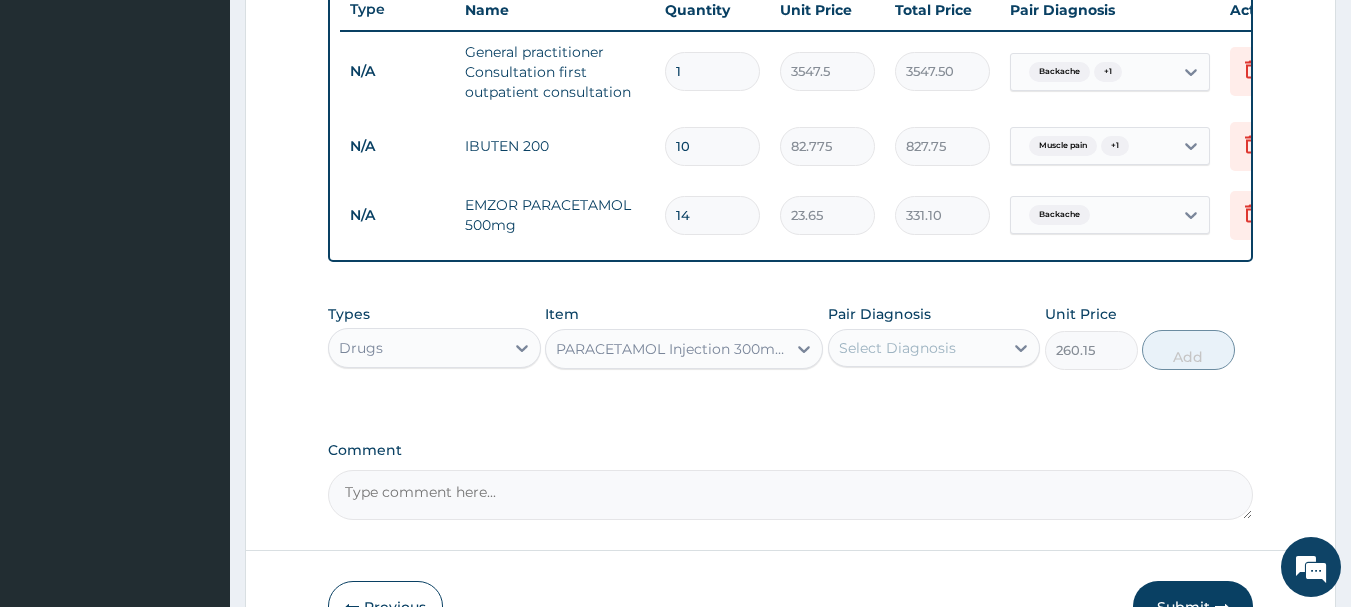 click on "Select Diagnosis" at bounding box center [897, 348] 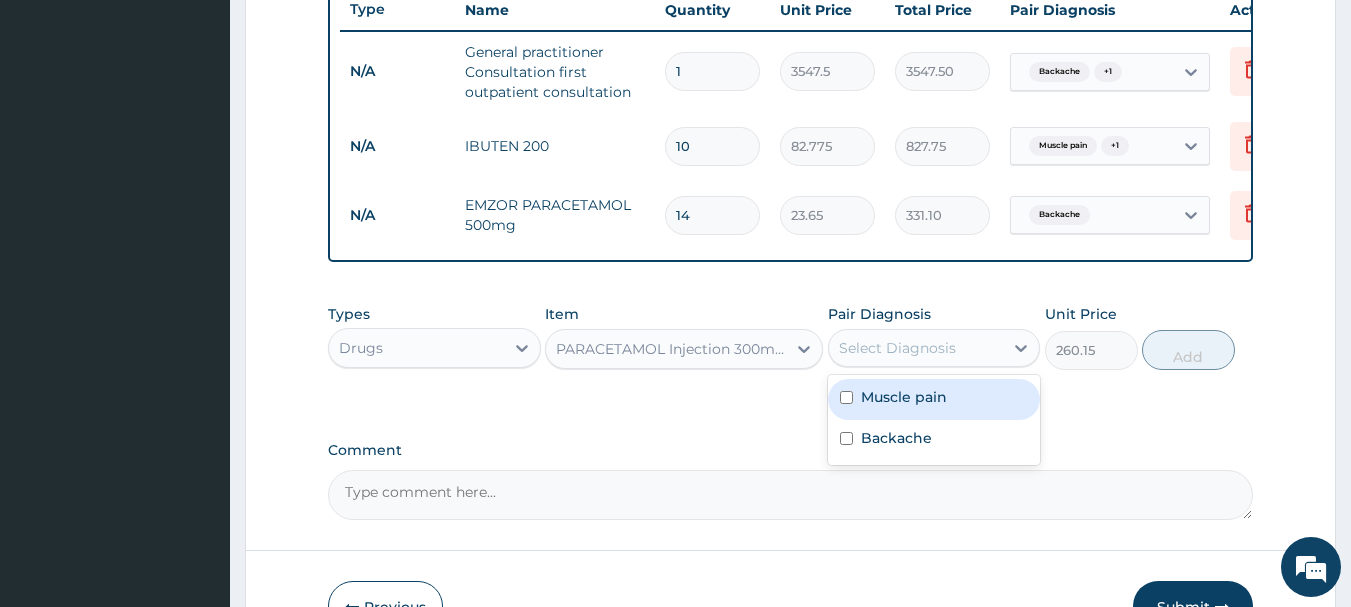 click on "Muscle pain" at bounding box center (934, 399) 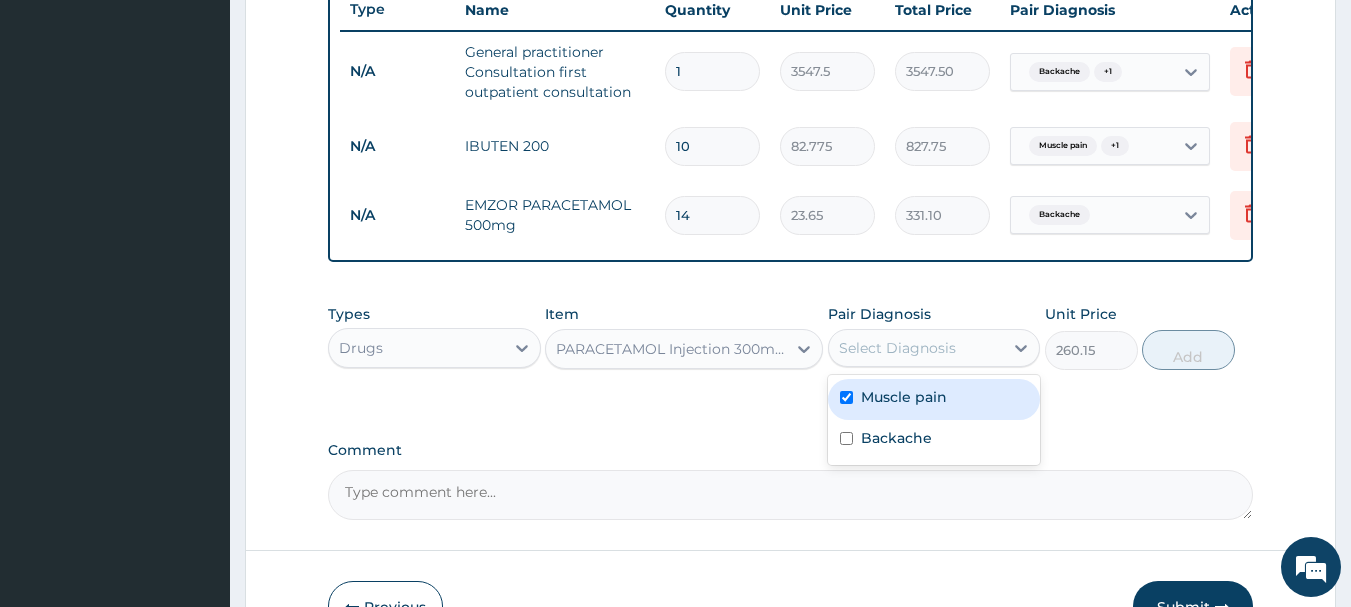 checkbox on "true" 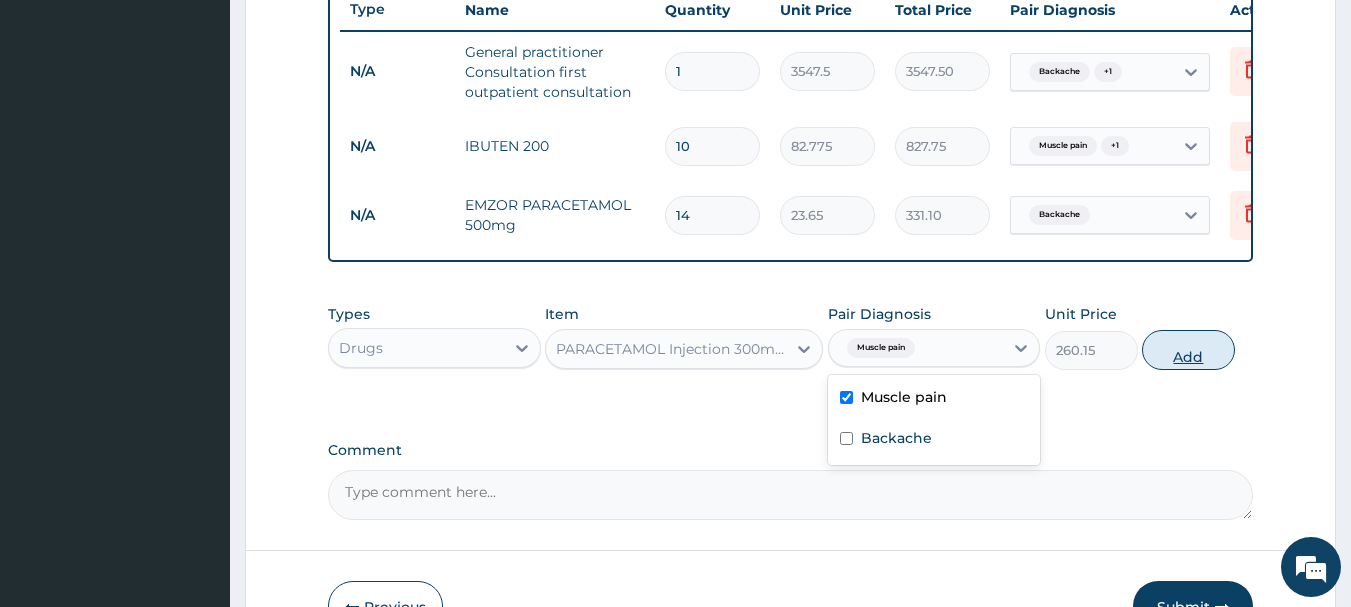 click on "Add" at bounding box center [1188, 350] 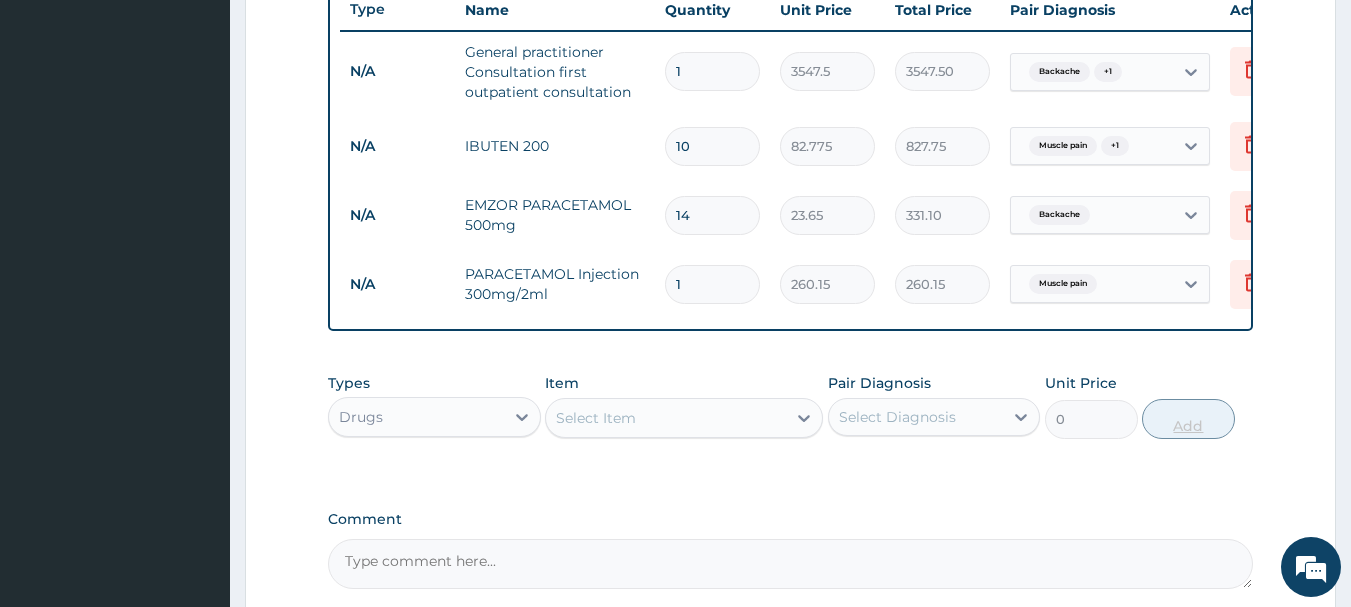 type 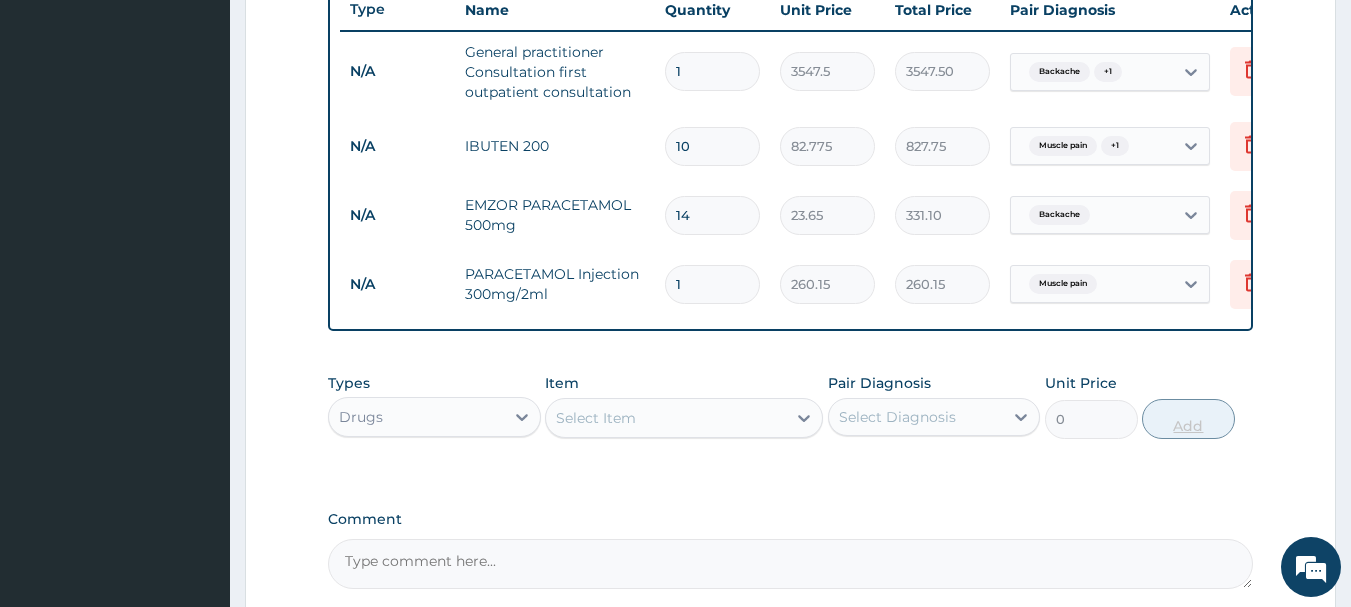 type on "0.00" 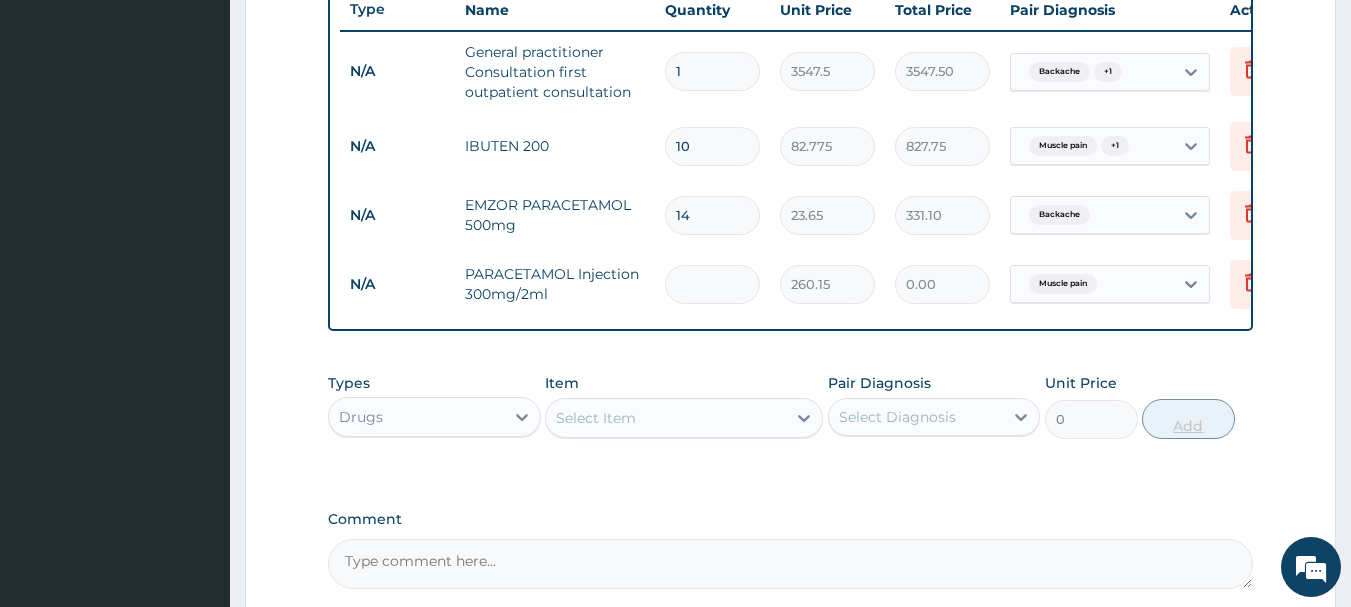 type on "2" 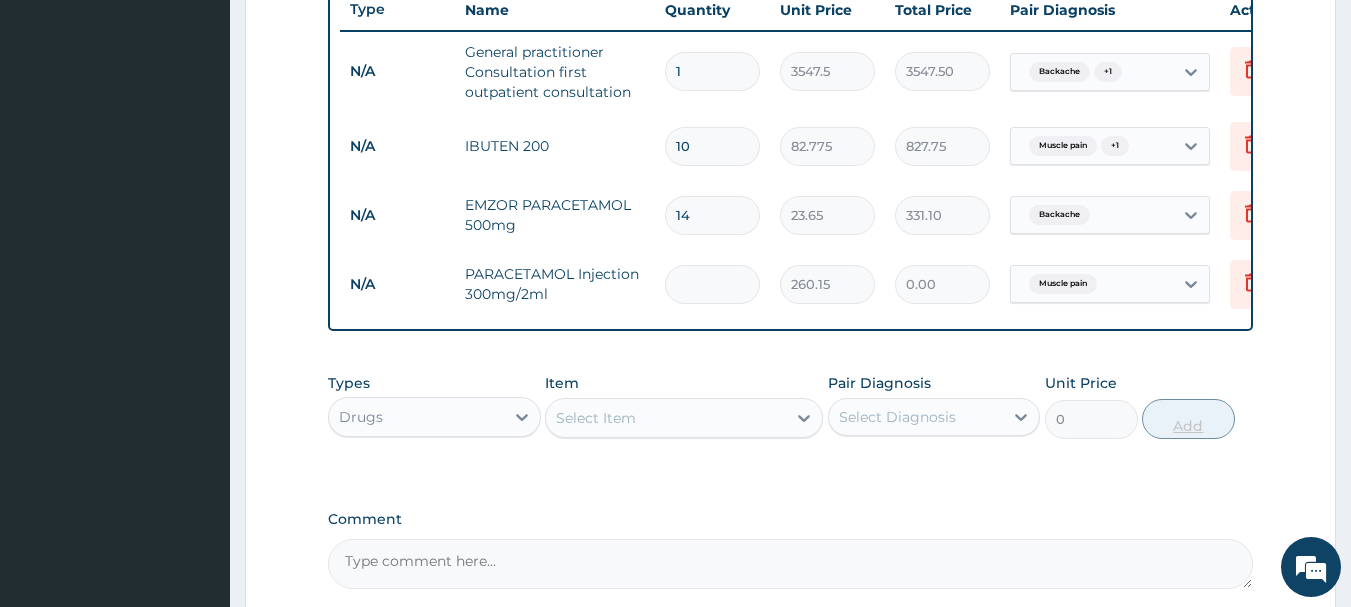 type on "520.30" 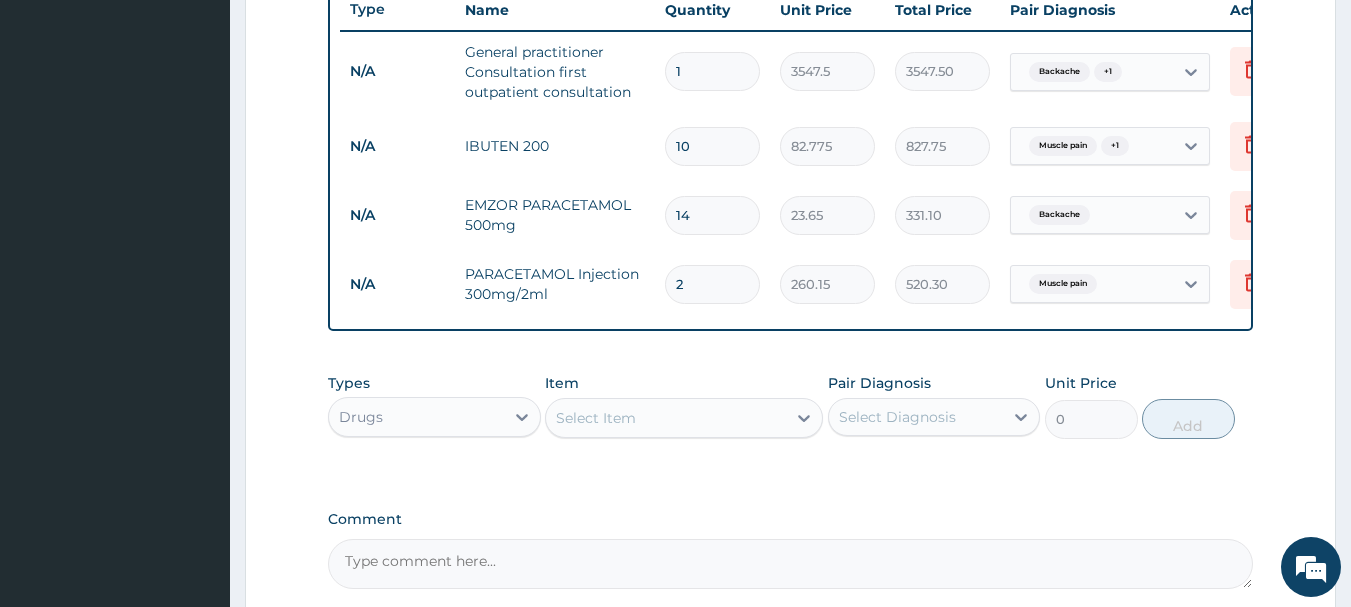 type on "2" 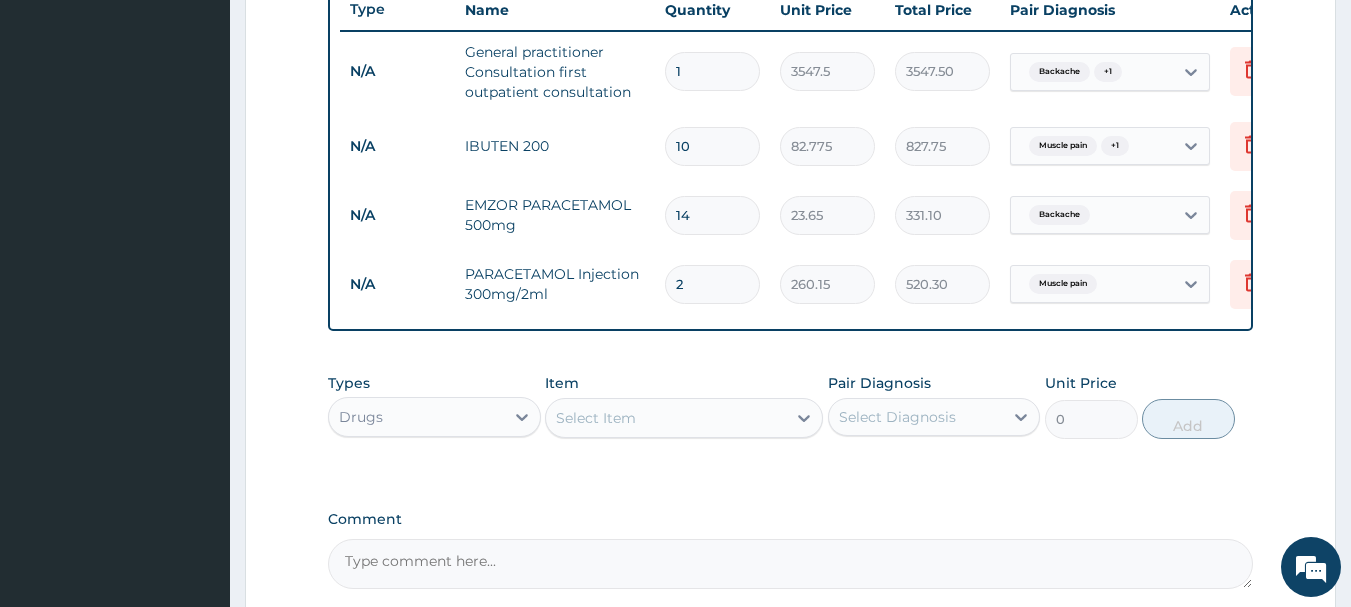 click on "Select Item" at bounding box center (666, 418) 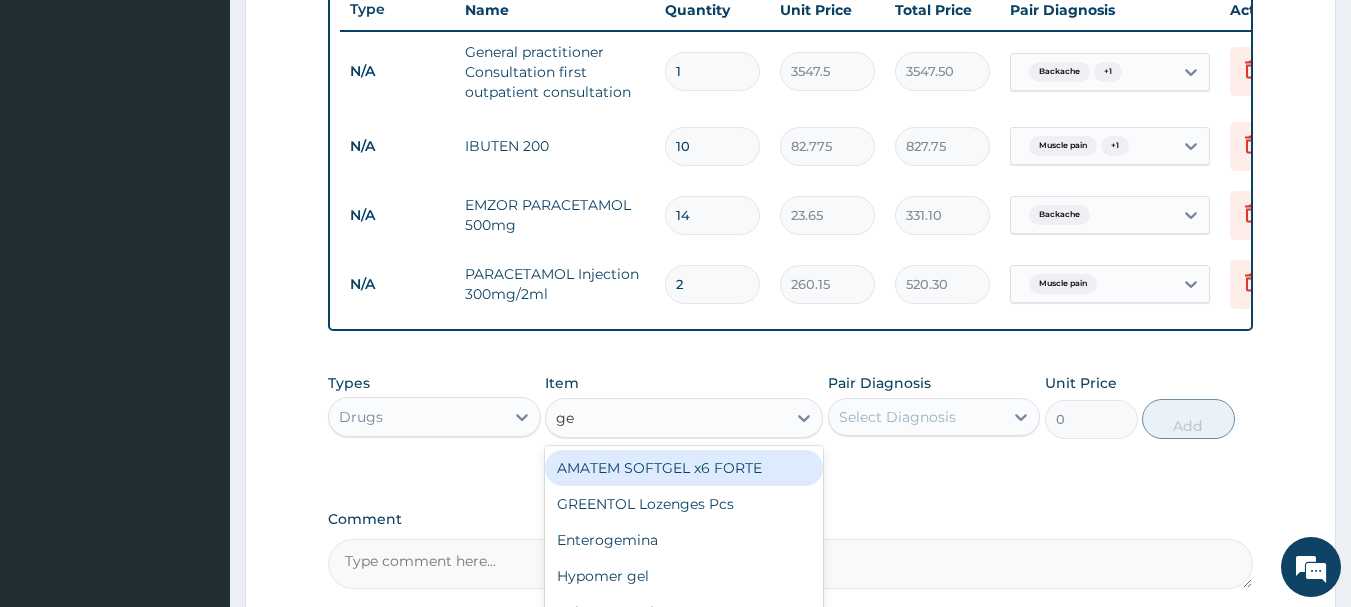 type on "g" 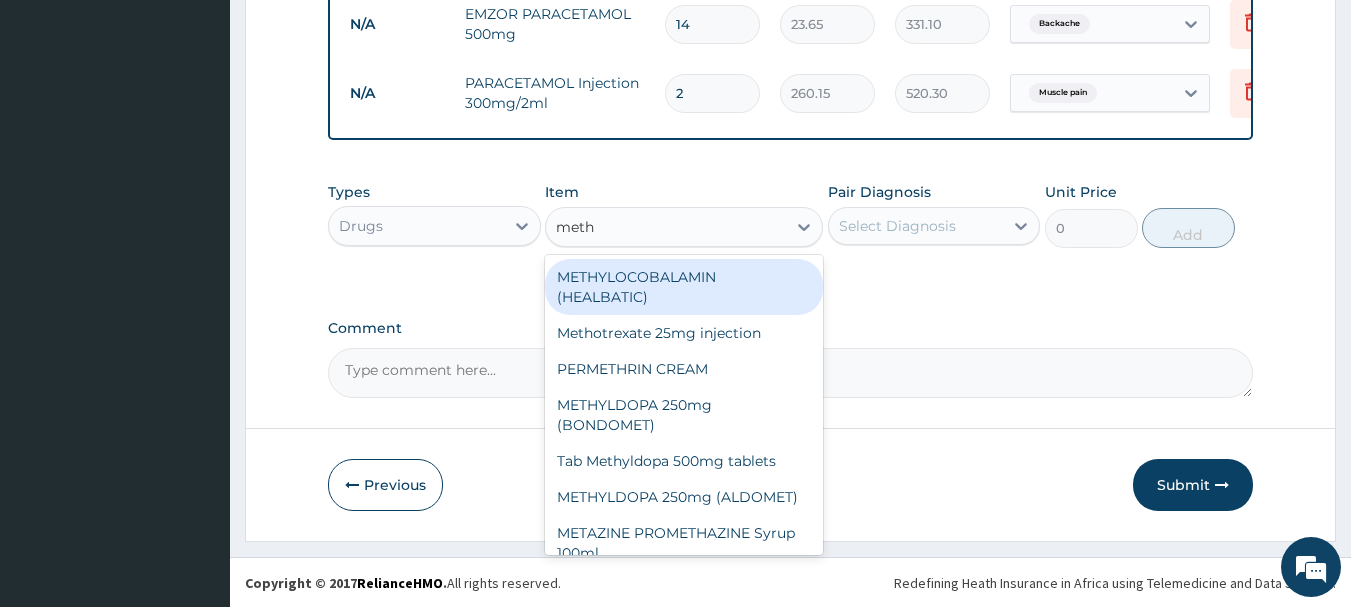 scroll, scrollTop: 973, scrollLeft: 0, axis: vertical 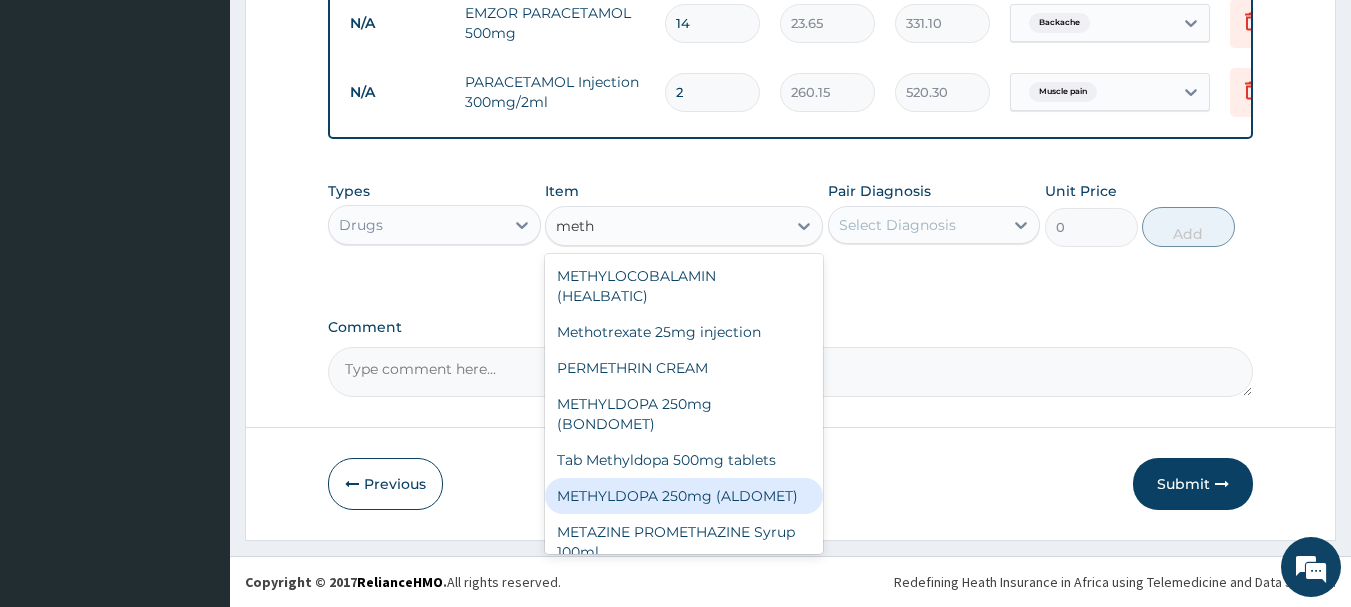 type on "methy" 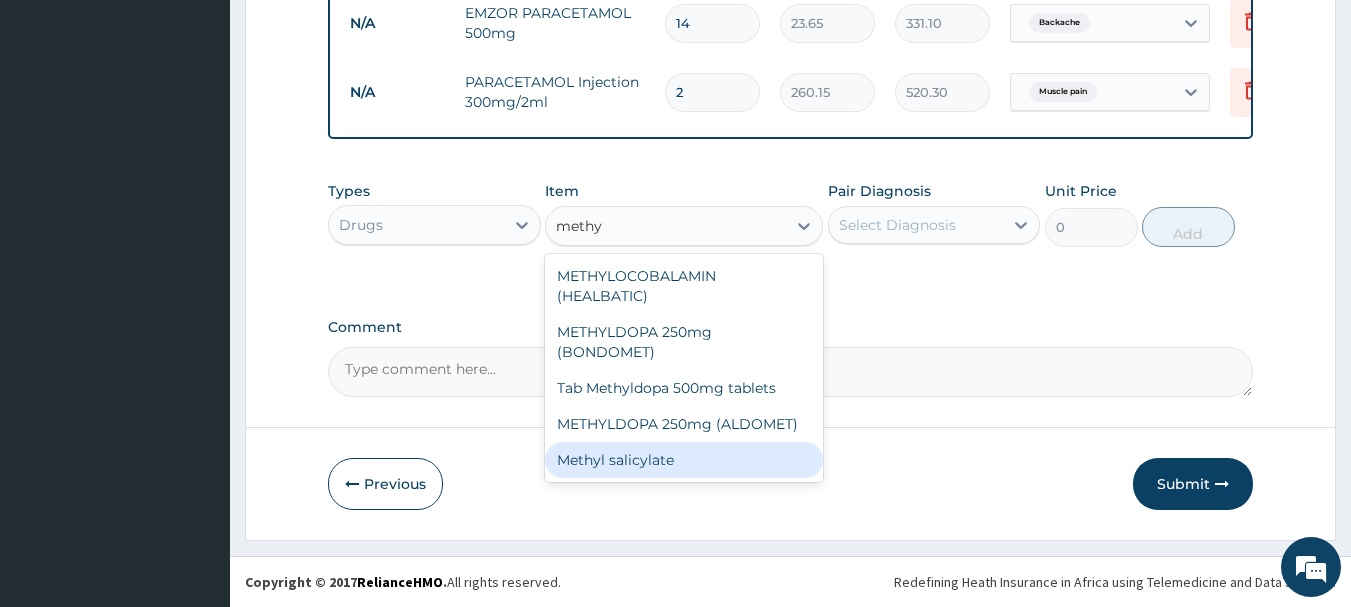 click on "Methyl salicylate" at bounding box center [684, 460] 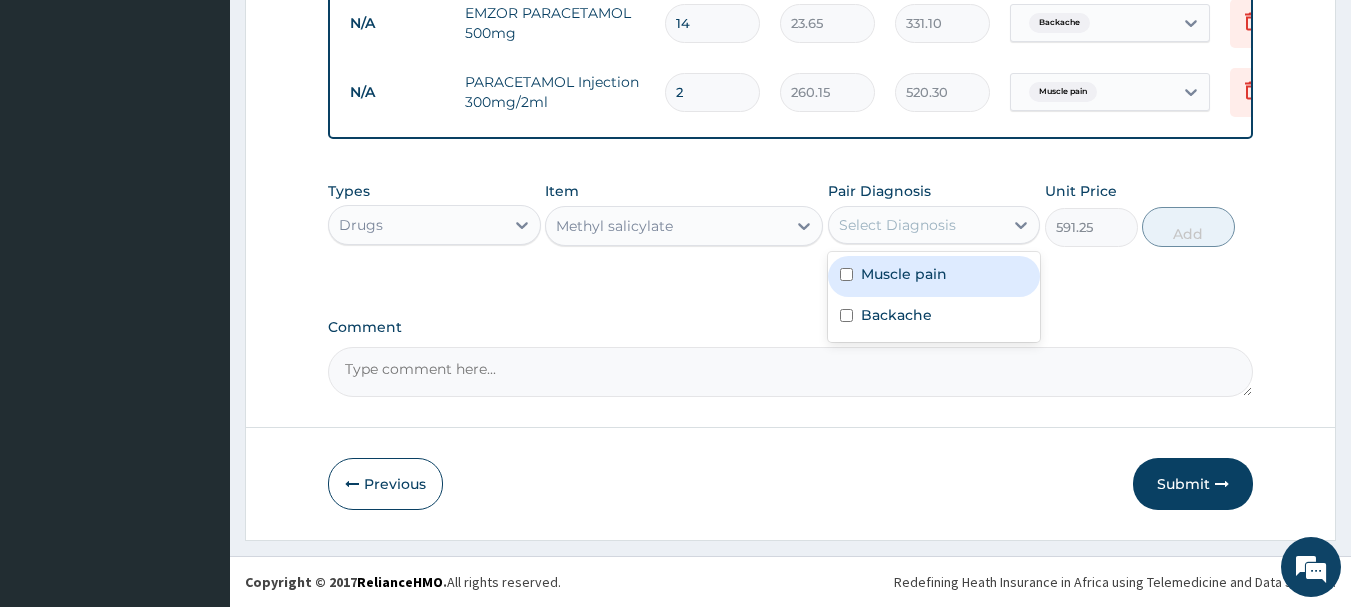 click on "Select Diagnosis" at bounding box center (897, 225) 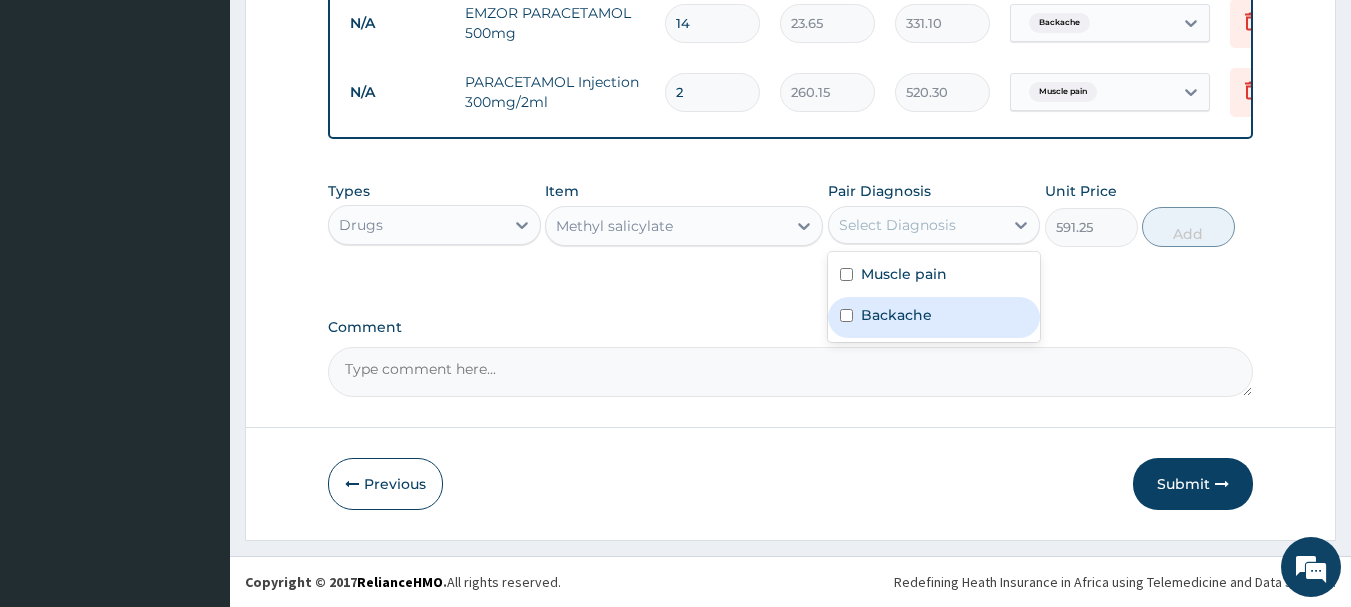 drag, startPoint x: 846, startPoint y: 272, endPoint x: 846, endPoint y: 305, distance: 33 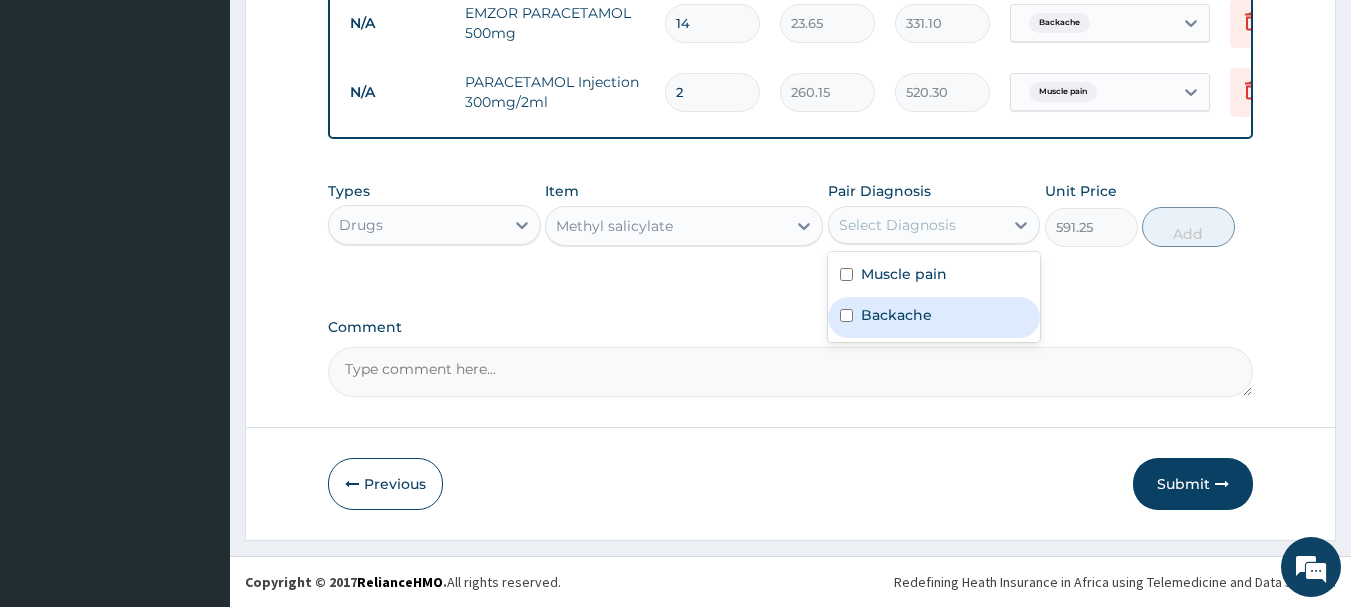 click on "Muscle pain Backache" at bounding box center (934, 297) 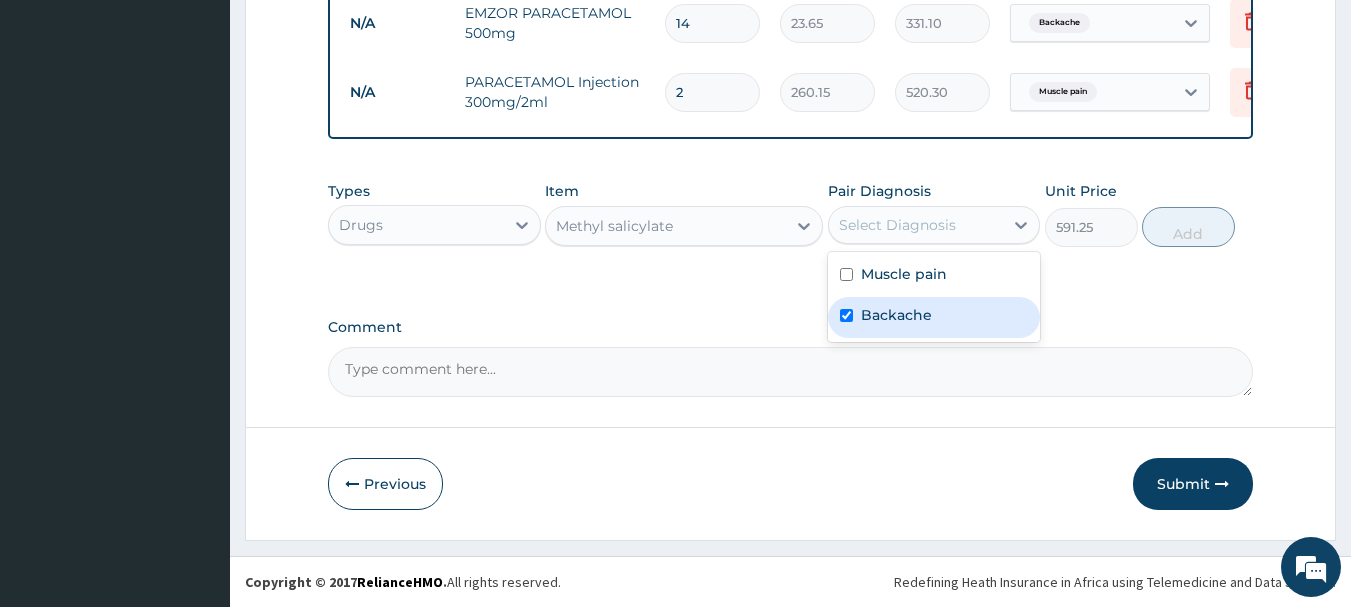 checkbox on "true" 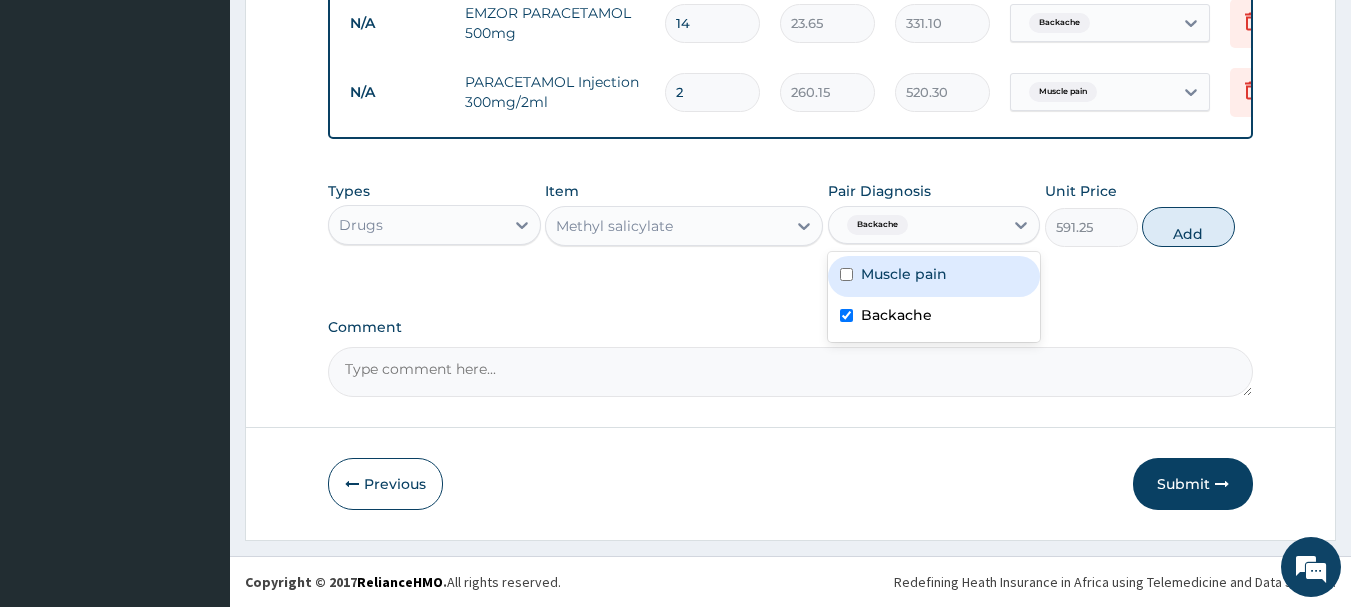 click at bounding box center [846, 274] 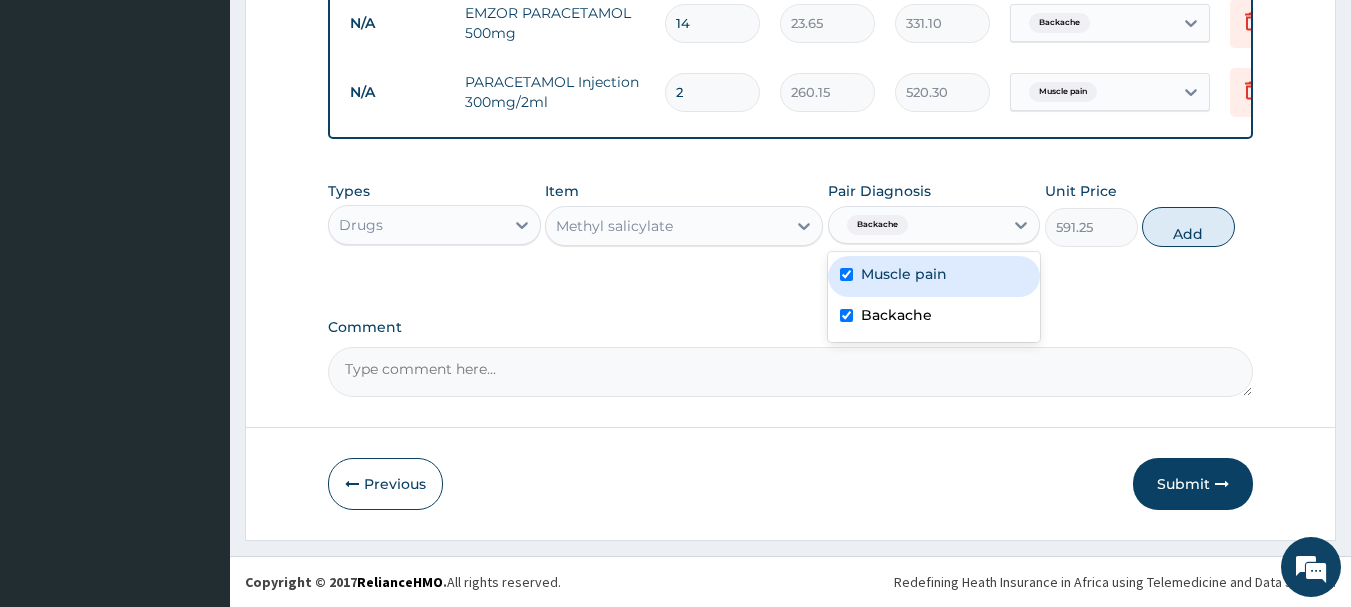 checkbox on "true" 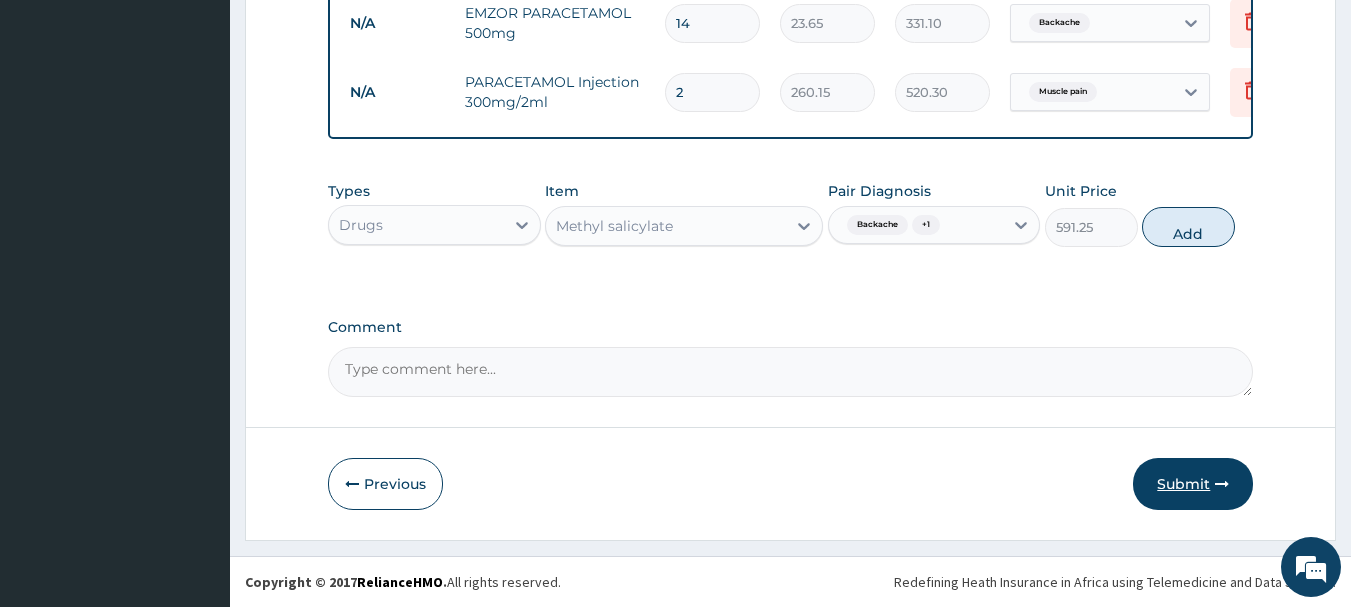 click on "Submit" at bounding box center (1193, 484) 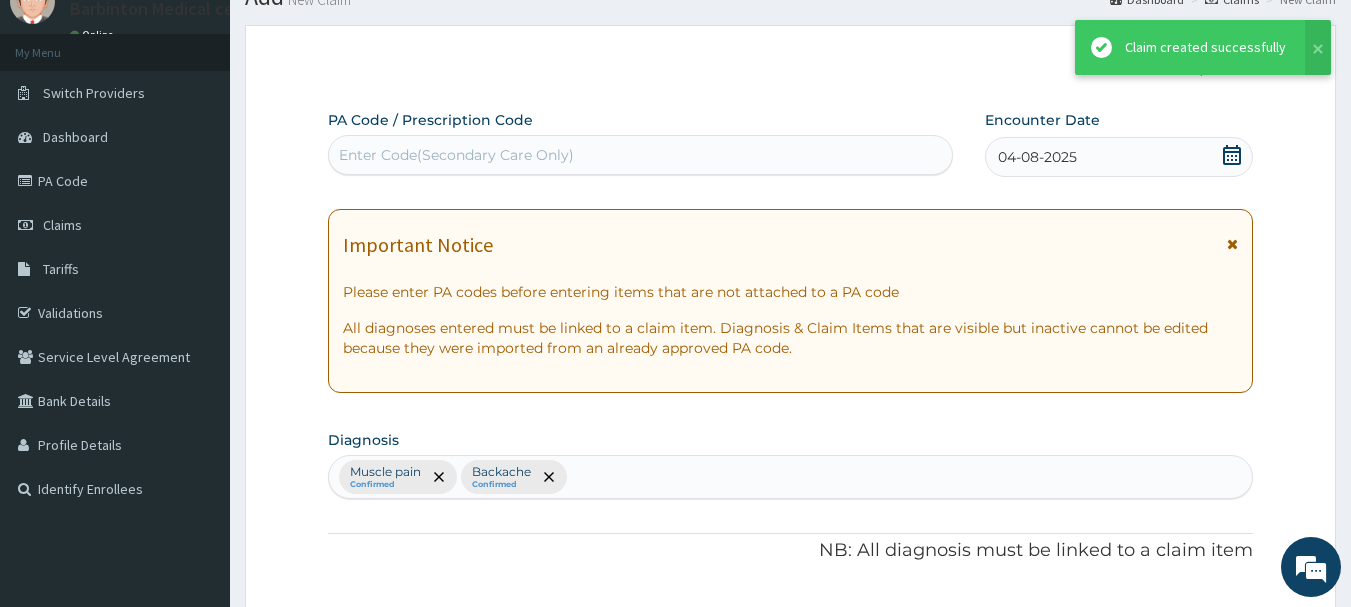 scroll, scrollTop: 973, scrollLeft: 0, axis: vertical 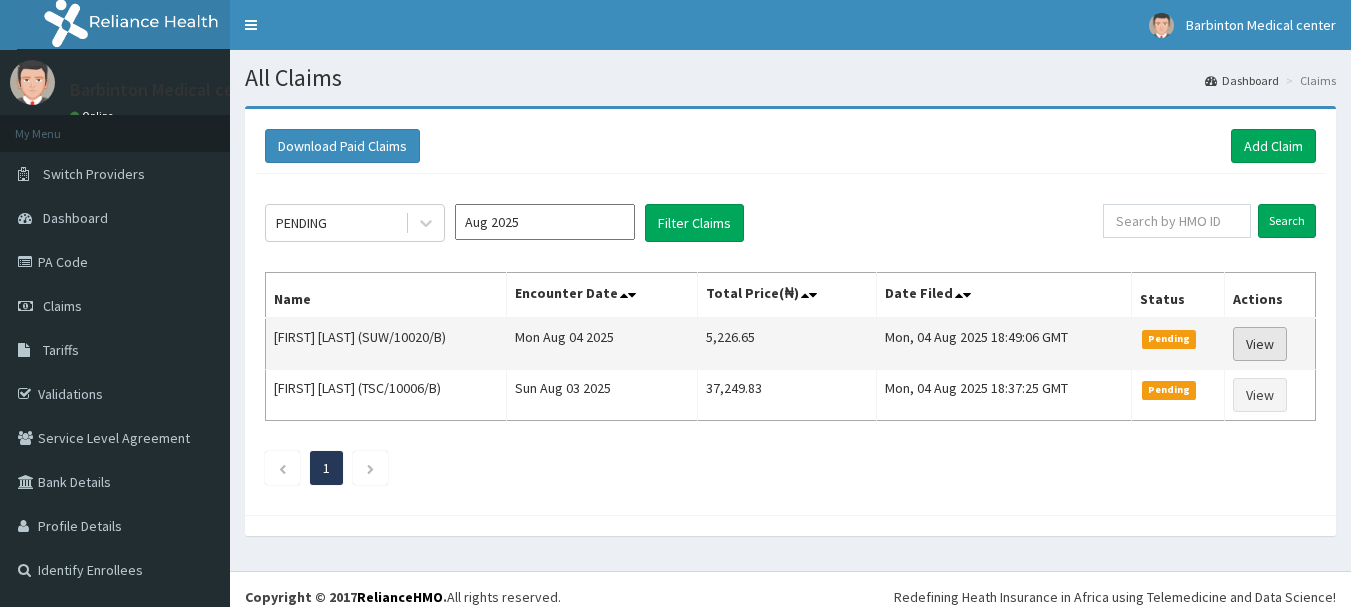 click on "View" at bounding box center (1260, 344) 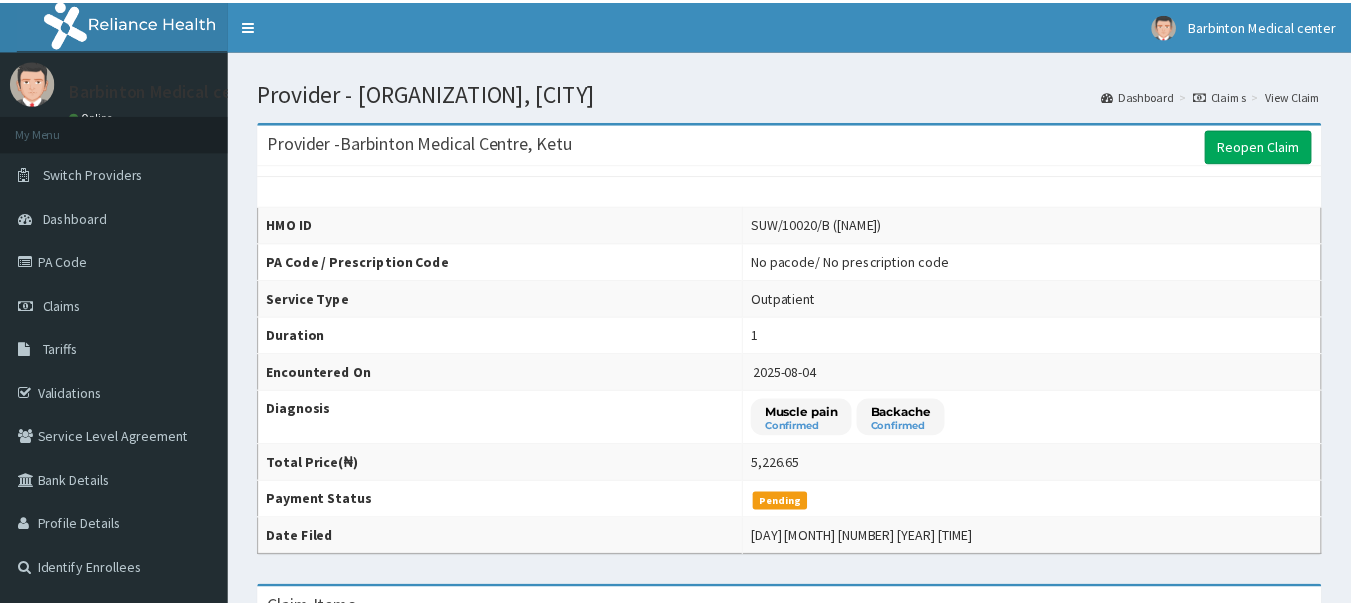 scroll, scrollTop: 0, scrollLeft: 0, axis: both 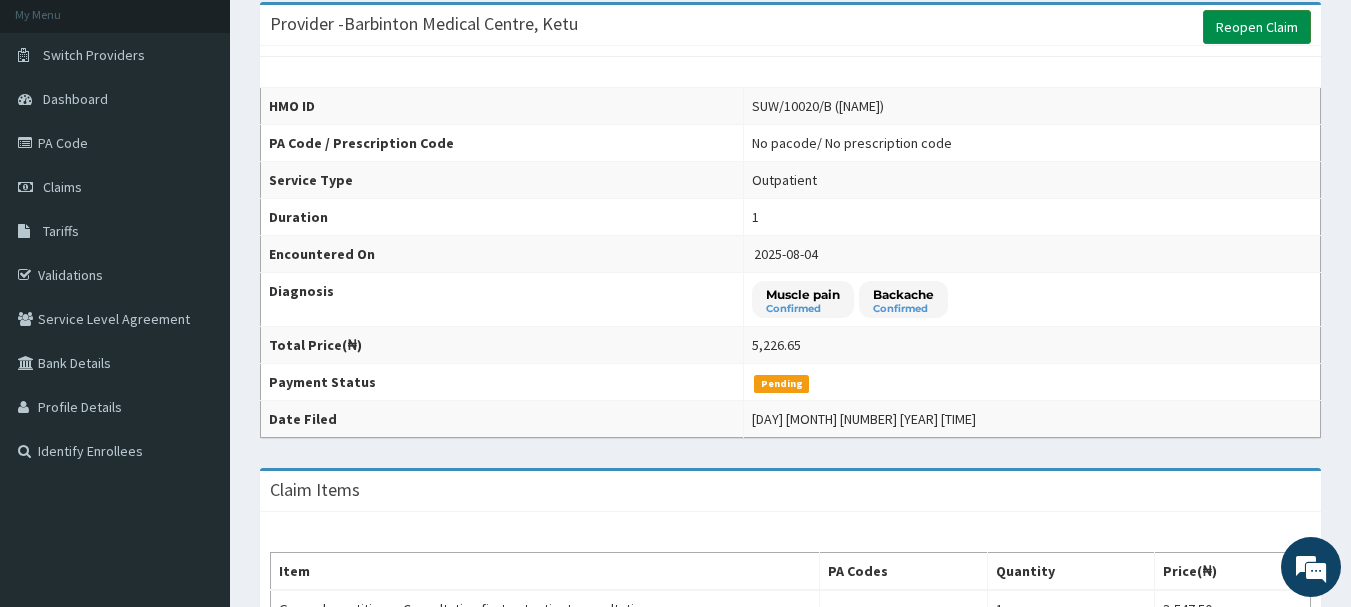click on "Reopen Claim" at bounding box center [1257, 27] 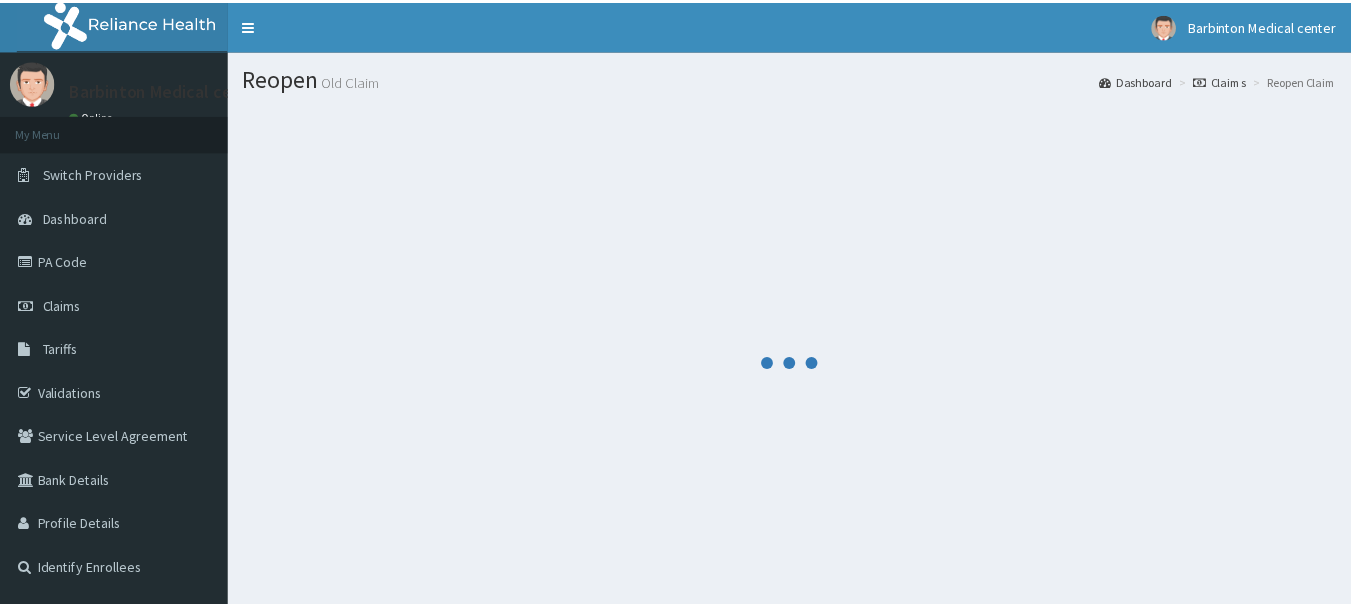 scroll, scrollTop: 0, scrollLeft: 0, axis: both 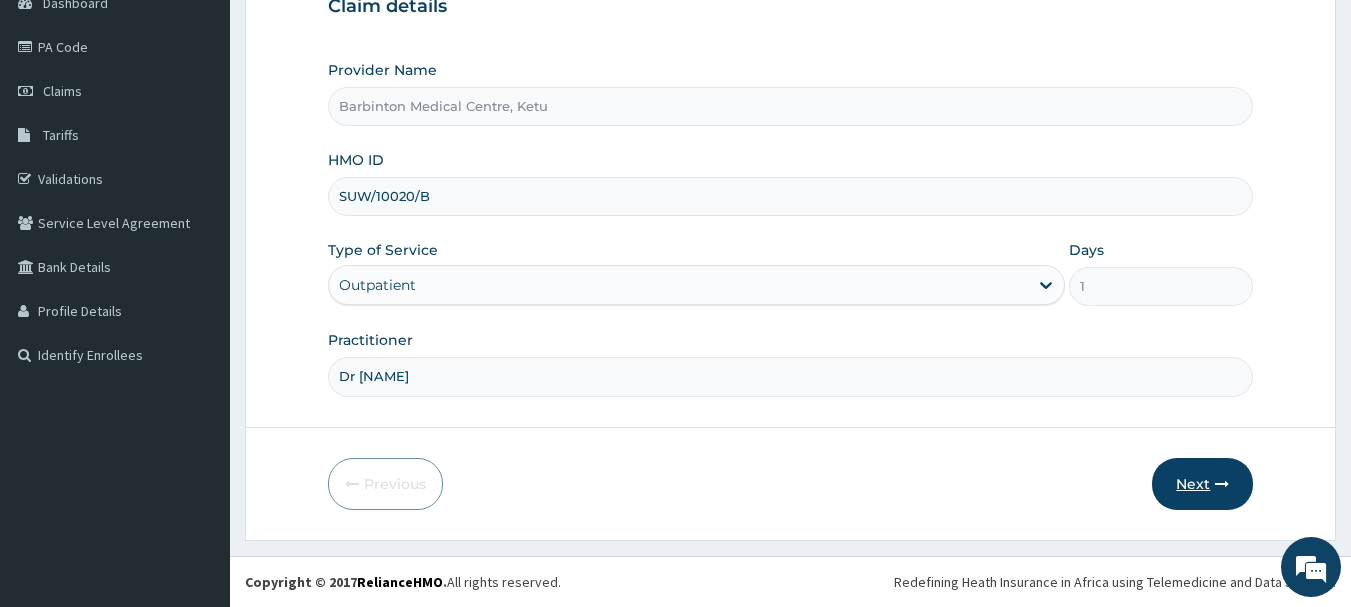 click on "Next" at bounding box center (1202, 484) 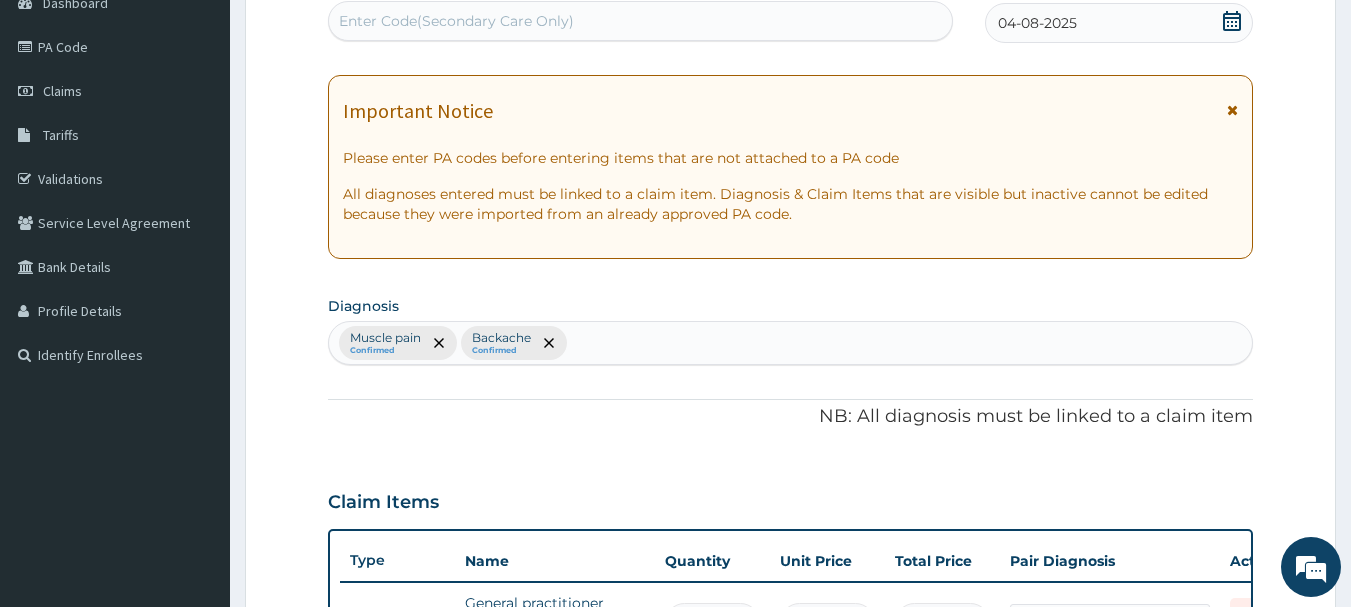 scroll, scrollTop: 746, scrollLeft: 0, axis: vertical 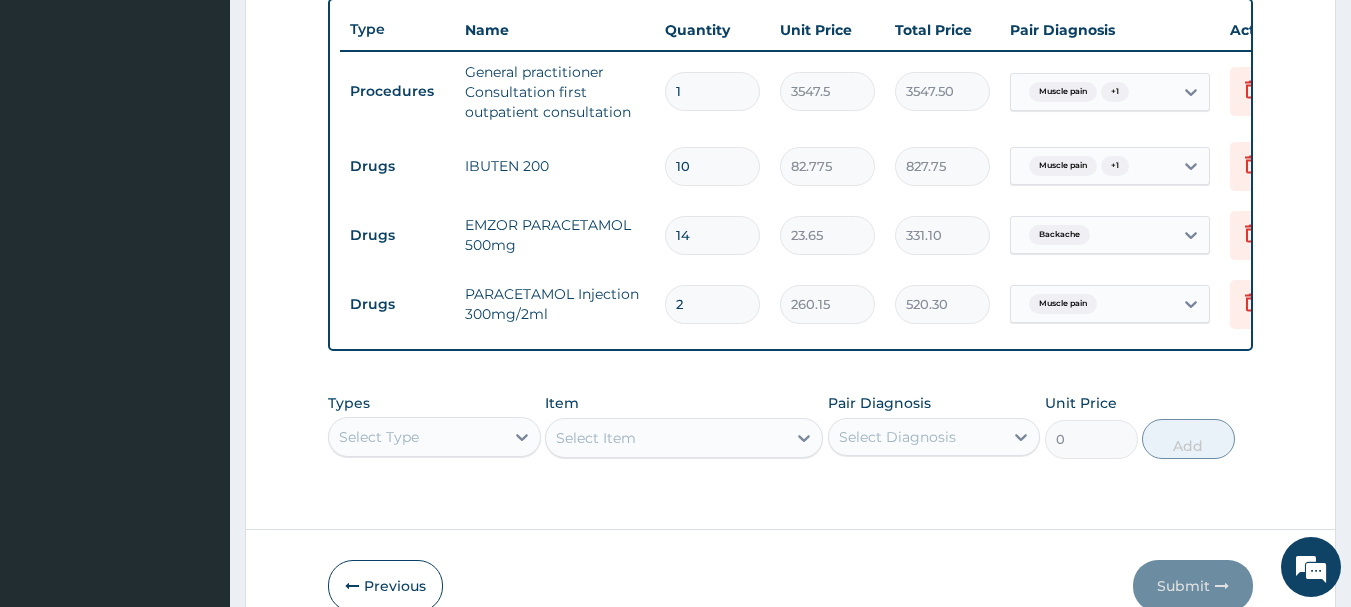 click on "Select Type" at bounding box center (434, 437) 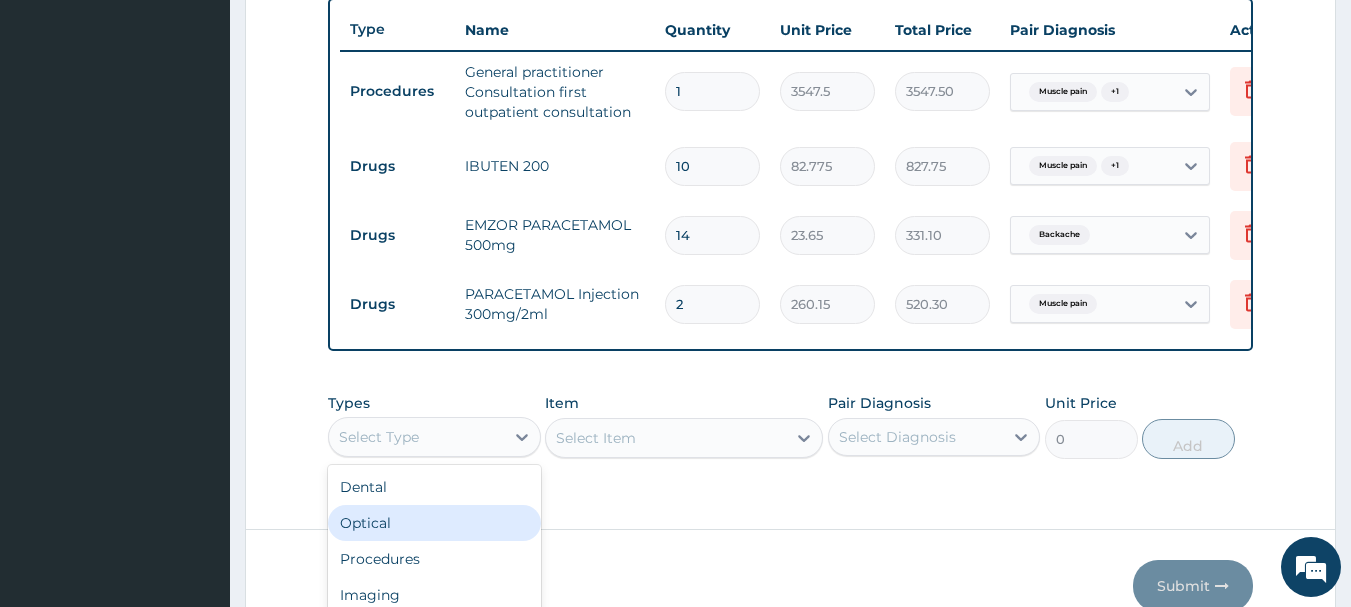 scroll, scrollTop: 56, scrollLeft: 0, axis: vertical 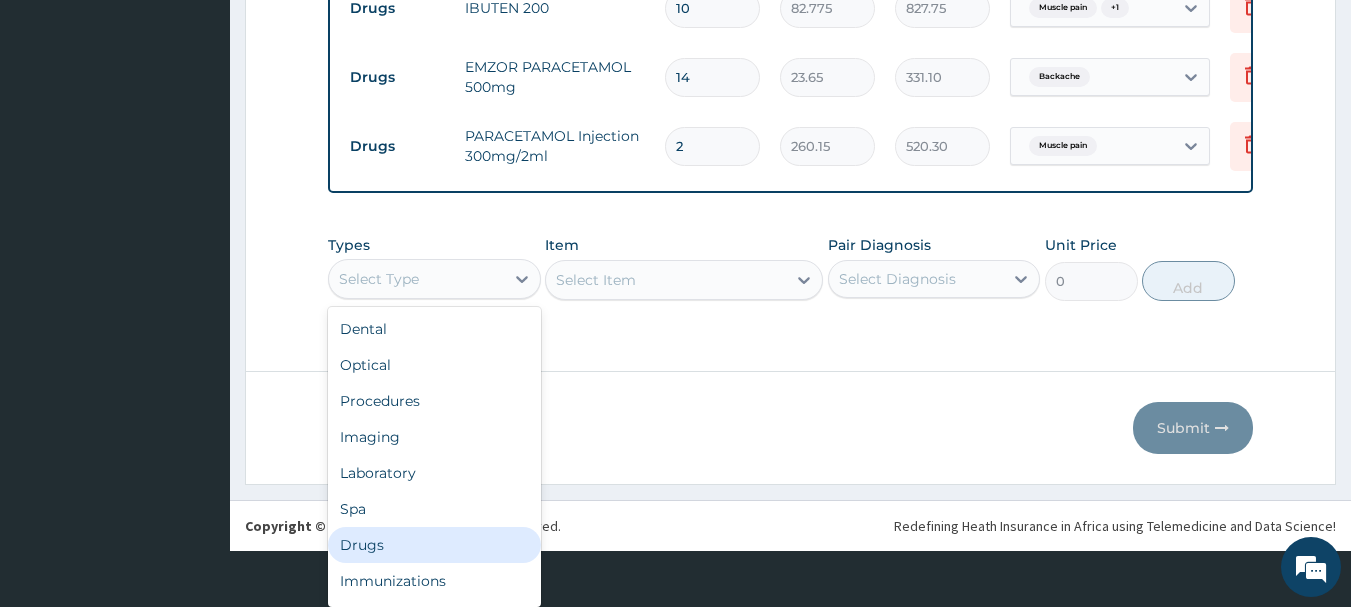click on "Drugs" at bounding box center [434, 545] 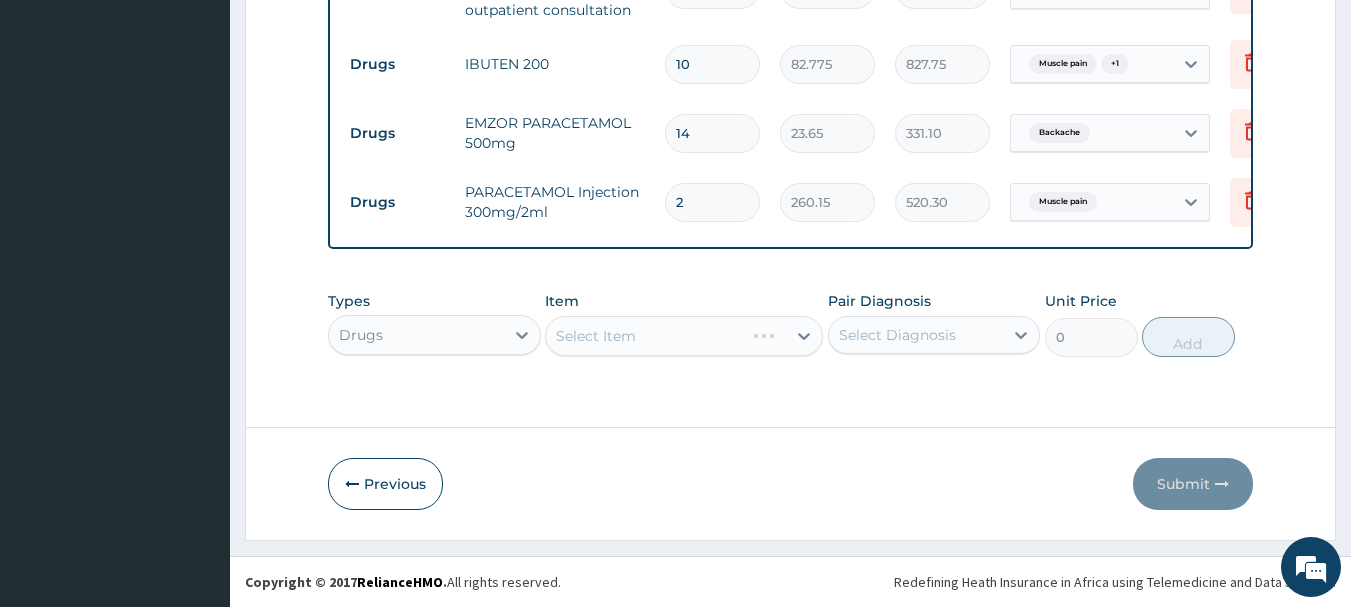 scroll, scrollTop: 0, scrollLeft: 0, axis: both 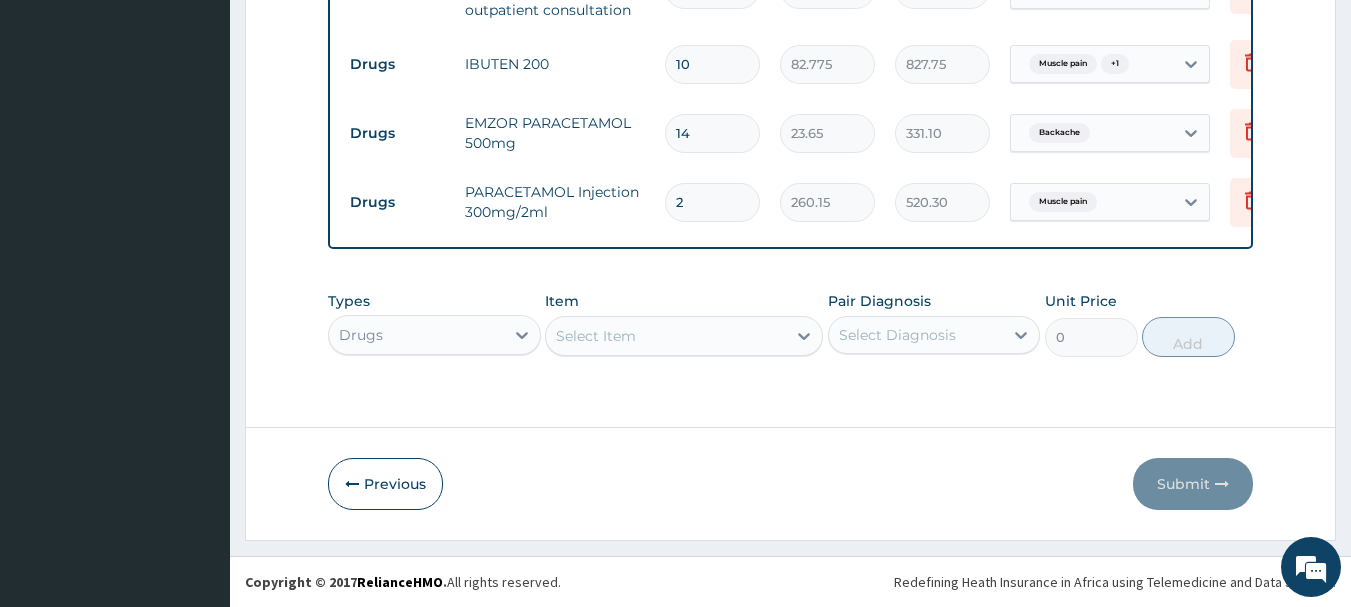 click on "Select Item" at bounding box center (596, 336) 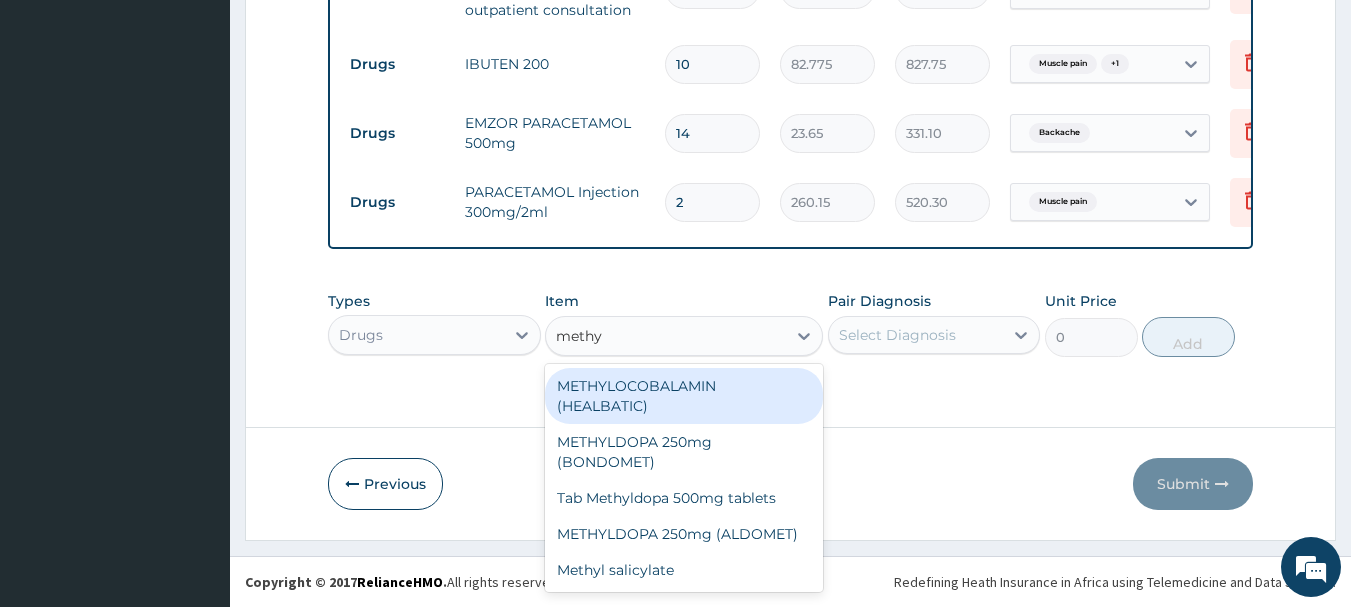 scroll, scrollTop: 0, scrollLeft: 0, axis: both 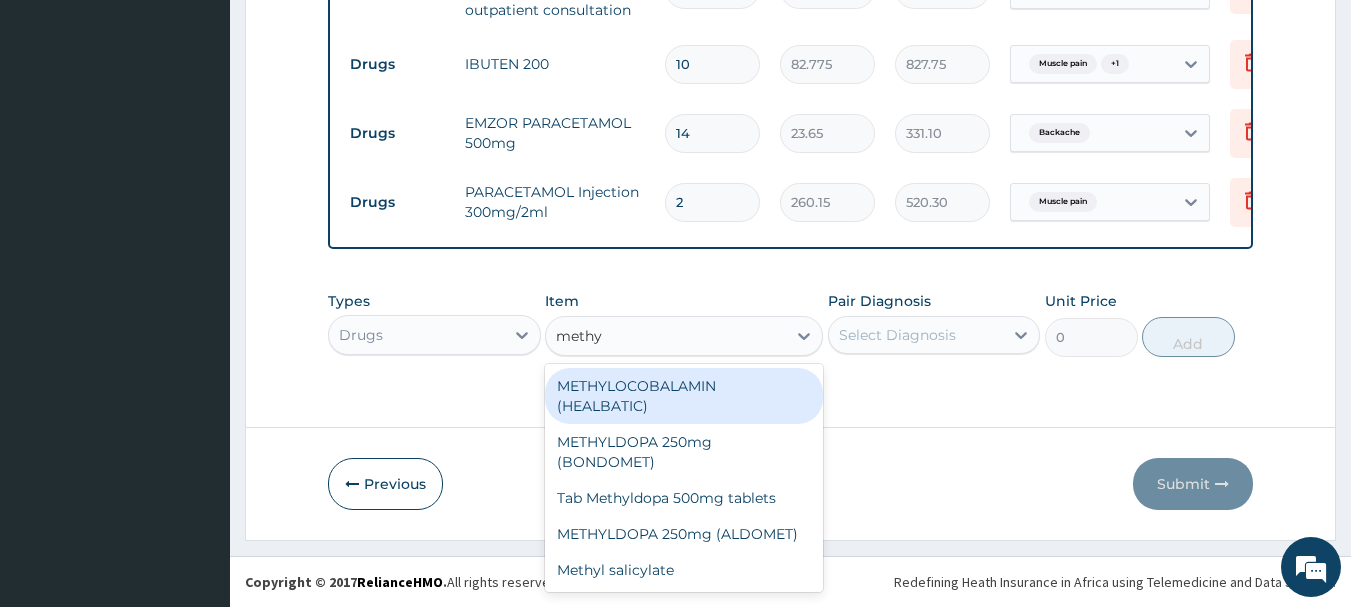 type on "methyl" 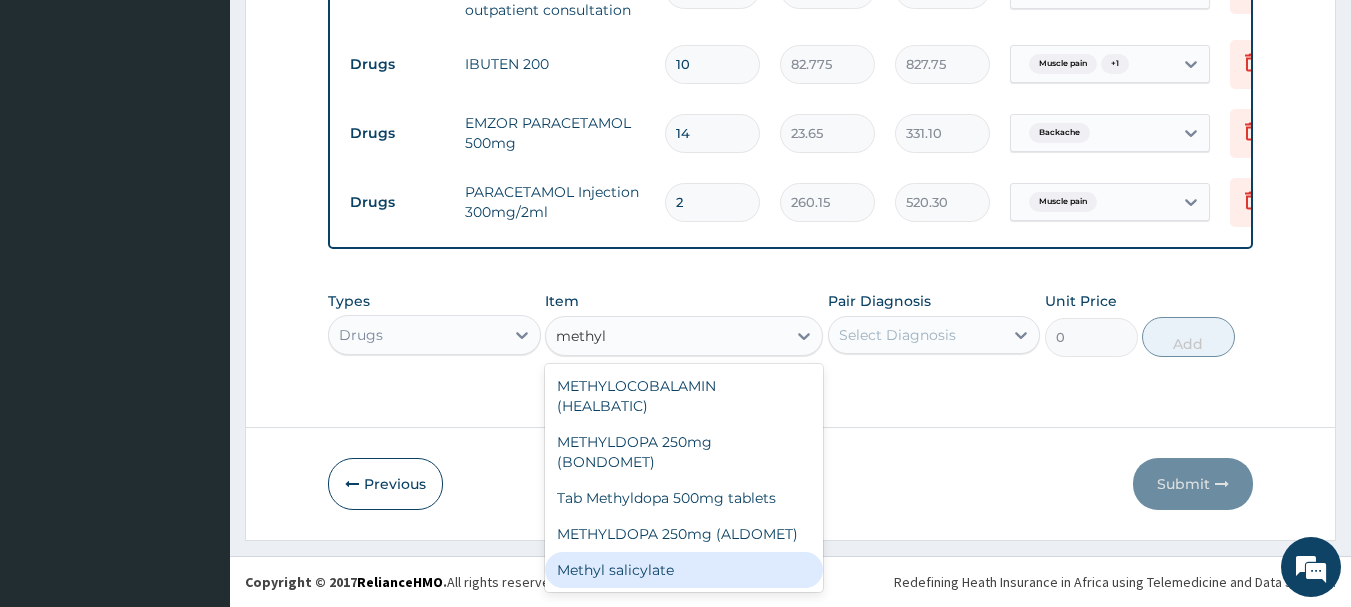 click on "Methyl salicylate" at bounding box center [684, 570] 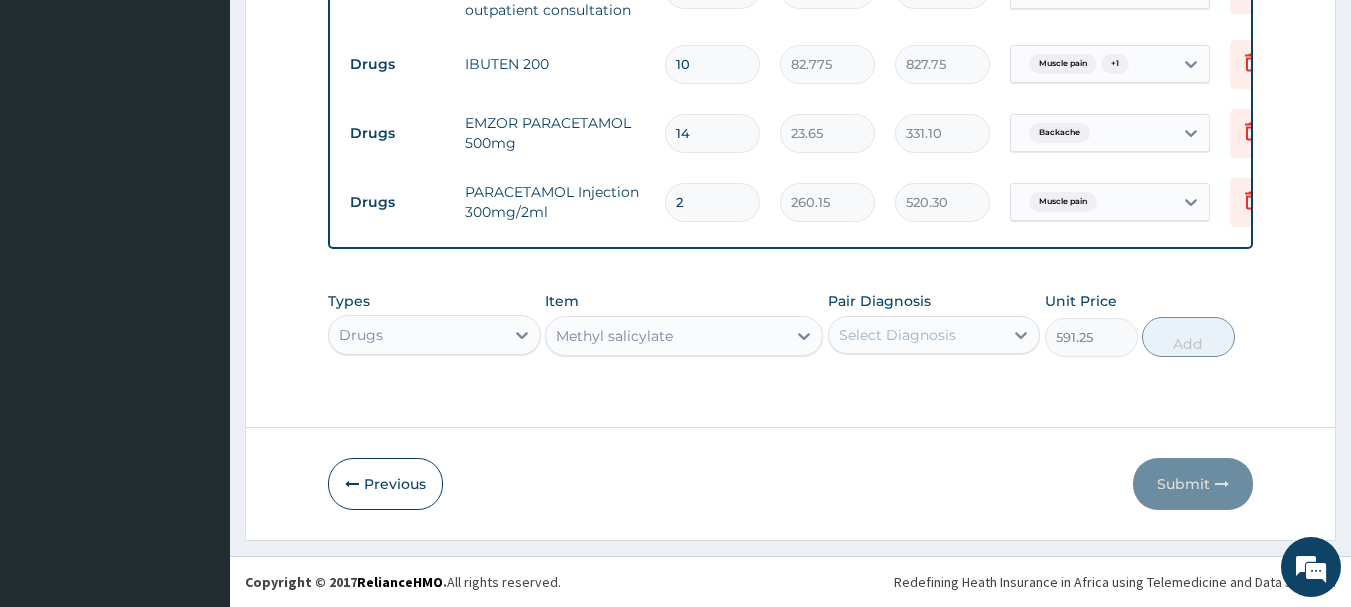 click on "Select Diagnosis" at bounding box center (916, 335) 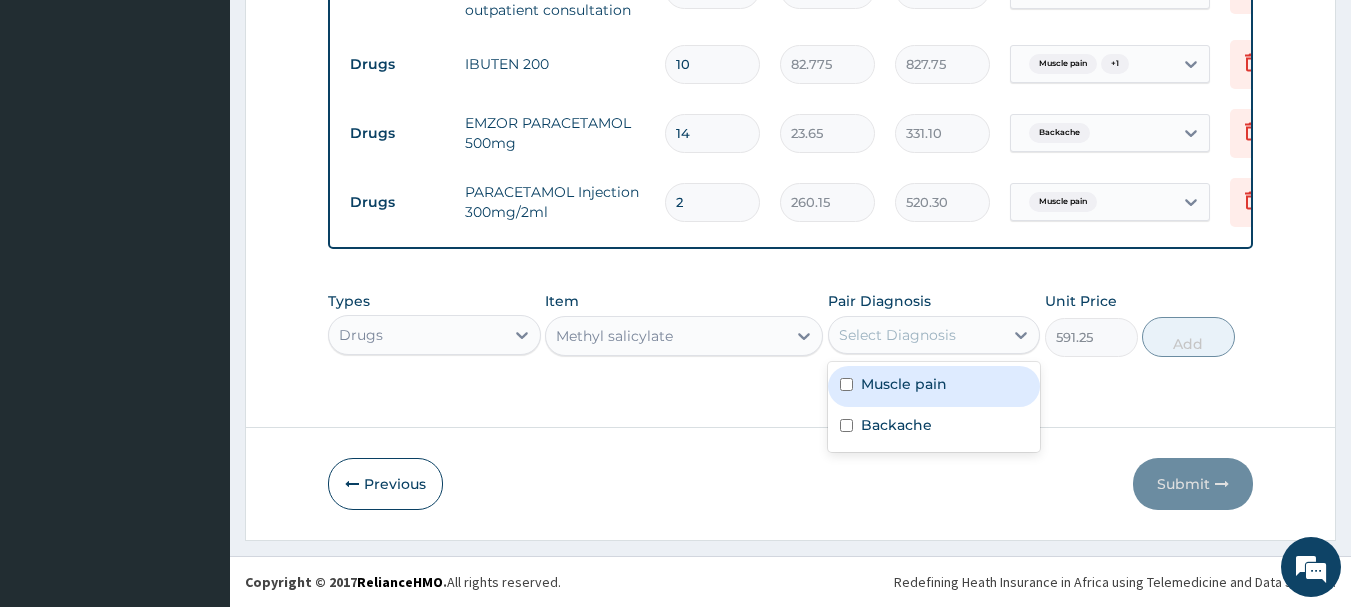 click on "Muscle pain" at bounding box center [934, 386] 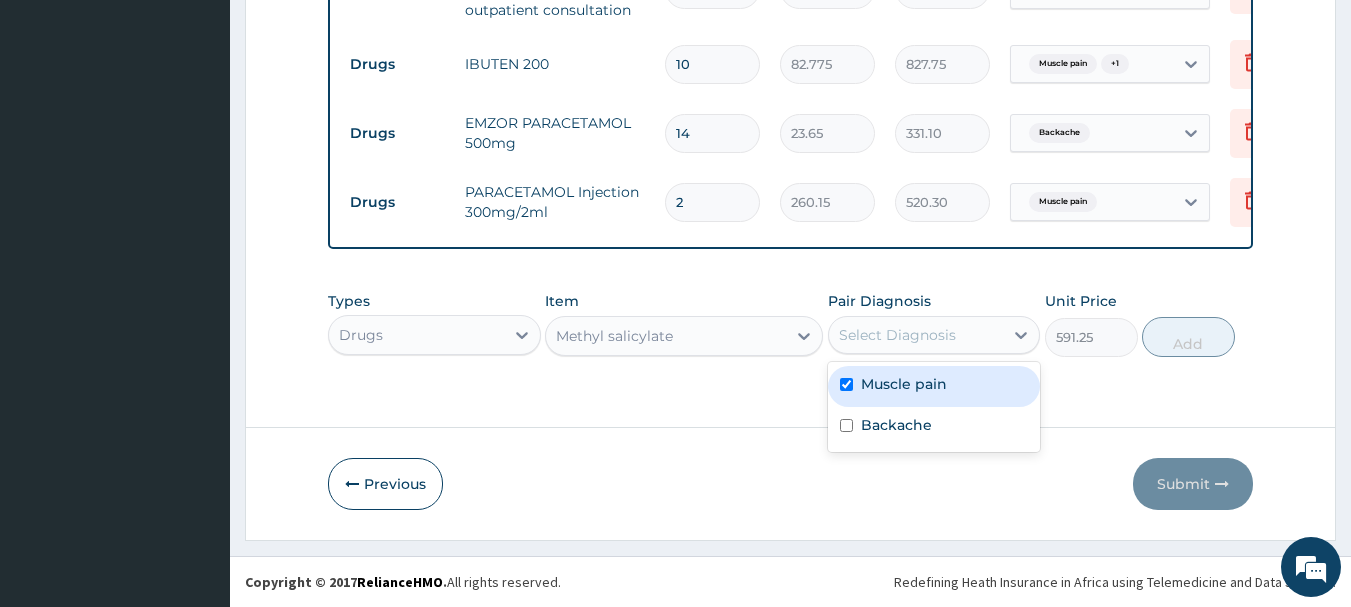 checkbox on "true" 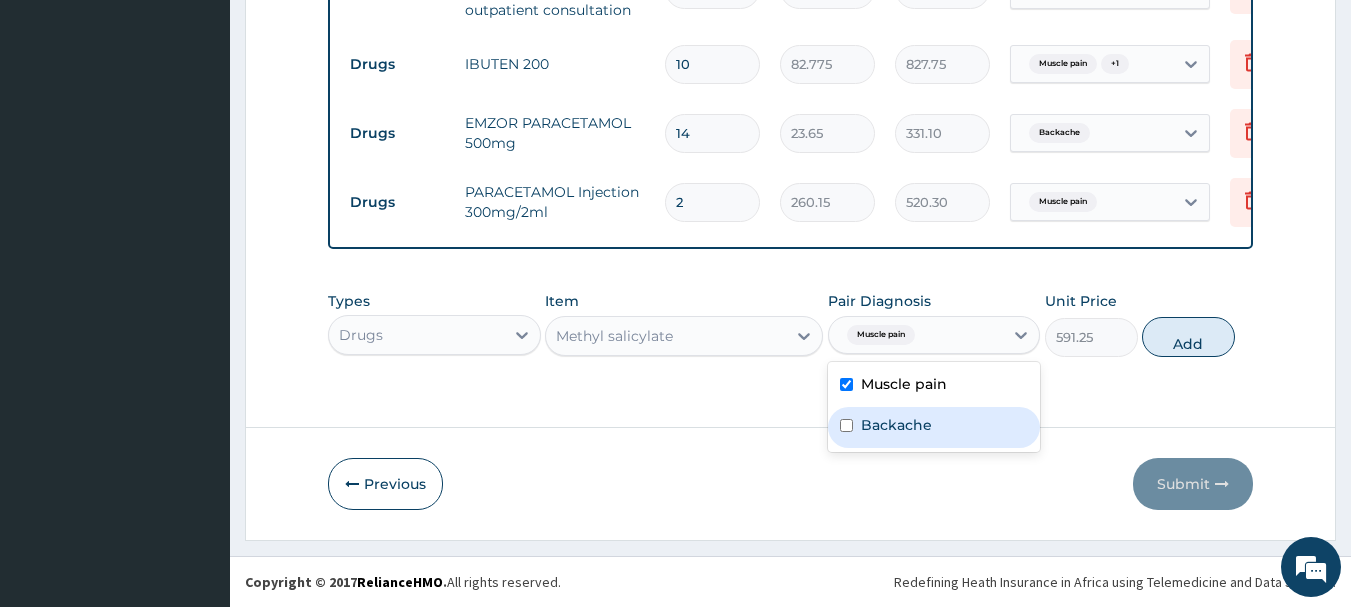 click at bounding box center (846, 425) 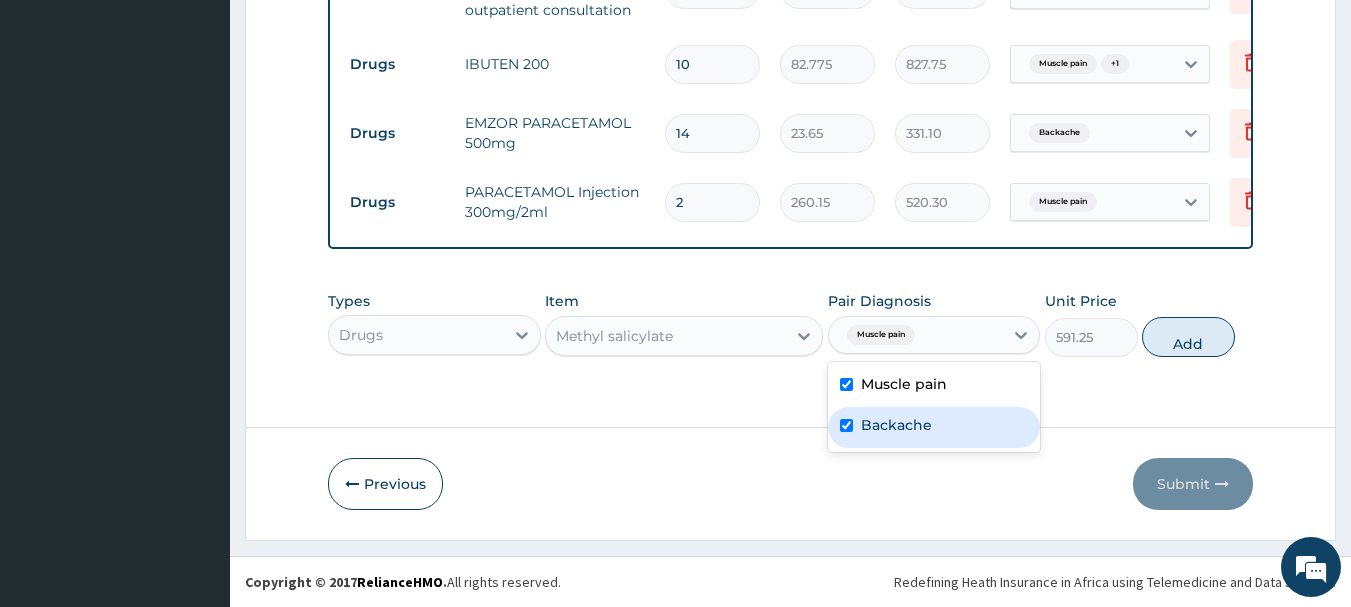 checkbox on "true" 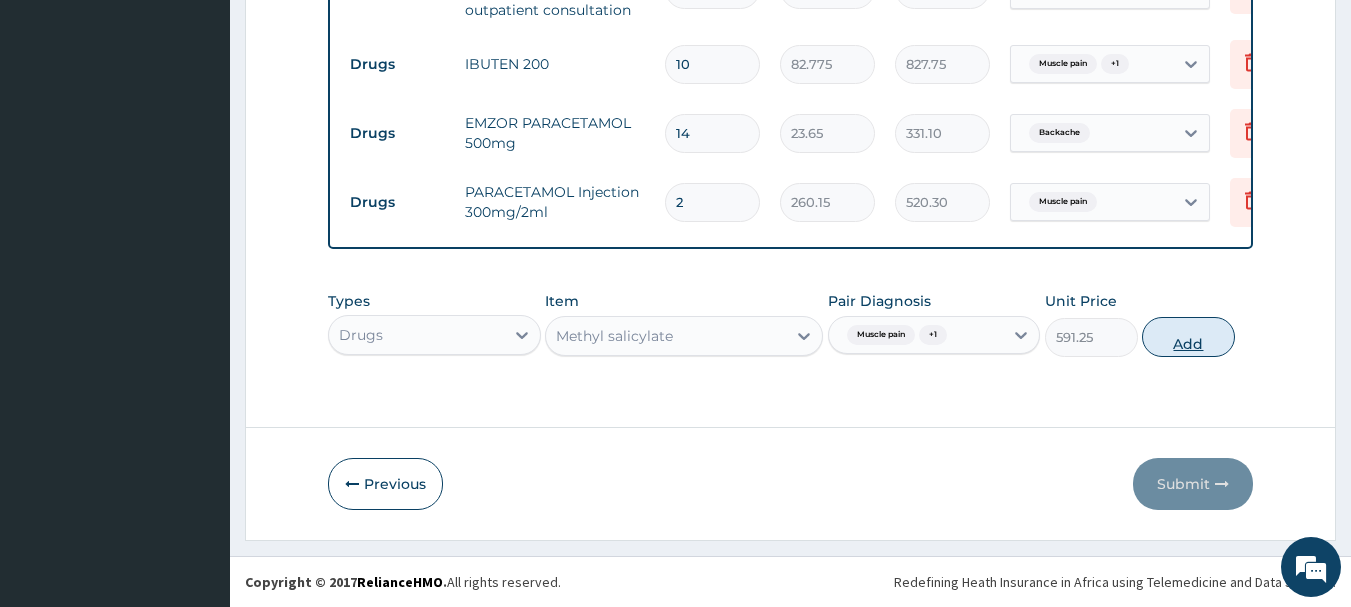 click on "Add" at bounding box center [1188, 337] 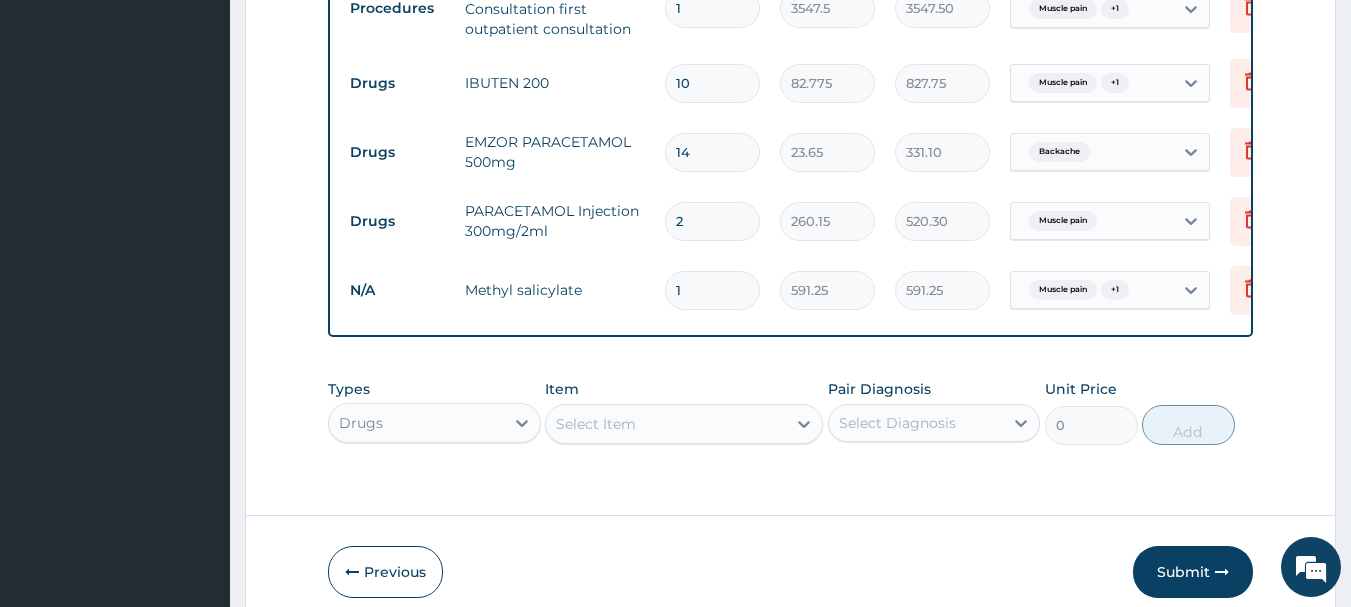 scroll, scrollTop: 783, scrollLeft: 0, axis: vertical 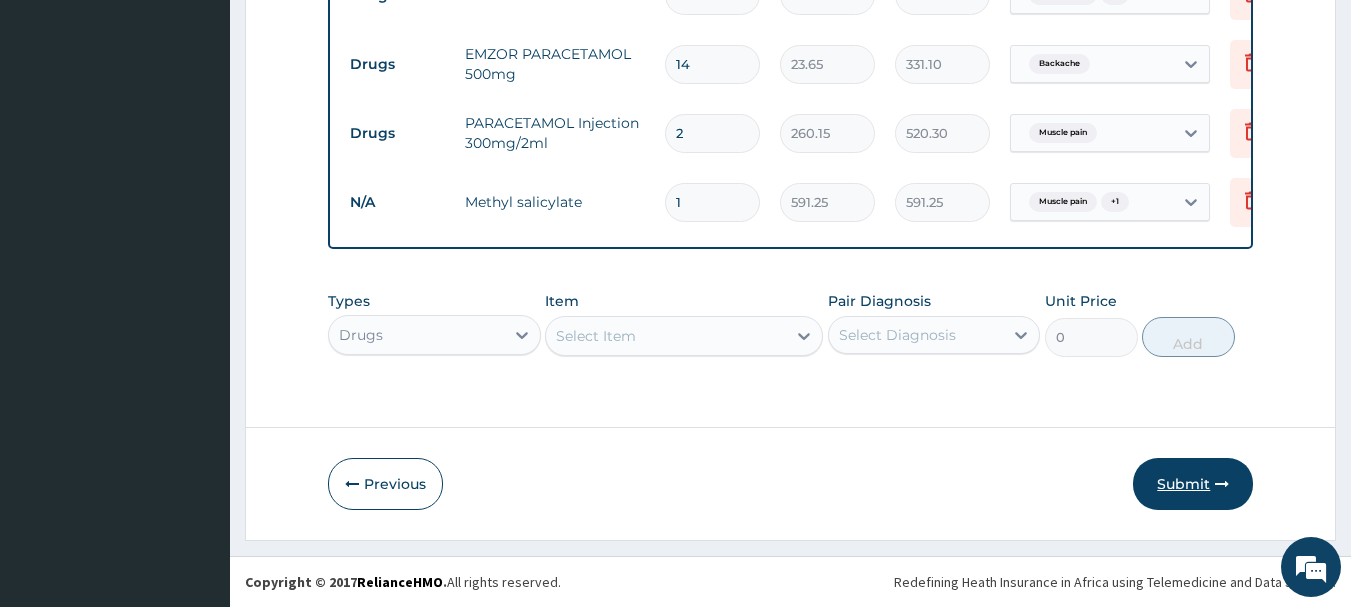 click on "Submit" at bounding box center [1193, 484] 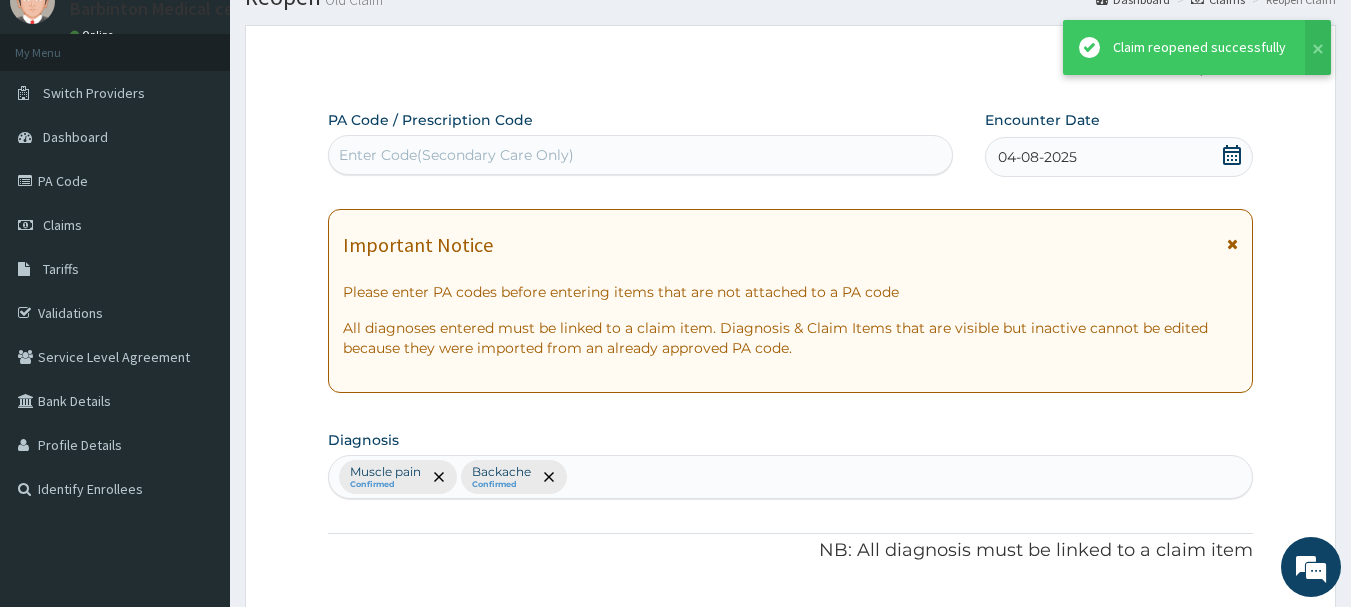 scroll, scrollTop: 932, scrollLeft: 0, axis: vertical 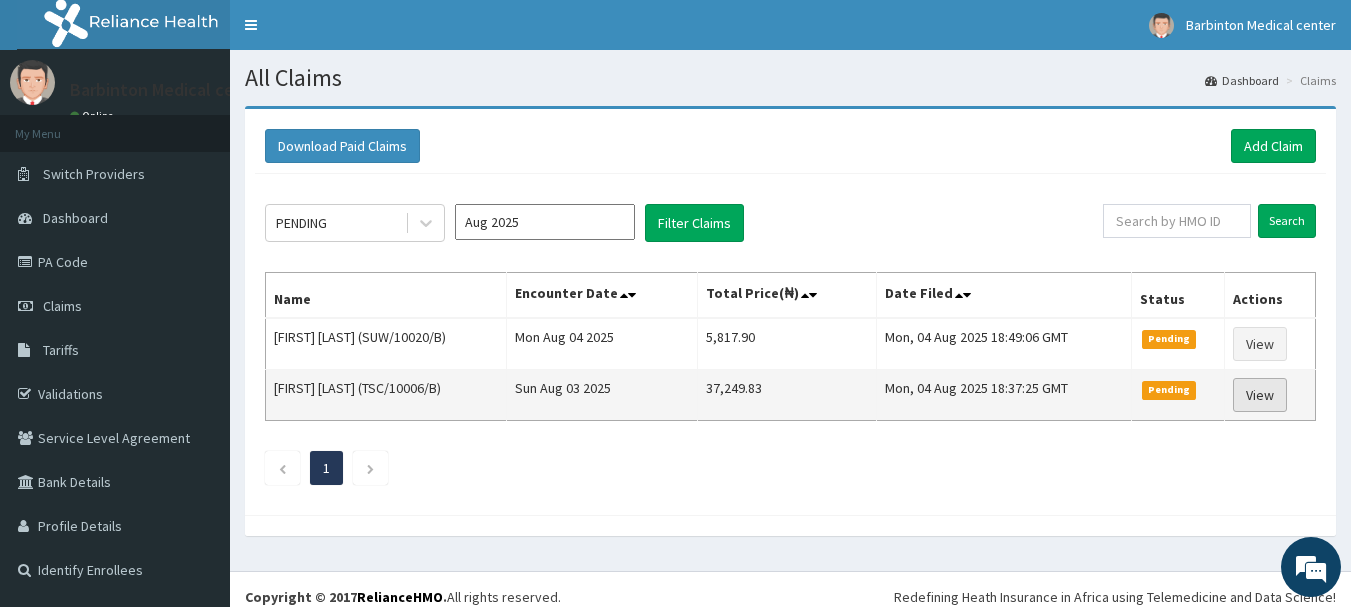 click on "View" at bounding box center (1260, 395) 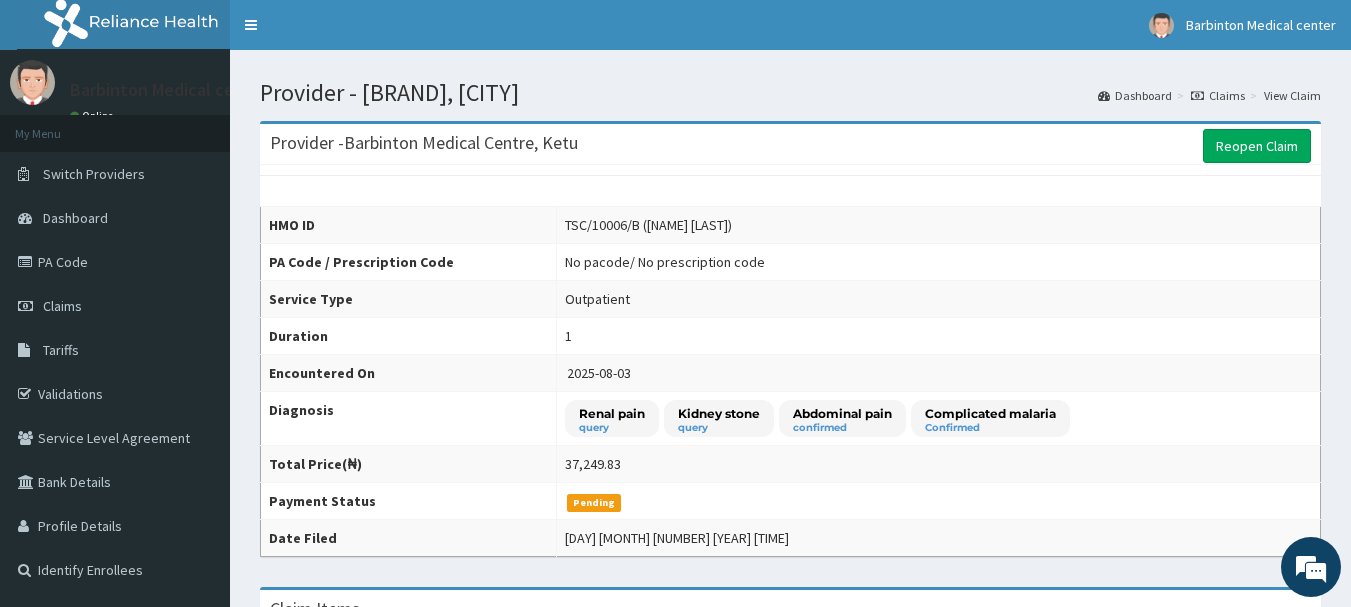 scroll, scrollTop: 0, scrollLeft: 0, axis: both 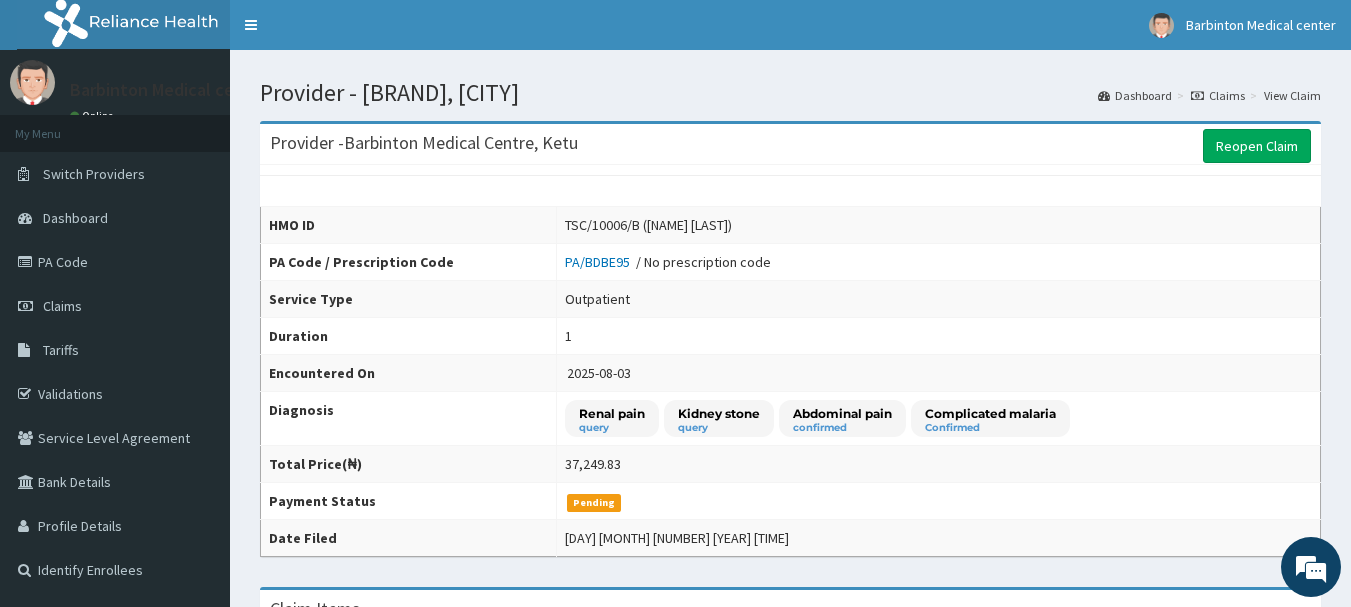 click on "Claims" at bounding box center [1218, 95] 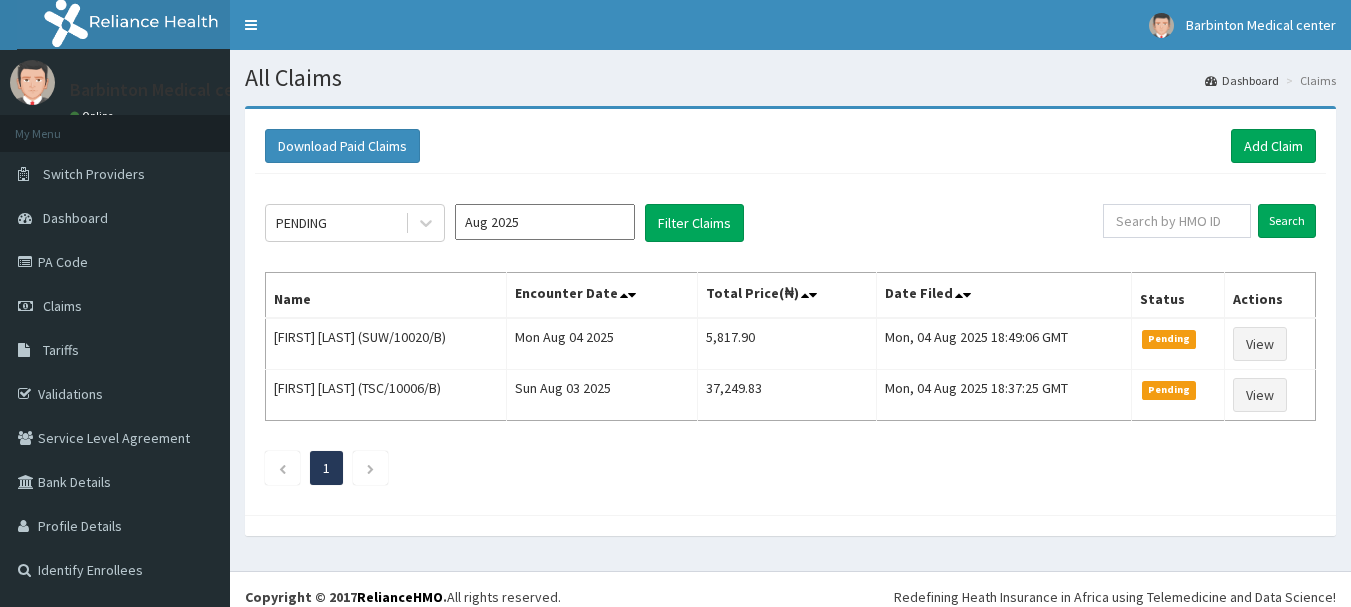 scroll, scrollTop: 0, scrollLeft: 0, axis: both 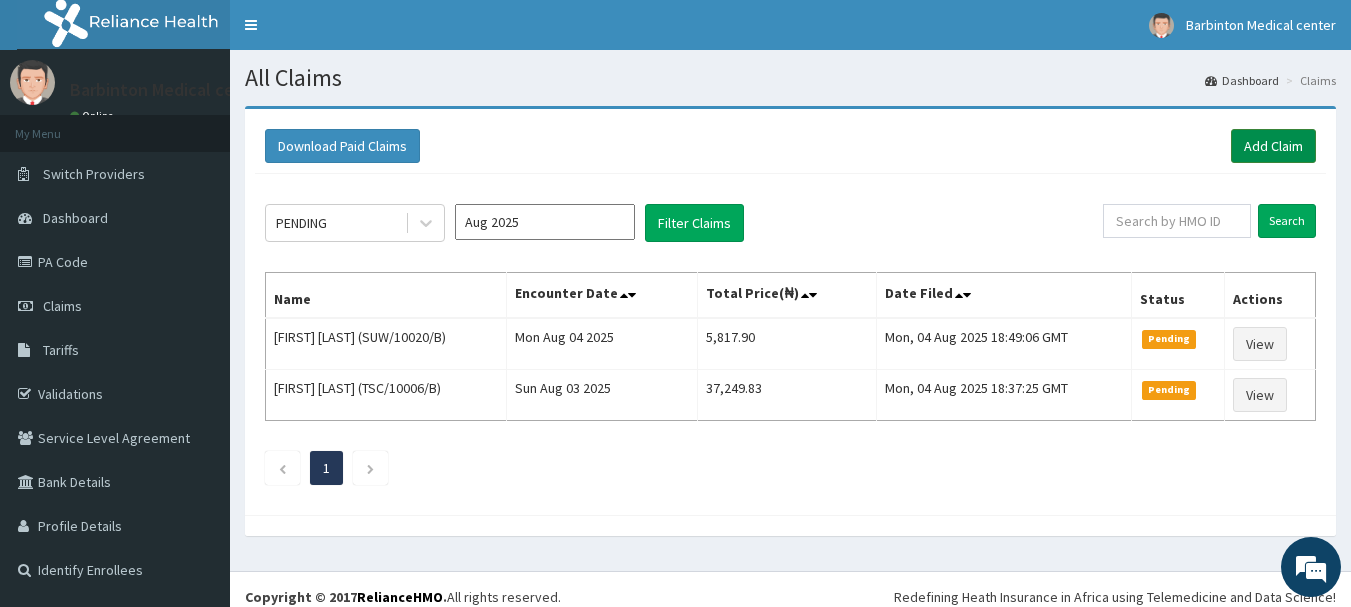 click on "Add Claim" at bounding box center (1273, 146) 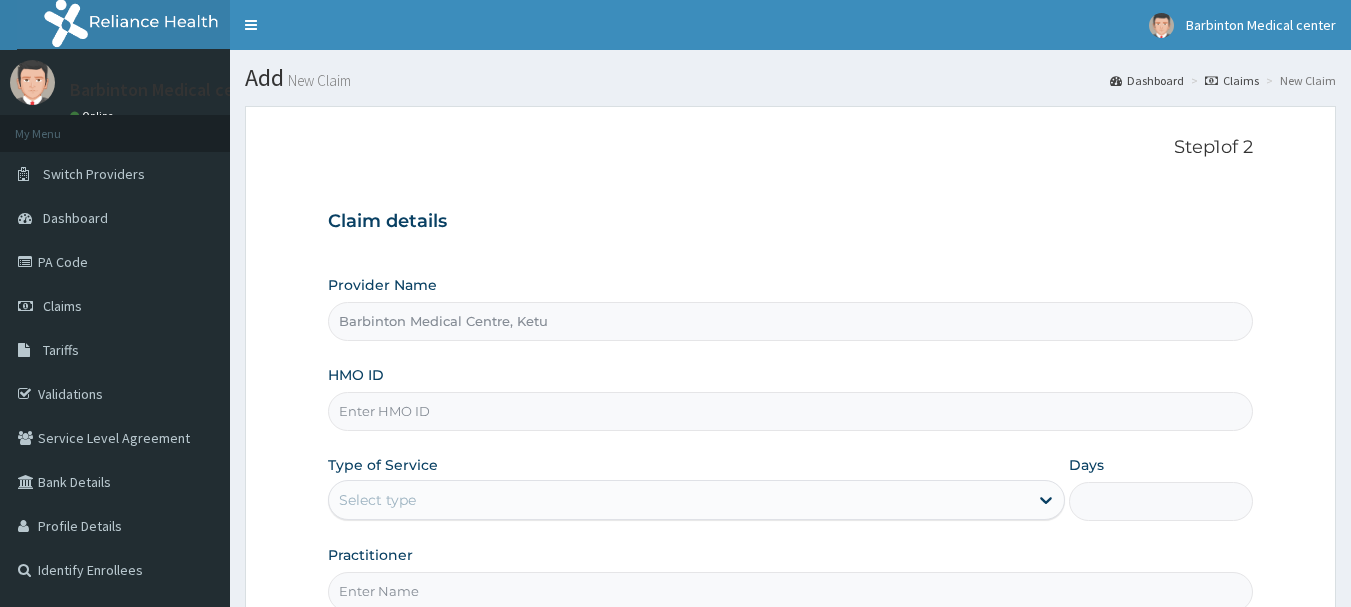 scroll, scrollTop: 0, scrollLeft: 0, axis: both 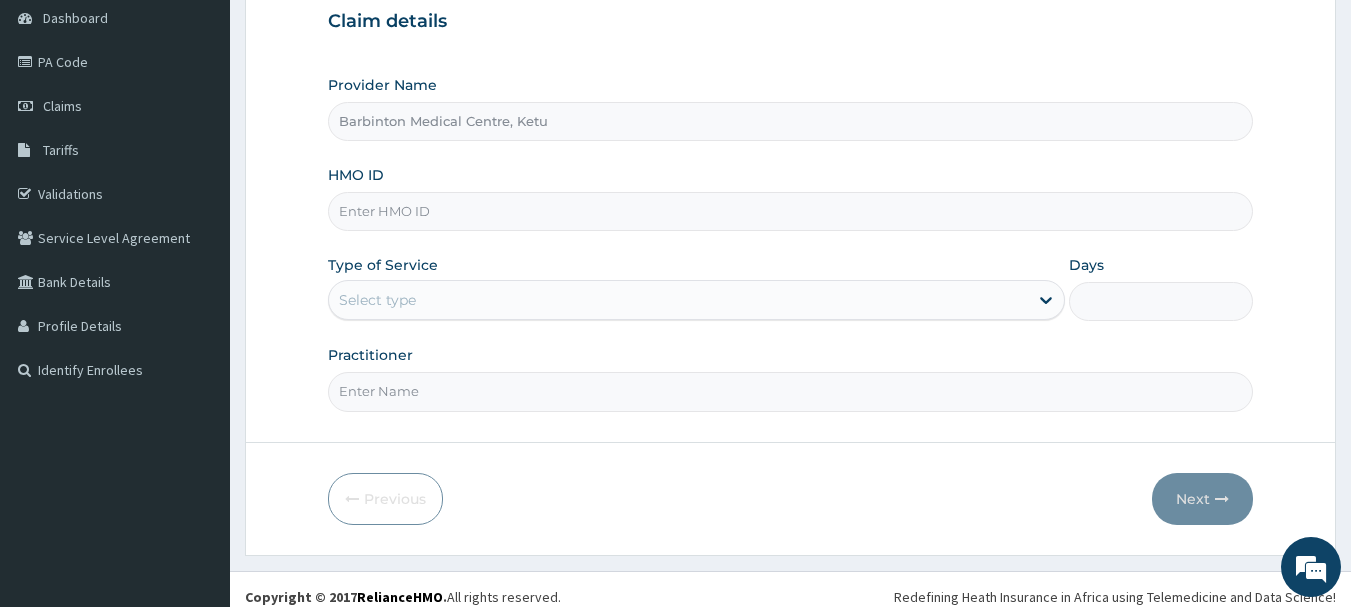 click on "HMO ID" at bounding box center [791, 211] 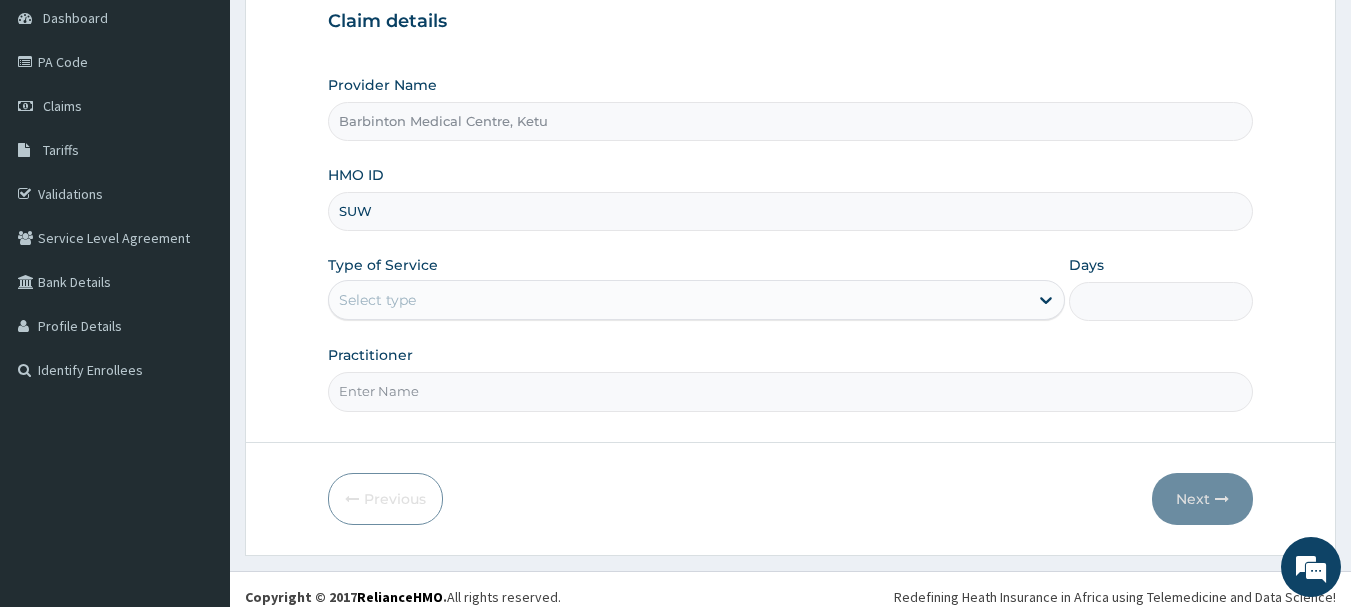 scroll, scrollTop: 0, scrollLeft: 0, axis: both 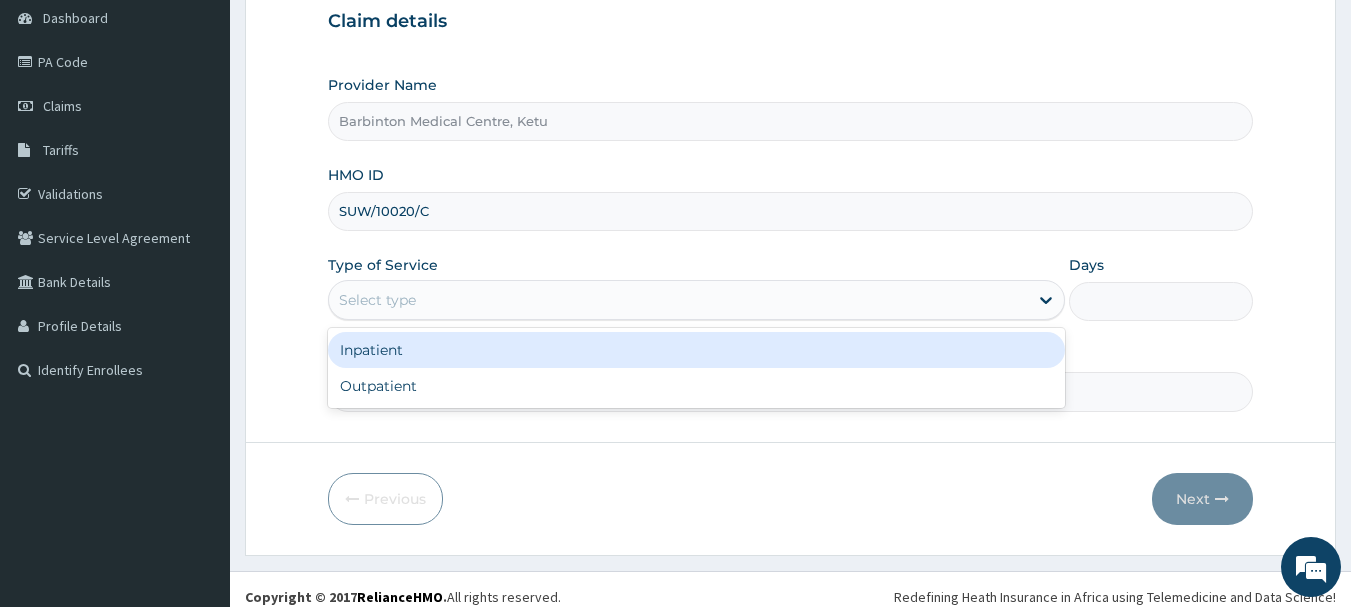 click on "Select type" at bounding box center [678, 300] 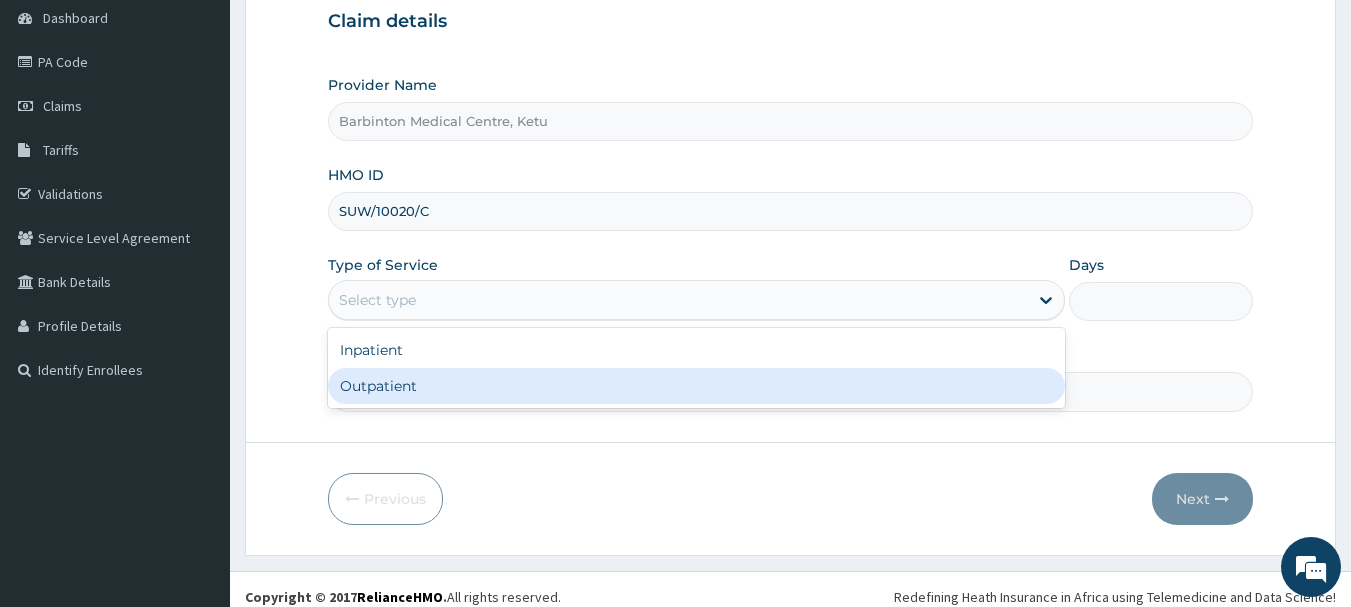 click on "Outpatient" at bounding box center (696, 386) 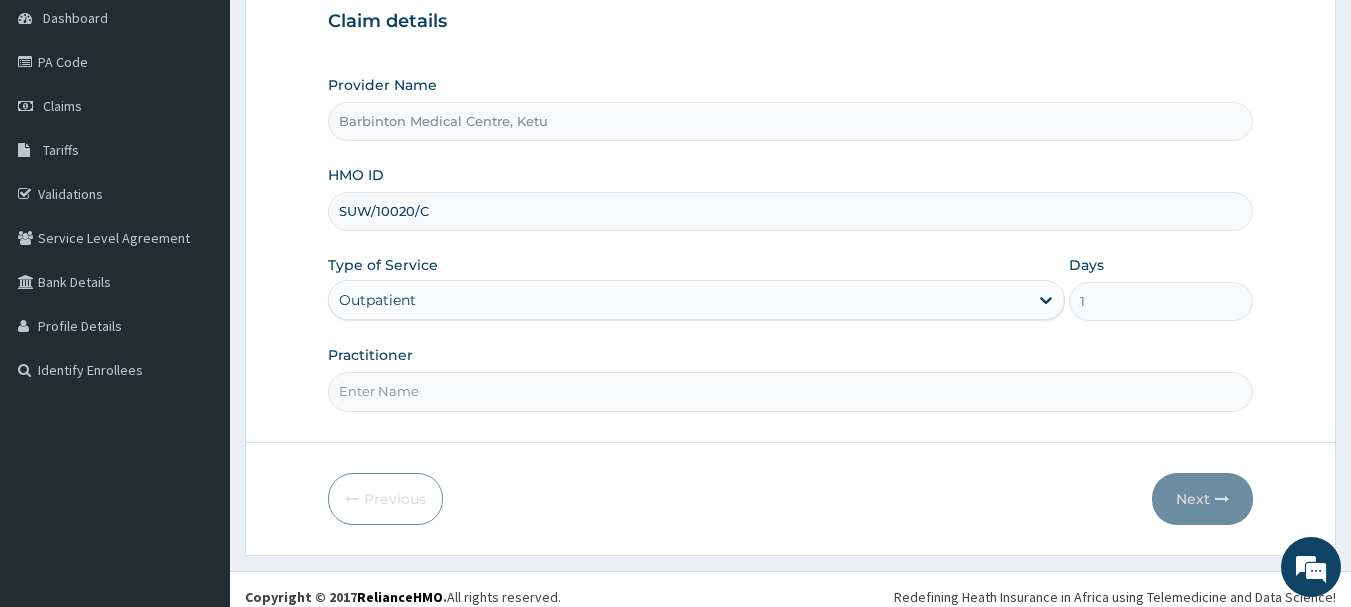 click on "Practitioner" at bounding box center (791, 391) 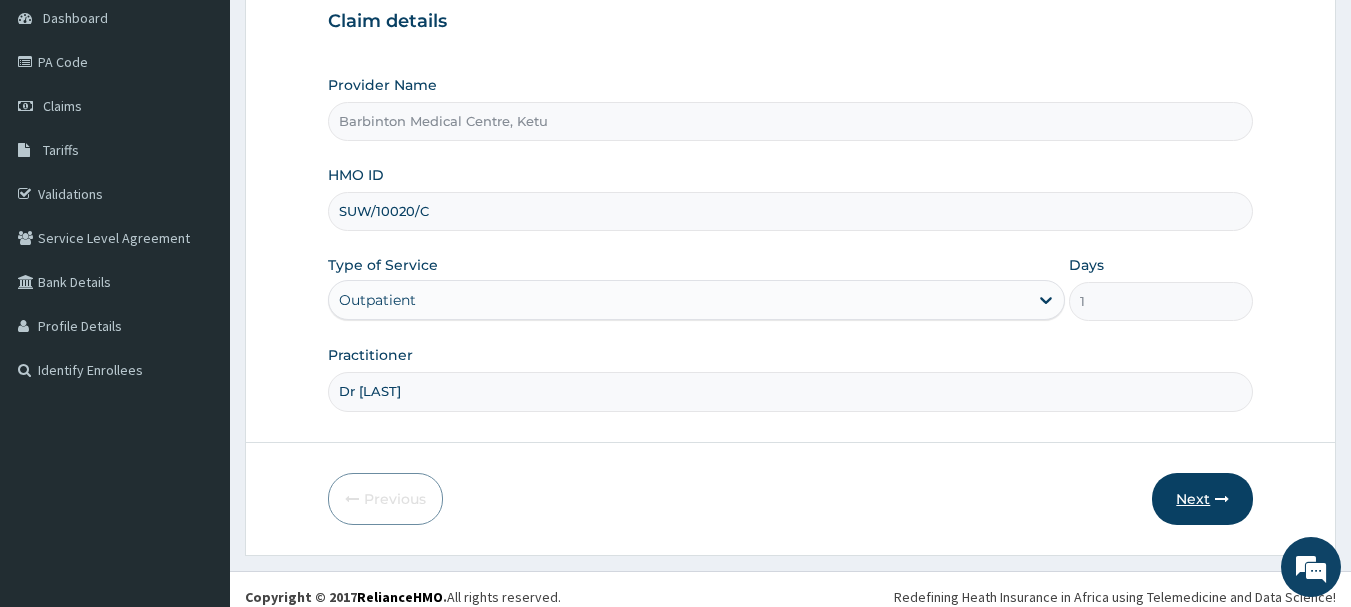 type on "Dr Noble" 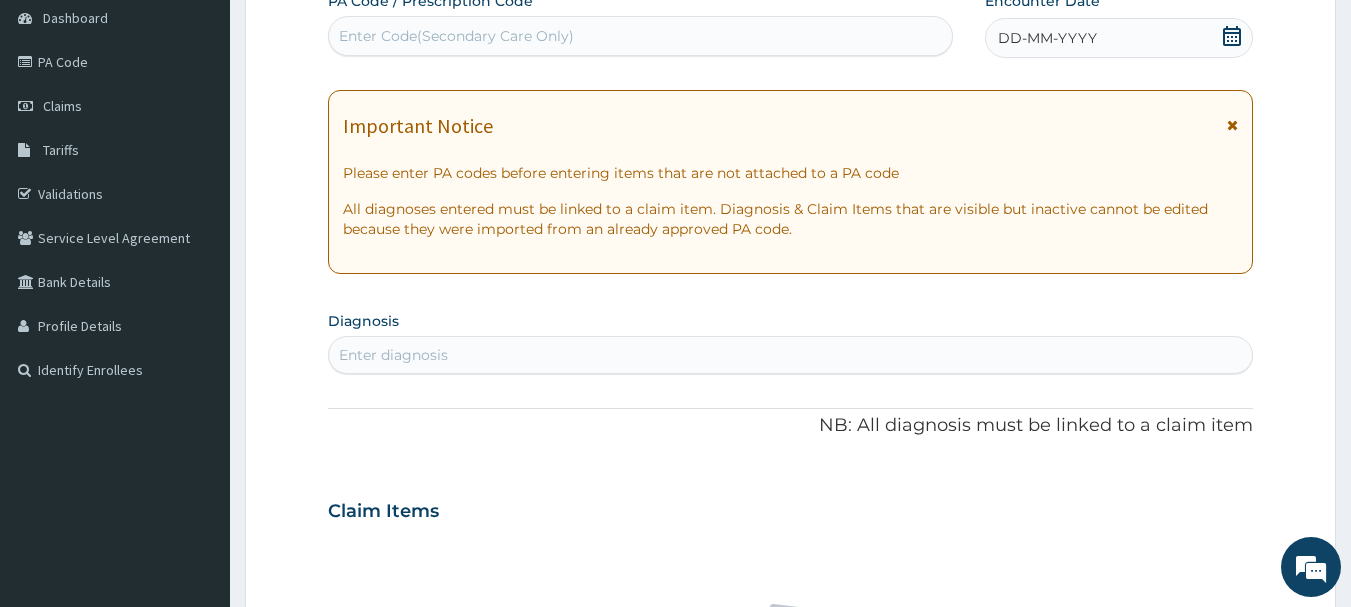 click 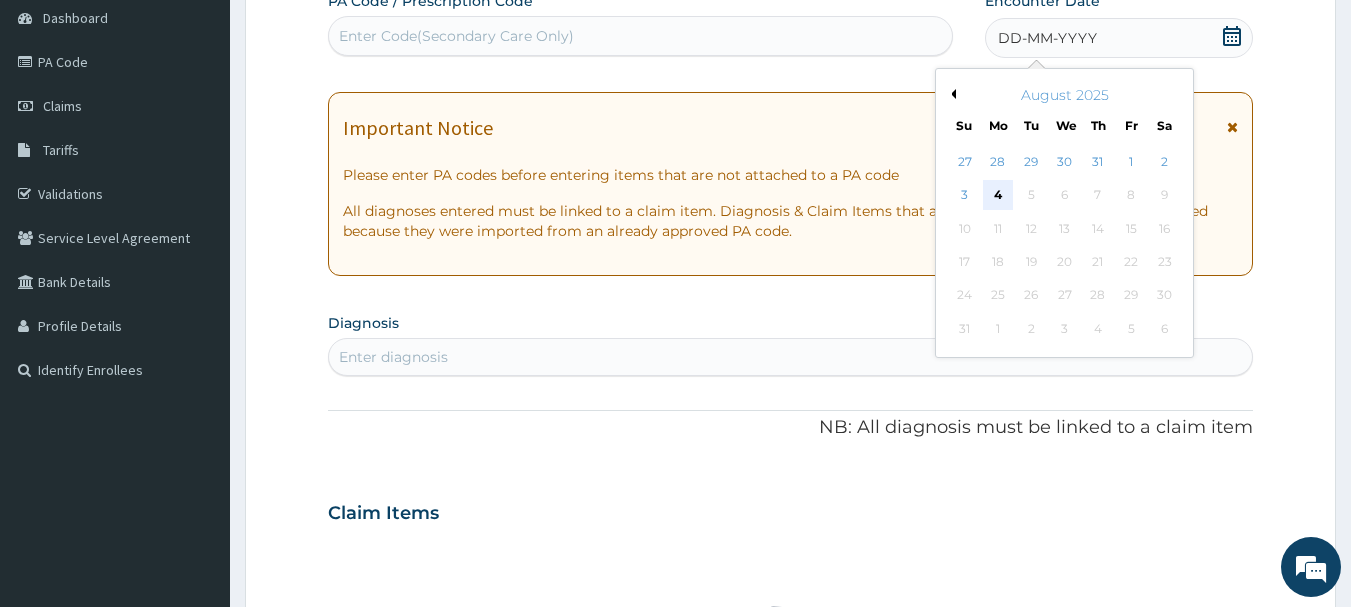 click on "4" at bounding box center (998, 196) 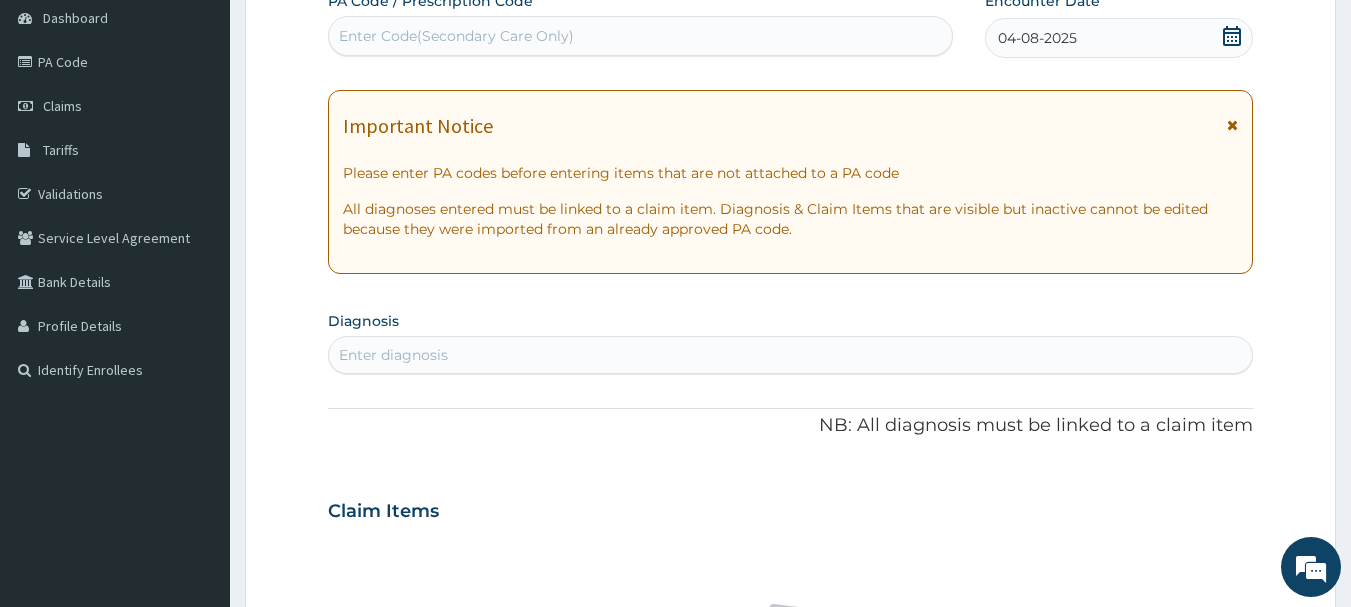 click on "Enter diagnosis" at bounding box center (791, 355) 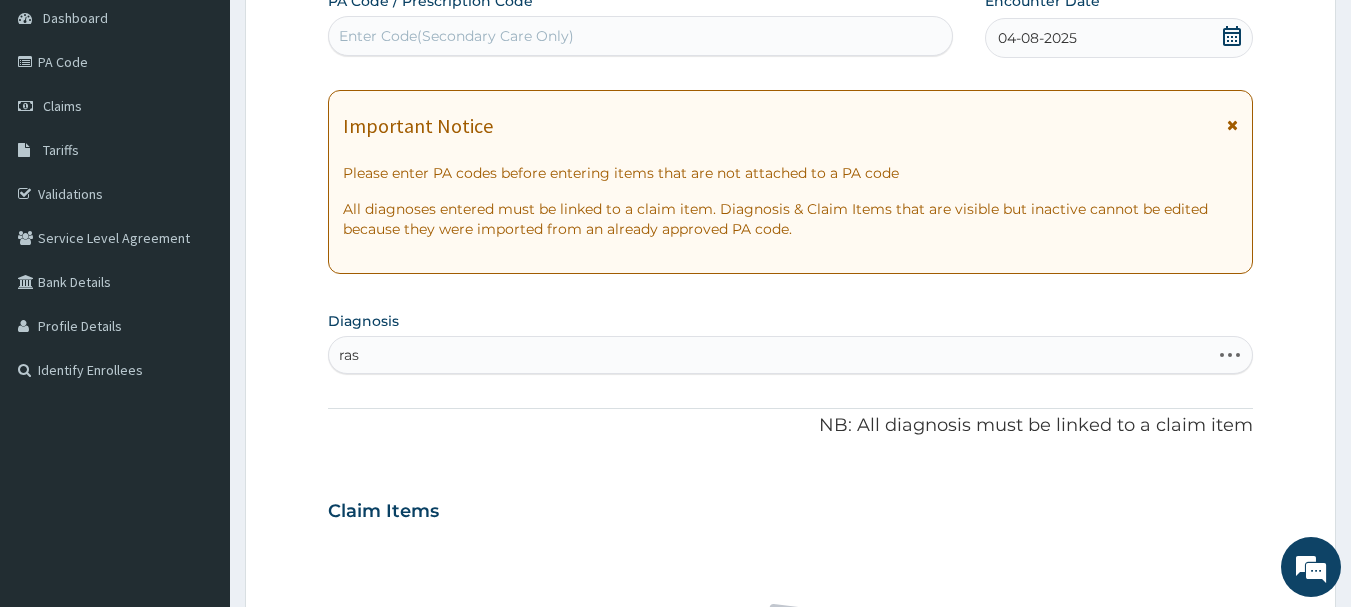type on "rash" 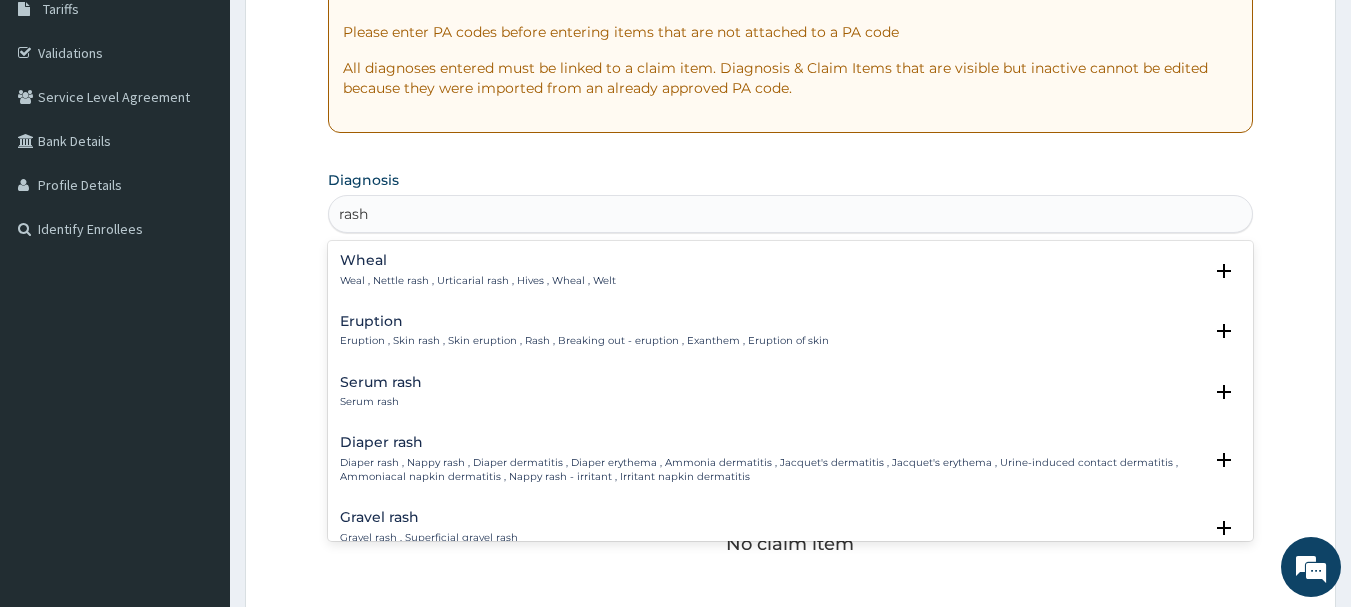 scroll, scrollTop: 360, scrollLeft: 0, axis: vertical 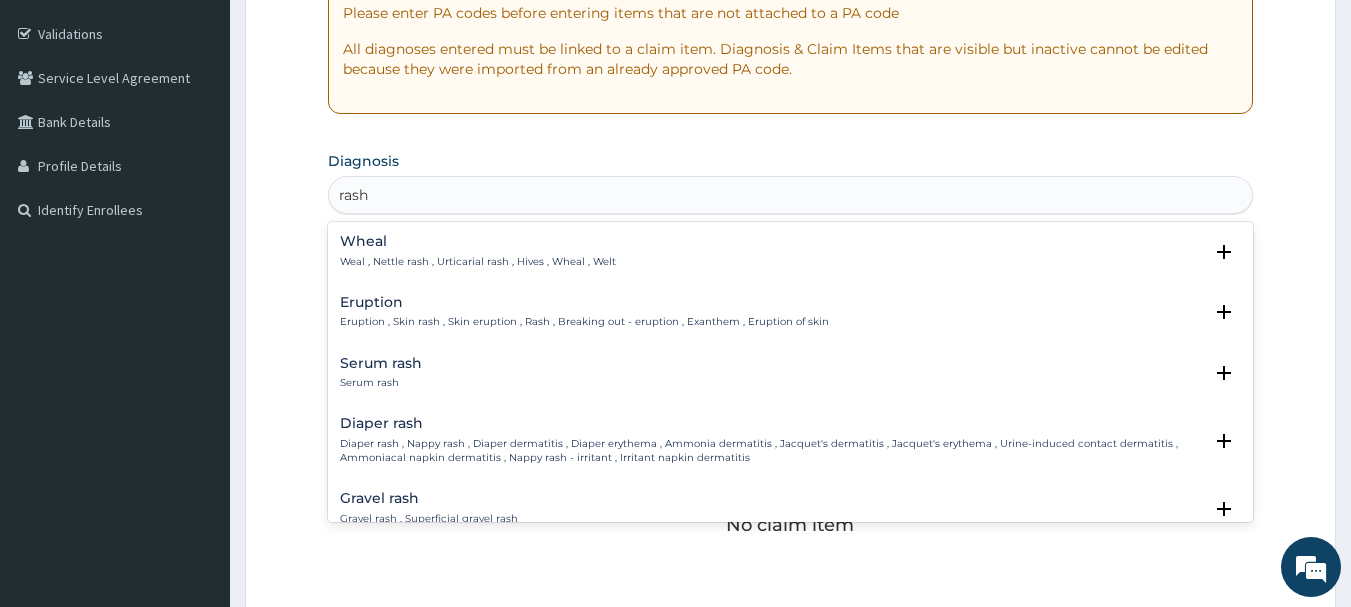 click on "Eruption Eruption , Skin rash , Skin eruption , Rash , Breaking out - eruption , Exanthem , Eruption of skin" at bounding box center (584, 312) 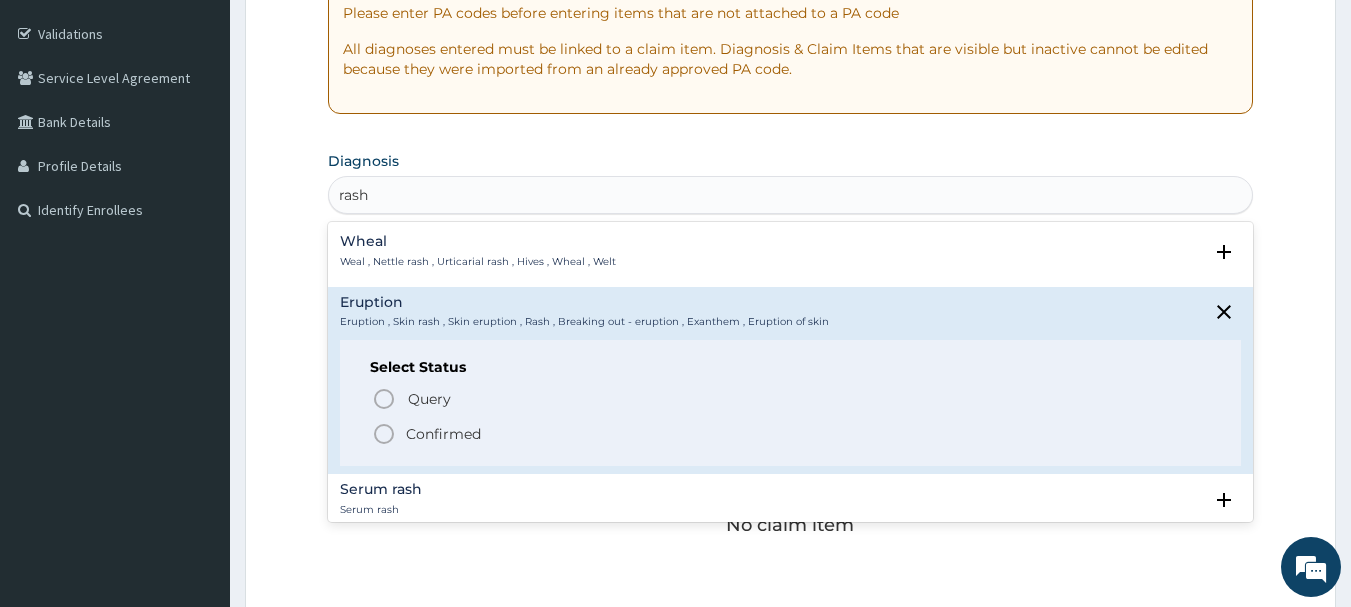 click 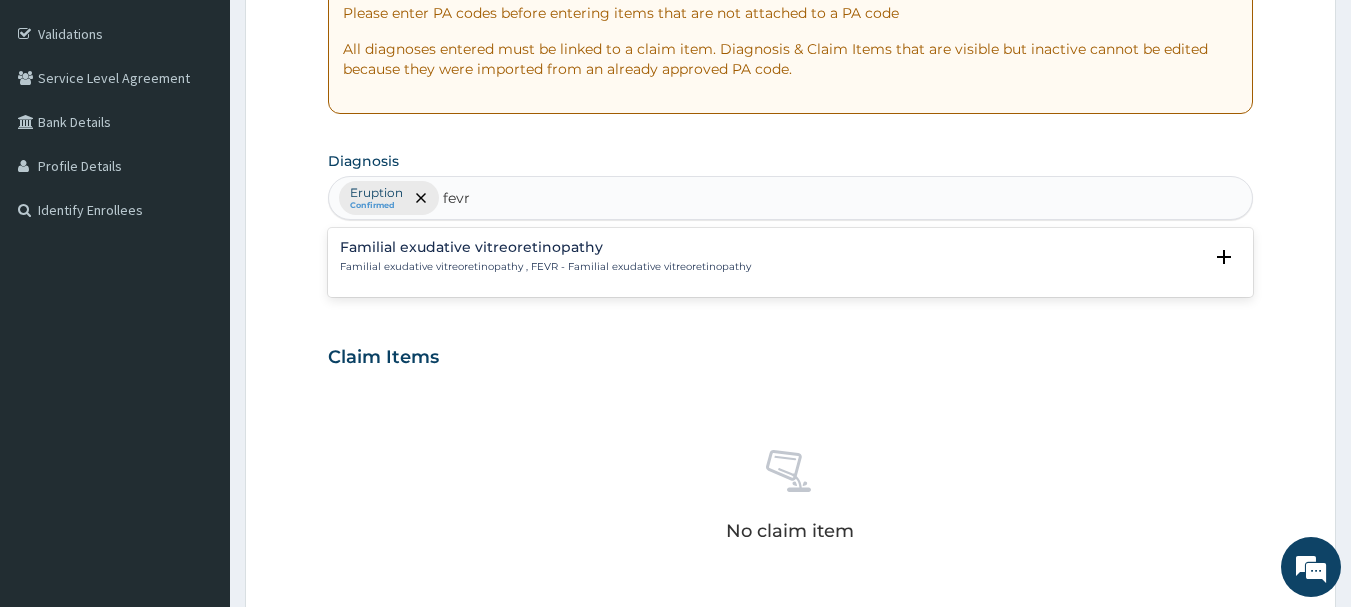 type on "fev" 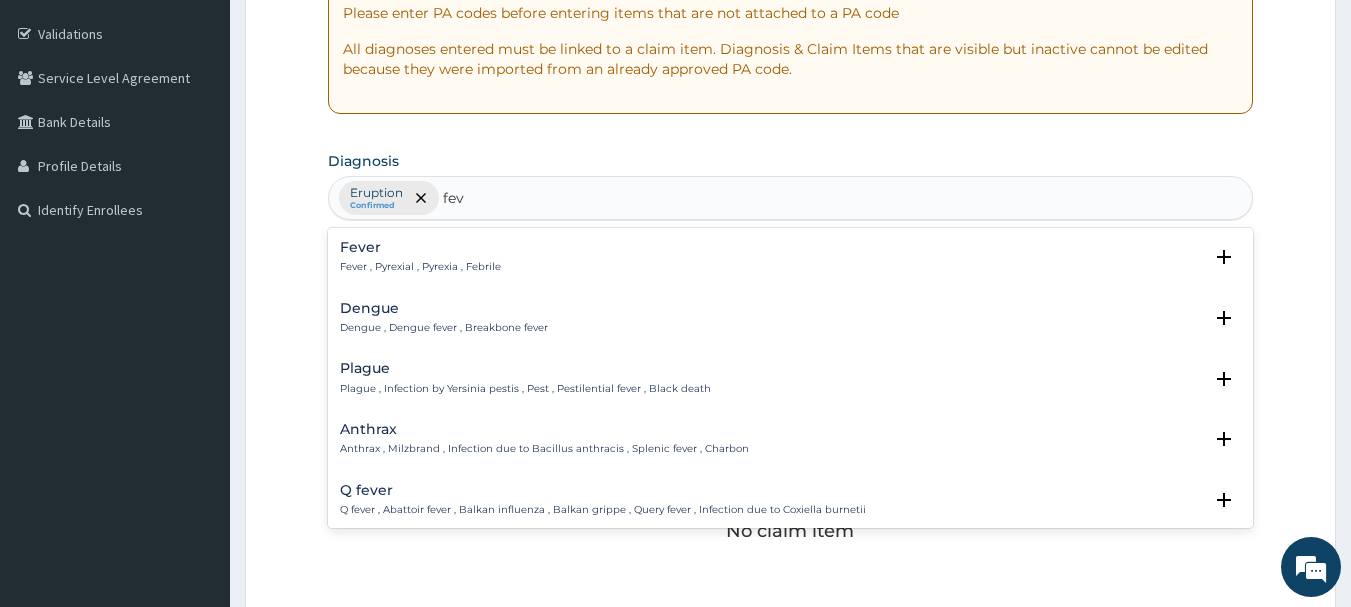 click on "Fever , Pyrexial , Pyrexia , Febrile" at bounding box center [420, 267] 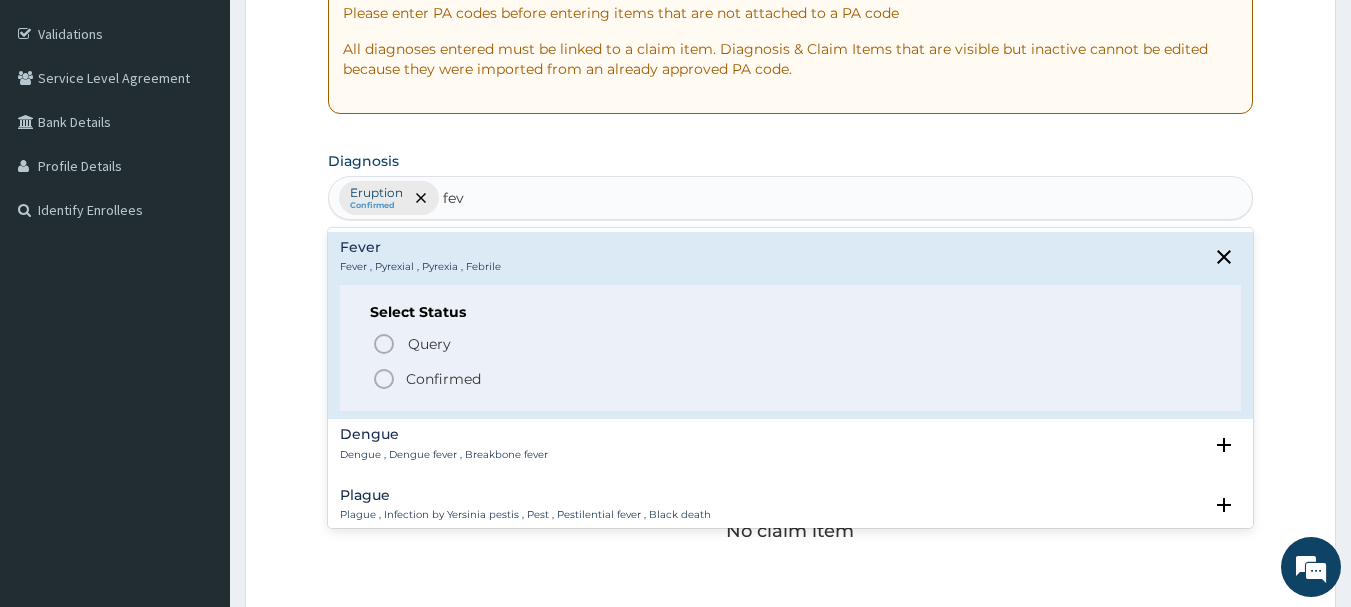 click 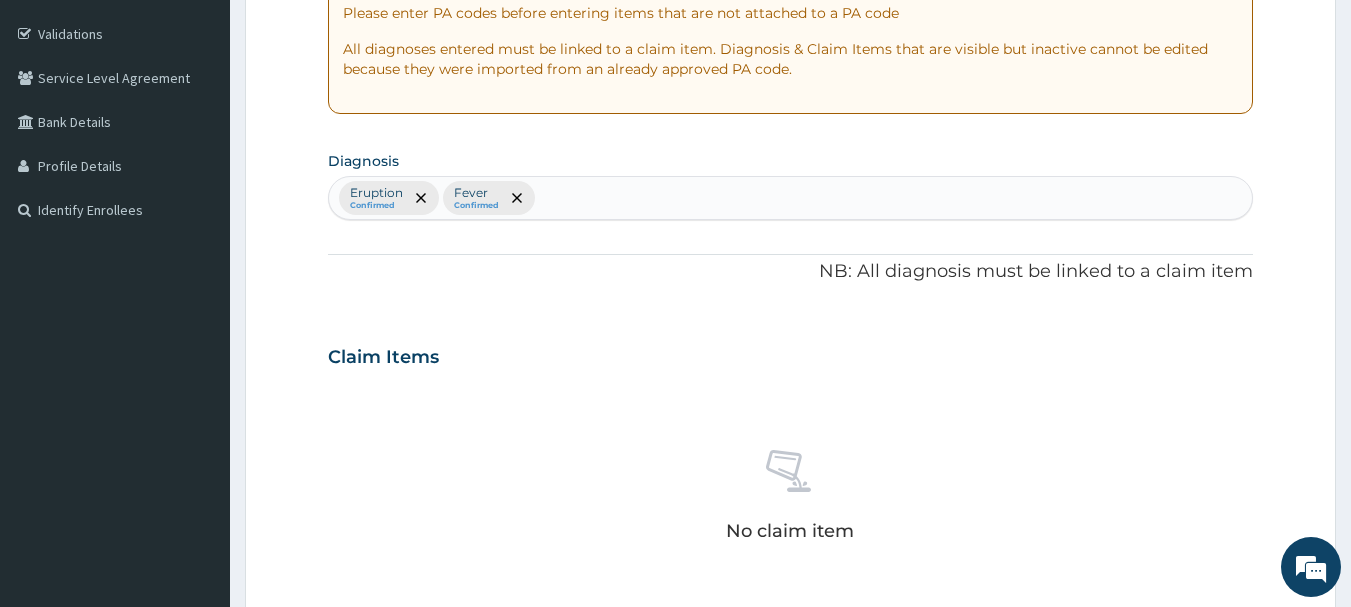 scroll, scrollTop: 835, scrollLeft: 0, axis: vertical 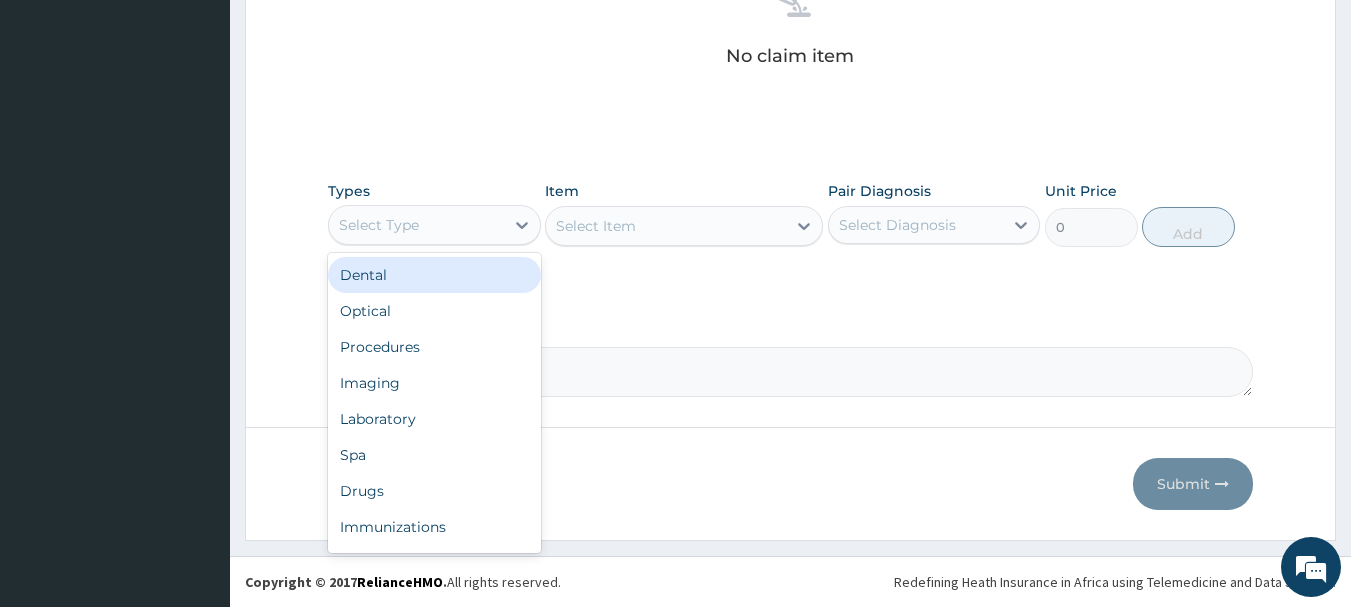 click on "Select Type" at bounding box center [416, 225] 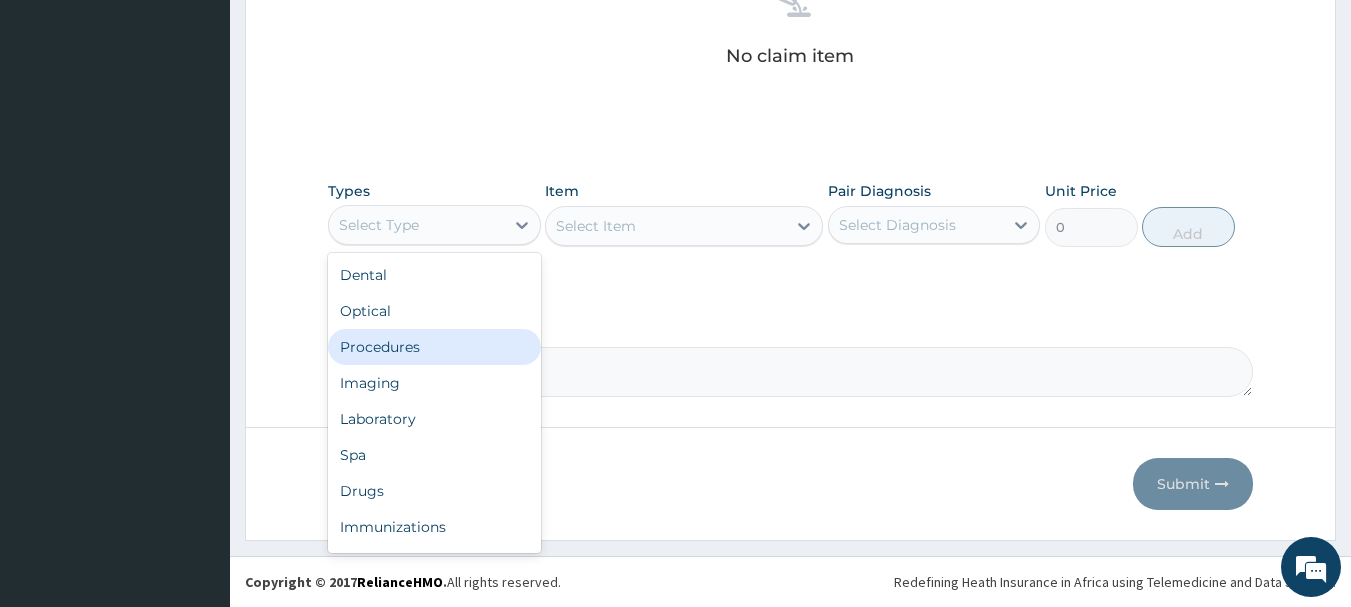 click on "Procedures" at bounding box center [434, 347] 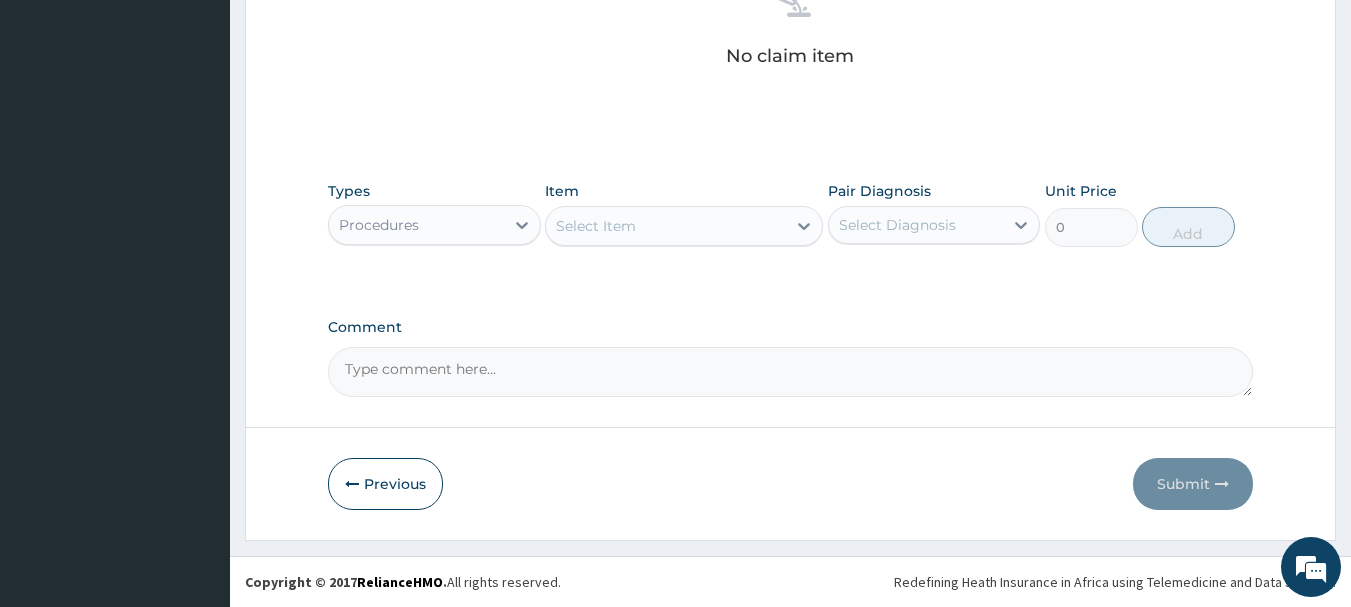click on "Select Item" at bounding box center [666, 226] 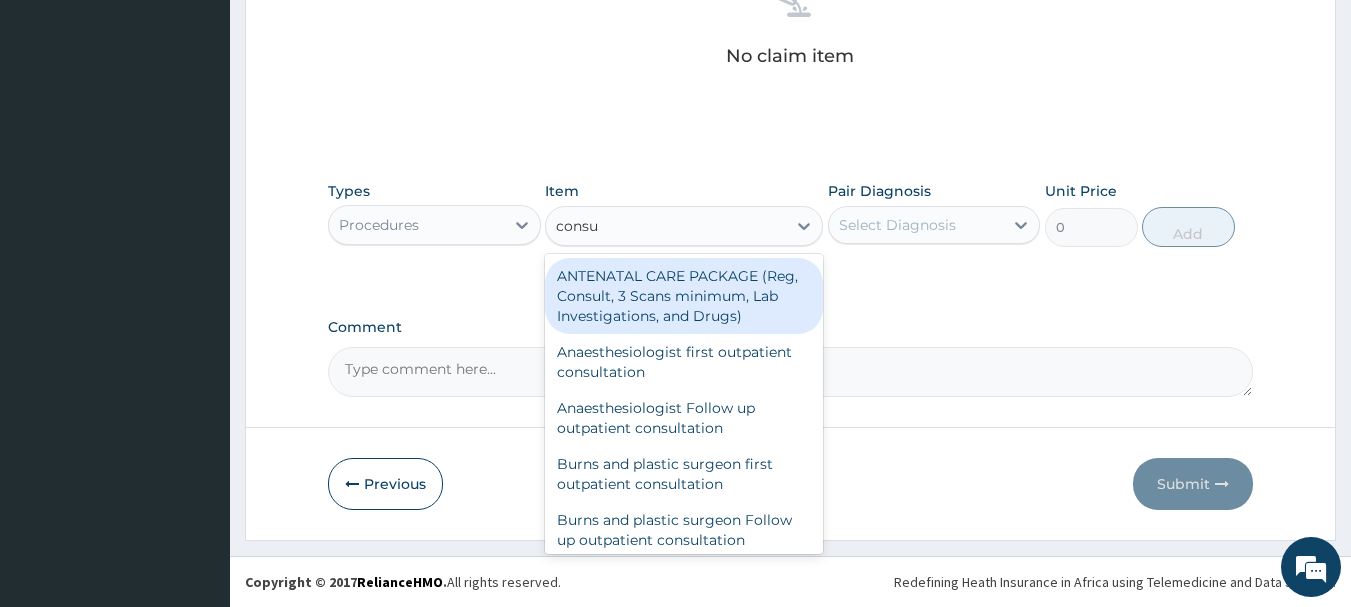 type on "consul" 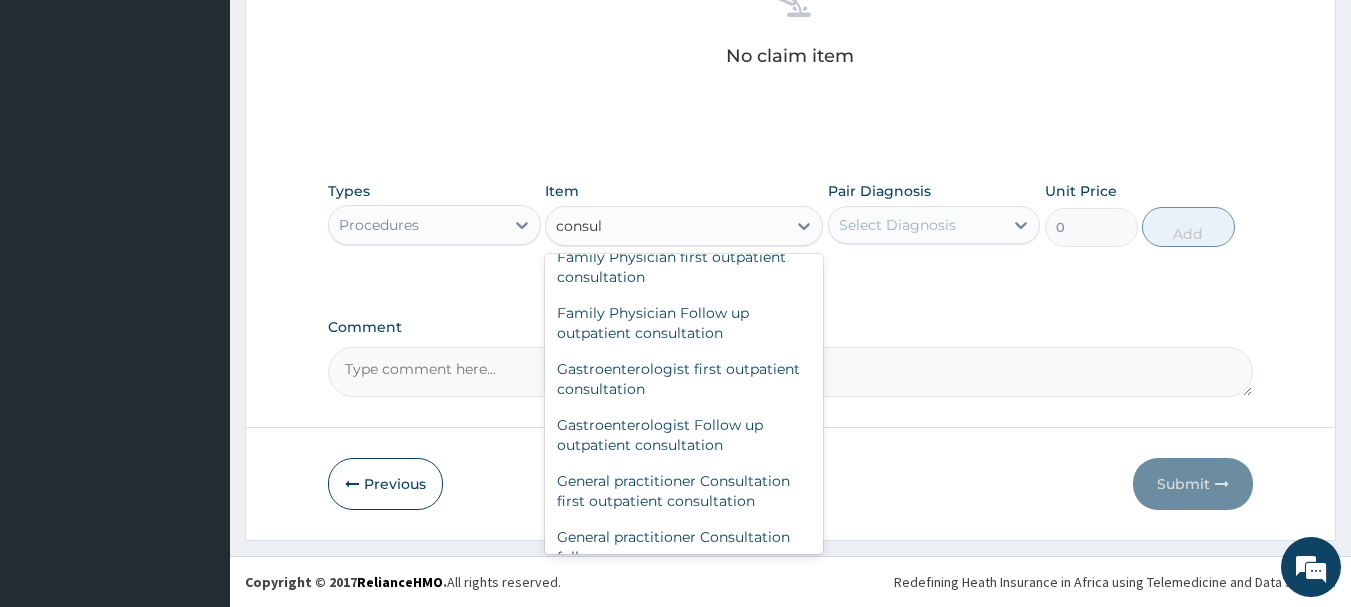 scroll, scrollTop: 946, scrollLeft: 0, axis: vertical 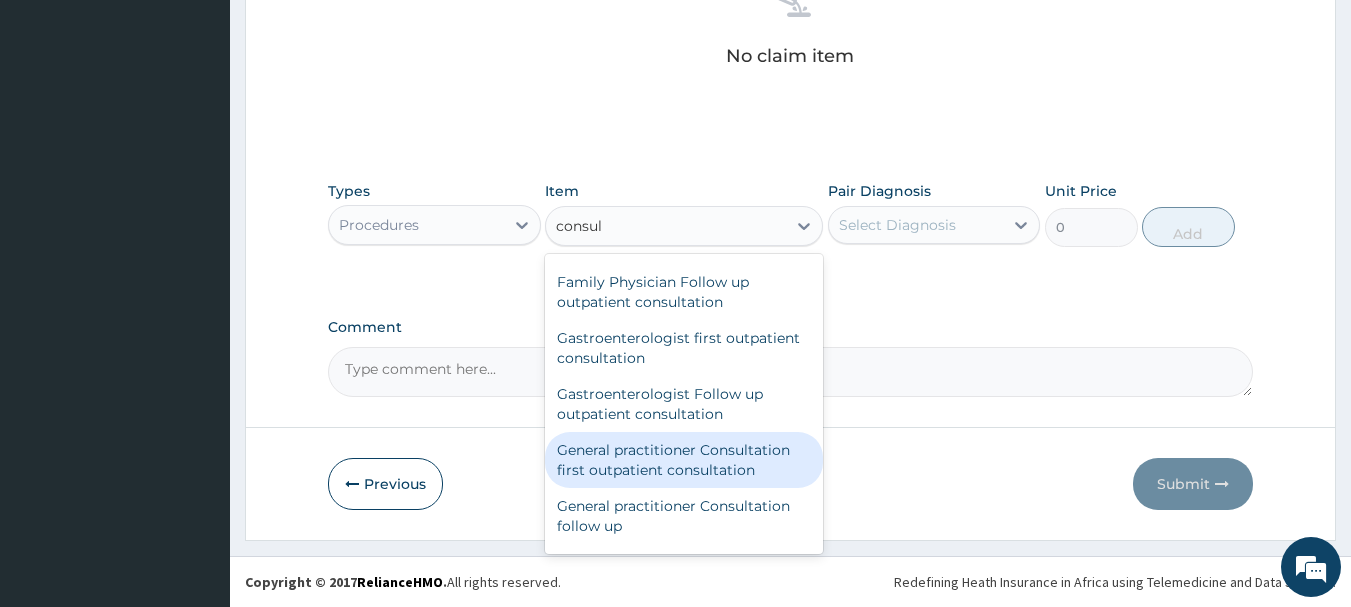 click on "General practitioner Consultation first outpatient consultation" at bounding box center (684, 460) 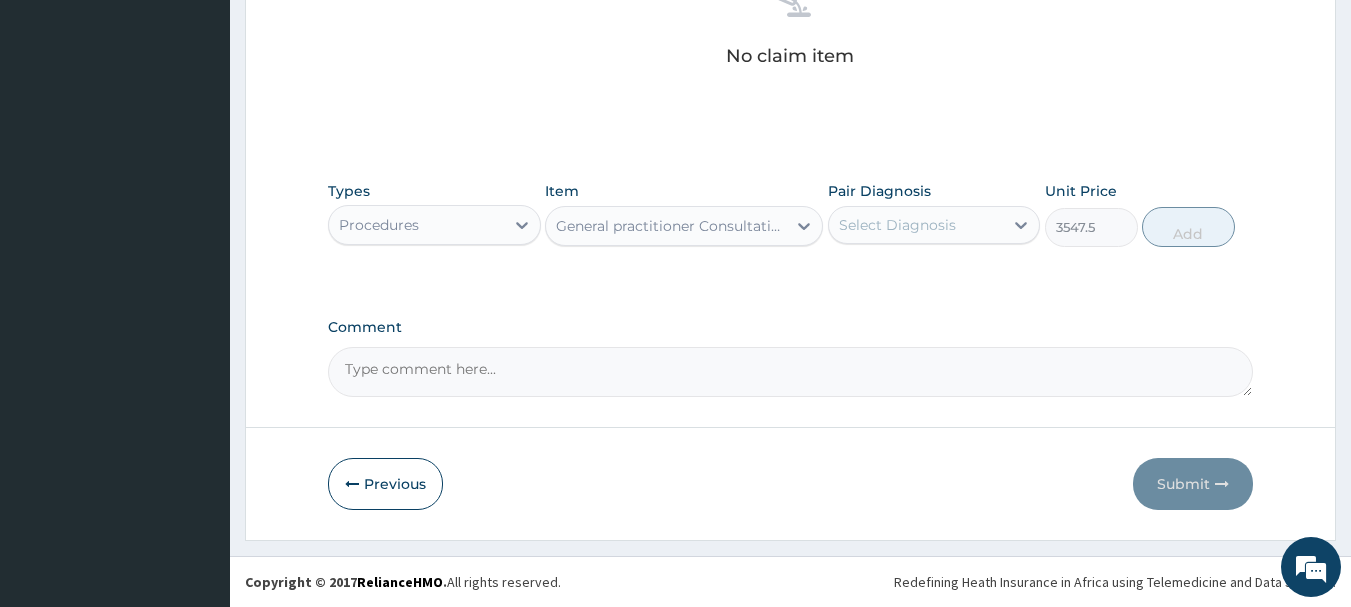 click on "Select Diagnosis" at bounding box center (897, 225) 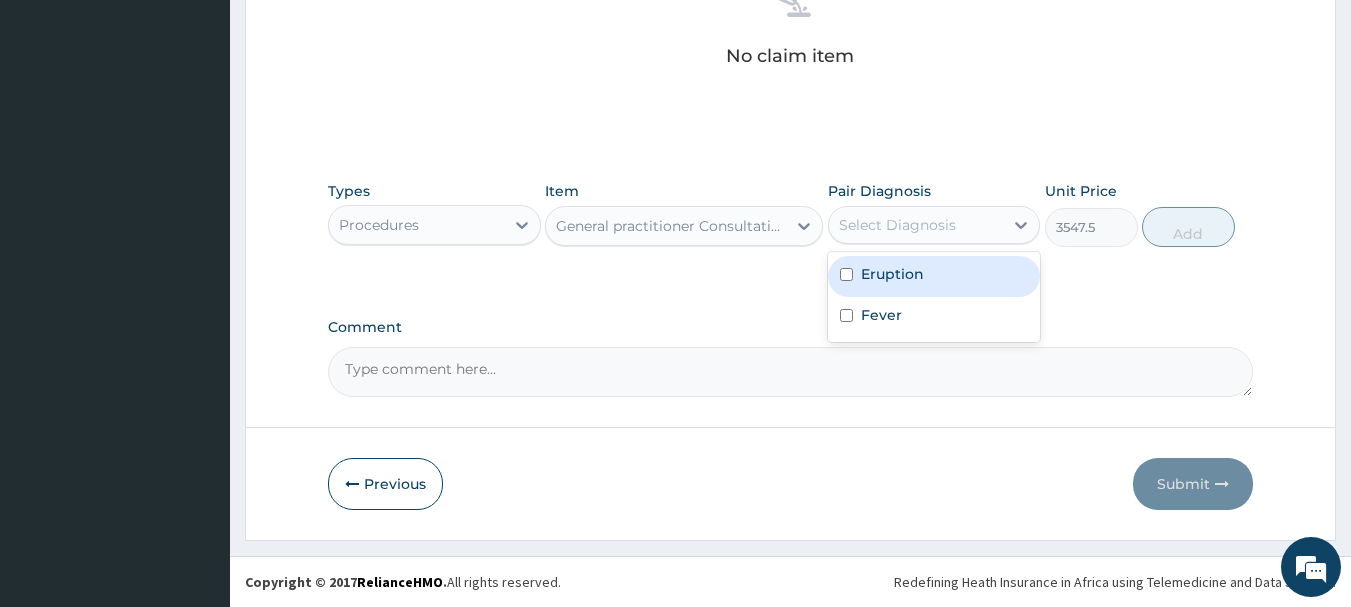click at bounding box center [846, 274] 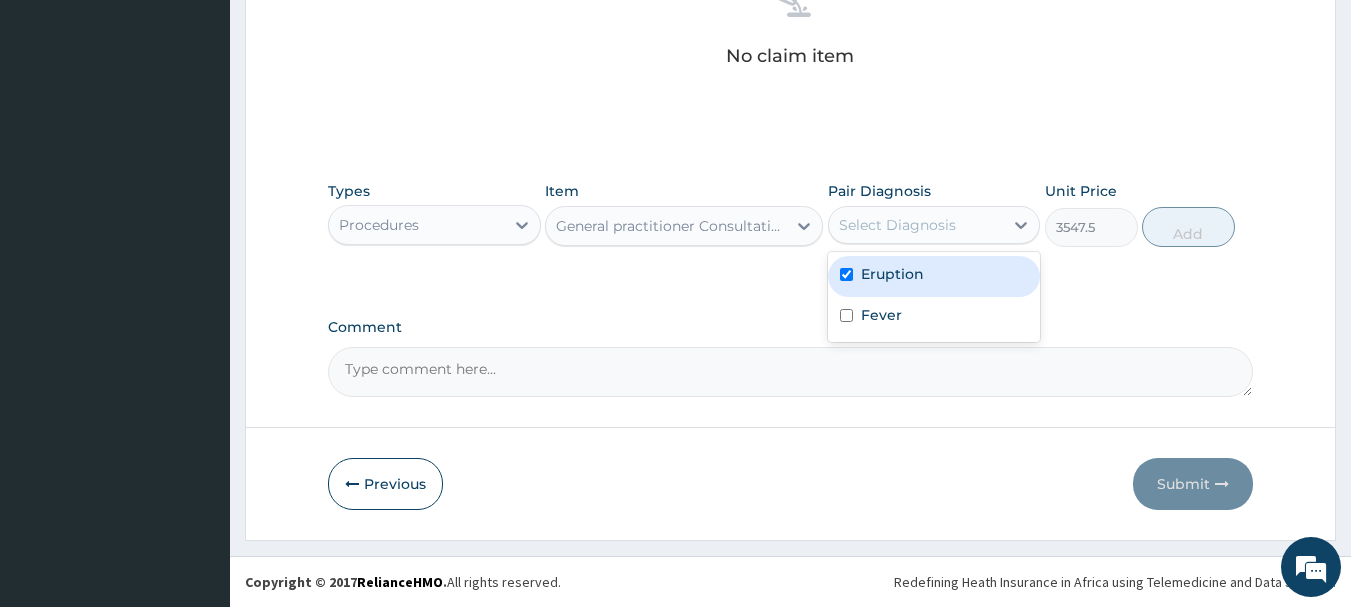 checkbox on "true" 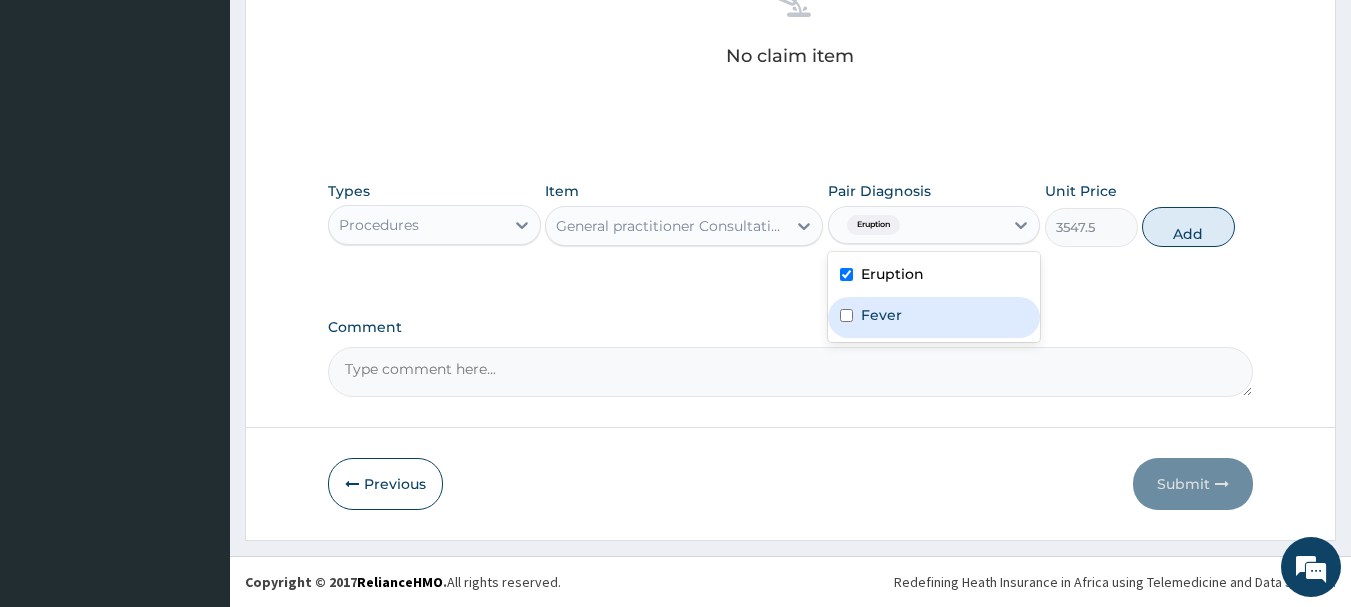 click at bounding box center (846, 315) 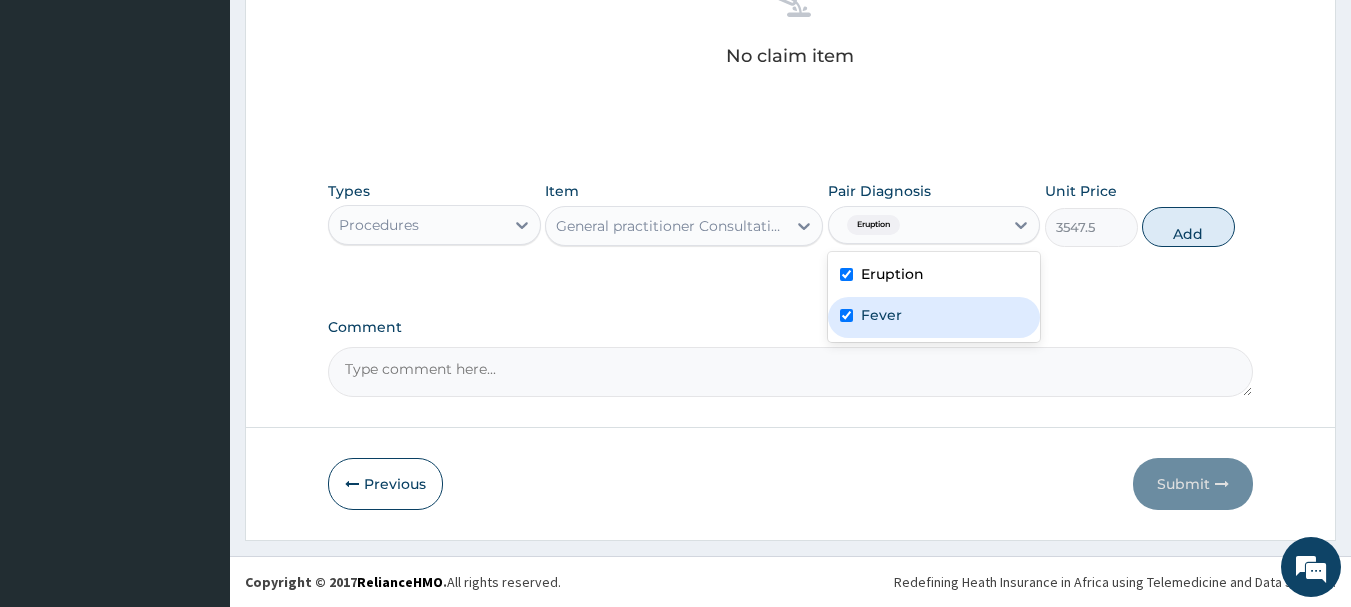 checkbox on "true" 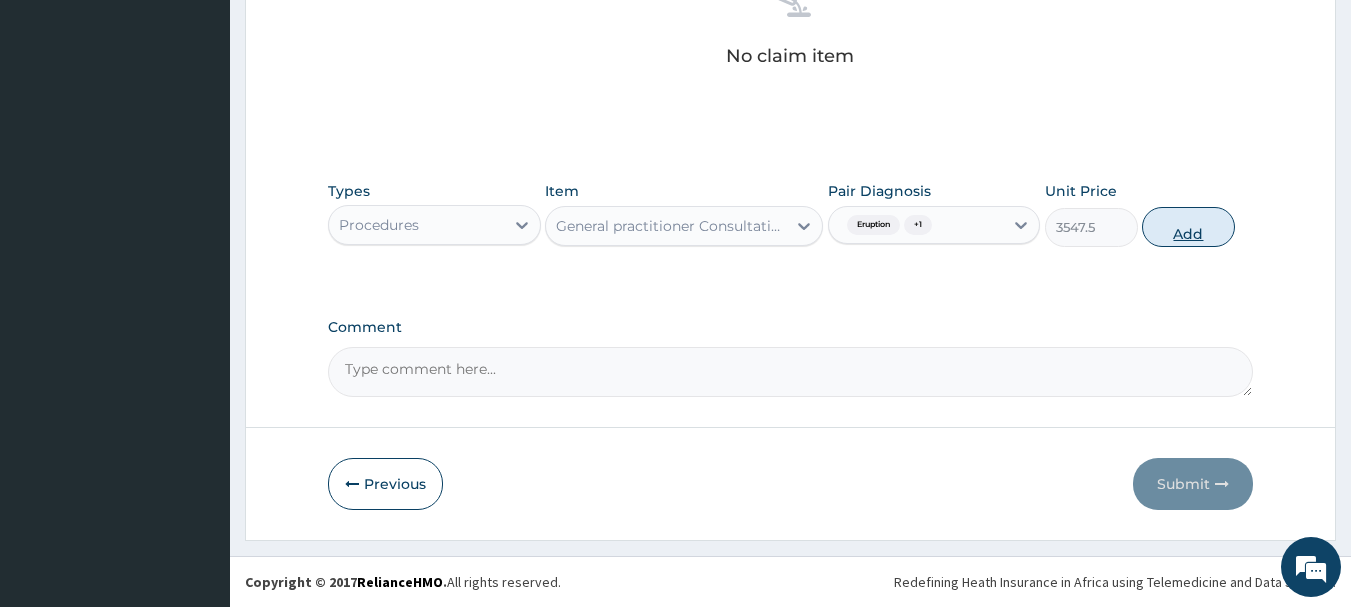 click on "Add" at bounding box center (1188, 227) 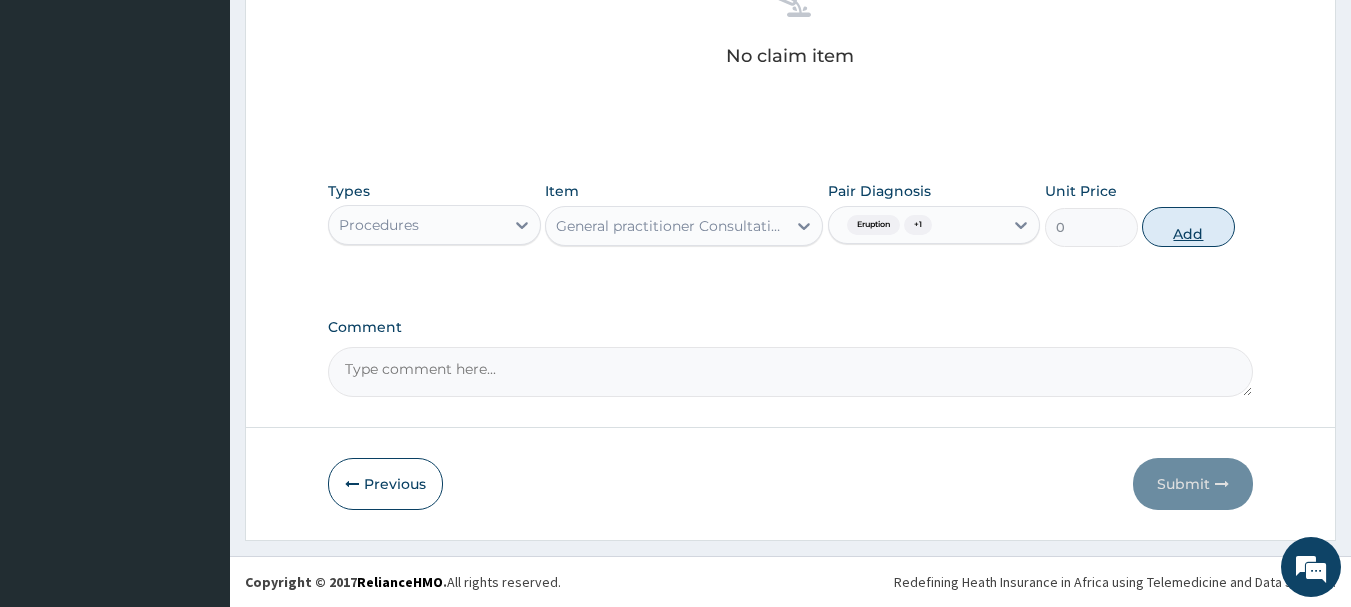 scroll, scrollTop: 766, scrollLeft: 0, axis: vertical 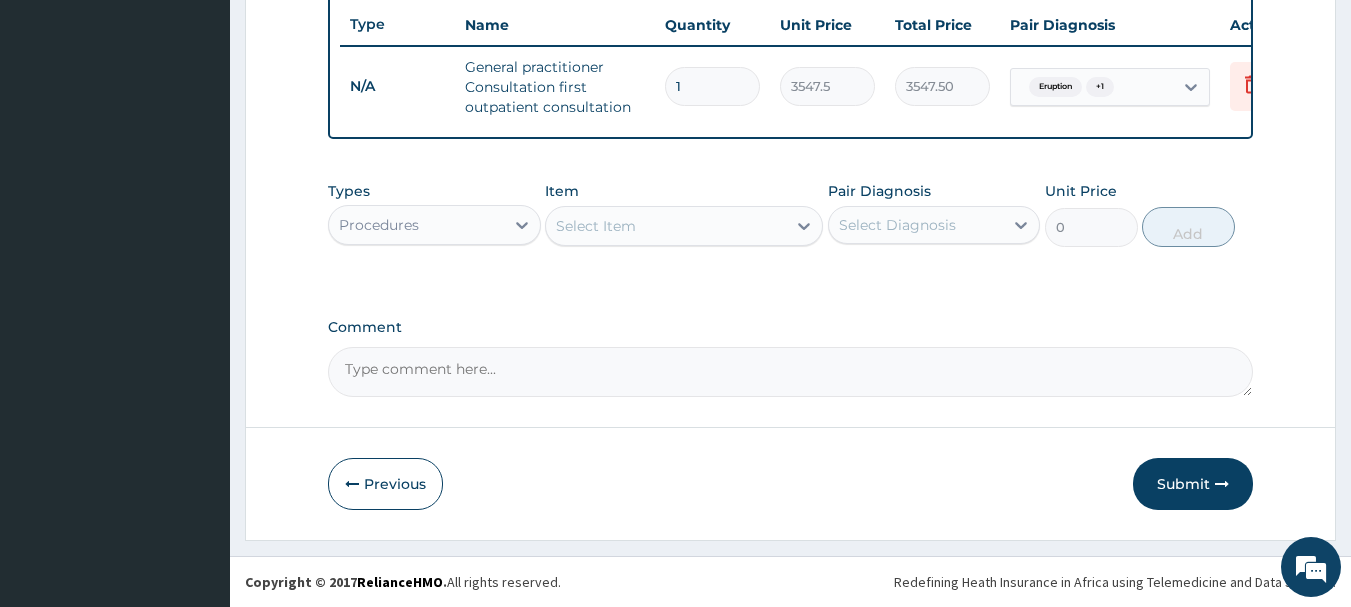 click on "Select Item" at bounding box center [666, 226] 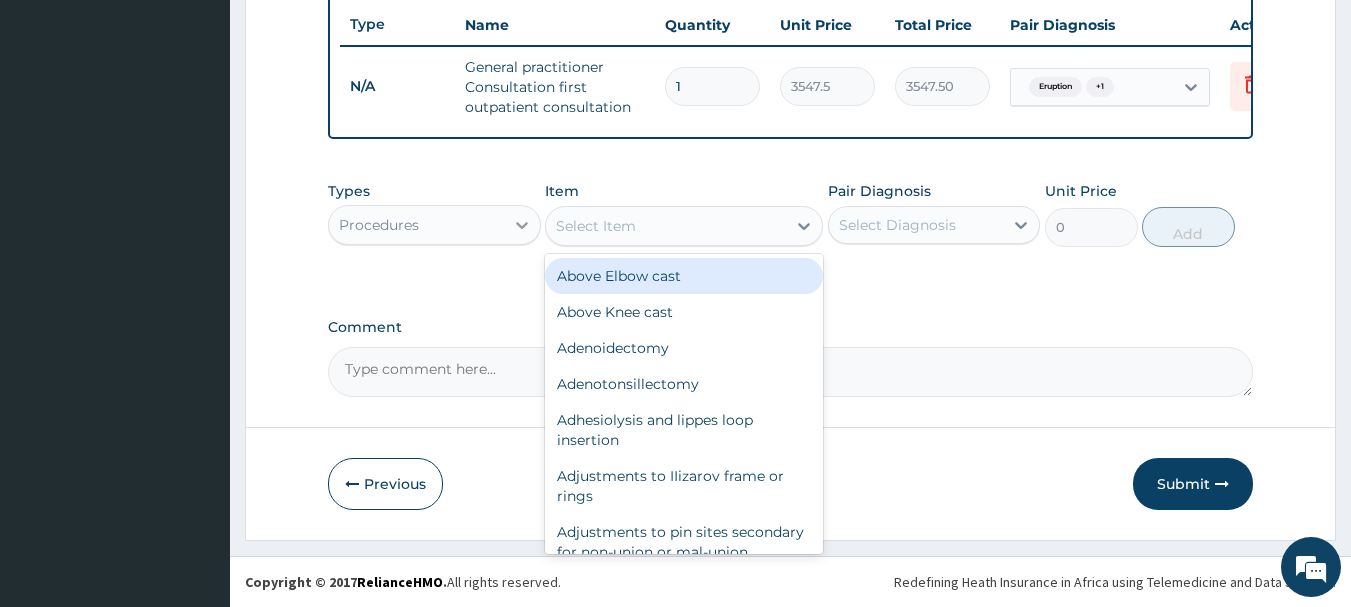click at bounding box center [522, 225] 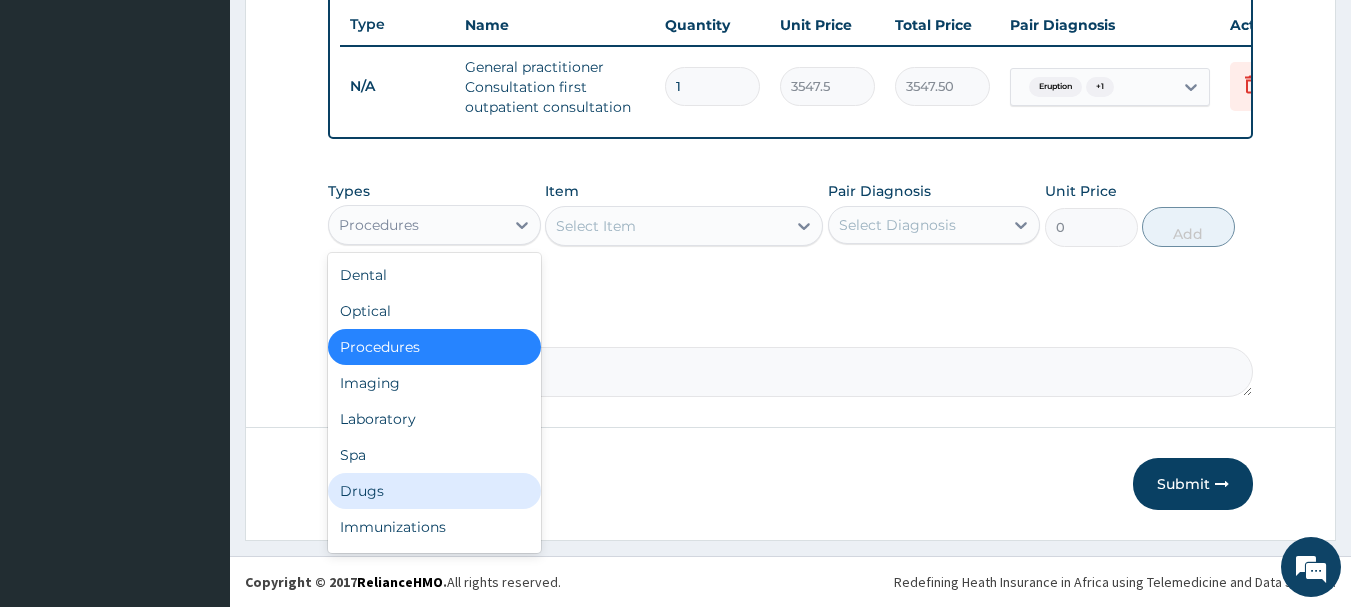 click on "Drugs" at bounding box center [434, 491] 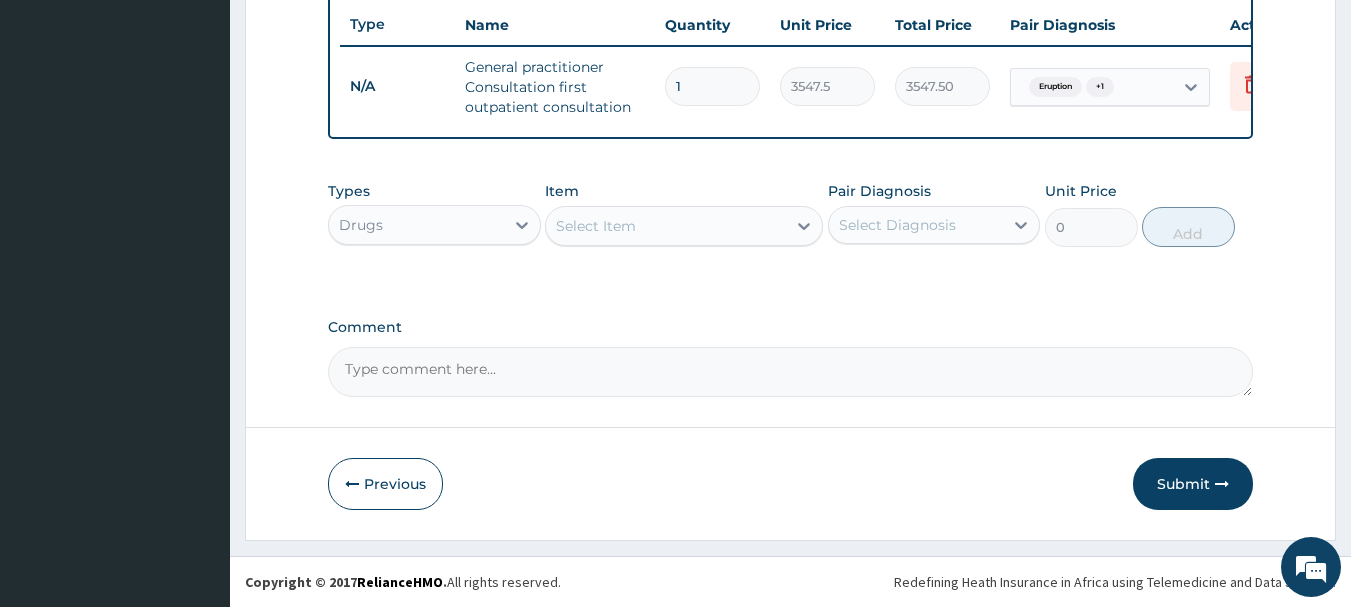 click on "Select Item" at bounding box center (666, 226) 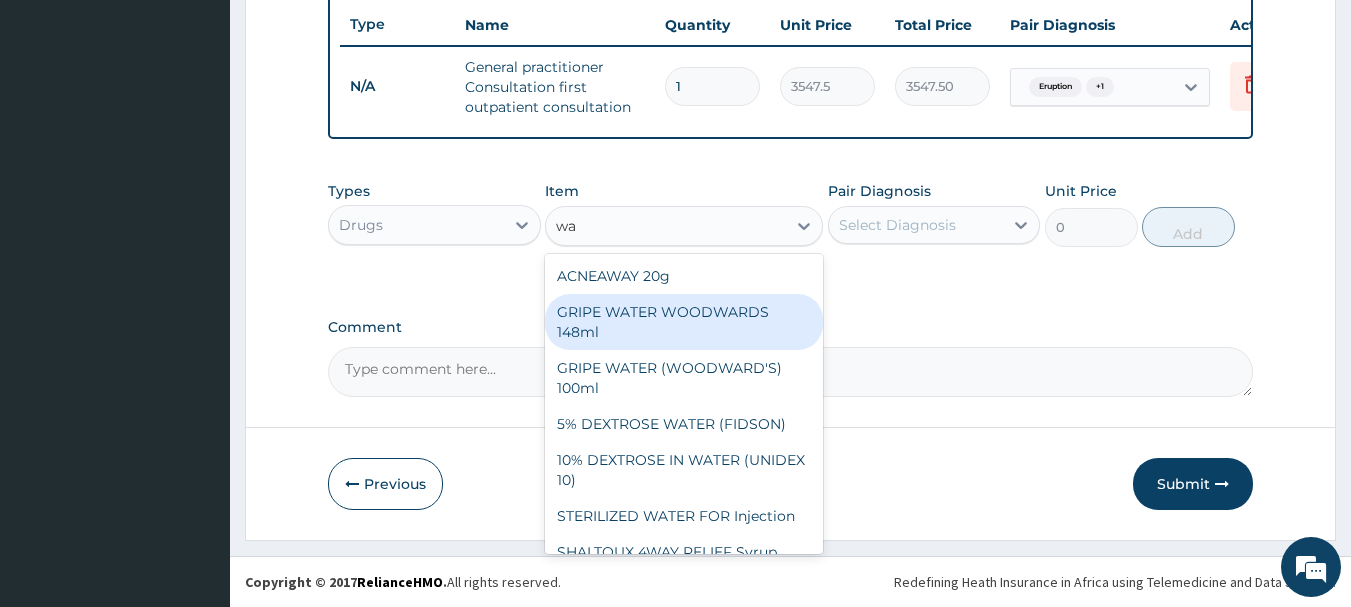 type on "w" 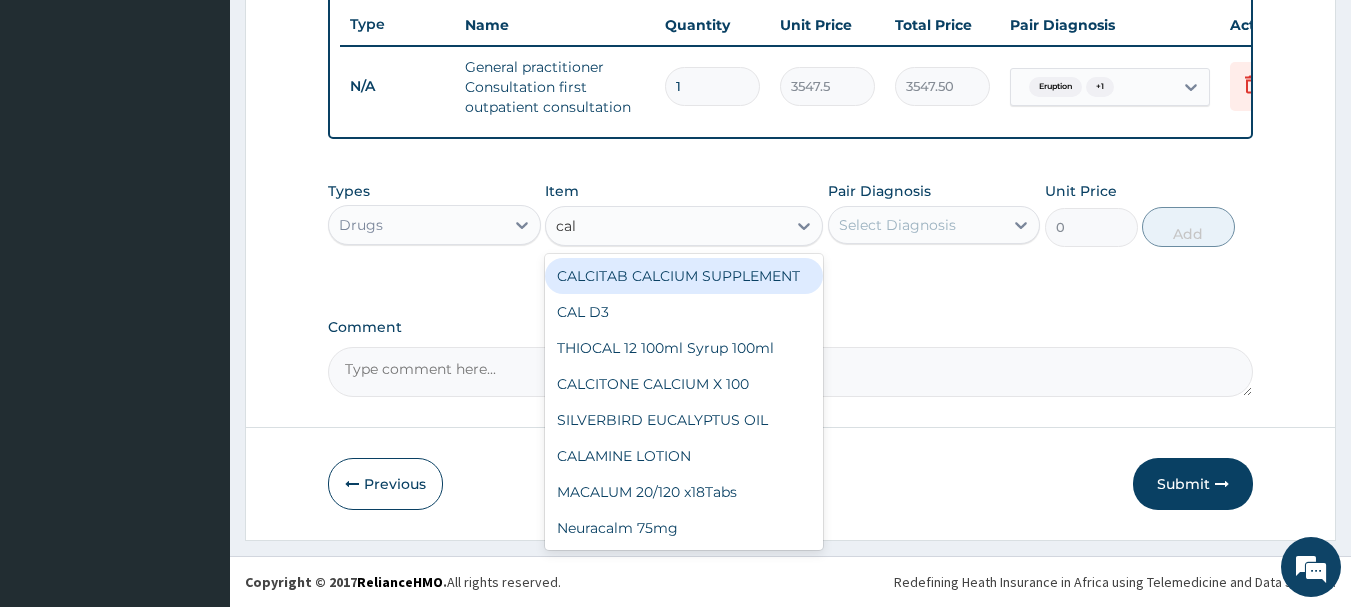type on "cala" 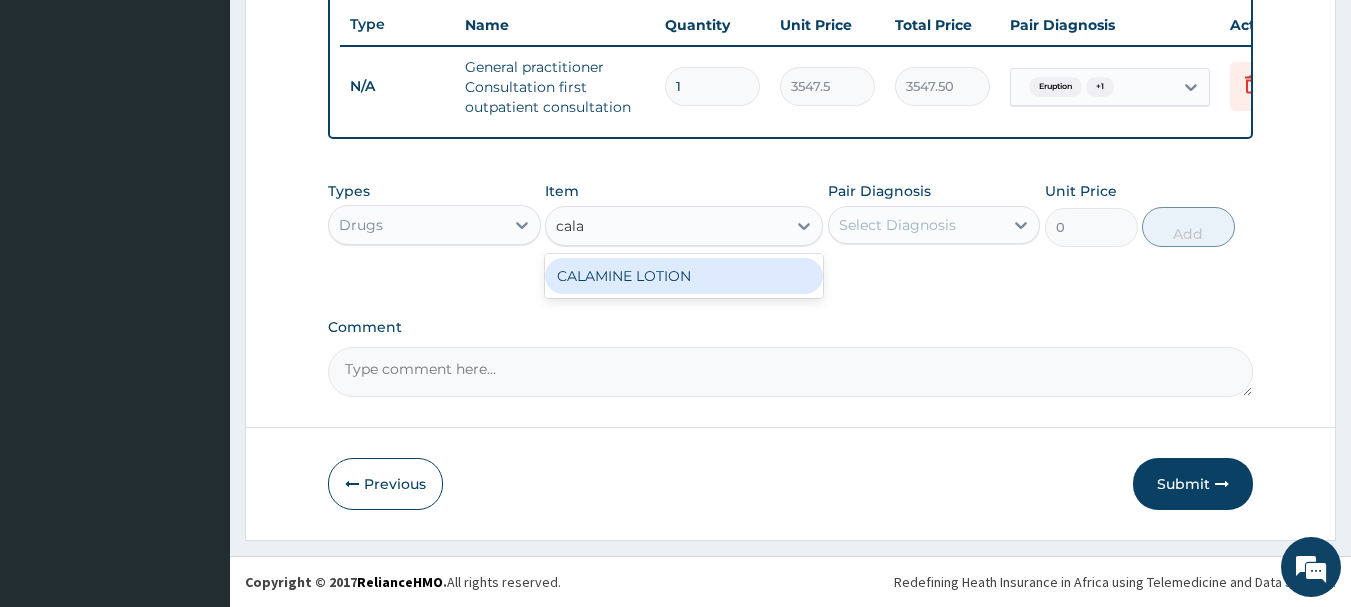 click on "CALAMINE LOTION" at bounding box center (684, 276) 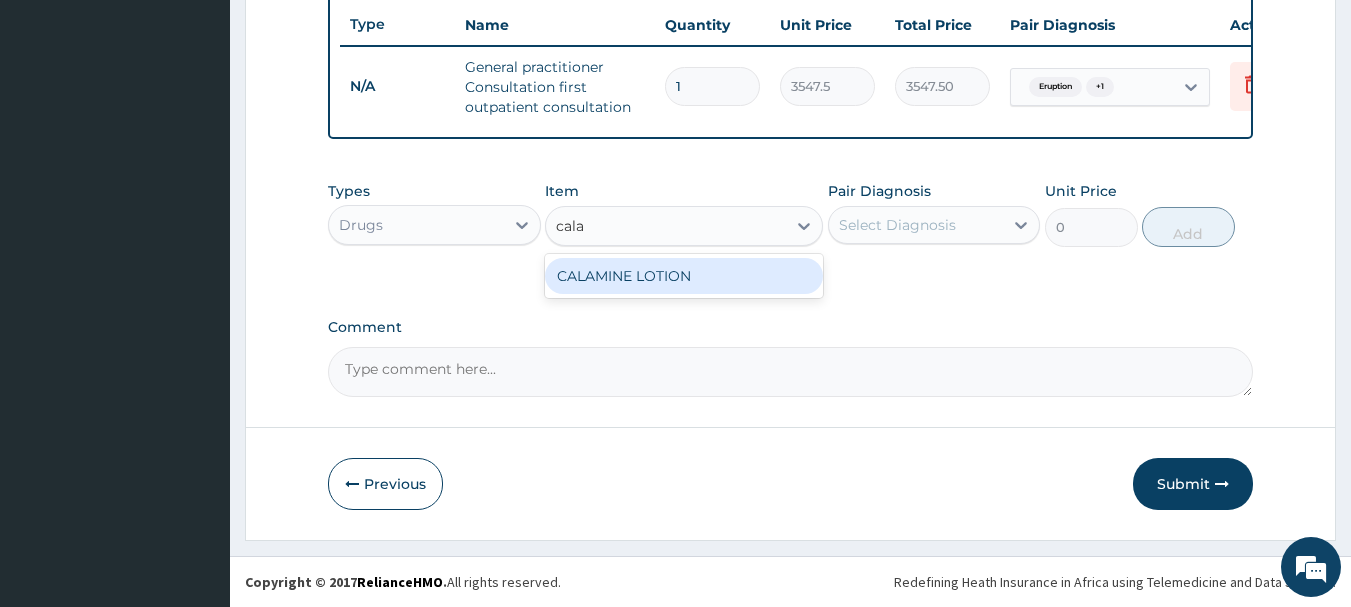 type 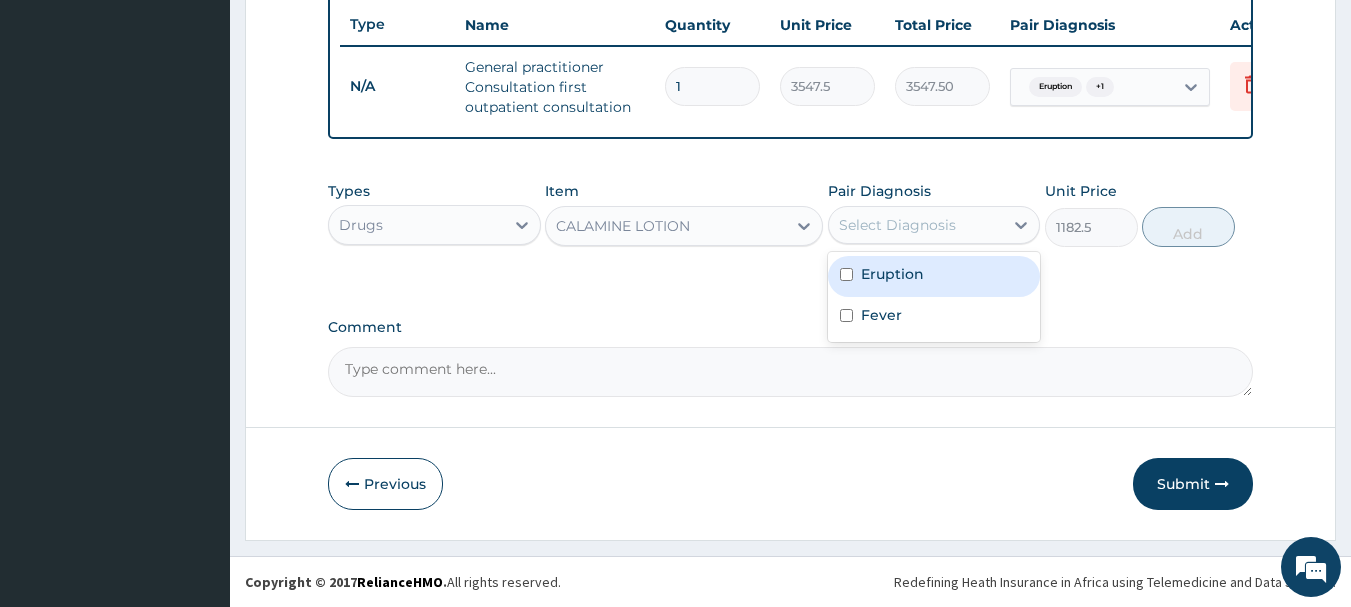 click on "Select Diagnosis" at bounding box center [916, 225] 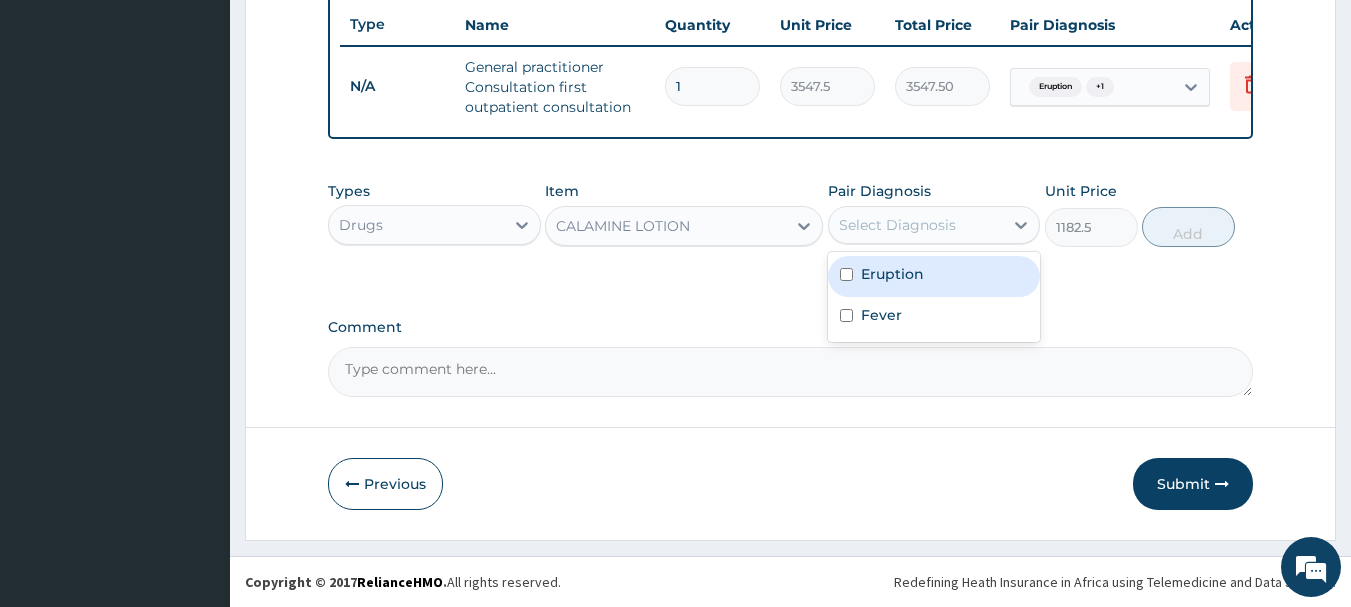 click at bounding box center [846, 274] 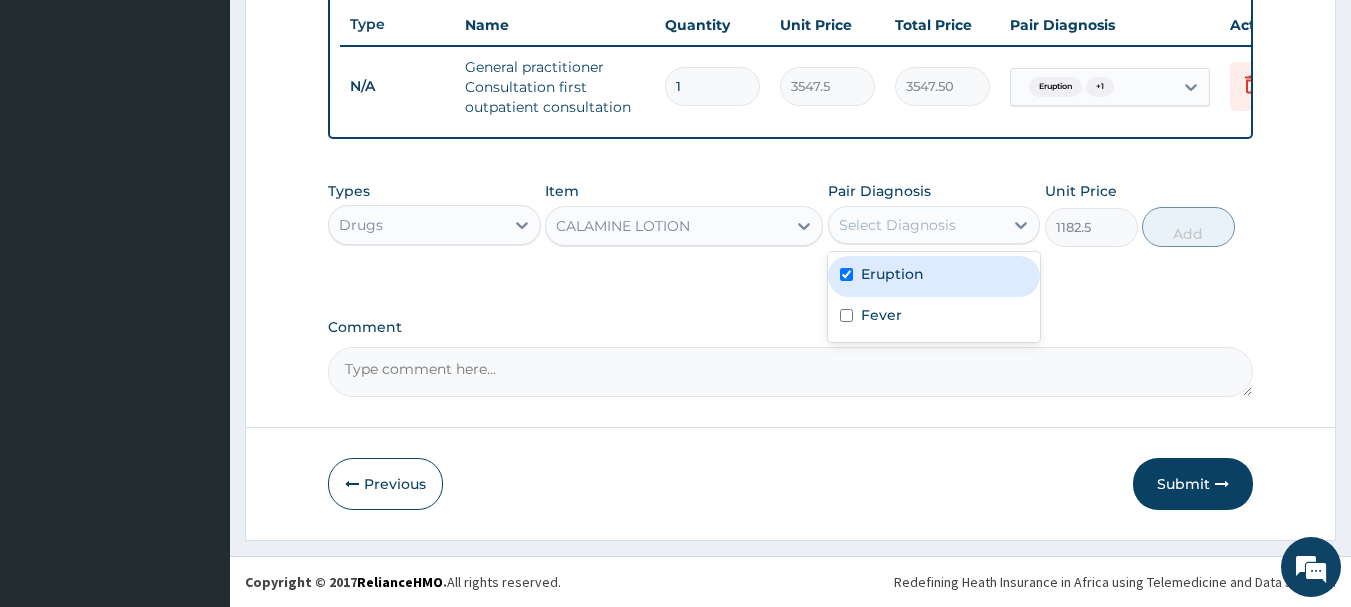 checkbox on "true" 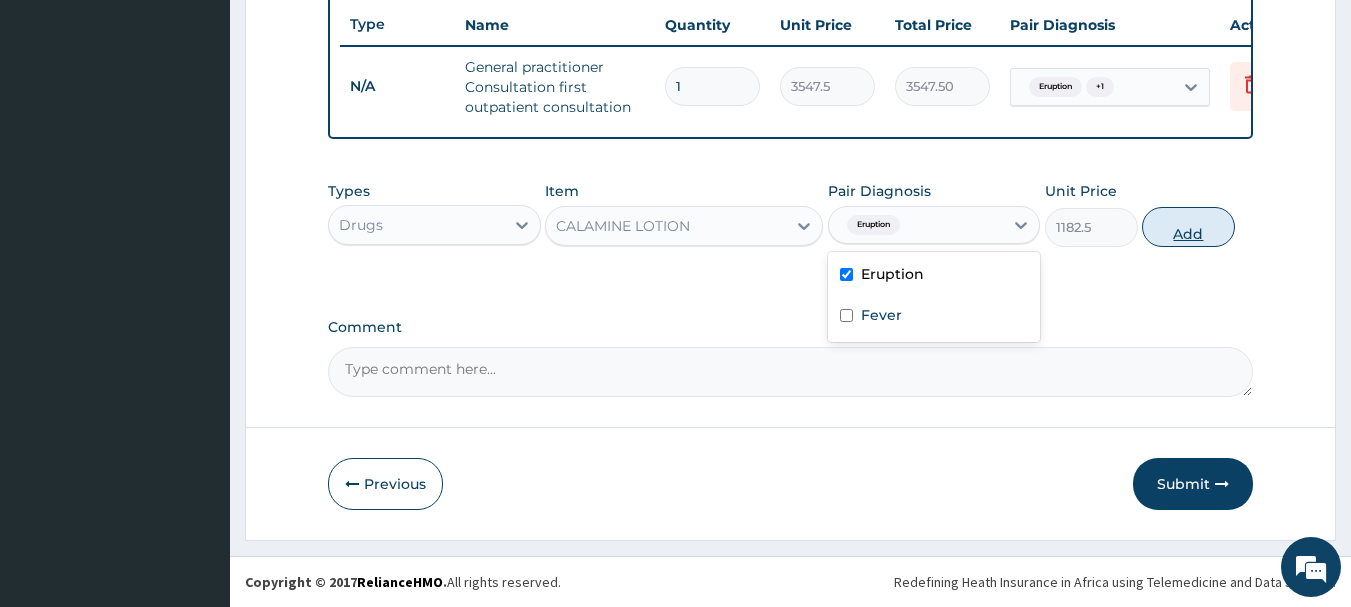 click on "Add" at bounding box center (1188, 227) 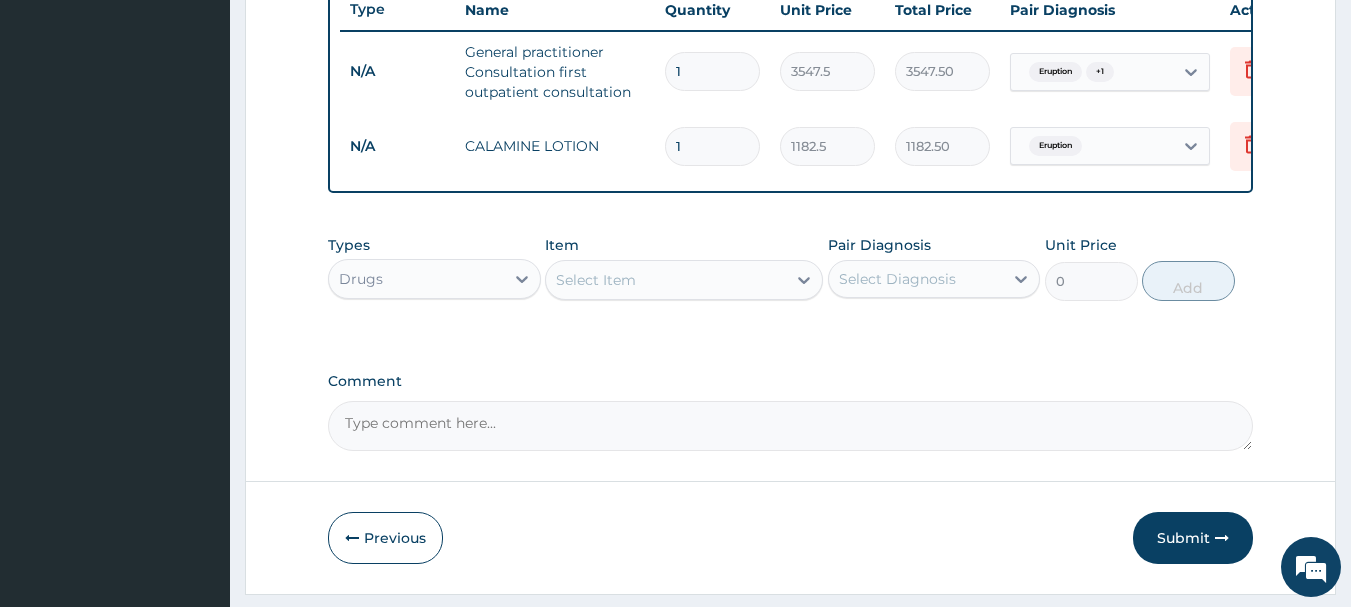 click on "Select Item" at bounding box center (666, 280) 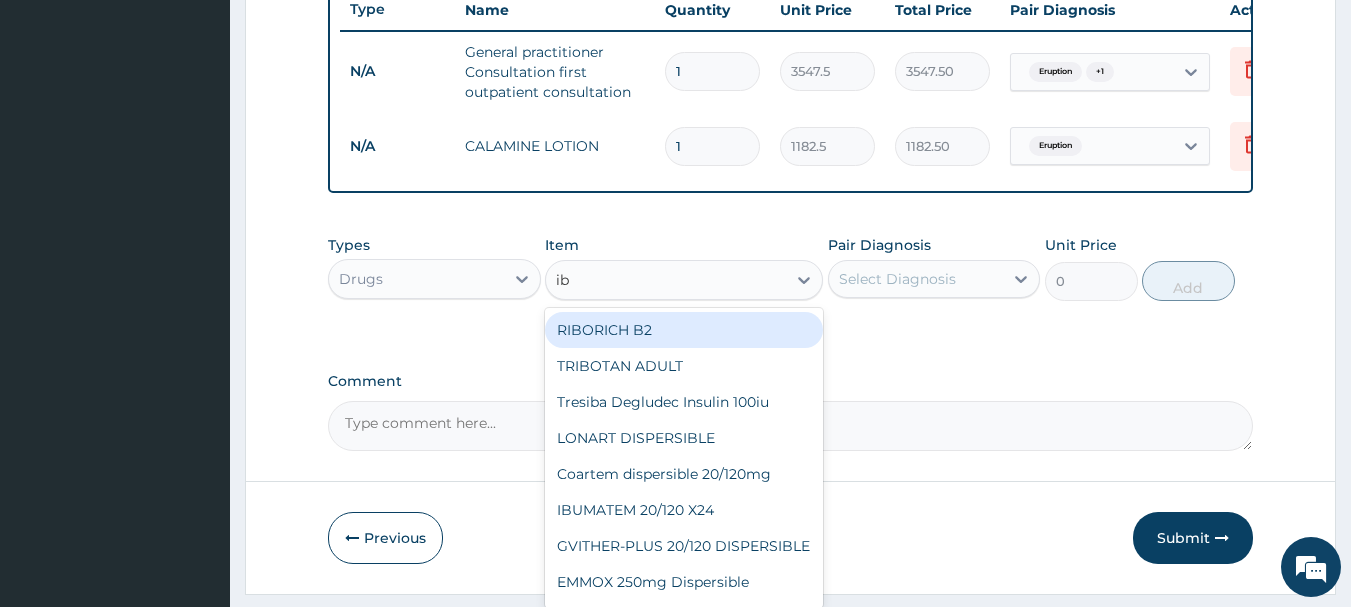 type on "ibu" 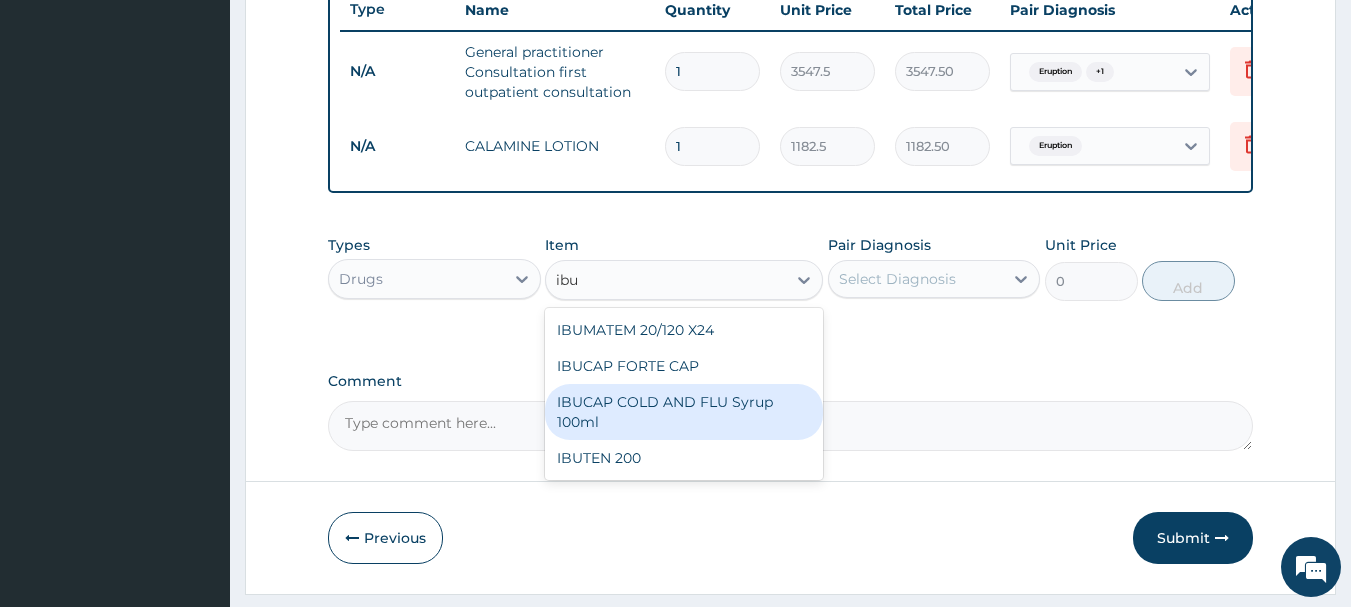 click on "IBUCAP COLD AND FLU Syrup 100ml" at bounding box center (684, 412) 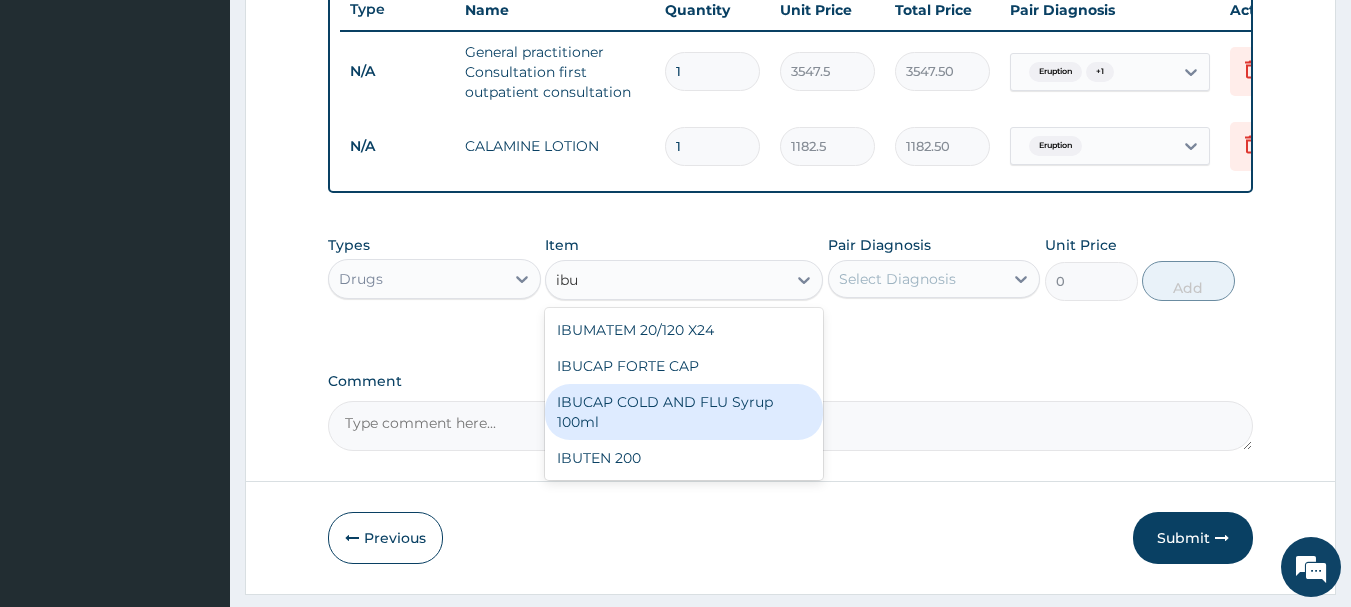 type 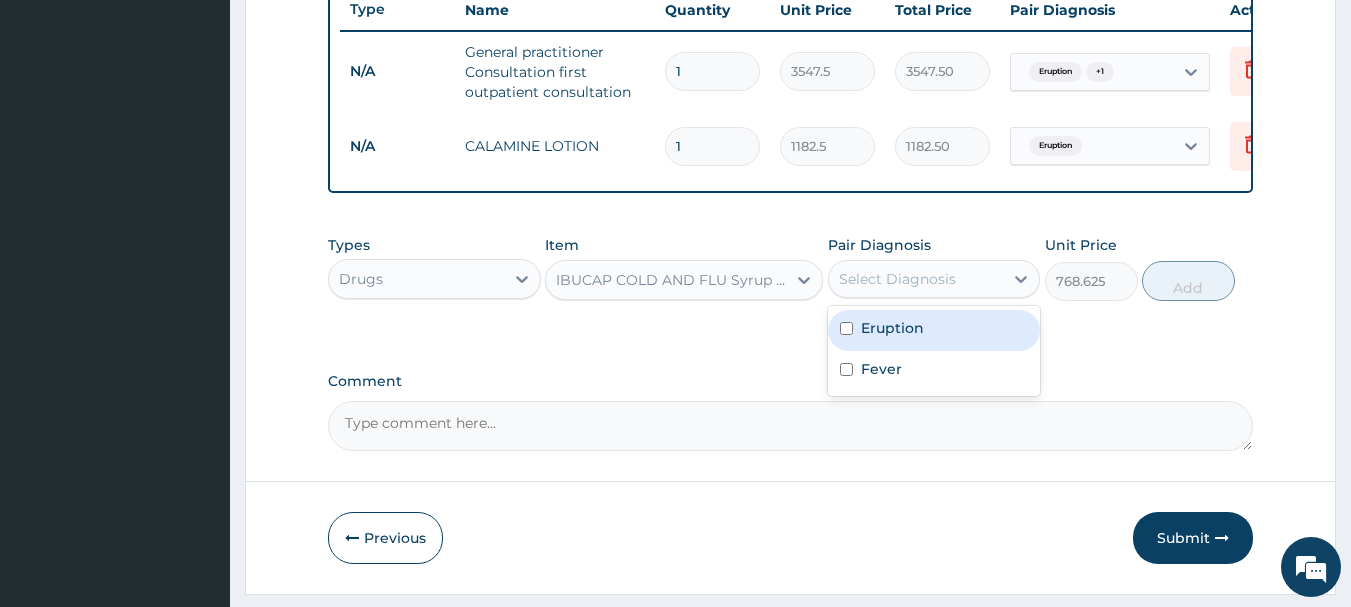 click on "Select Diagnosis" at bounding box center [897, 279] 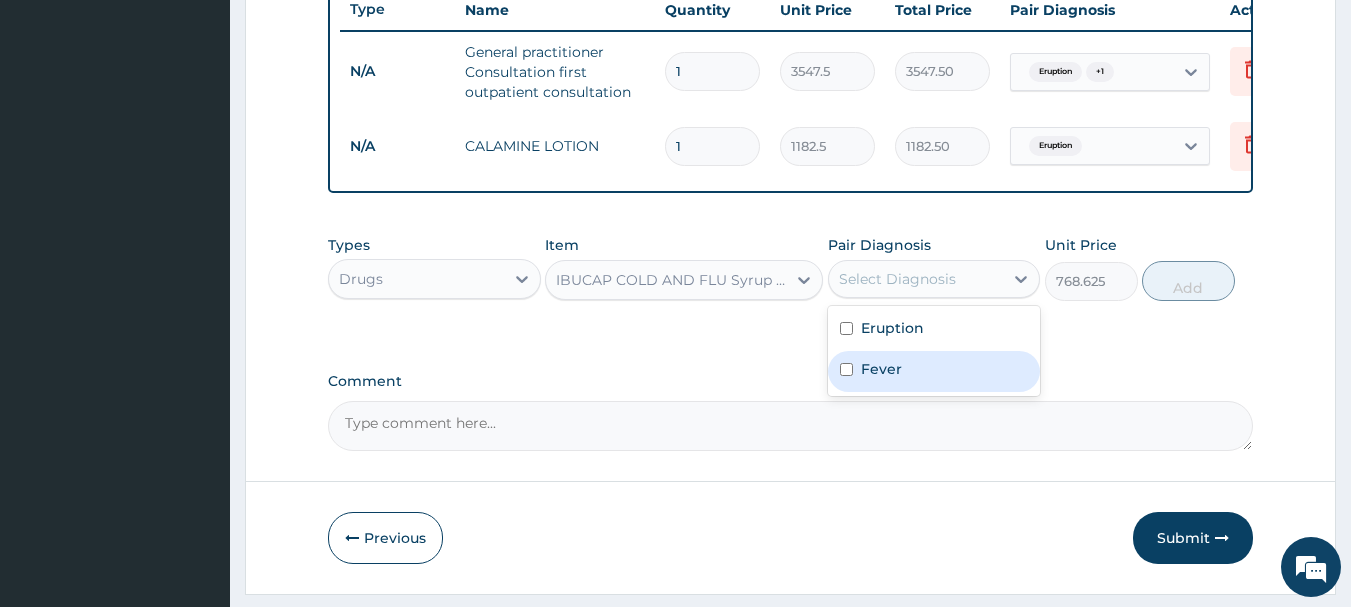 click at bounding box center [846, 369] 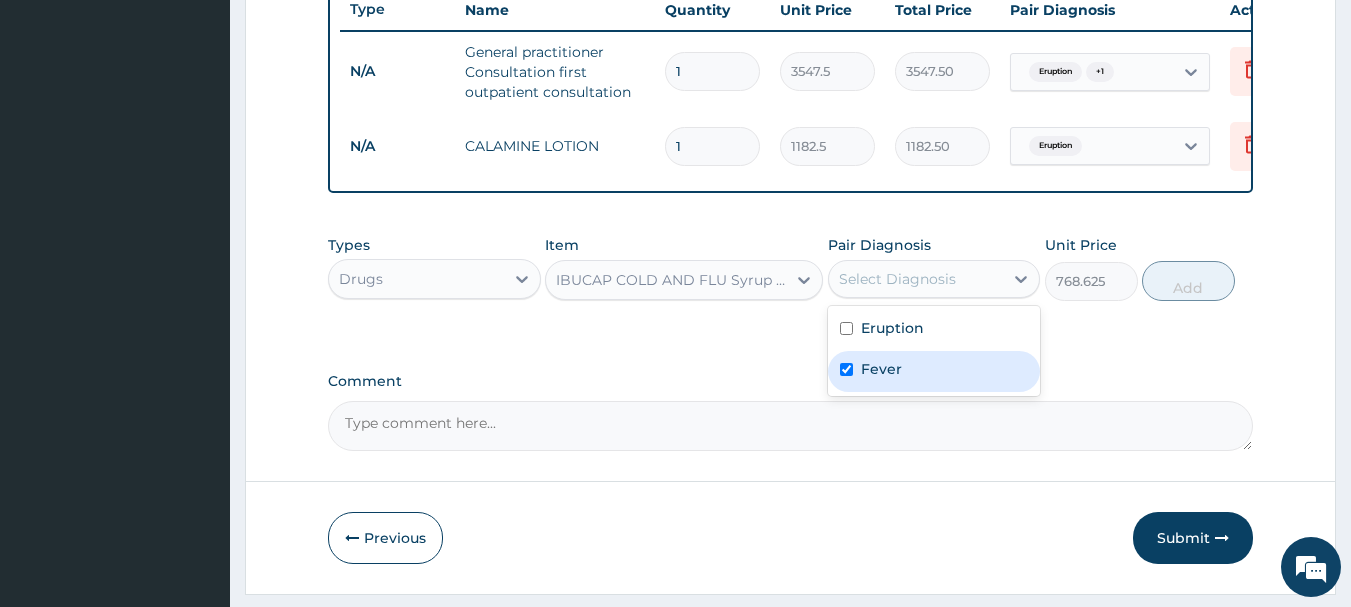 checkbox on "true" 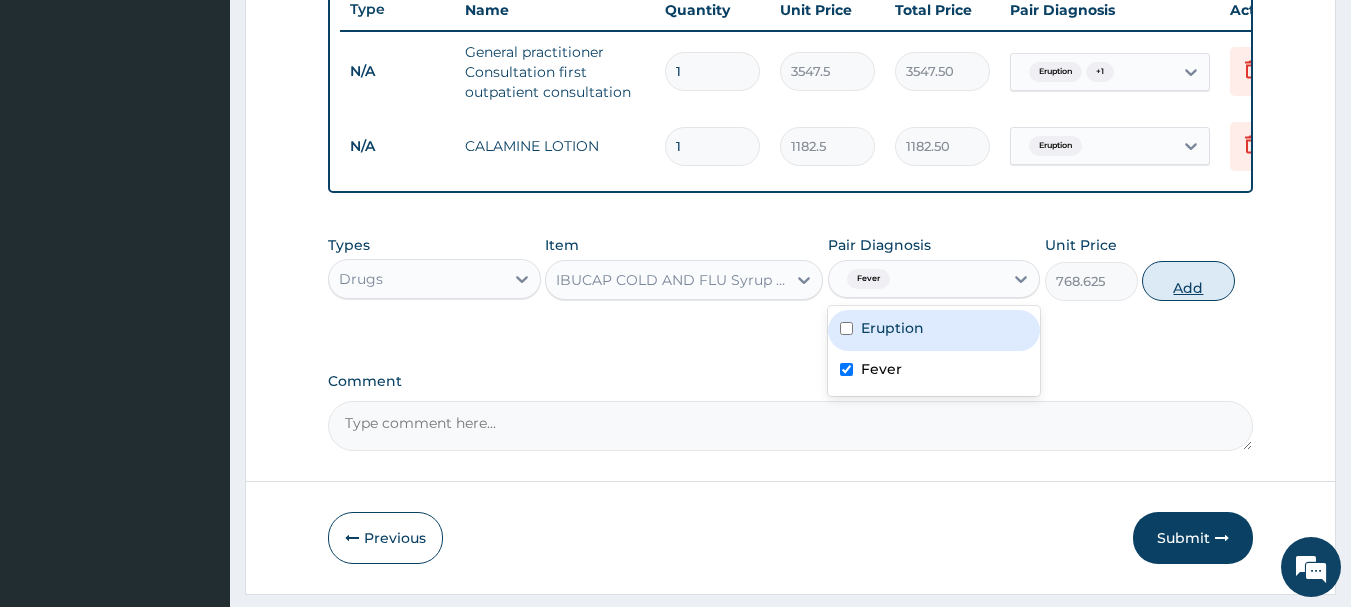 click on "Add" at bounding box center (1188, 281) 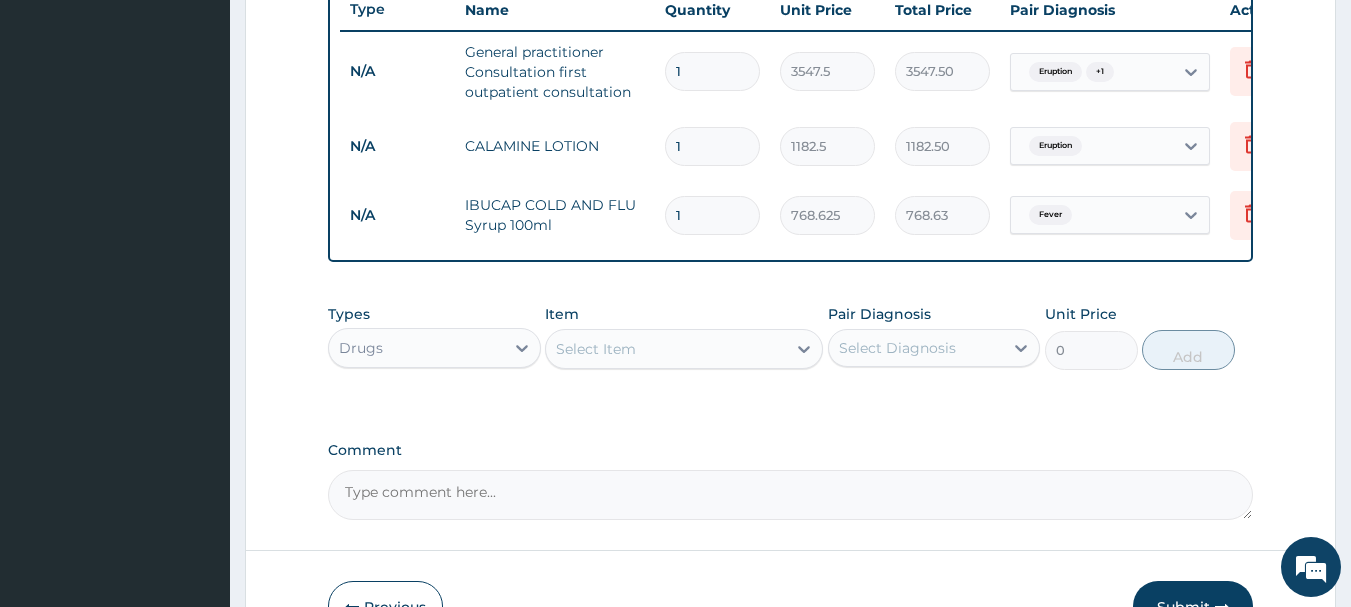 click on "Select Item" at bounding box center (666, 349) 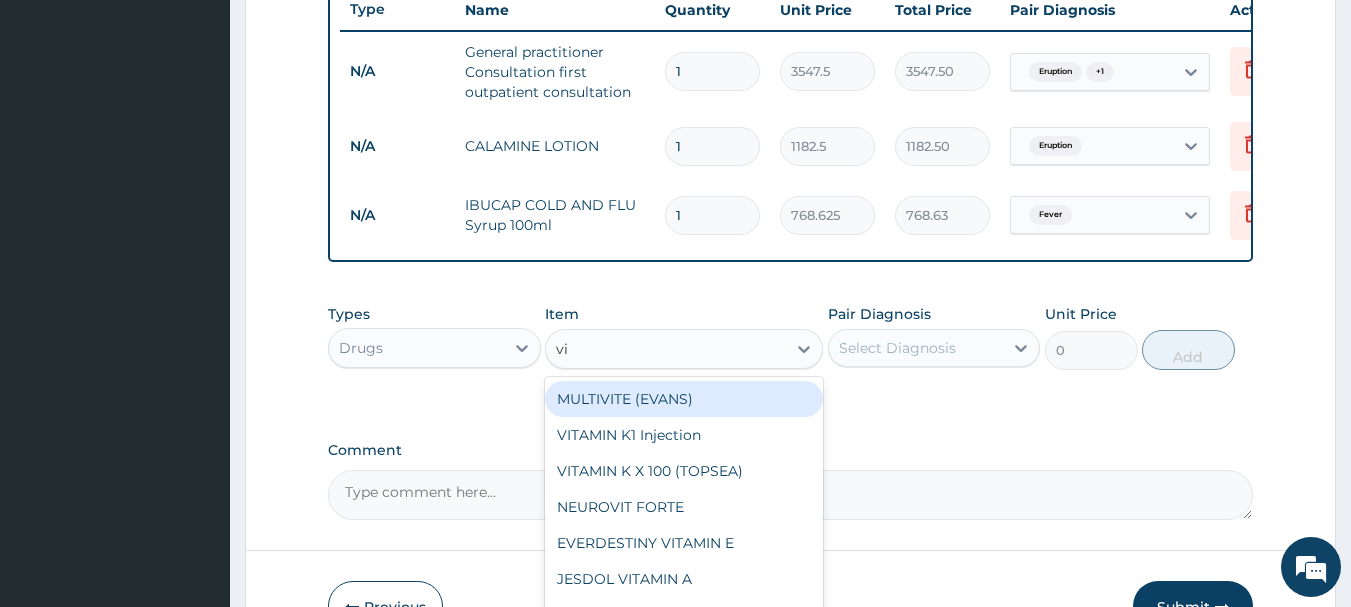 type on "vit" 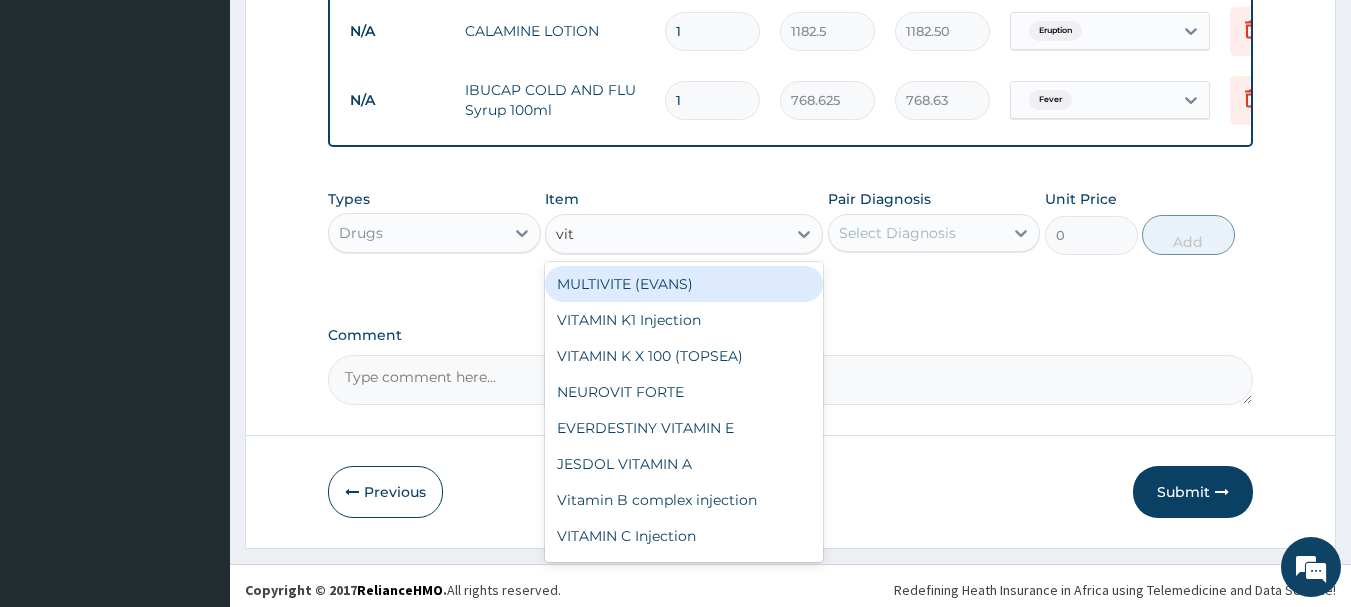 scroll, scrollTop: 886, scrollLeft: 0, axis: vertical 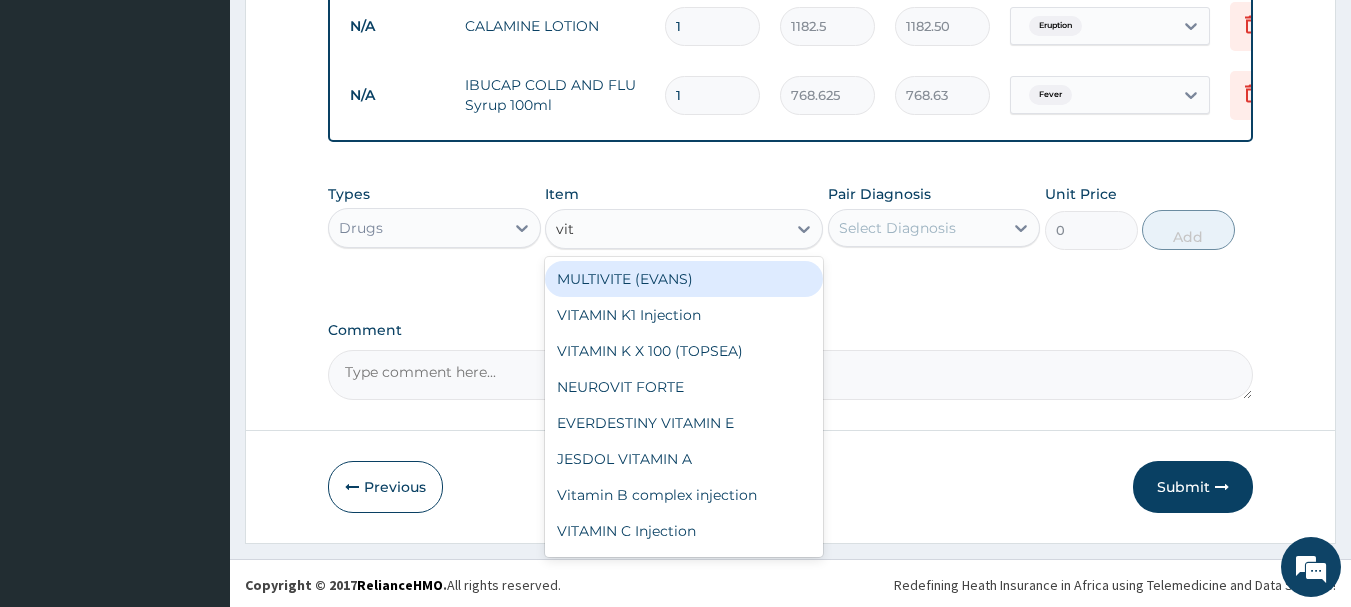 click on "MULTIVITE (EVANS)" at bounding box center (684, 279) 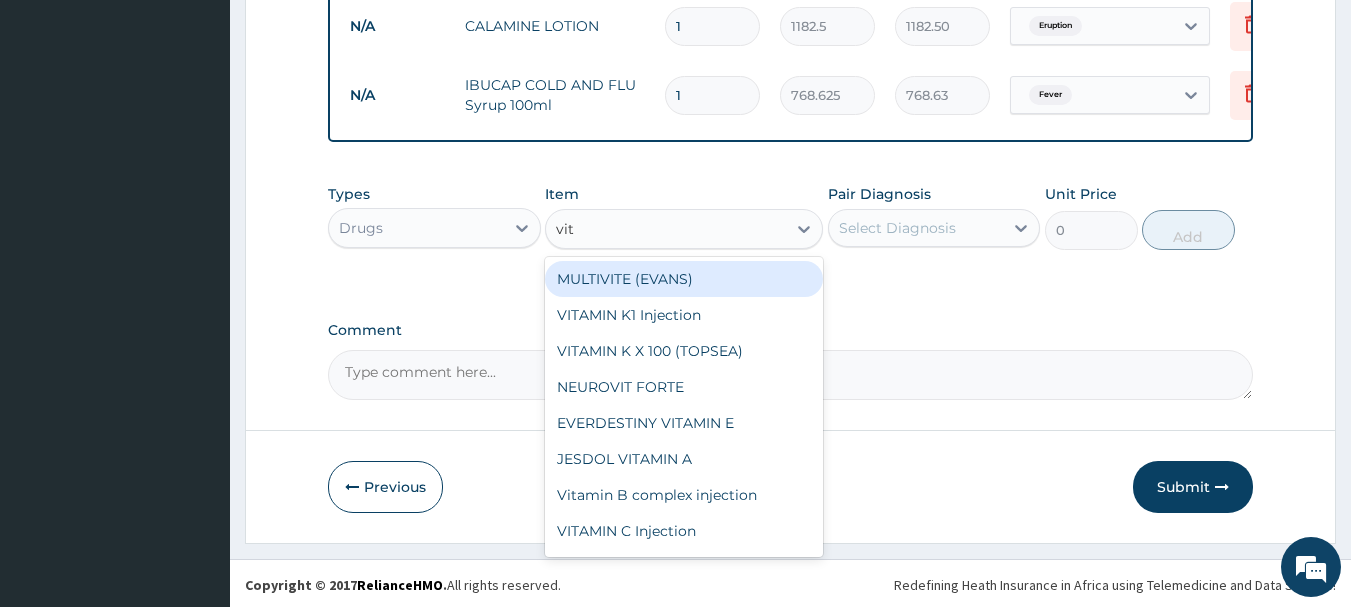 type 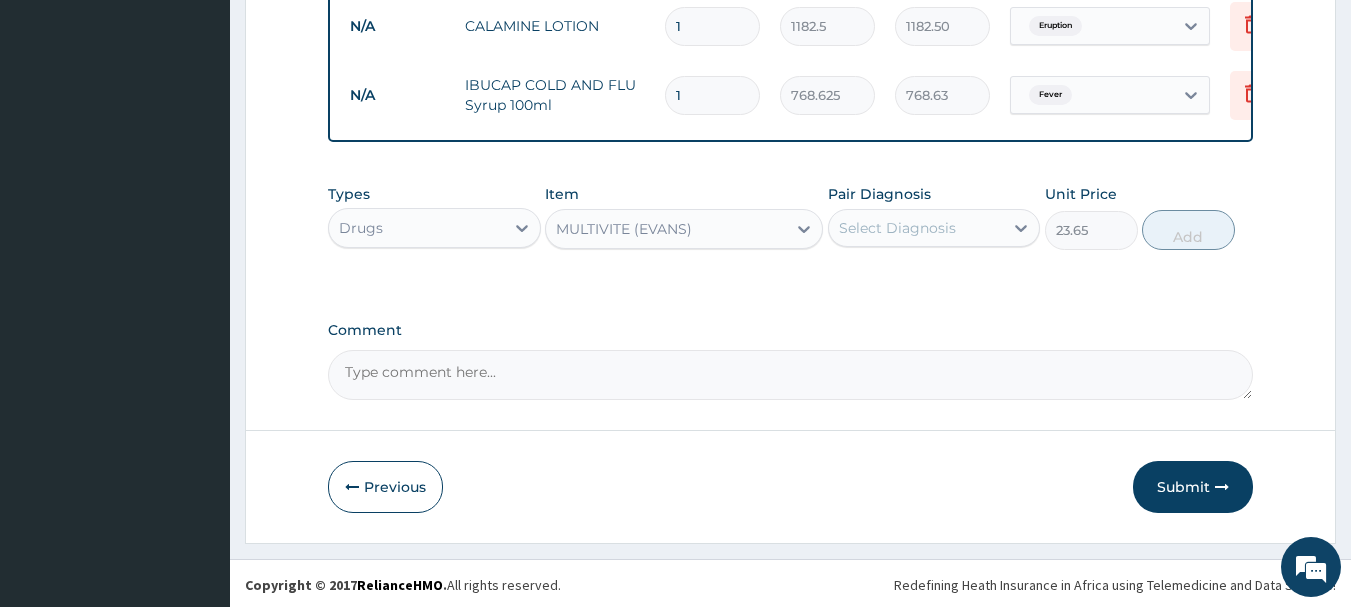 click on "MULTIVITE (EVANS)" at bounding box center [666, 229] 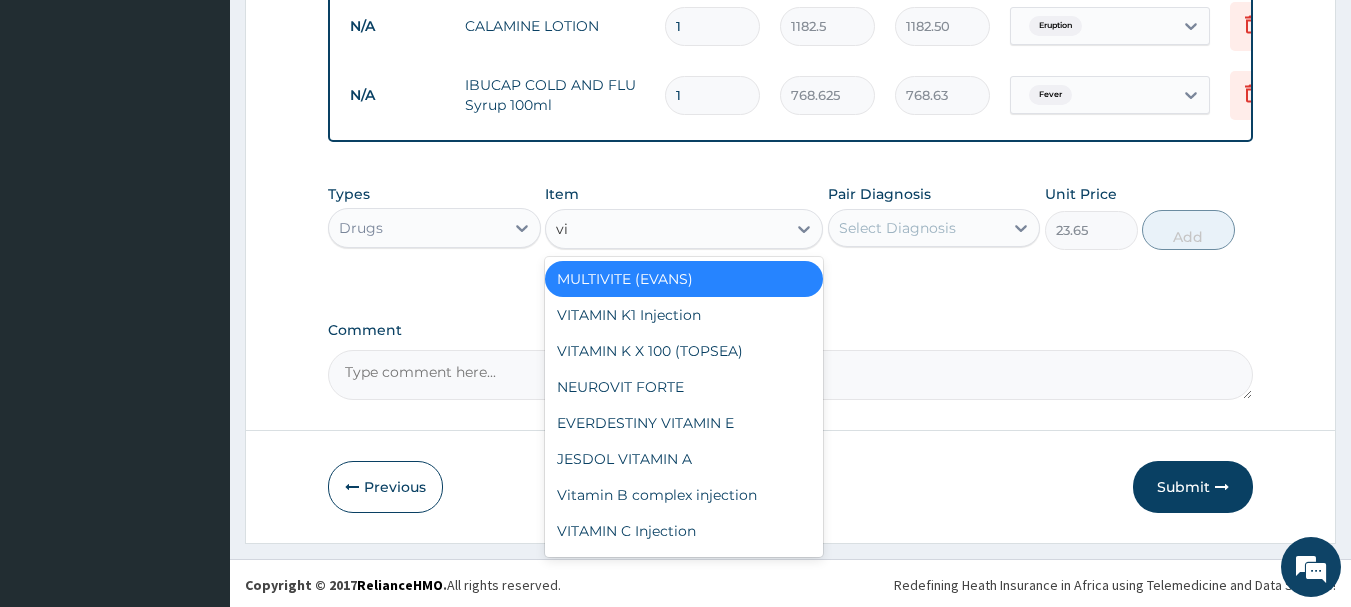 type on "vit" 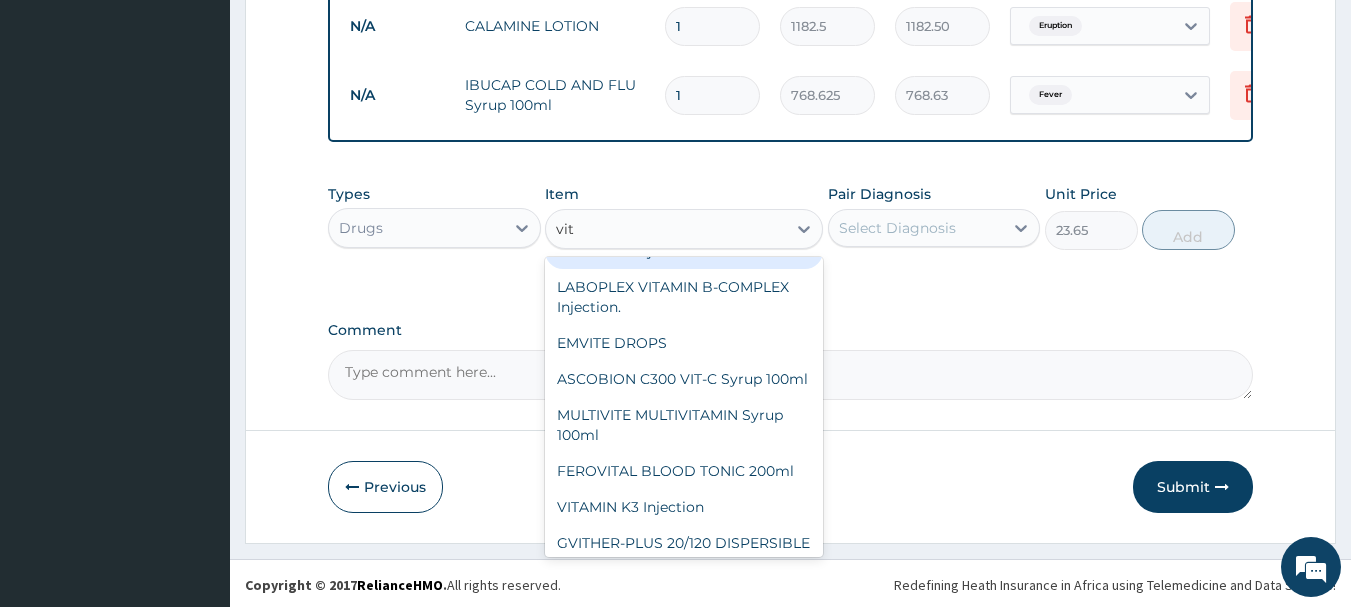 scroll, scrollTop: 240, scrollLeft: 0, axis: vertical 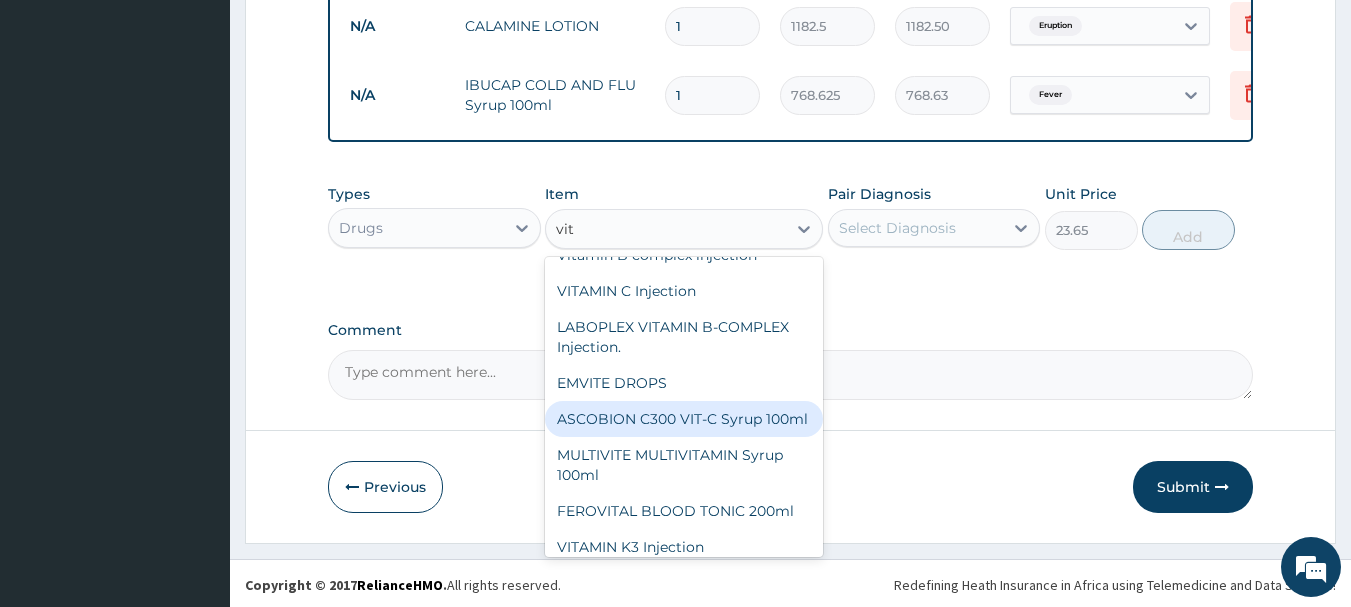 click on "ASCOBION C300 VIT-C Syrup 100ml" at bounding box center (684, 419) 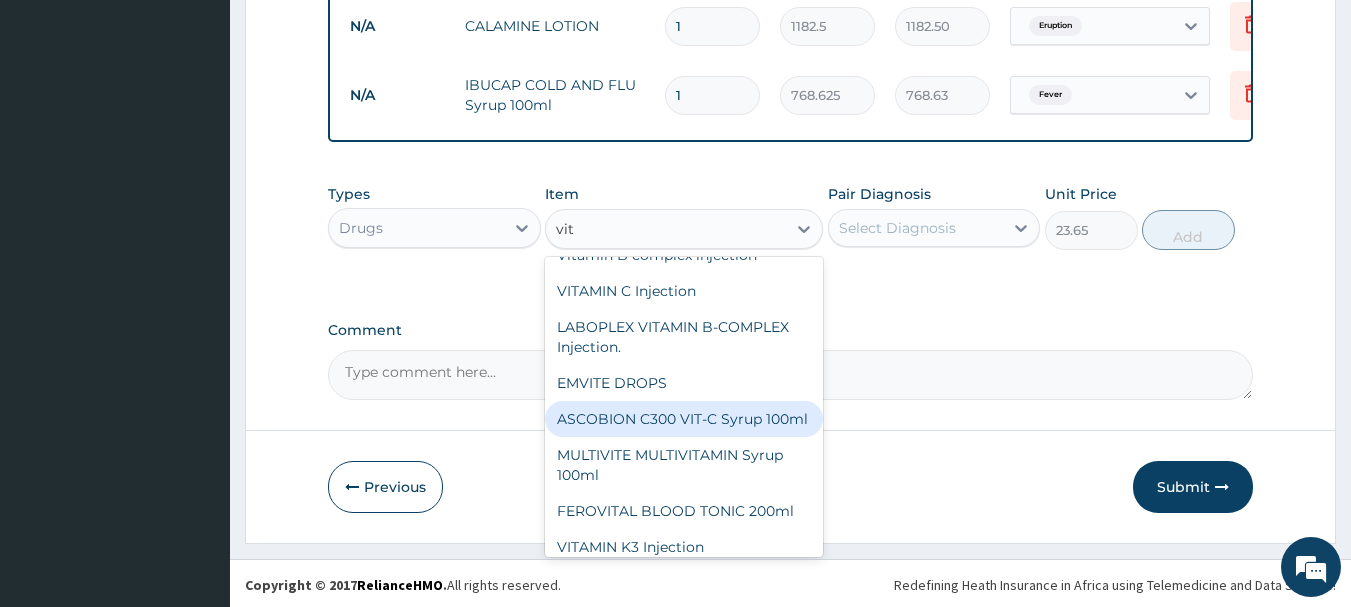 type 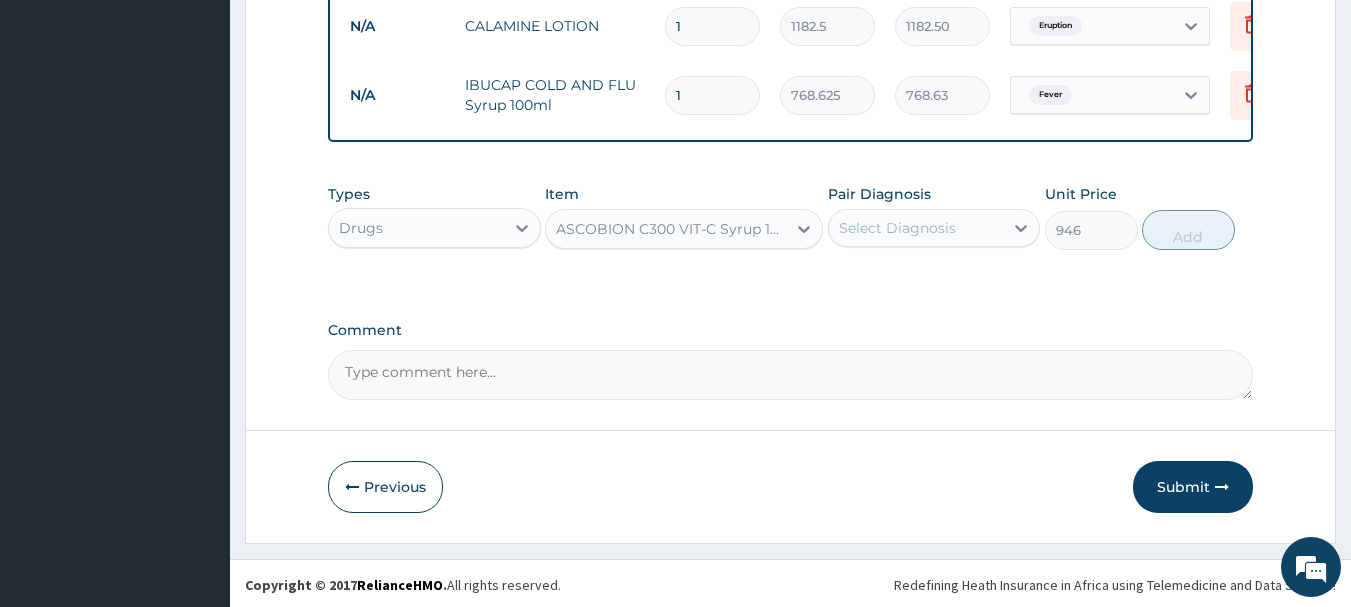 click on "ASCOBION C300 VIT-C Syrup 100ml" at bounding box center (666, 229) 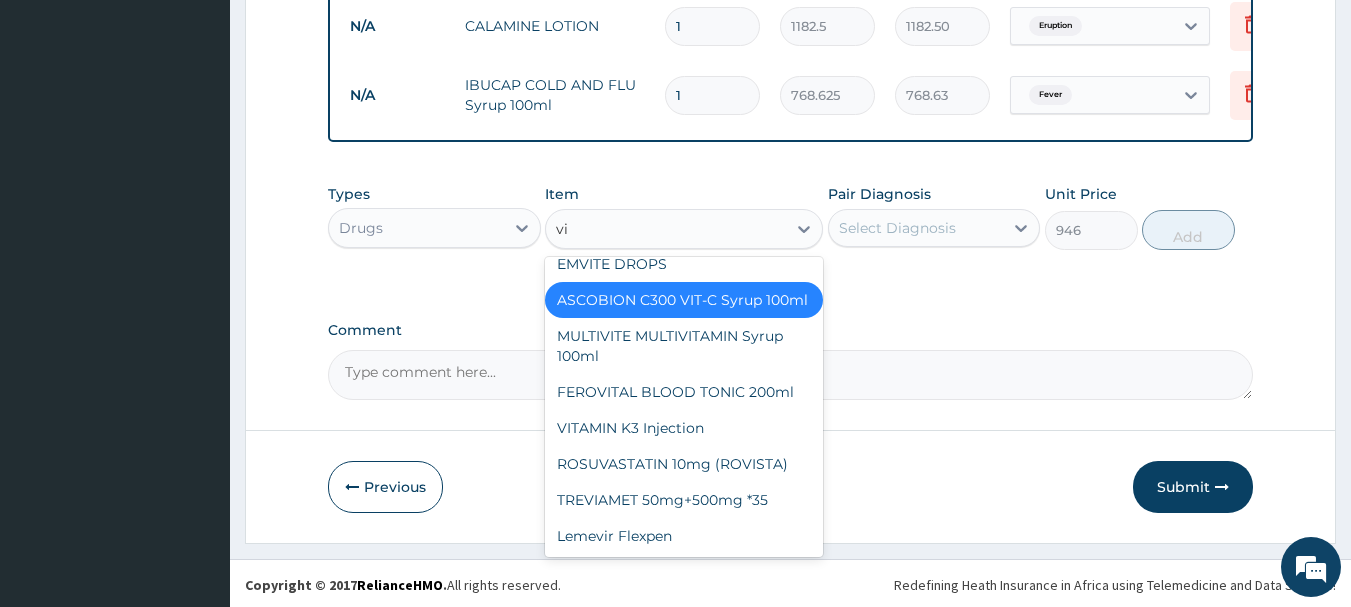 scroll, scrollTop: 323, scrollLeft: 0, axis: vertical 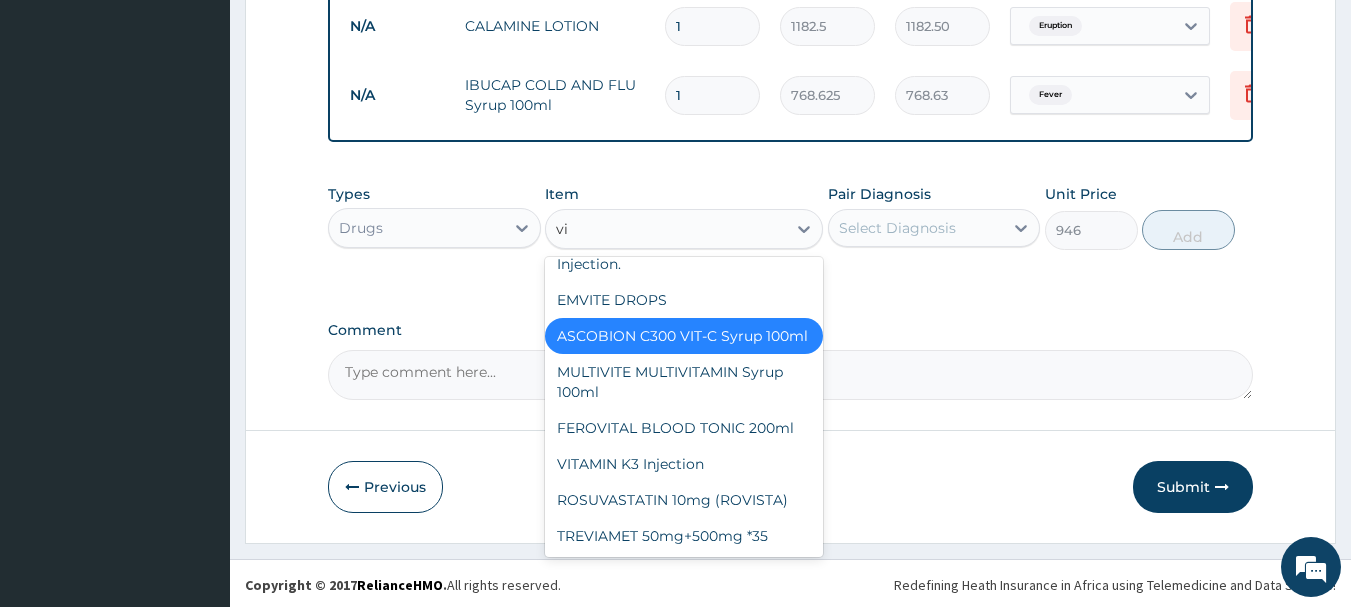 type on "vit" 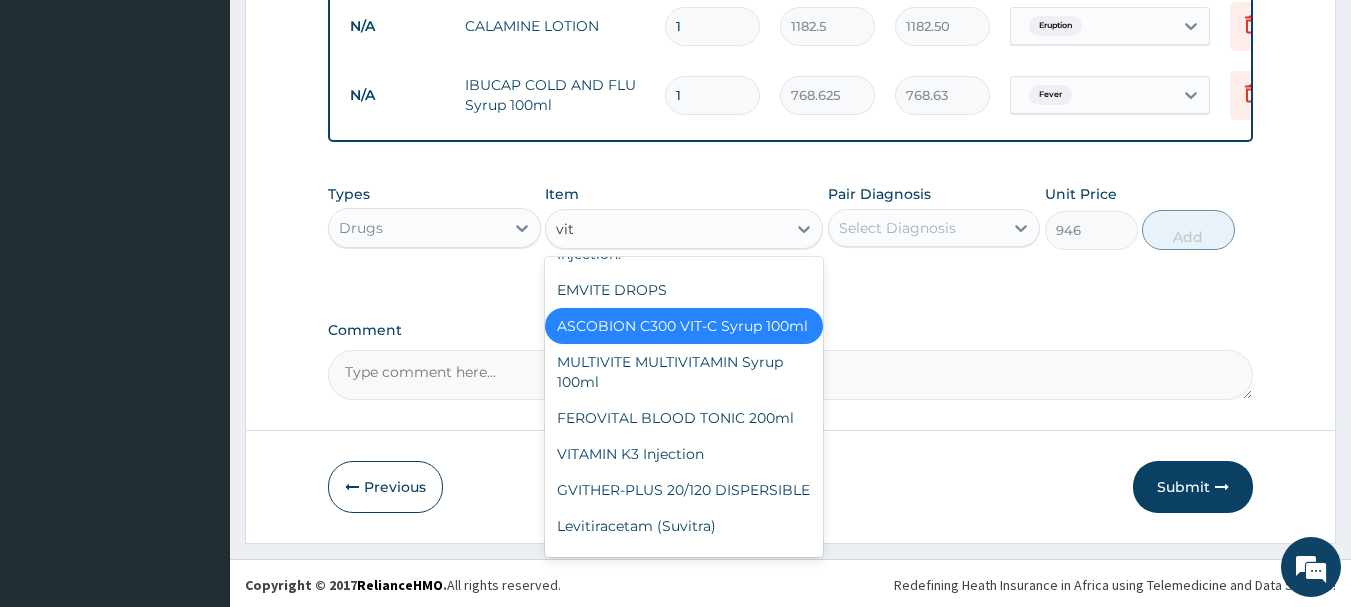 scroll, scrollTop: 320, scrollLeft: 0, axis: vertical 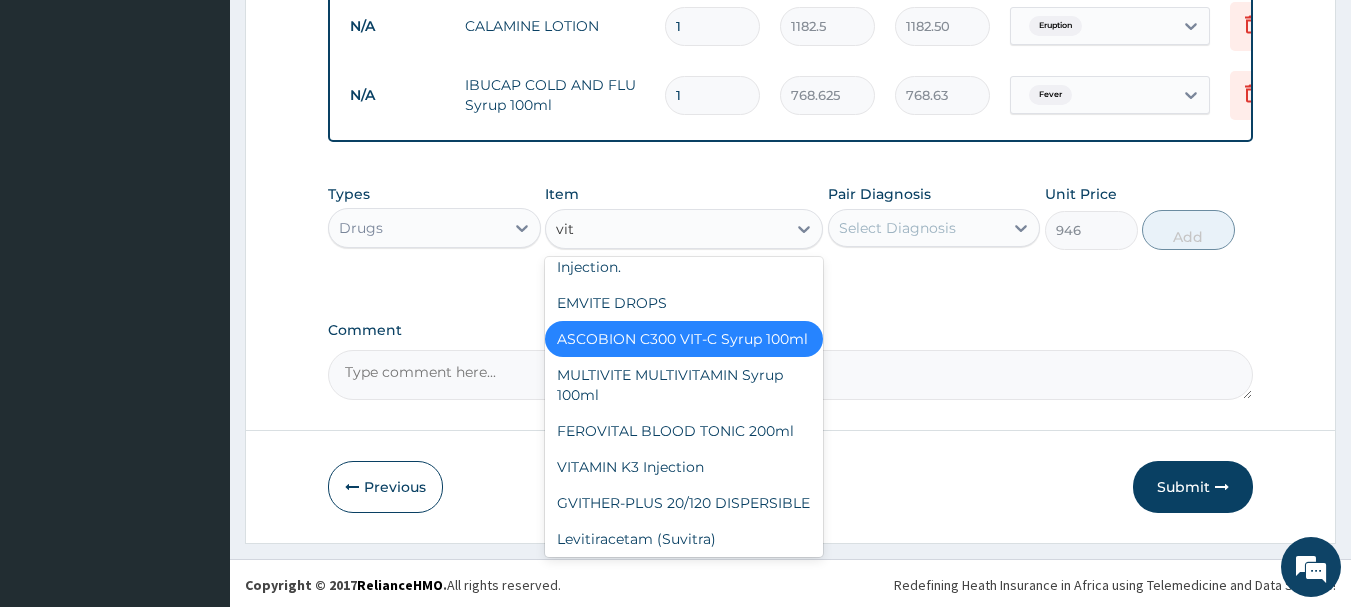 click on "ASCOBION C300 VIT-C Syrup 100ml" at bounding box center [684, 339] 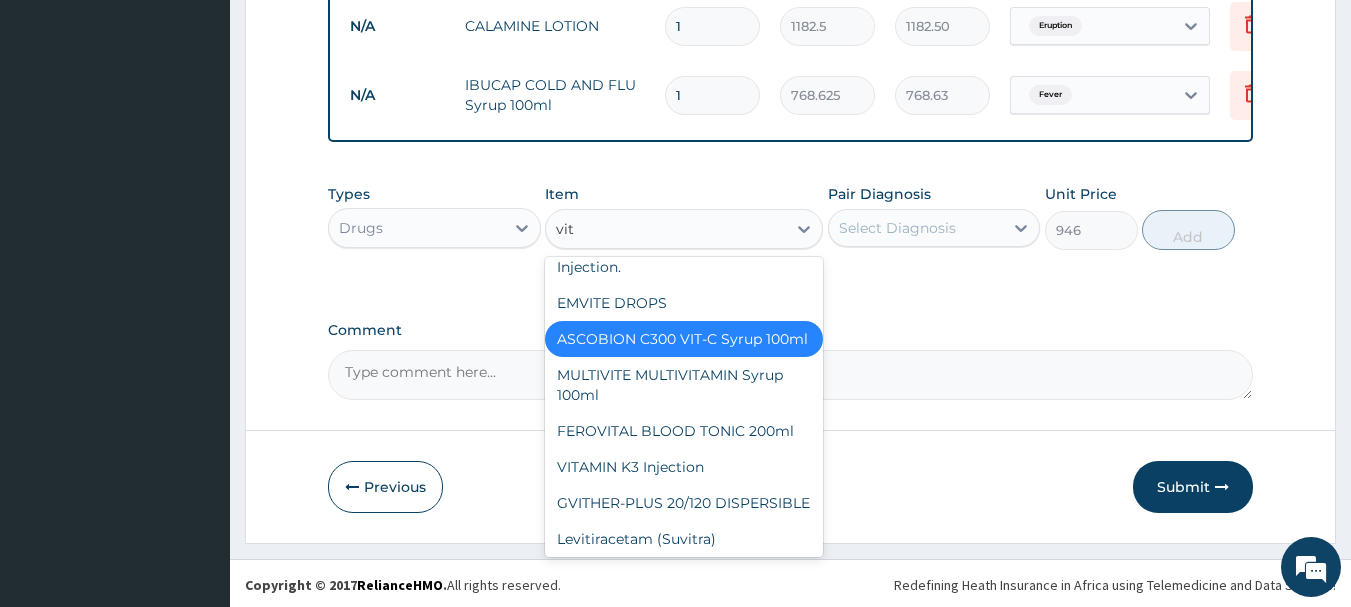 type 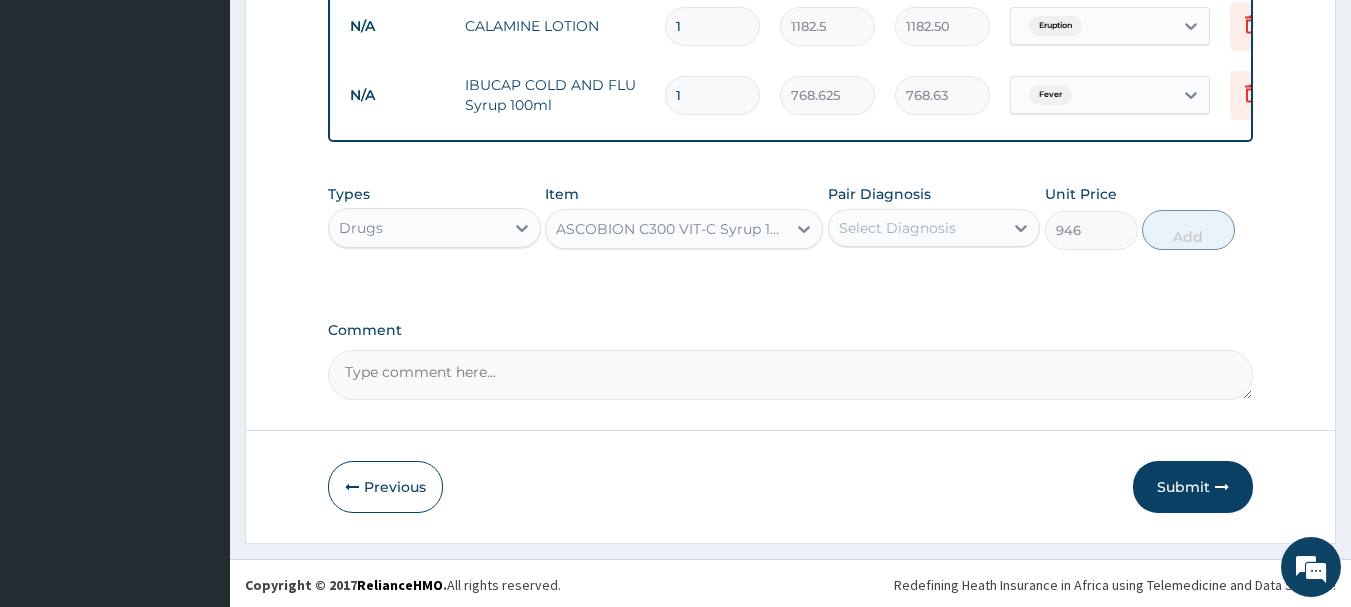 click on "Select Diagnosis" at bounding box center [897, 228] 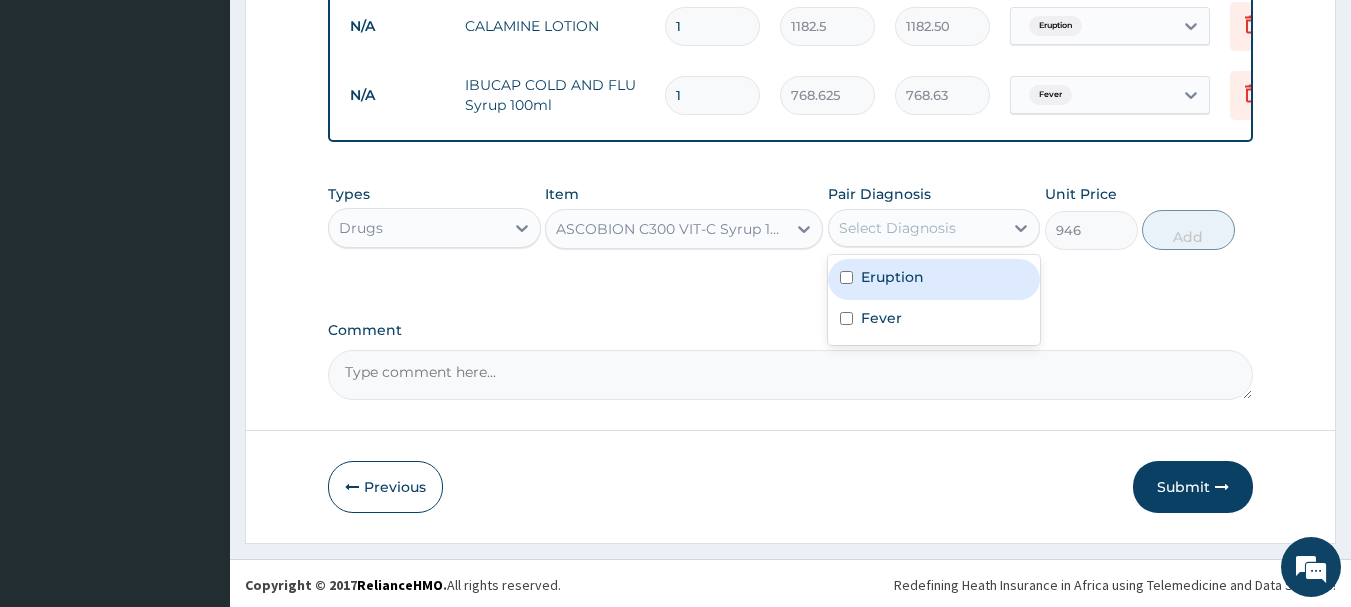 click on "Eruption" at bounding box center [934, 279] 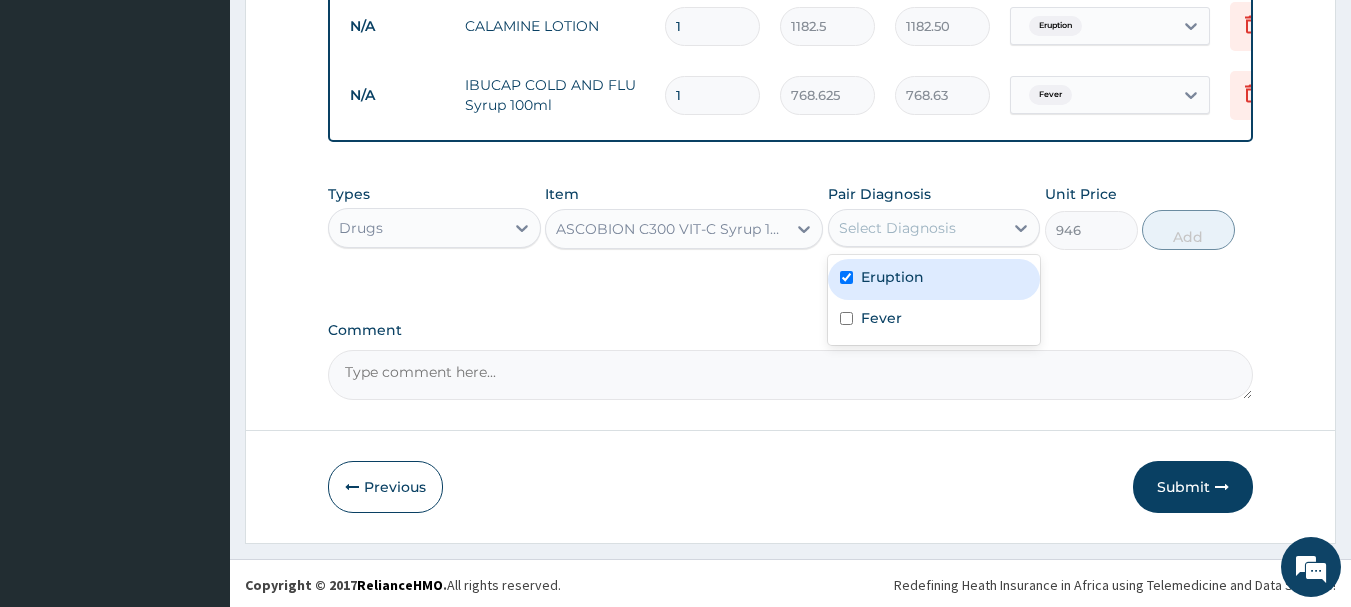 checkbox on "true" 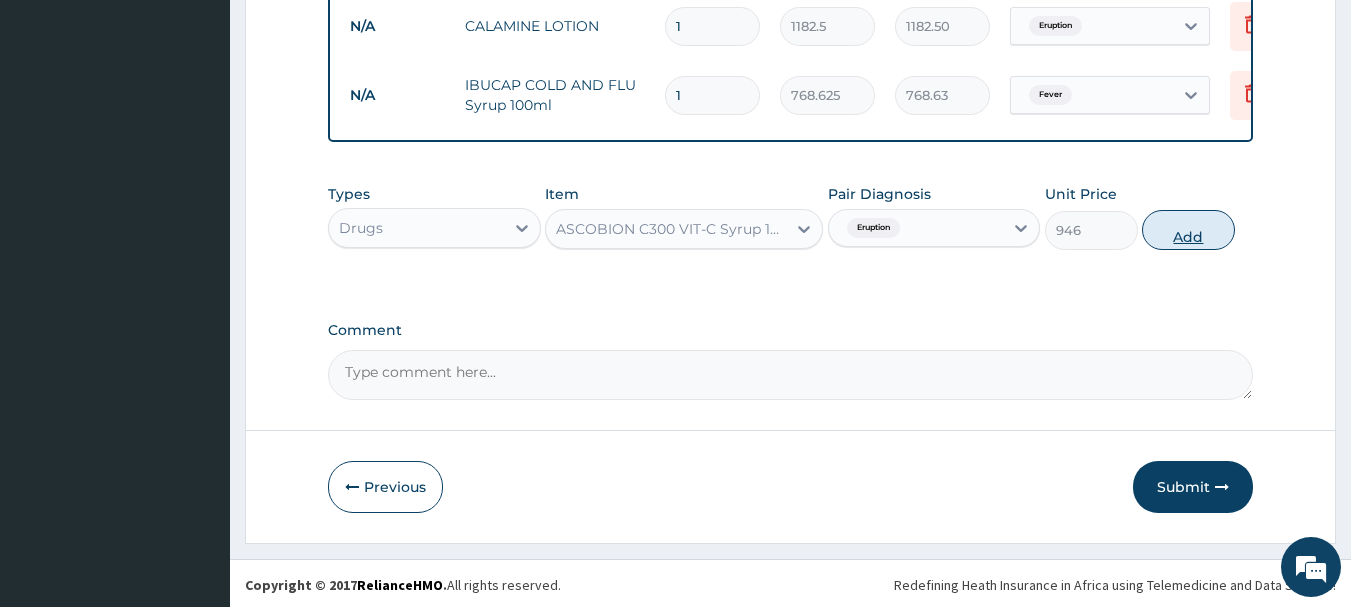 click on "Add" at bounding box center [1188, 230] 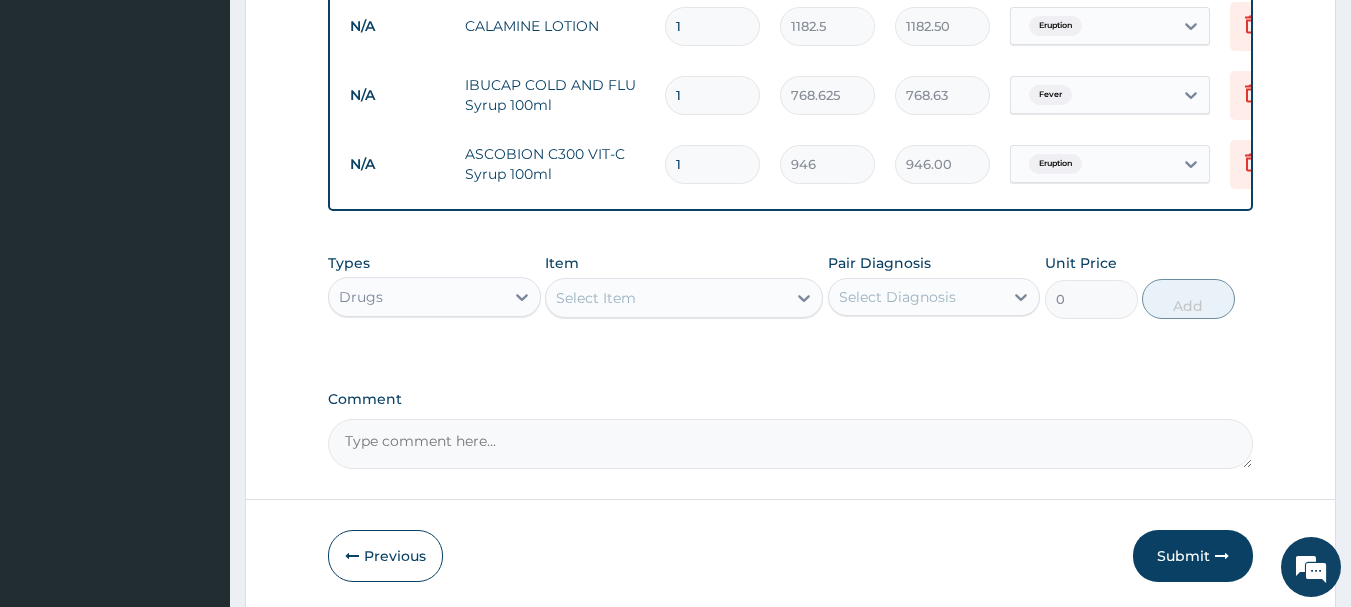 click on "Select Item" at bounding box center [666, 298] 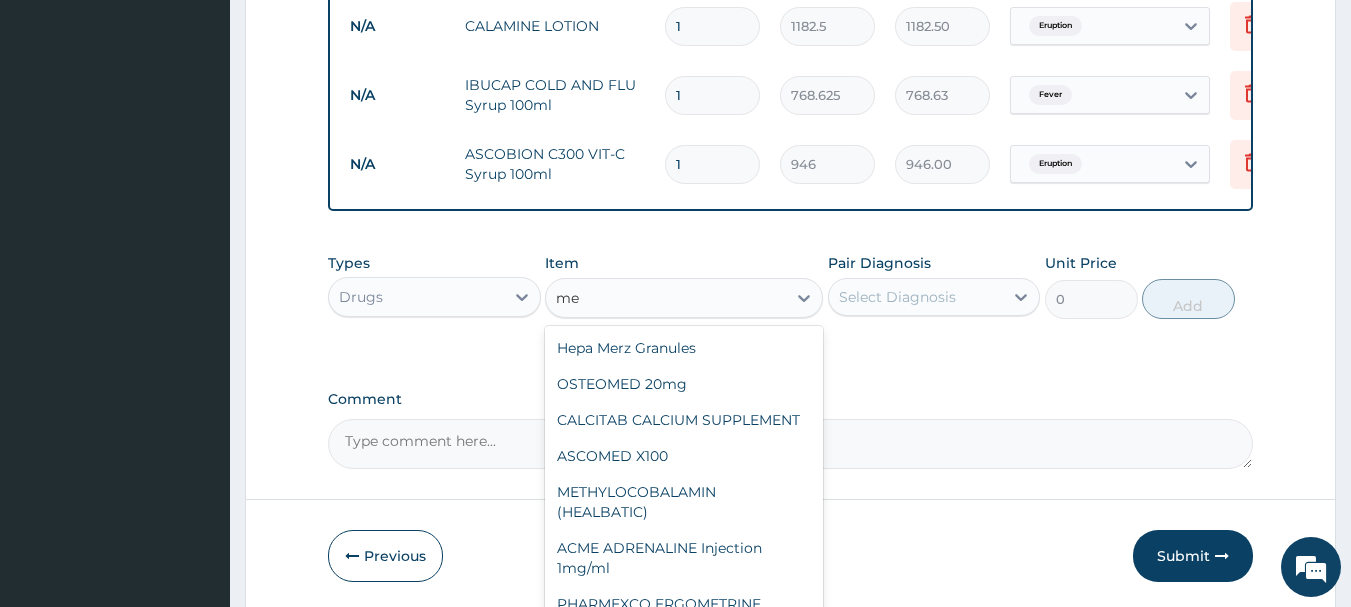 type on "m" 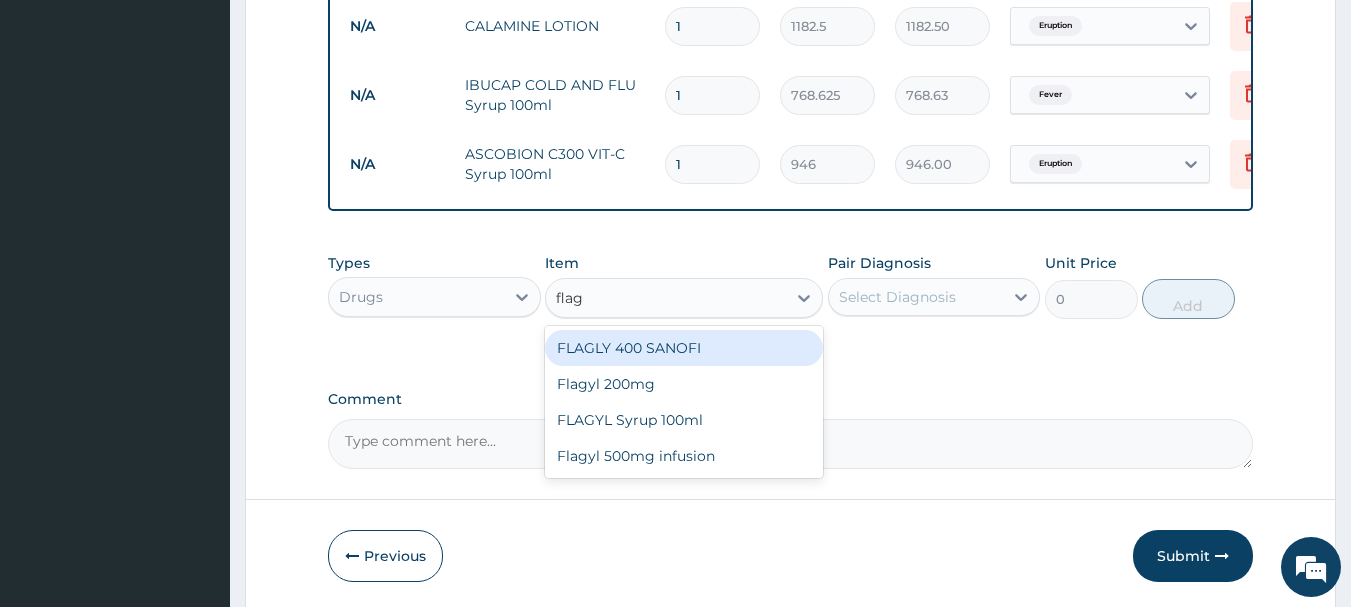 type on "flagy" 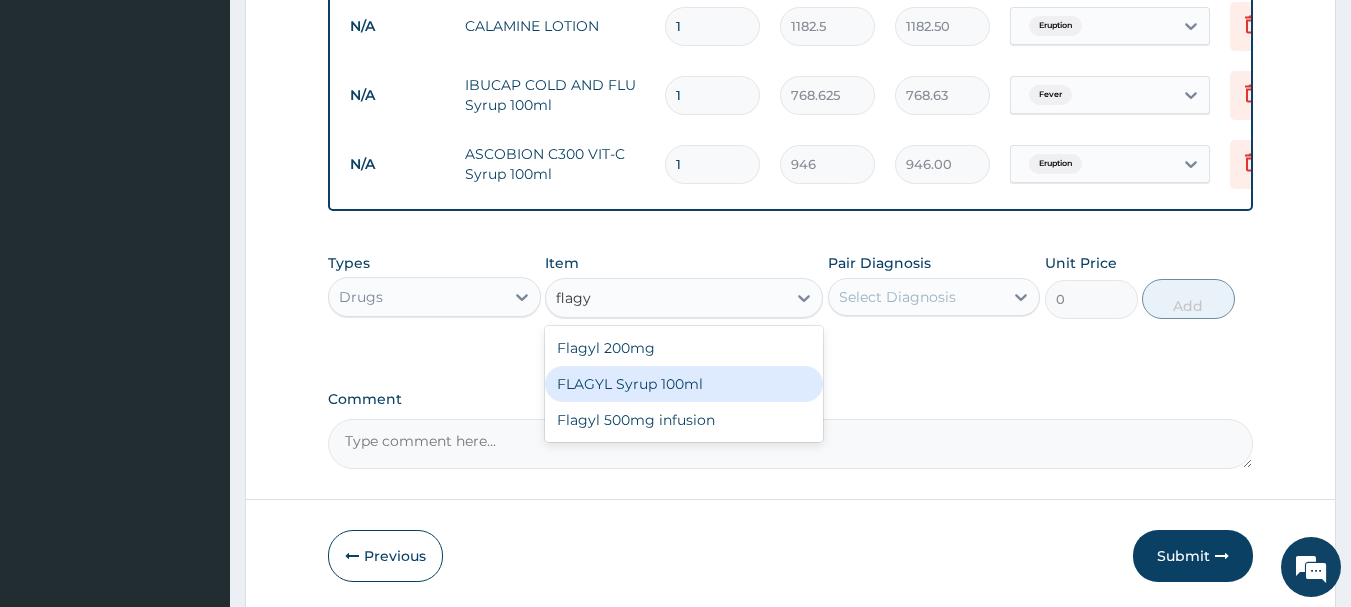 click on "FLAGYL Syrup 100ml" at bounding box center [684, 384] 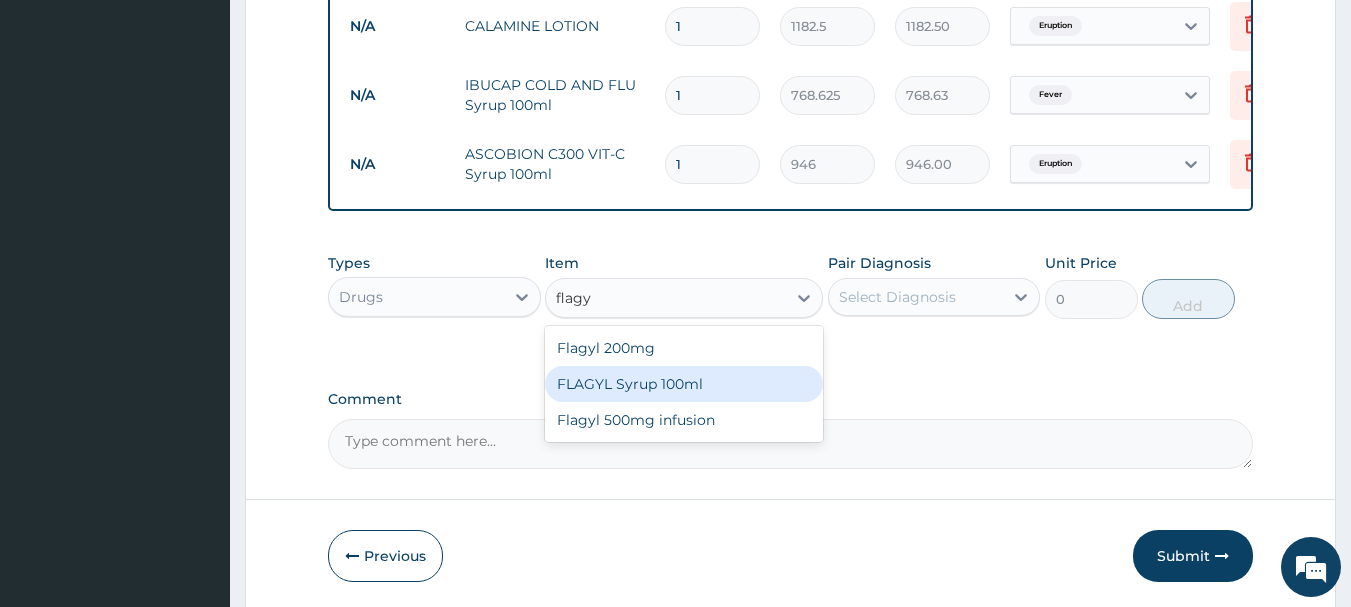 type 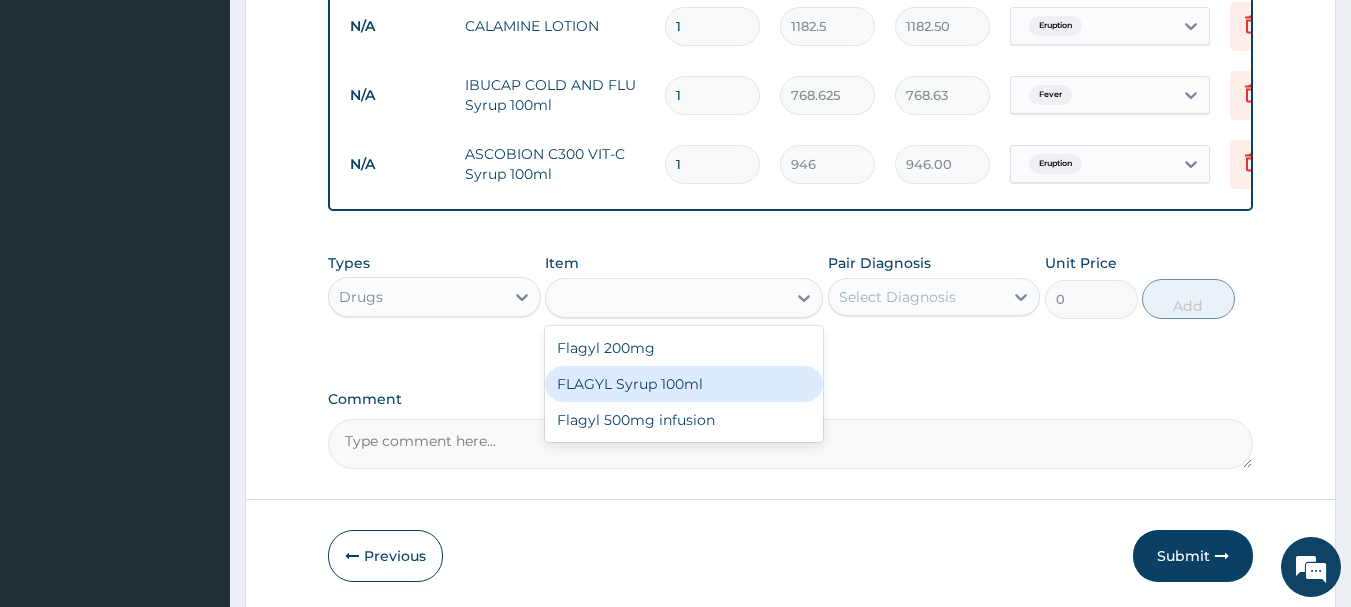 type on "1064.25" 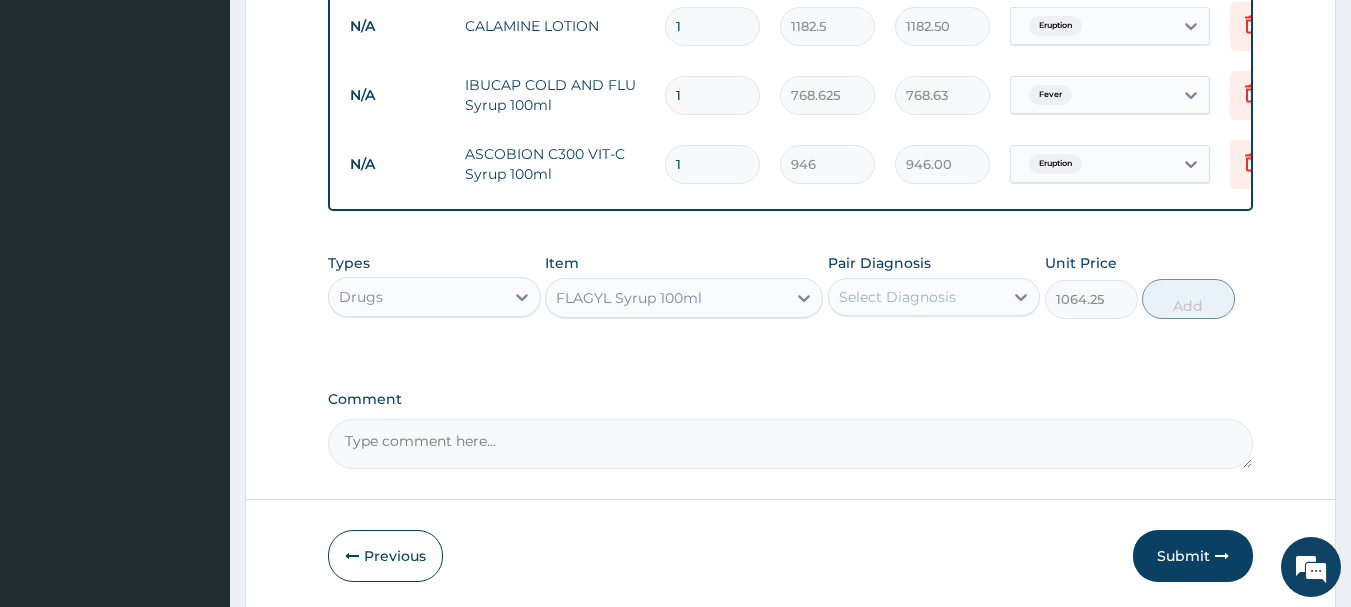 click on "Select Diagnosis" at bounding box center [916, 297] 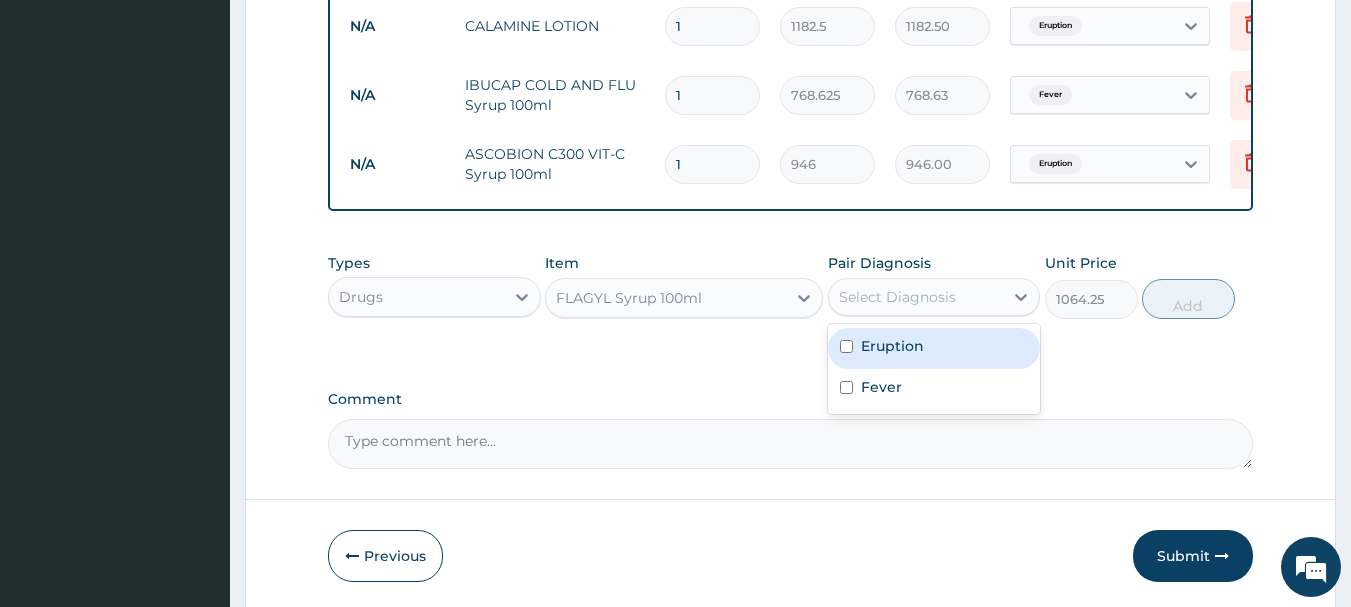 click at bounding box center (846, 346) 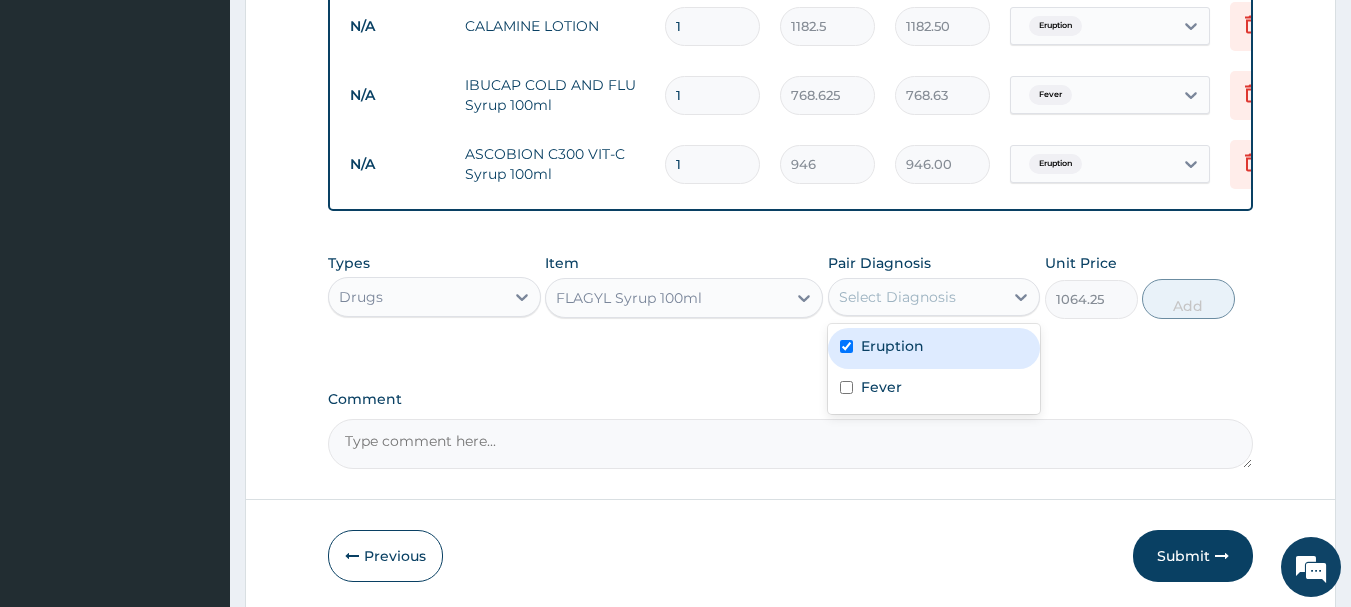 checkbox on "true" 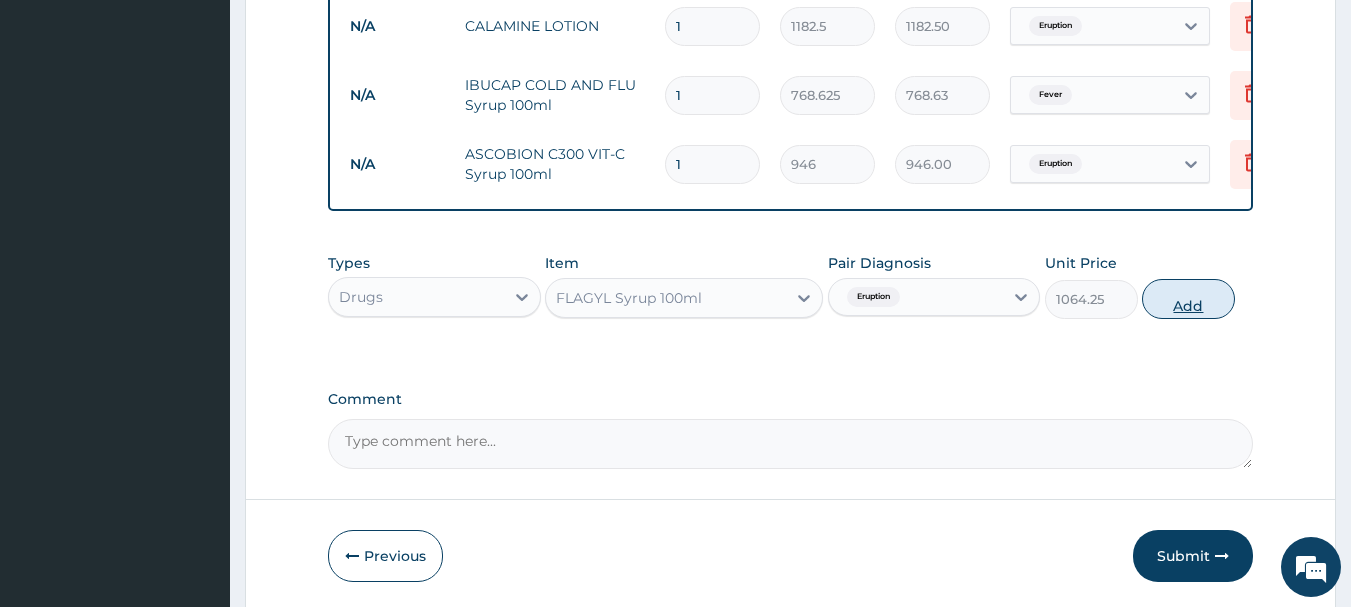 click on "Add" at bounding box center [1188, 299] 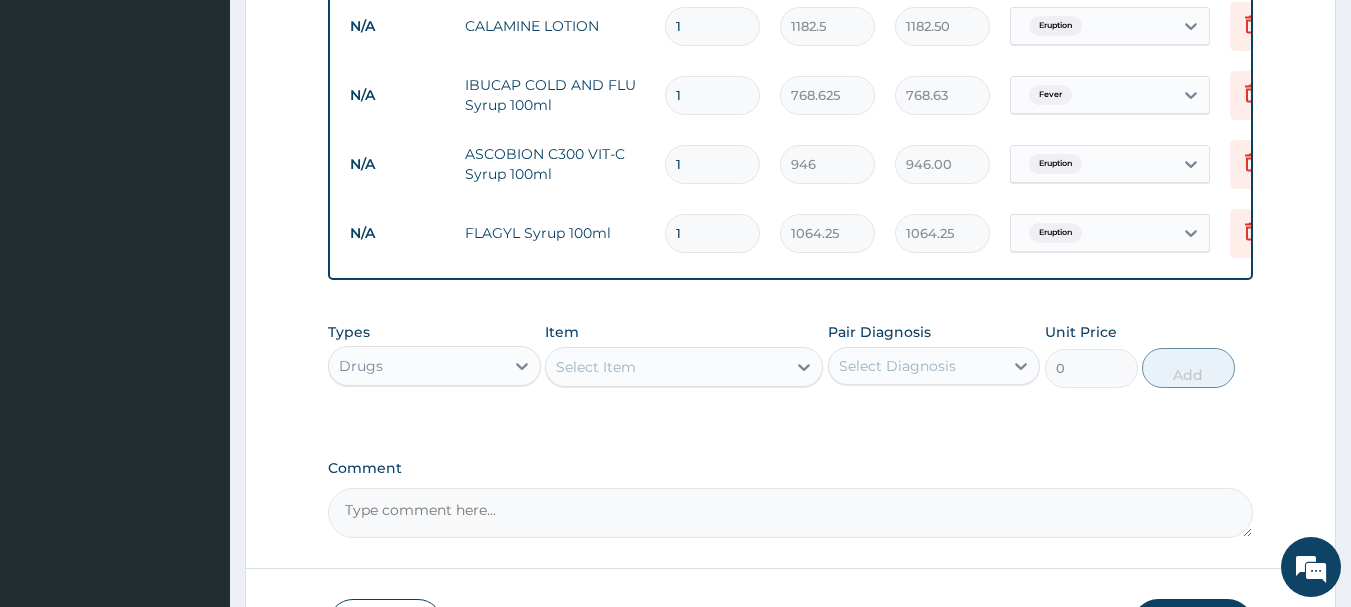 drag, startPoint x: 1362, startPoint y: 11, endPoint x: 932, endPoint y: 451, distance: 615.2235 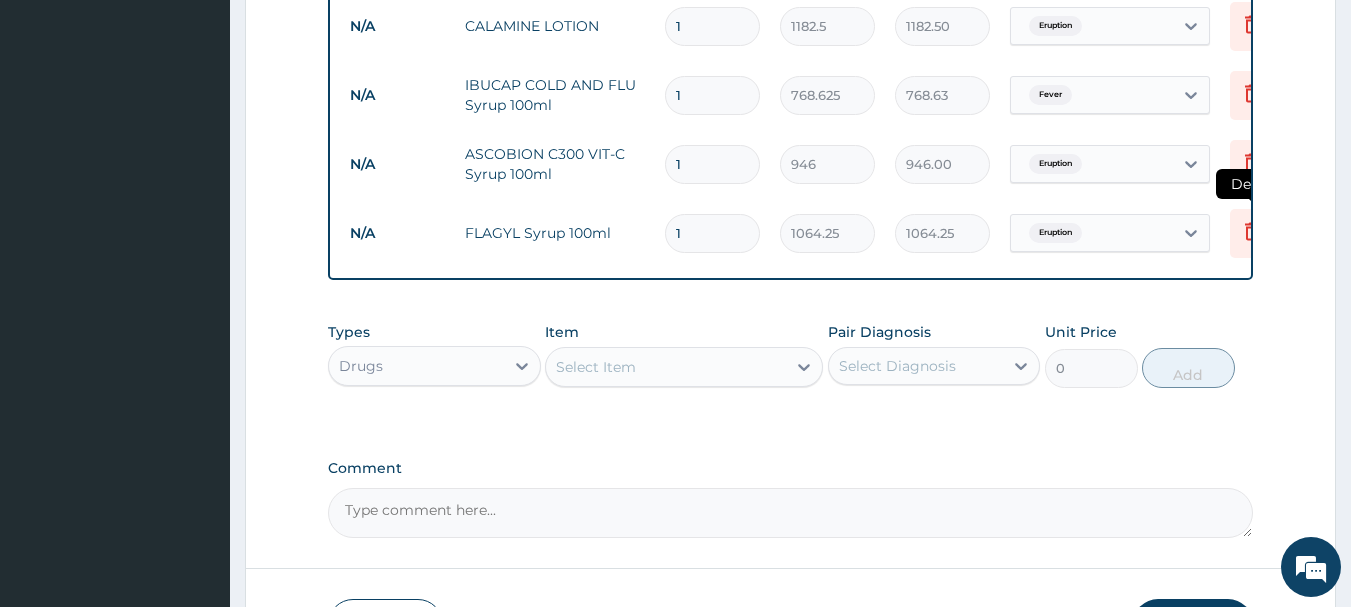 click 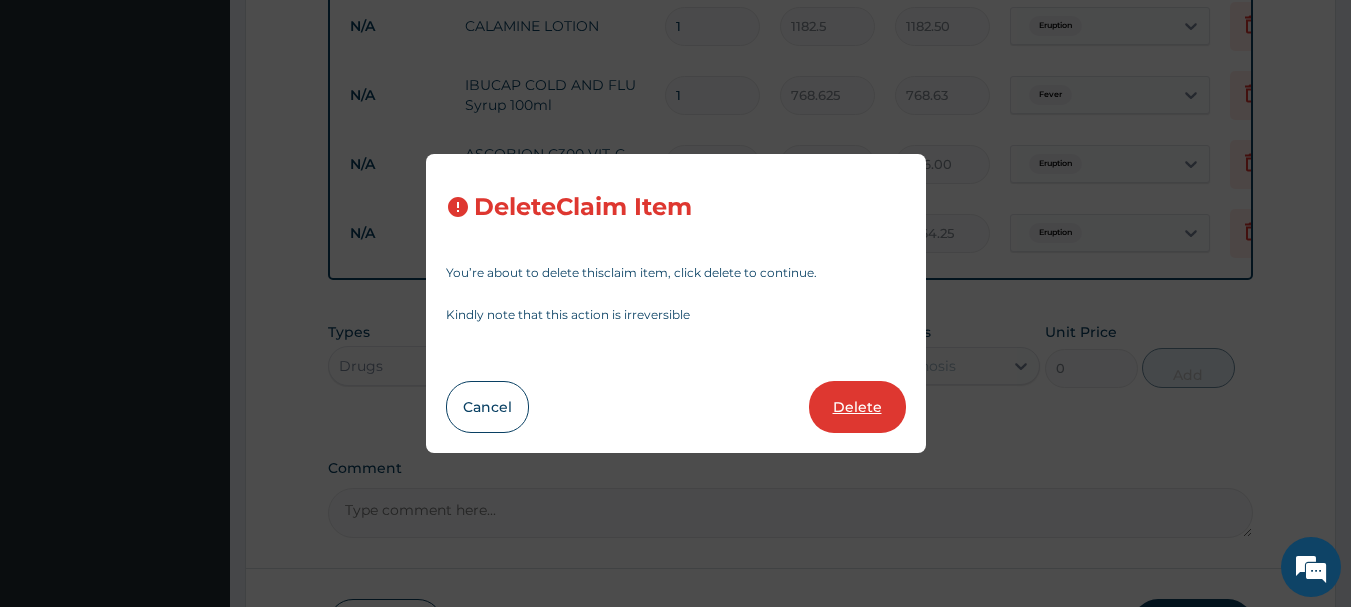 click on "Delete" at bounding box center [857, 407] 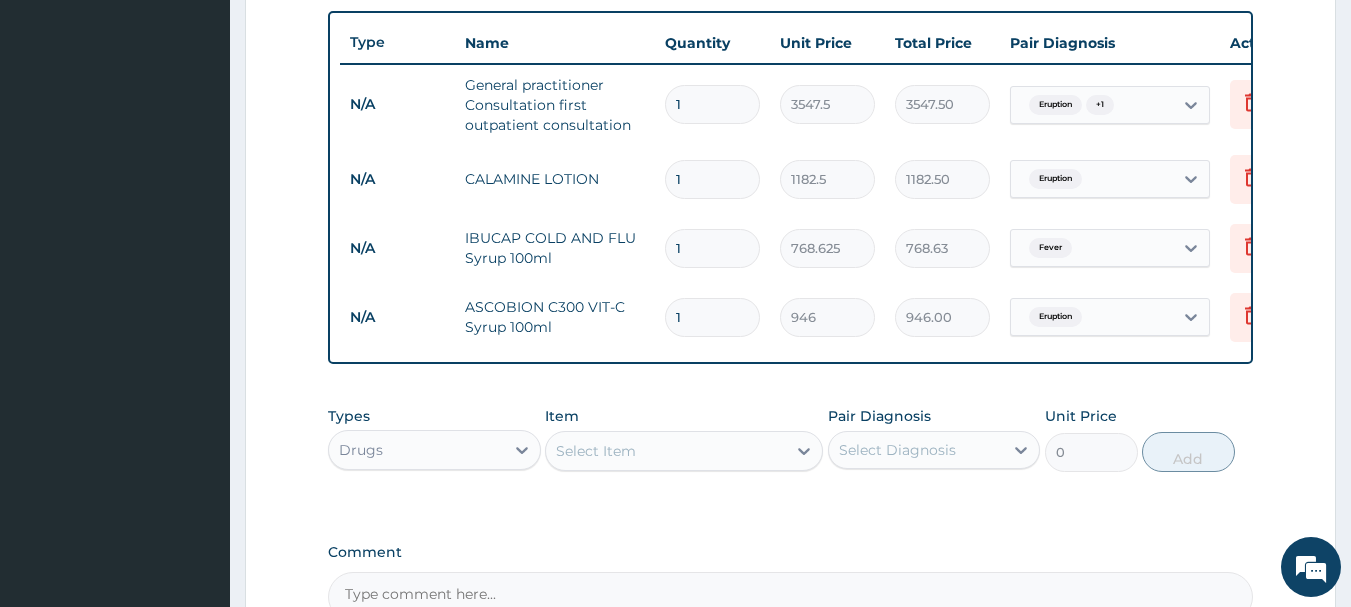 scroll, scrollTop: 726, scrollLeft: 0, axis: vertical 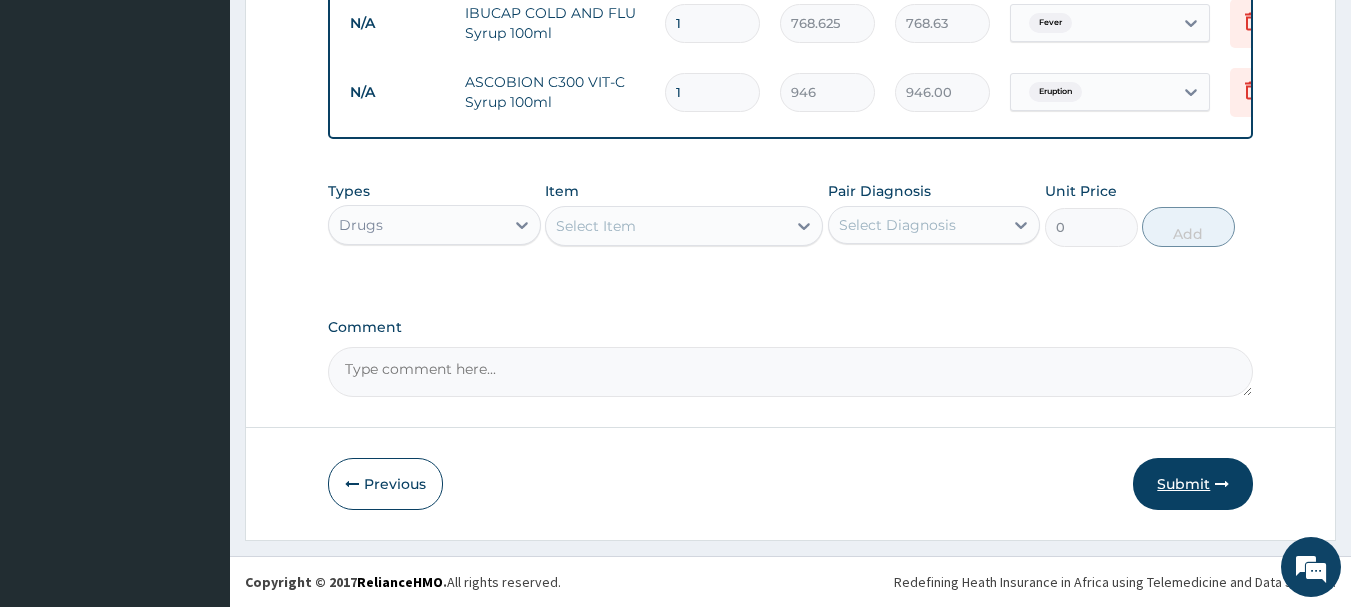 click on "Submit" at bounding box center [1193, 484] 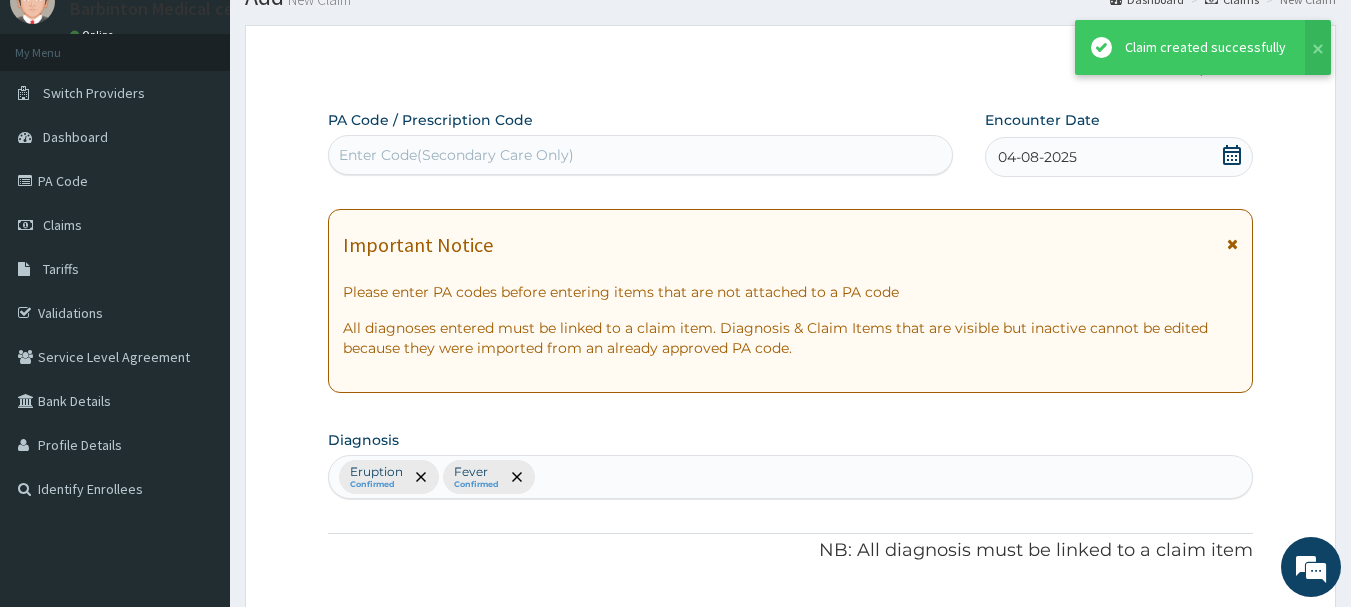 scroll, scrollTop: 973, scrollLeft: 0, axis: vertical 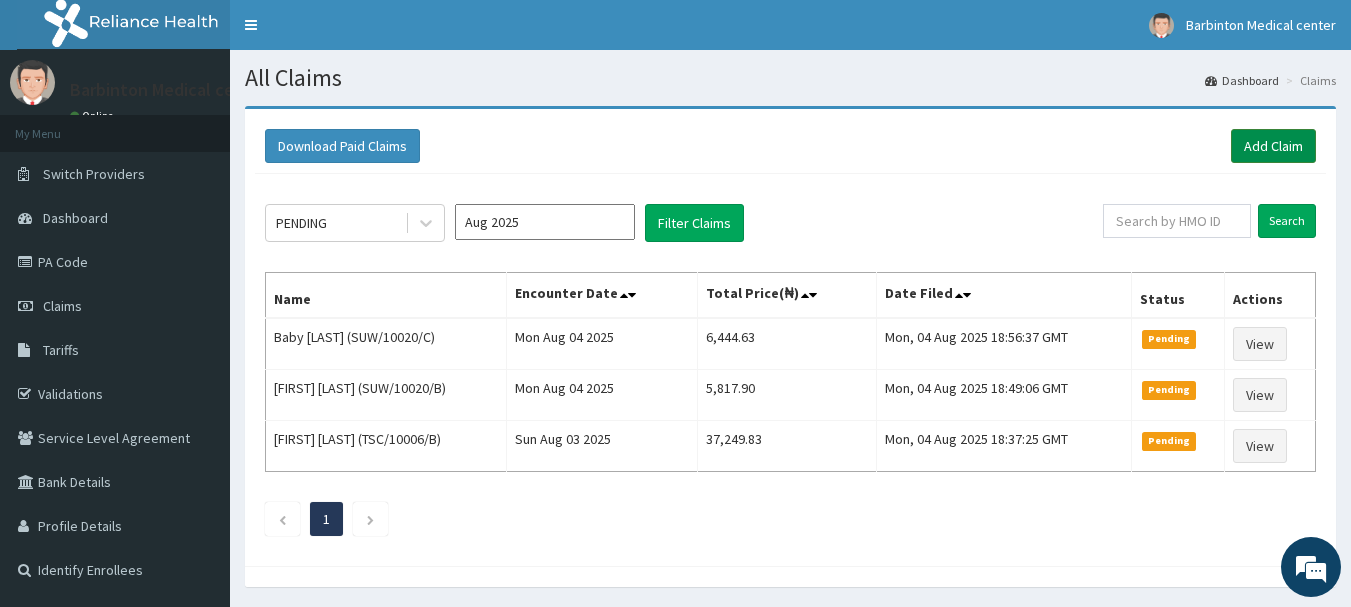 click on "Add Claim" at bounding box center (1273, 146) 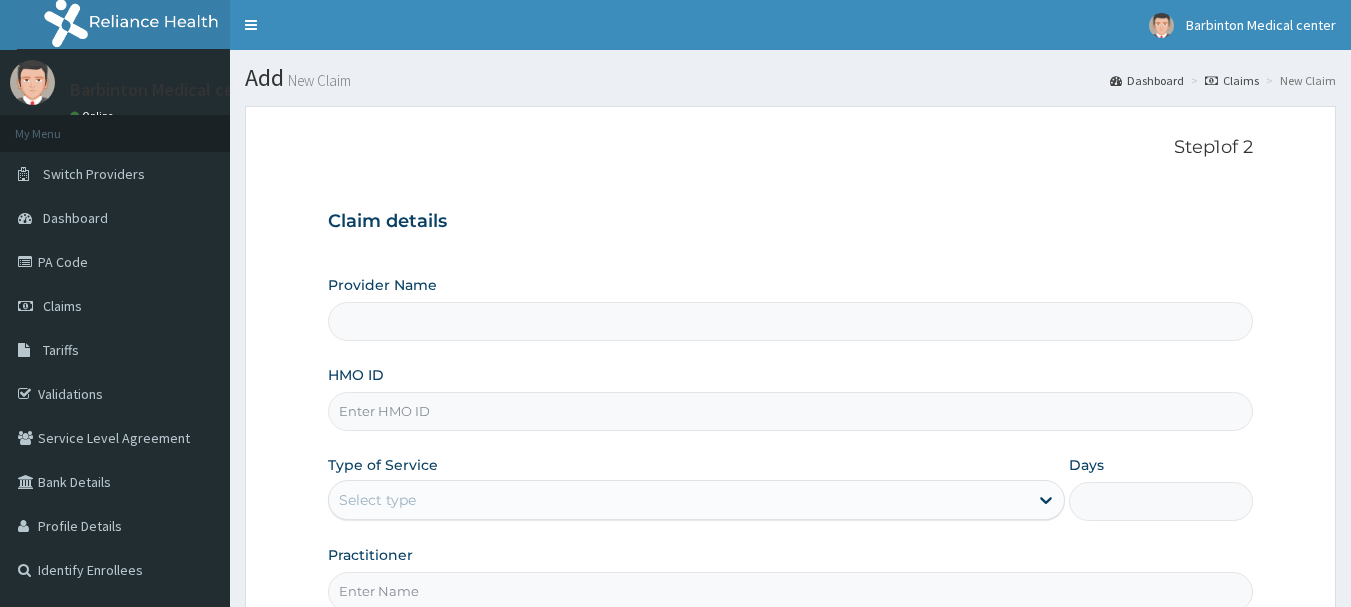 scroll, scrollTop: 0, scrollLeft: 0, axis: both 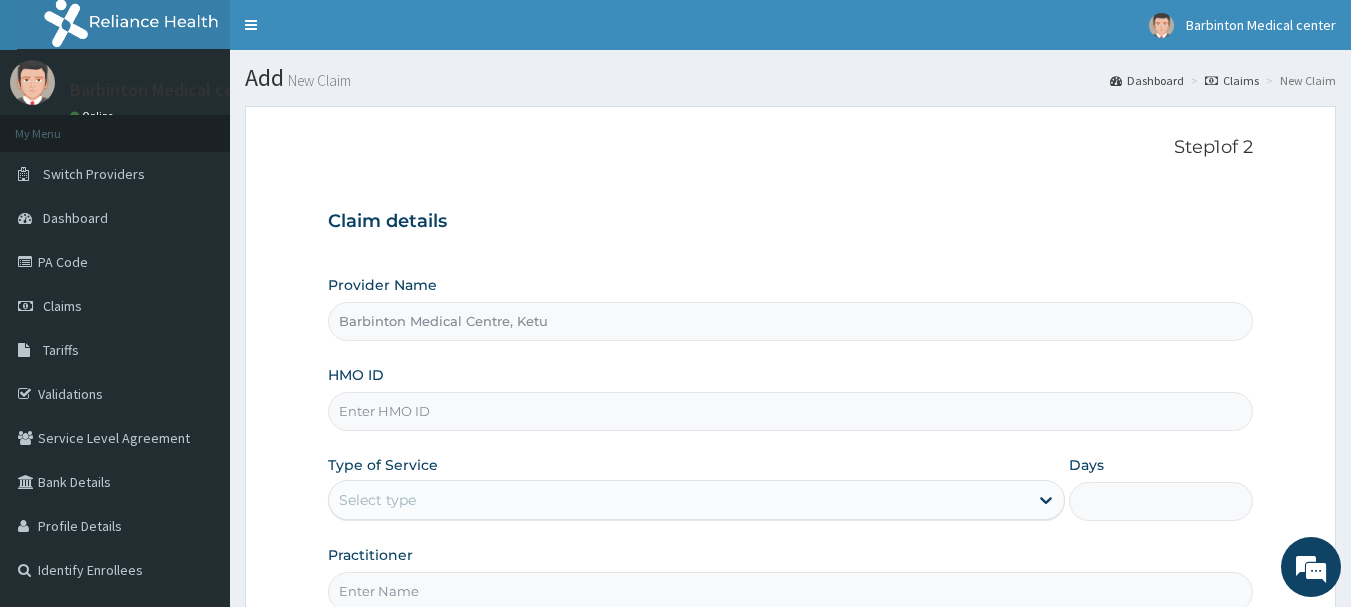 click on "HMO ID" at bounding box center [791, 411] 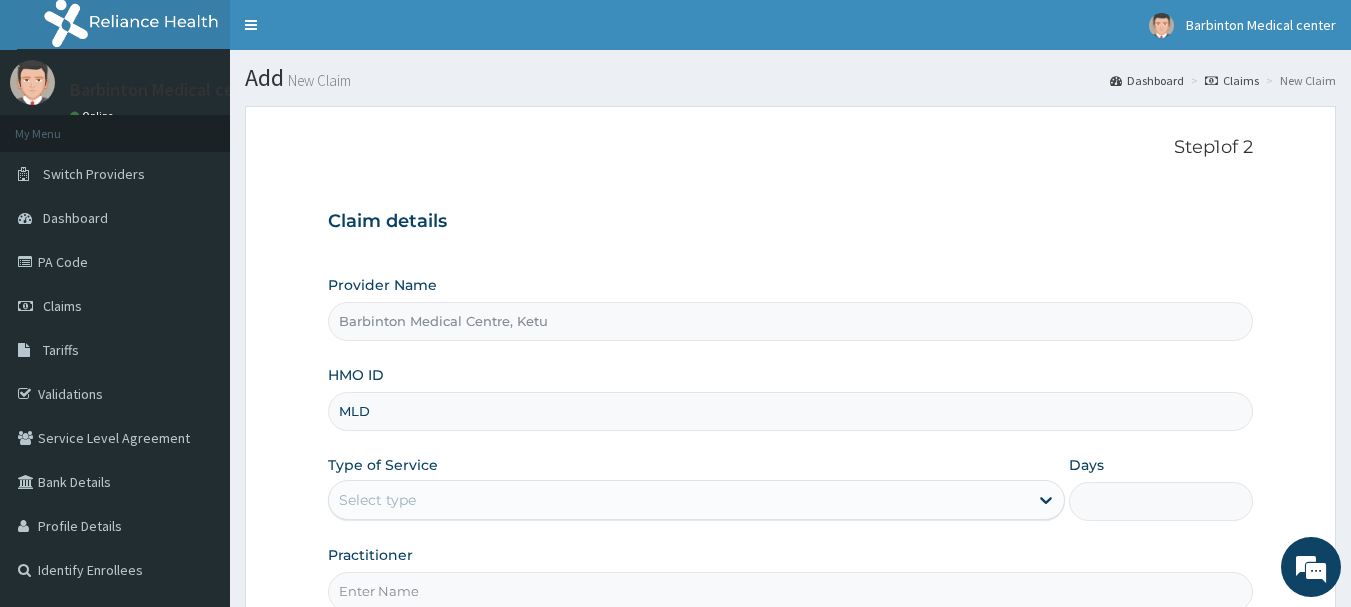 scroll, scrollTop: 0, scrollLeft: 0, axis: both 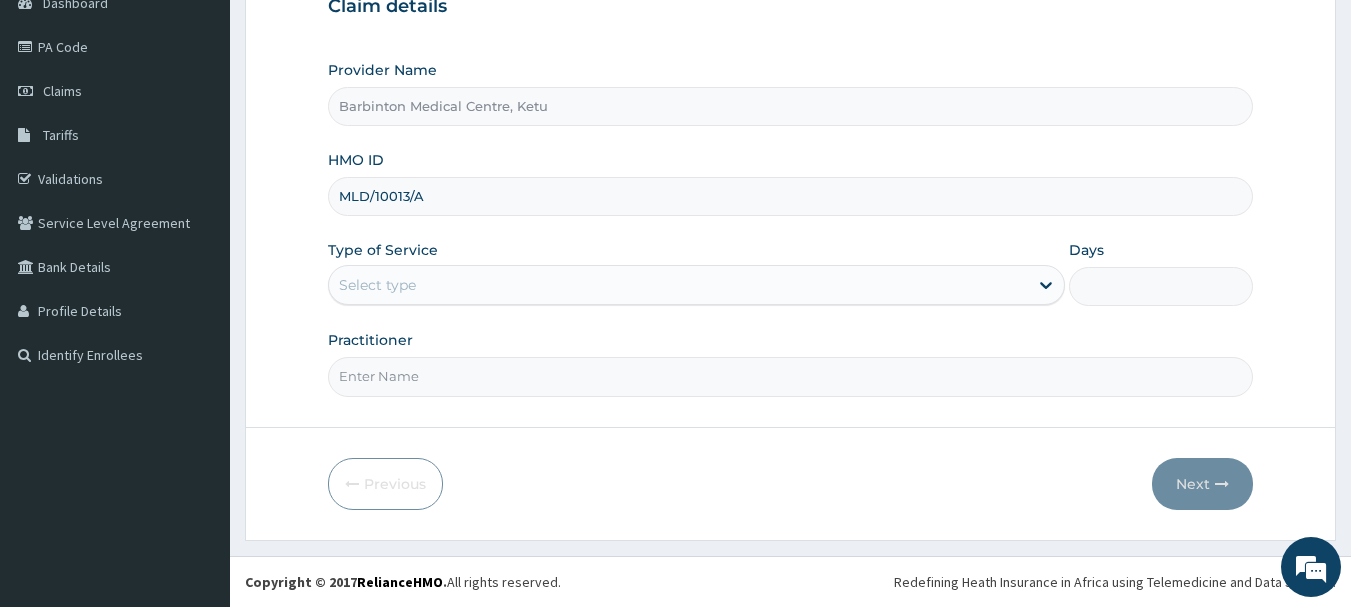type on "MLD/10013/A" 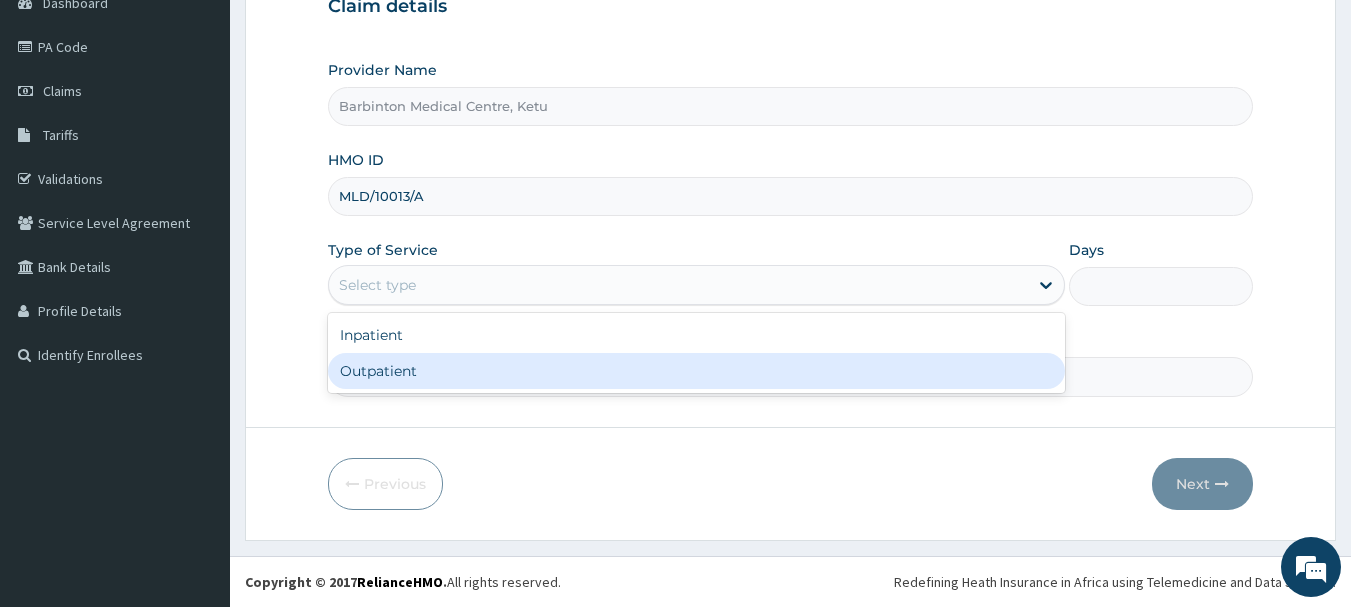 click on "Outpatient" at bounding box center (696, 371) 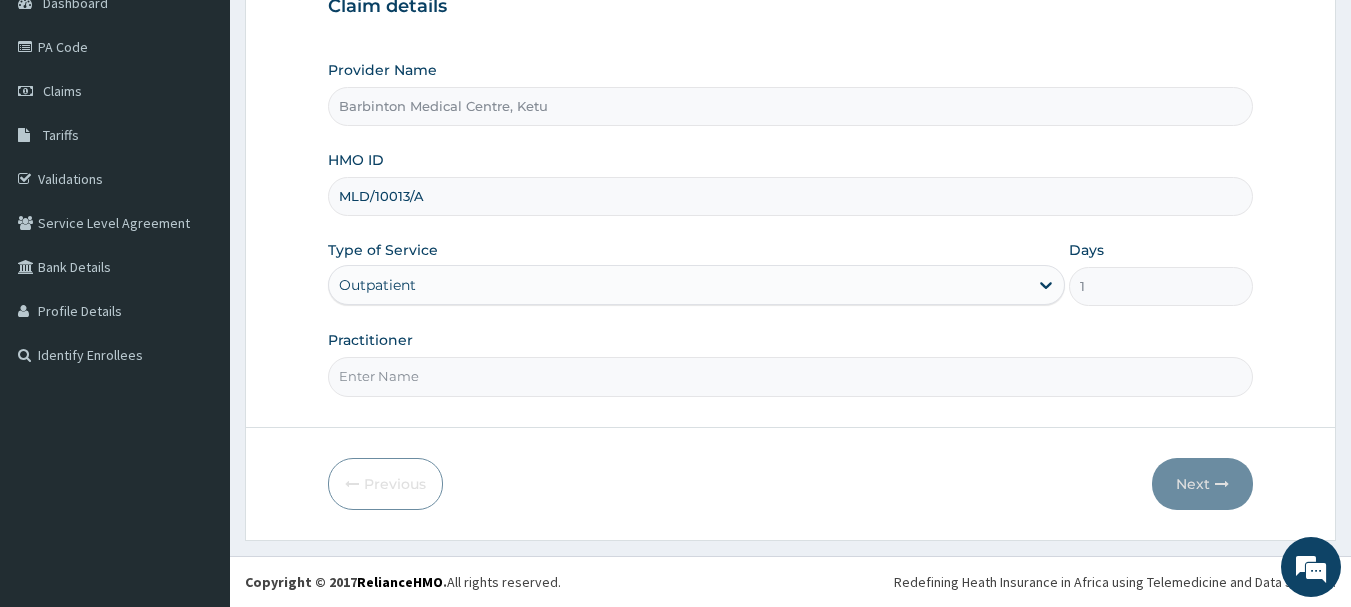 click on "Practitioner" at bounding box center [791, 376] 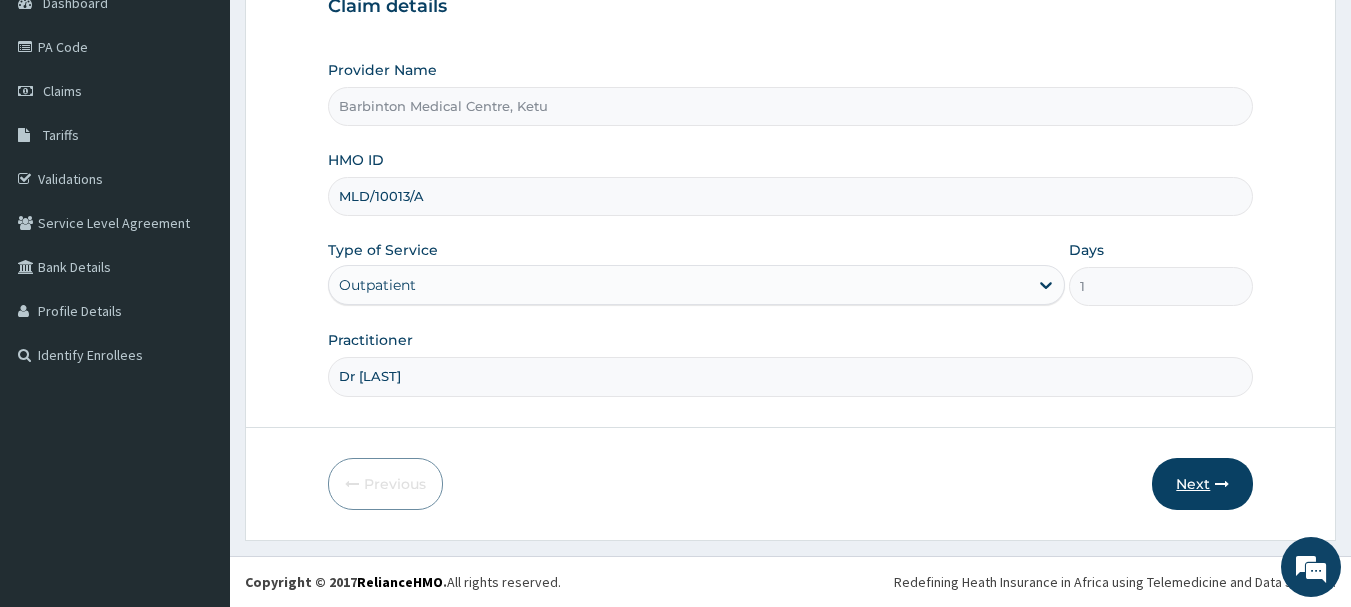 type on "Dr [LAST]" 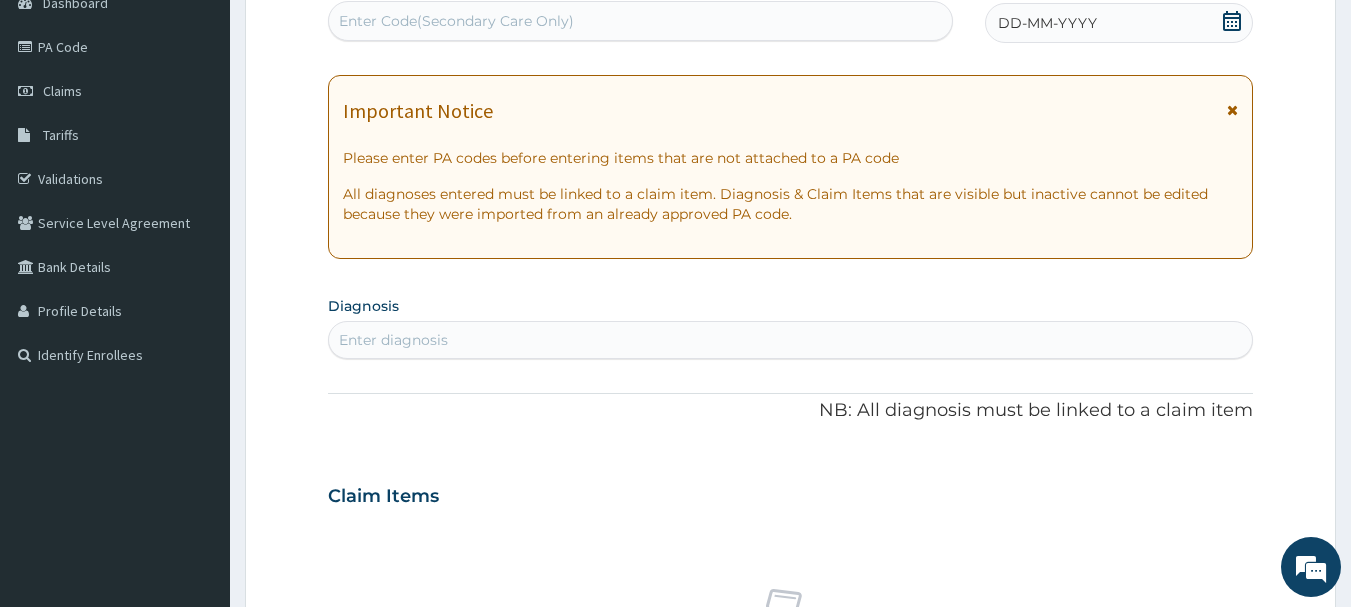 click 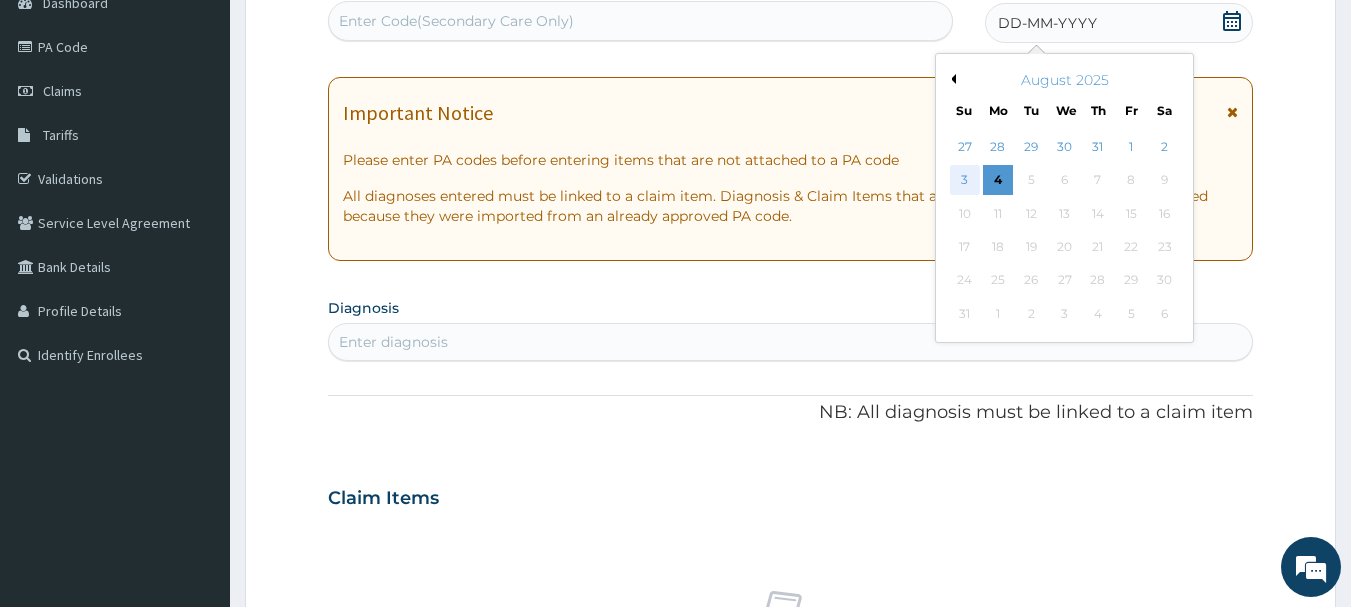 click on "3" at bounding box center (965, 181) 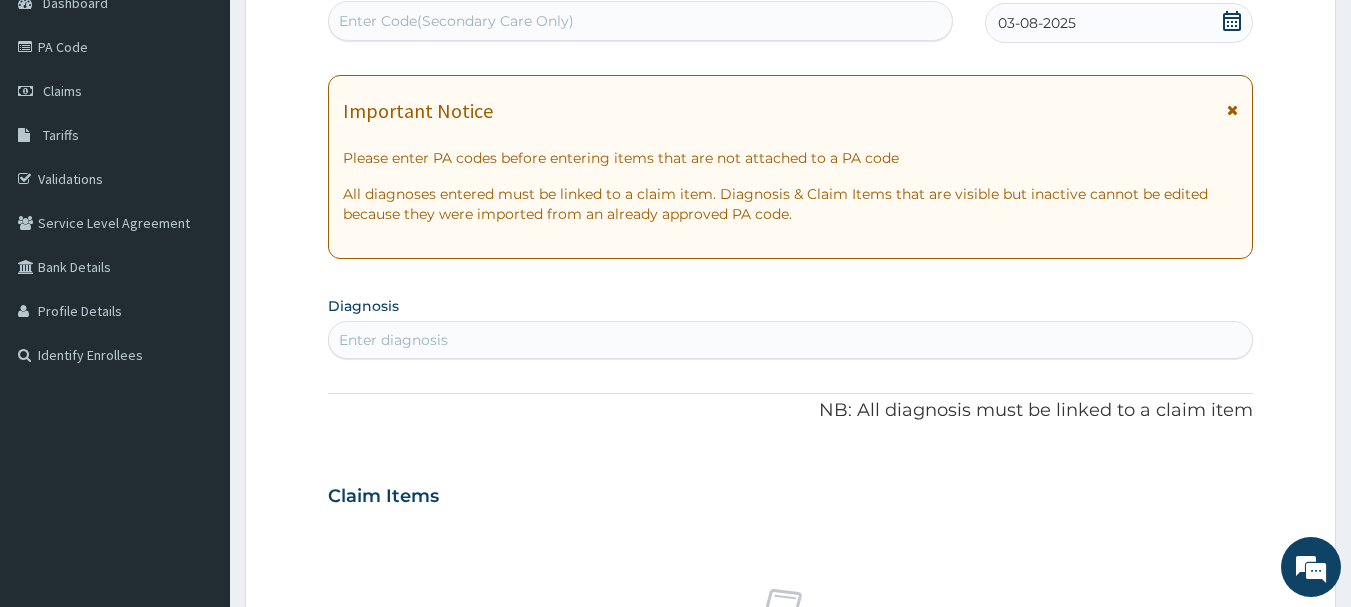 click on "Enter diagnosis" at bounding box center (791, 340) 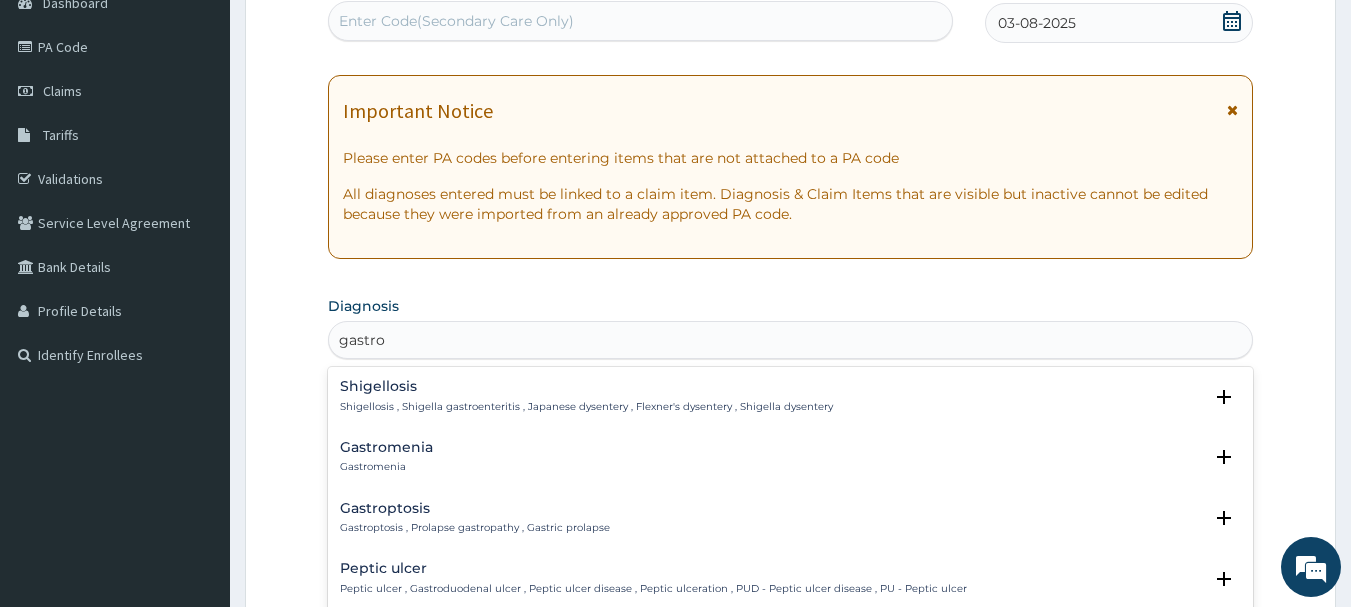 type on "gastroe" 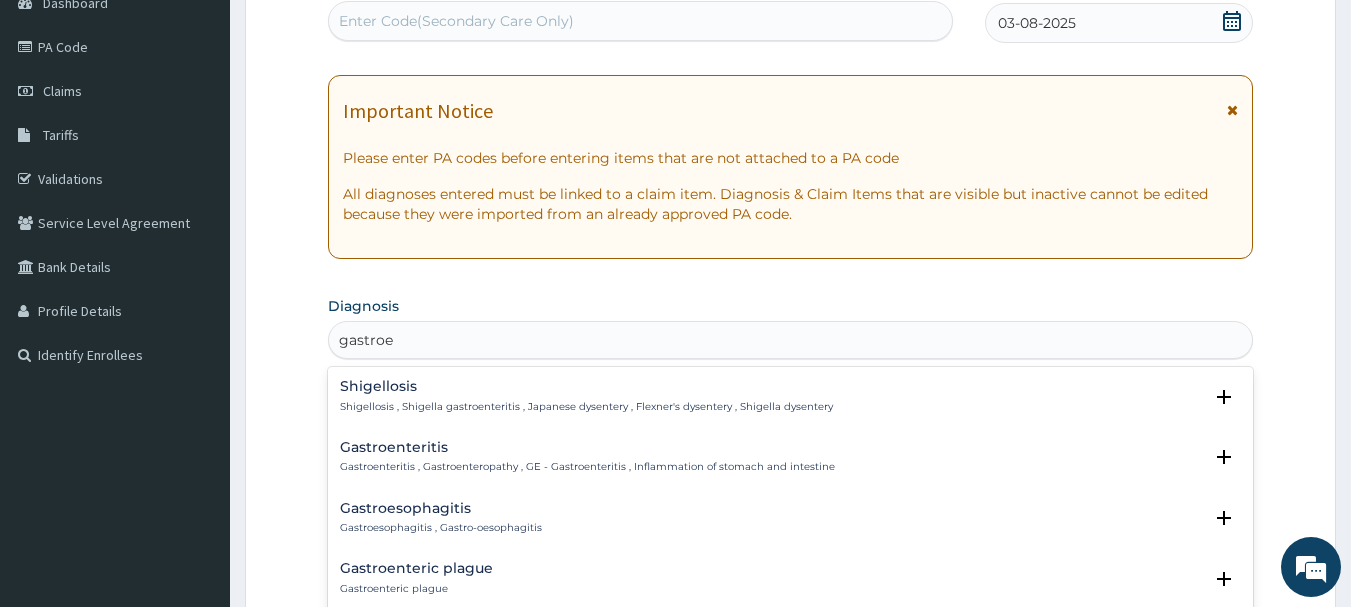 click on "Gastroenteritis , Gastroenteropathy , GE - Gastroenteritis , Inflammation of stomach and intestine" at bounding box center (587, 467) 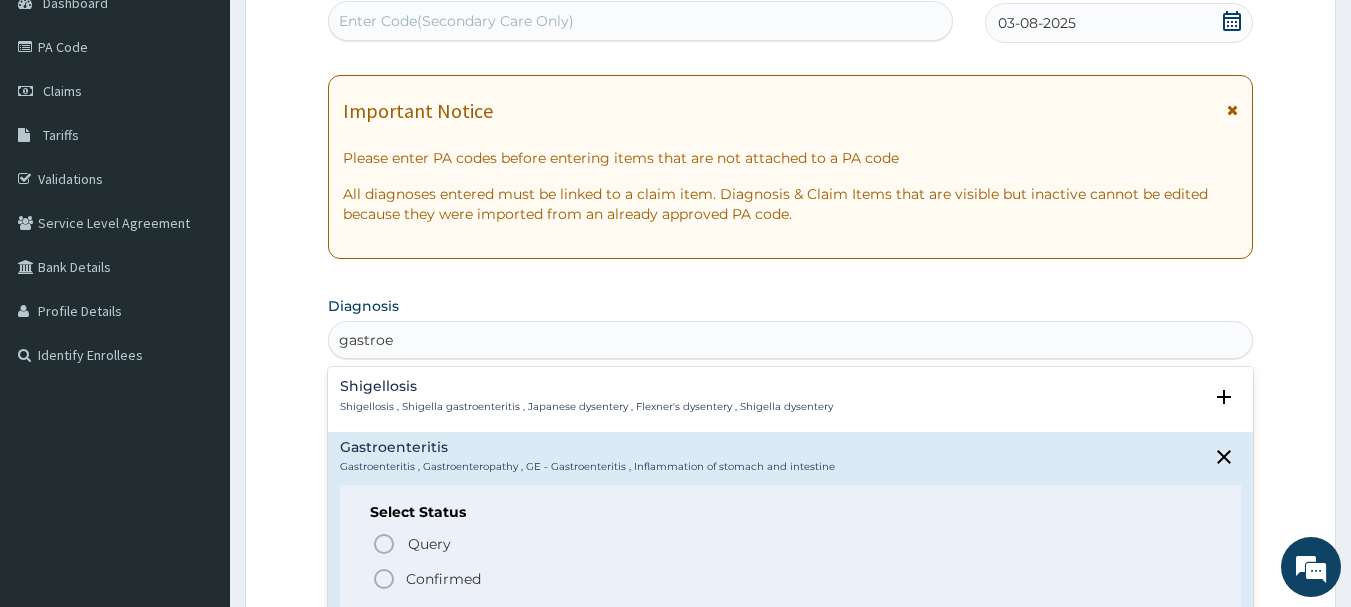 drag, startPoint x: 387, startPoint y: 464, endPoint x: 382, endPoint y: 581, distance: 117.10679 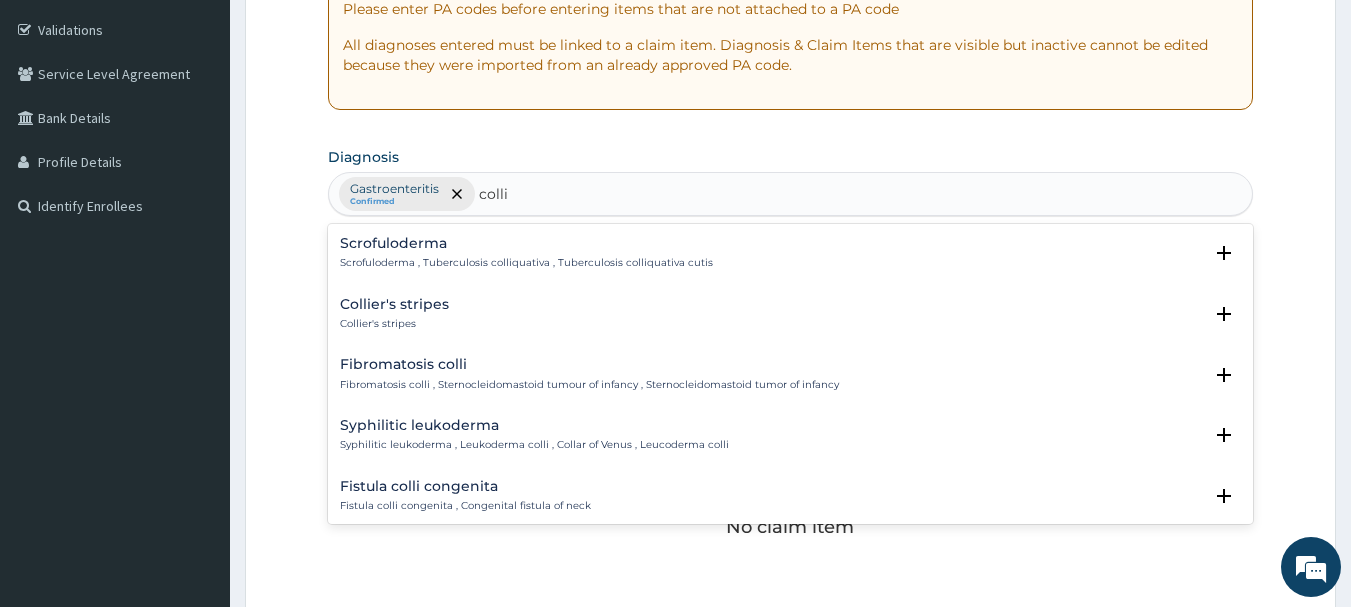 scroll, scrollTop: 415, scrollLeft: 0, axis: vertical 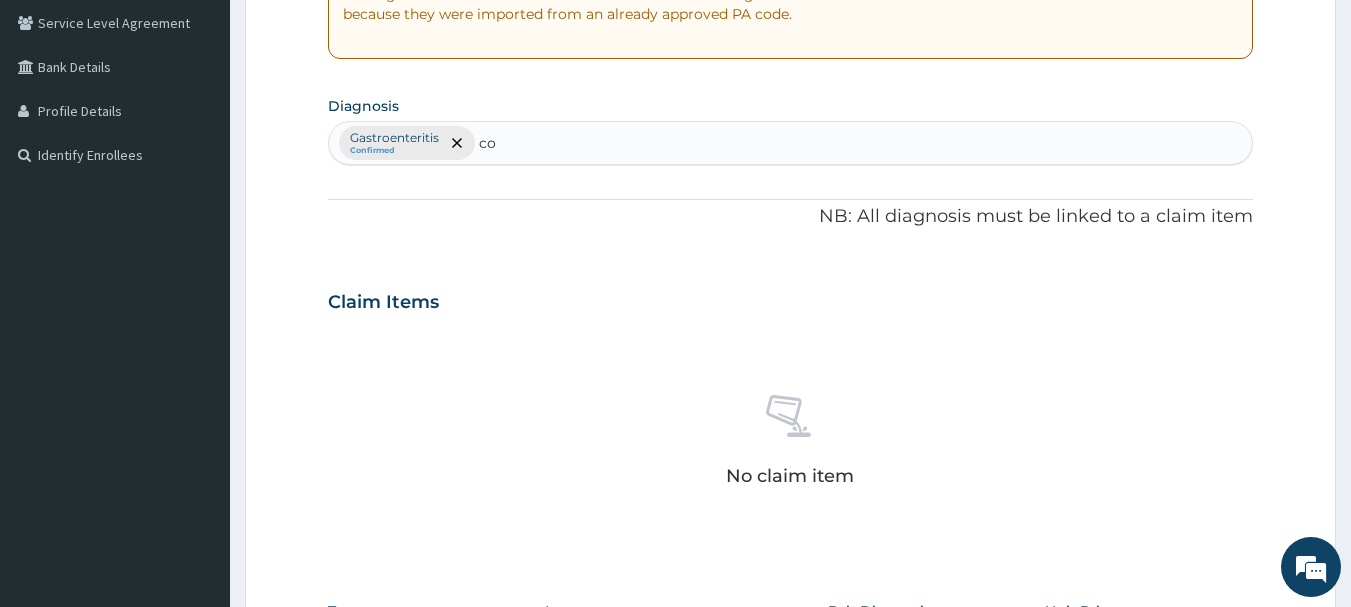 type on "c" 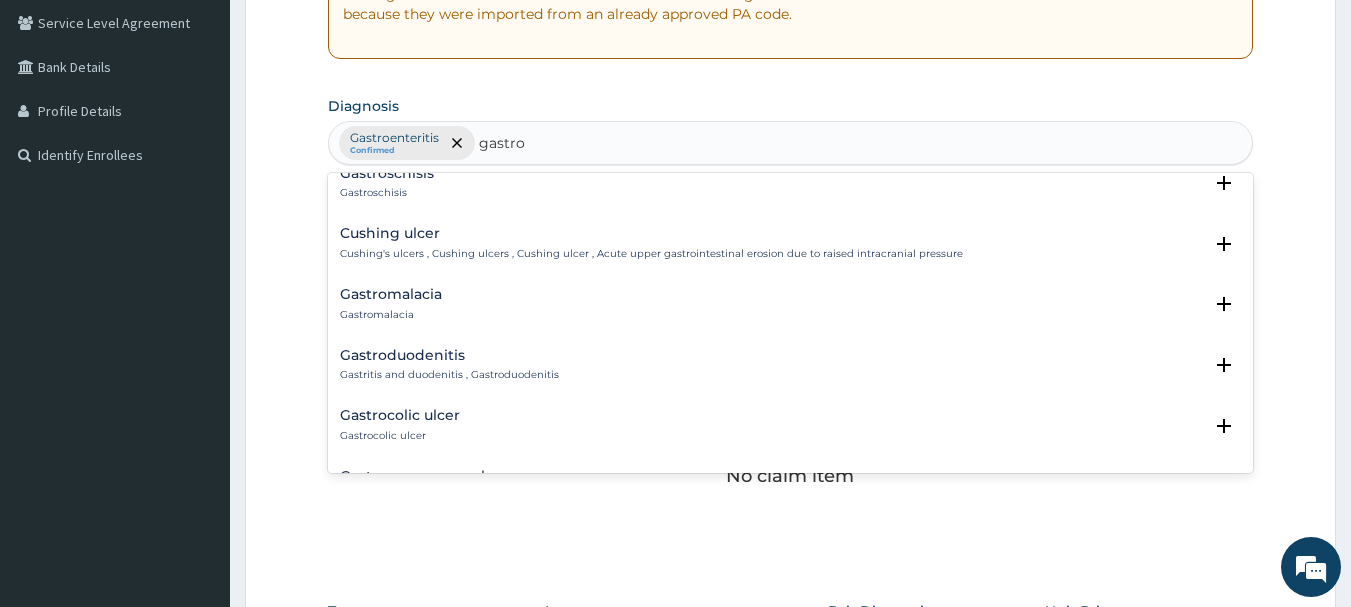 scroll, scrollTop: 524, scrollLeft: 0, axis: vertical 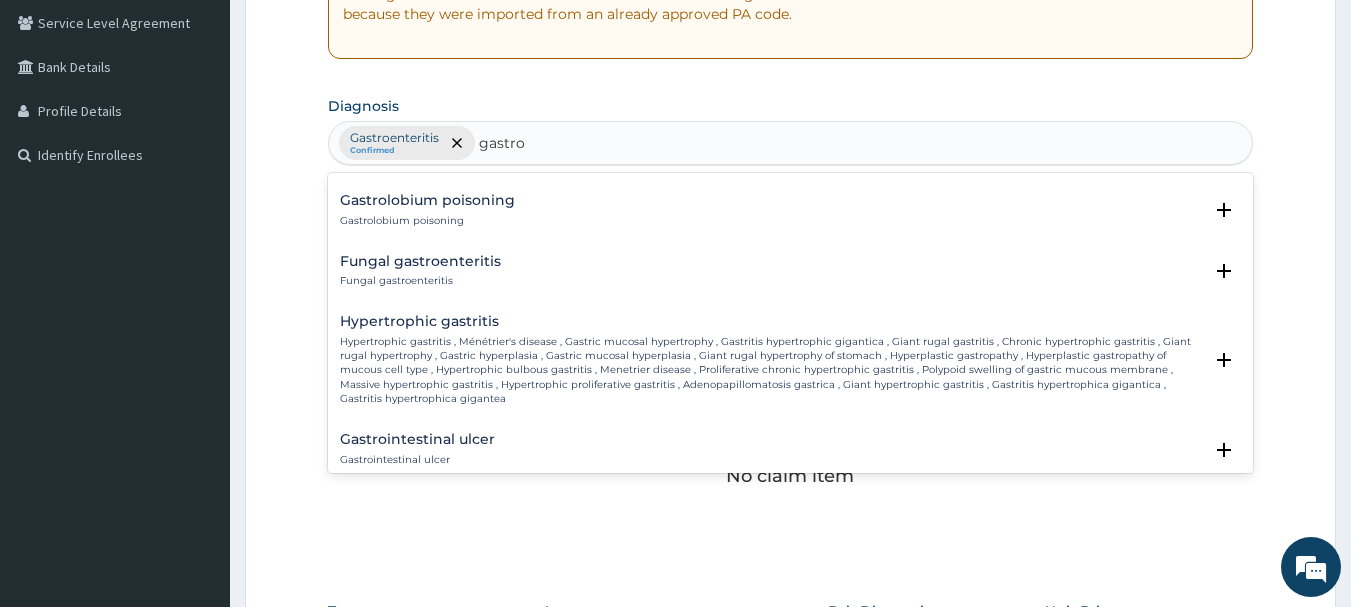 type on "gastro" 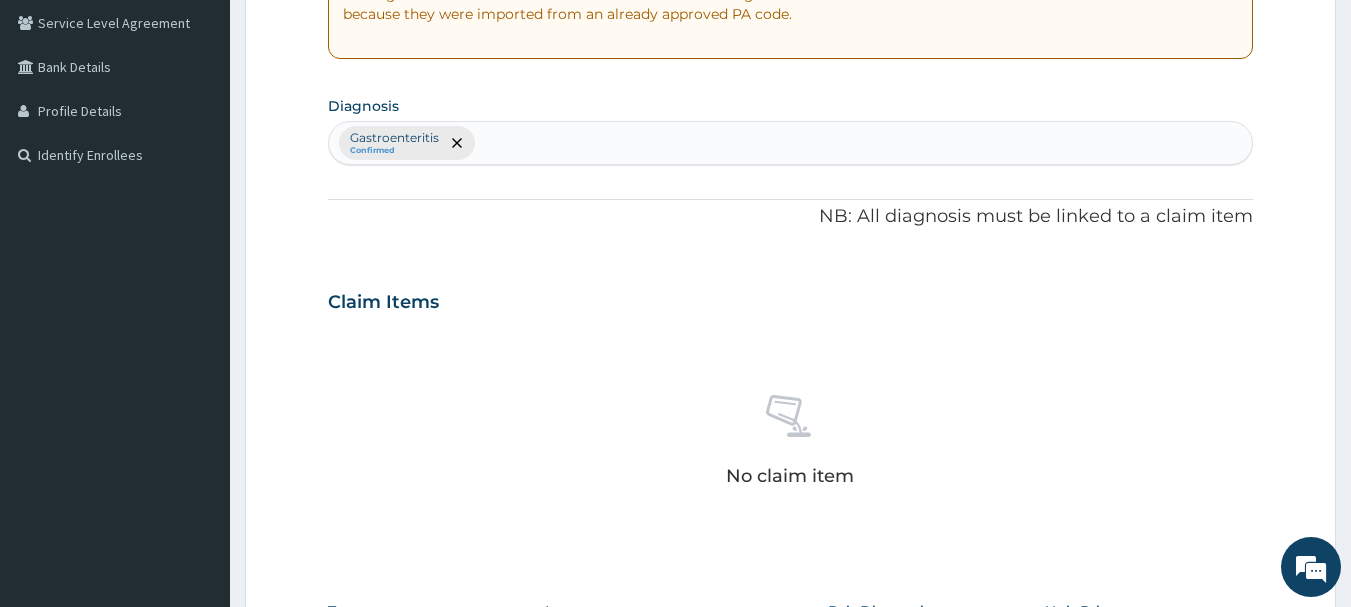 click on "Gastroenteritis Confirmed" at bounding box center (791, 143) 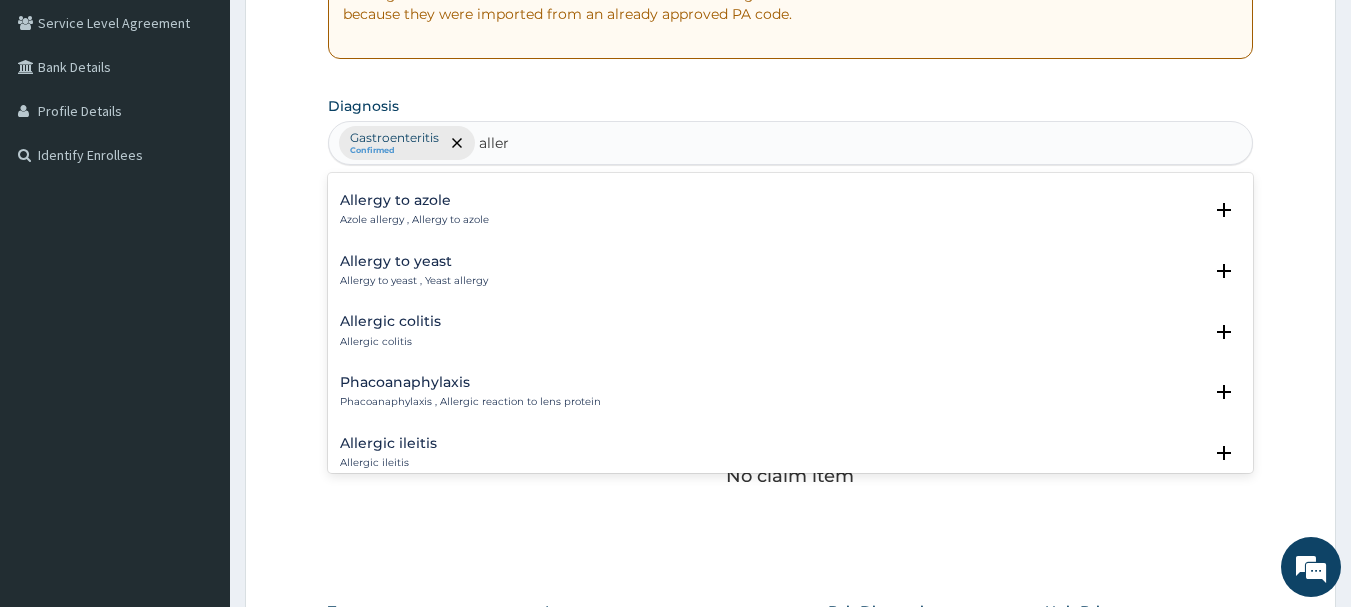 scroll, scrollTop: 1880, scrollLeft: 0, axis: vertical 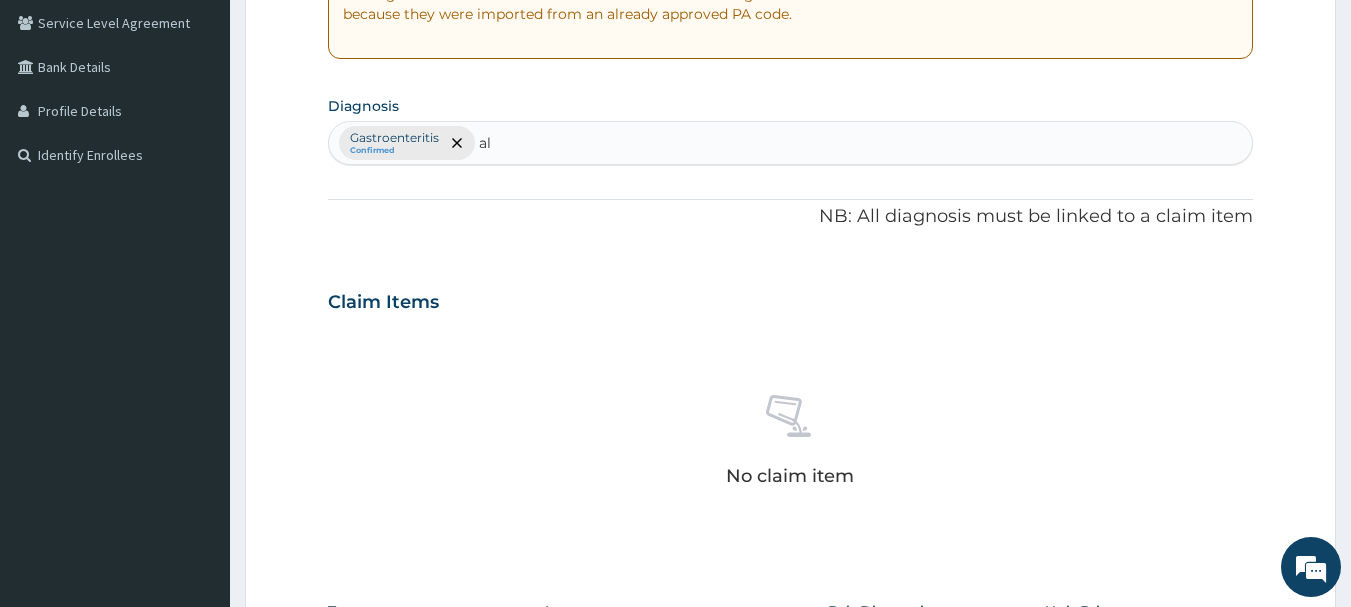 type on "a" 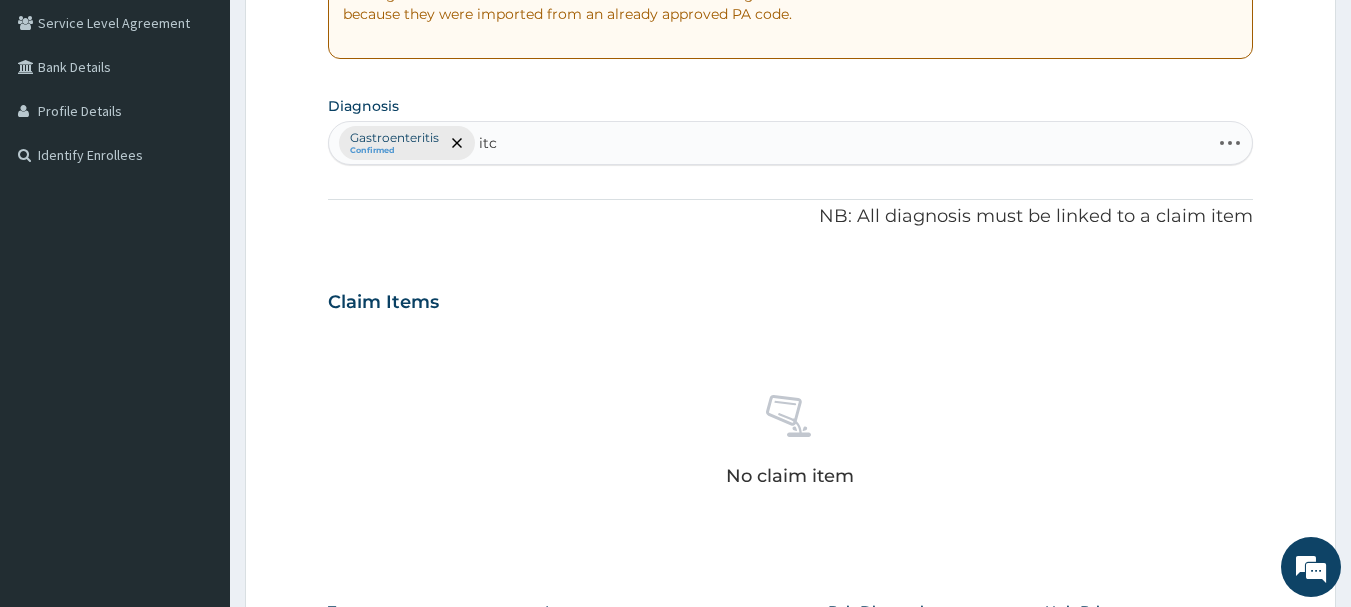 type on "itch" 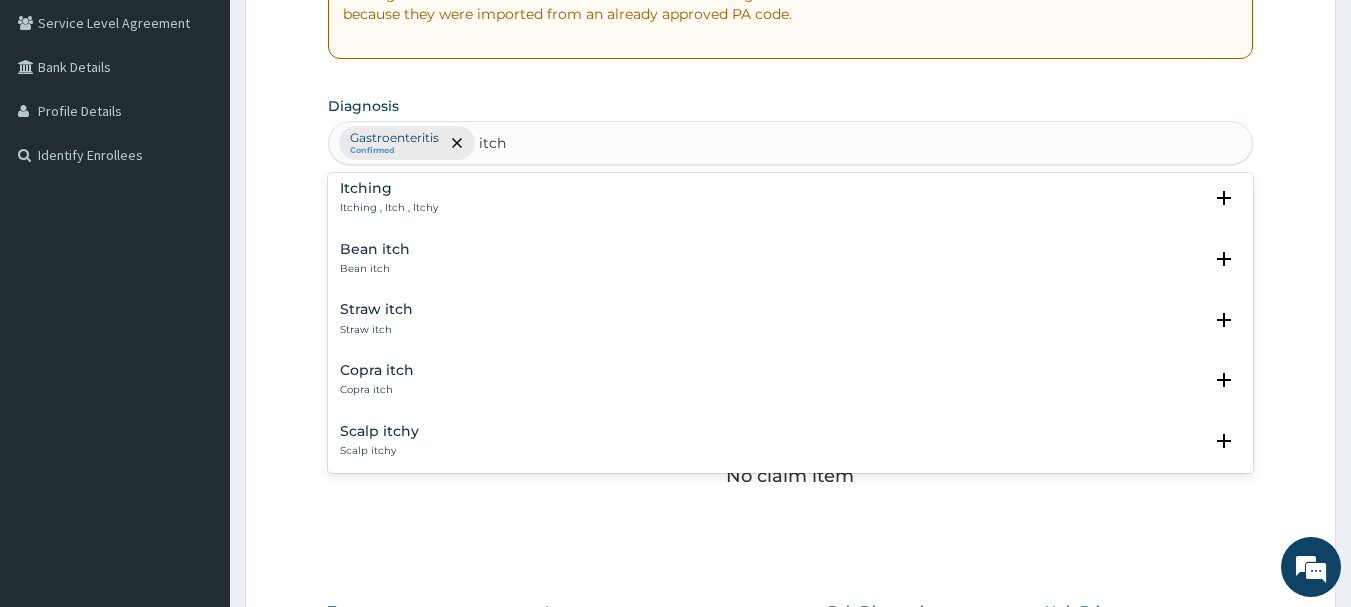 scroll, scrollTop: 0, scrollLeft: 0, axis: both 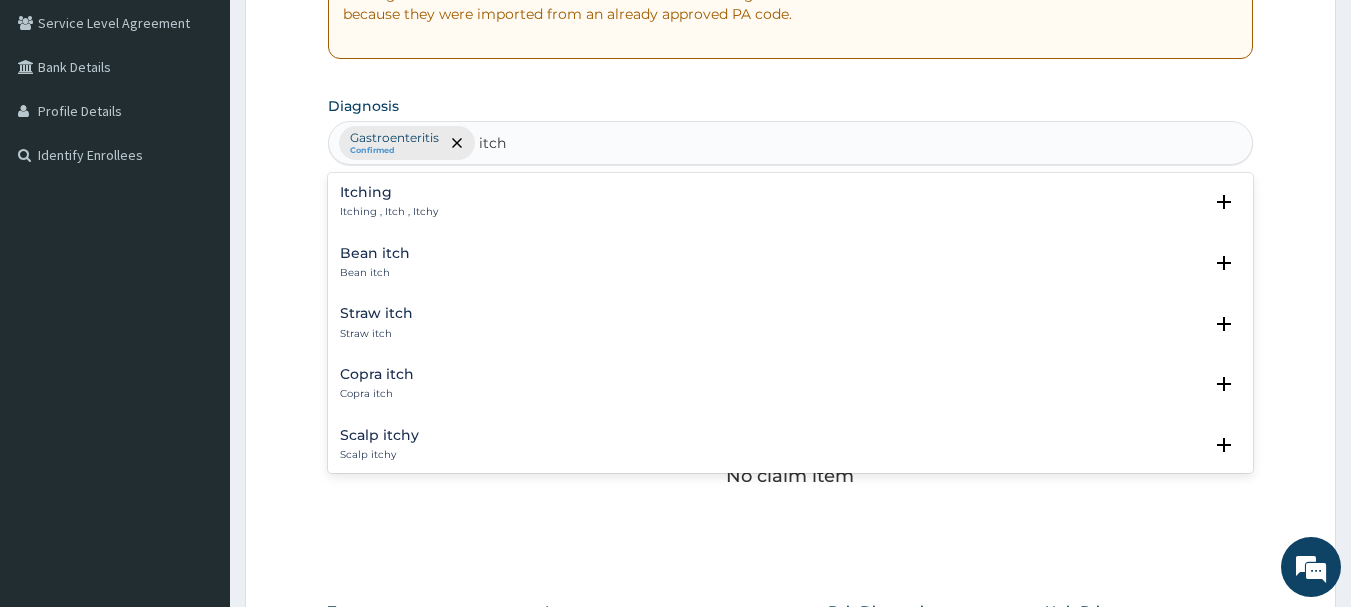 click on "Itching" at bounding box center (389, 192) 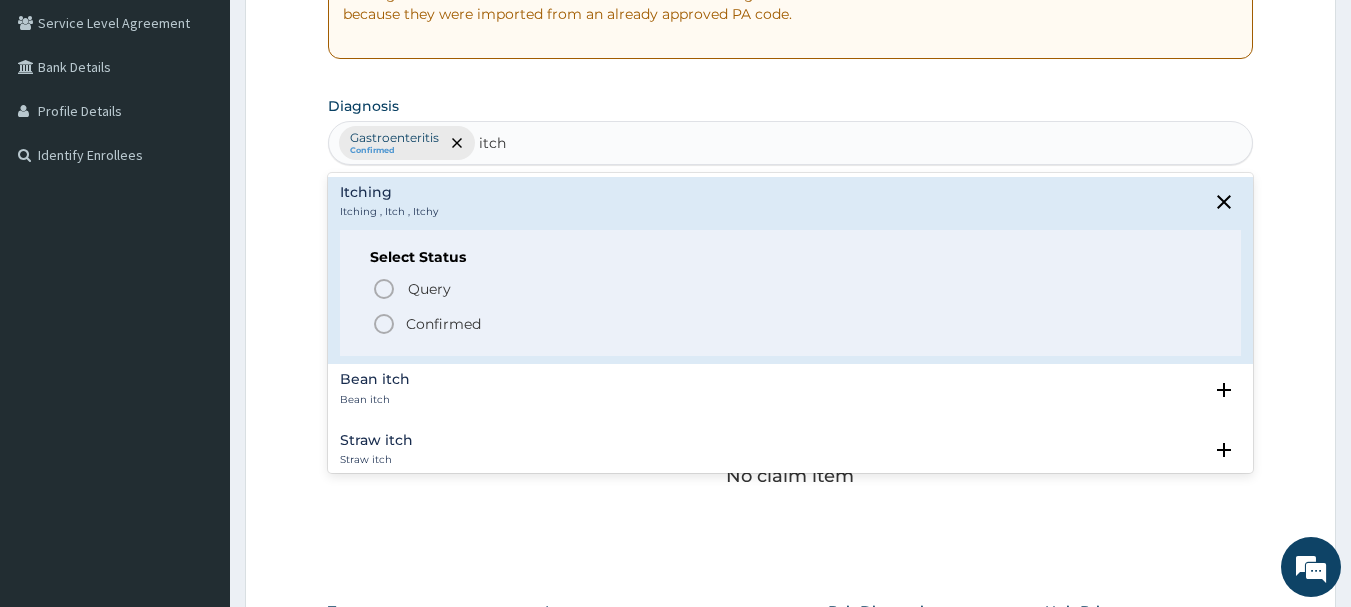 click 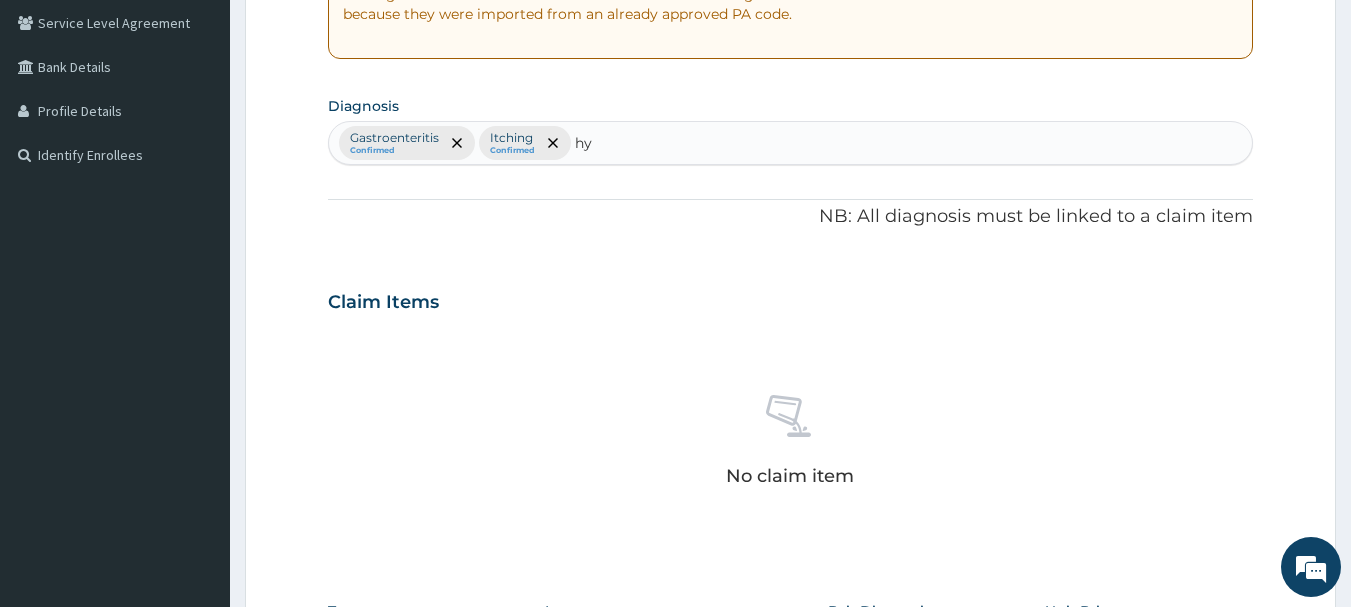 type on "h" 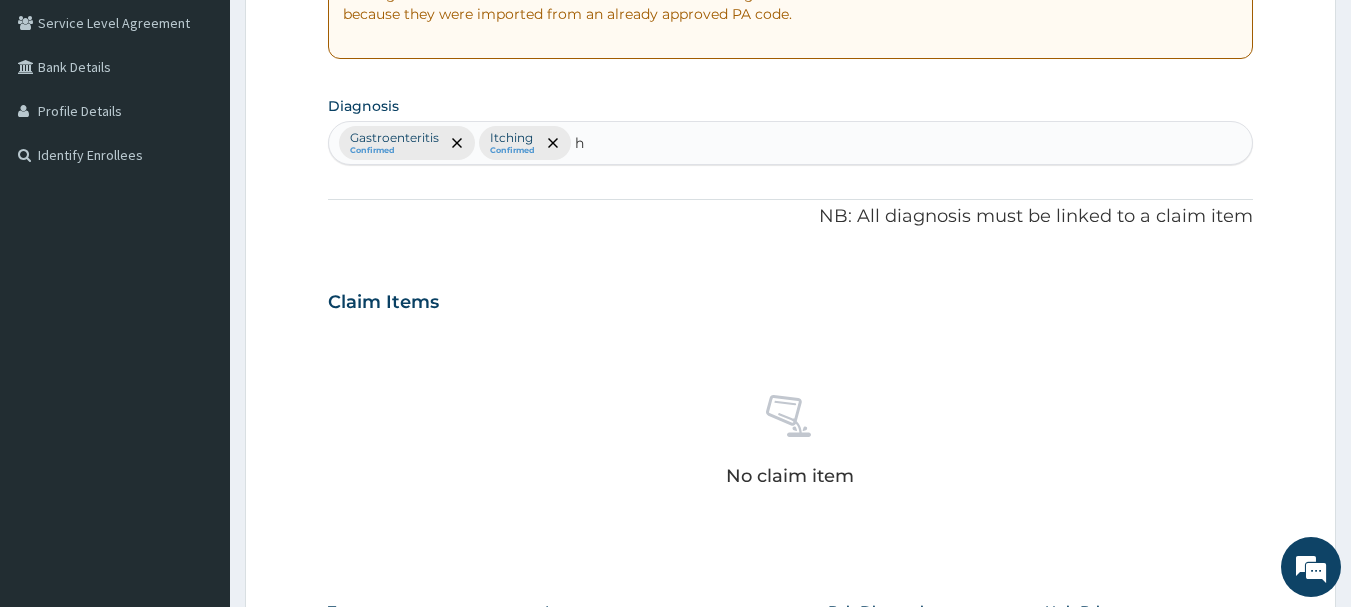 type 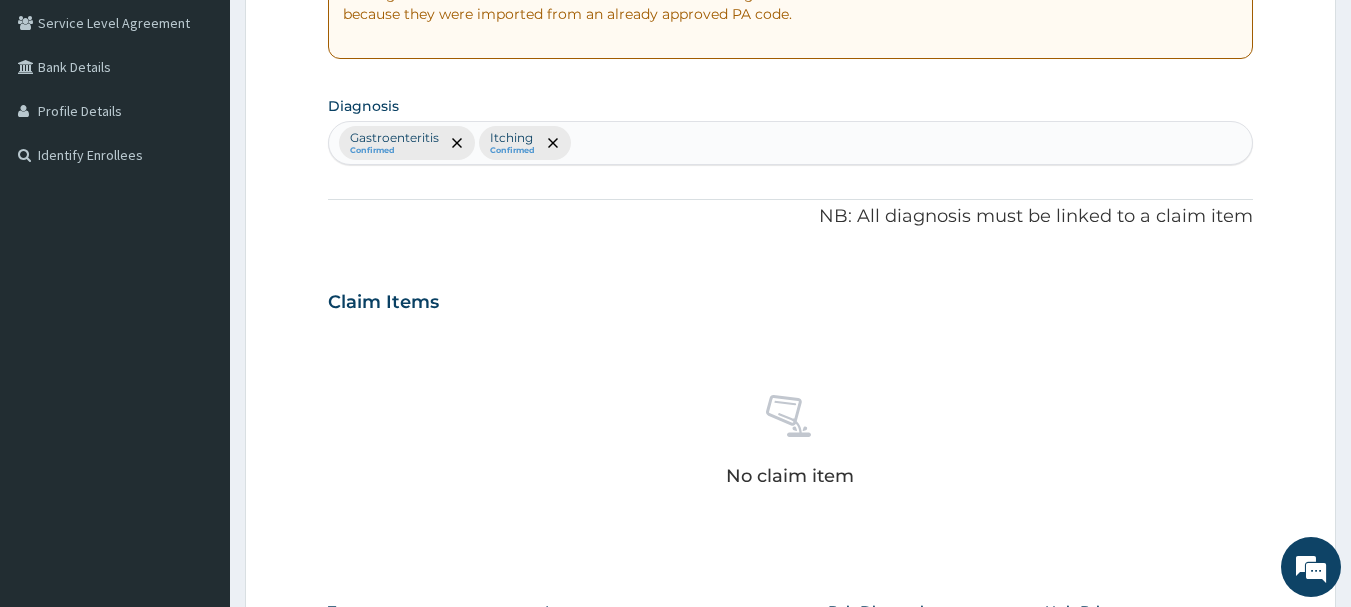 scroll, scrollTop: 835, scrollLeft: 0, axis: vertical 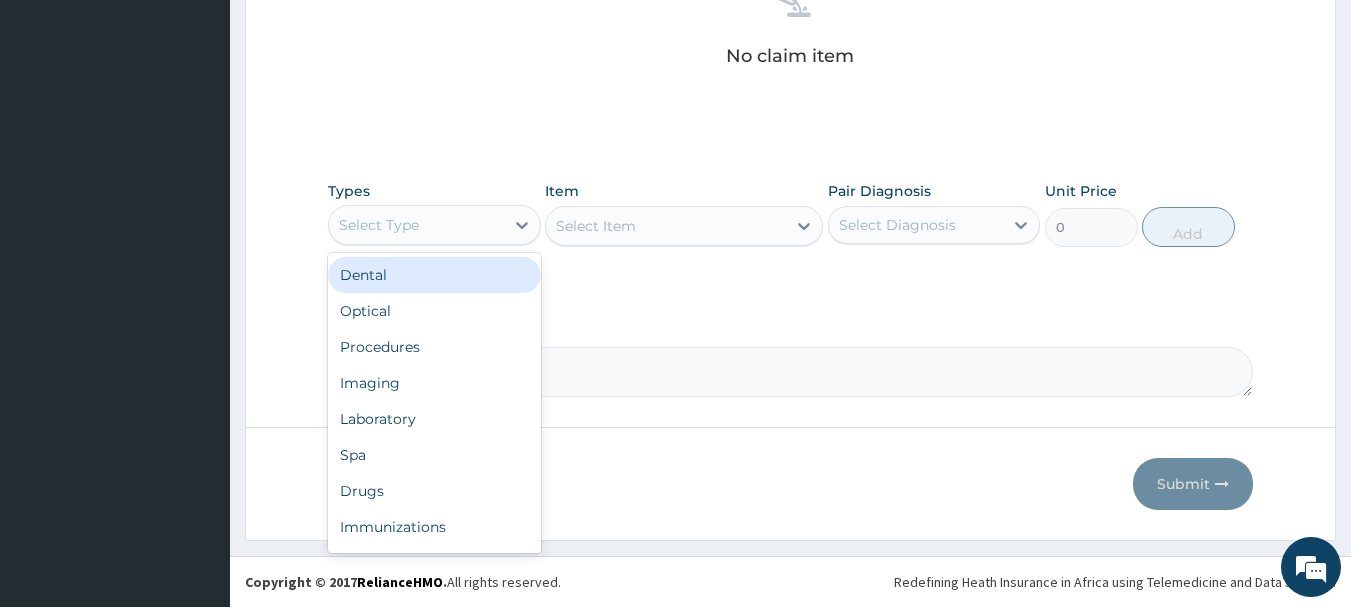 click on "Select Type" at bounding box center (379, 225) 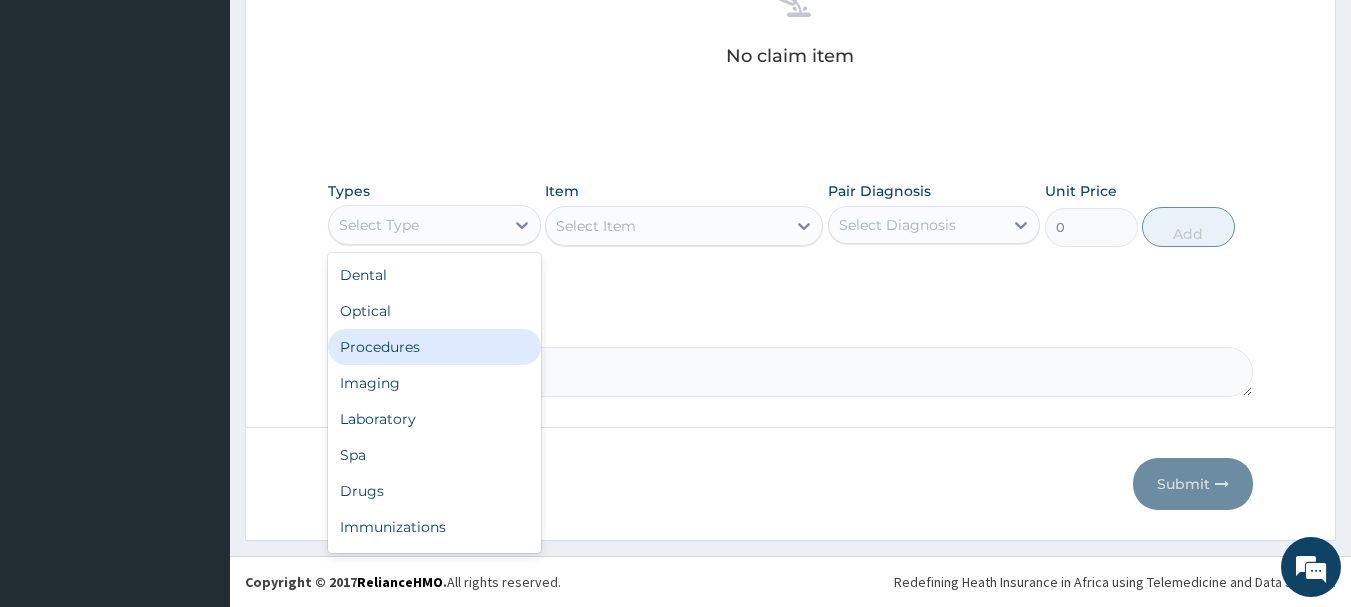 click on "Procedures" at bounding box center [434, 347] 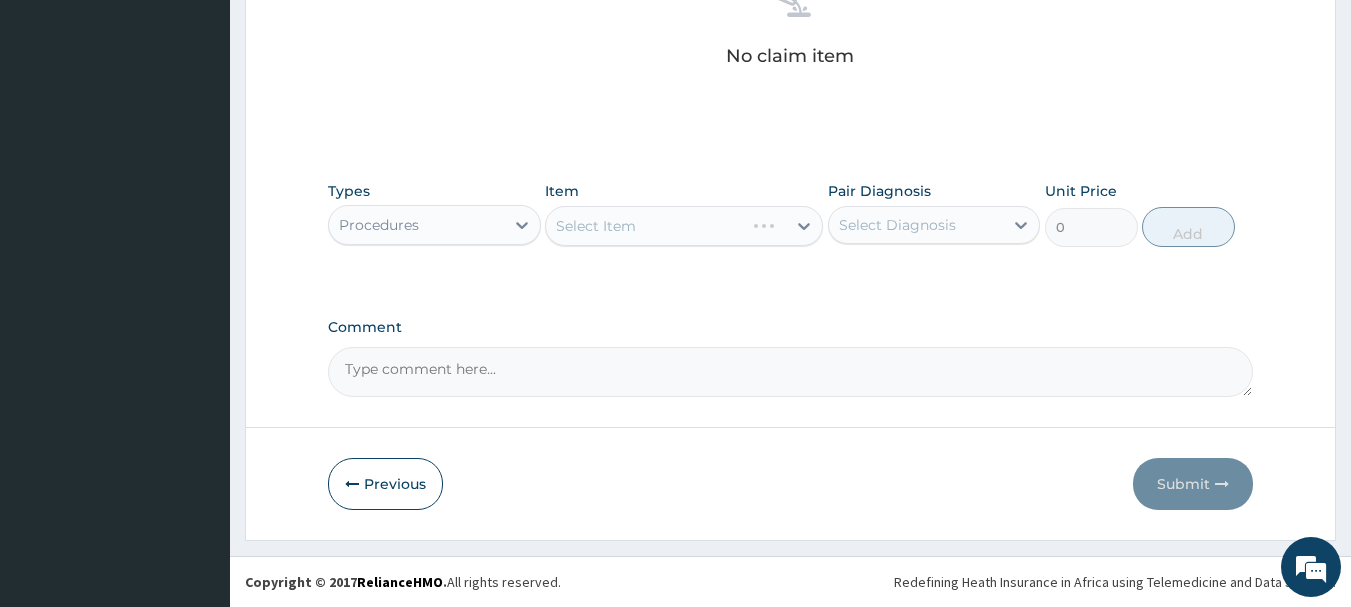 click on "Select Item" at bounding box center [684, 226] 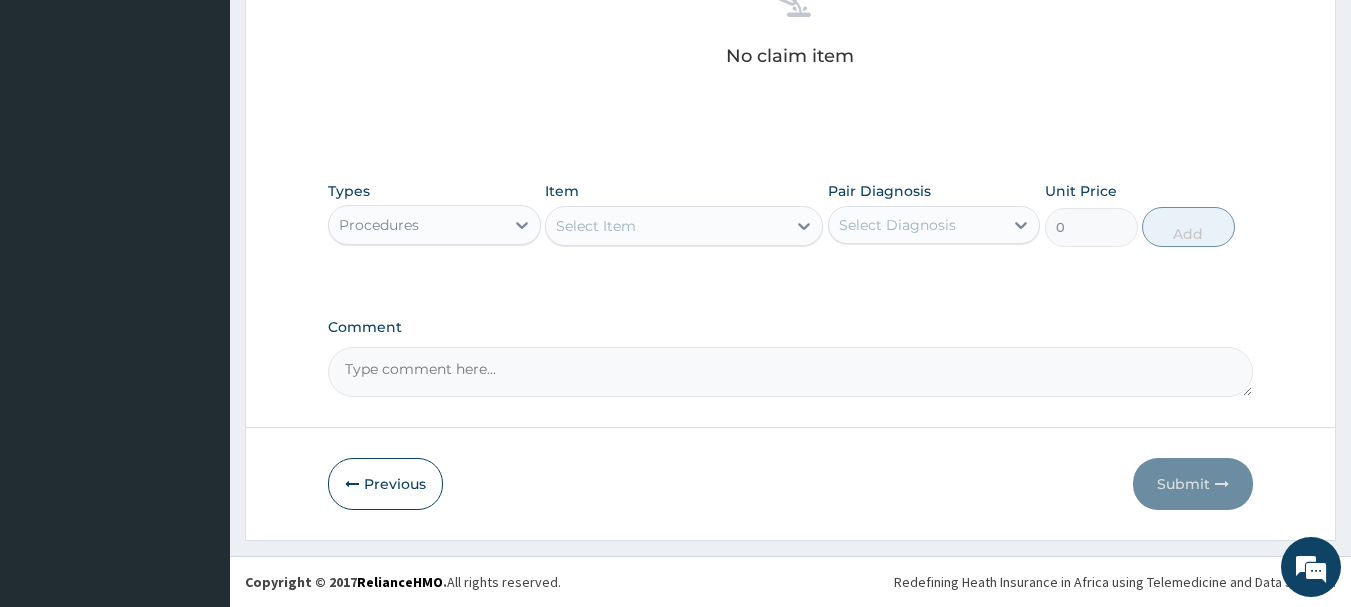 click on "Select Item" at bounding box center [666, 226] 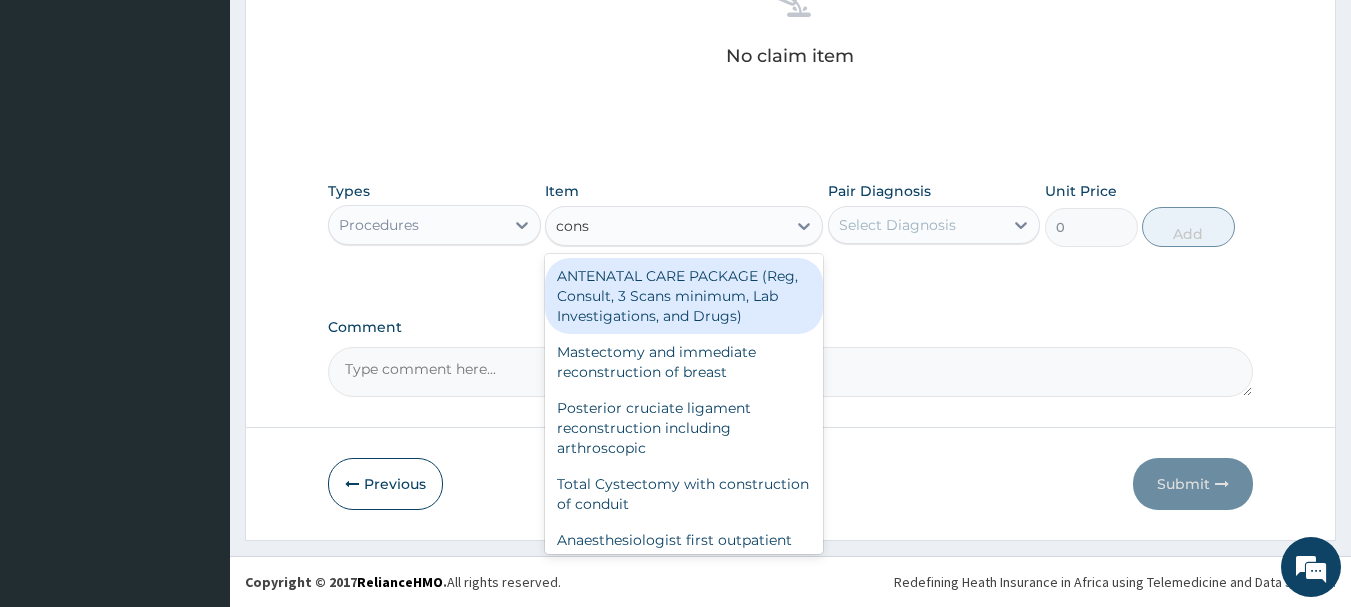 type on "consu" 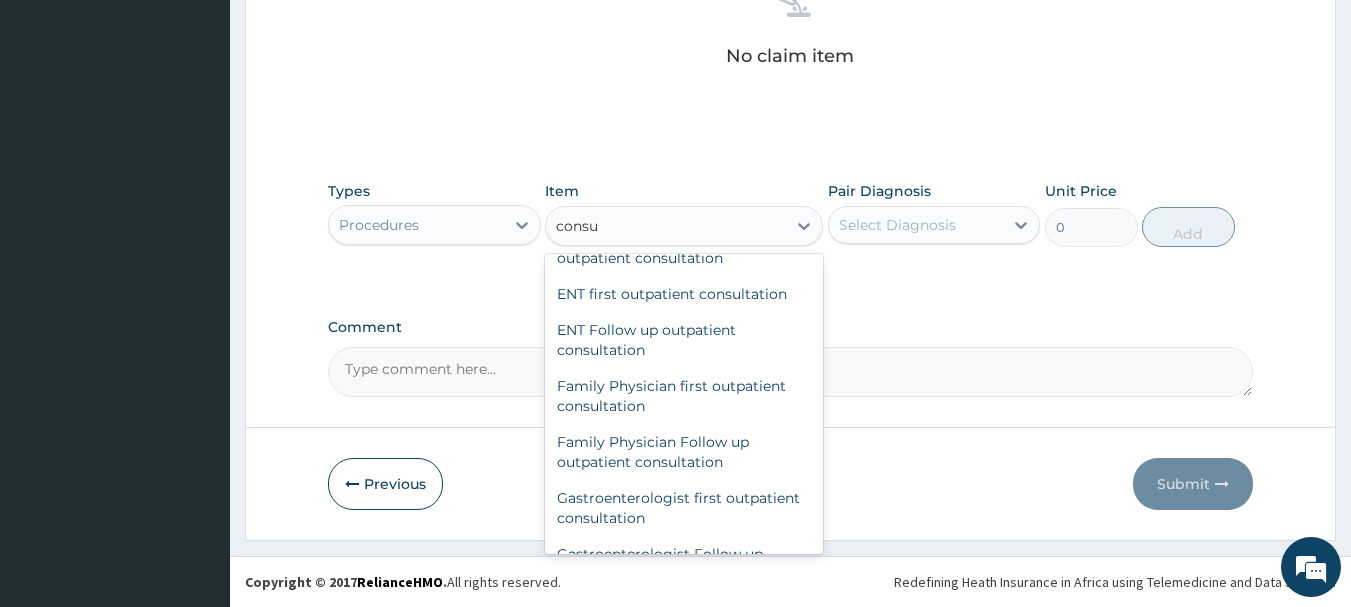 scroll, scrollTop: 1048, scrollLeft: 0, axis: vertical 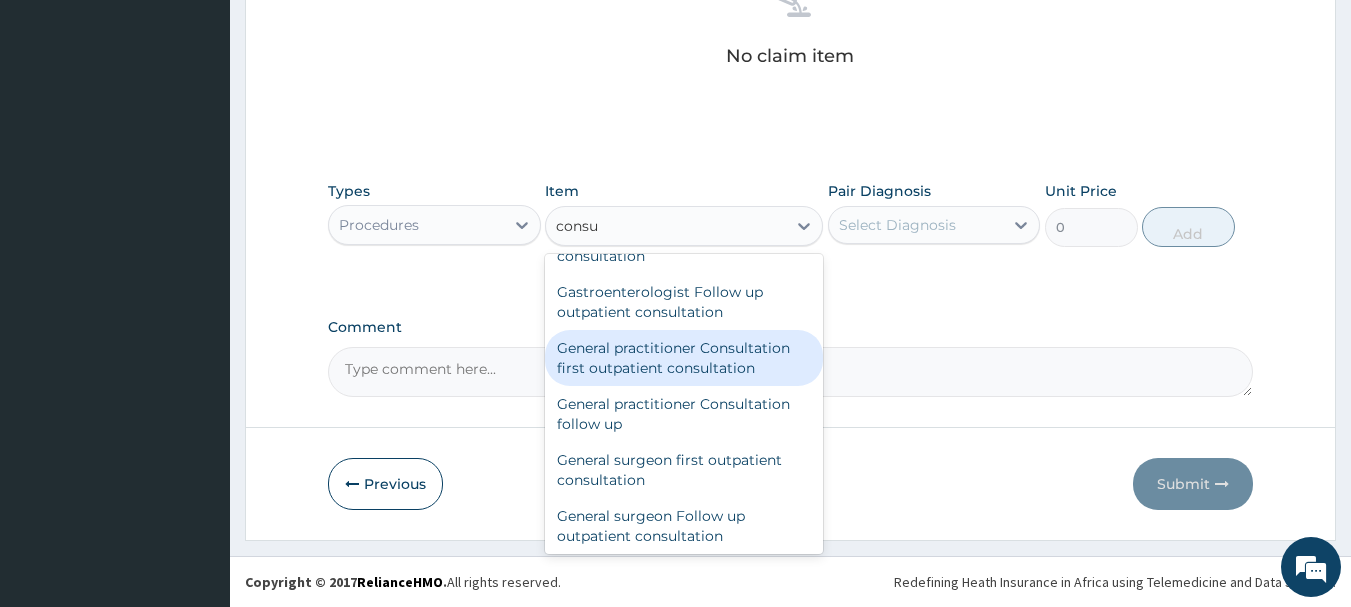 click on "General practitioner Consultation first outpatient consultation" at bounding box center (684, 358) 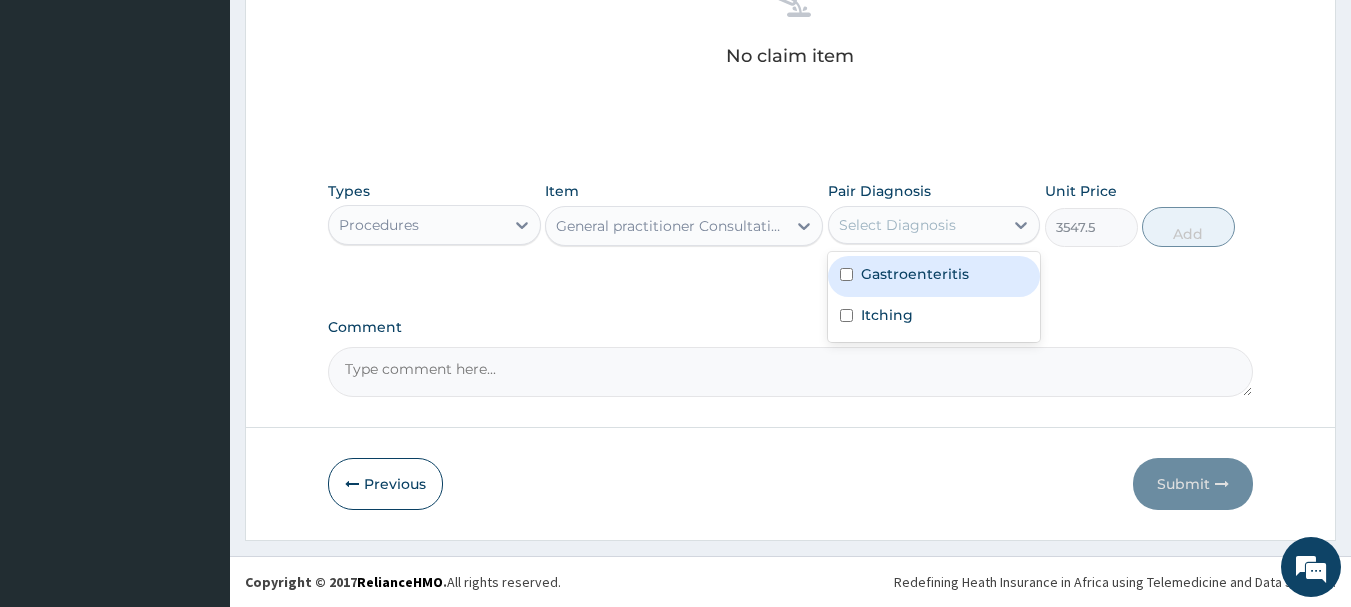 click on "Select Diagnosis" at bounding box center (897, 225) 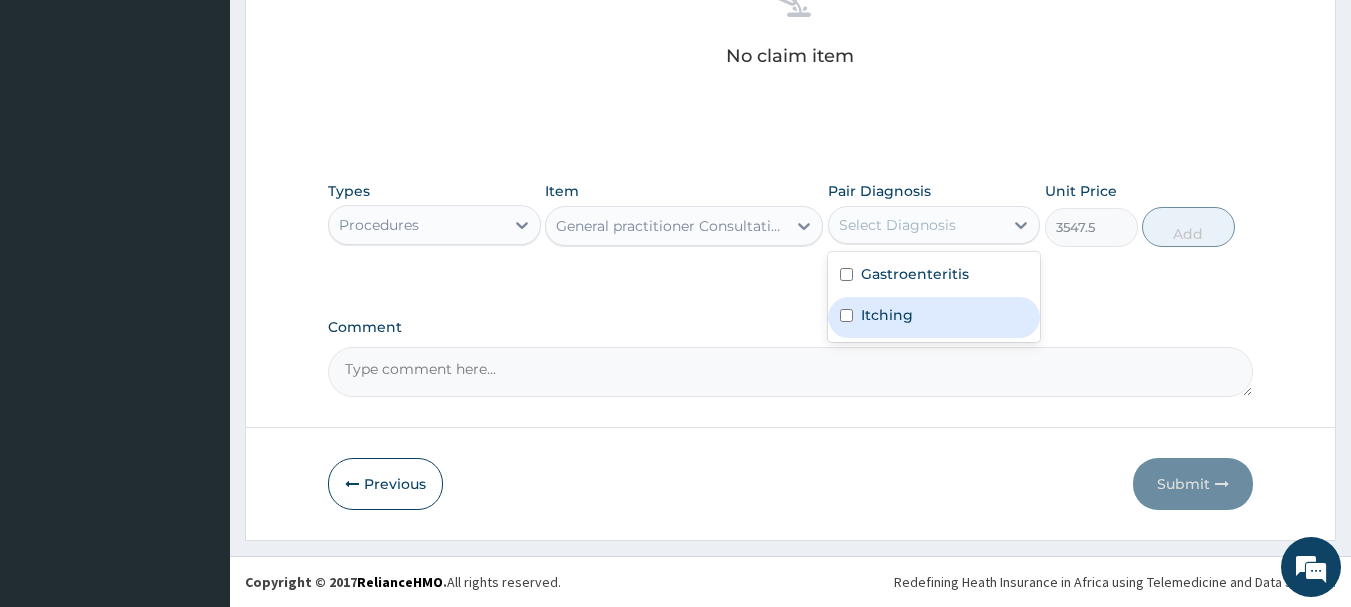drag, startPoint x: 848, startPoint y: 272, endPoint x: 848, endPoint y: 314, distance: 42 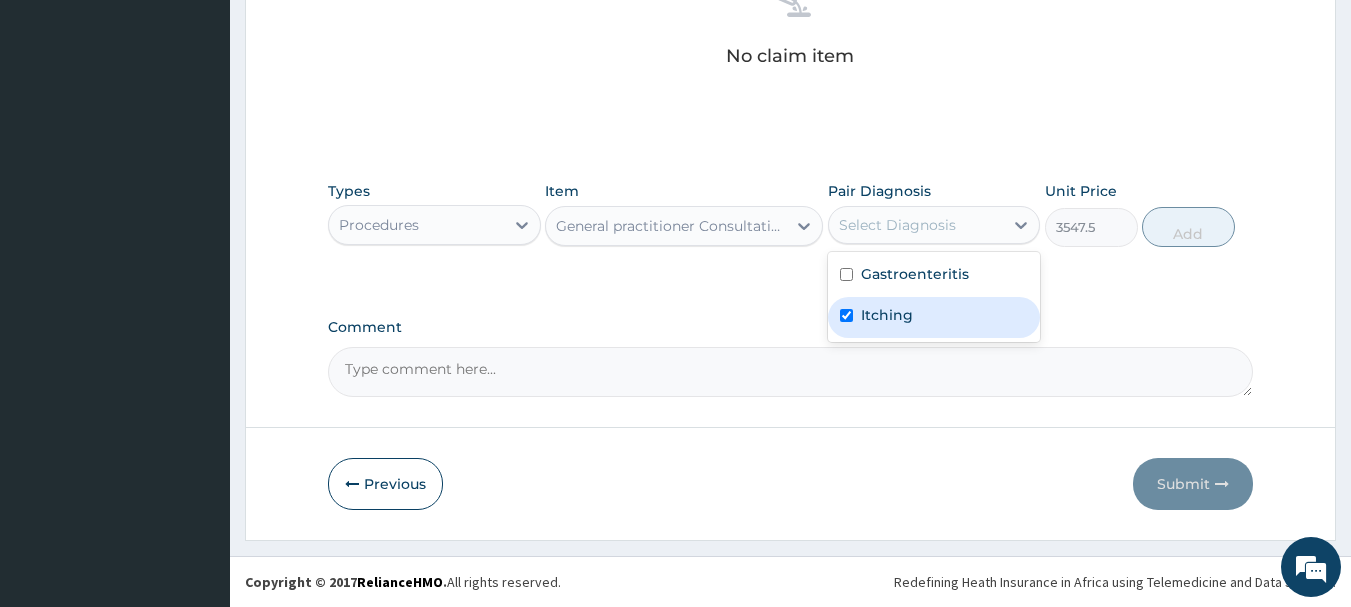 checkbox on "true" 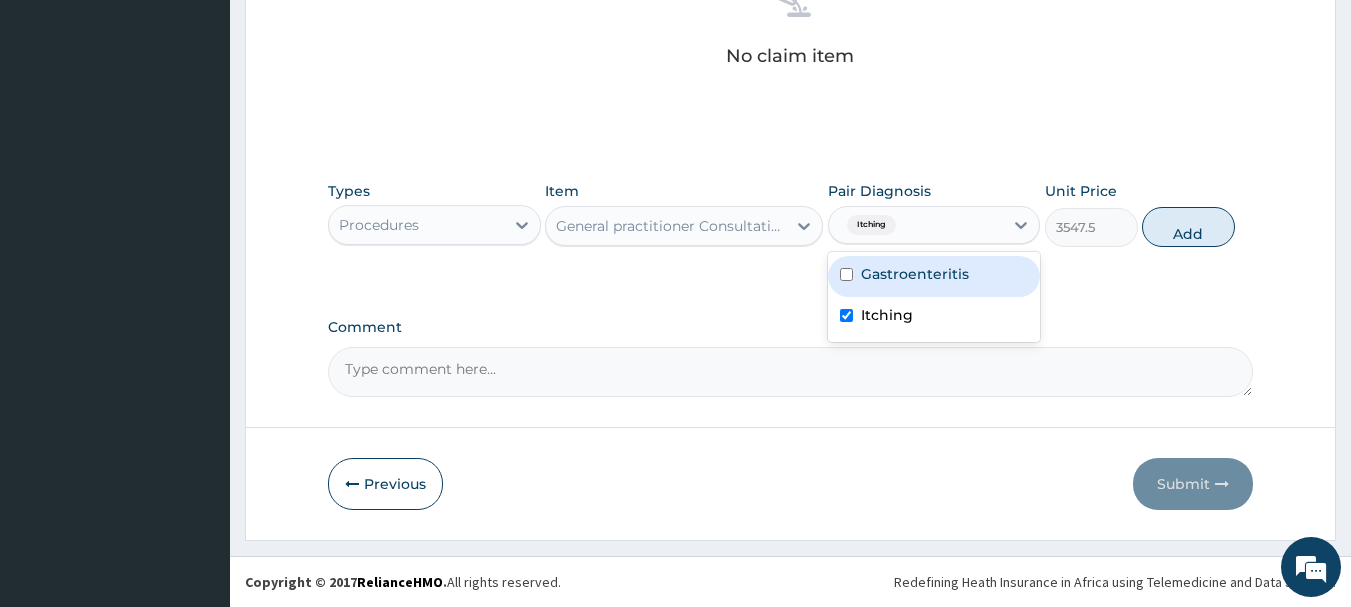 click at bounding box center (846, 274) 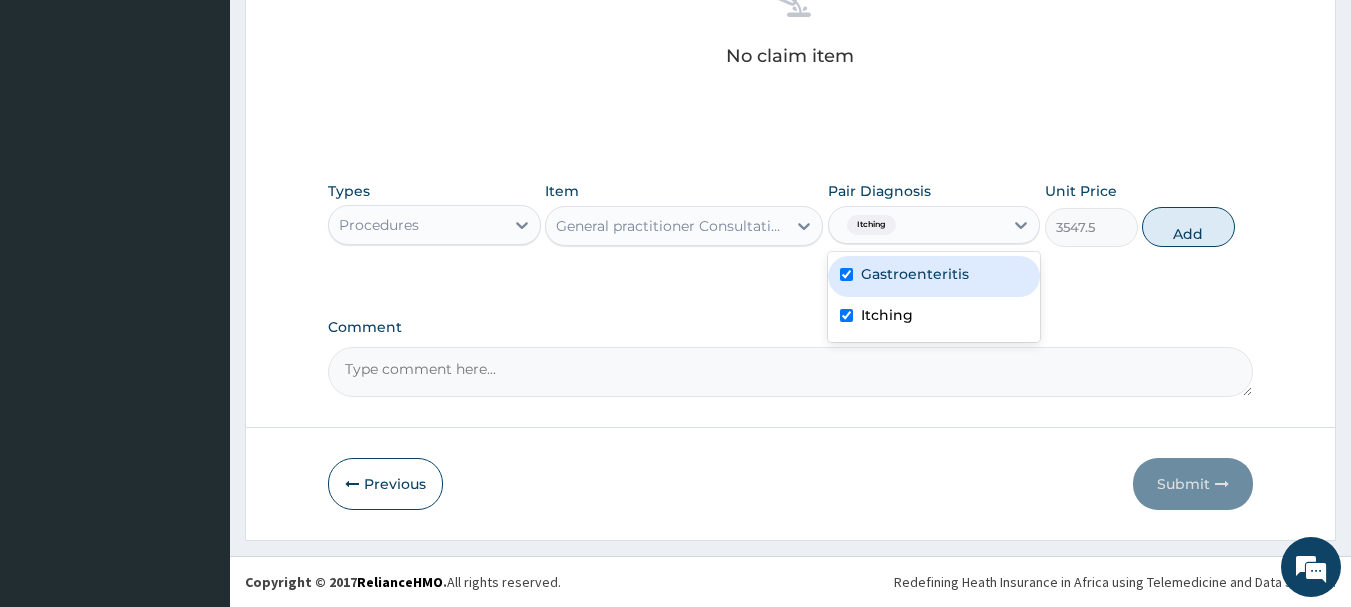 checkbox on "true" 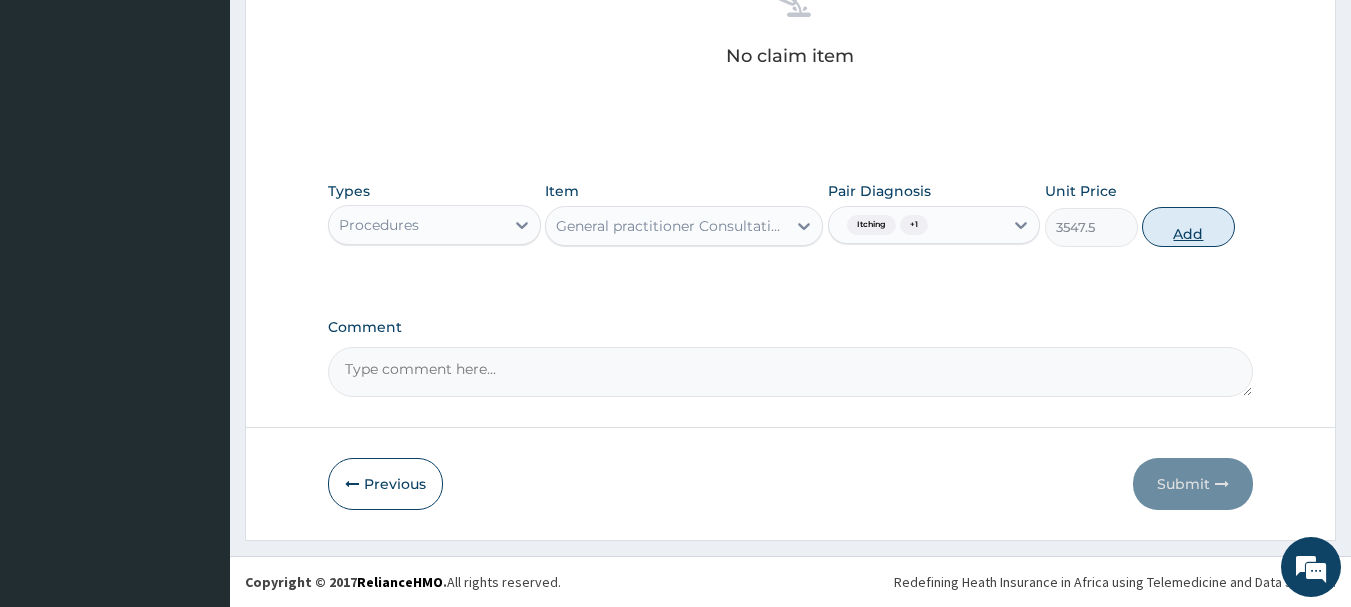 click on "Add" at bounding box center (1188, 227) 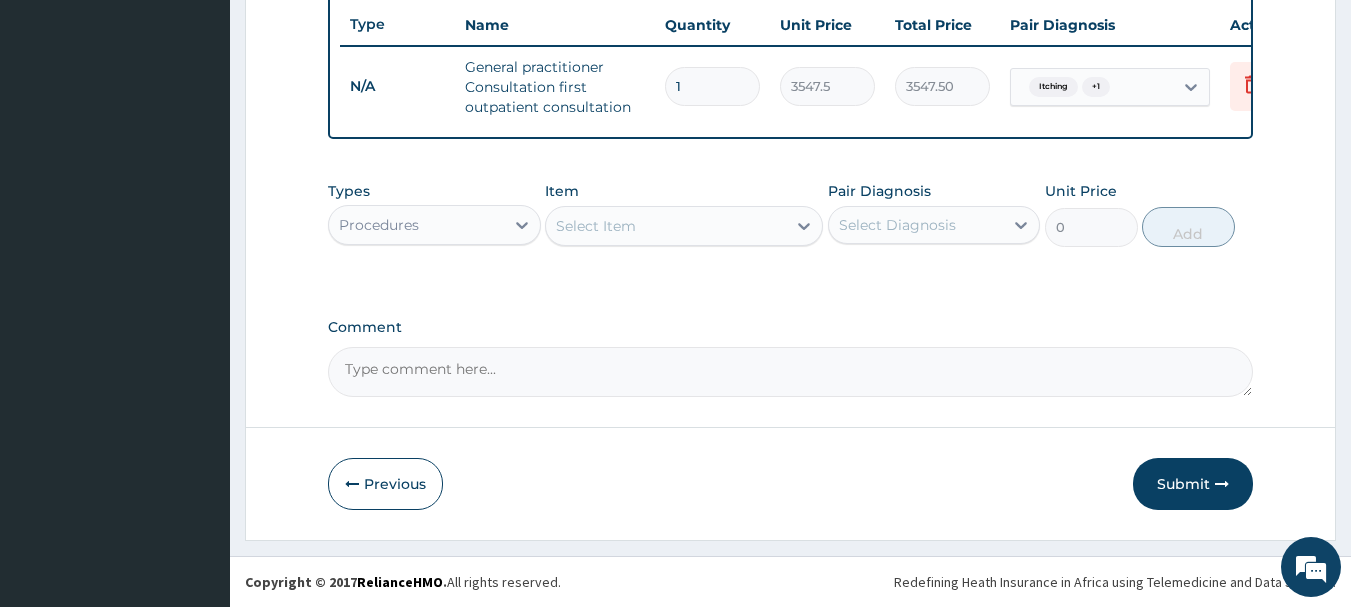 scroll, scrollTop: 766, scrollLeft: 0, axis: vertical 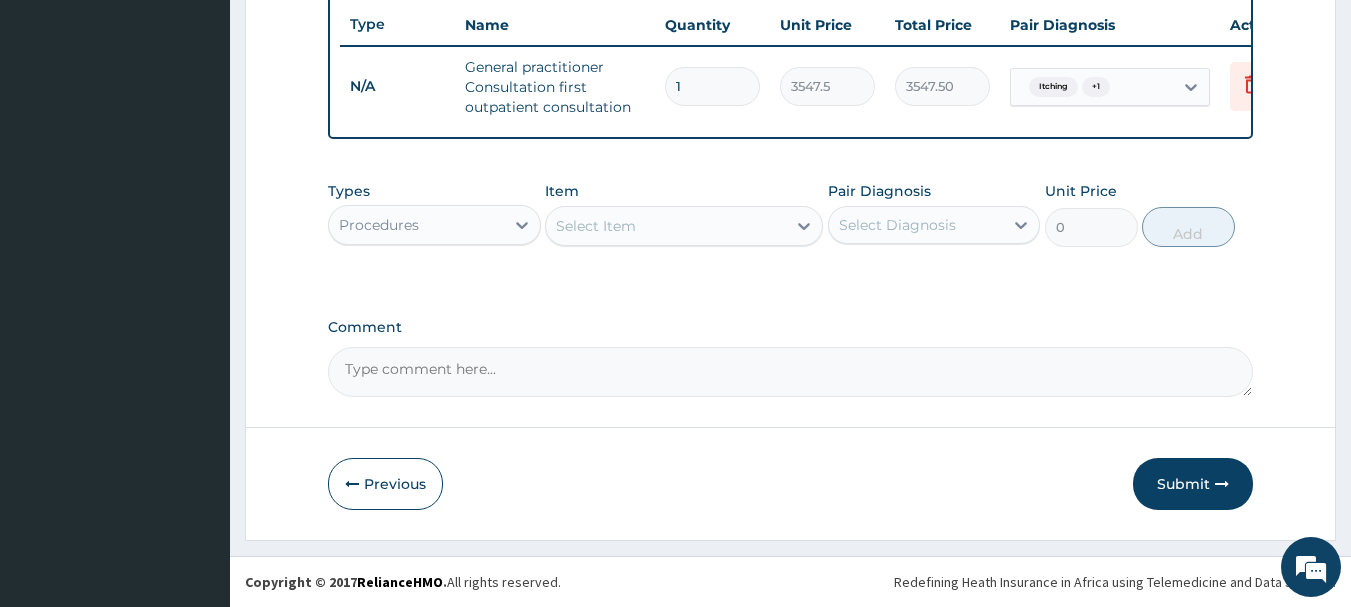 click on "Procedures" at bounding box center [416, 225] 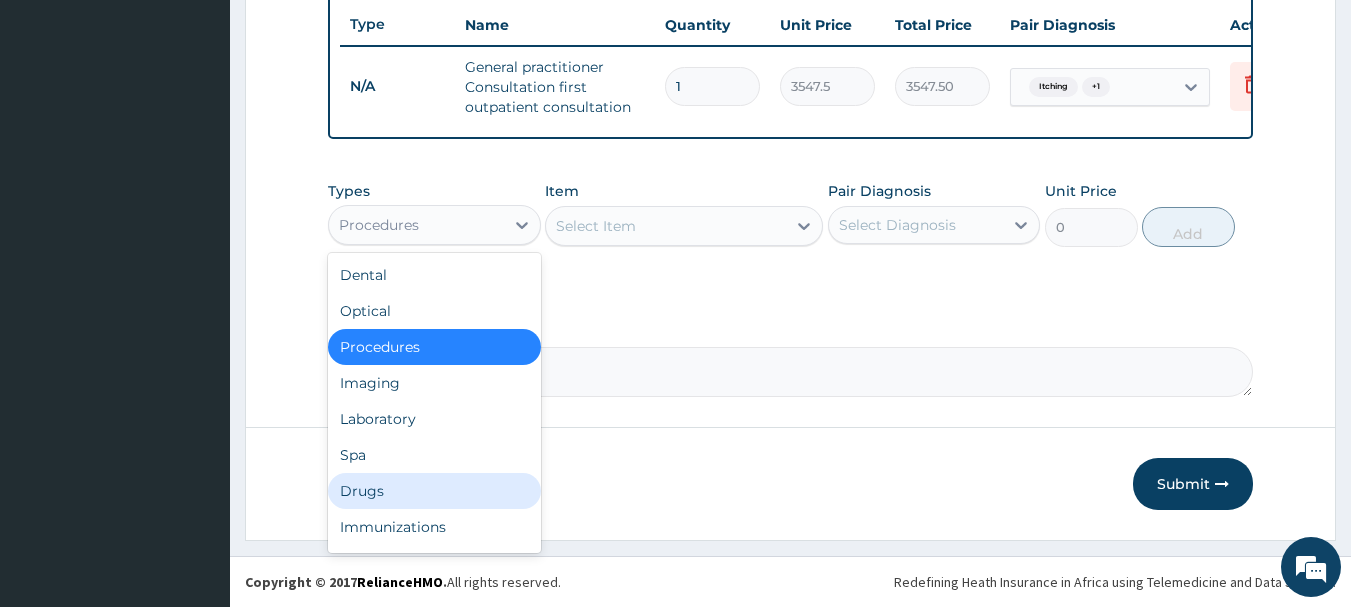 click on "Drugs" at bounding box center [434, 491] 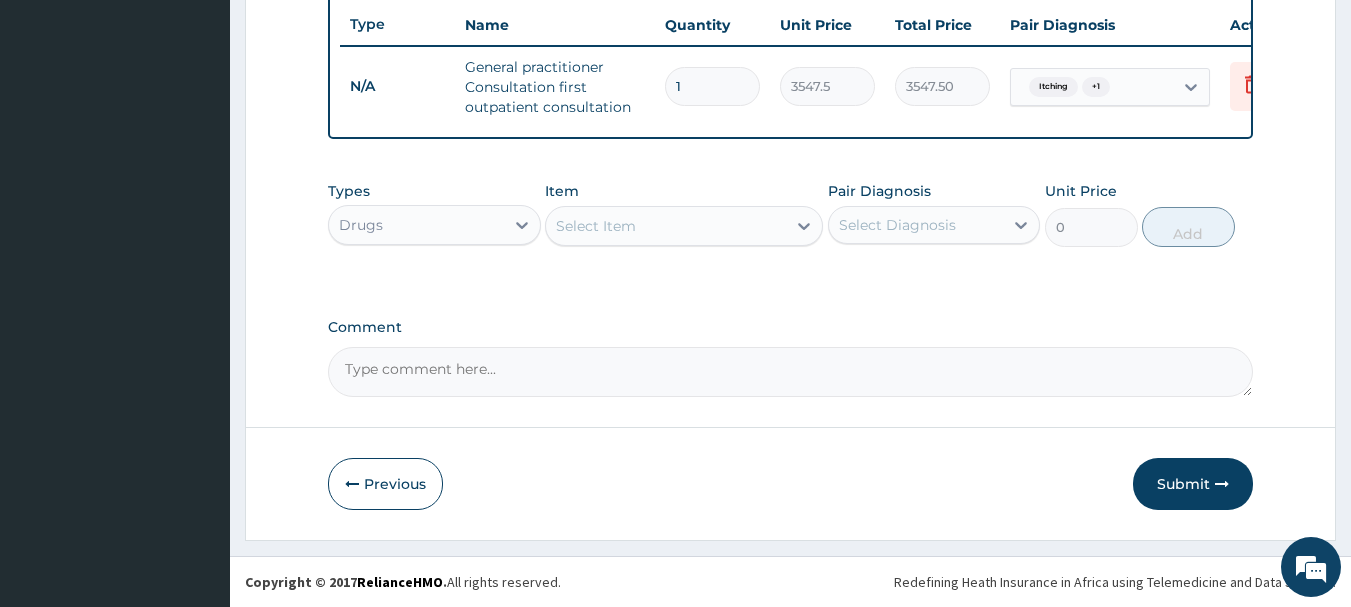 click on "Select Item" at bounding box center (666, 226) 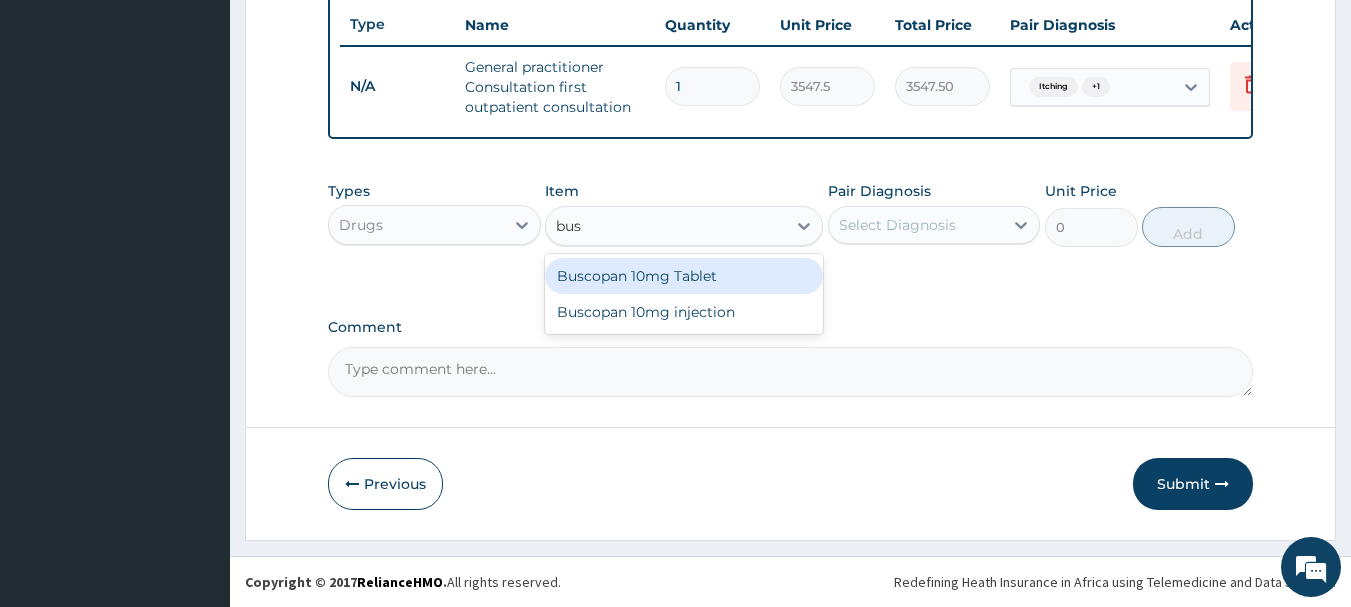 type on "busc" 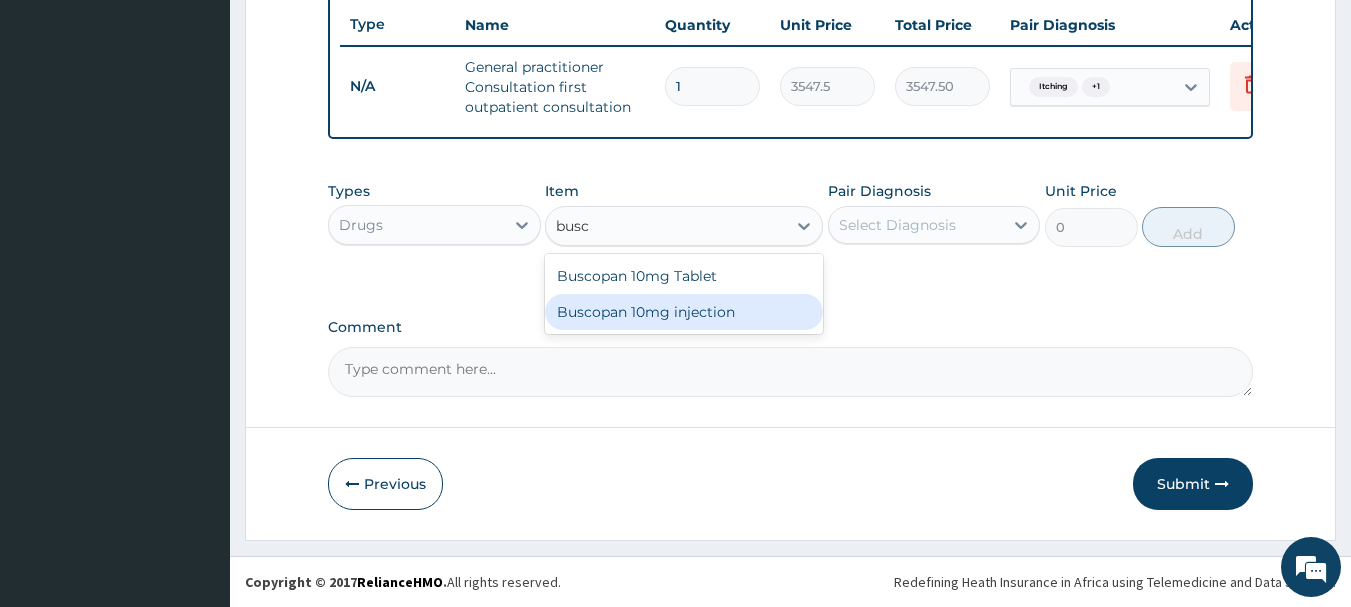 click on "Buscopan 10mg injection" at bounding box center (684, 312) 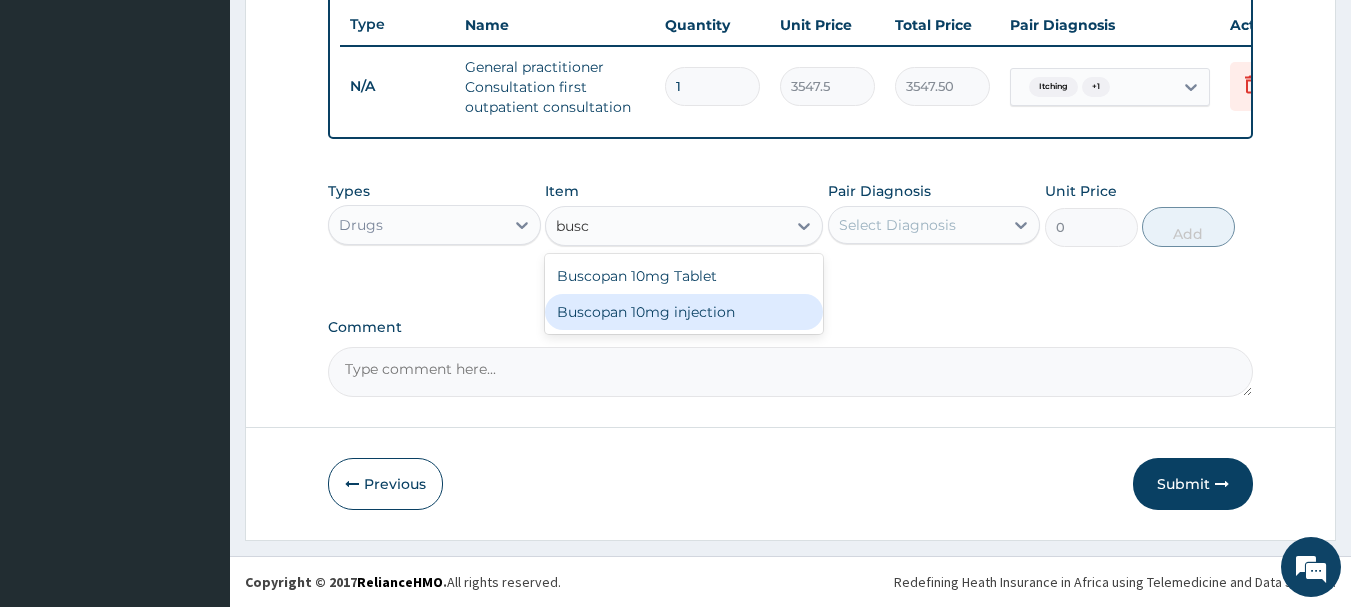 type 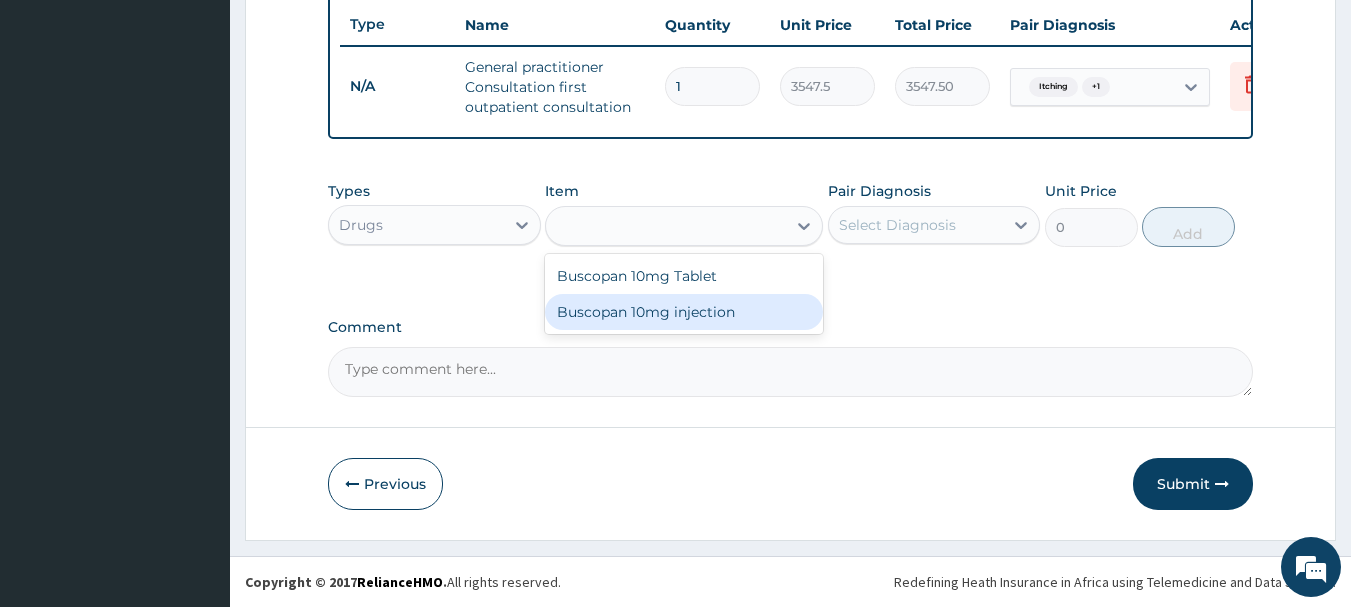 type on "473" 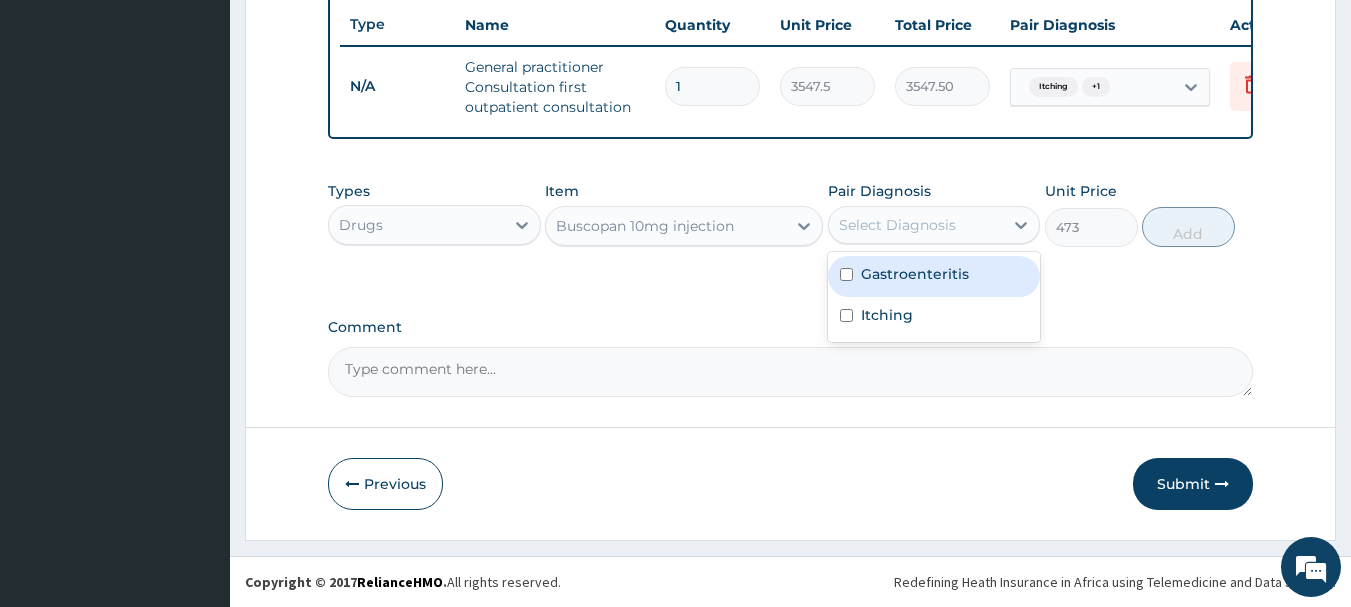 click on "Select Diagnosis" at bounding box center (897, 225) 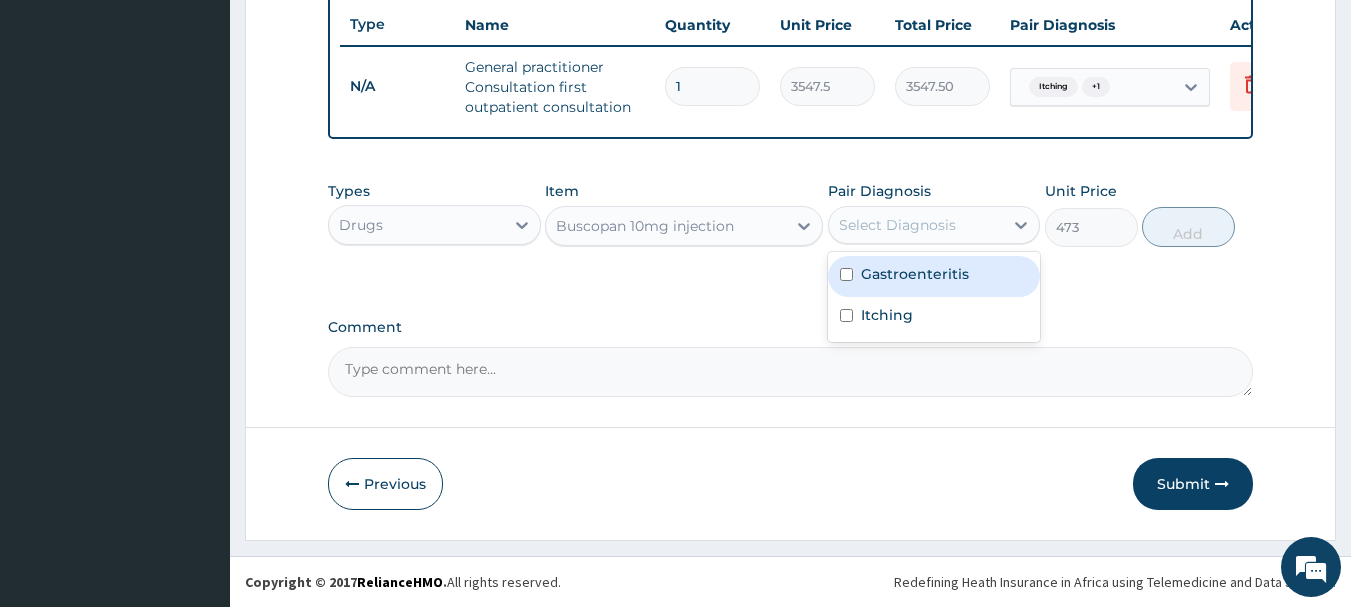 click at bounding box center (846, 274) 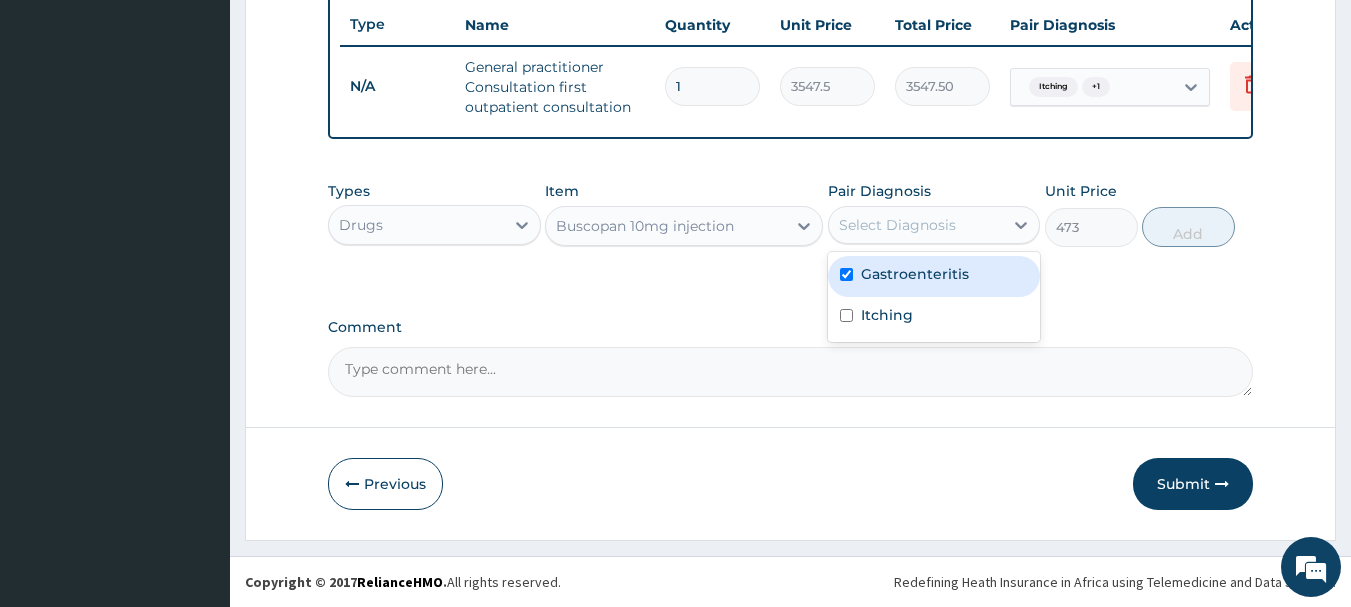 checkbox on "true" 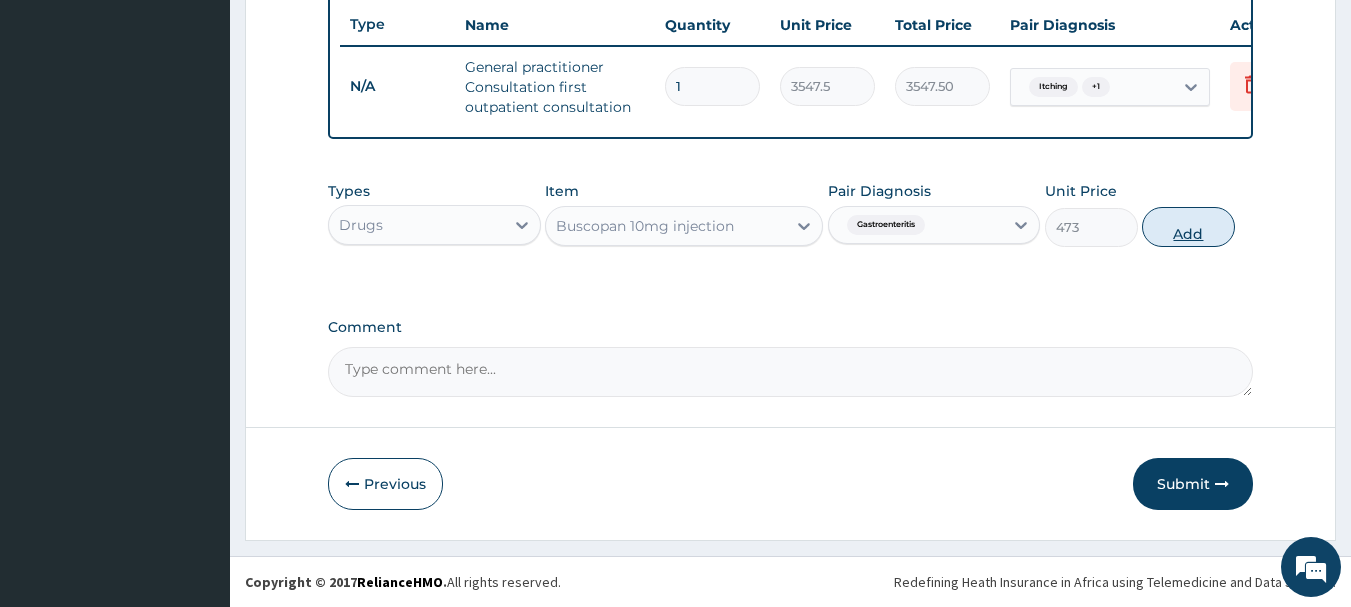 click on "Add" at bounding box center (1188, 227) 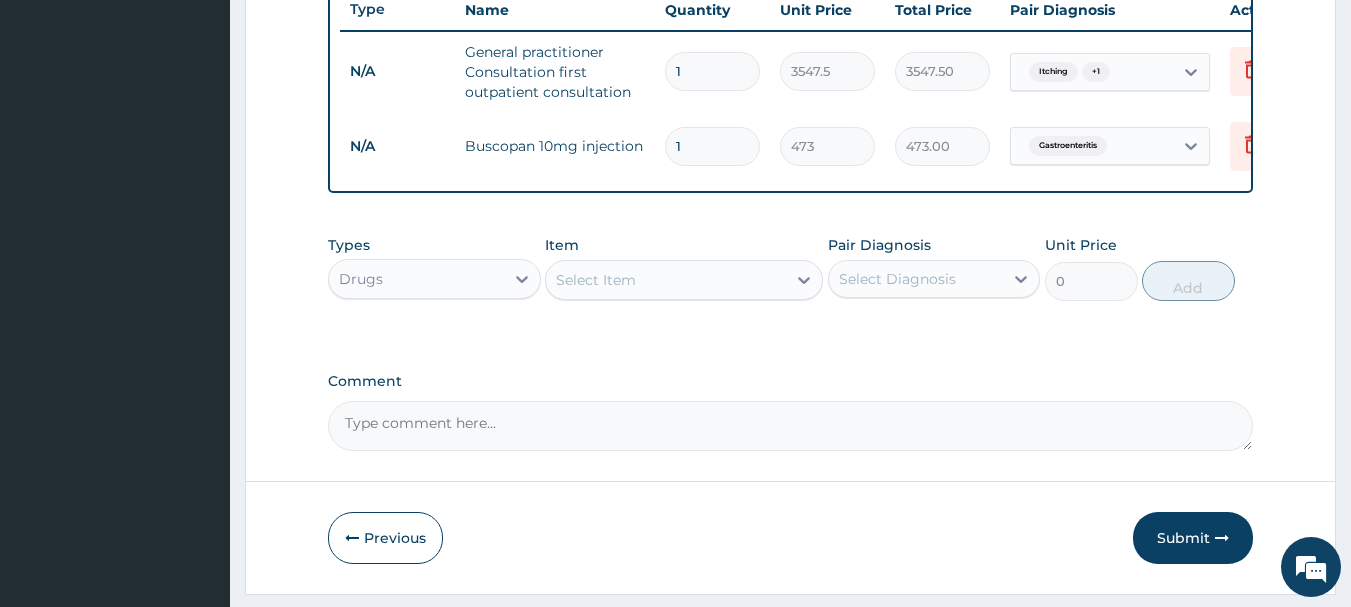 click on "Select Item" at bounding box center (666, 280) 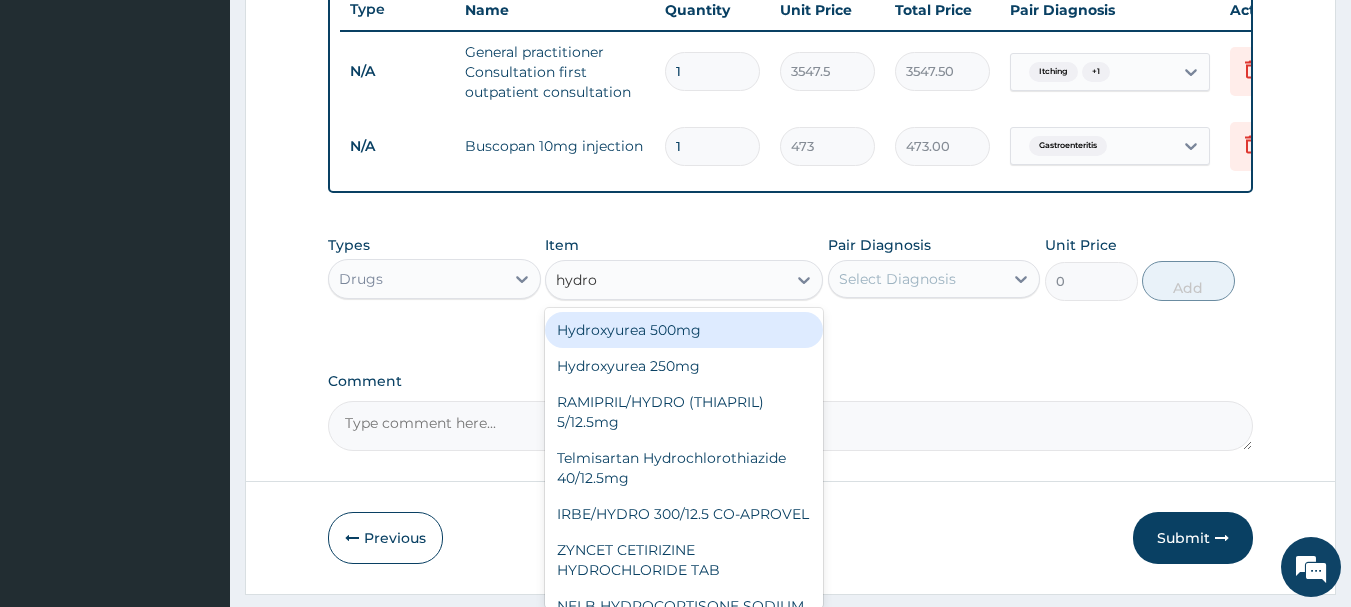 type on "hydroc" 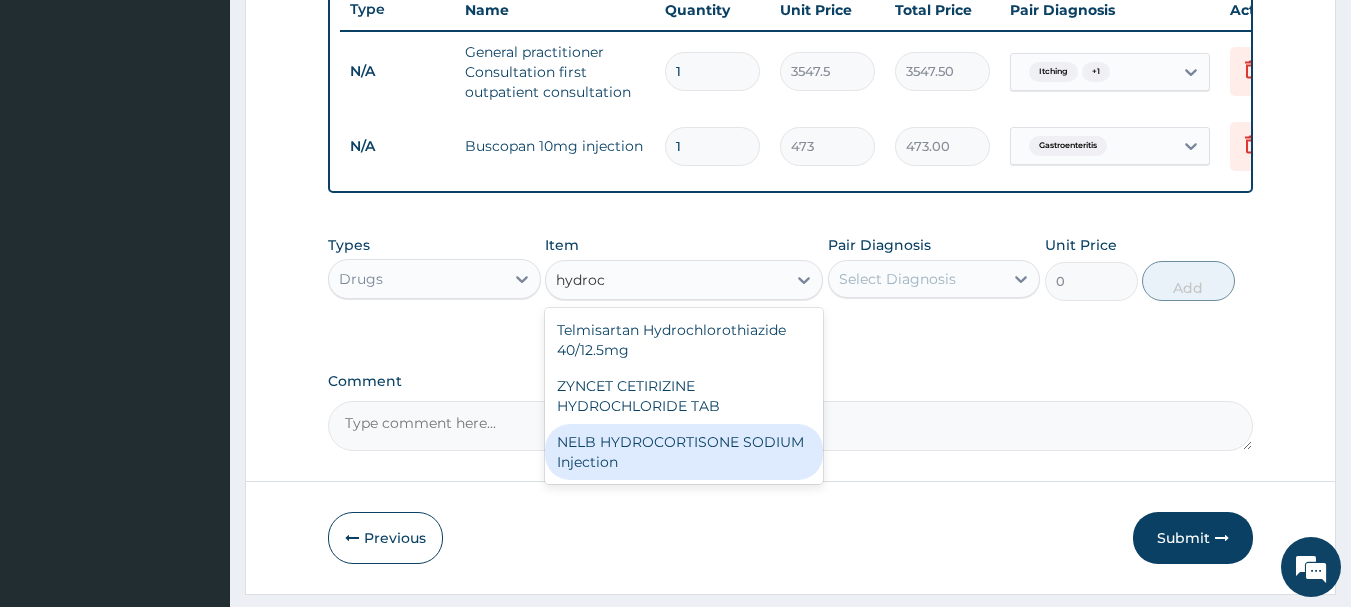 click on "NELB HYDROCORTISONE SODIUM Injection" at bounding box center (684, 452) 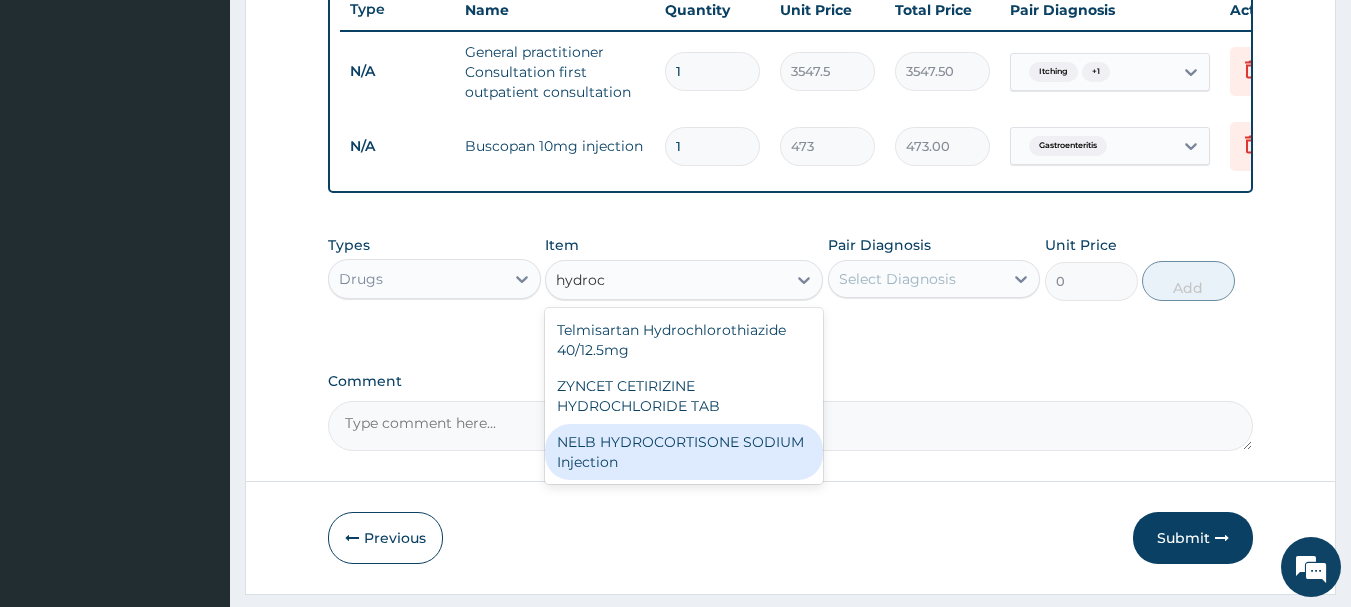 type 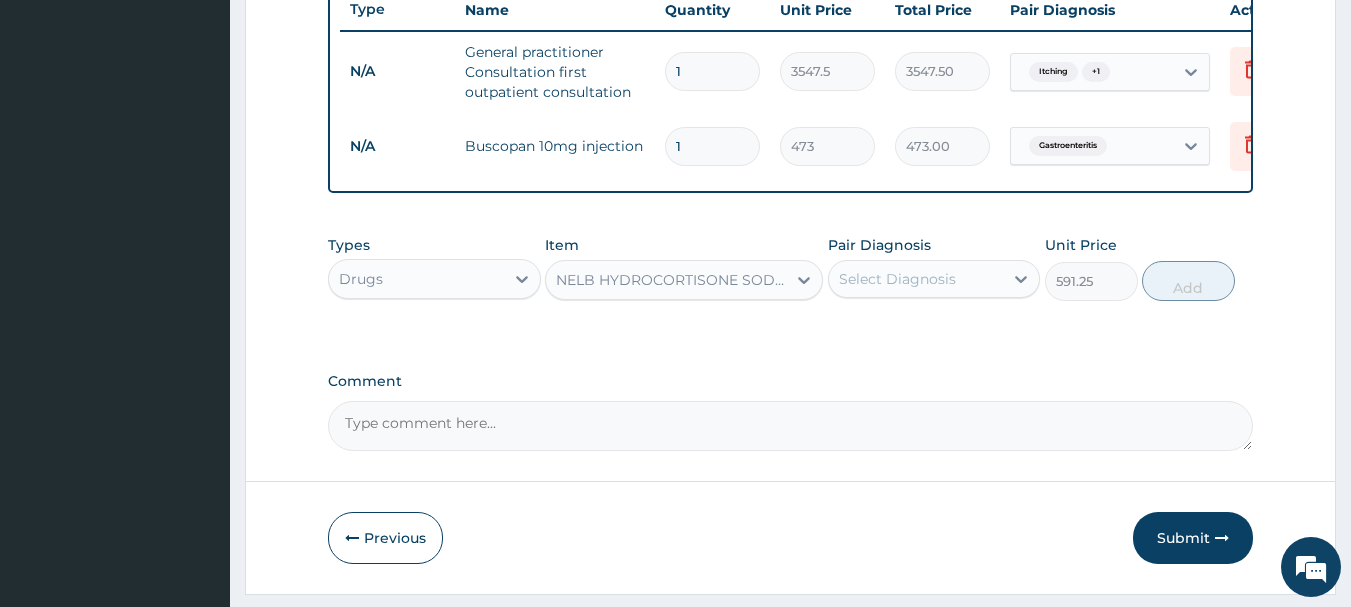 click on "Select Diagnosis" at bounding box center [916, 279] 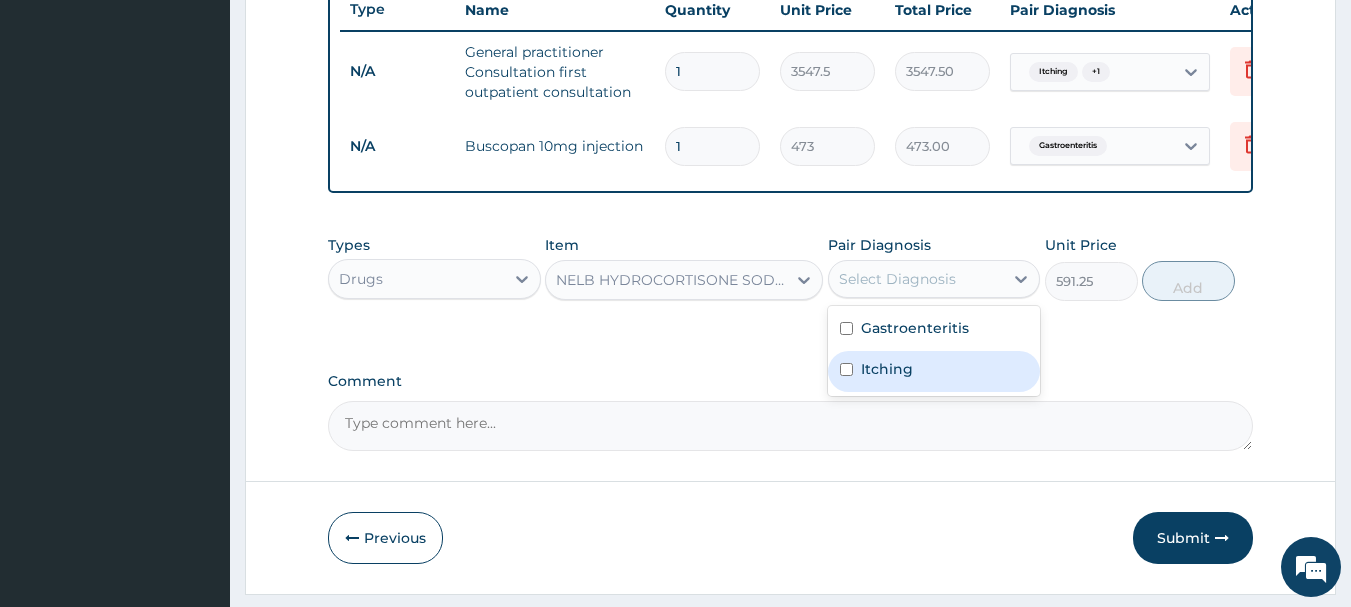 click on "Itching" at bounding box center (934, 371) 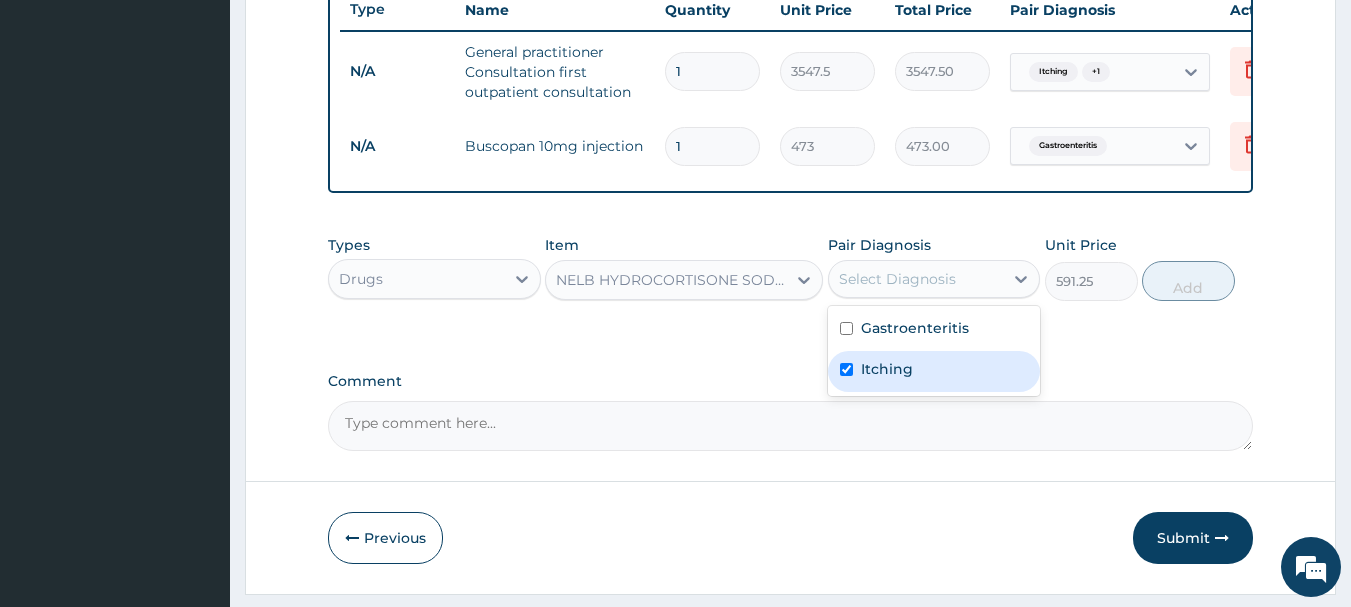 checkbox on "true" 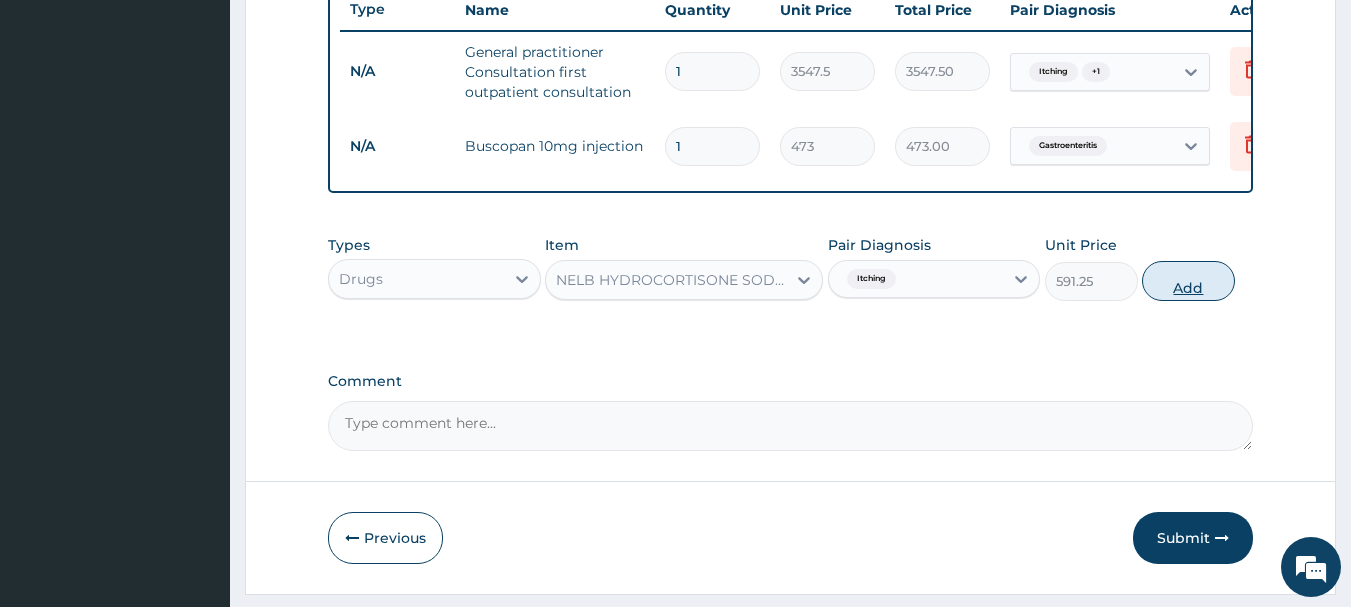 click on "Add" at bounding box center (1188, 281) 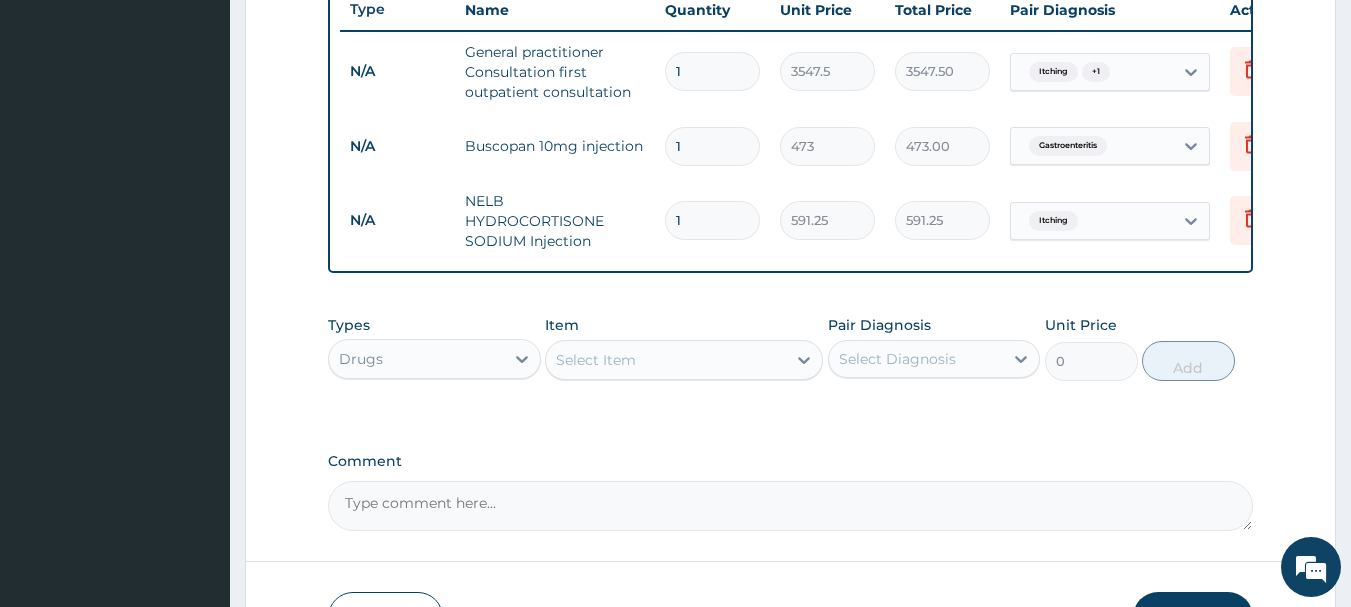 click on "Select Item" at bounding box center [666, 360] 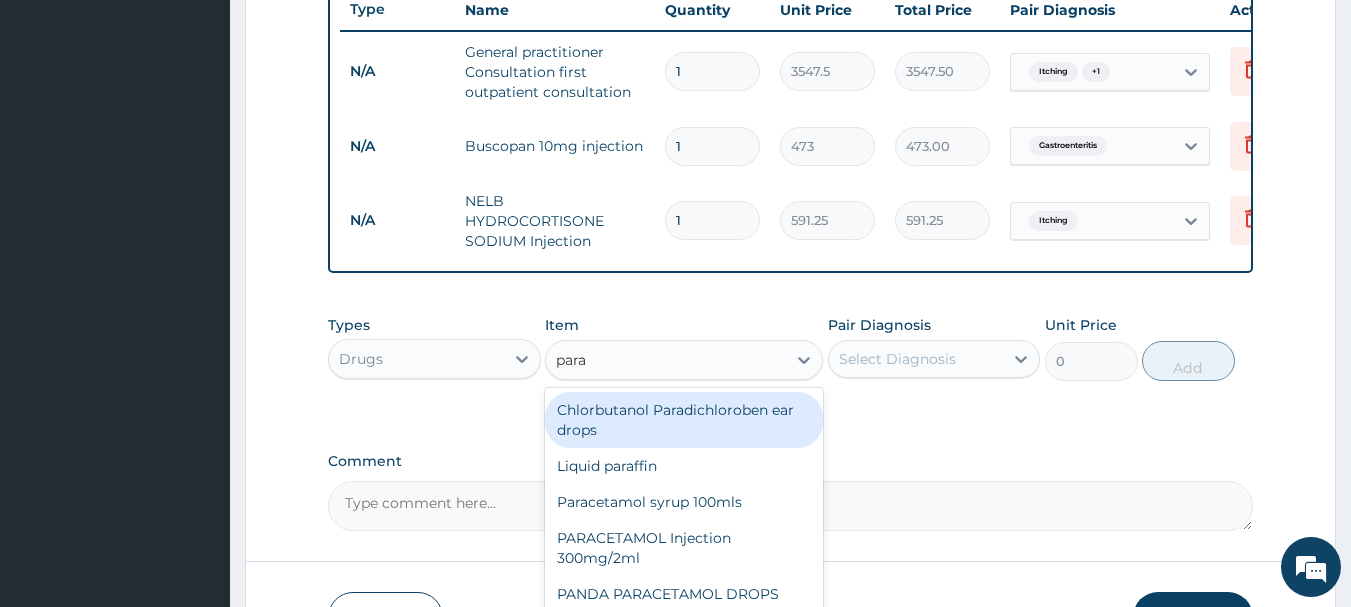 type on "parac" 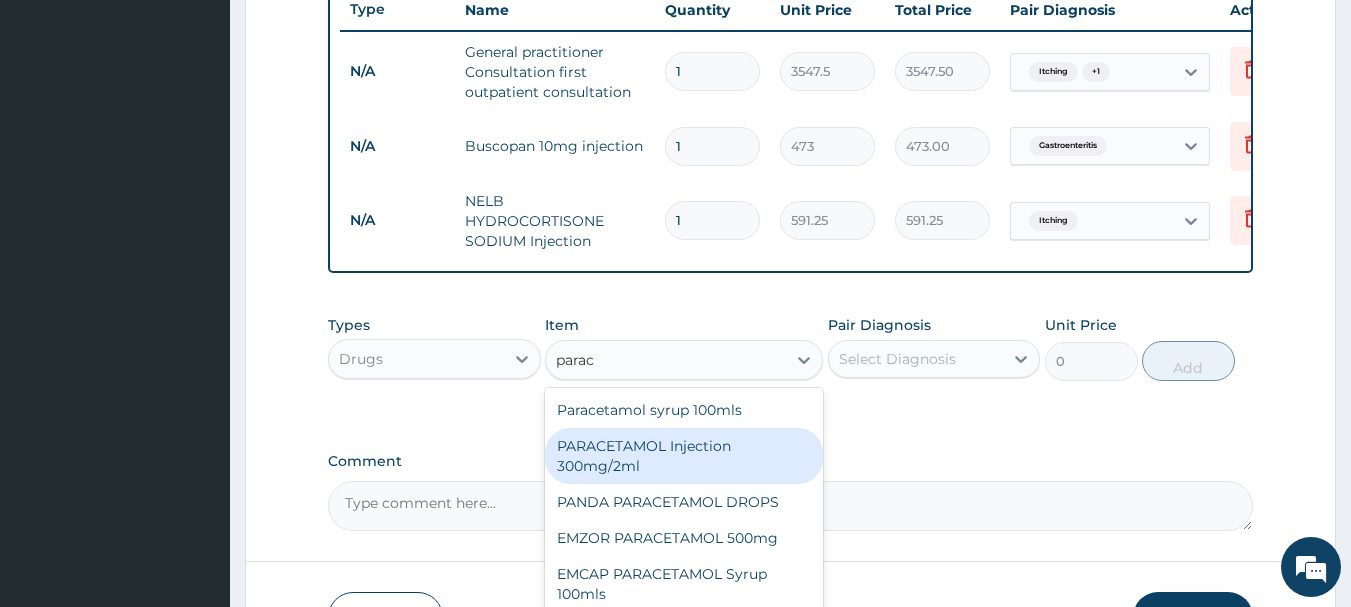 click on "PARACETAMOL Injection 300mg/2ml" at bounding box center (684, 456) 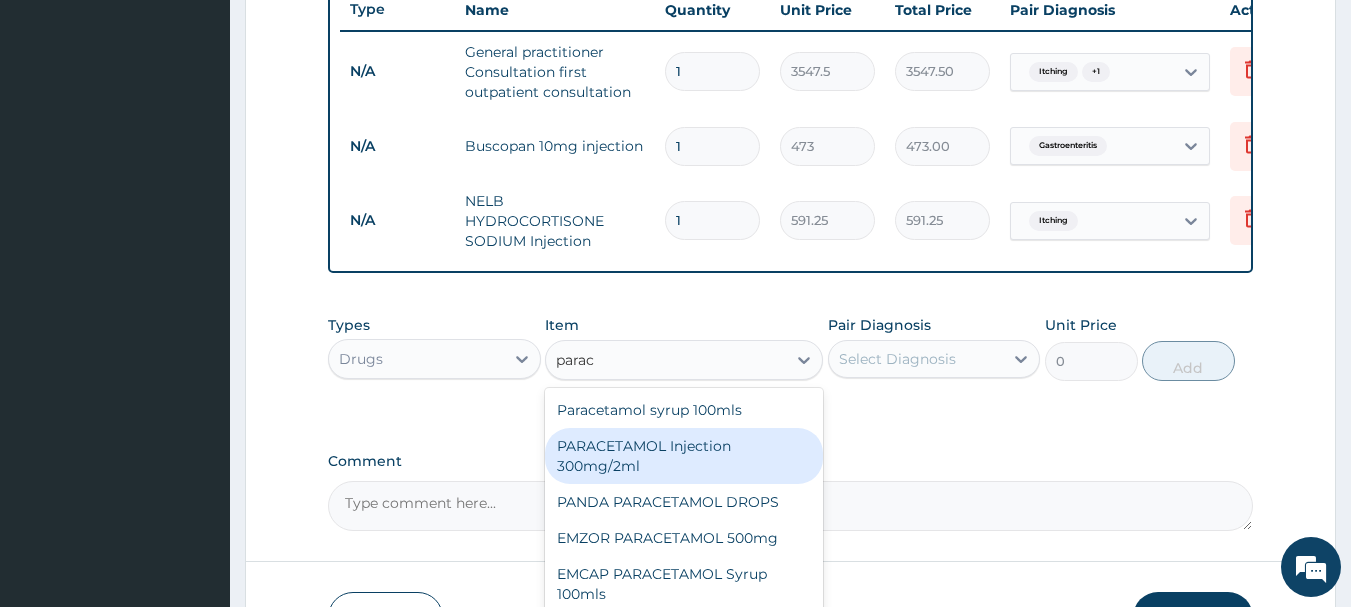 type 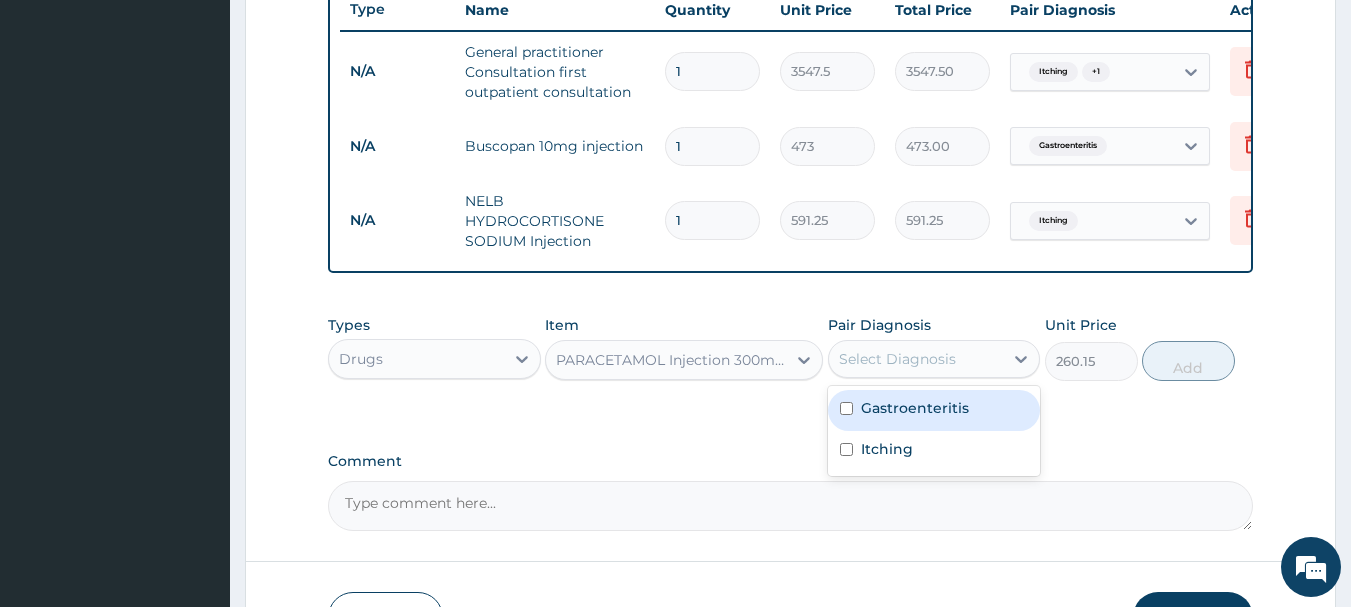 click on "Select Diagnosis" at bounding box center (897, 359) 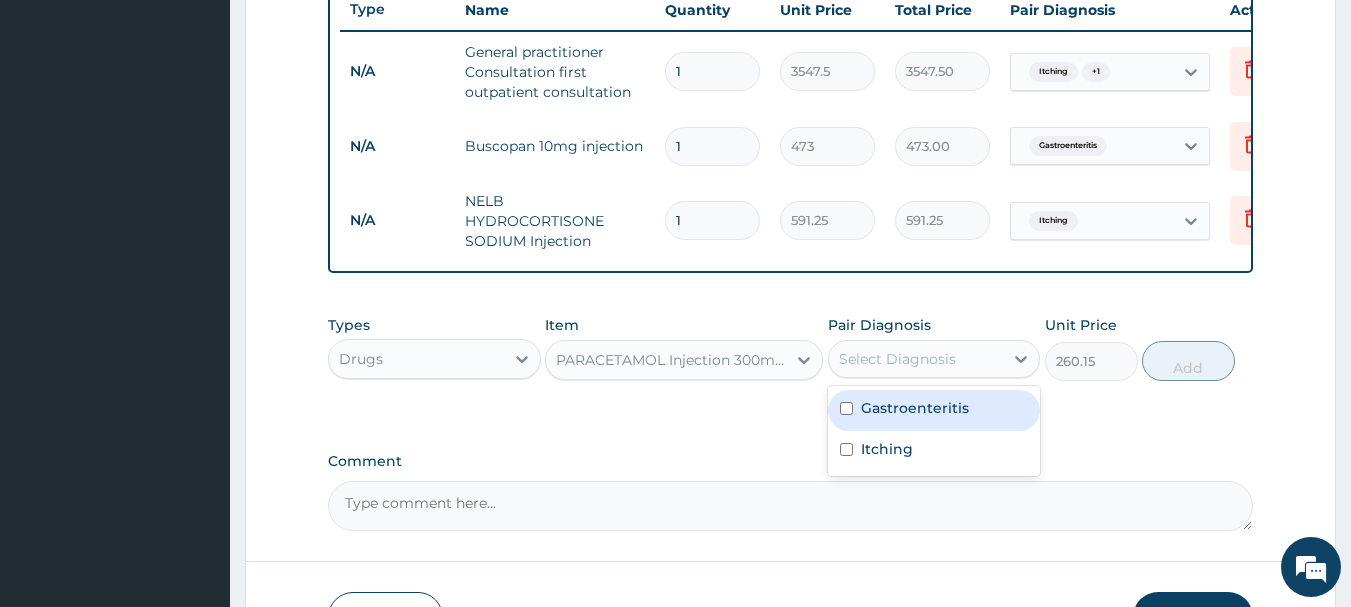 click at bounding box center (846, 408) 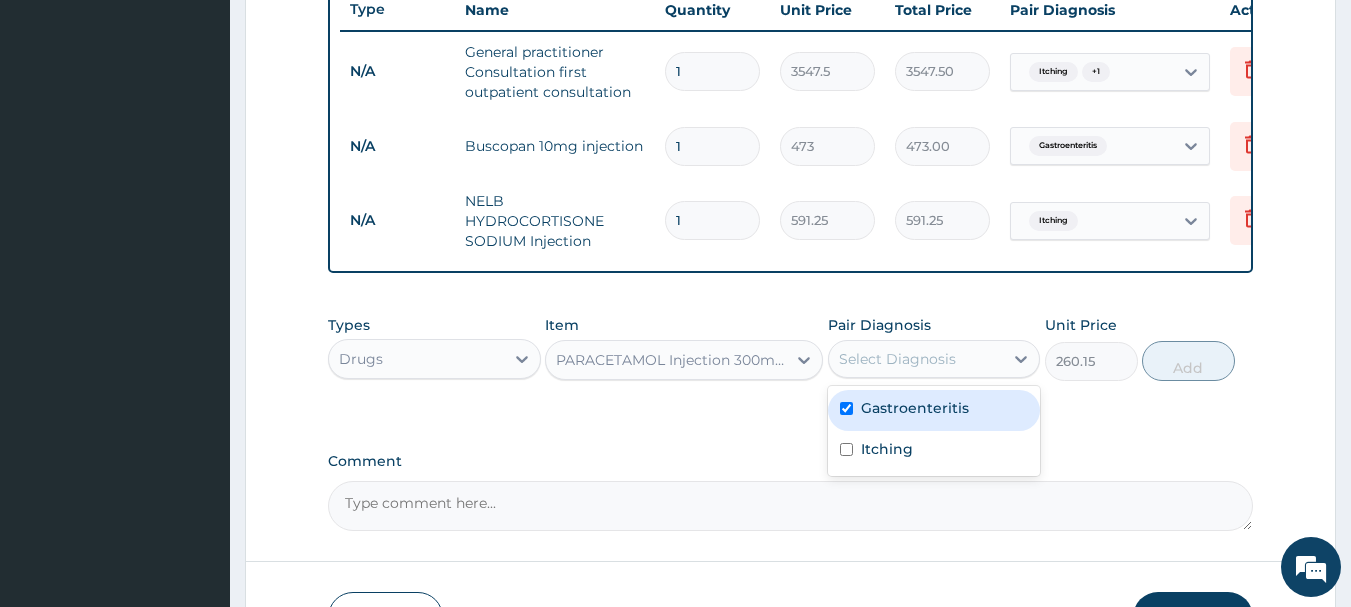 checkbox on "true" 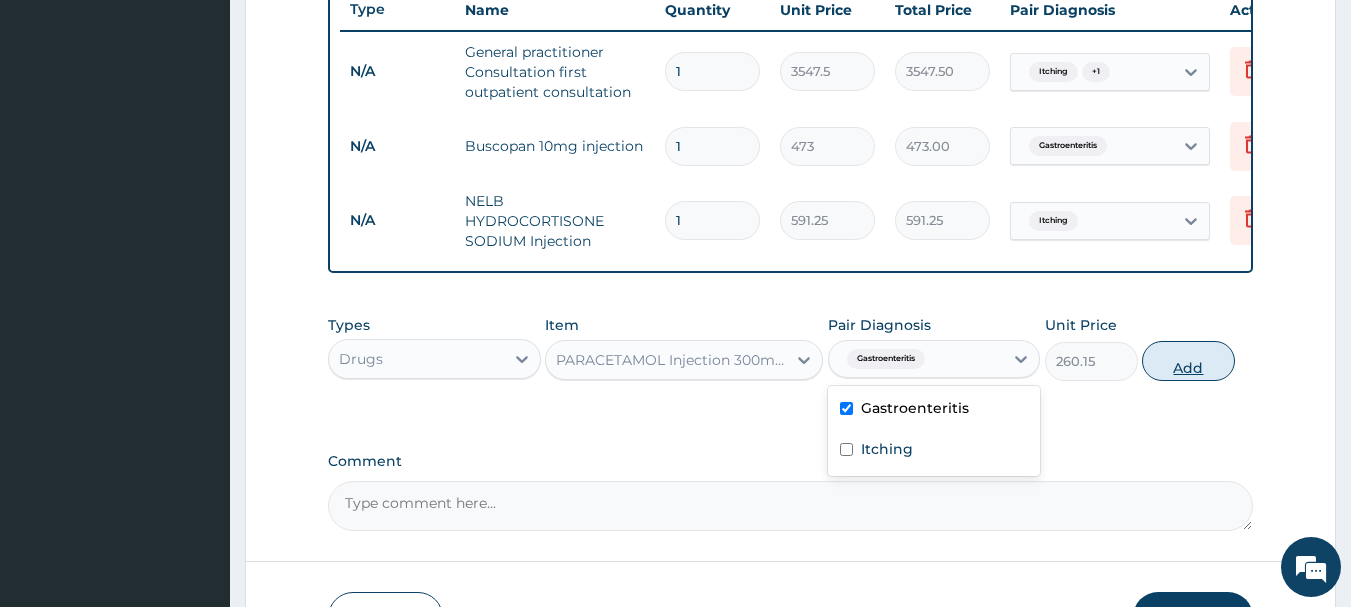 click on "Add" at bounding box center [1188, 361] 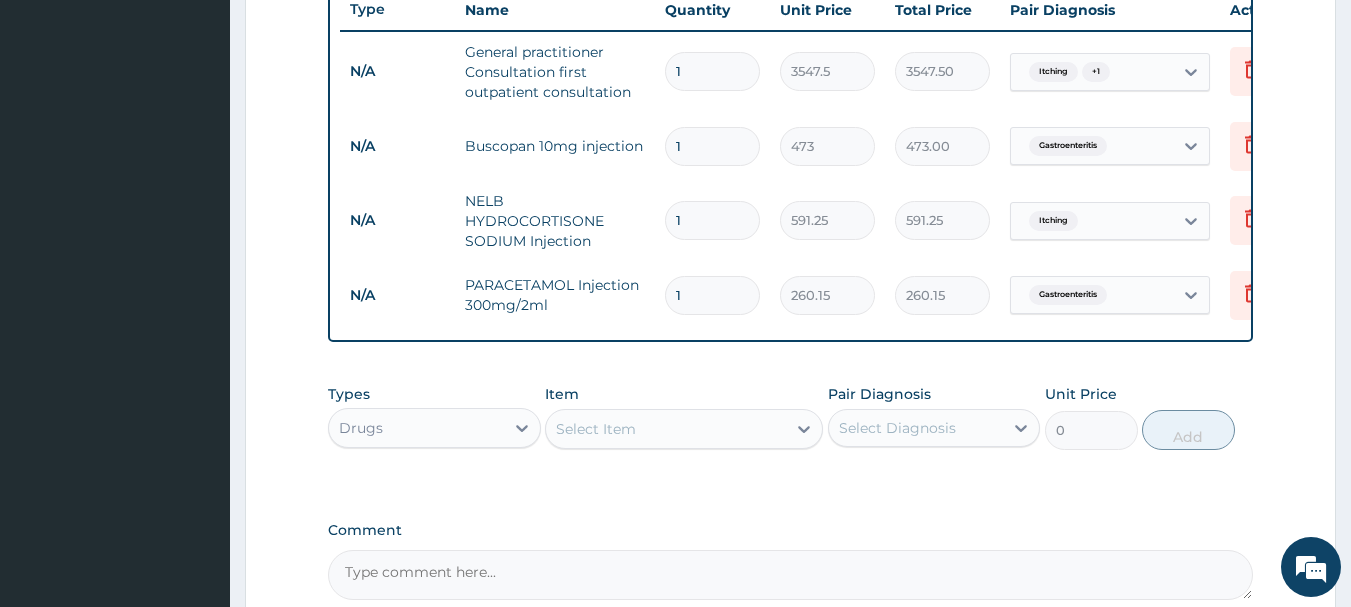 click on "Select Item" at bounding box center (666, 429) 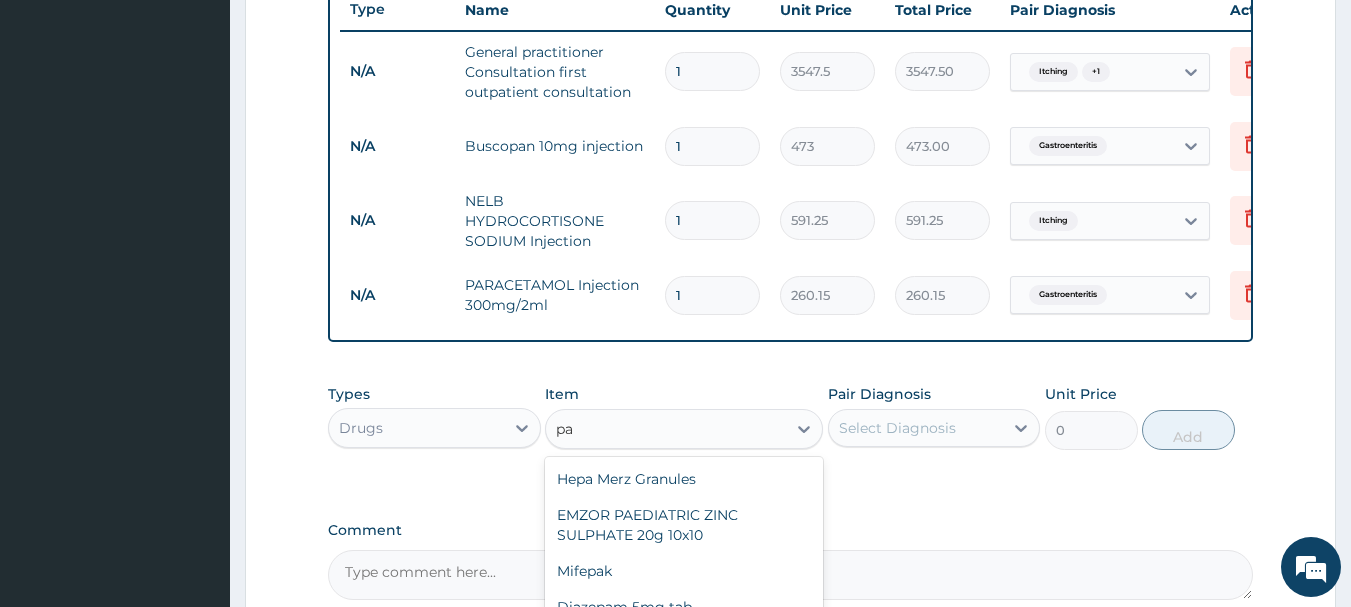 type on "p" 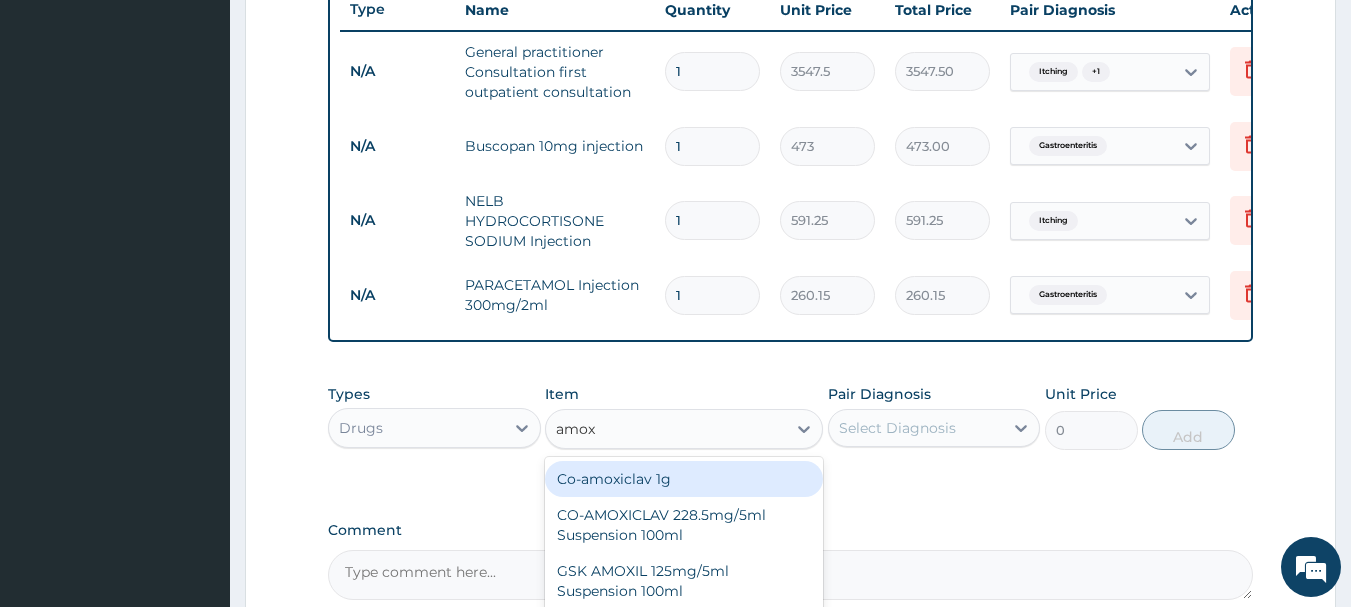 scroll, scrollTop: 984, scrollLeft: 0, axis: vertical 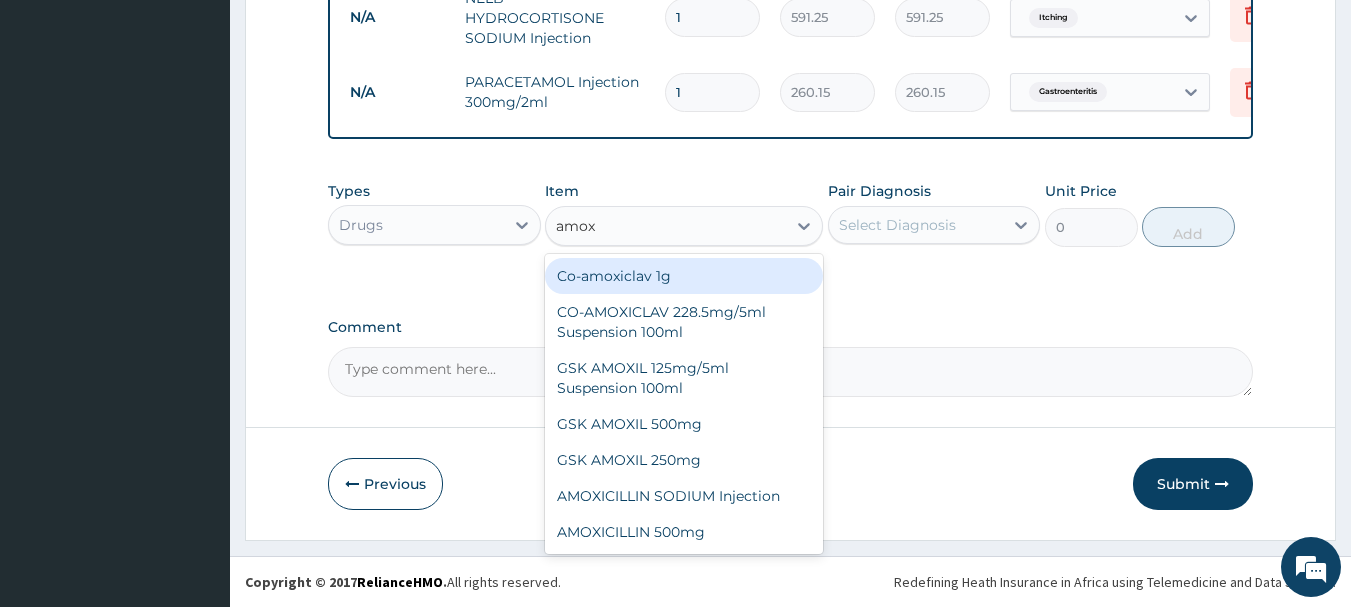 type on "amox" 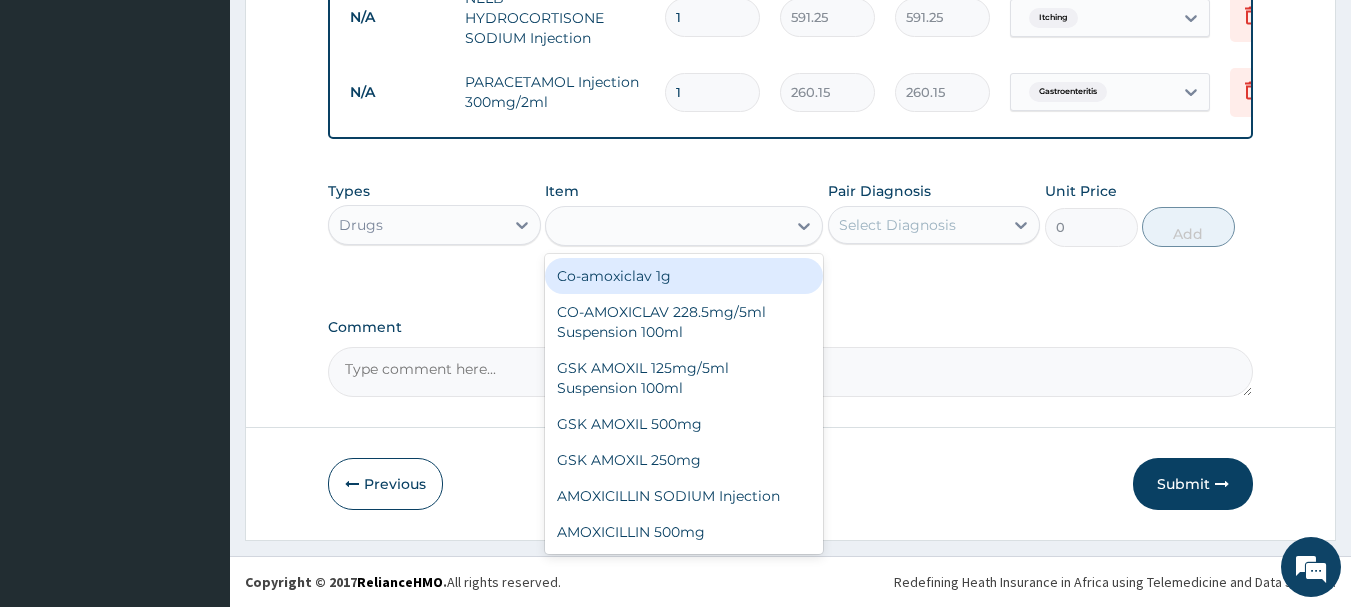 click on "Step  2  of 2 PA Code / Prescription Code Enter Code(Secondary Care Only) Encounter Date 03-08-2025 Important Notice Please enter PA codes before entering items that are not attached to a PA code   All diagnoses entered must be linked to a claim item. Diagnosis & Claim Items that are visible but inactive cannot be edited because they were imported from an already approved PA code. Diagnosis Gastroenteritis Confirmed Itching Confirmed NB: All diagnosis must be linked to a claim item Claim Items Type Name Quantity Unit Price Total Price Pair Diagnosis Actions N/A General practitioner Consultation first outpatient consultation 1 3547.5 3547.50 Itching  + 1 Delete N/A Buscopan 10mg injection 1 473 473.00 Gastroenteritis Delete N/A NELB HYDROCORTISONE SODIUM Injection 1 591.25 591.25 Itching Delete N/A PARACETAMOL Injection 300mg/2ml 1 260.15 260.15 Gastroenteritis Delete Types Drugs Item option PARACETAMOL Injection 300mg/2ml, selected. amox Co-amoxiclav 1g CO-AMOXICLAV 228.5mg/5ml Suspension 100ml Pair Diagnosis" at bounding box center (790, -162) 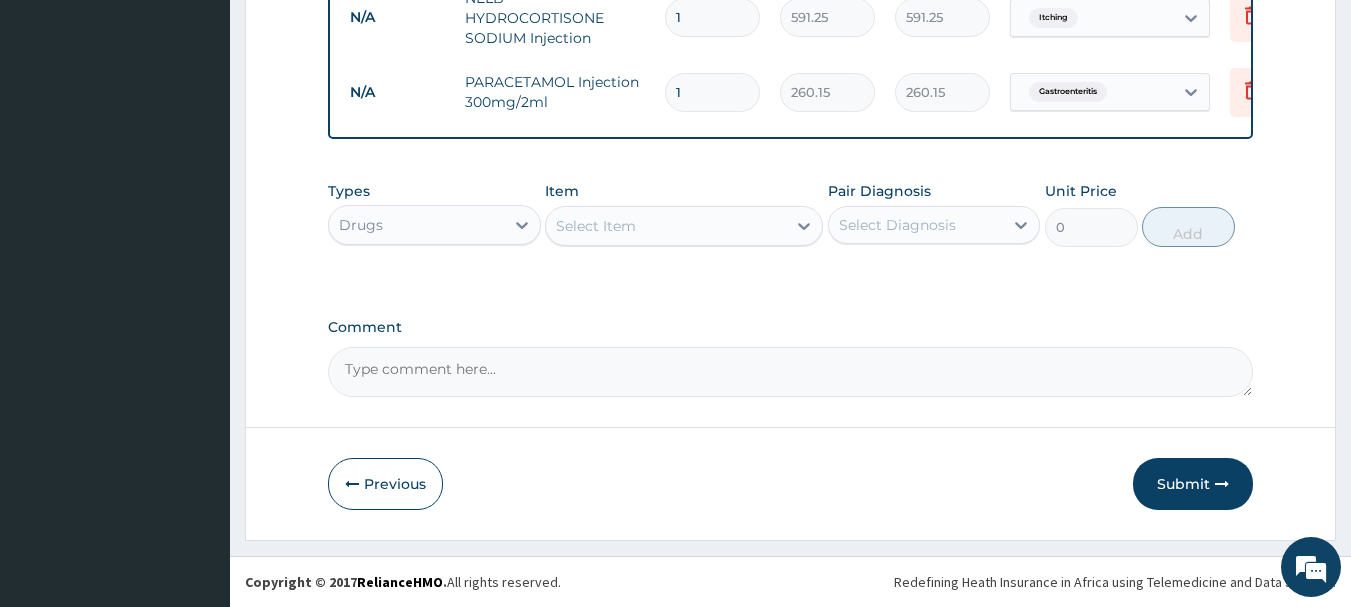 click on "Select Item" at bounding box center [684, 226] 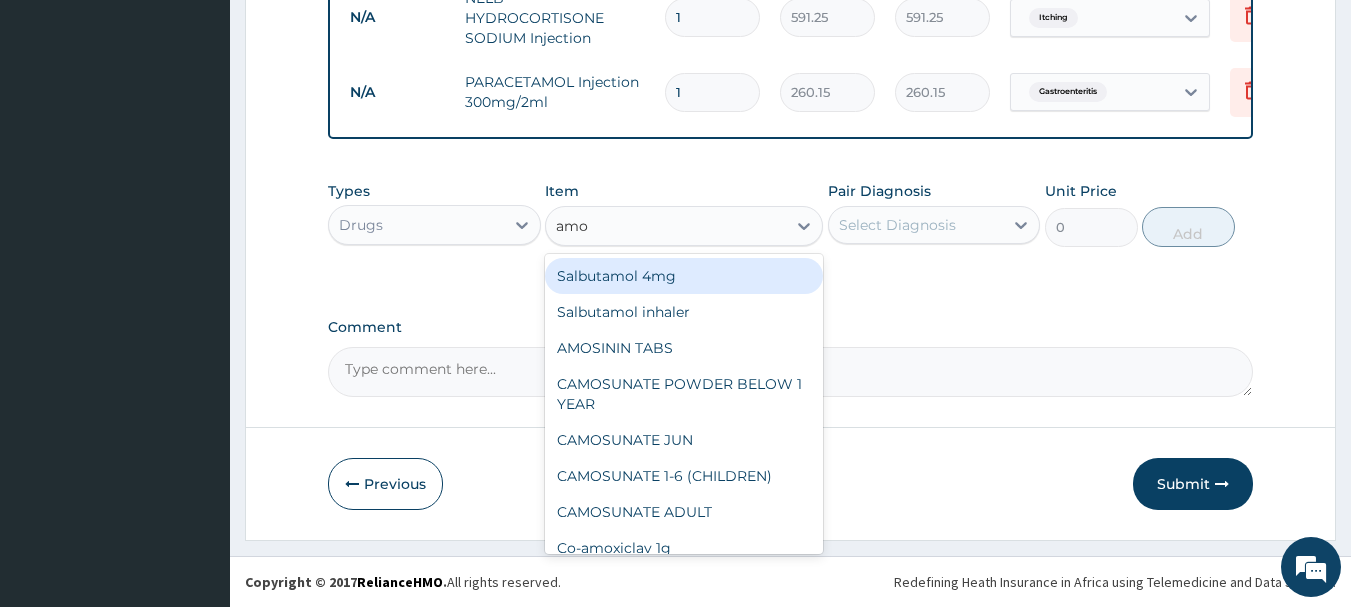 type on "amox" 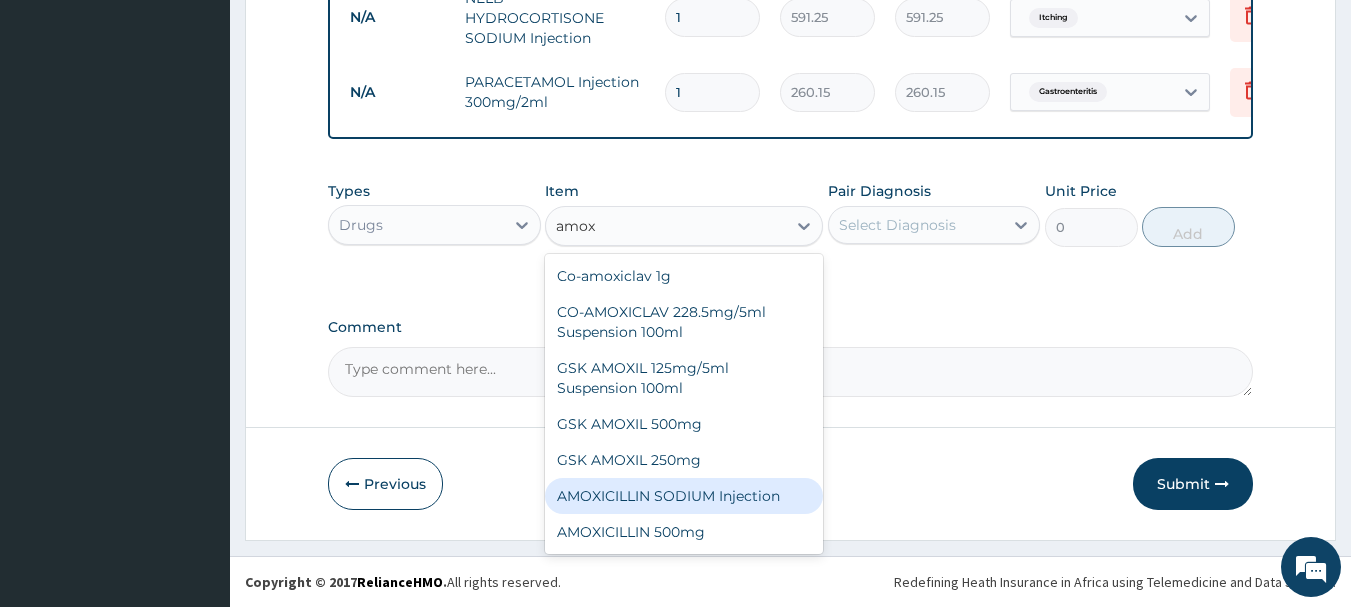 scroll, scrollTop: 36, scrollLeft: 0, axis: vertical 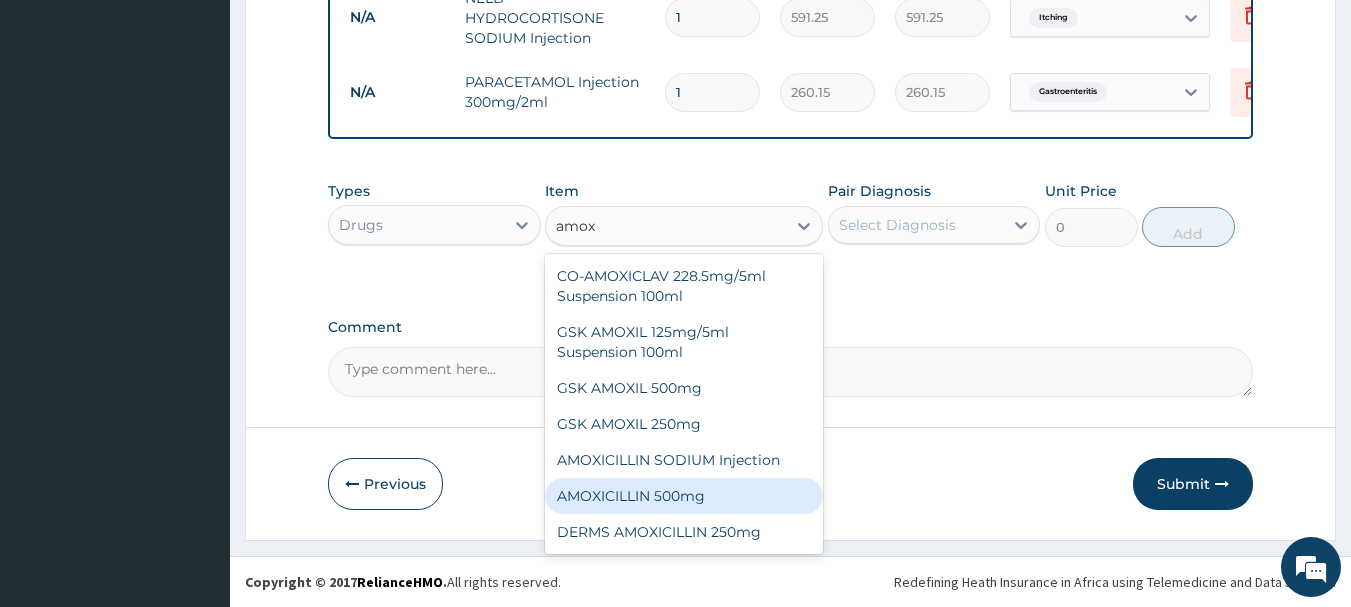 click on "AMOXICILLIN 500mg" at bounding box center [684, 496] 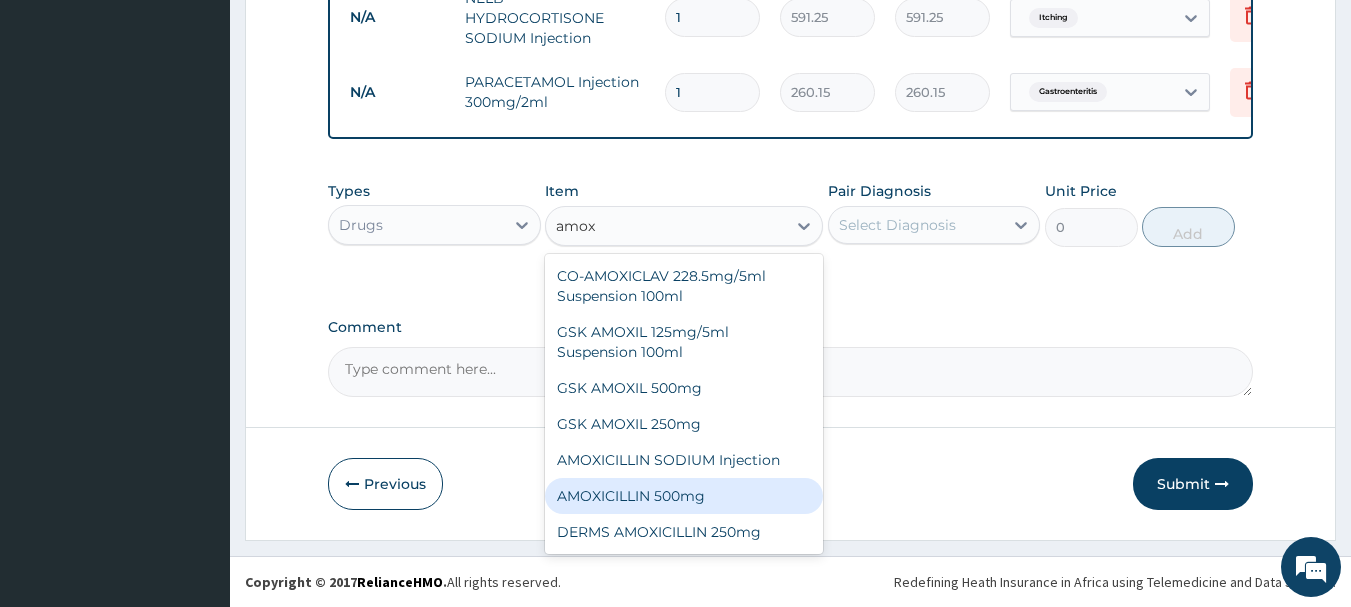 type 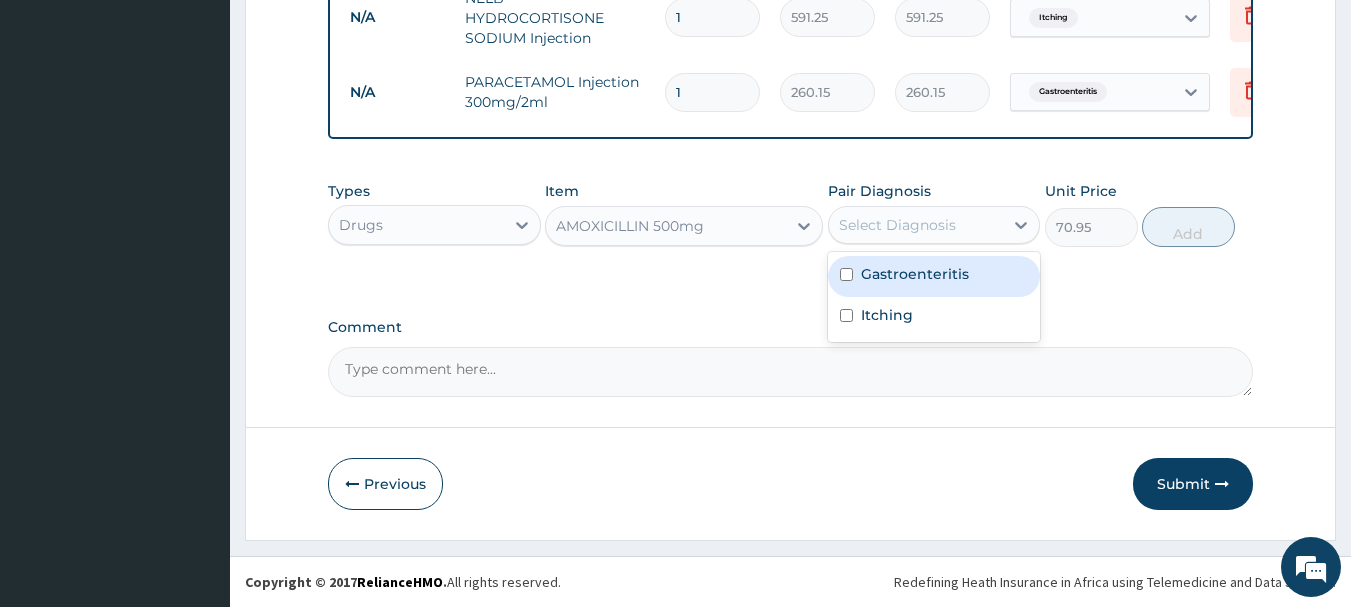 click on "Select Diagnosis" at bounding box center [916, 225] 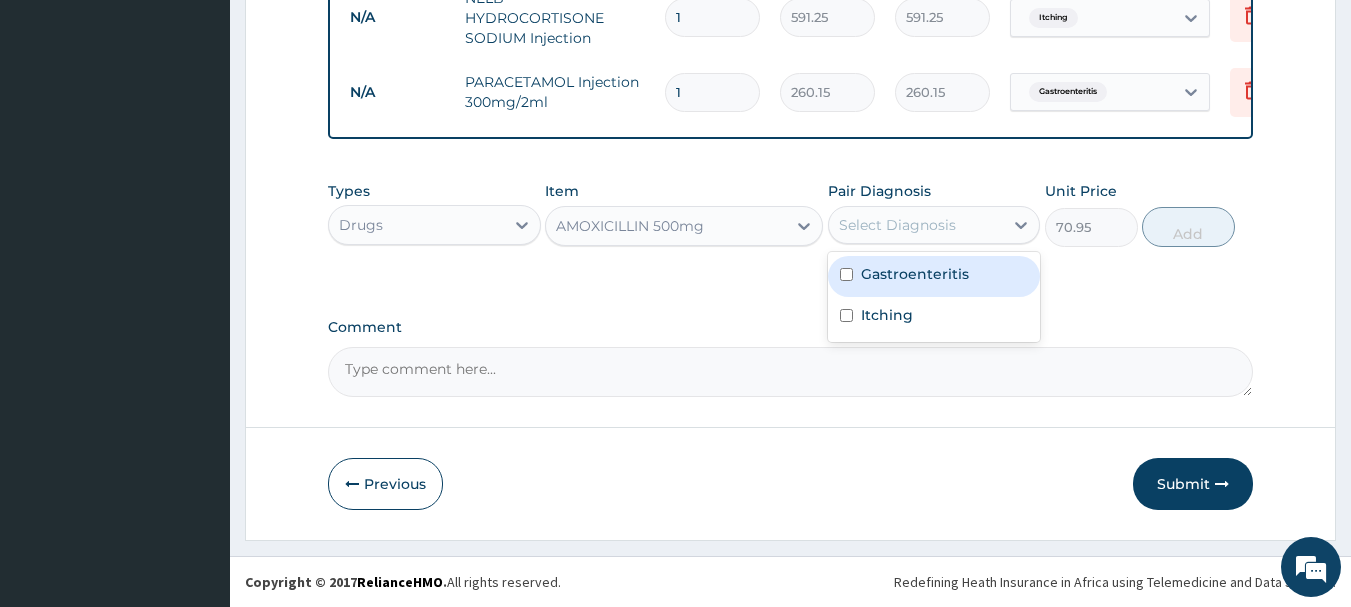 click at bounding box center (846, 274) 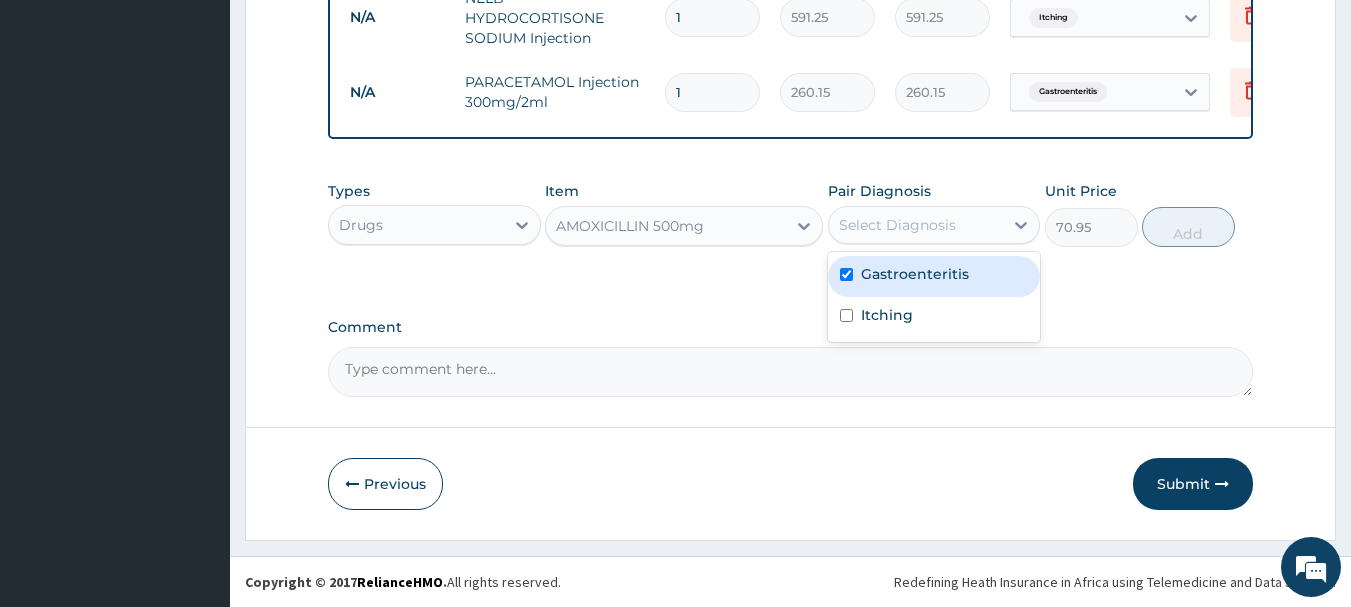 checkbox on "true" 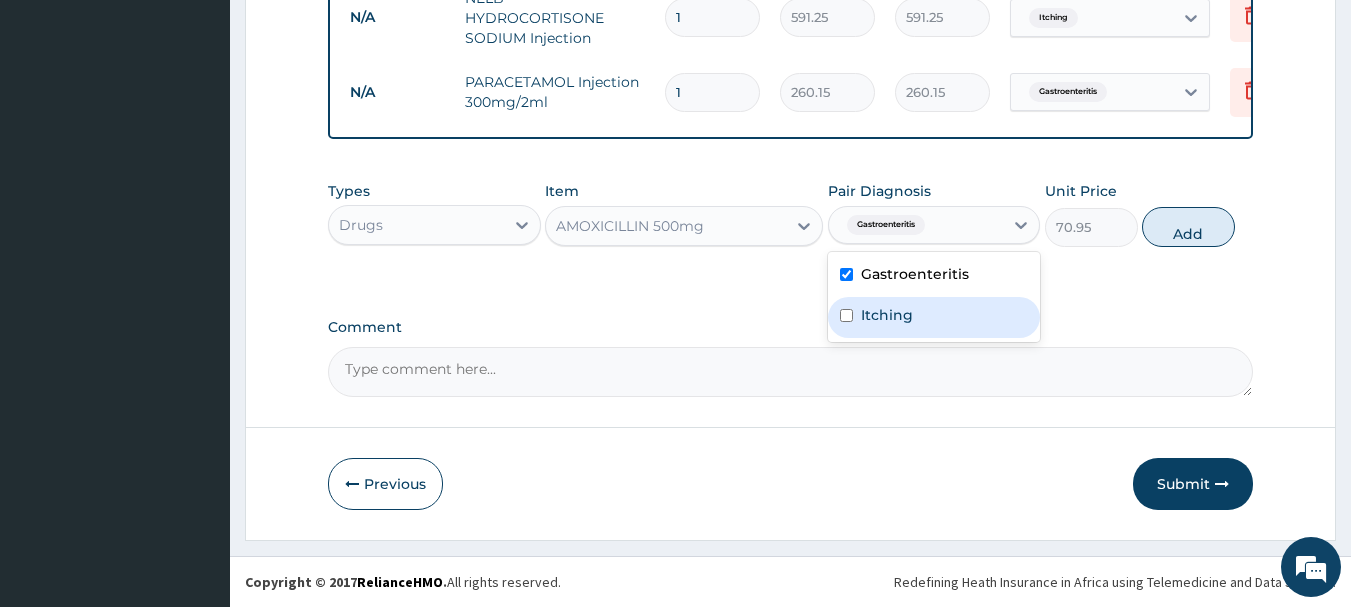 click at bounding box center [846, 315] 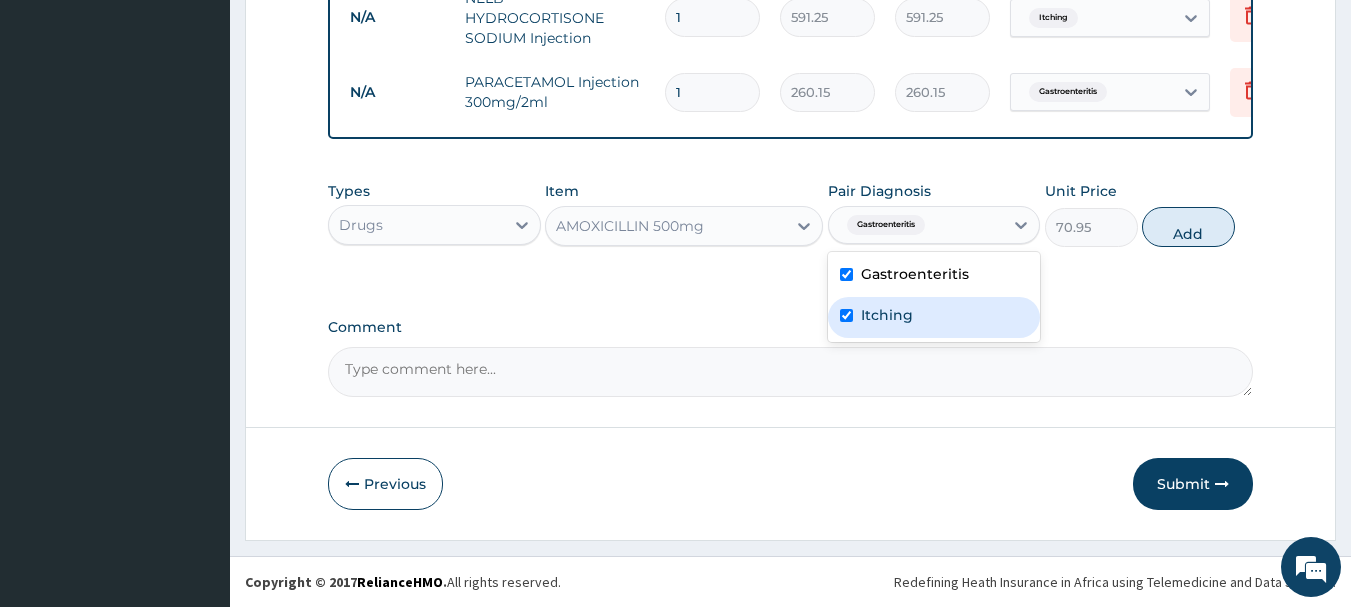 checkbox on "true" 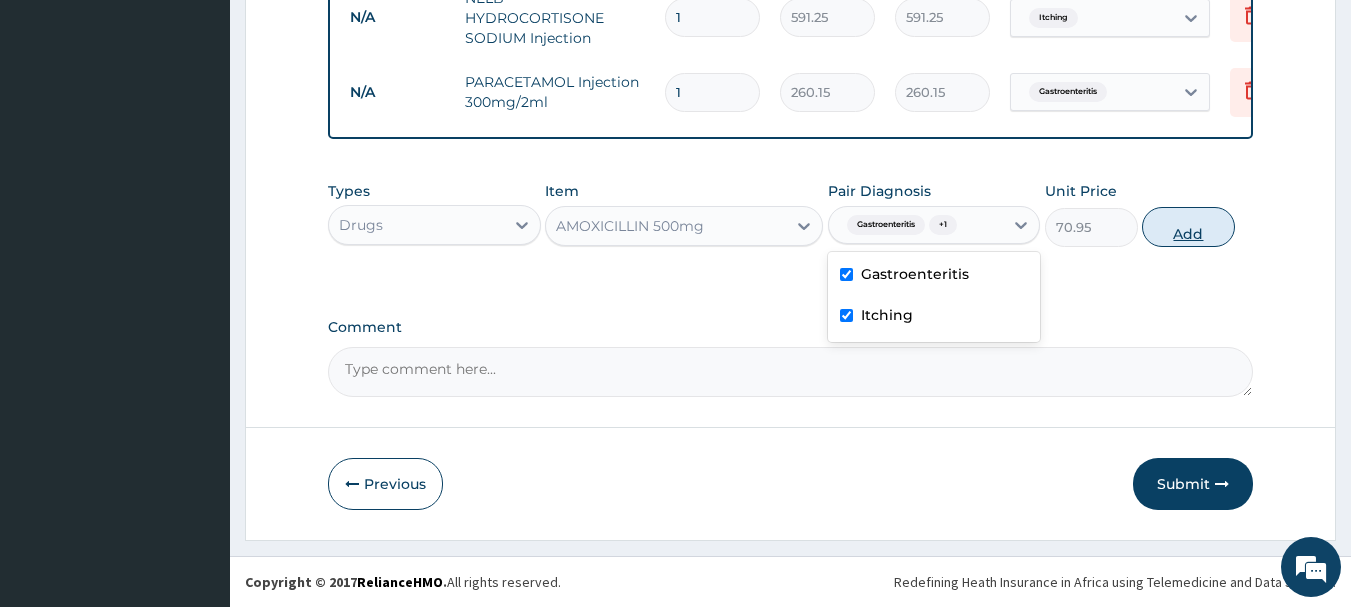 click on "Add" at bounding box center [1188, 227] 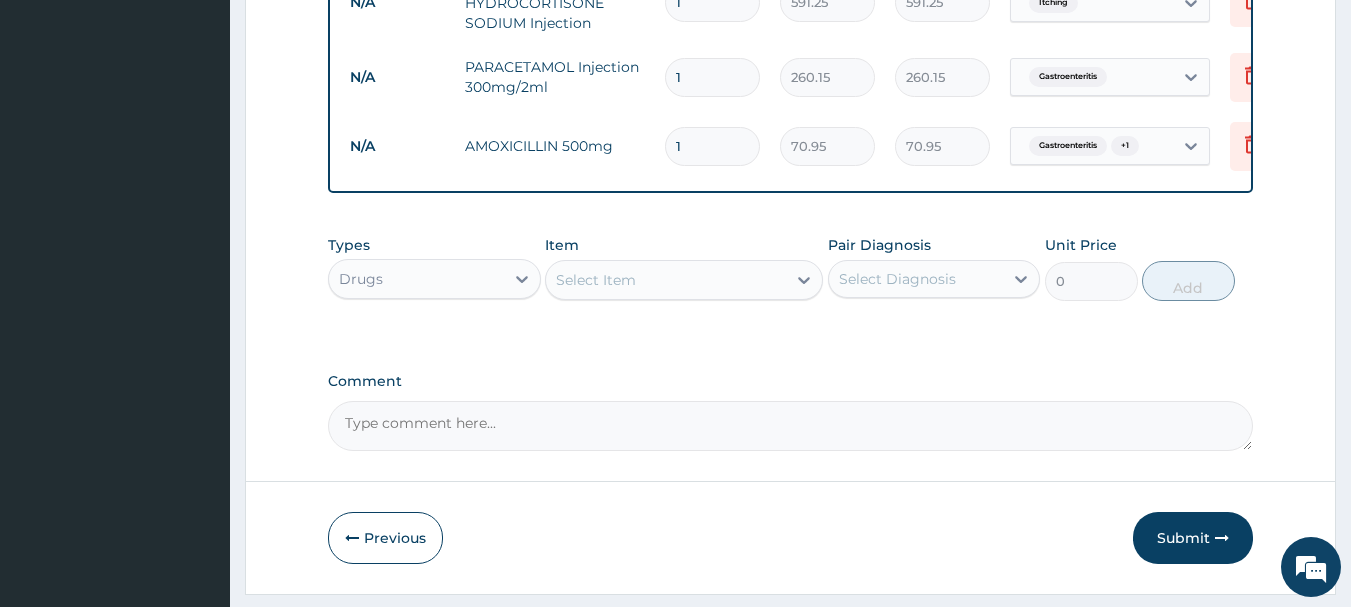 click on "Select Item" at bounding box center [666, 280] 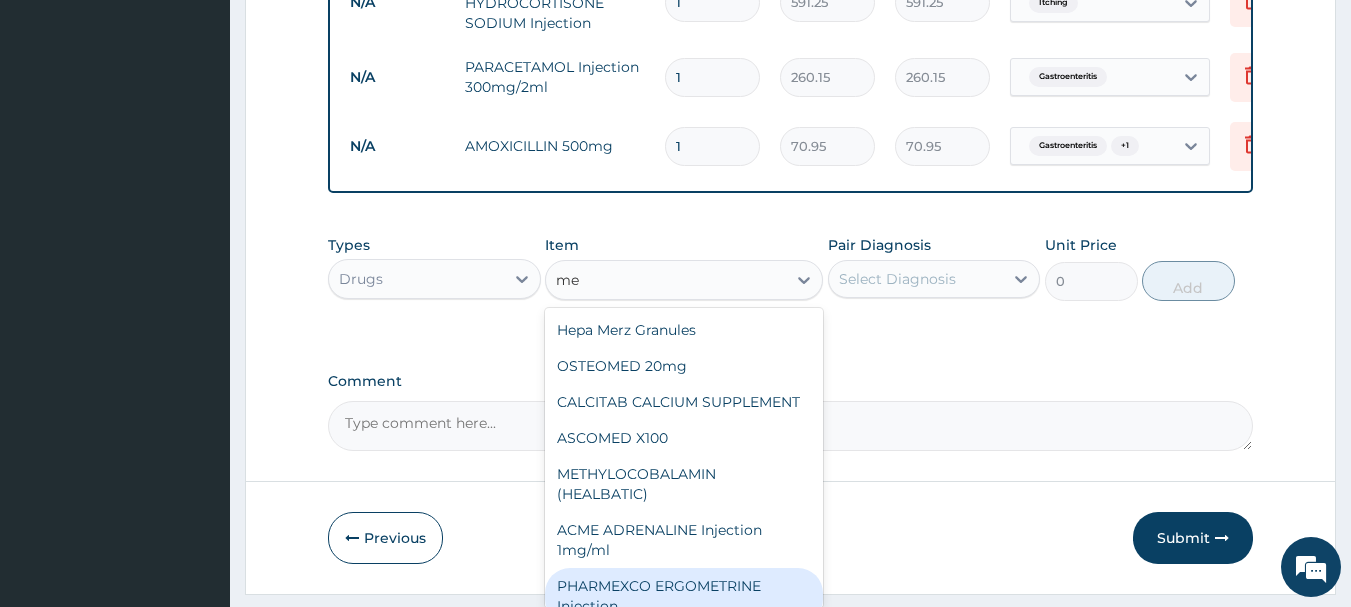 type on "m" 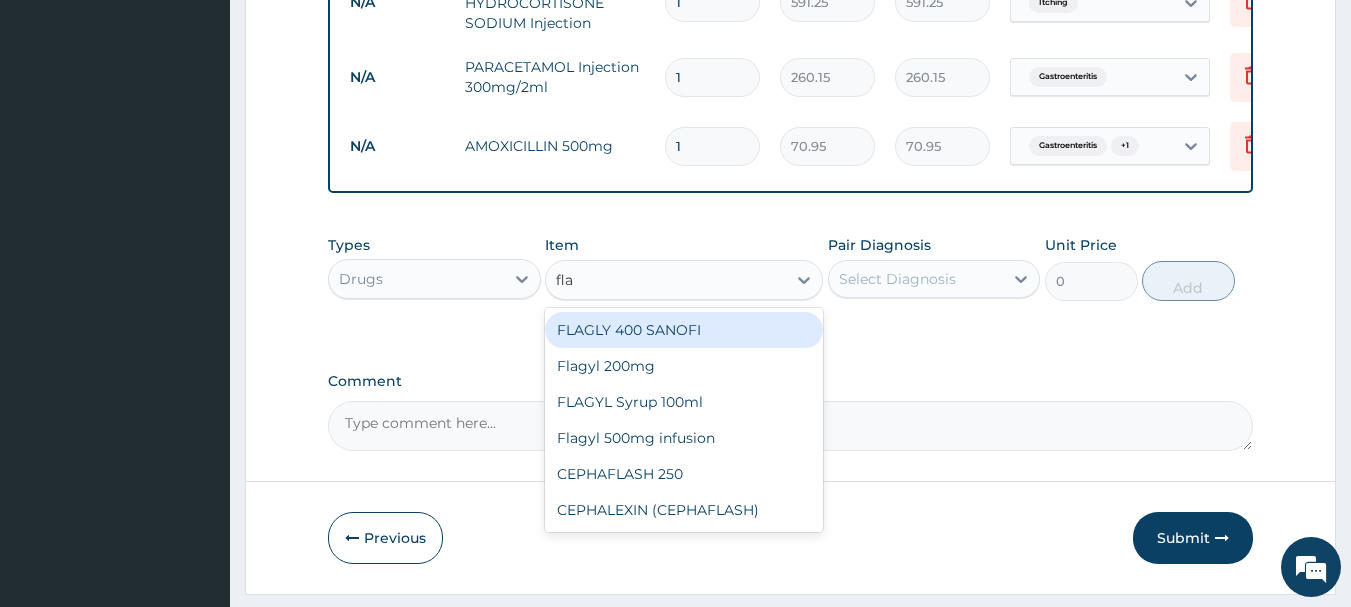 type on "flag" 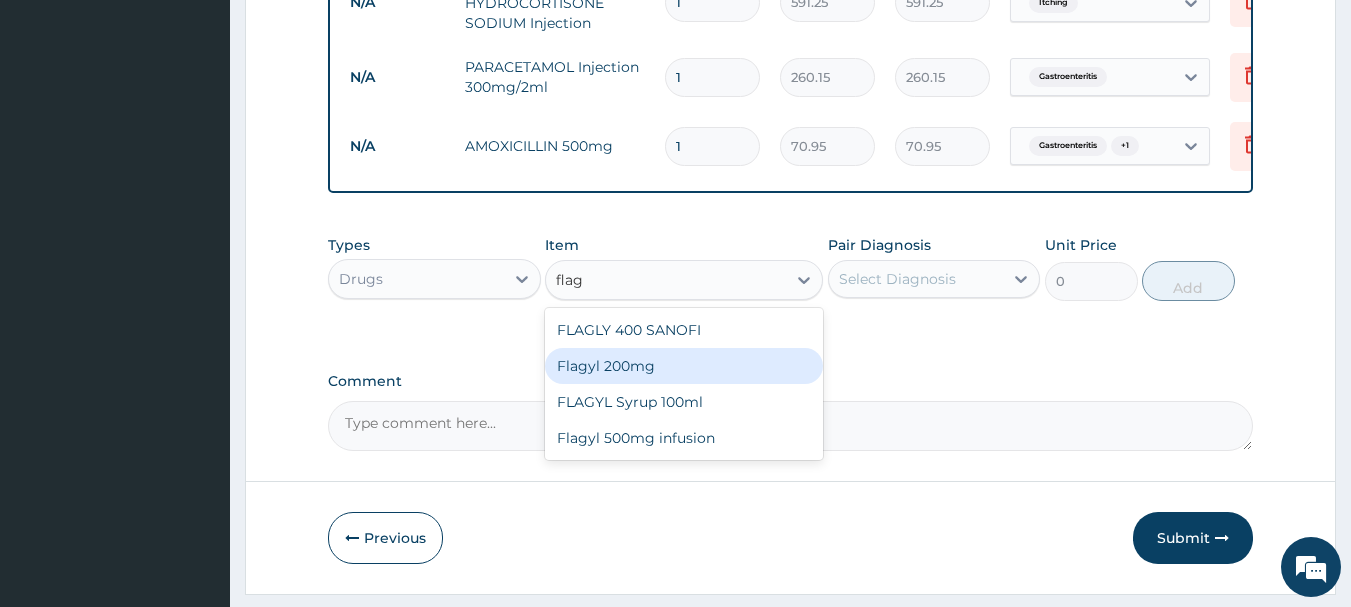 click on "Flagyl 200mg" at bounding box center [684, 366] 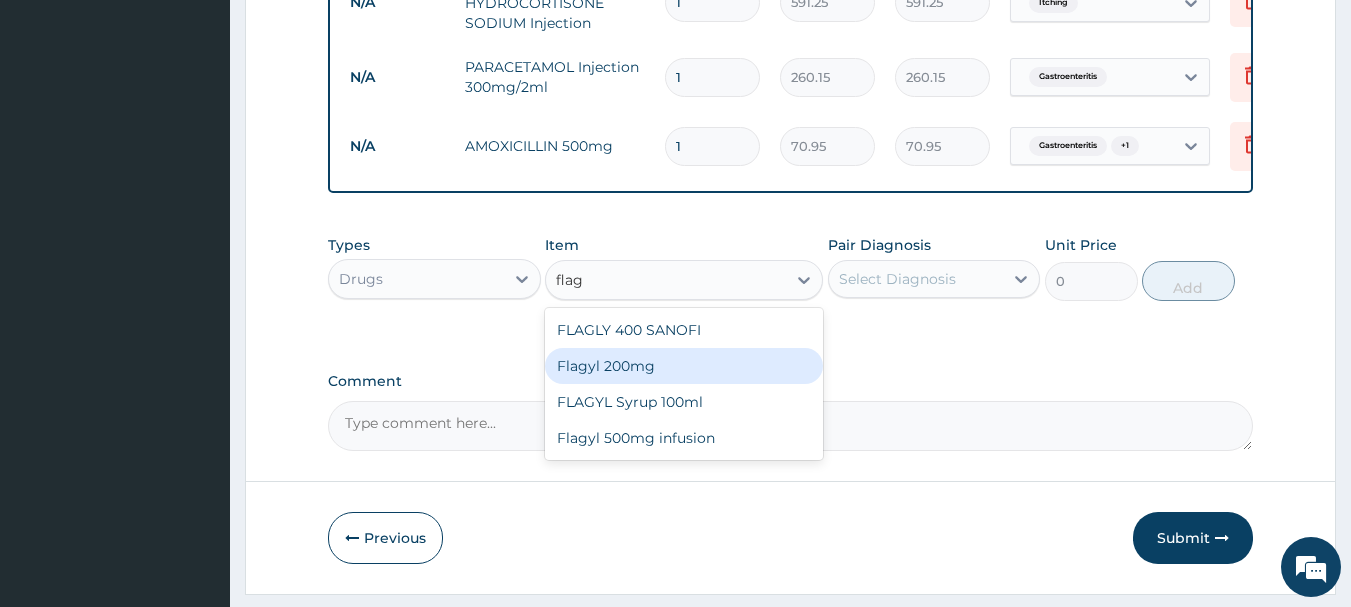 type 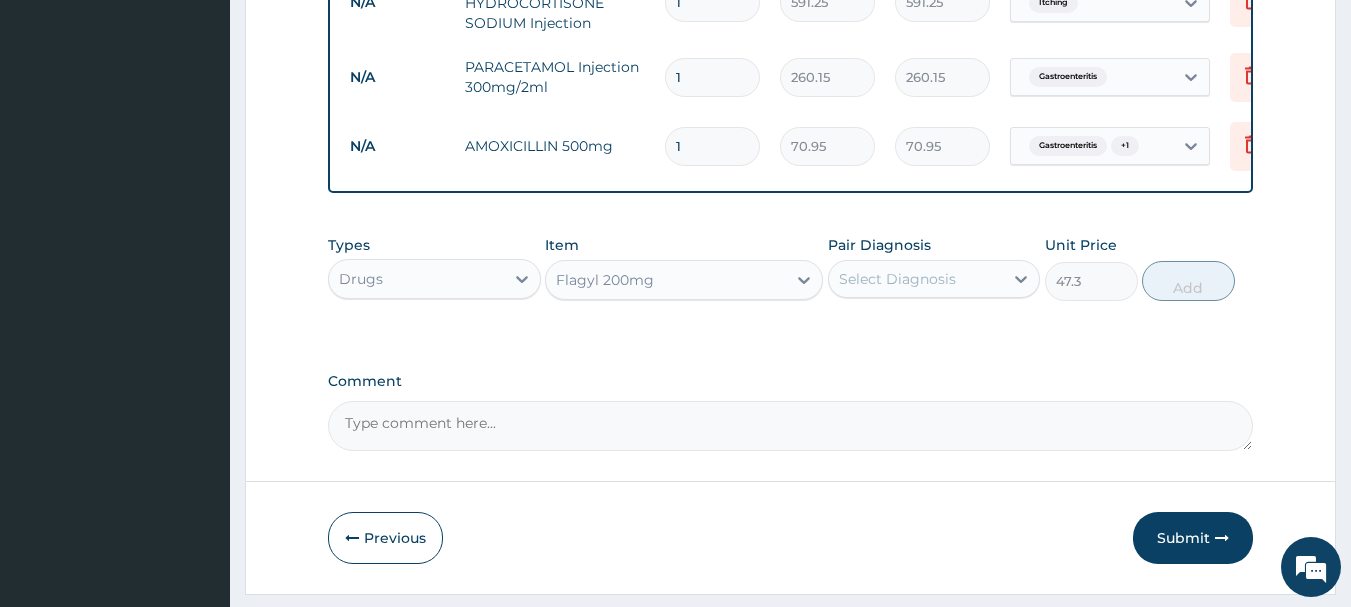 click on "Select Diagnosis" at bounding box center [916, 279] 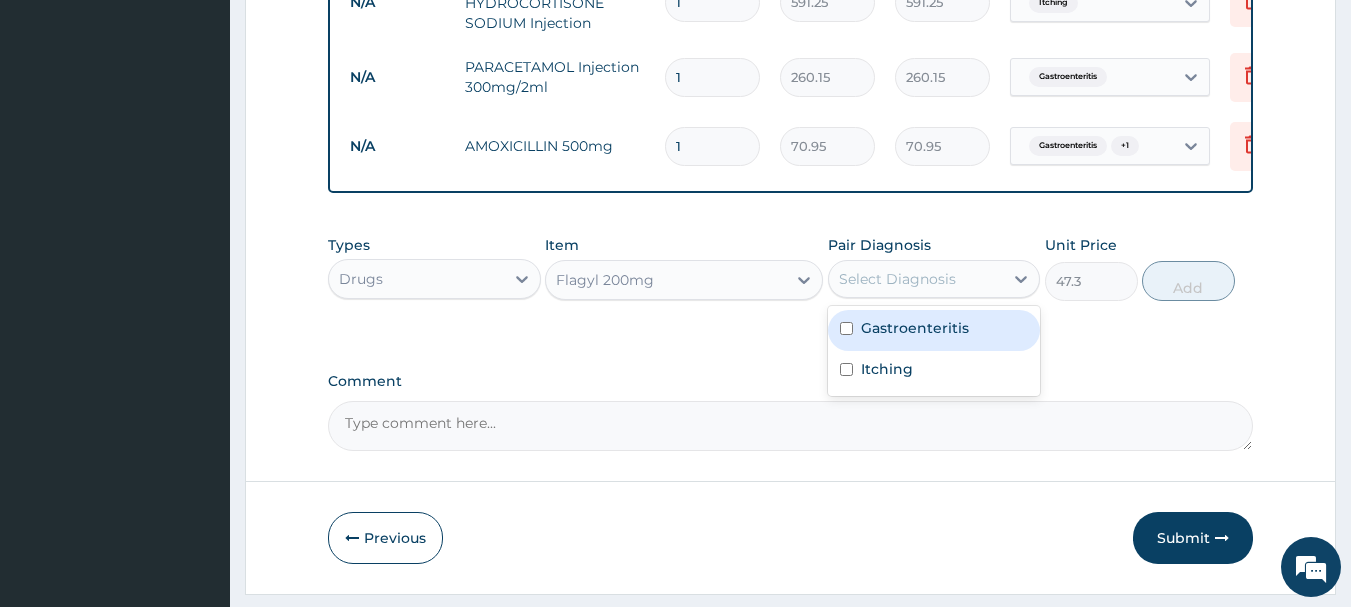 click at bounding box center (846, 328) 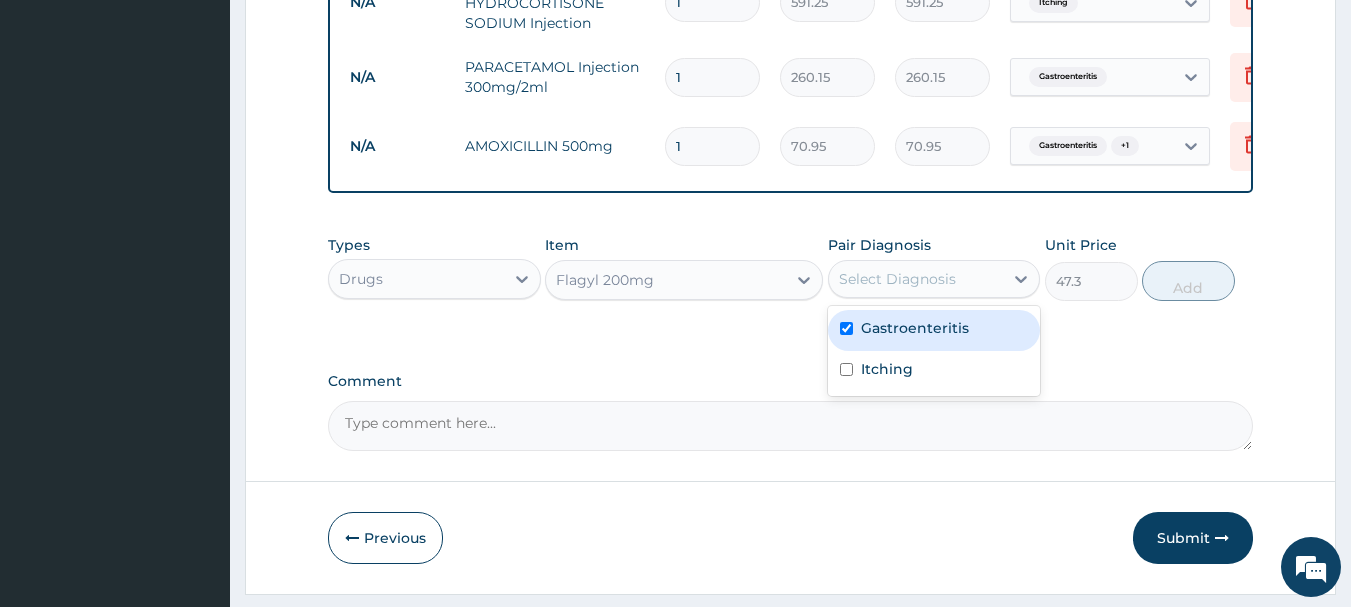 checkbox on "true" 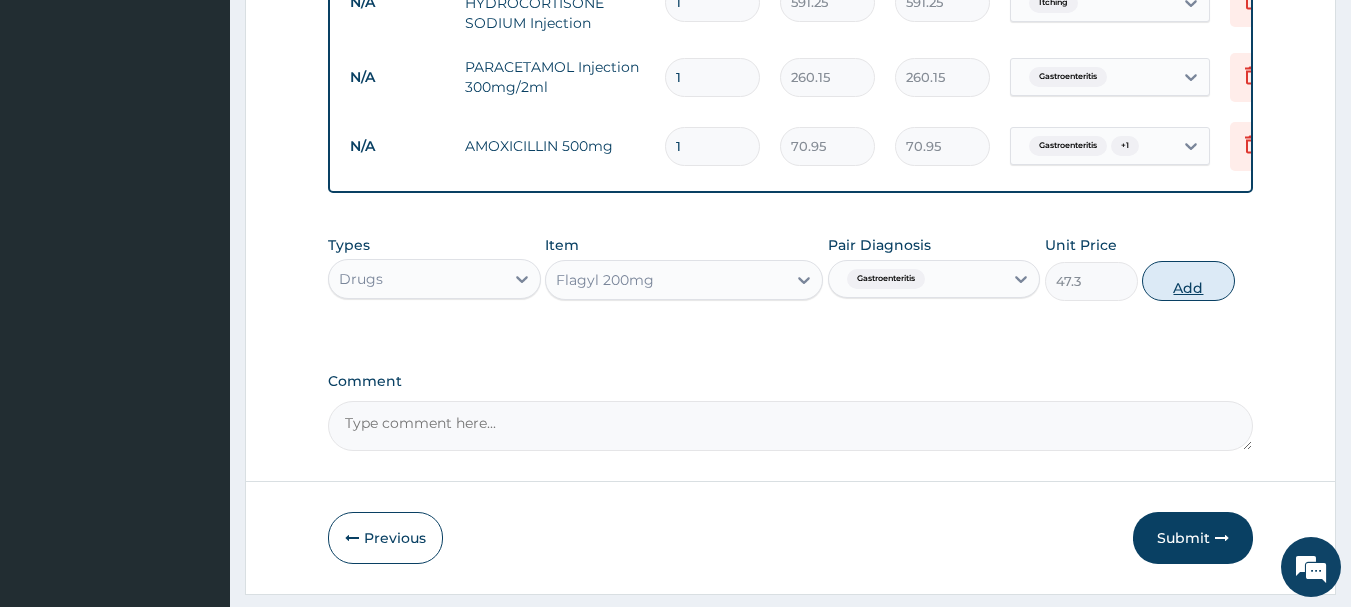click on "Add" at bounding box center (1188, 281) 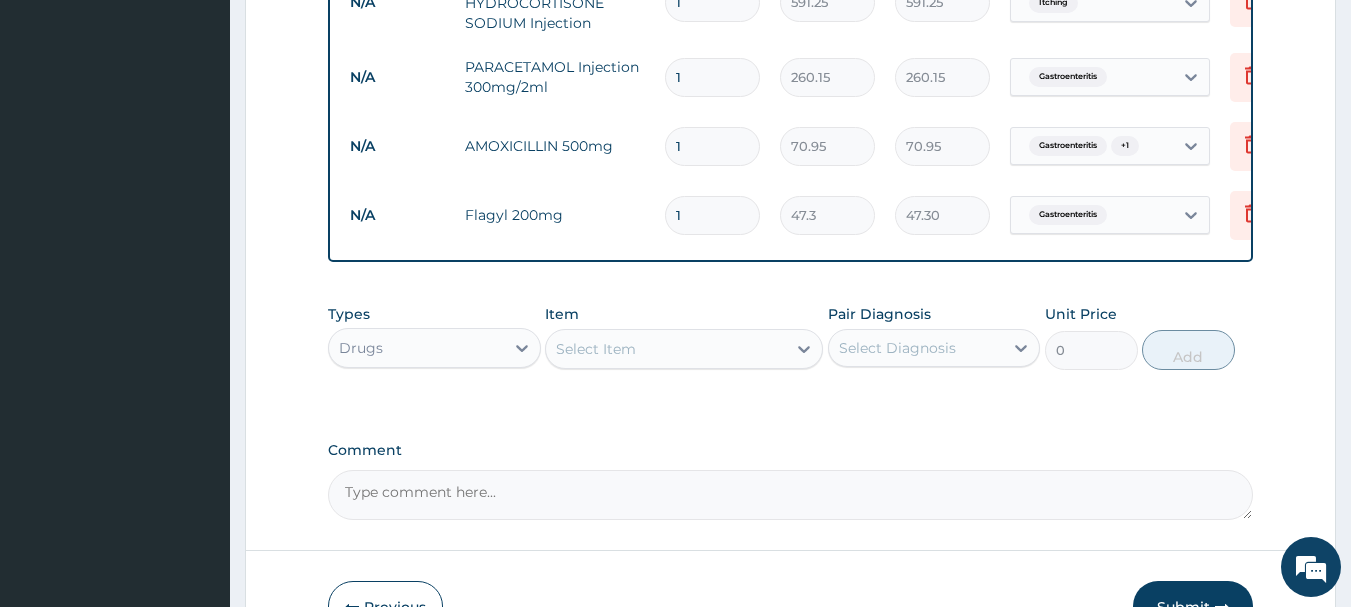 click on "Select Item" at bounding box center (666, 349) 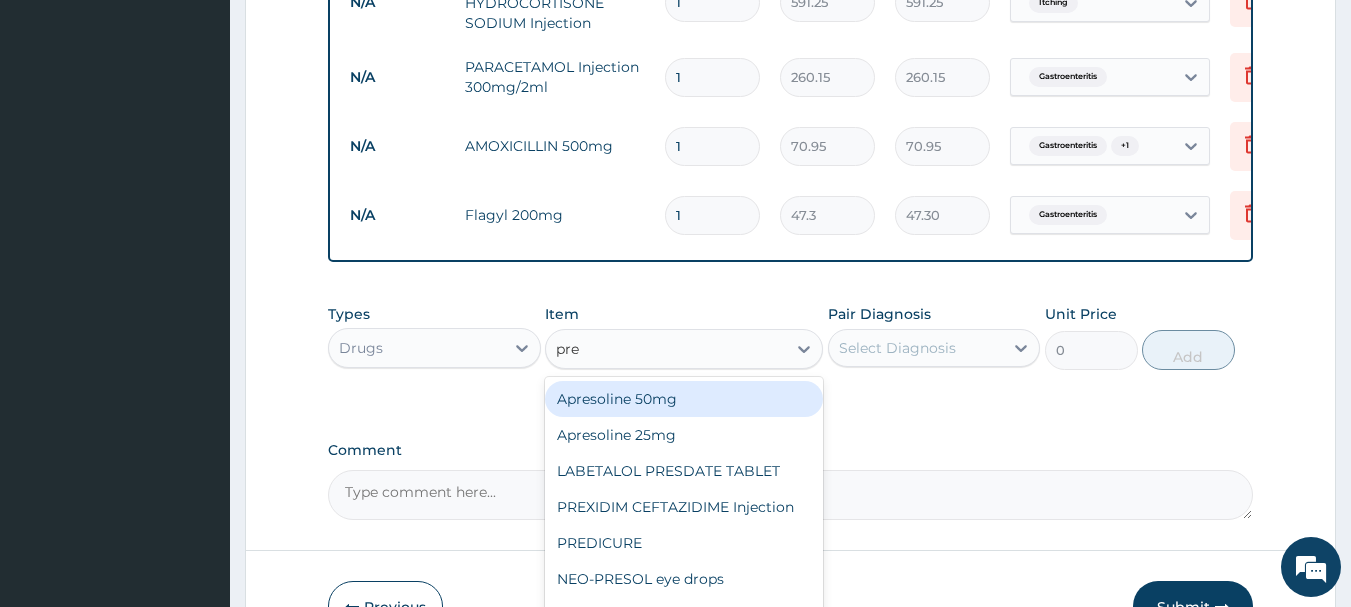 type on "pred" 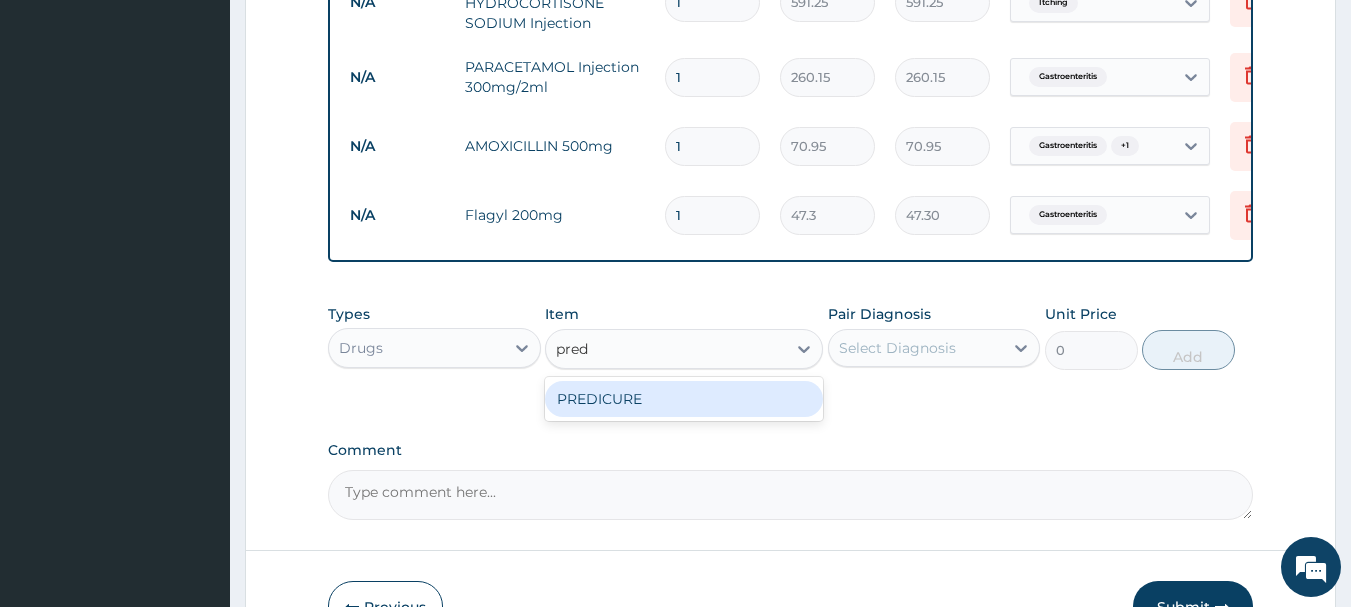 click on "PREDICURE" at bounding box center (684, 399) 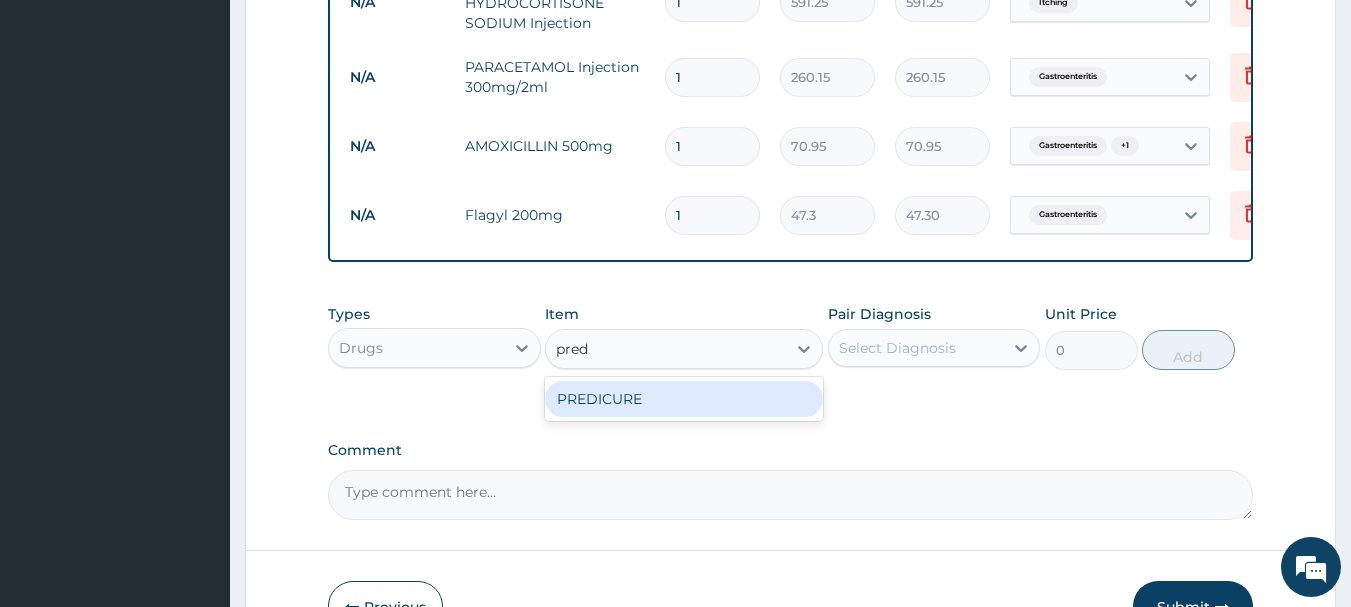 type 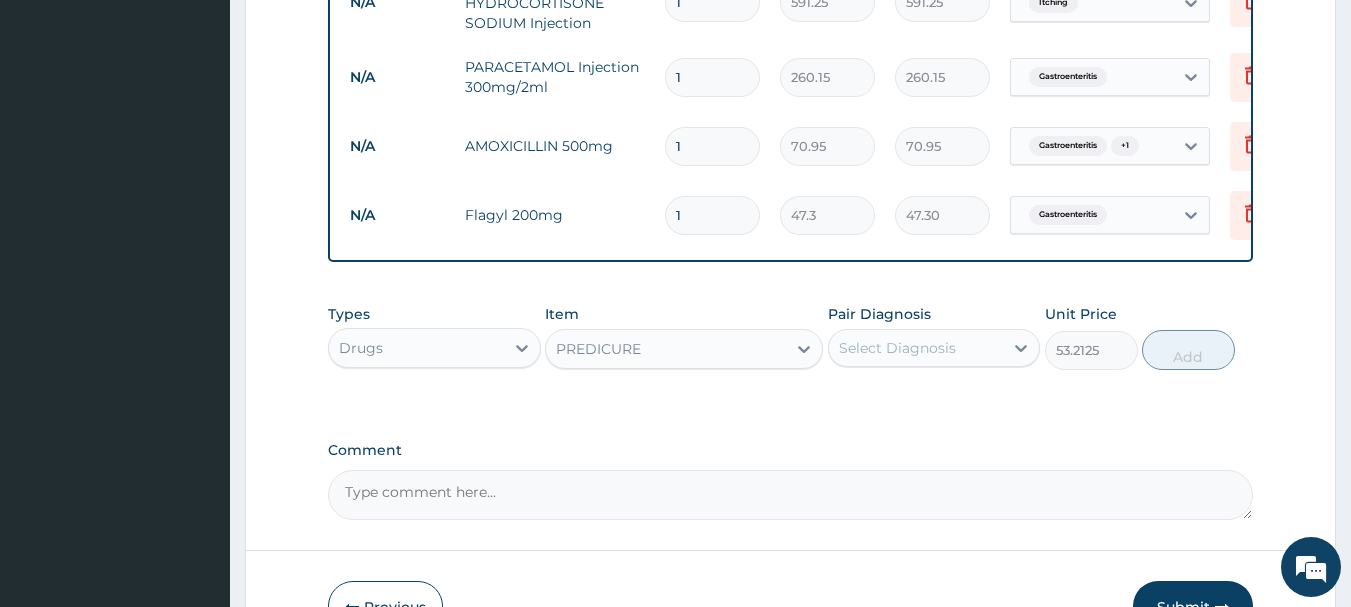 click on "Select Diagnosis" at bounding box center (897, 348) 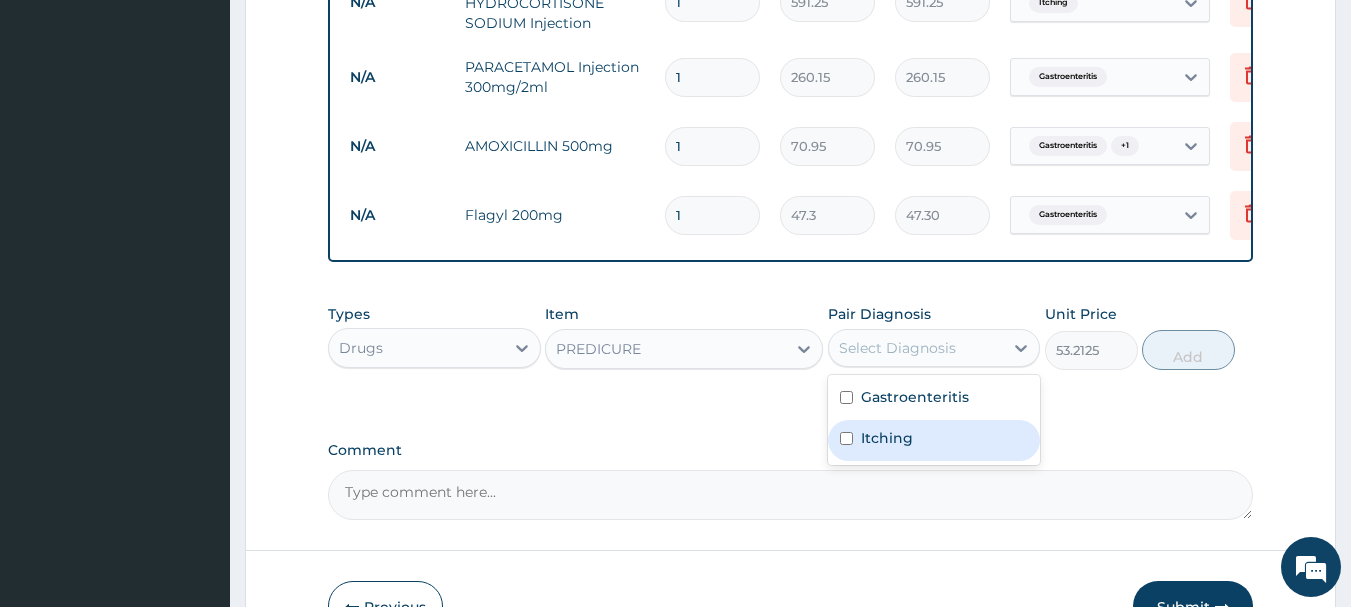 click on "Itching" at bounding box center (934, 440) 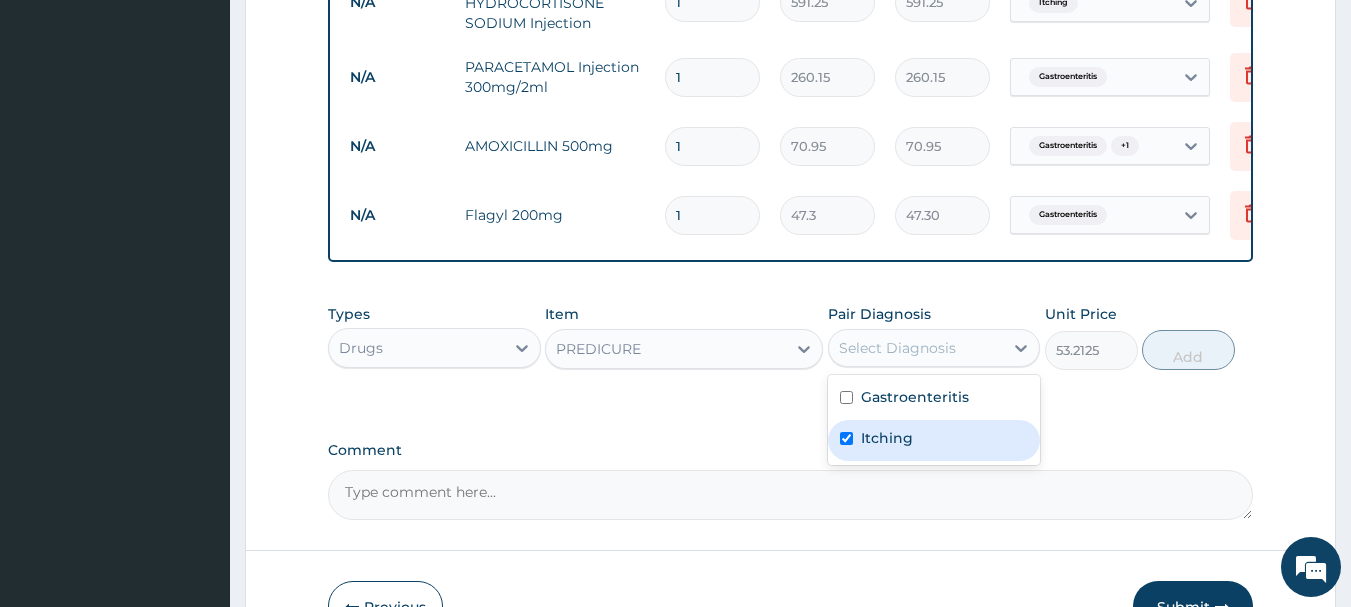 checkbox on "true" 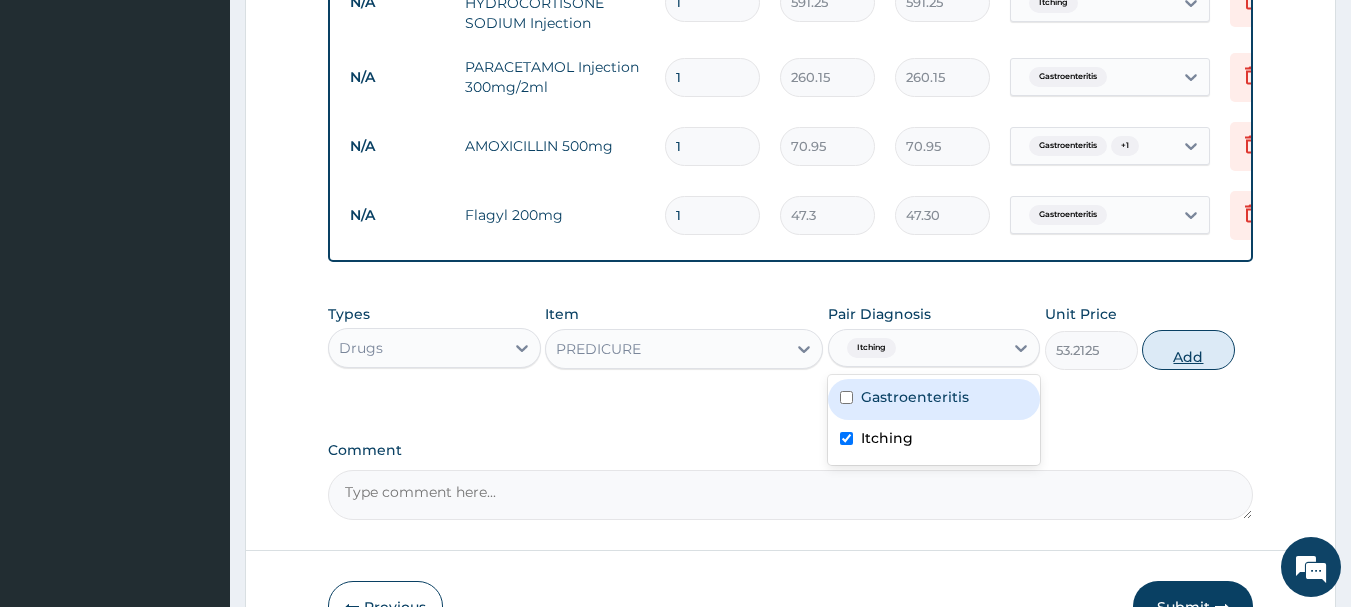 click on "Add" at bounding box center [1188, 350] 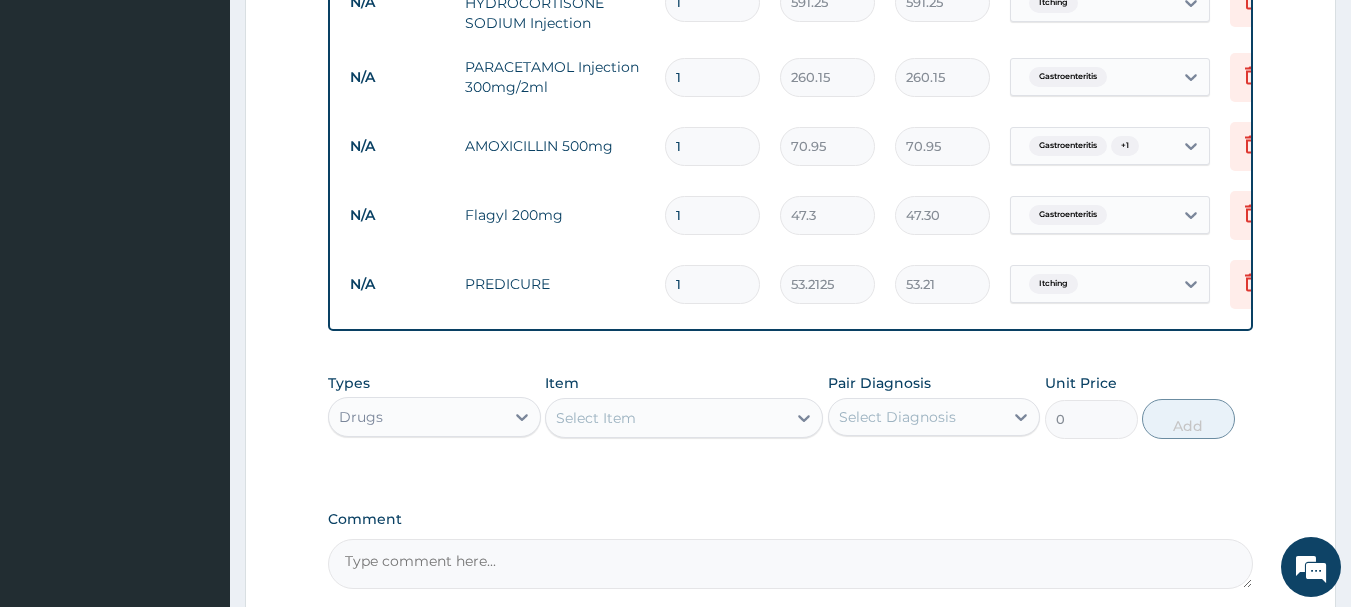 click on "Select Item" at bounding box center [666, 418] 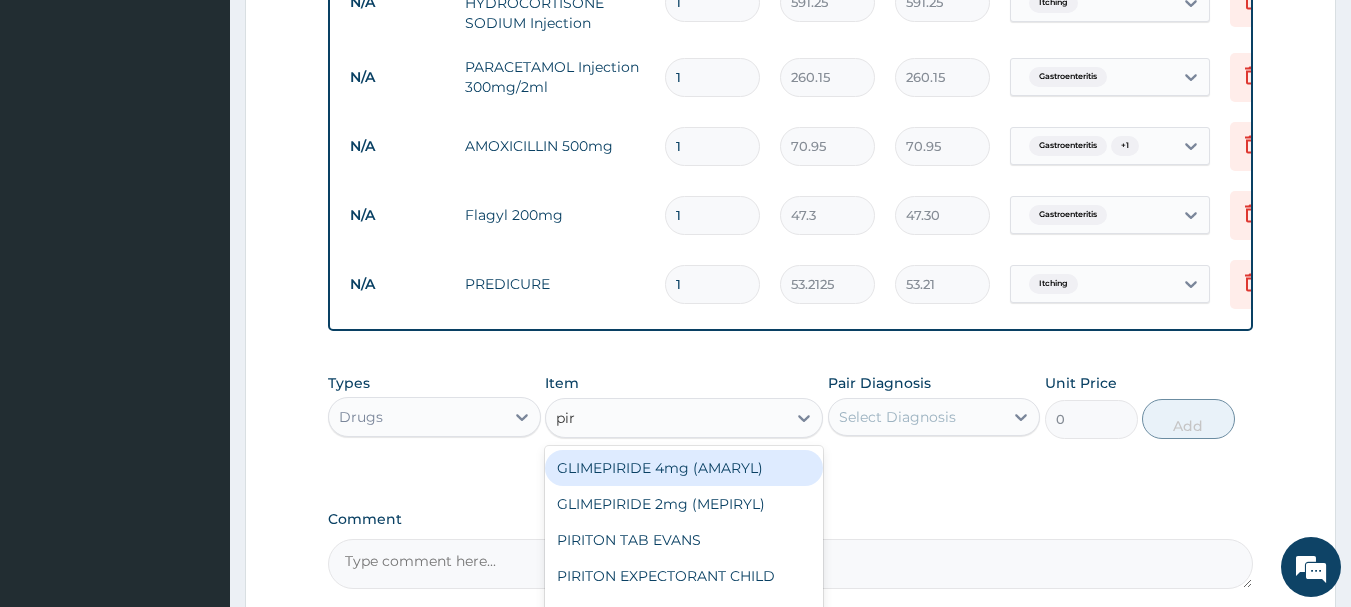 type on "piri" 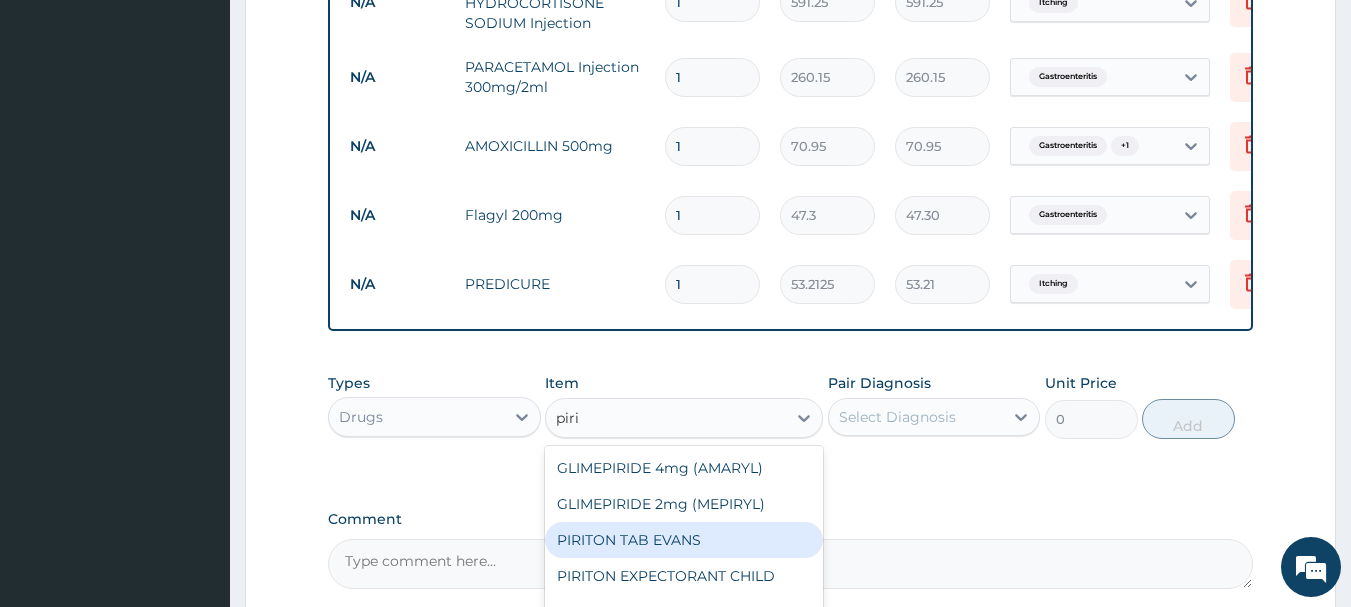 click on "PIRITON TAB EVANS" at bounding box center [684, 540] 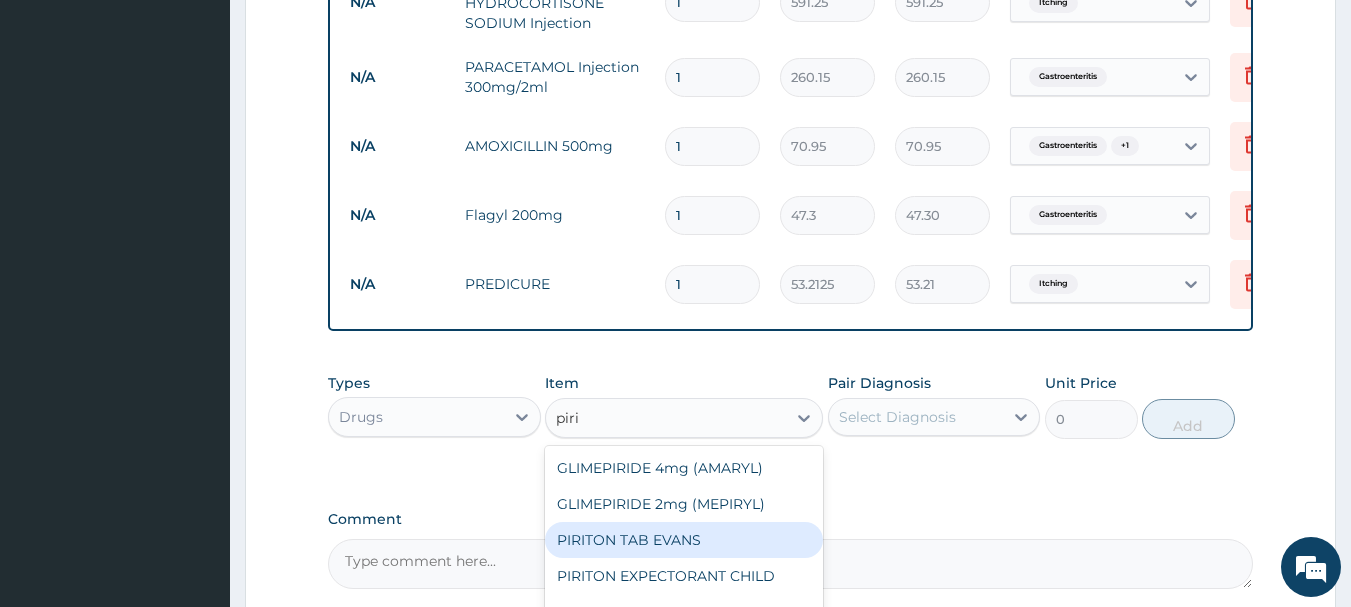 type 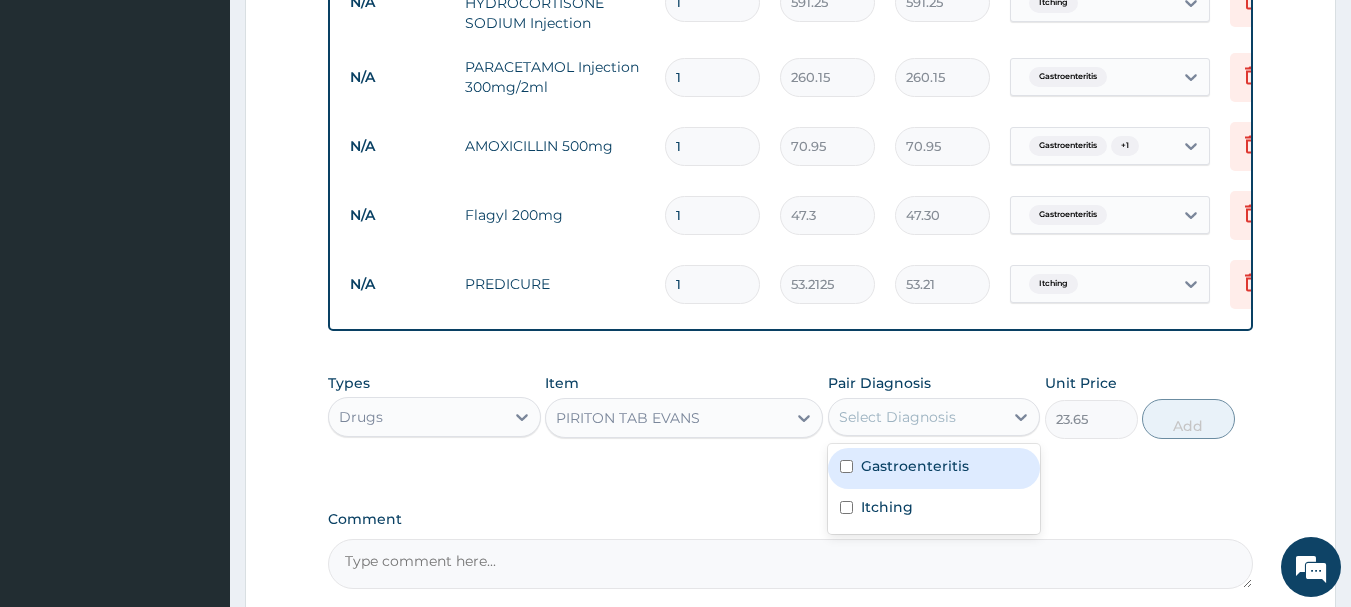 click on "Select Diagnosis" at bounding box center (897, 417) 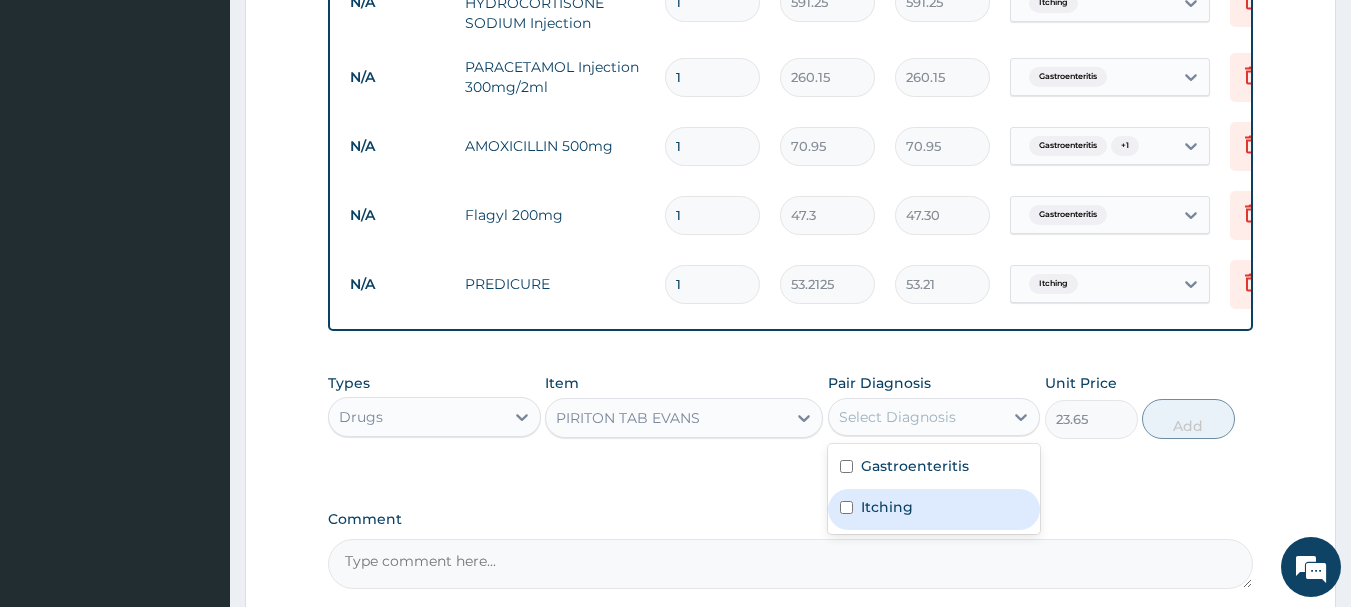 click on "Itching" at bounding box center [934, 509] 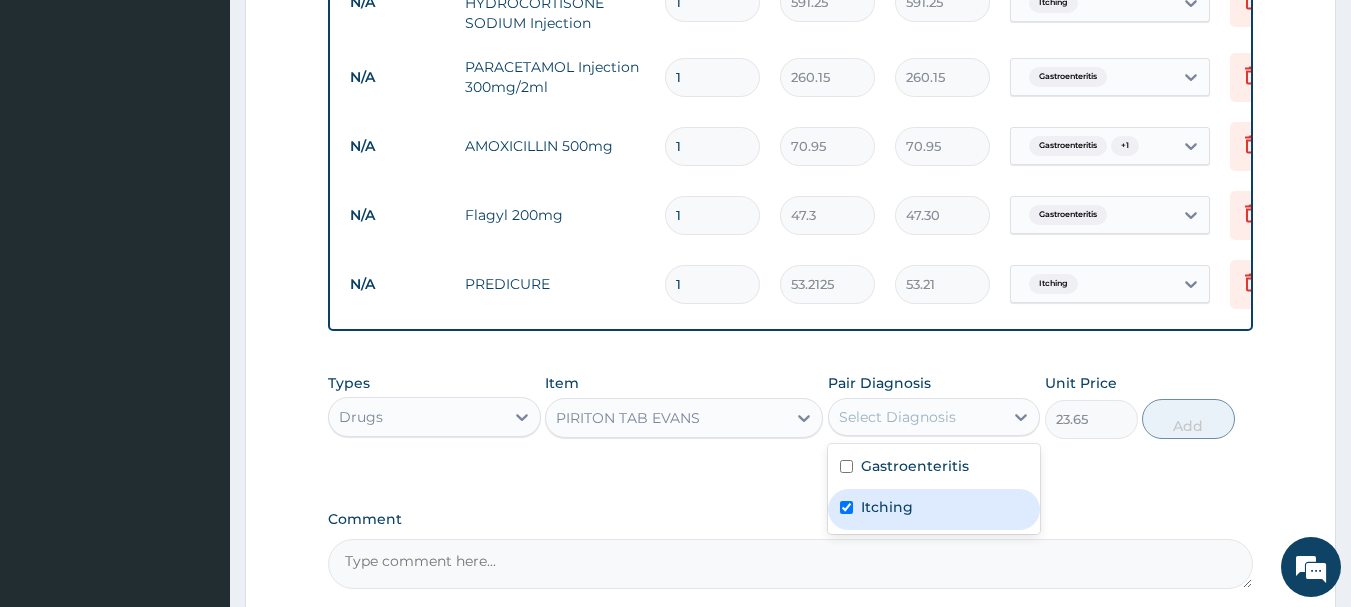 checkbox on "true" 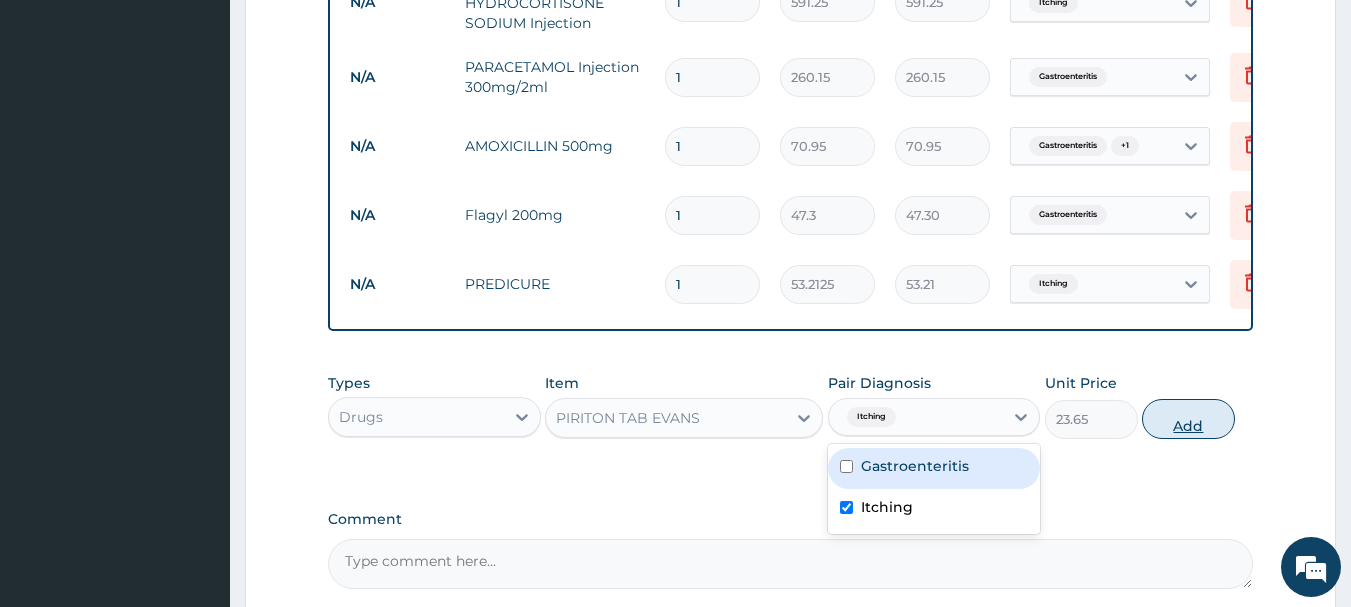 click on "Add" at bounding box center (1188, 419) 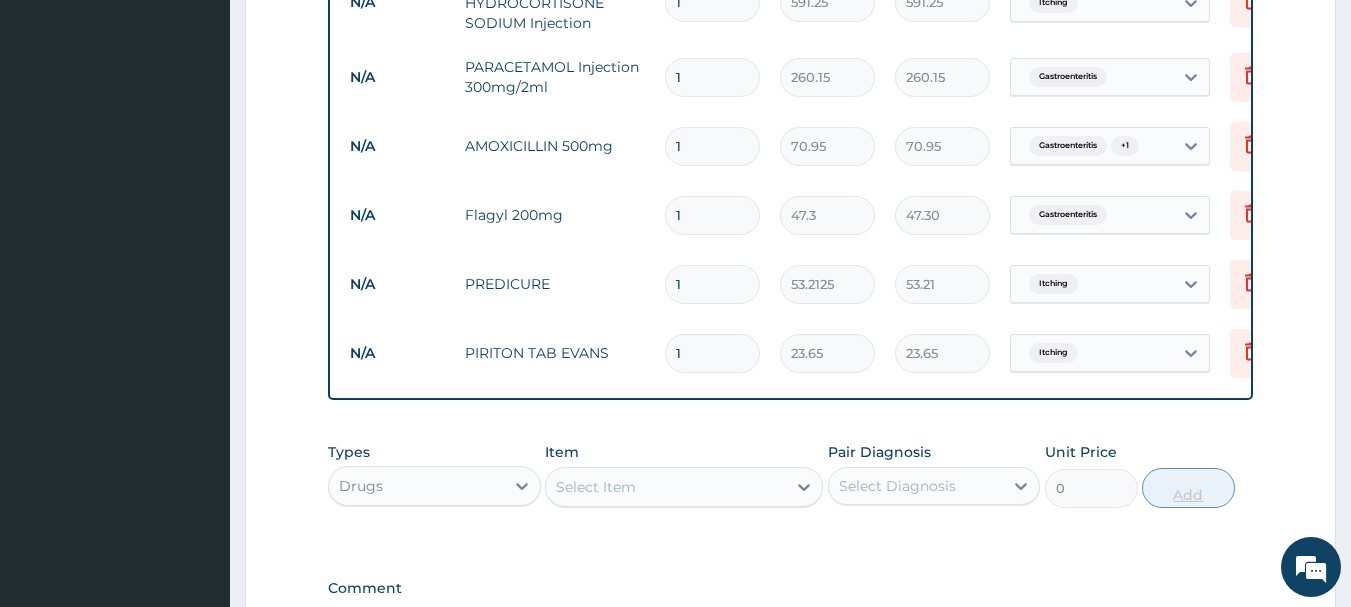 type 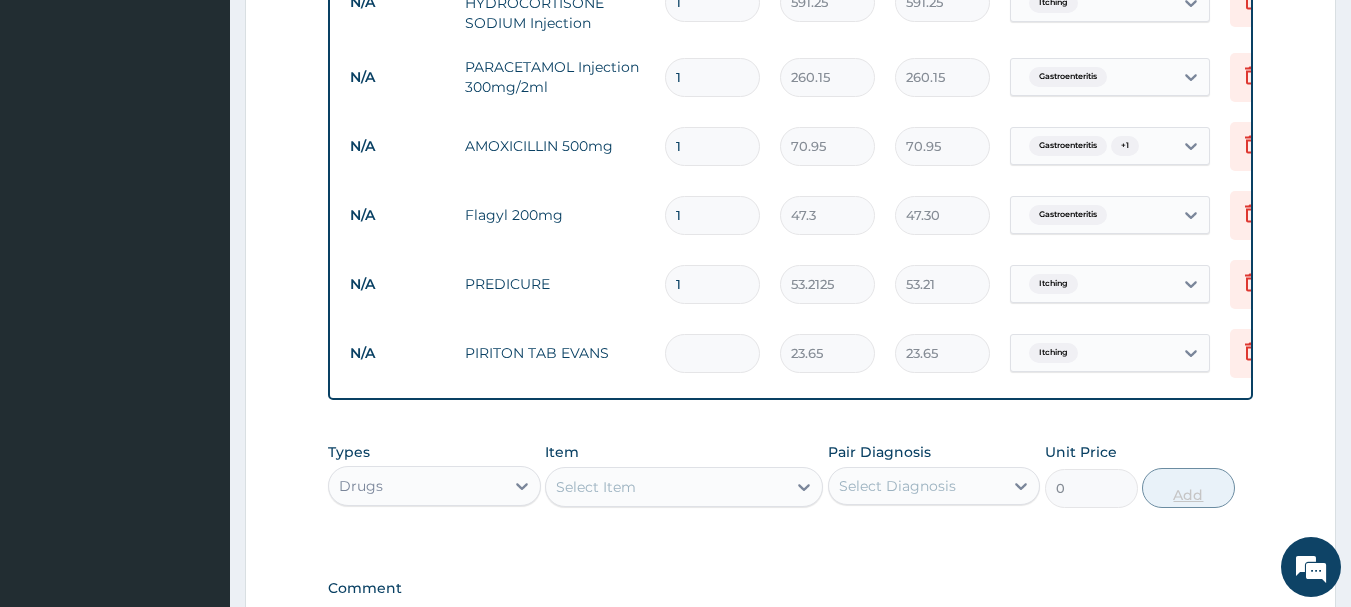 type on "0.00" 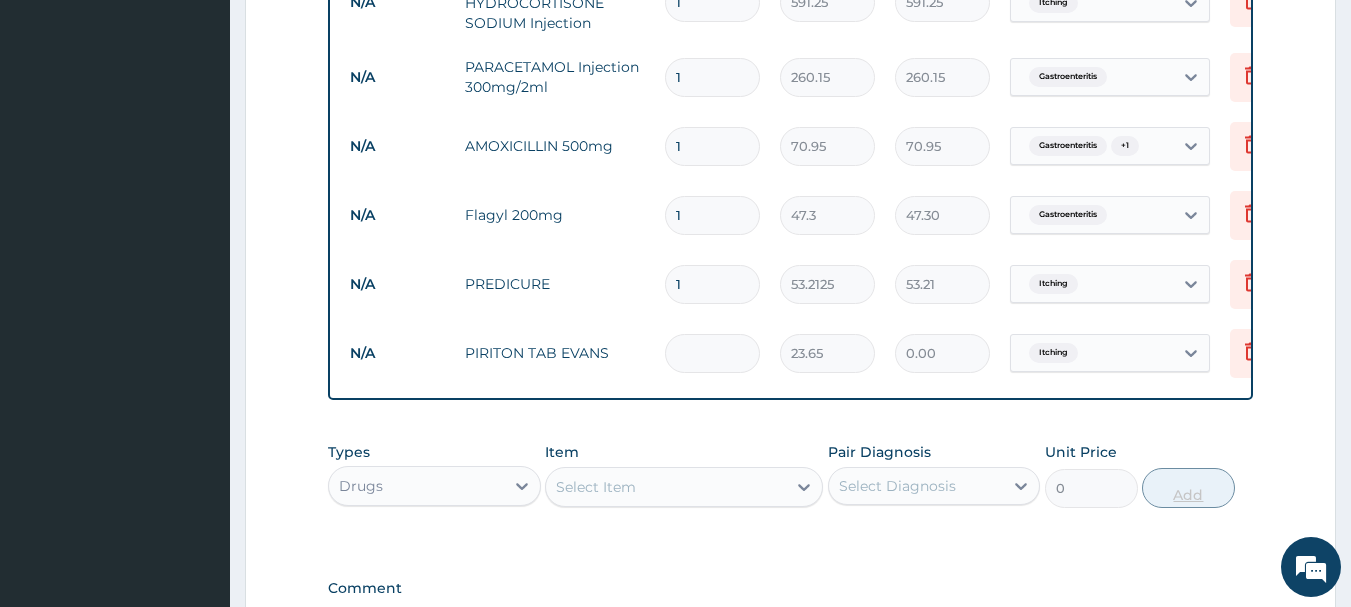 type on "6" 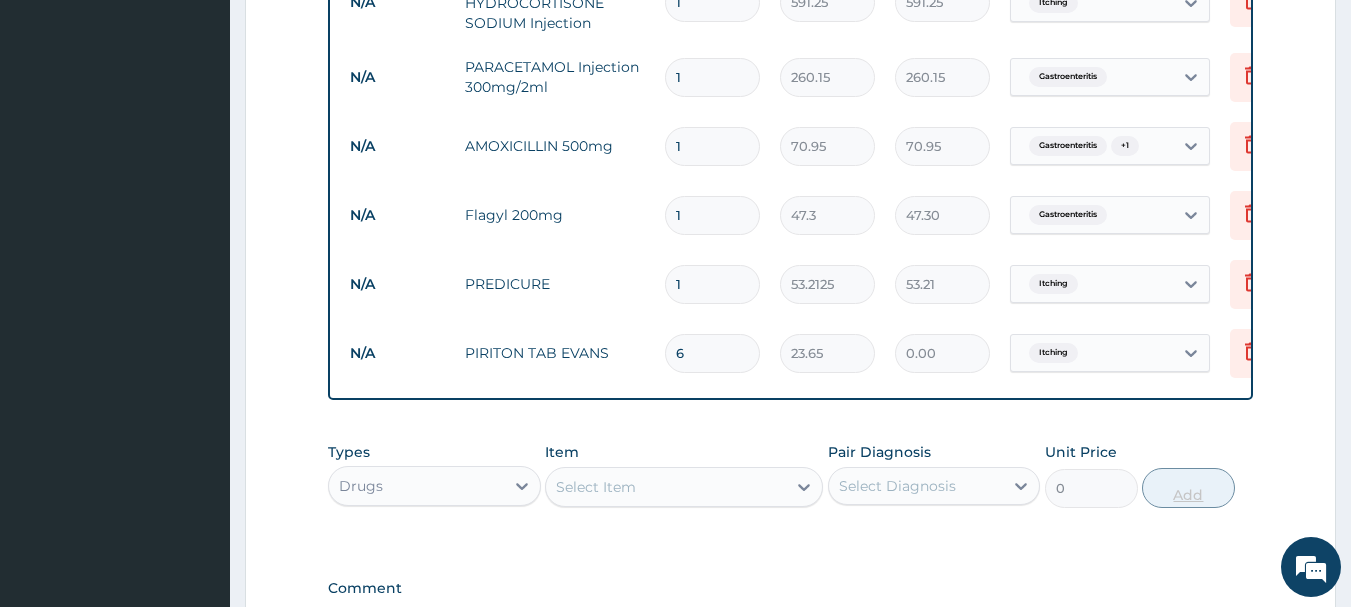type on "141.90" 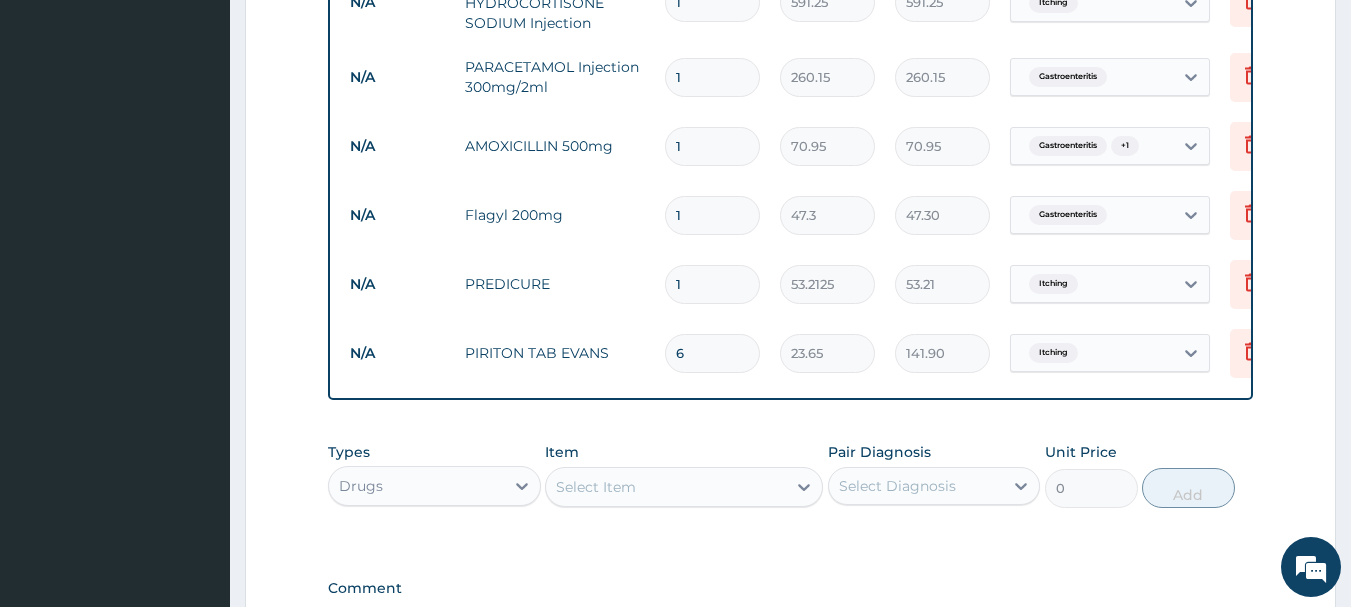 type on "6" 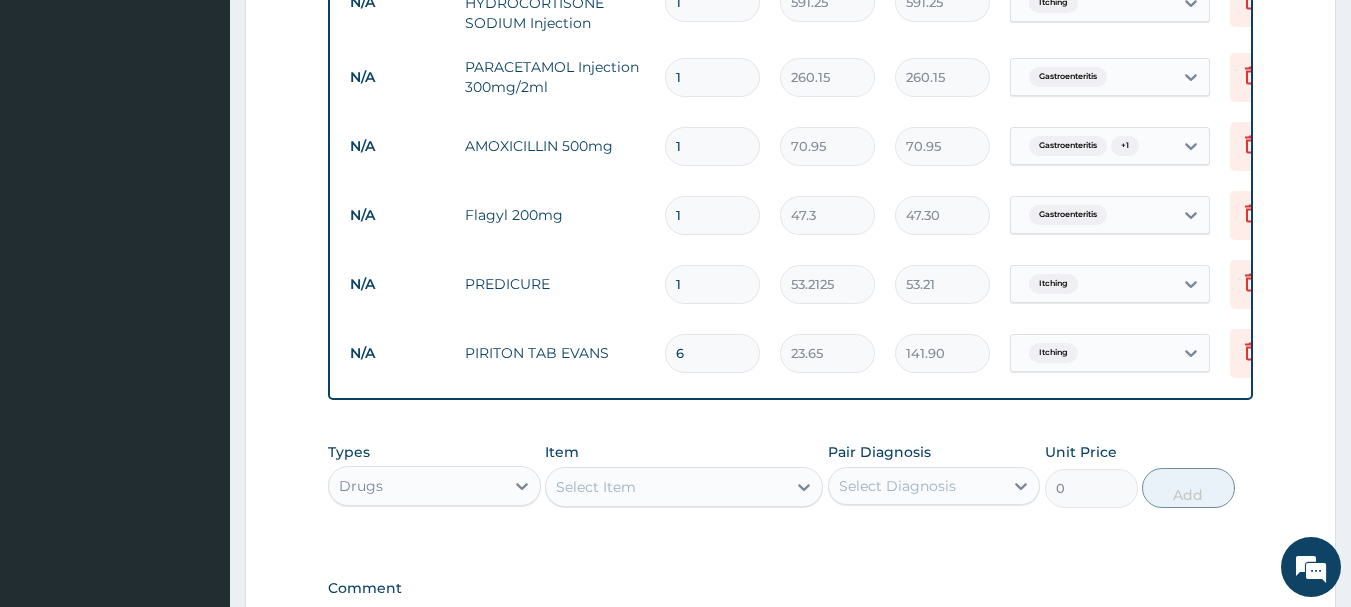click on "1" at bounding box center [712, 284] 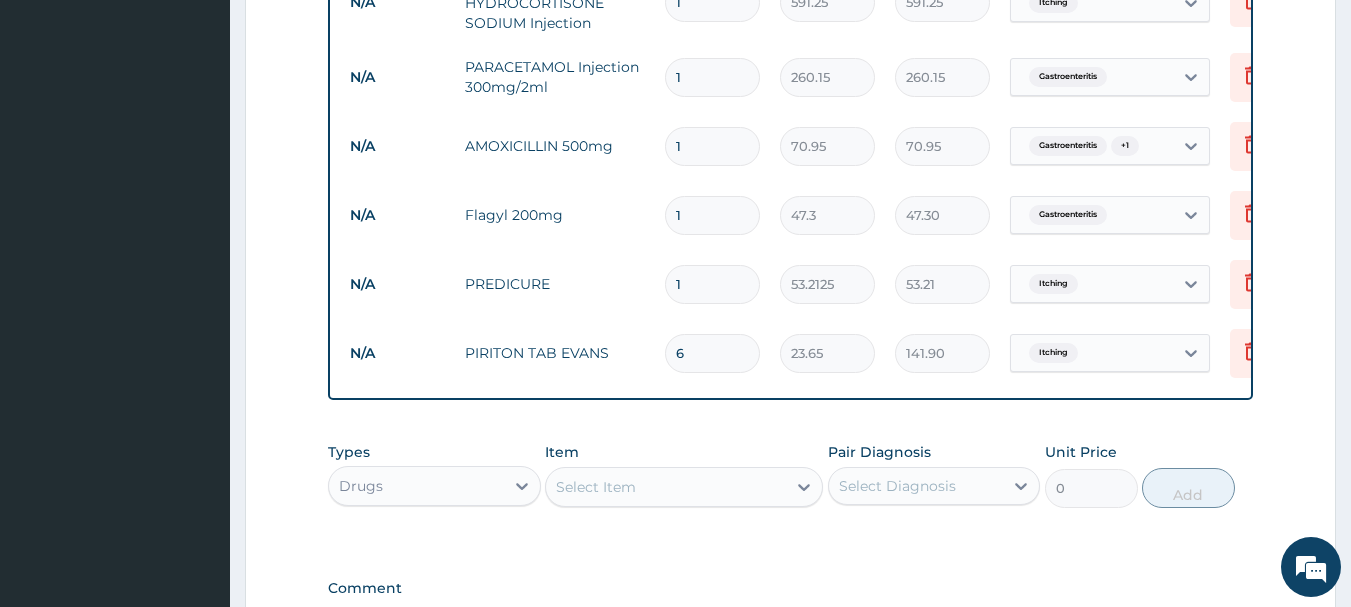 type on "10" 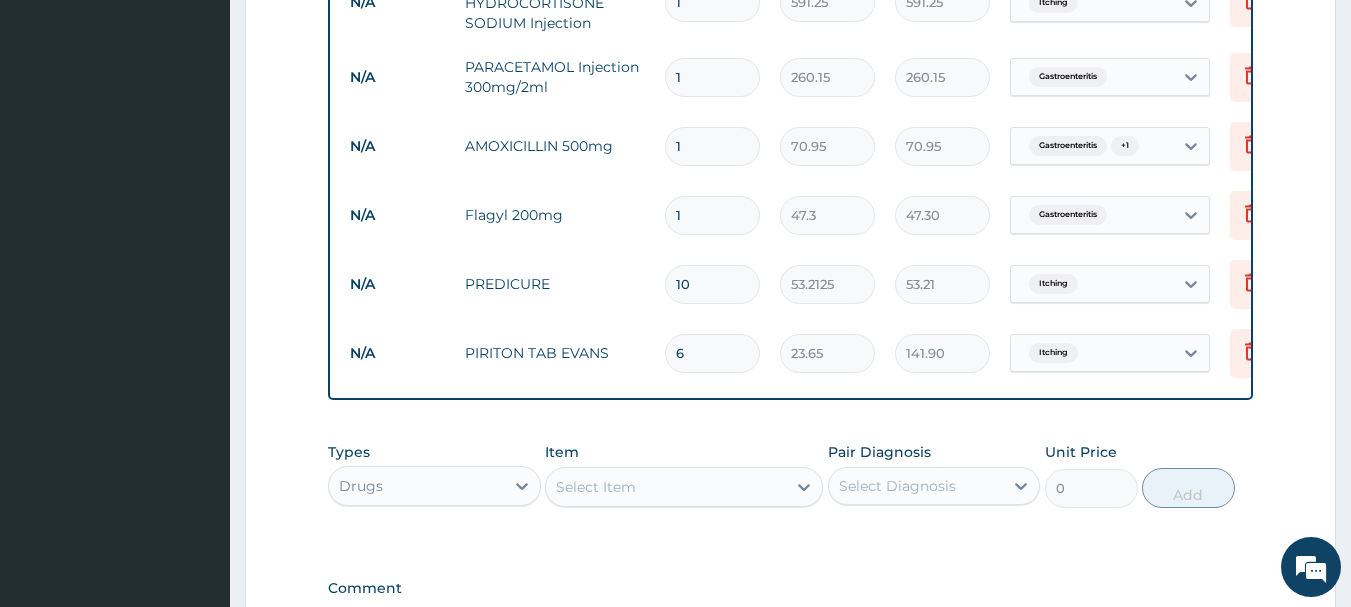 type on "532.13" 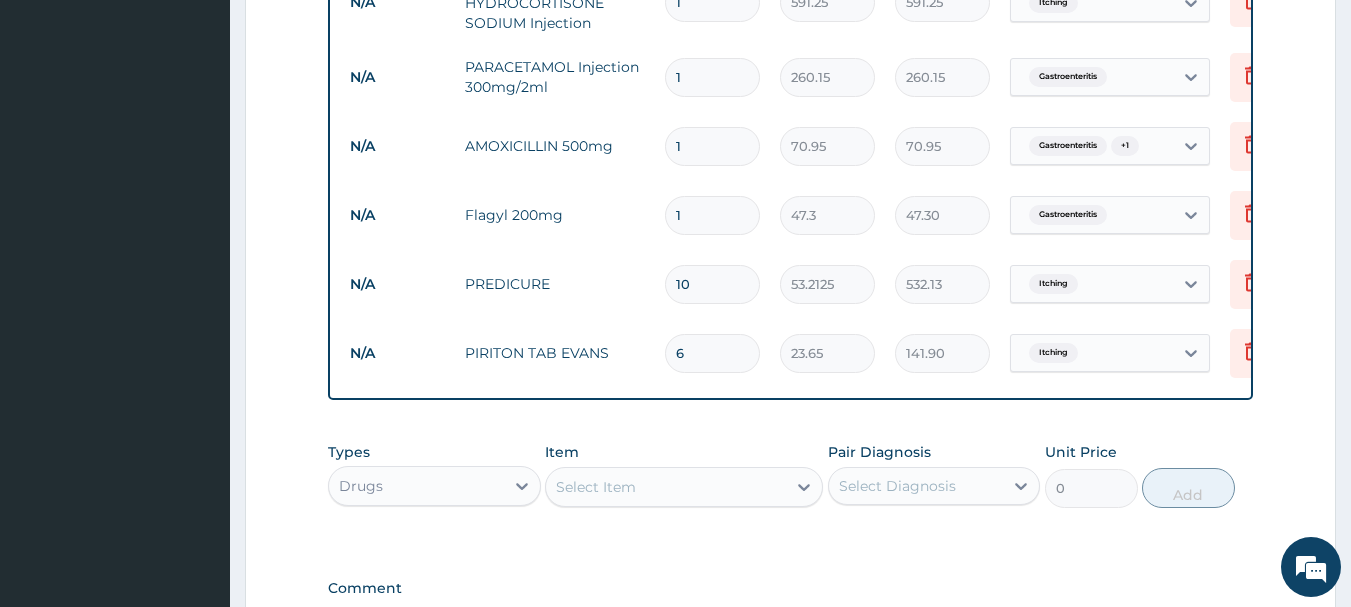 type on "10" 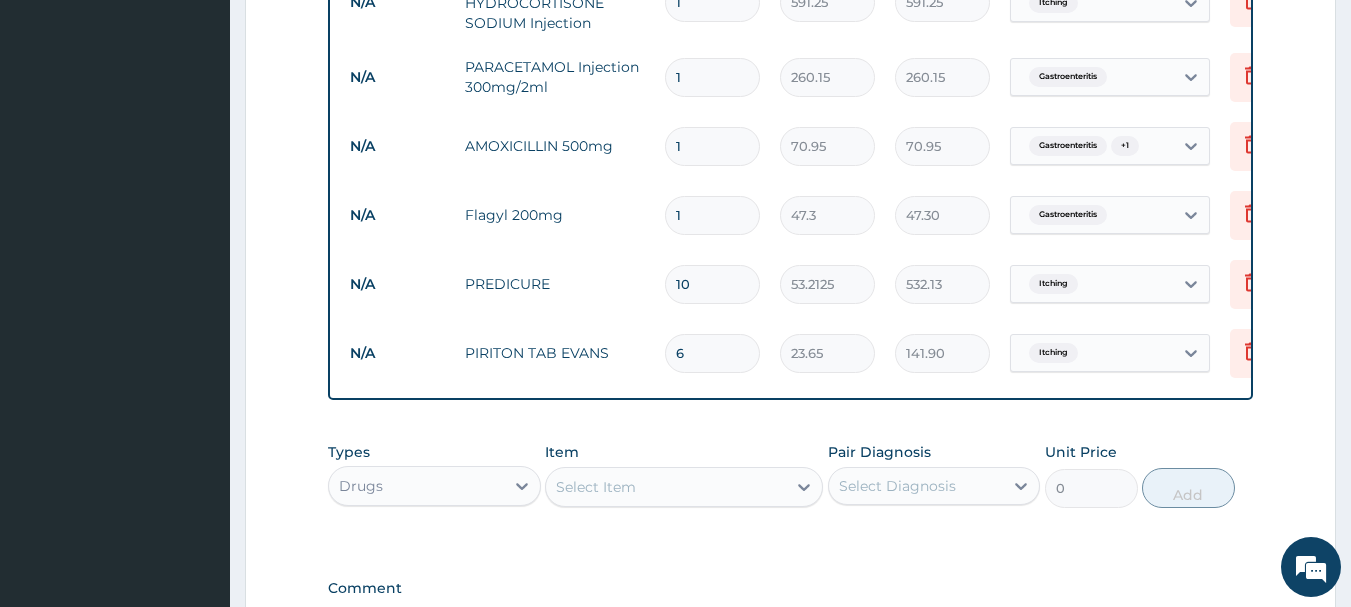 click on "1" at bounding box center (712, 215) 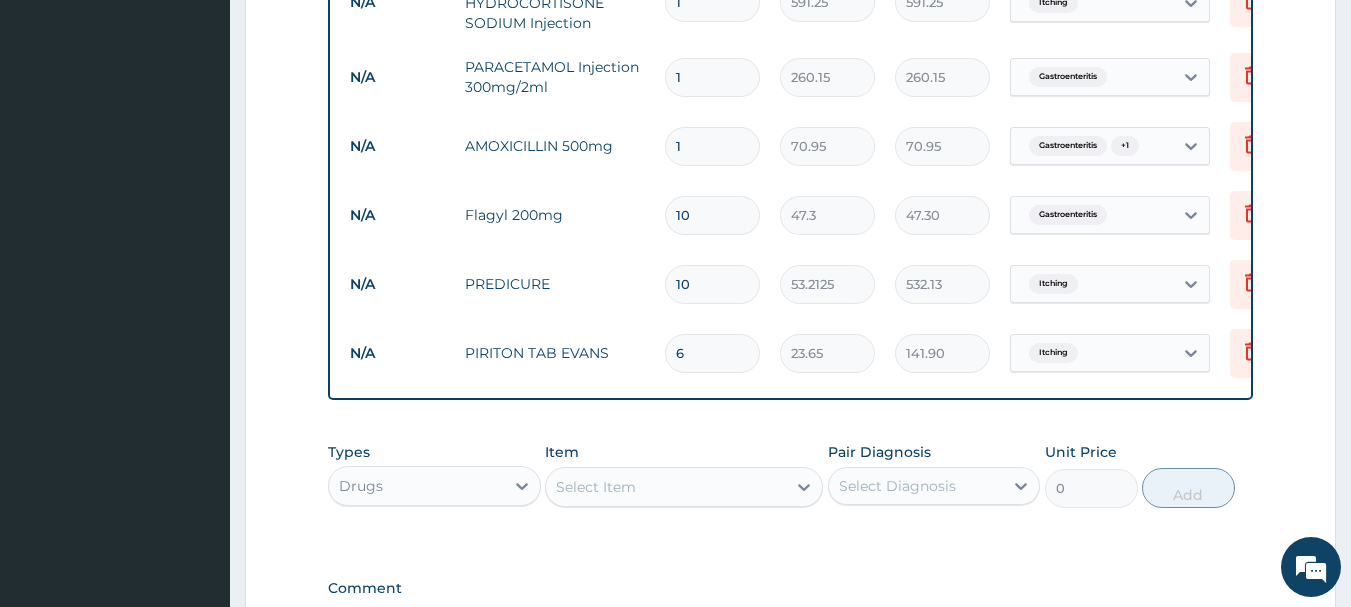 type on "473.00" 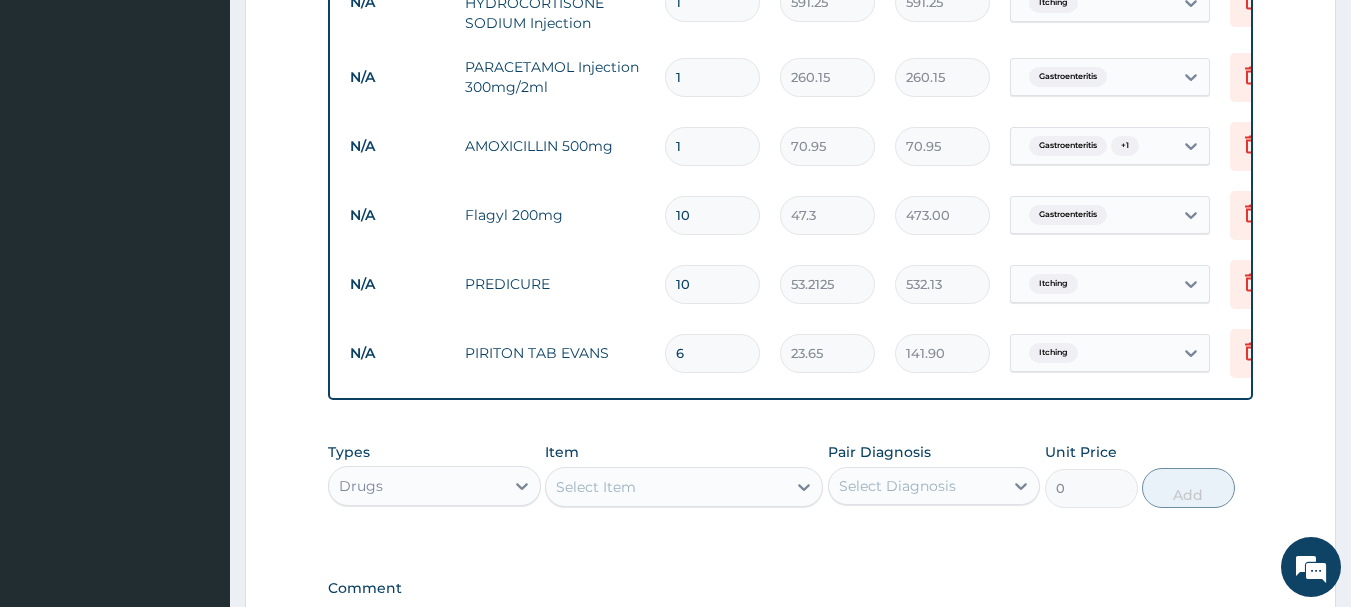 type on "10" 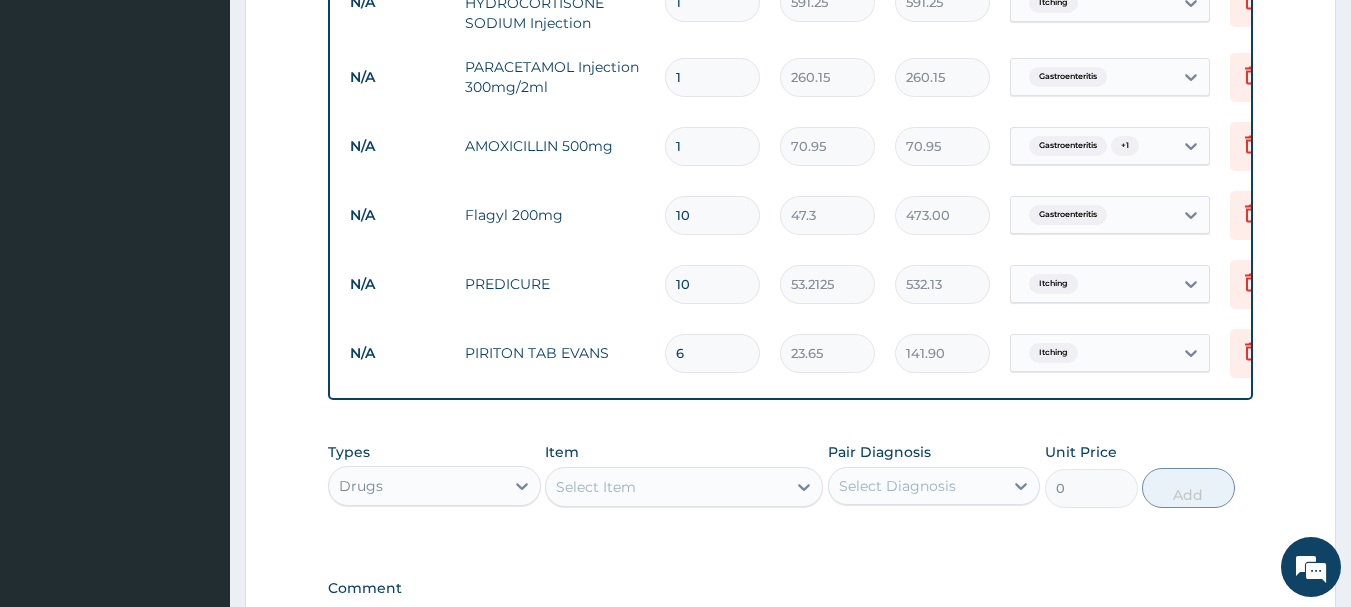 click on "1" at bounding box center [712, 146] 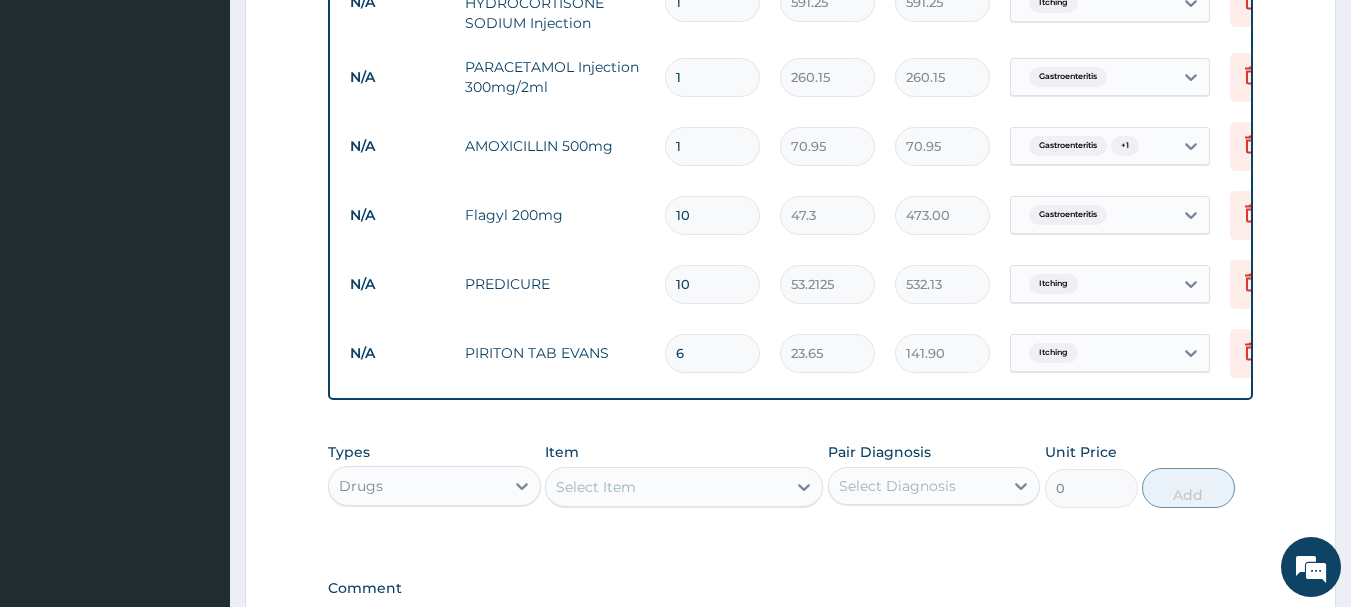 type on "15" 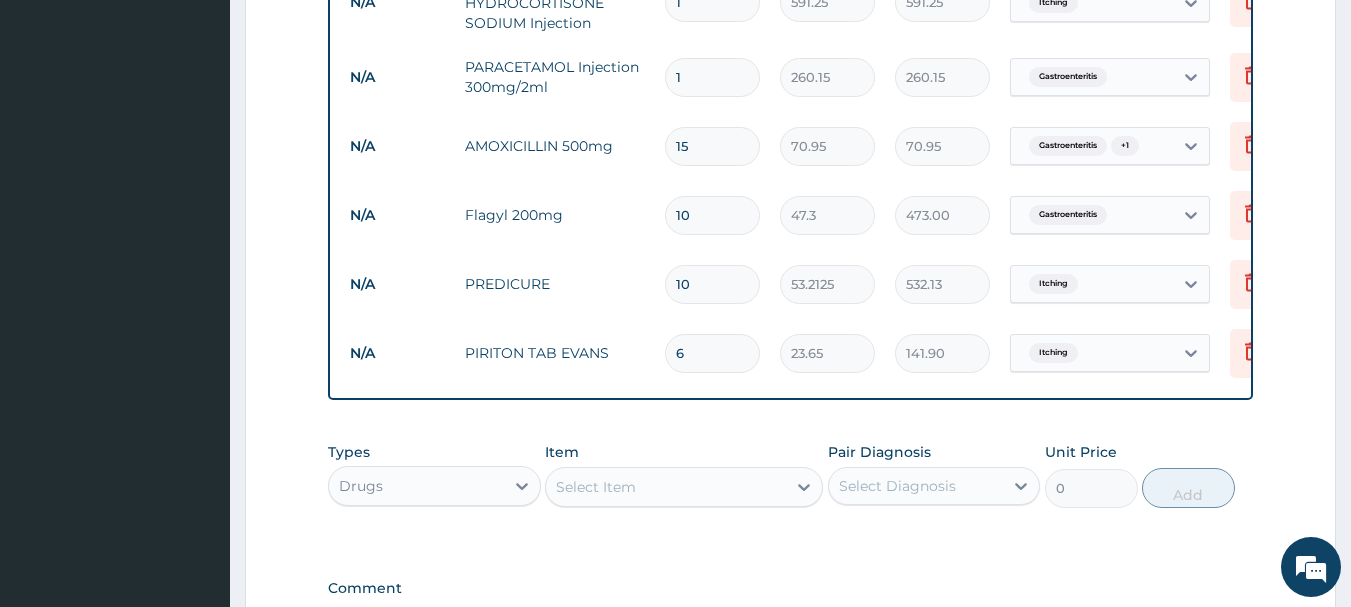 type on "1064.25" 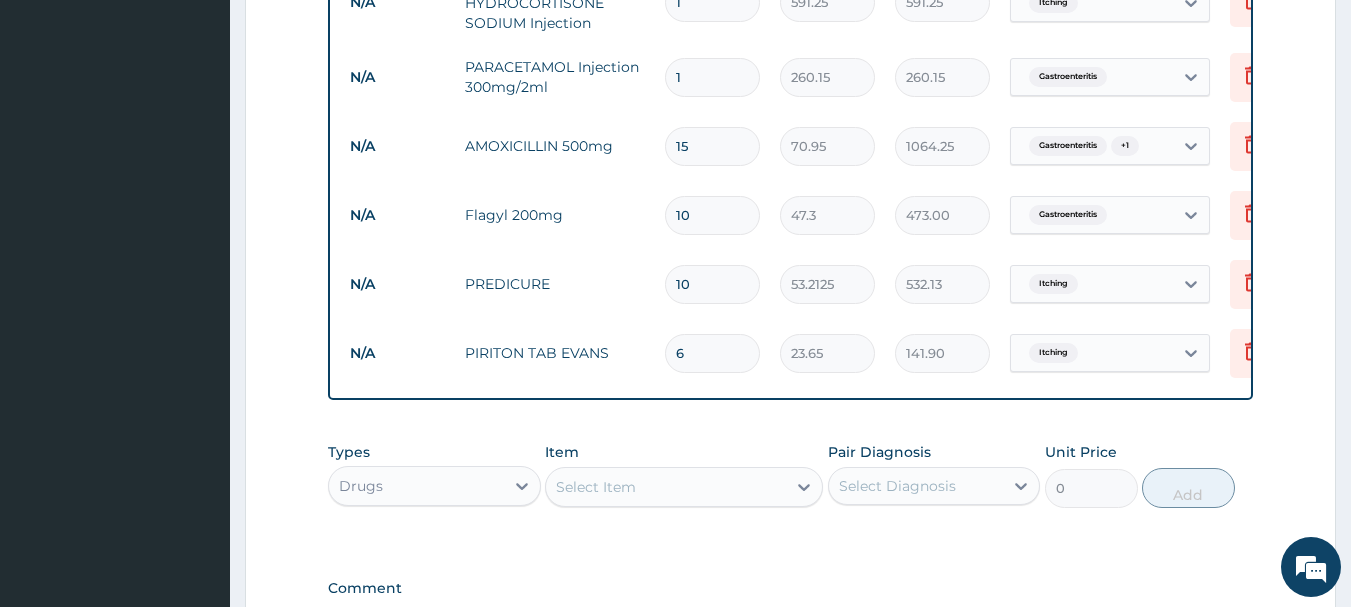 type on "15" 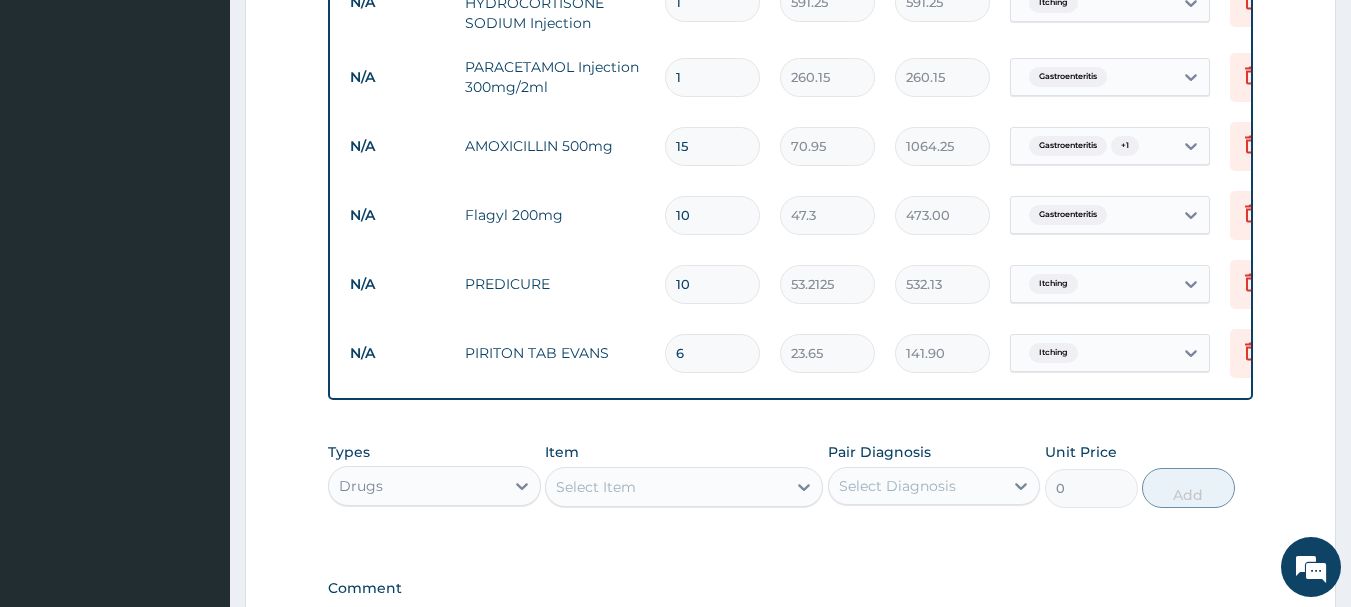 click on "10" at bounding box center (712, 215) 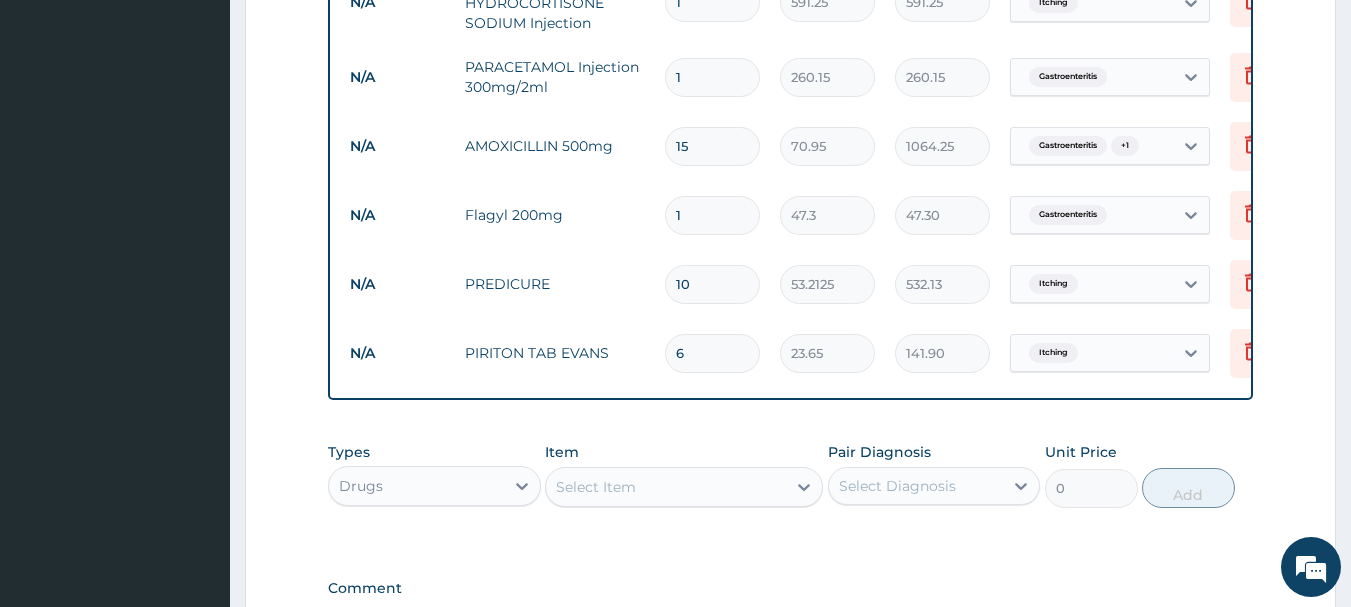 type on "15" 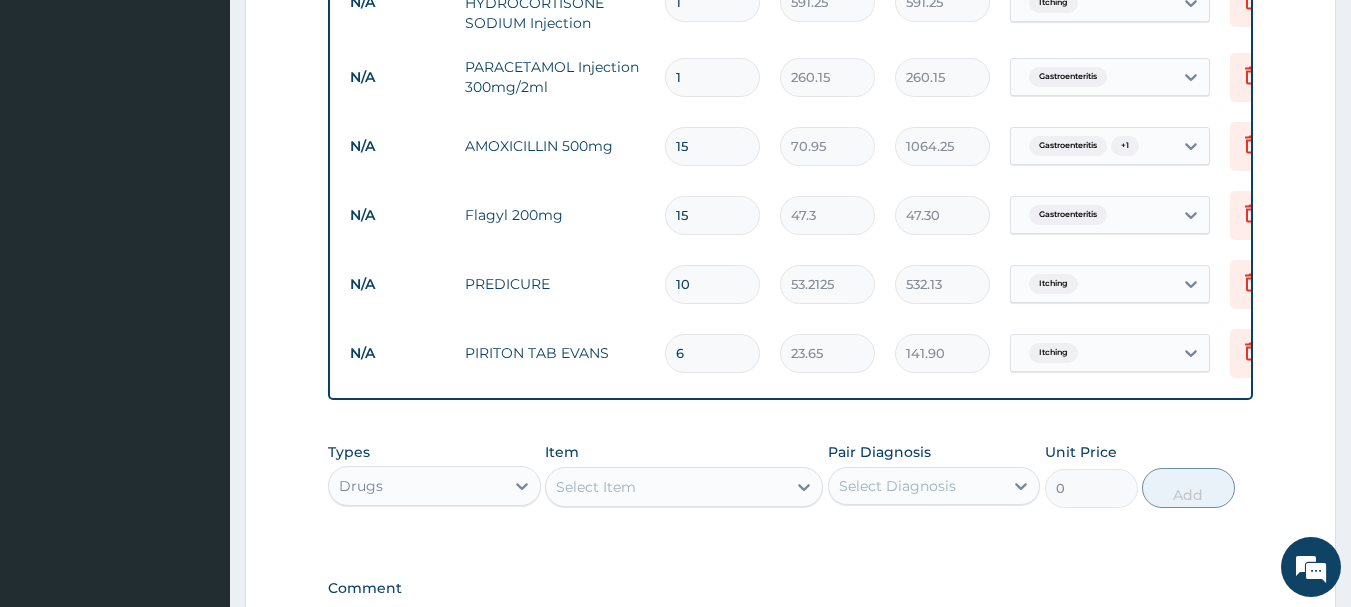 type on "709.50" 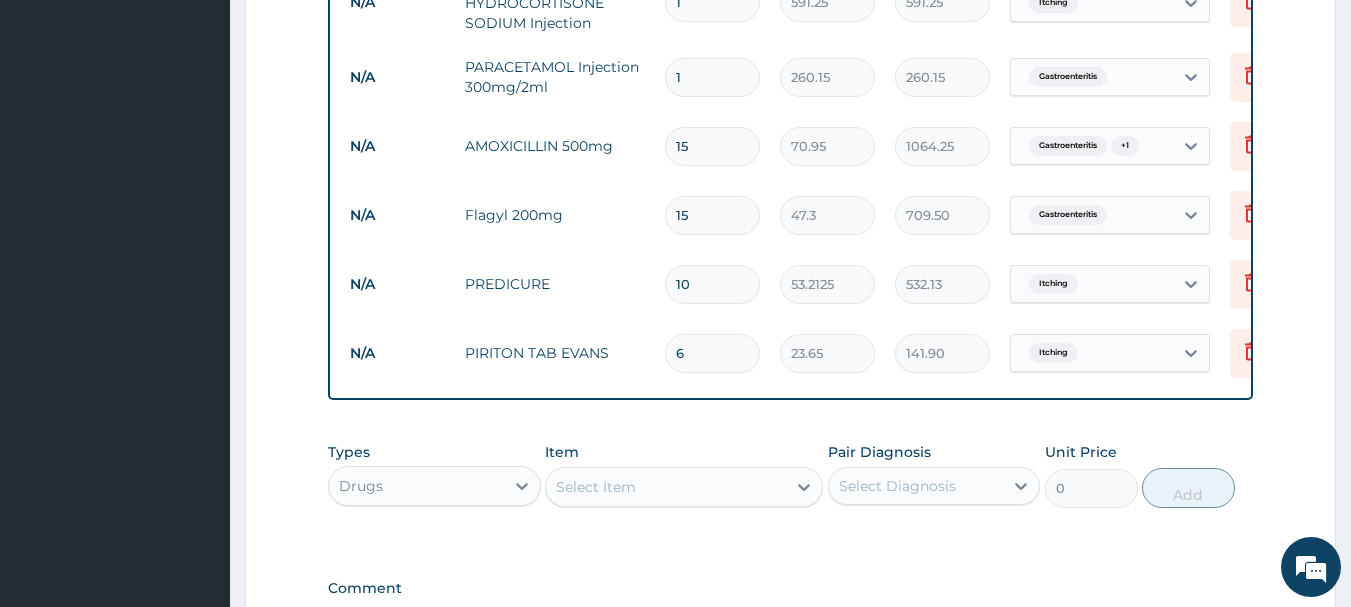 type on "15" 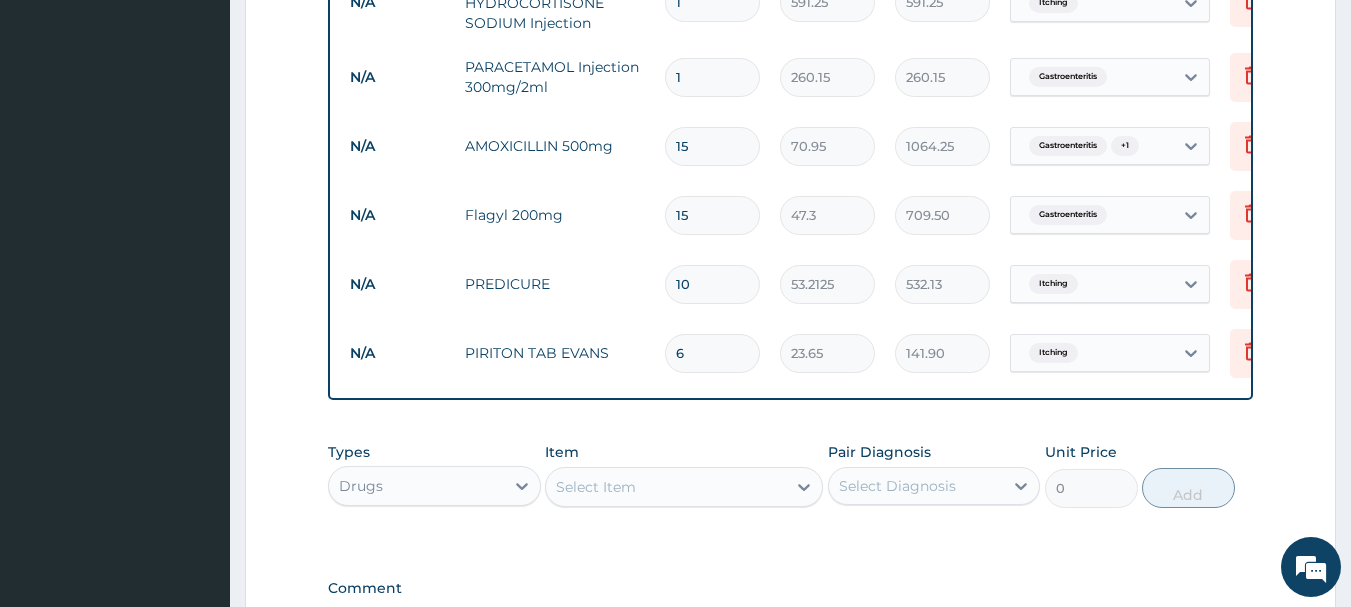 click on "1" at bounding box center (712, 77) 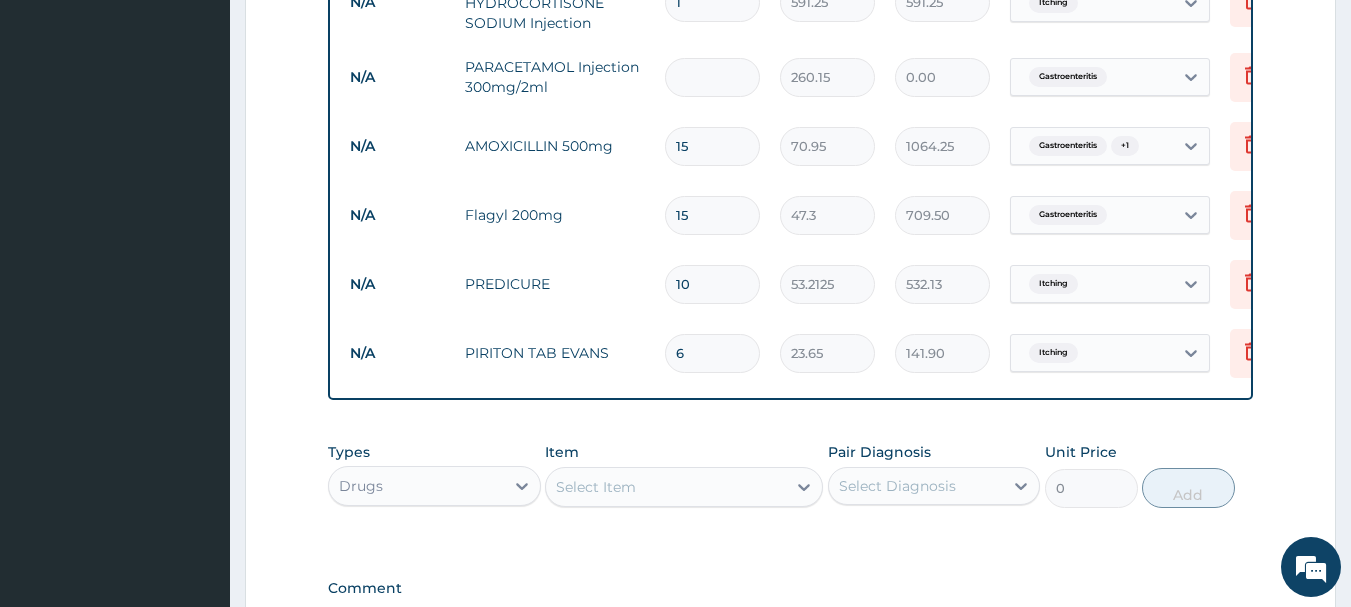 type on "2" 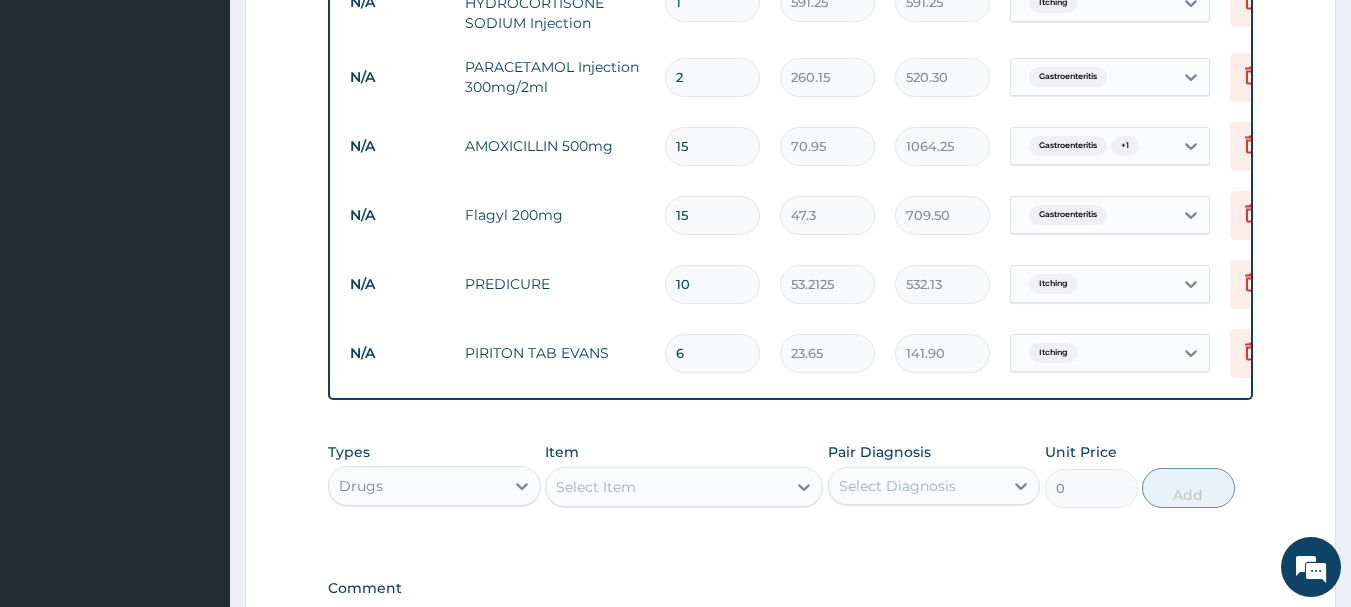 type on "2" 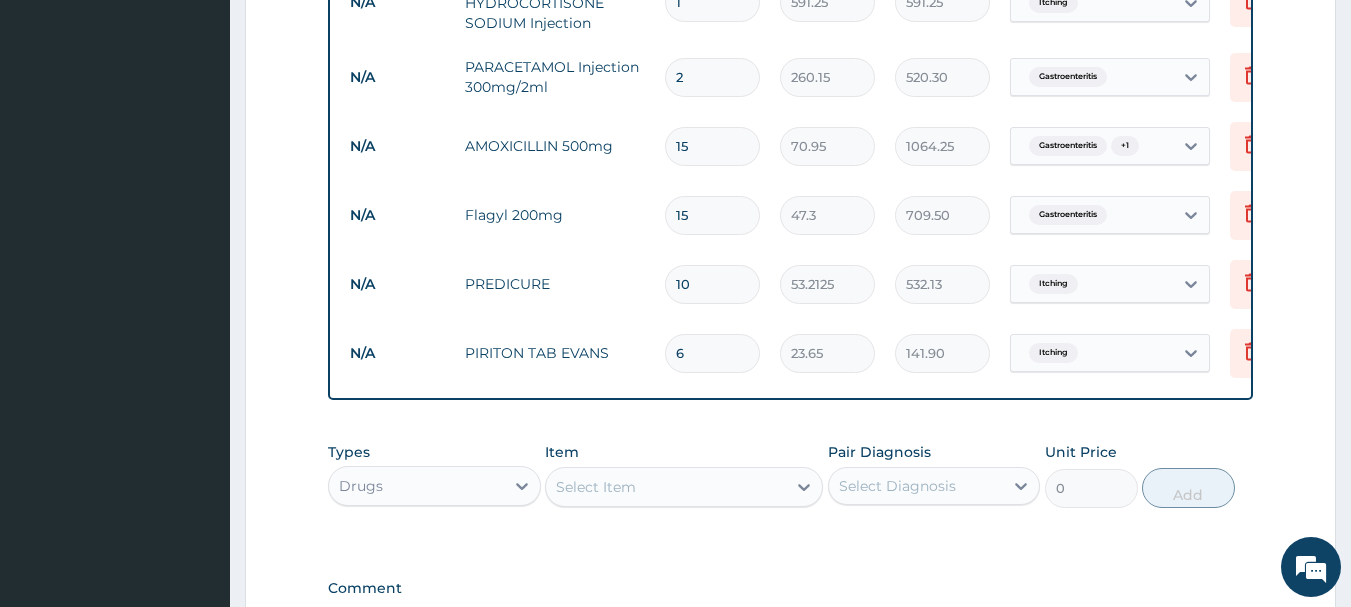 click on "Select Item" at bounding box center (666, 487) 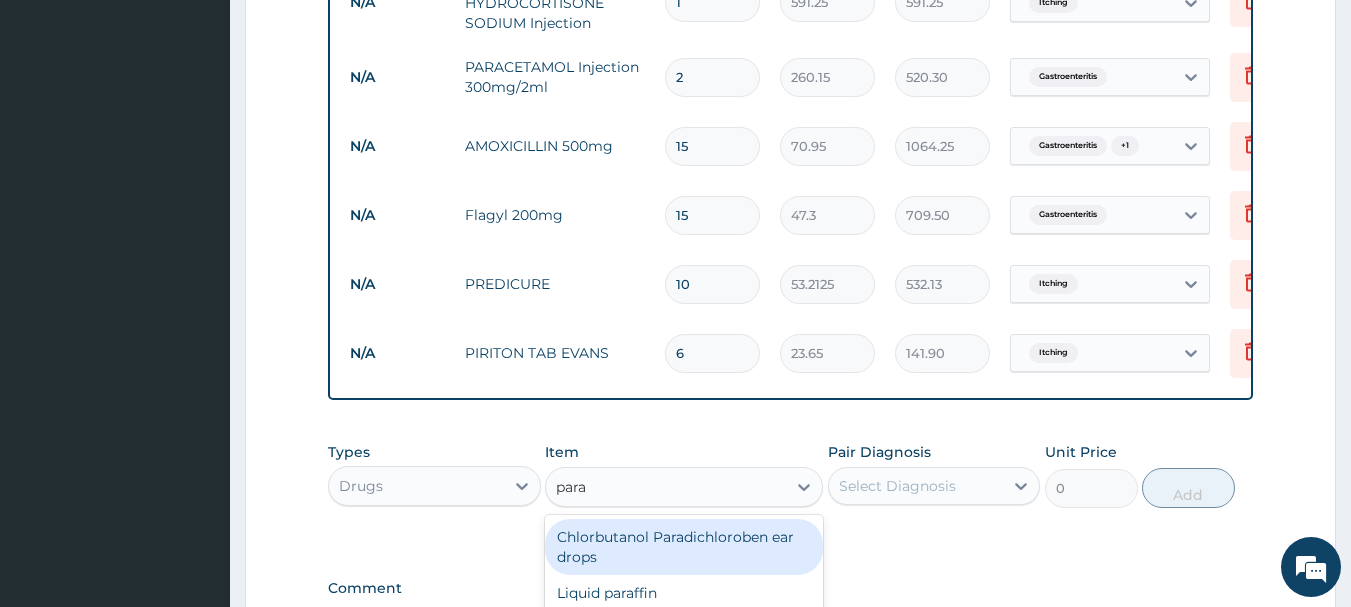 type on "parac" 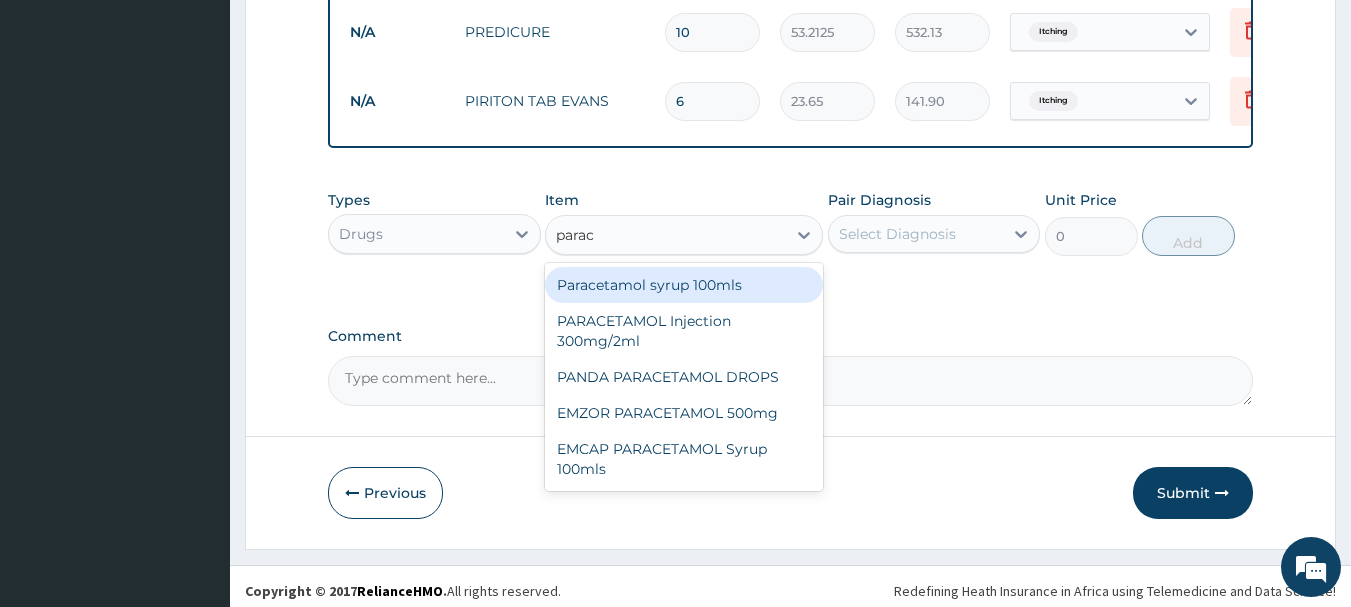 scroll, scrollTop: 1260, scrollLeft: 0, axis: vertical 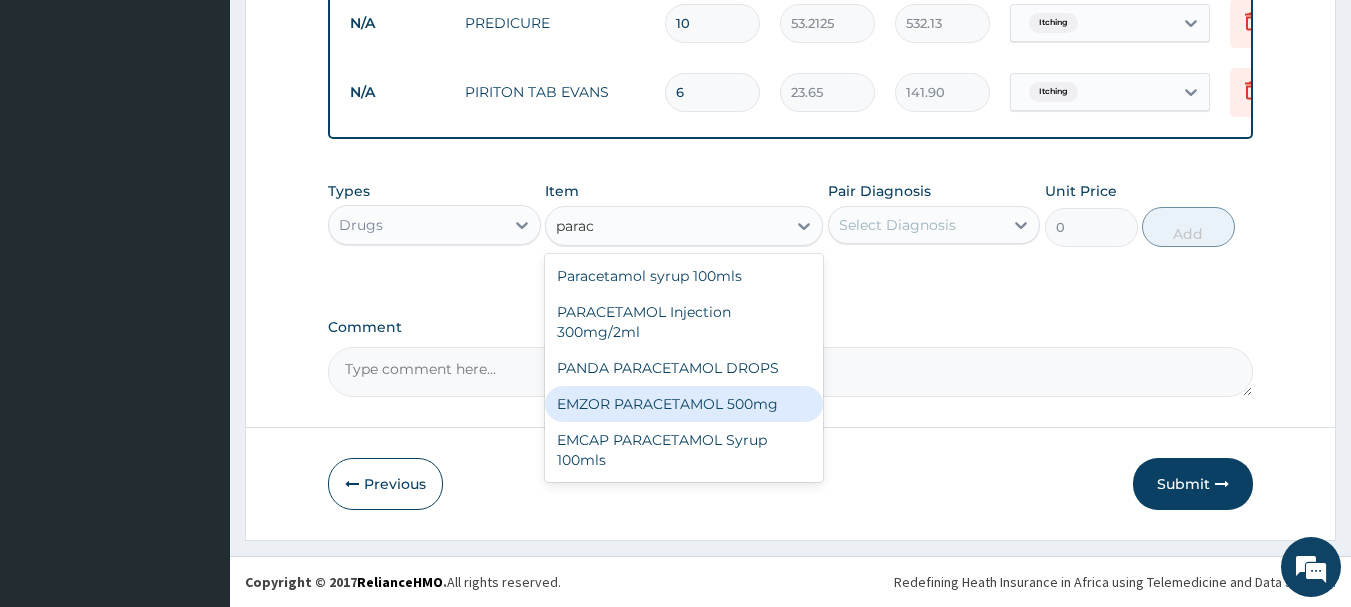 click on "EMZOR PARACETAMOL 500mg" at bounding box center [684, 404] 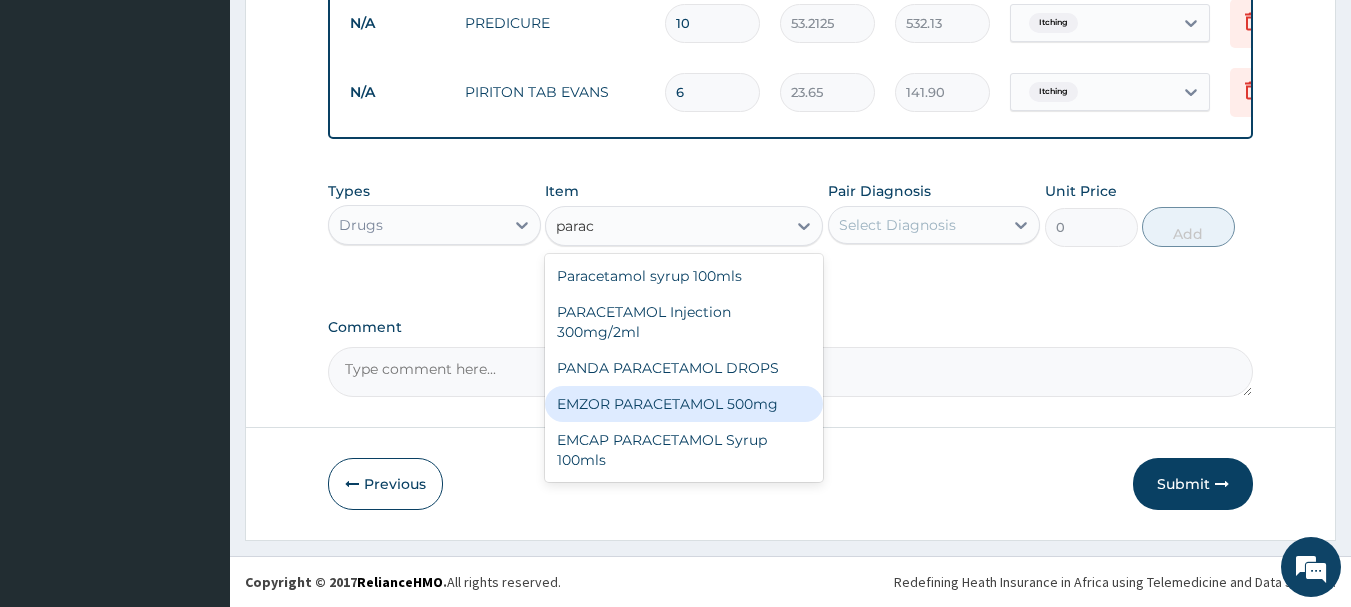 type 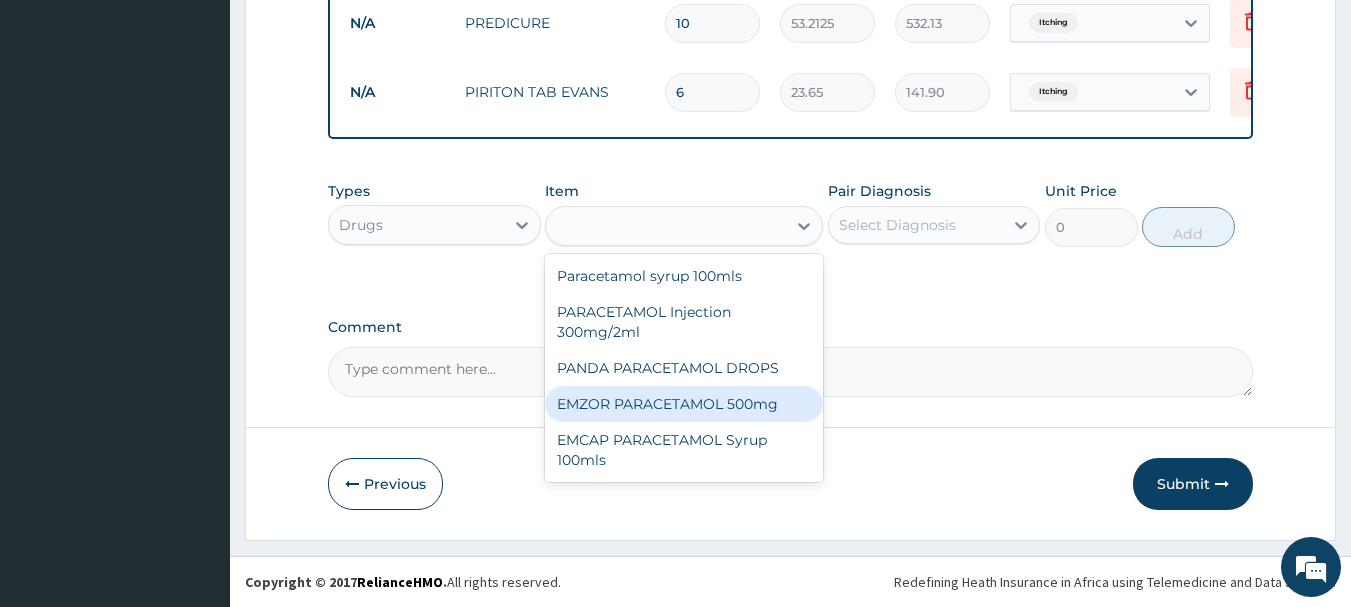 type on "23.65" 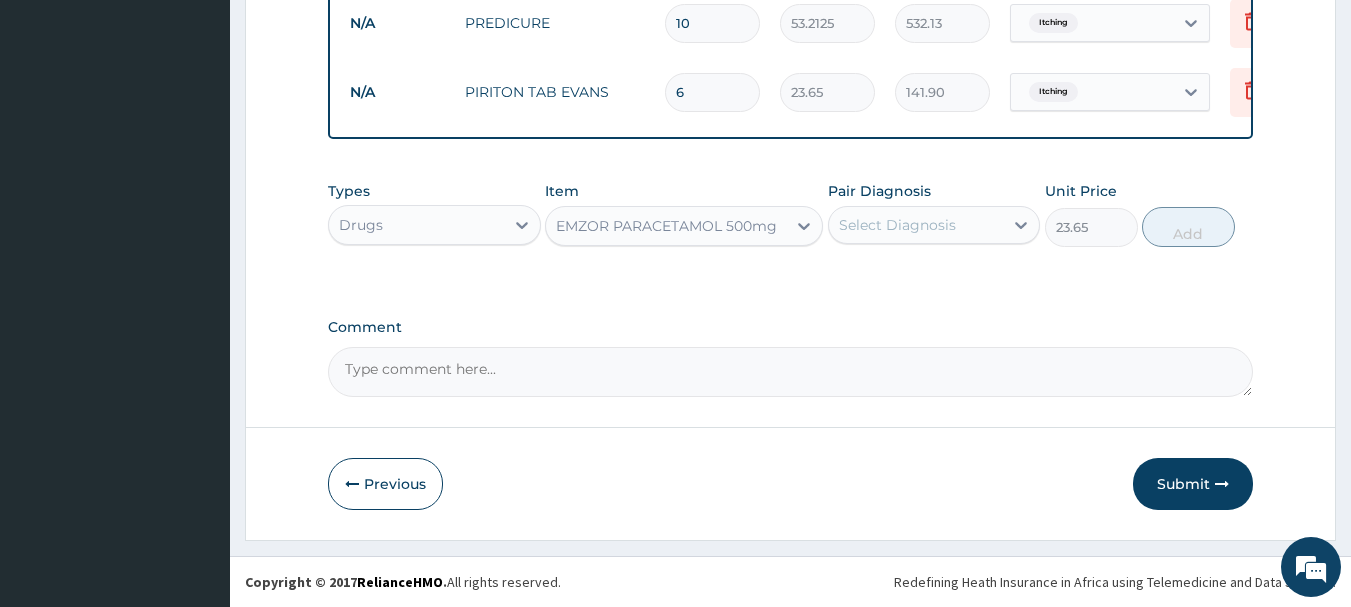 click on "Select Diagnosis" at bounding box center (897, 225) 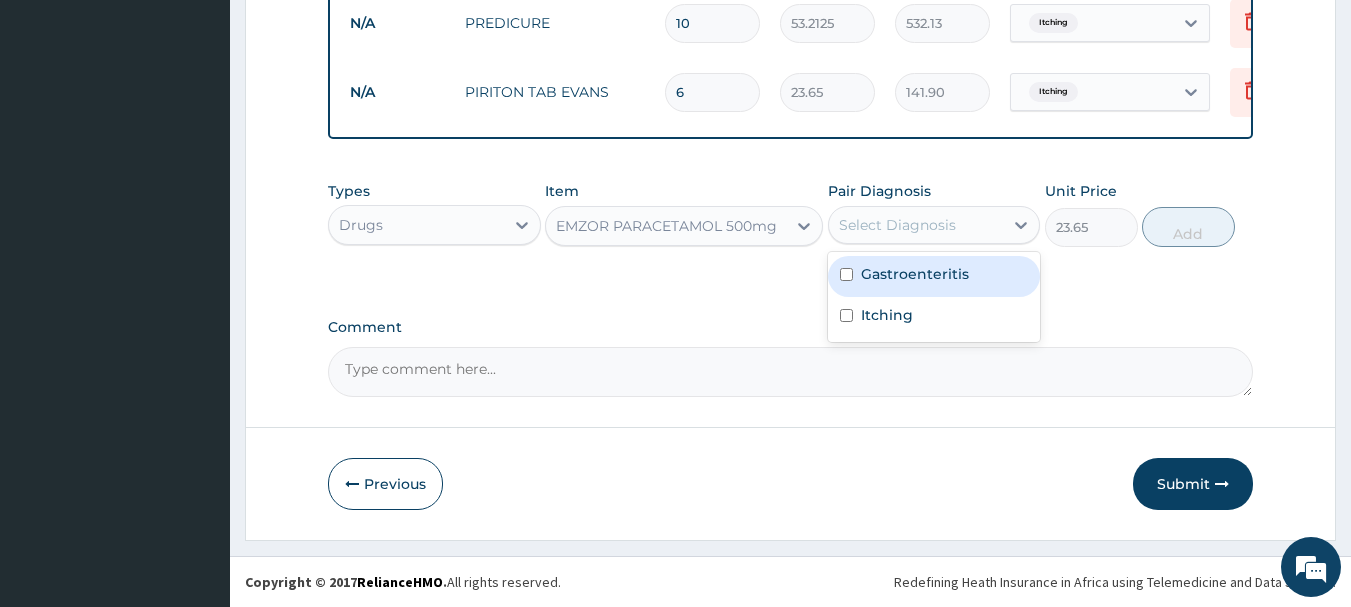 click at bounding box center (846, 274) 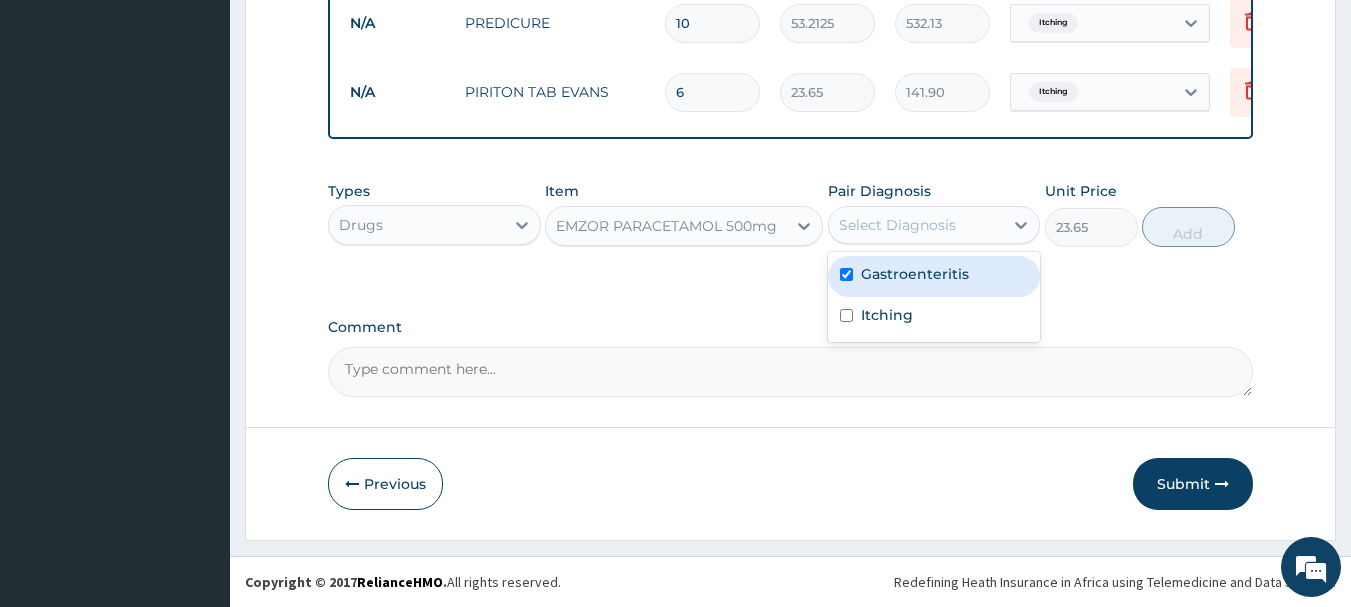 checkbox on "true" 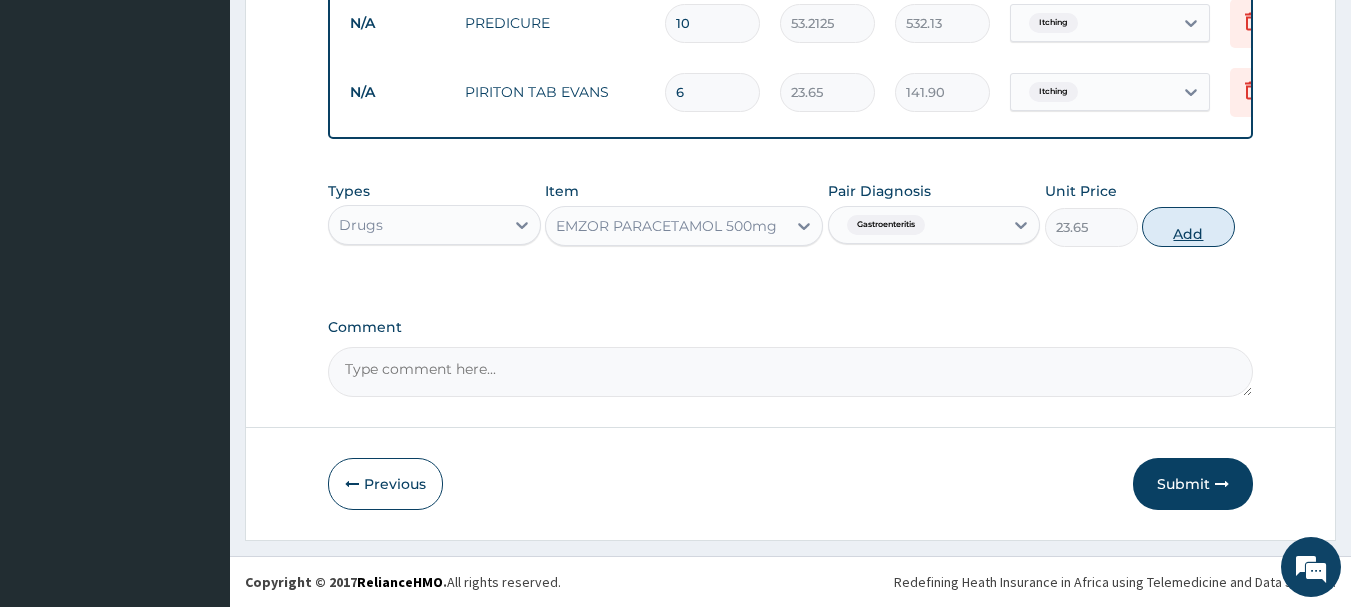 click on "Add" at bounding box center [1188, 227] 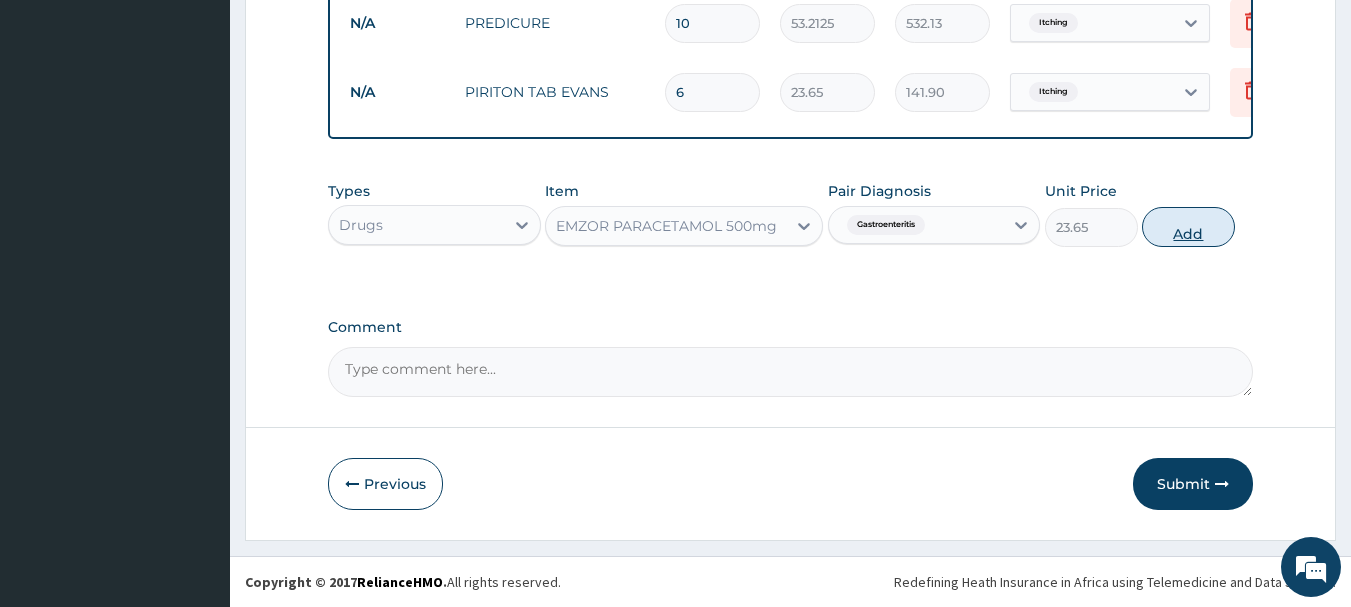 type on "0" 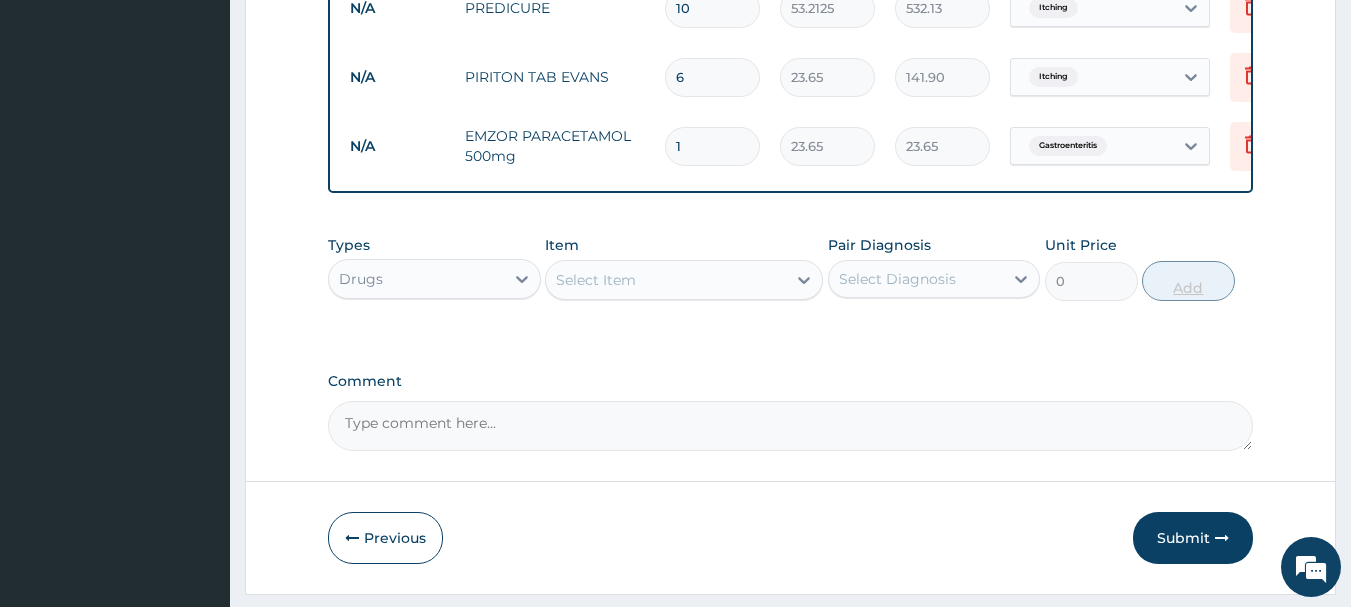 type 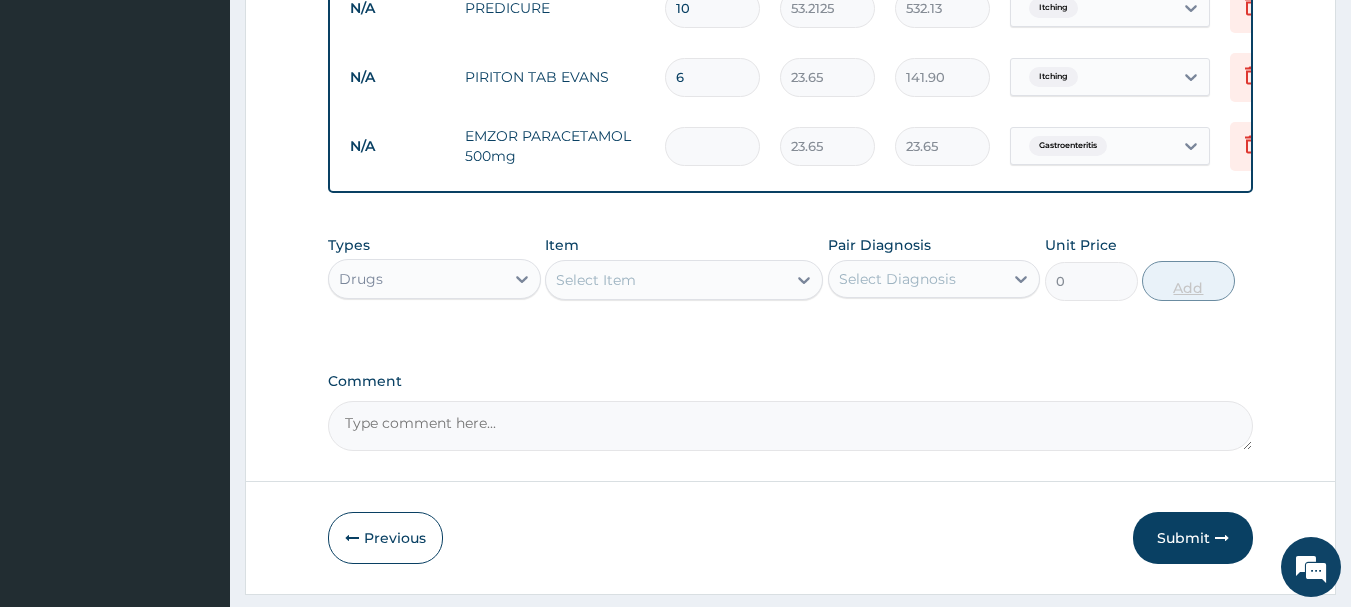 type on "0.00" 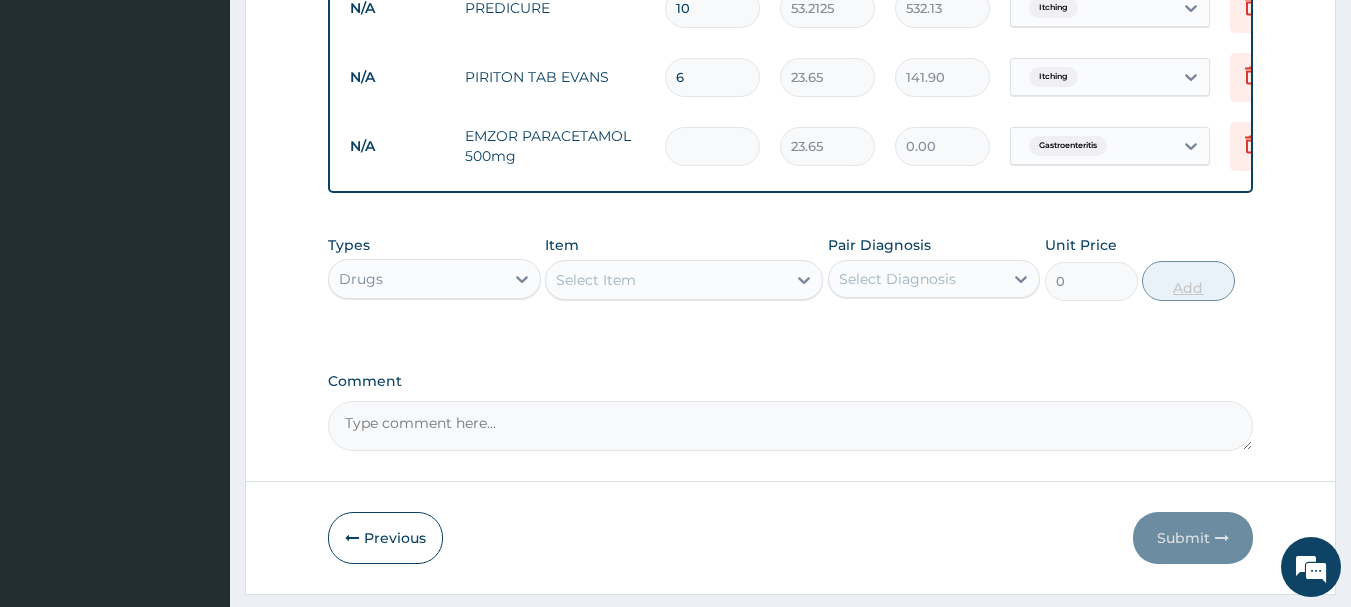 type on "2" 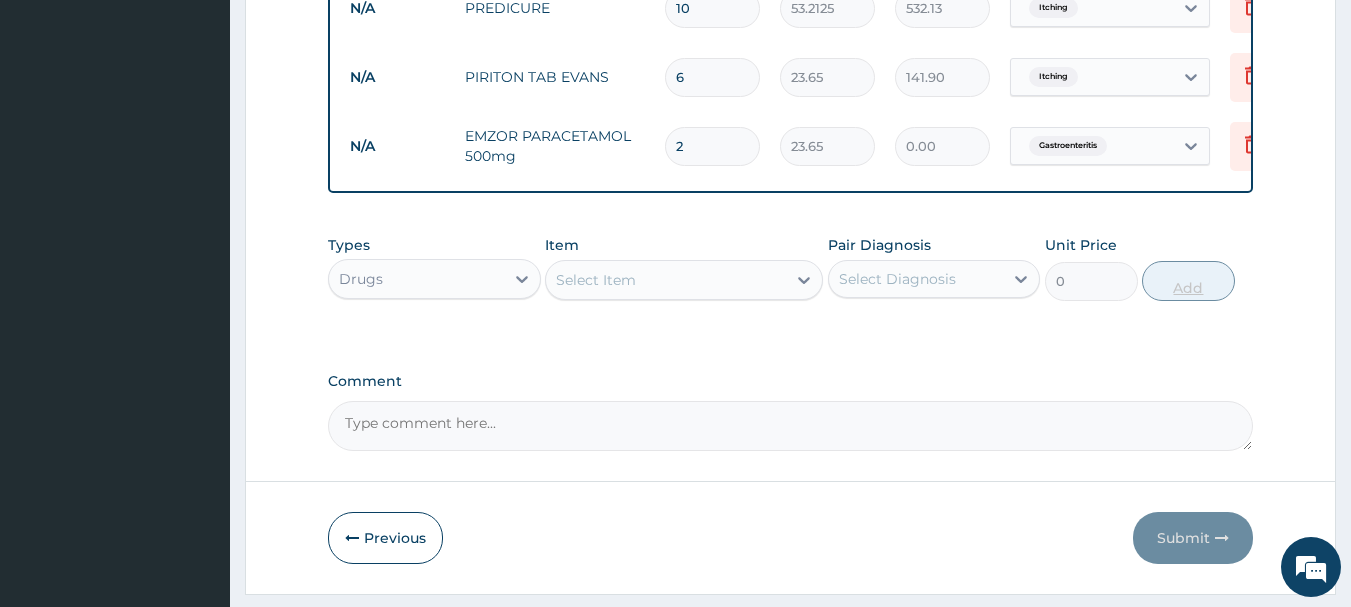type on "47.30" 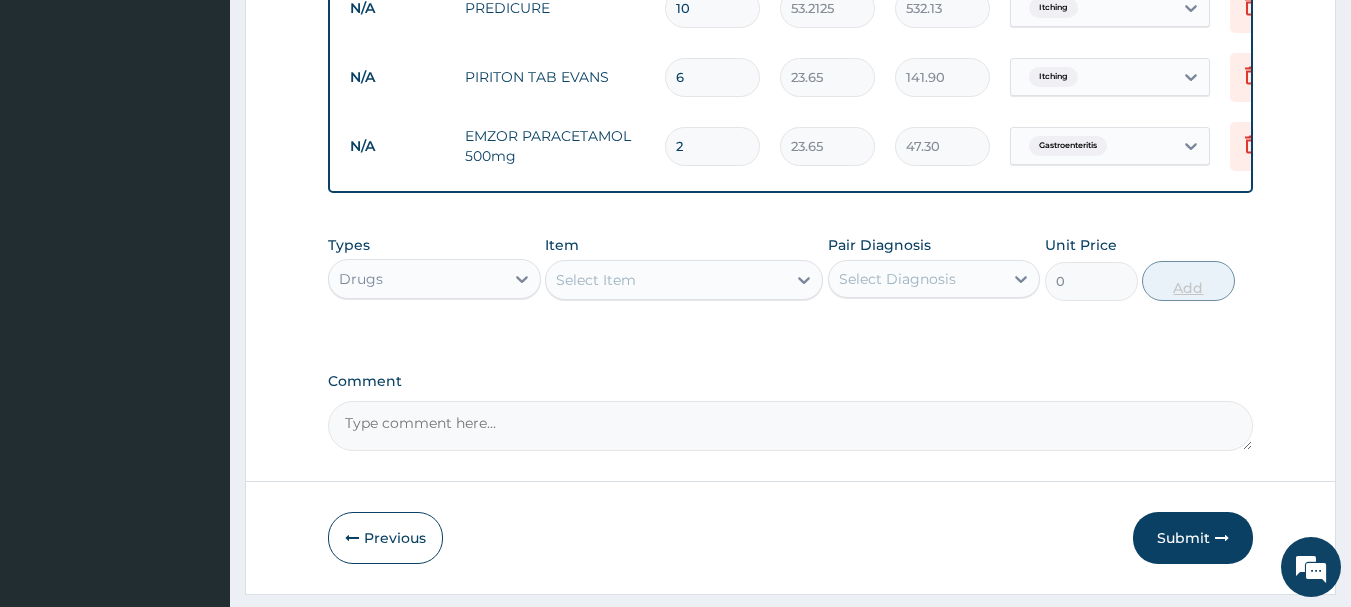 type on "20" 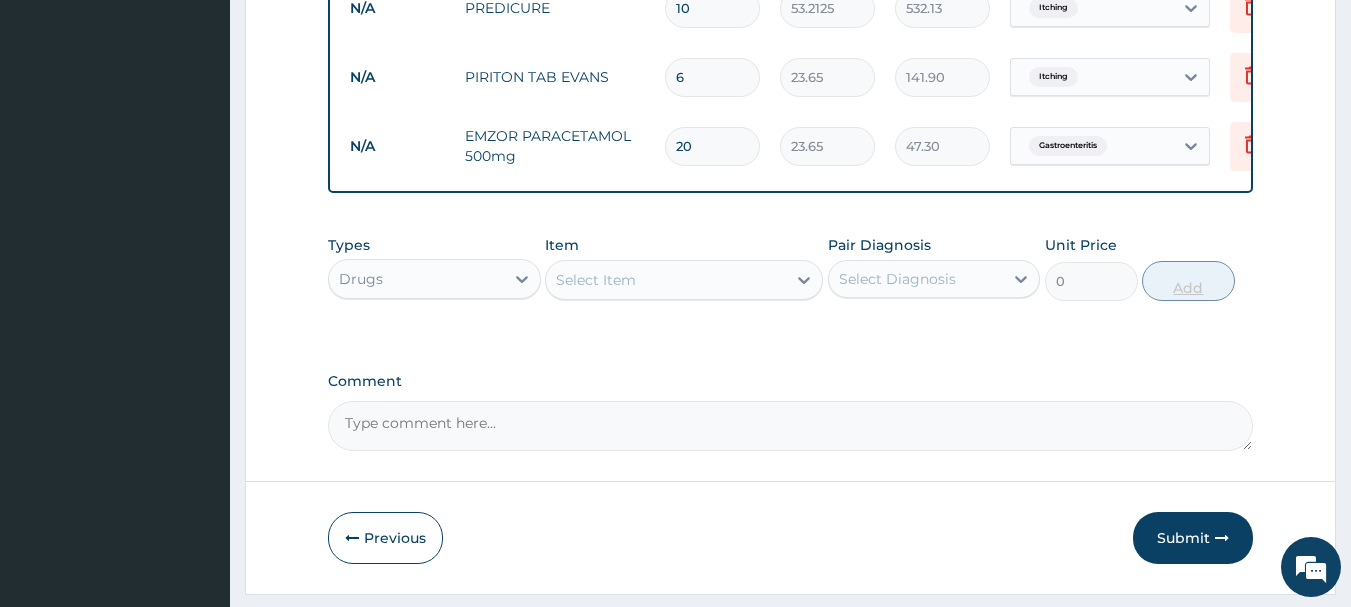 type on "473.00" 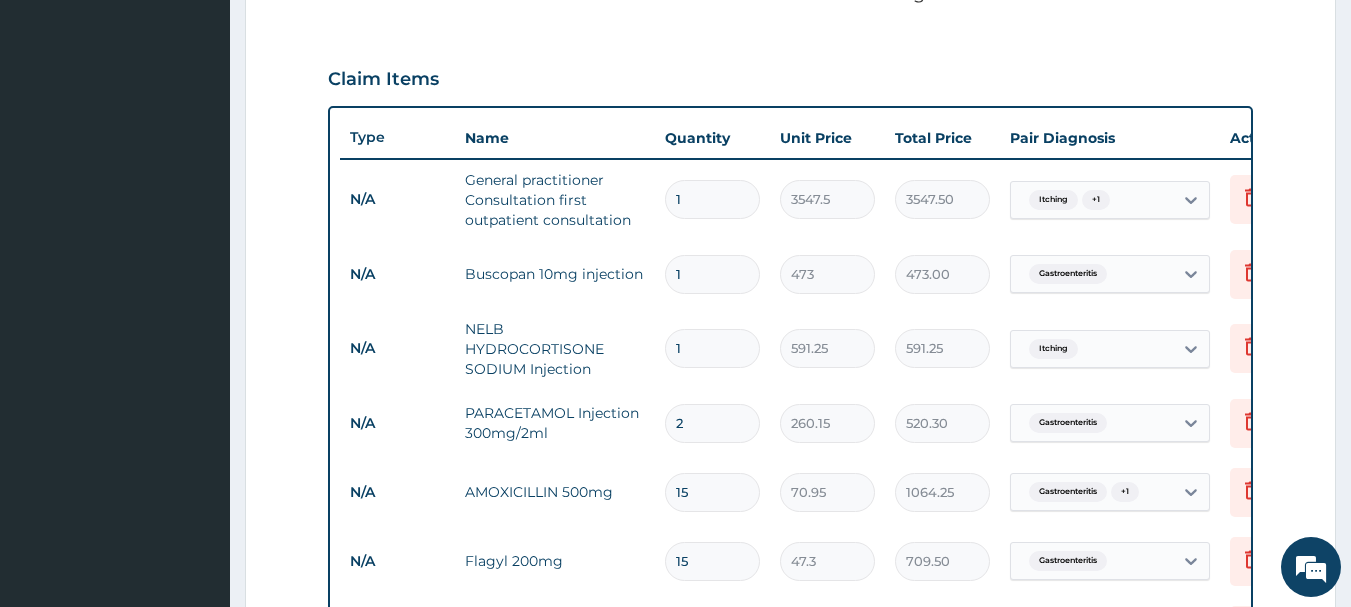scroll, scrollTop: 620, scrollLeft: 0, axis: vertical 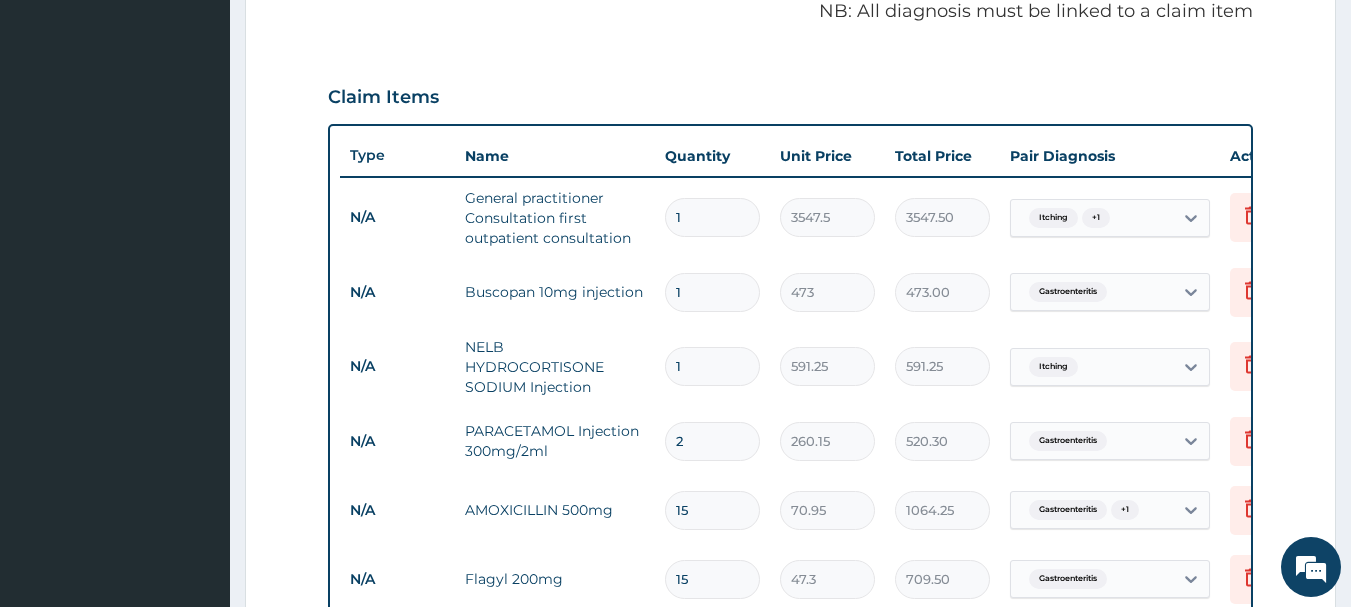 type on "20" 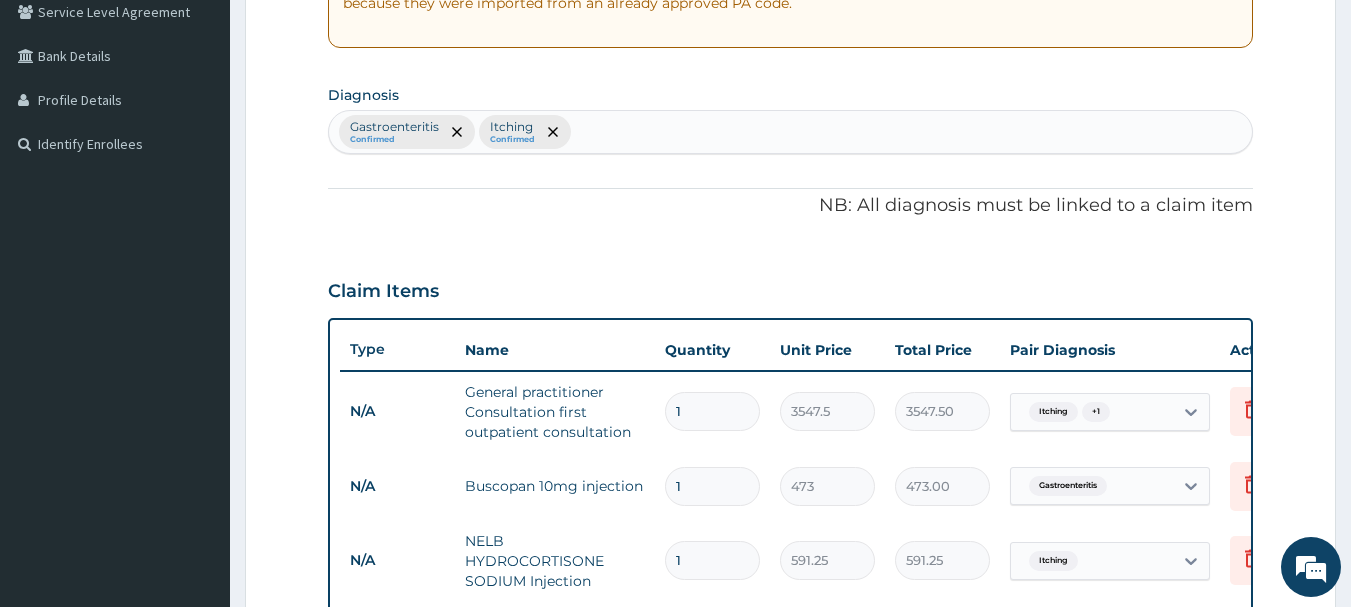 scroll, scrollTop: 420, scrollLeft: 0, axis: vertical 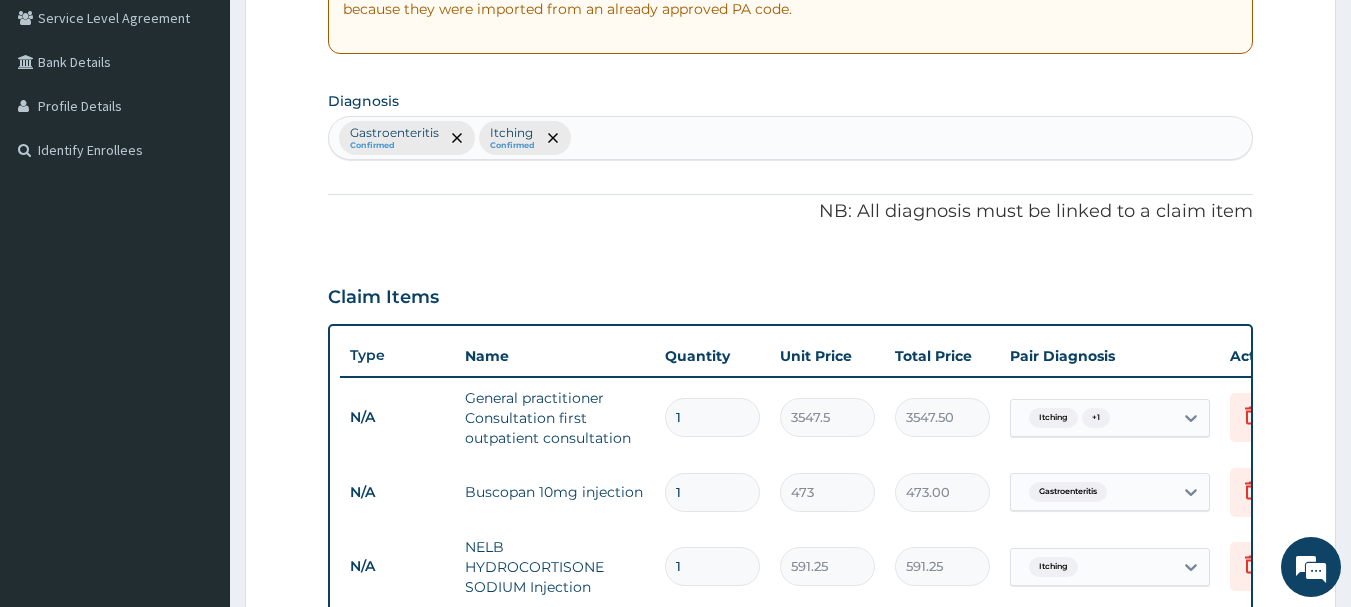click on "Gastroenteritis Confirmed Itching Confirmed" at bounding box center [791, 138] 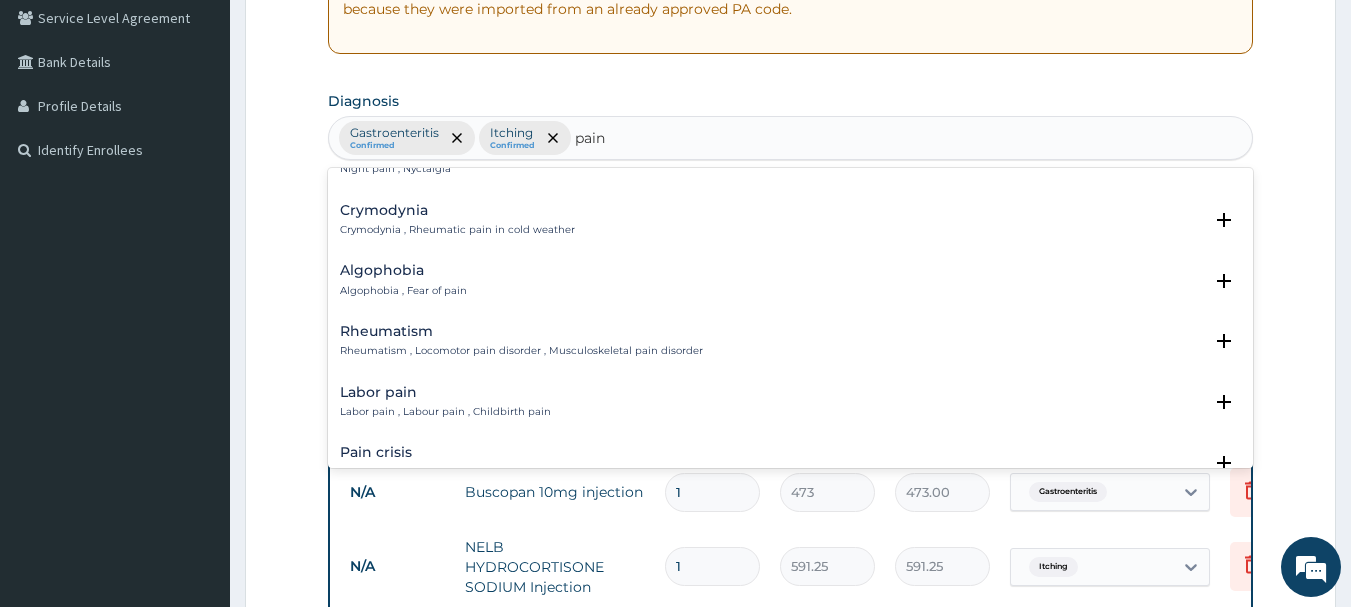 scroll, scrollTop: 2620, scrollLeft: 0, axis: vertical 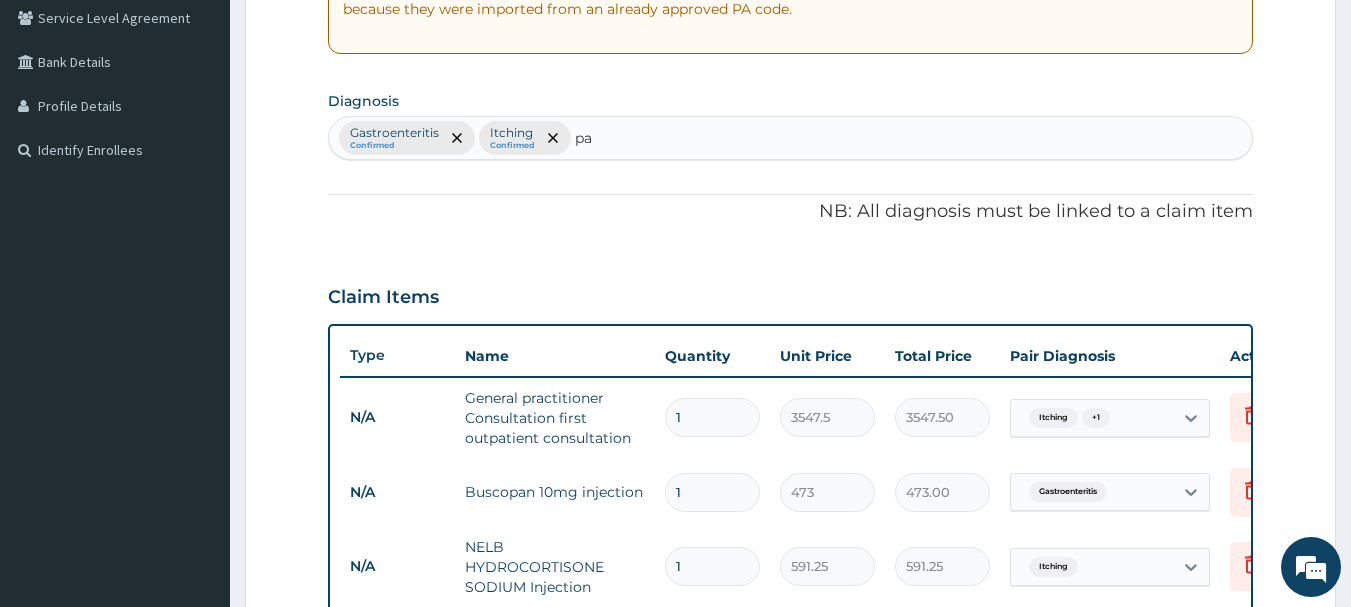 type on "p" 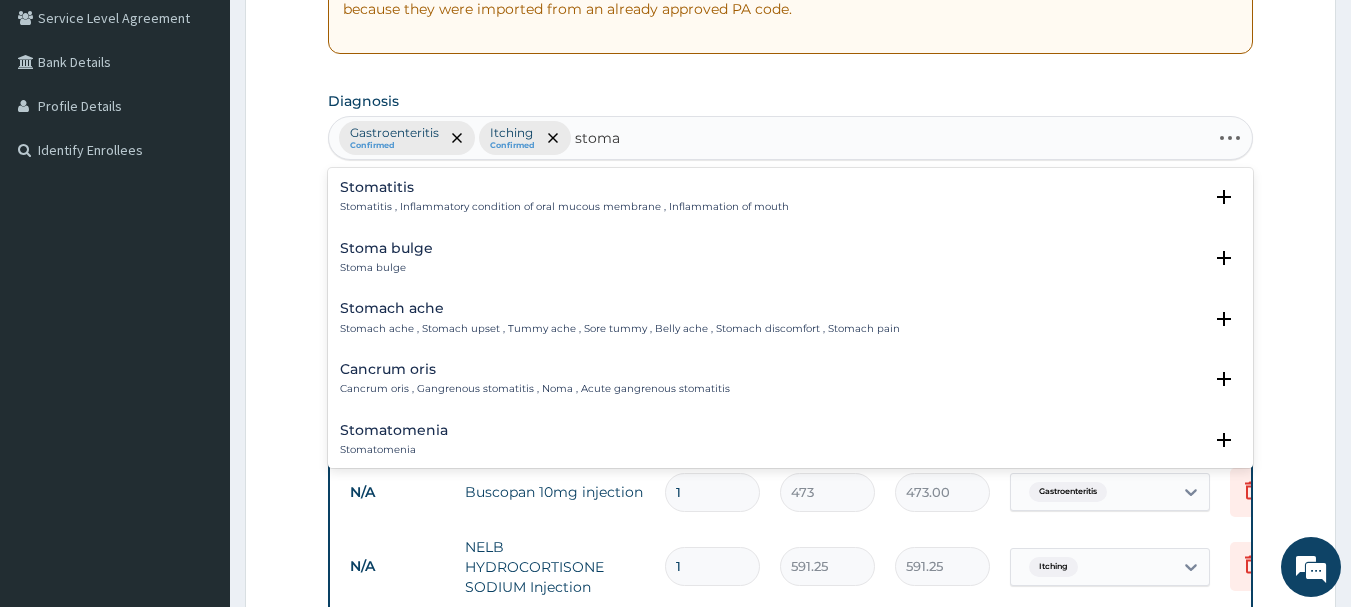 type on "stomac" 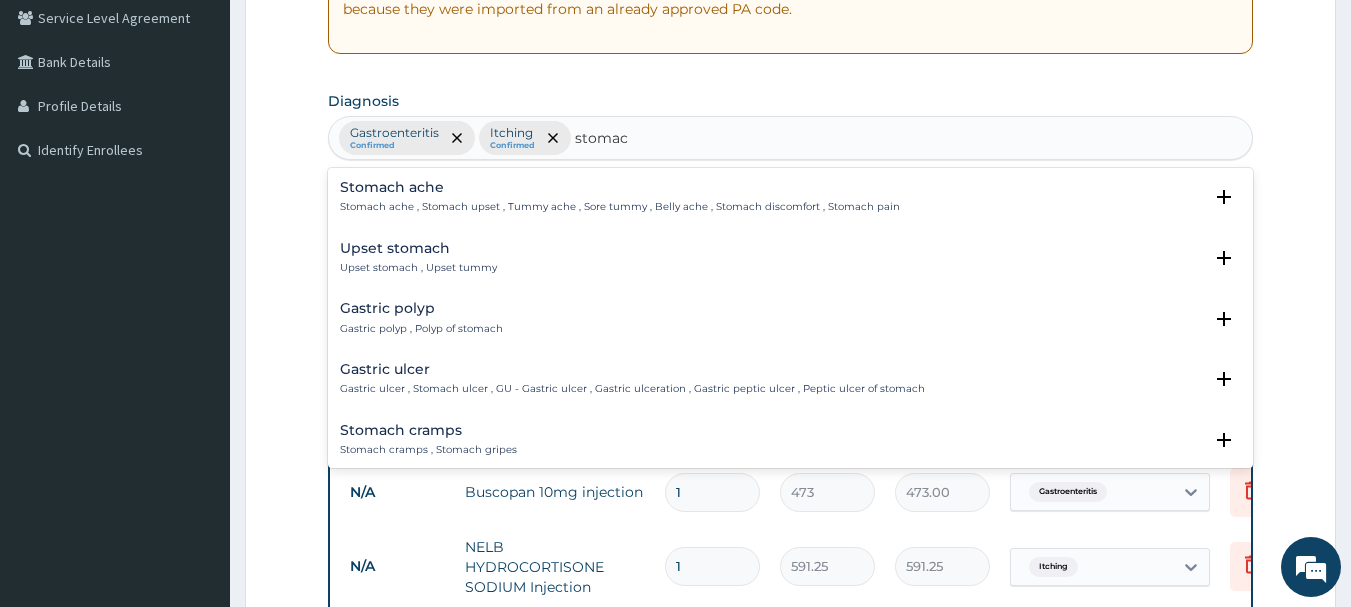 click on "Stomach ache" at bounding box center (620, 187) 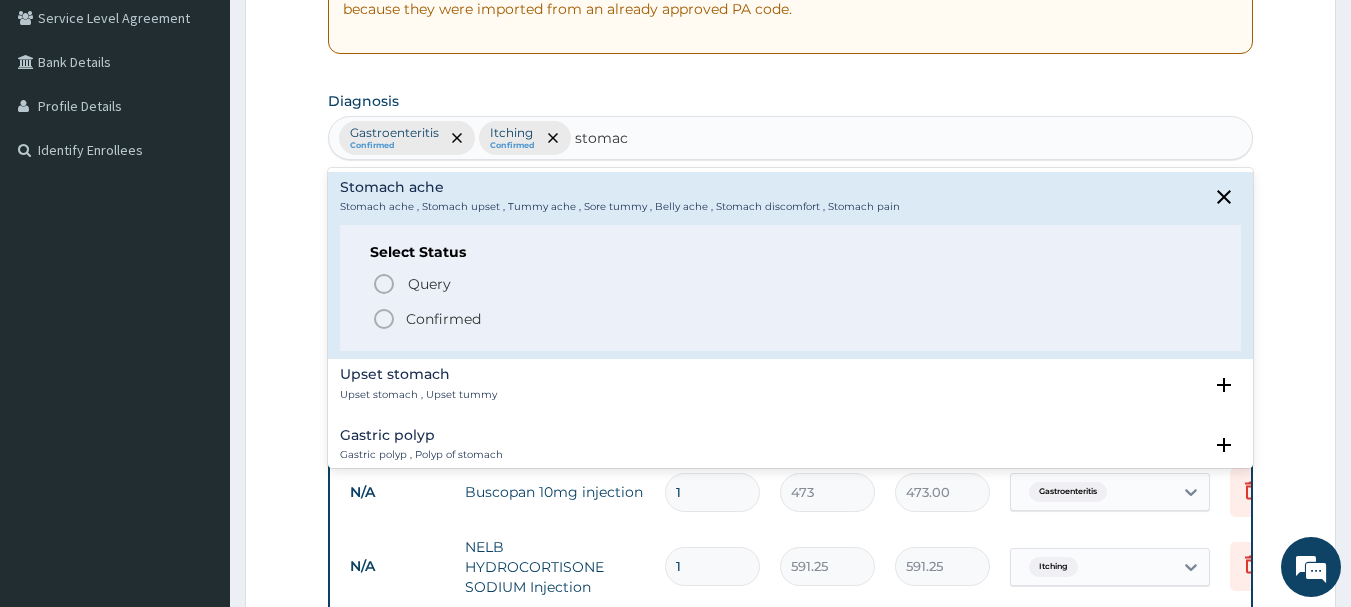 click 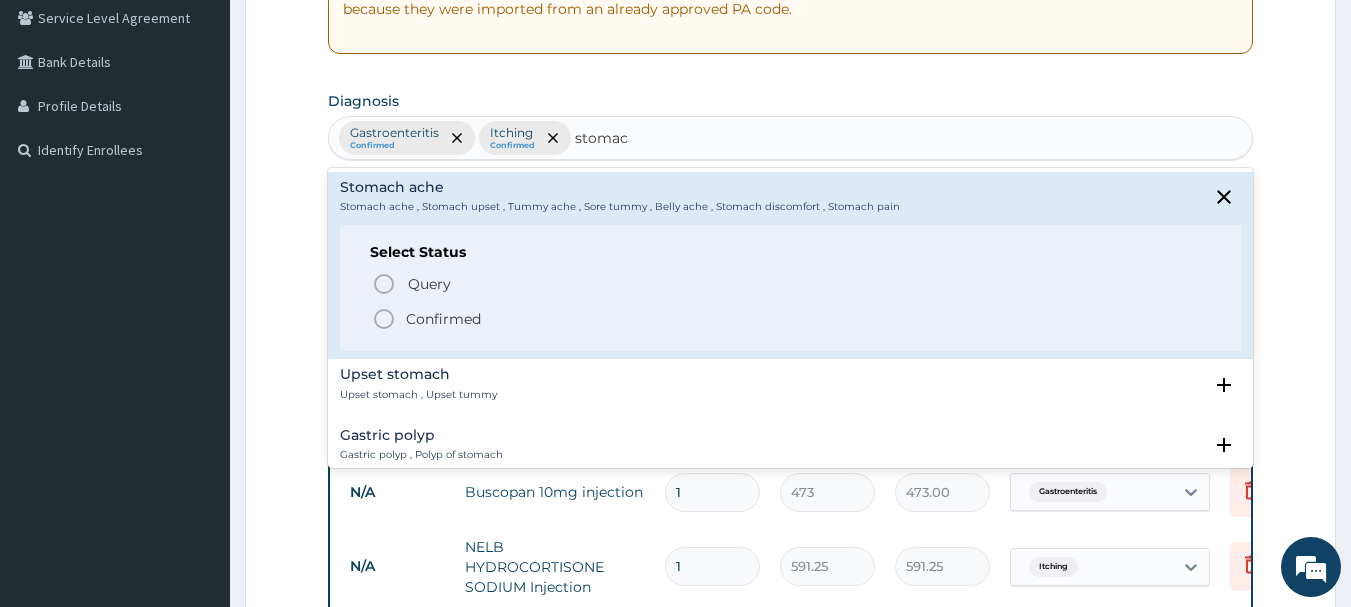 type 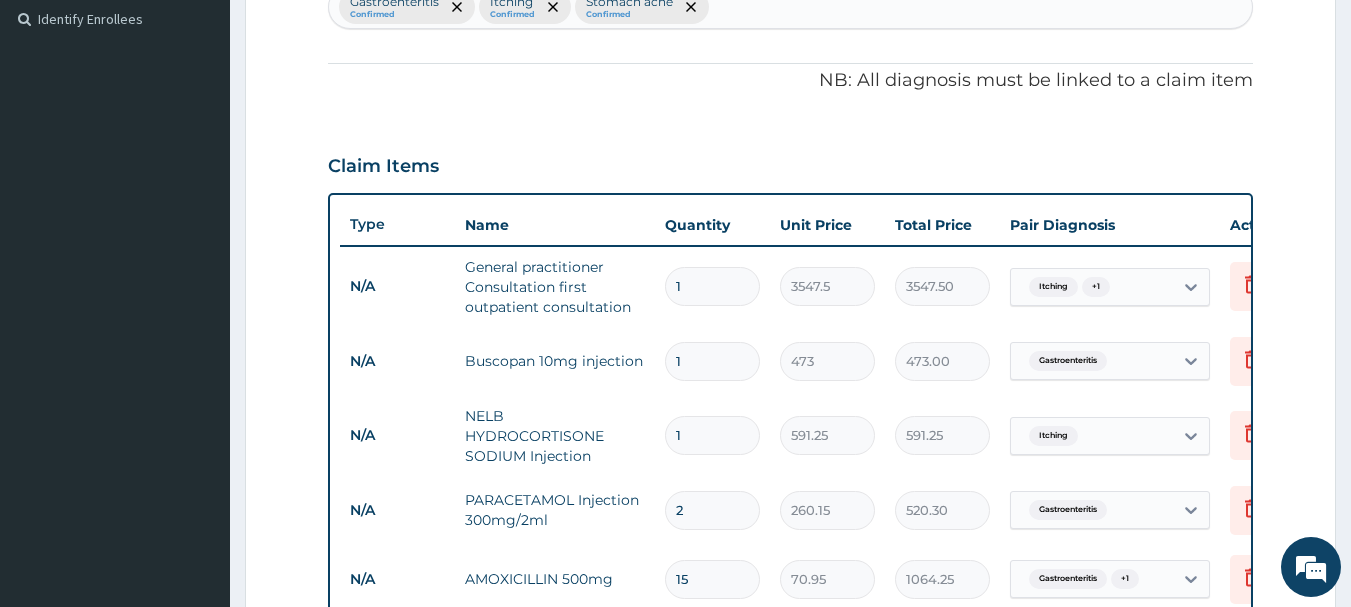 scroll, scrollTop: 580, scrollLeft: 0, axis: vertical 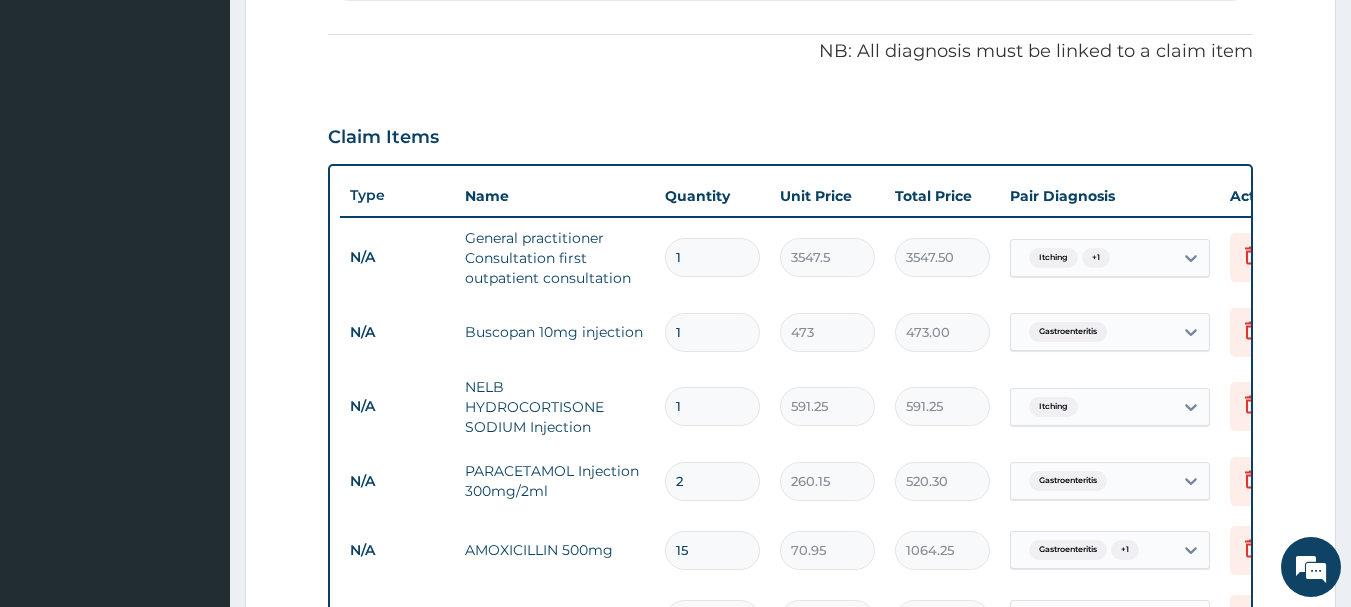 click on "1" at bounding box center (712, 332) 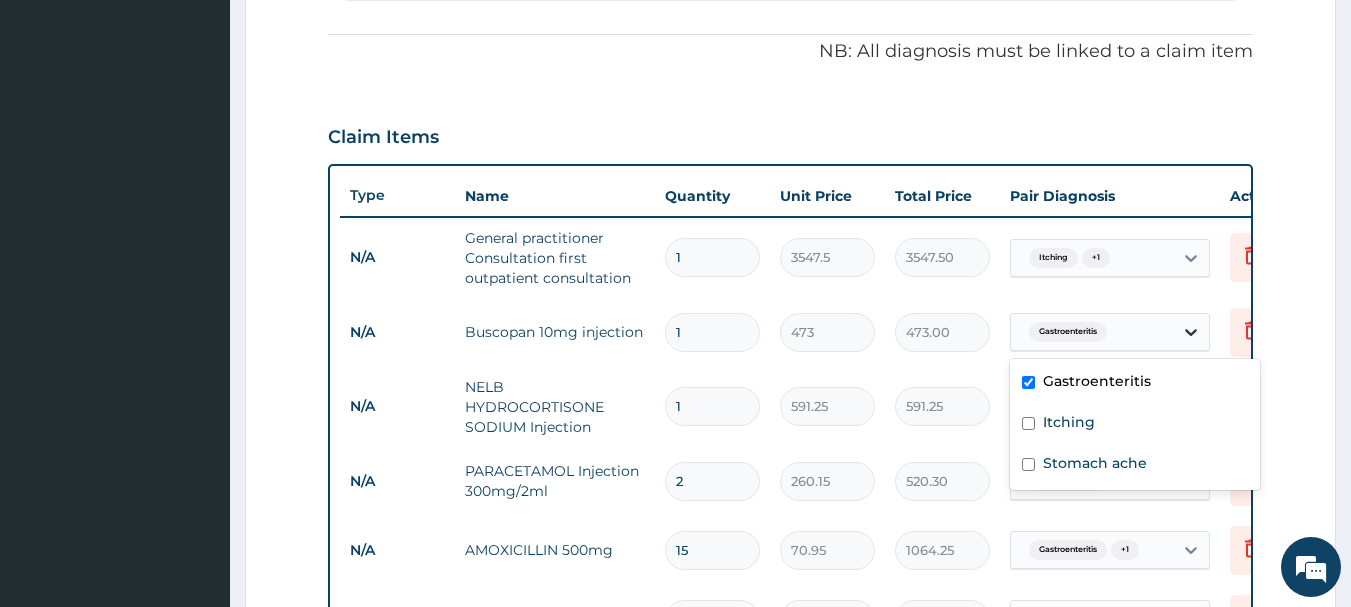 click 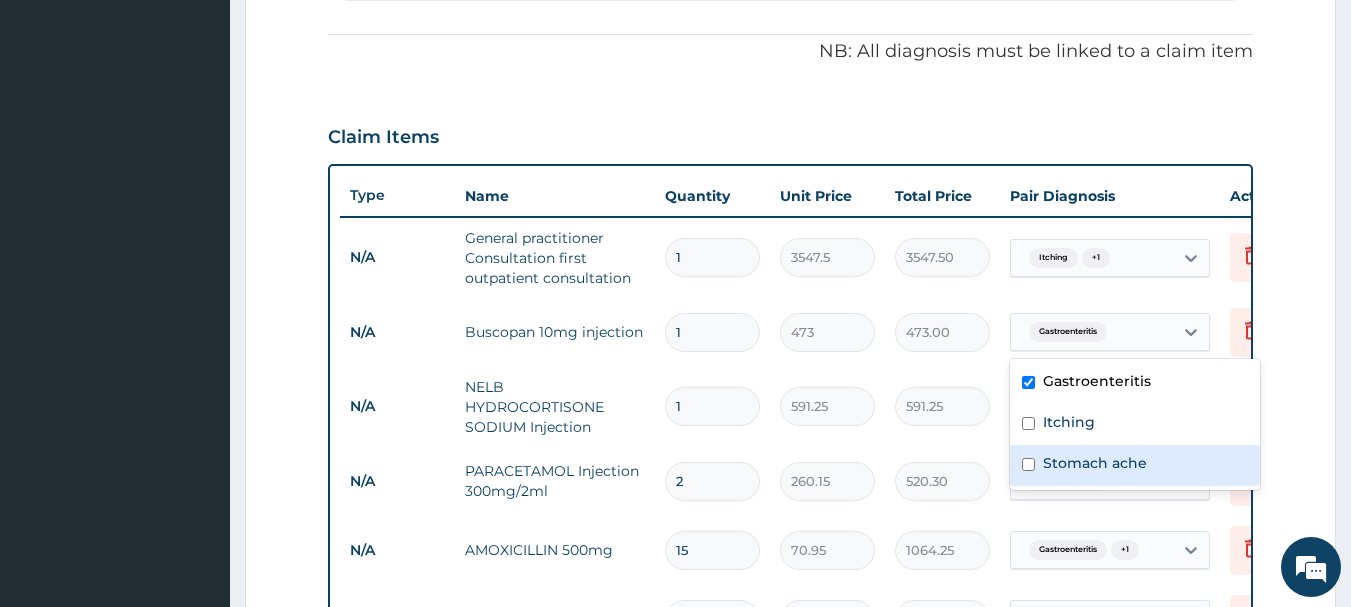 click at bounding box center (1028, 464) 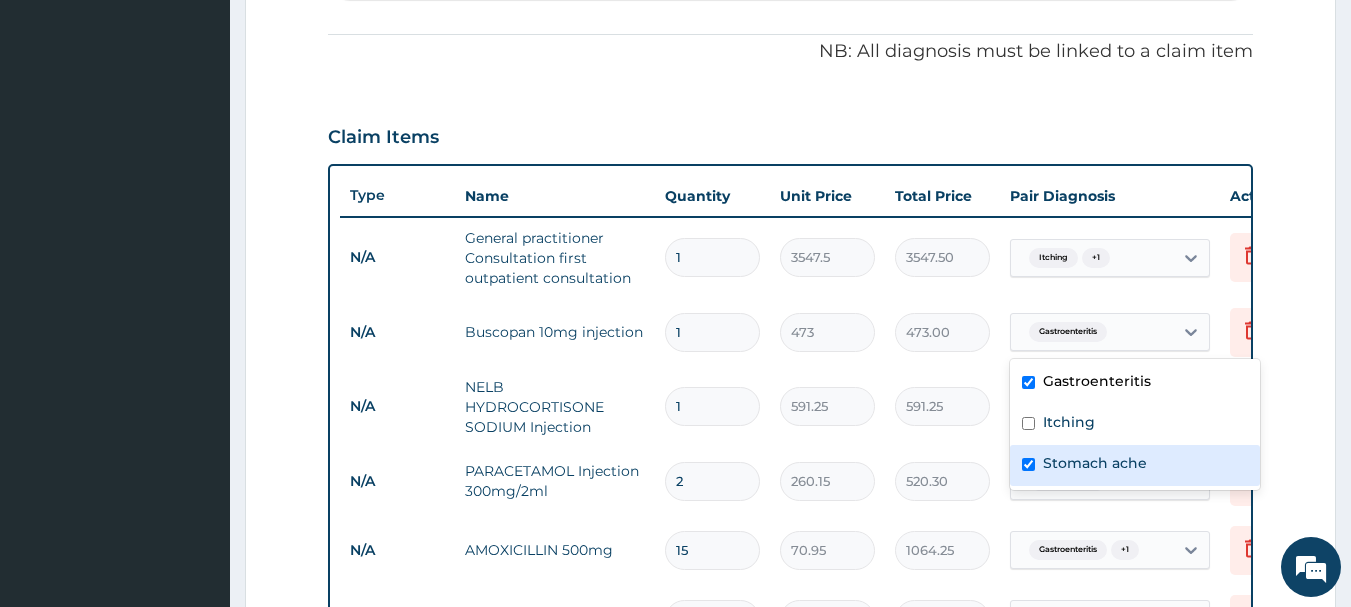 checkbox on "true" 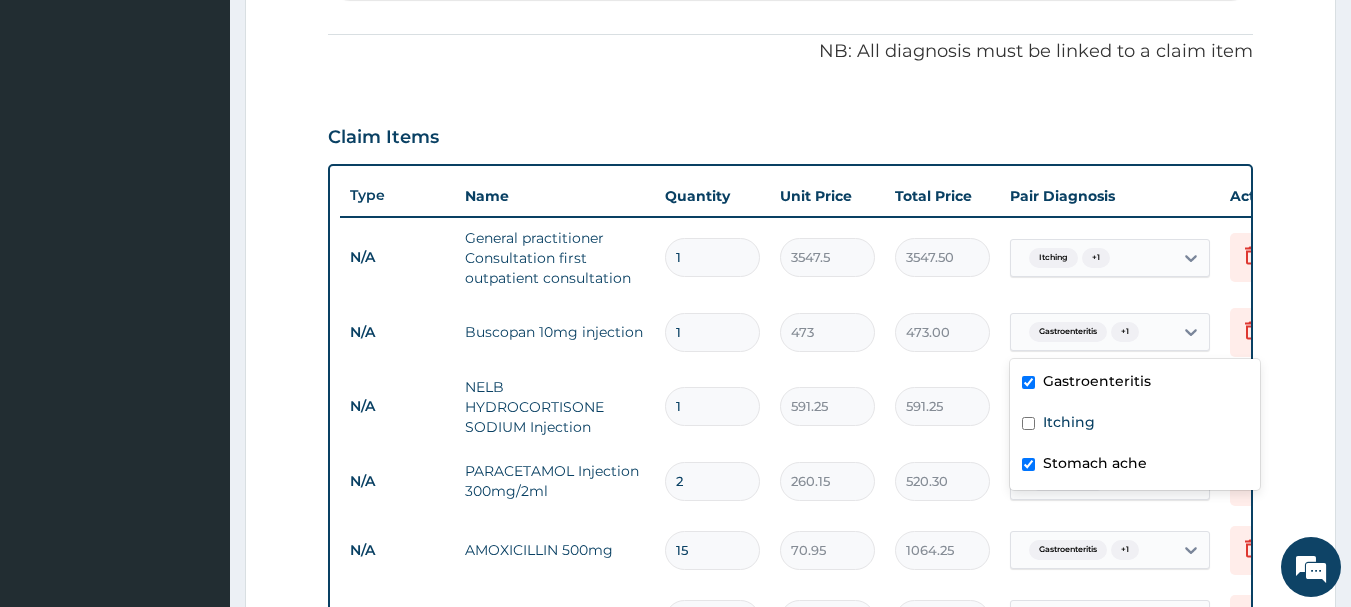 click on "N/A PARACETAMOL Injection 300mg/2ml 2 260.15 520.30 Gastroenteritis Delete" at bounding box center [830, 481] 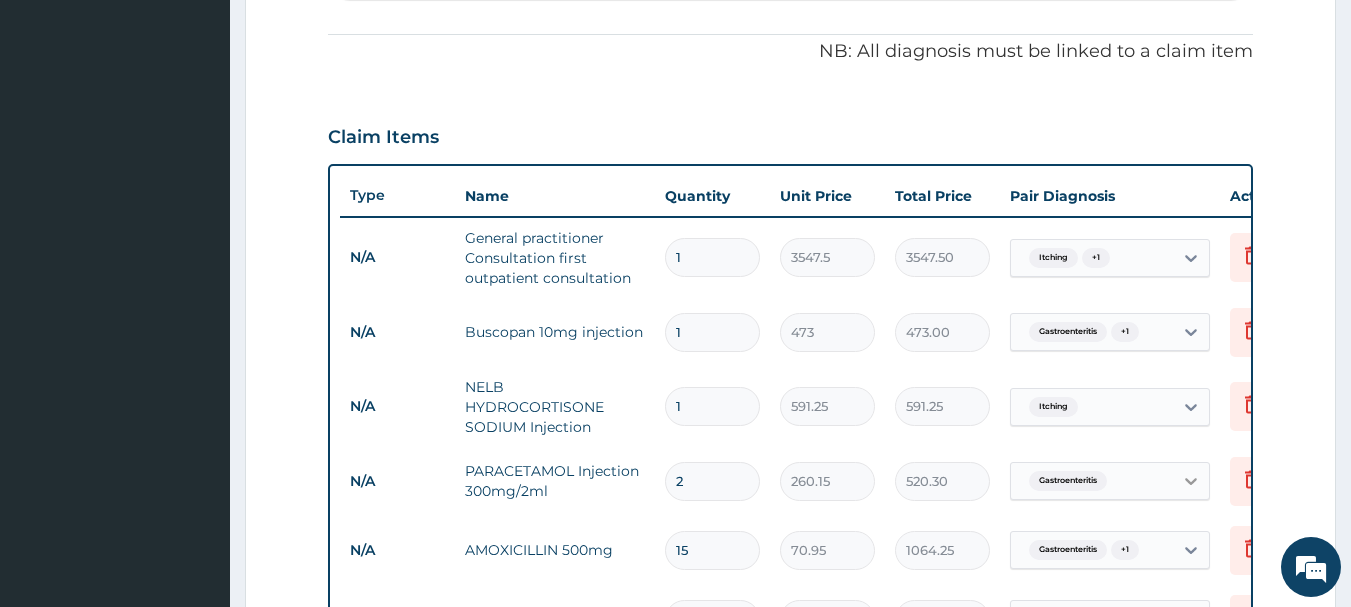 click 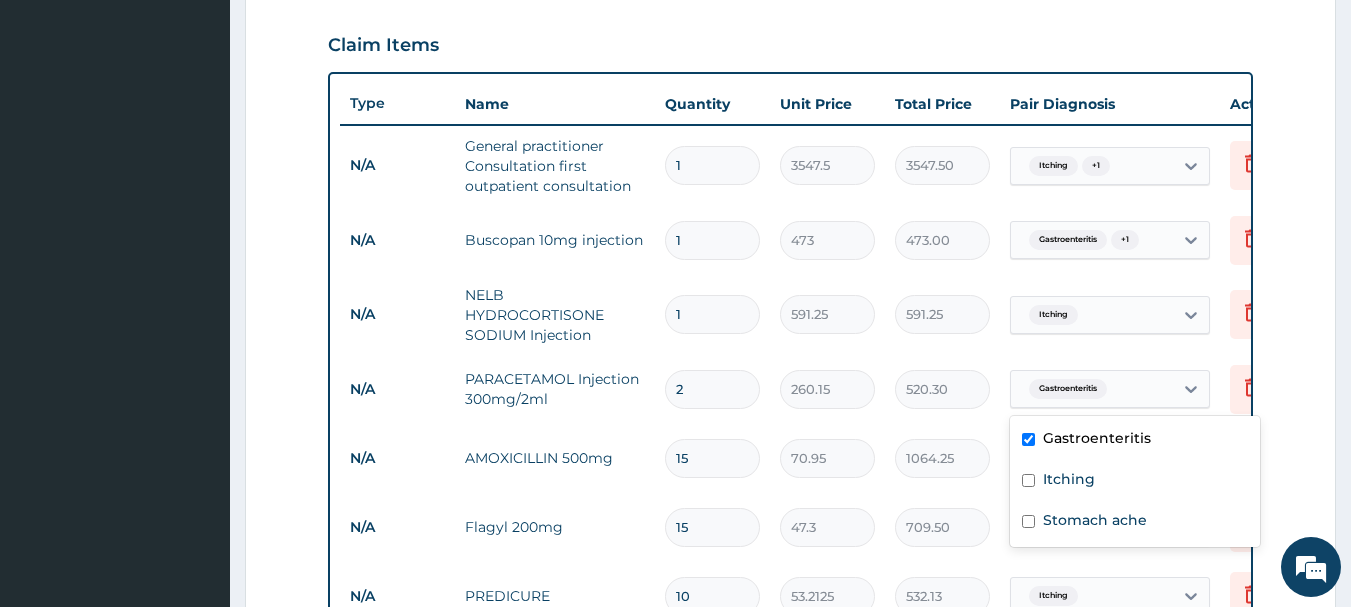 scroll, scrollTop: 700, scrollLeft: 0, axis: vertical 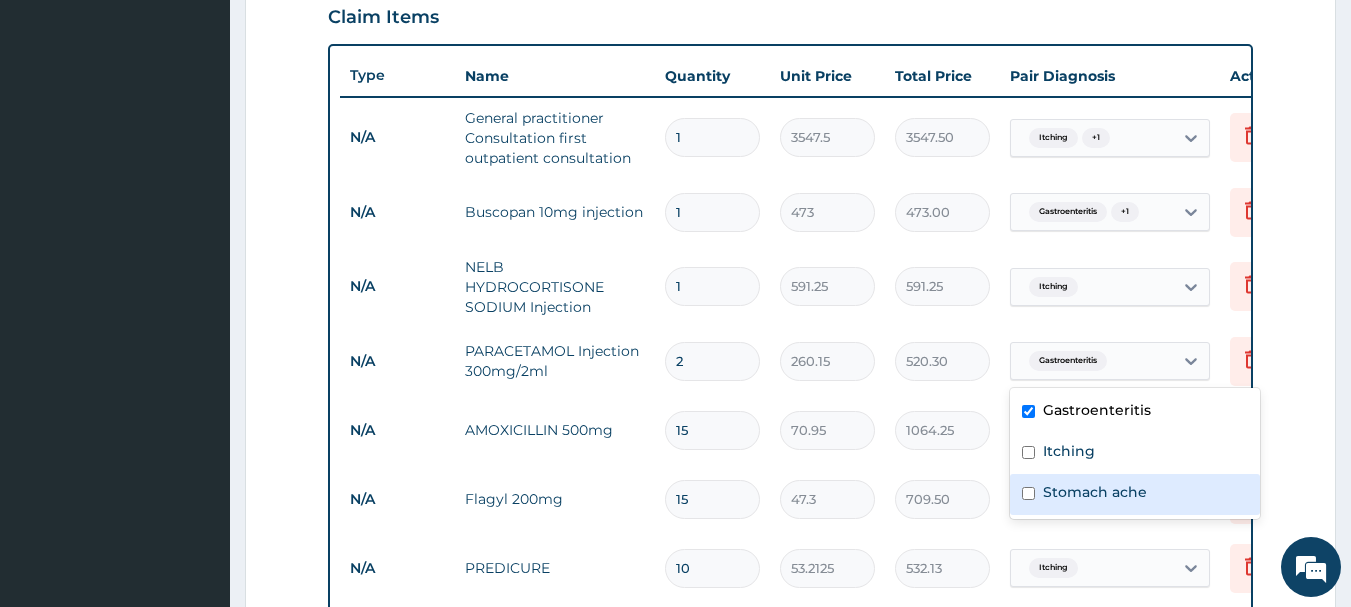 click at bounding box center [1028, 493] 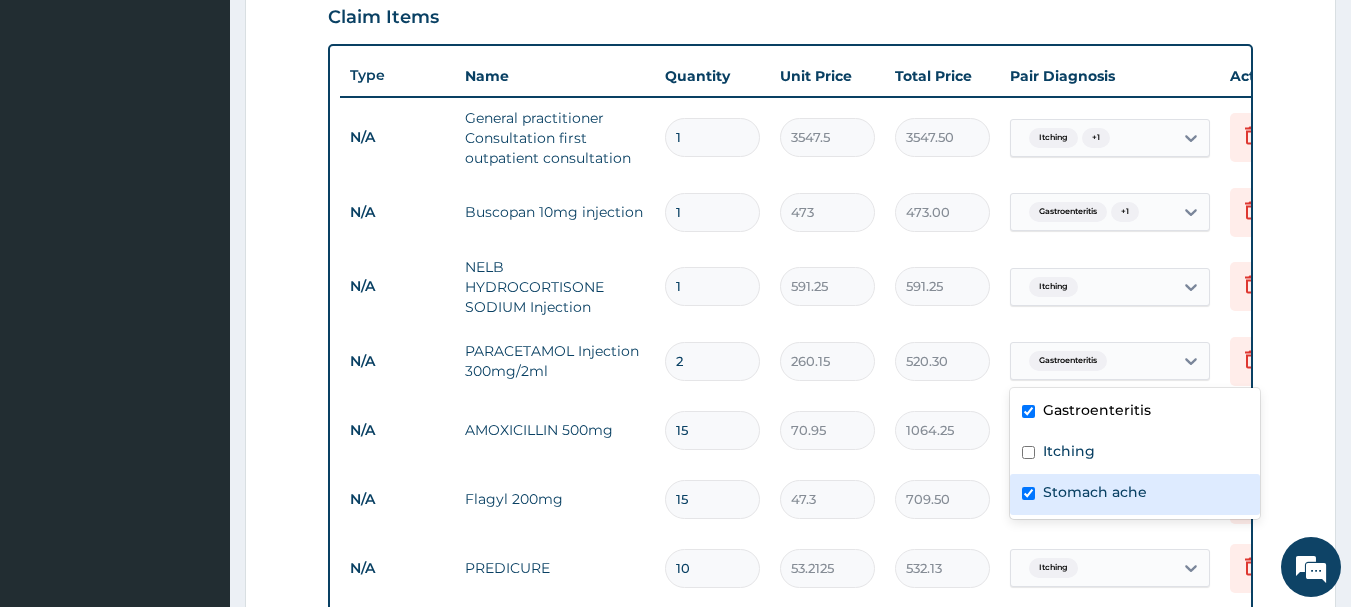 checkbox on "true" 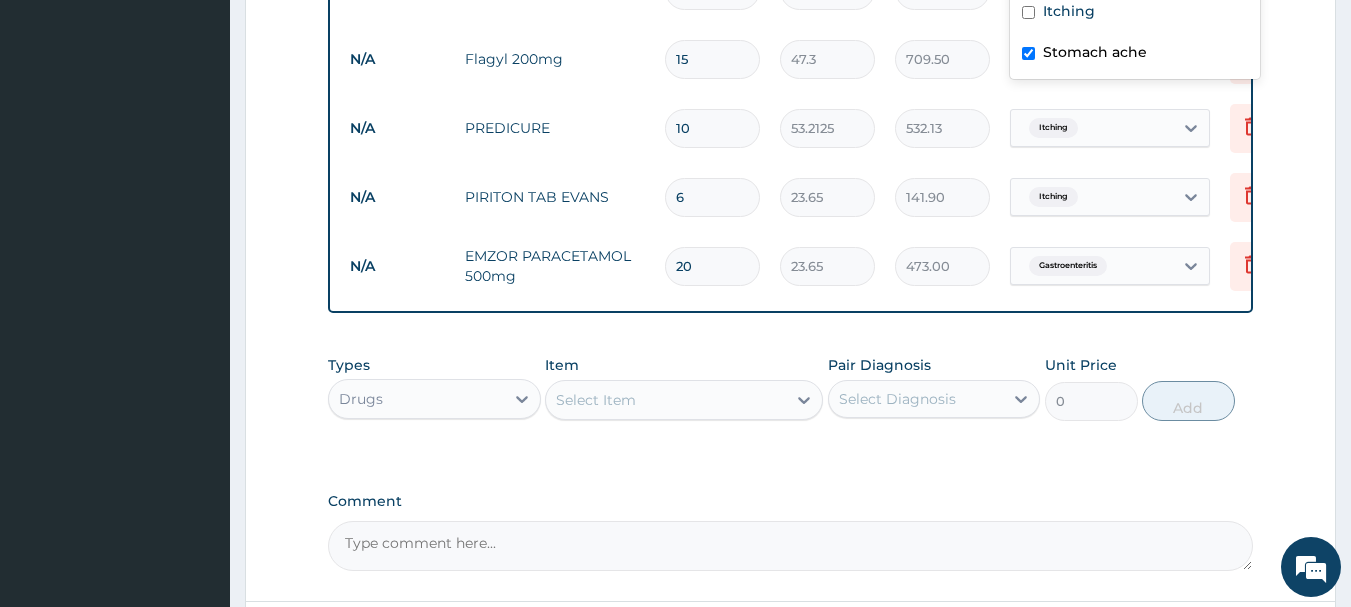 scroll, scrollTop: 1329, scrollLeft: 0, axis: vertical 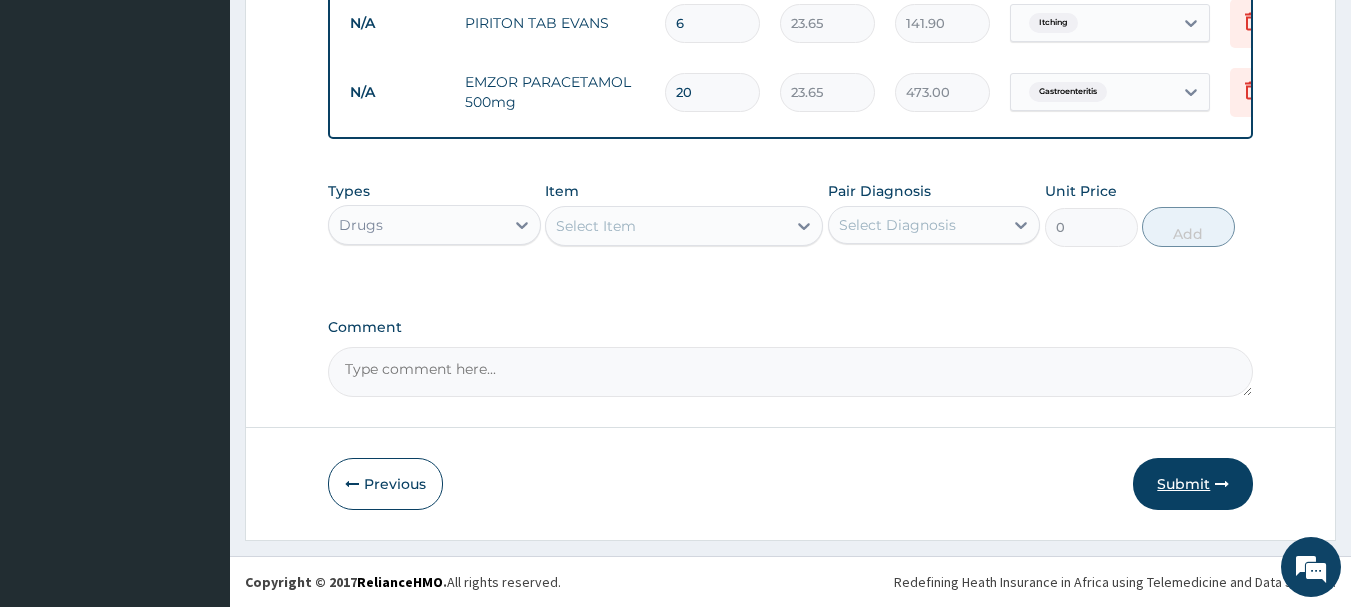 click at bounding box center (1222, 484) 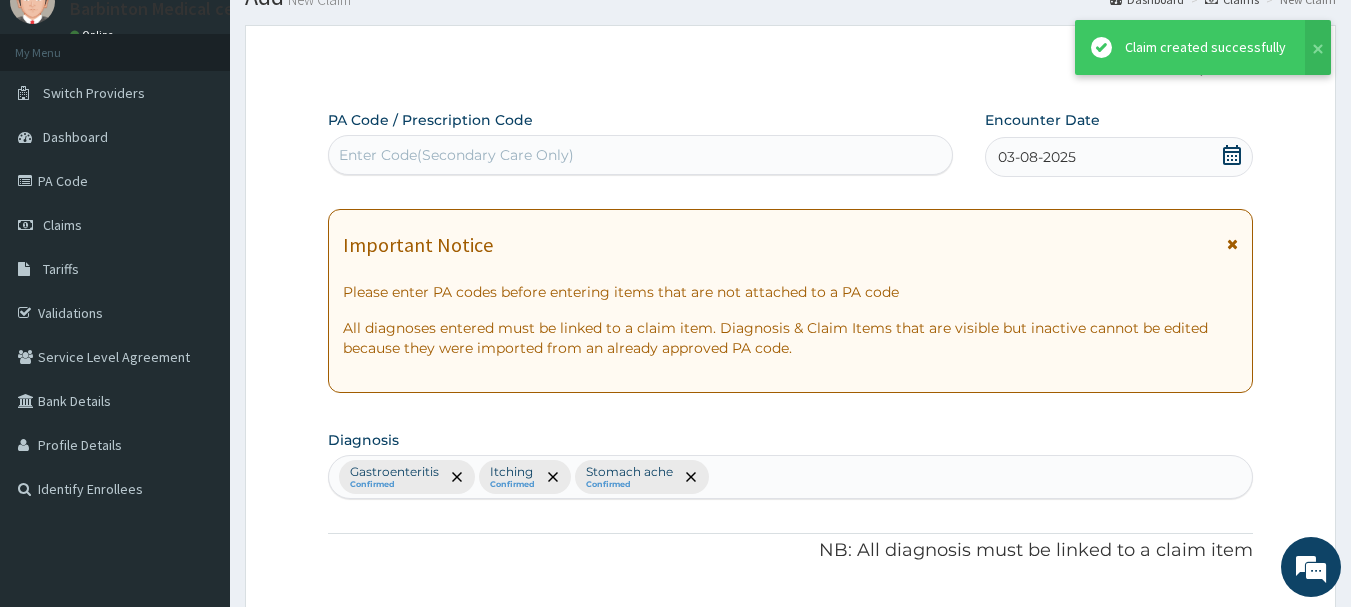 scroll, scrollTop: 1329, scrollLeft: 0, axis: vertical 